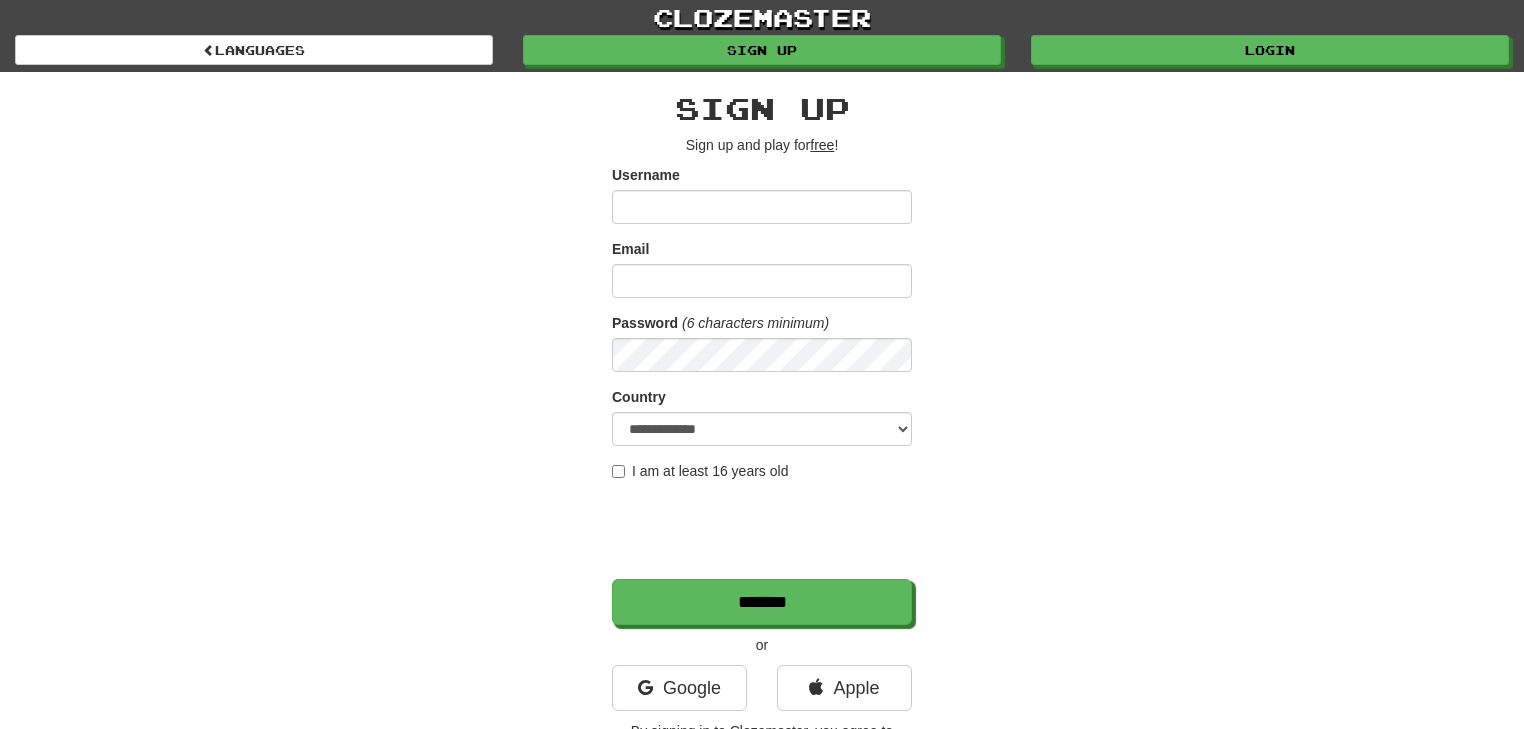scroll, scrollTop: 0, scrollLeft: 0, axis: both 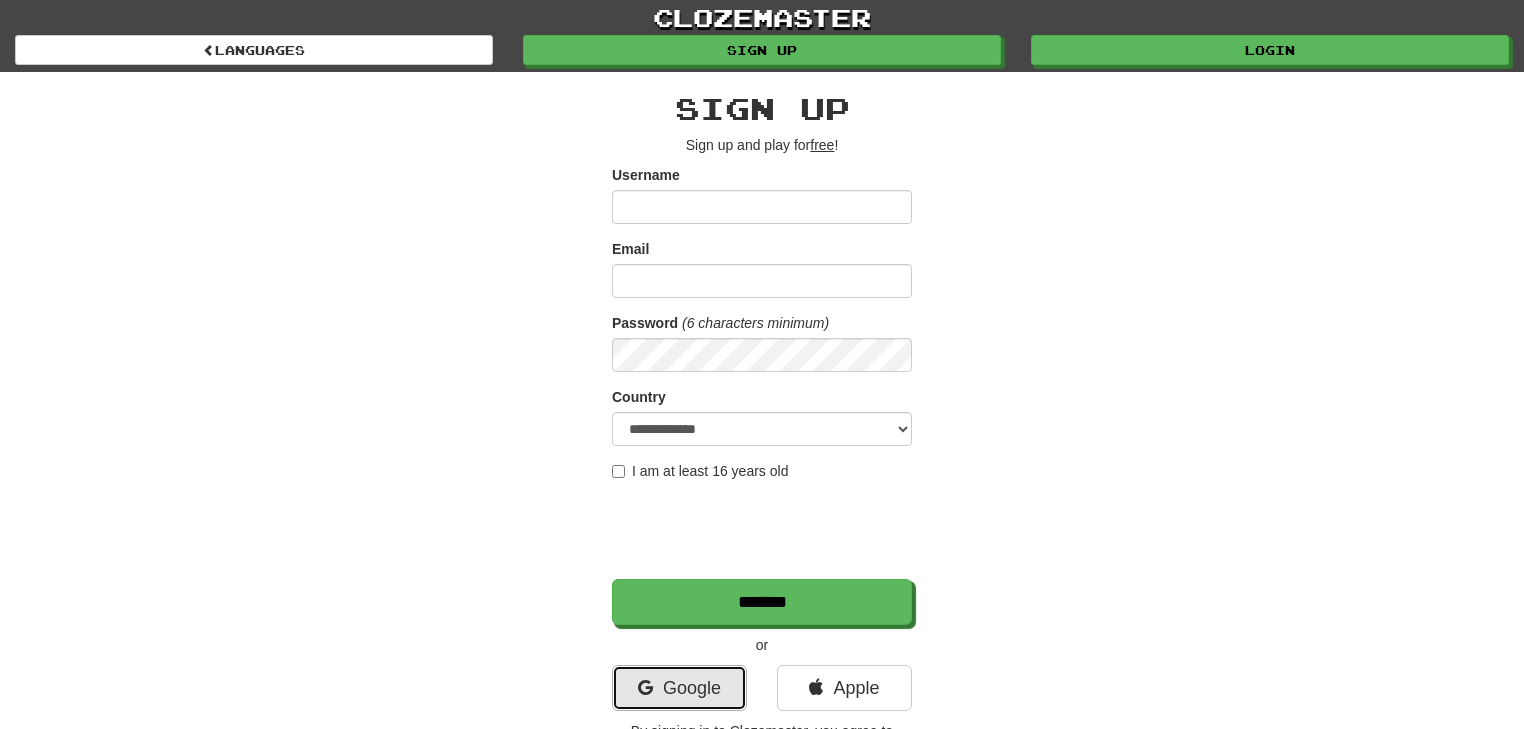 click on "Google" at bounding box center [679, 688] 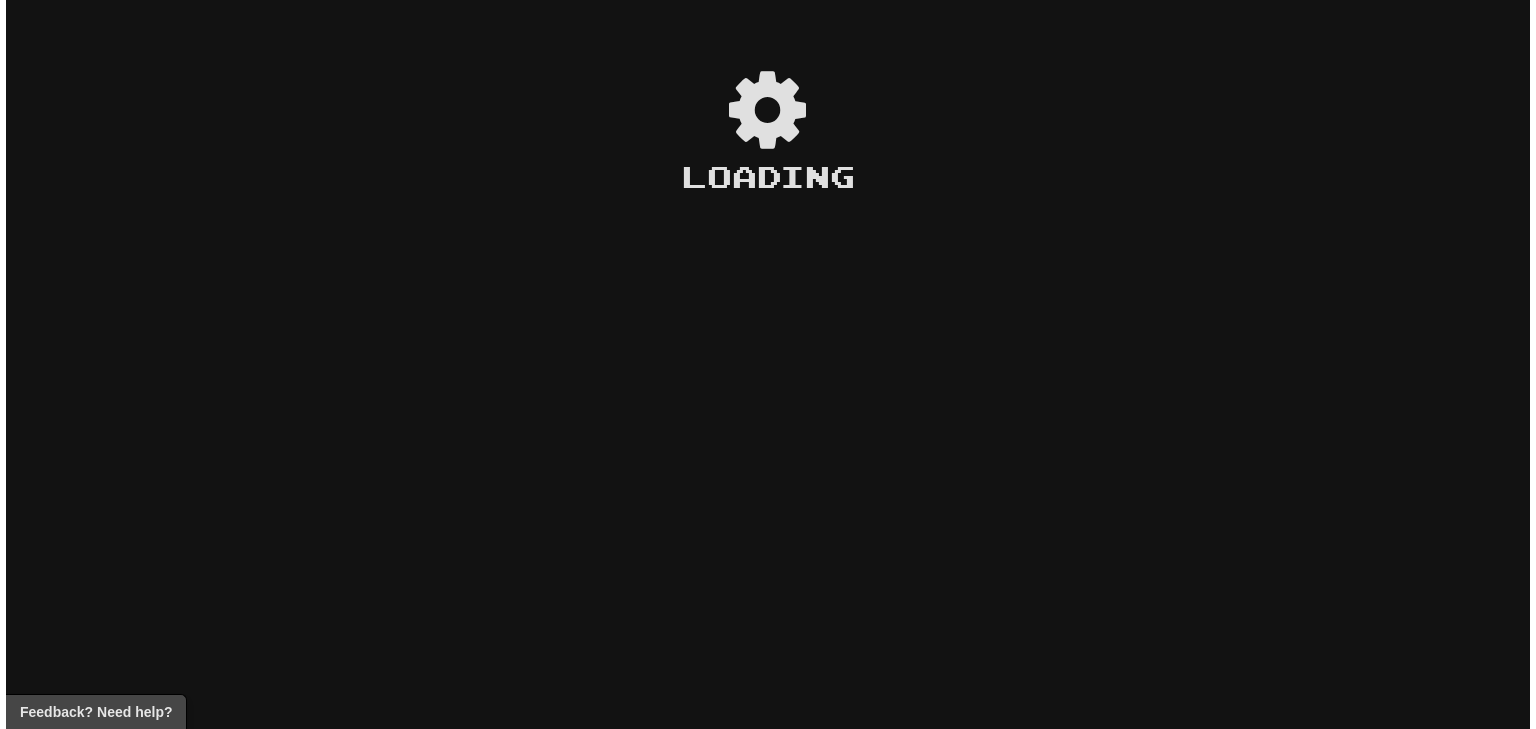 scroll, scrollTop: 0, scrollLeft: 0, axis: both 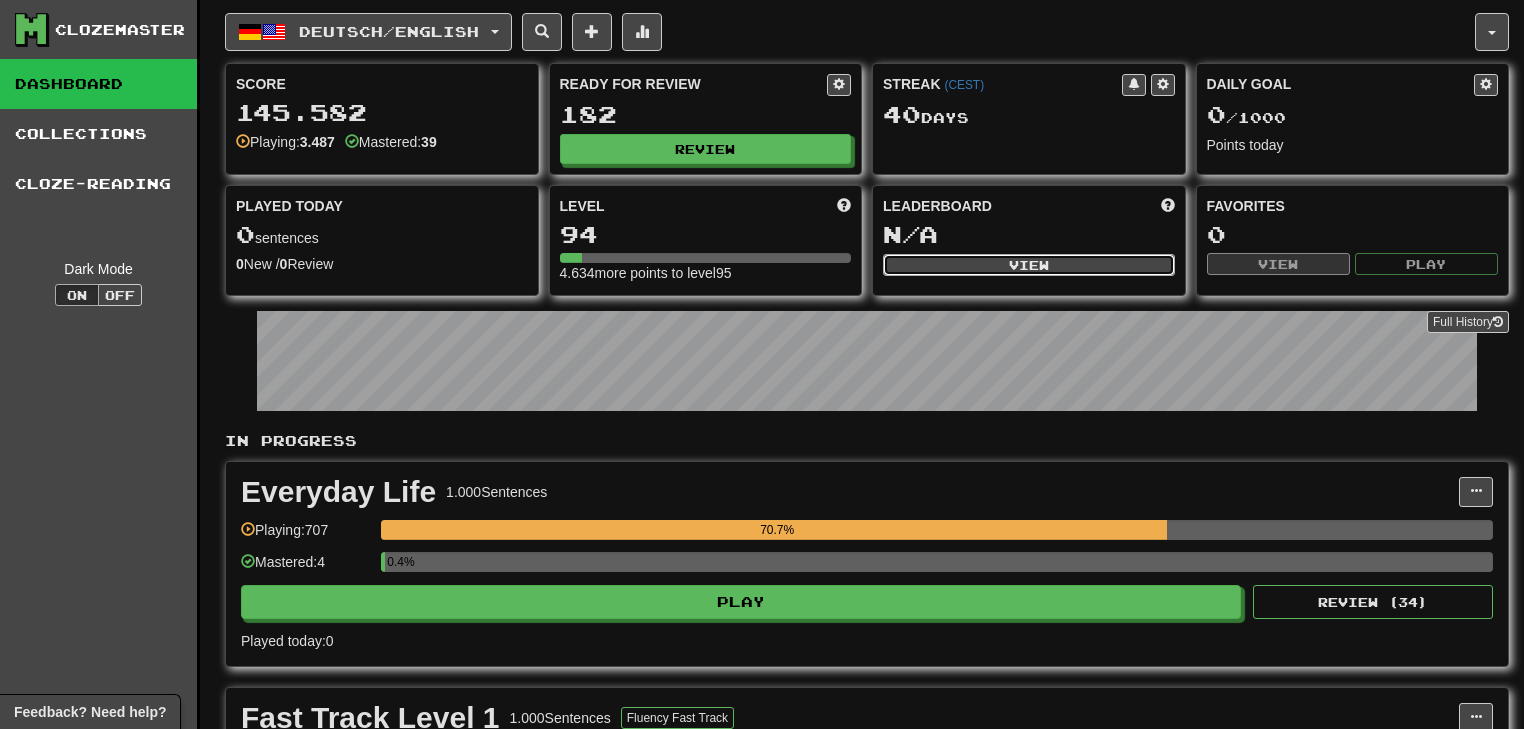 click on "View" at bounding box center (1029, 265) 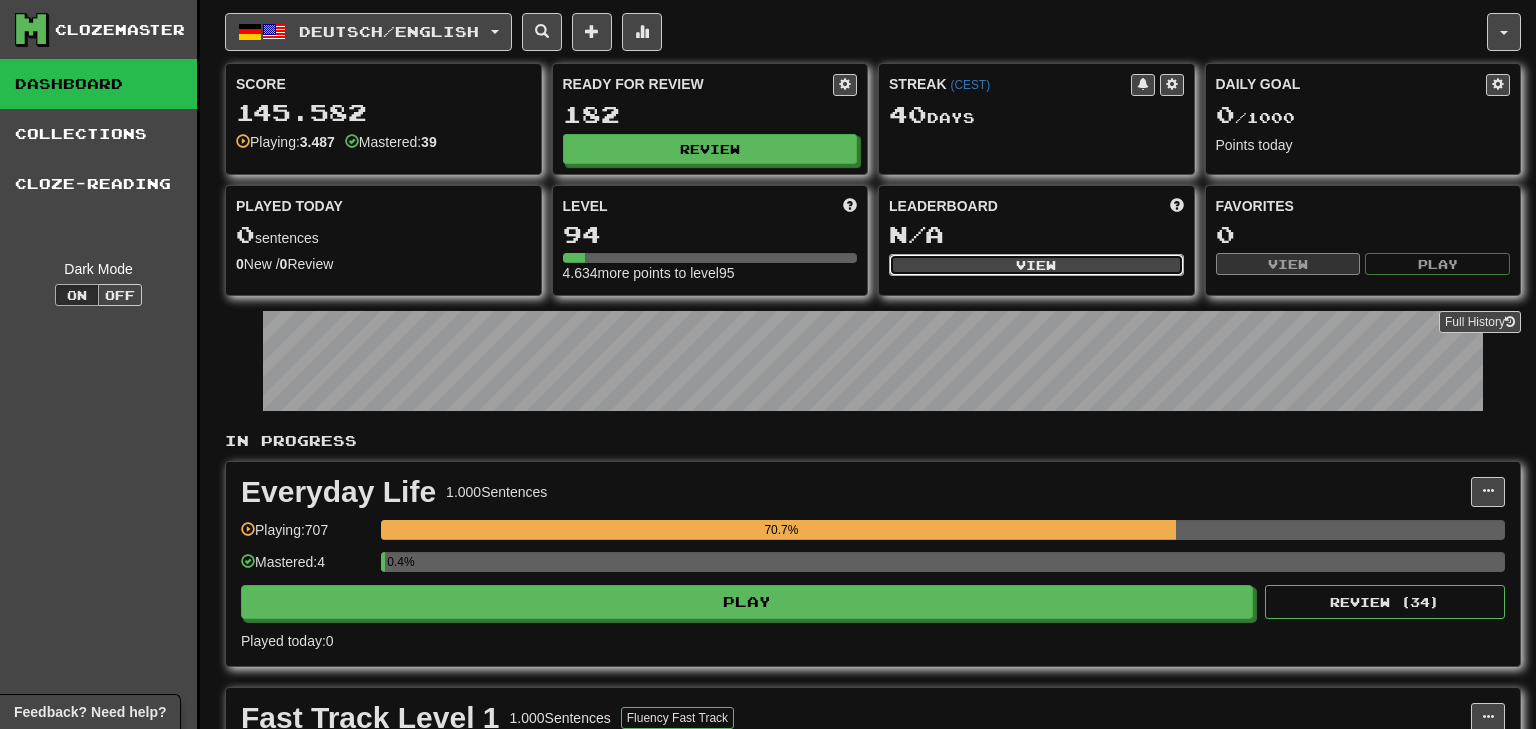 select on "**********" 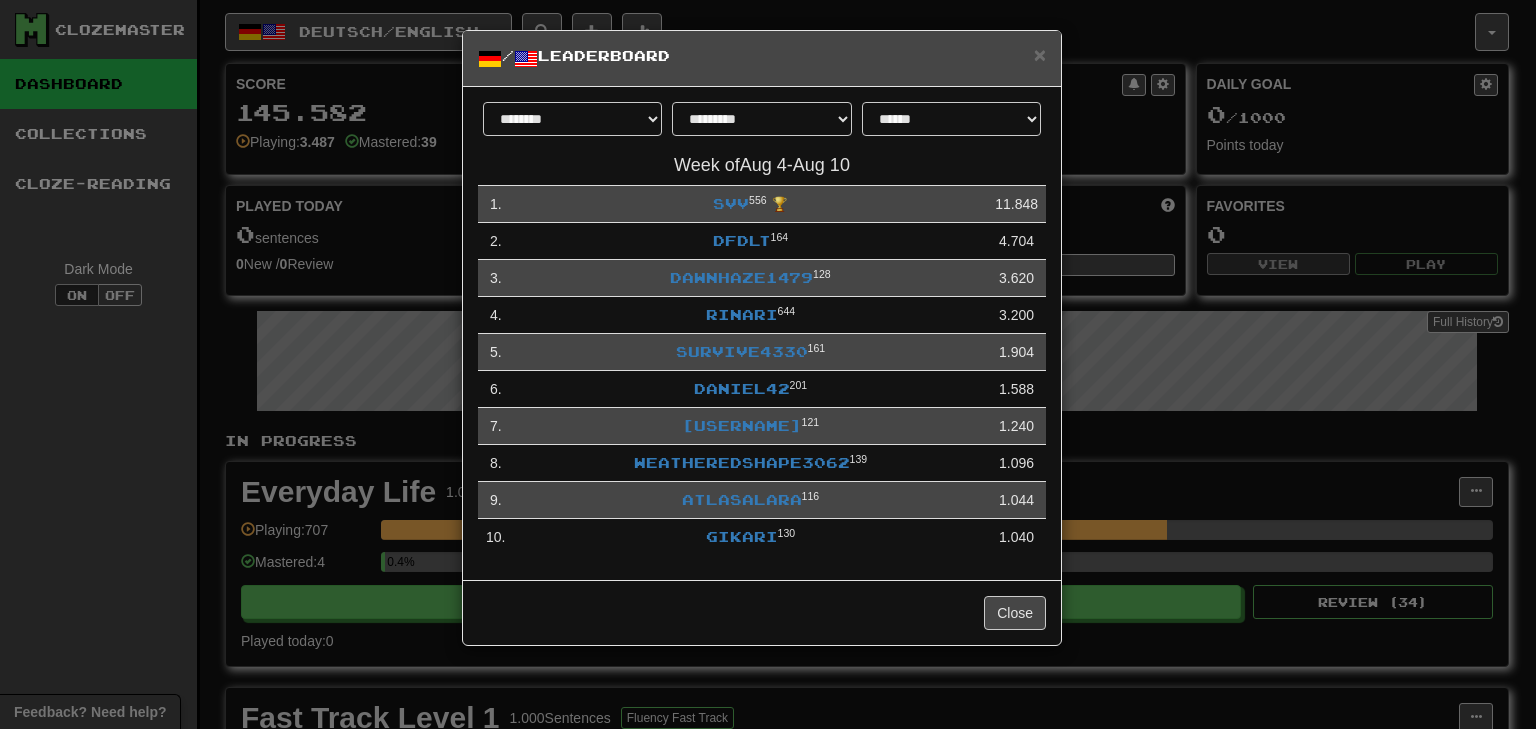 click on "**********" at bounding box center [768, 364] 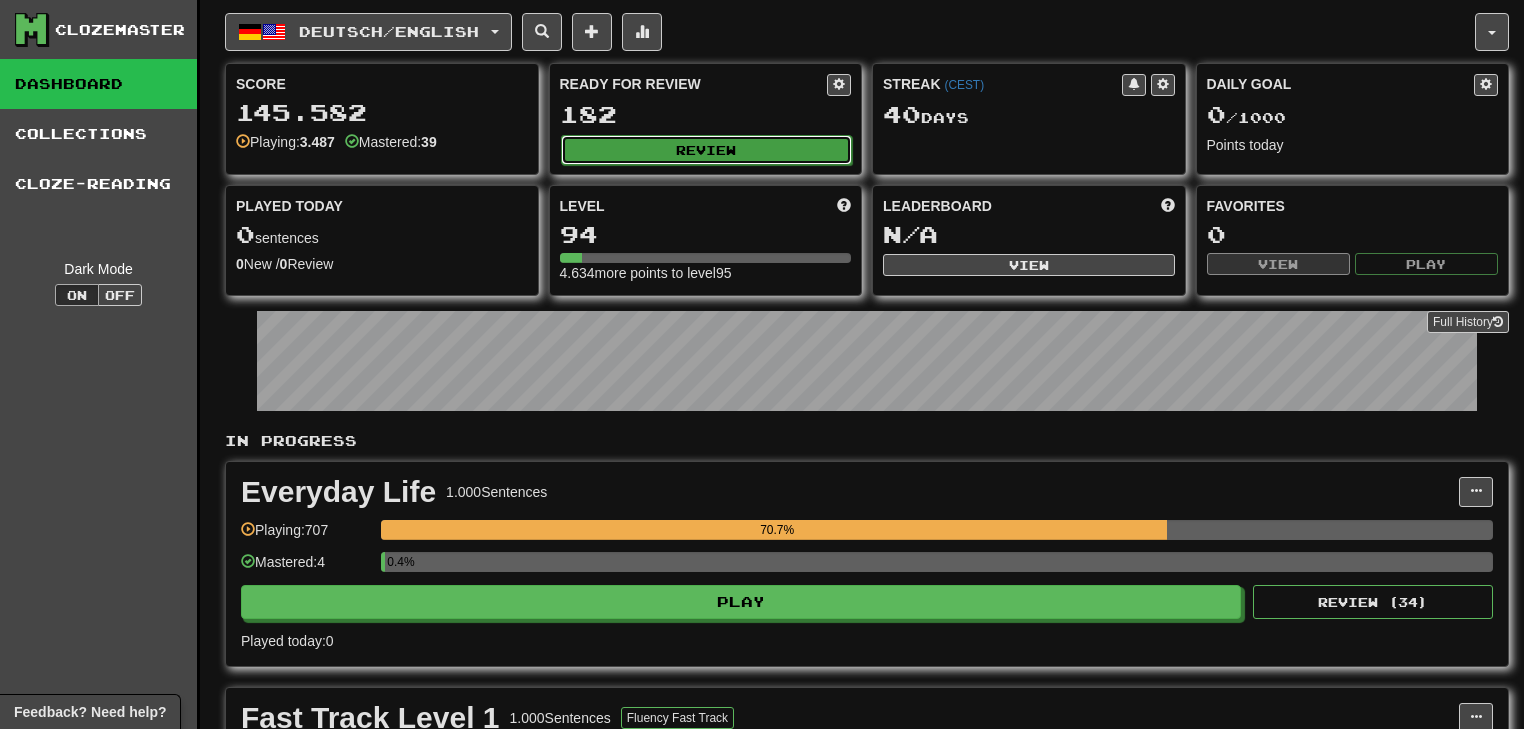 click on "Review" at bounding box center (707, 150) 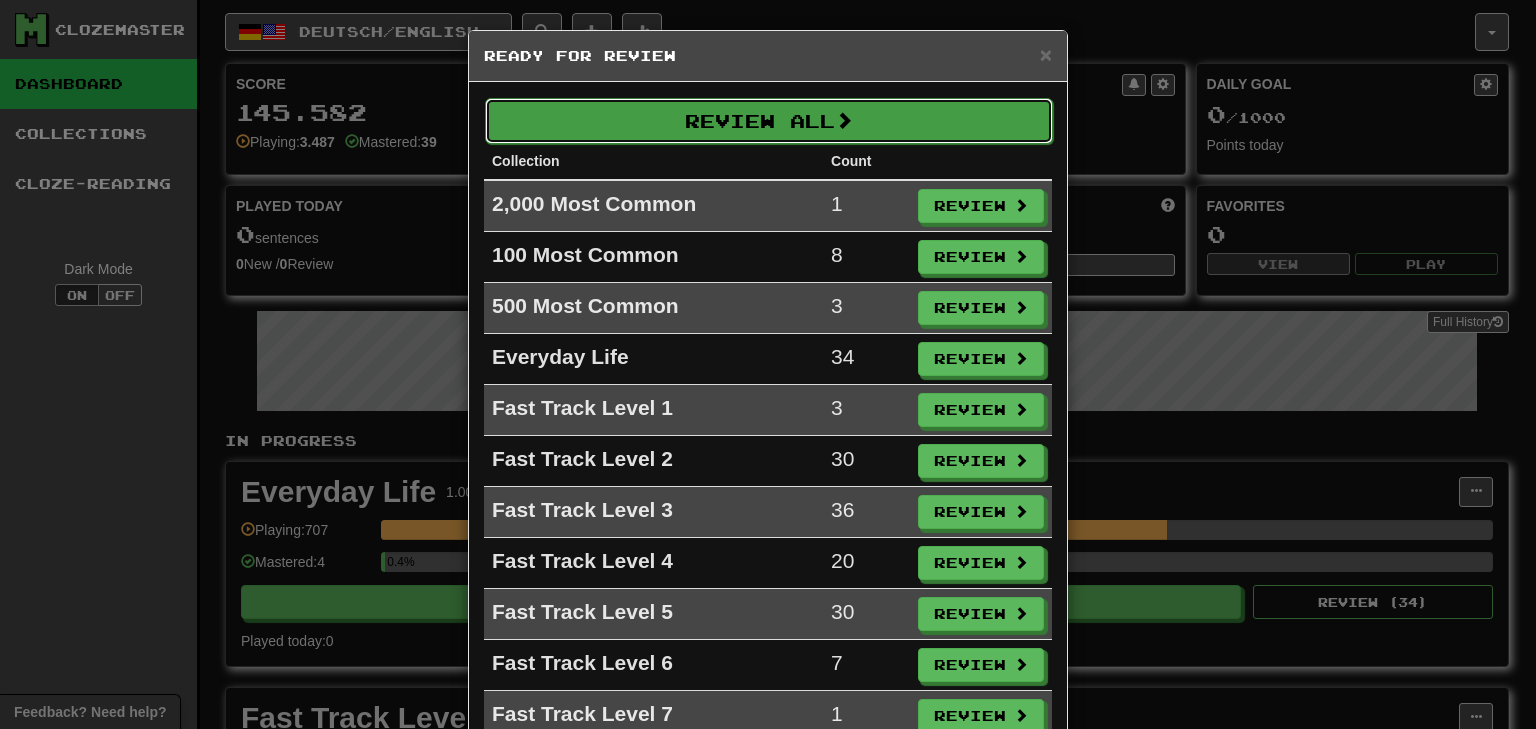 click on "Review All" at bounding box center [769, 121] 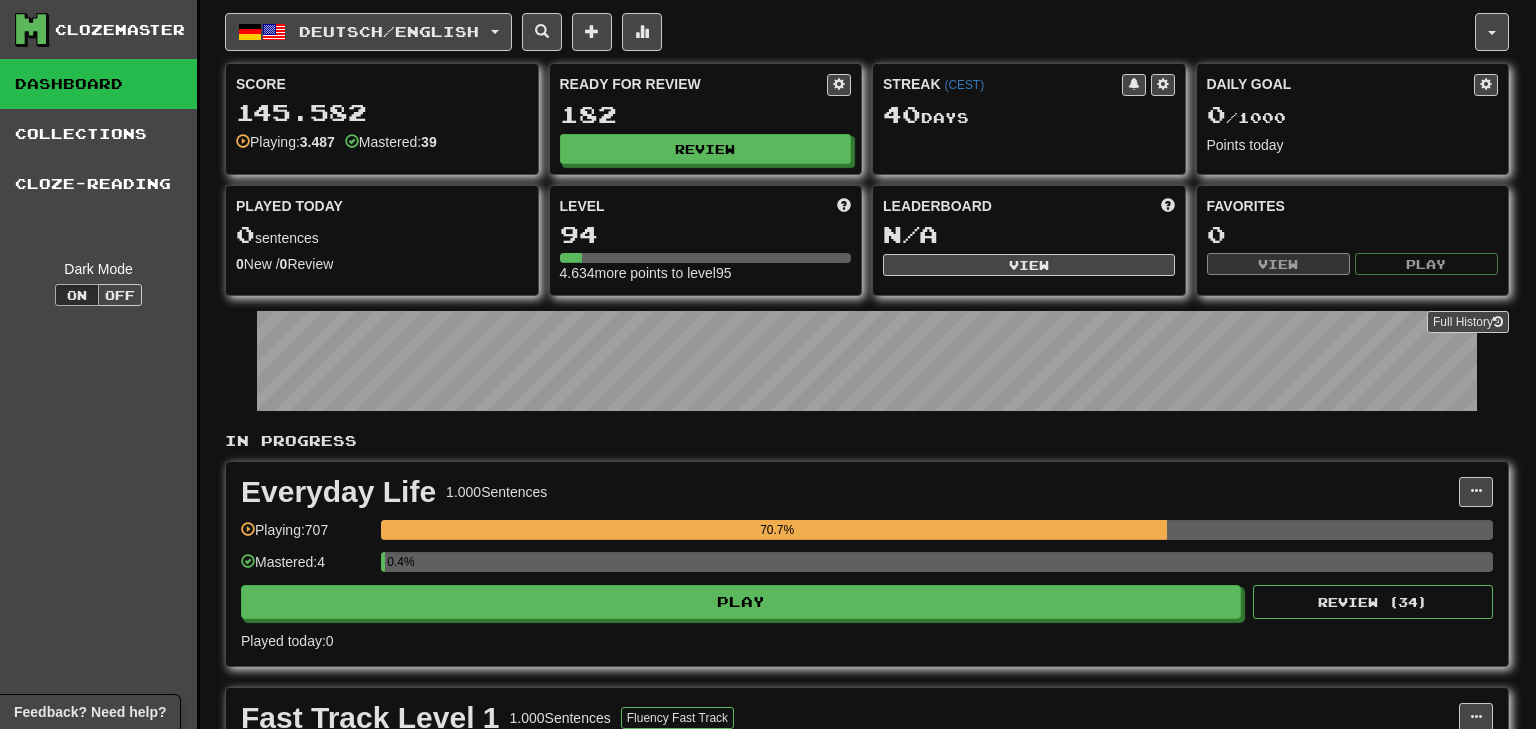 select on "**" 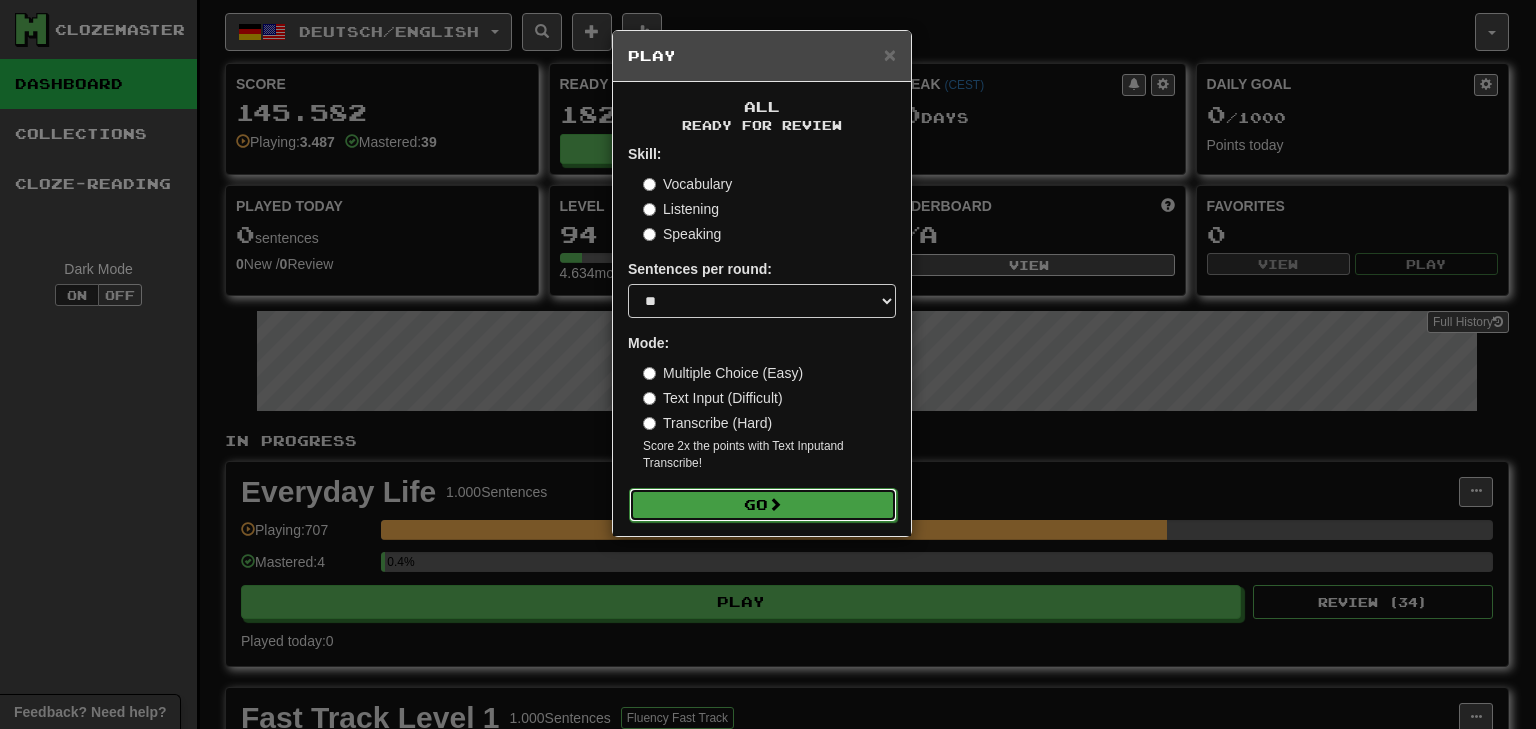 click on "Go" at bounding box center [763, 505] 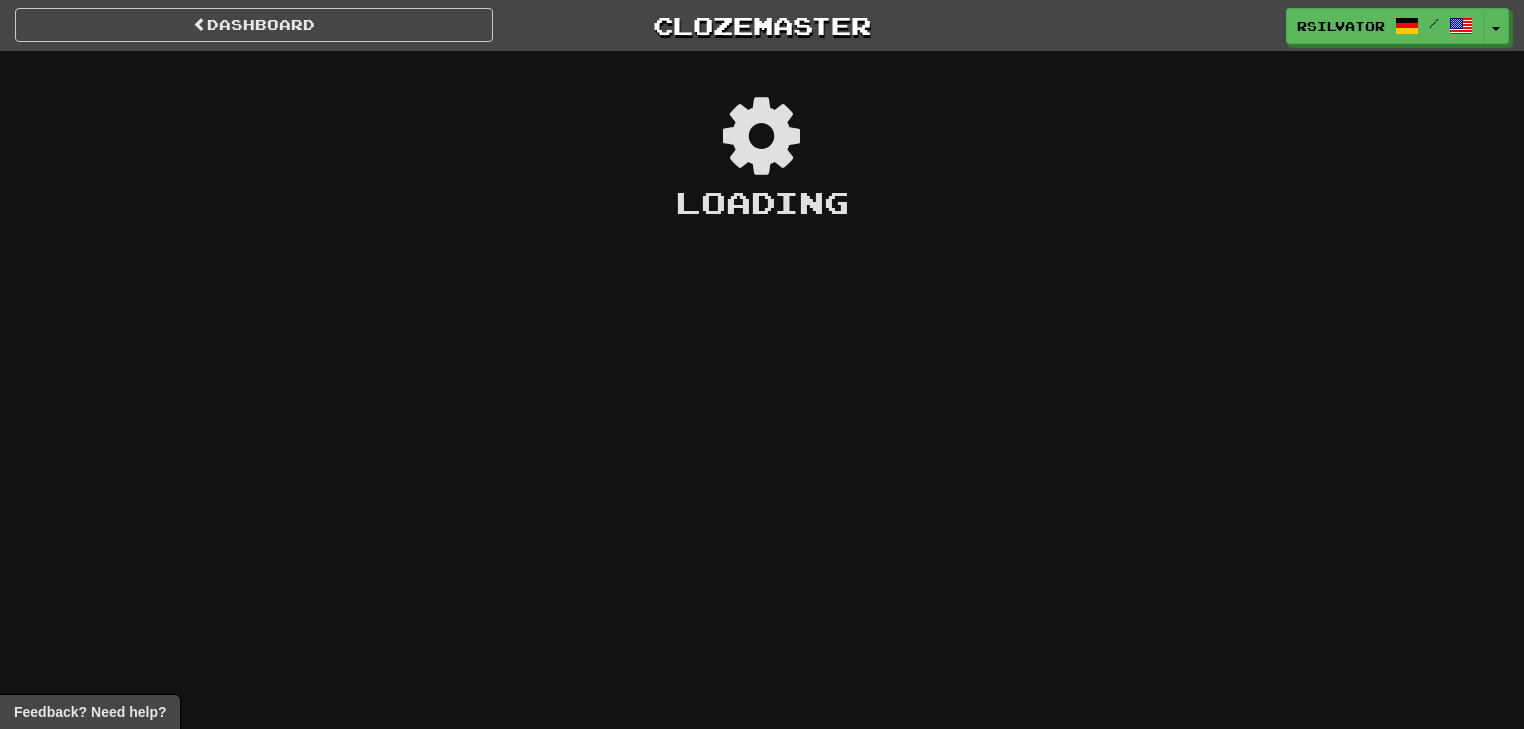 scroll, scrollTop: 0, scrollLeft: 0, axis: both 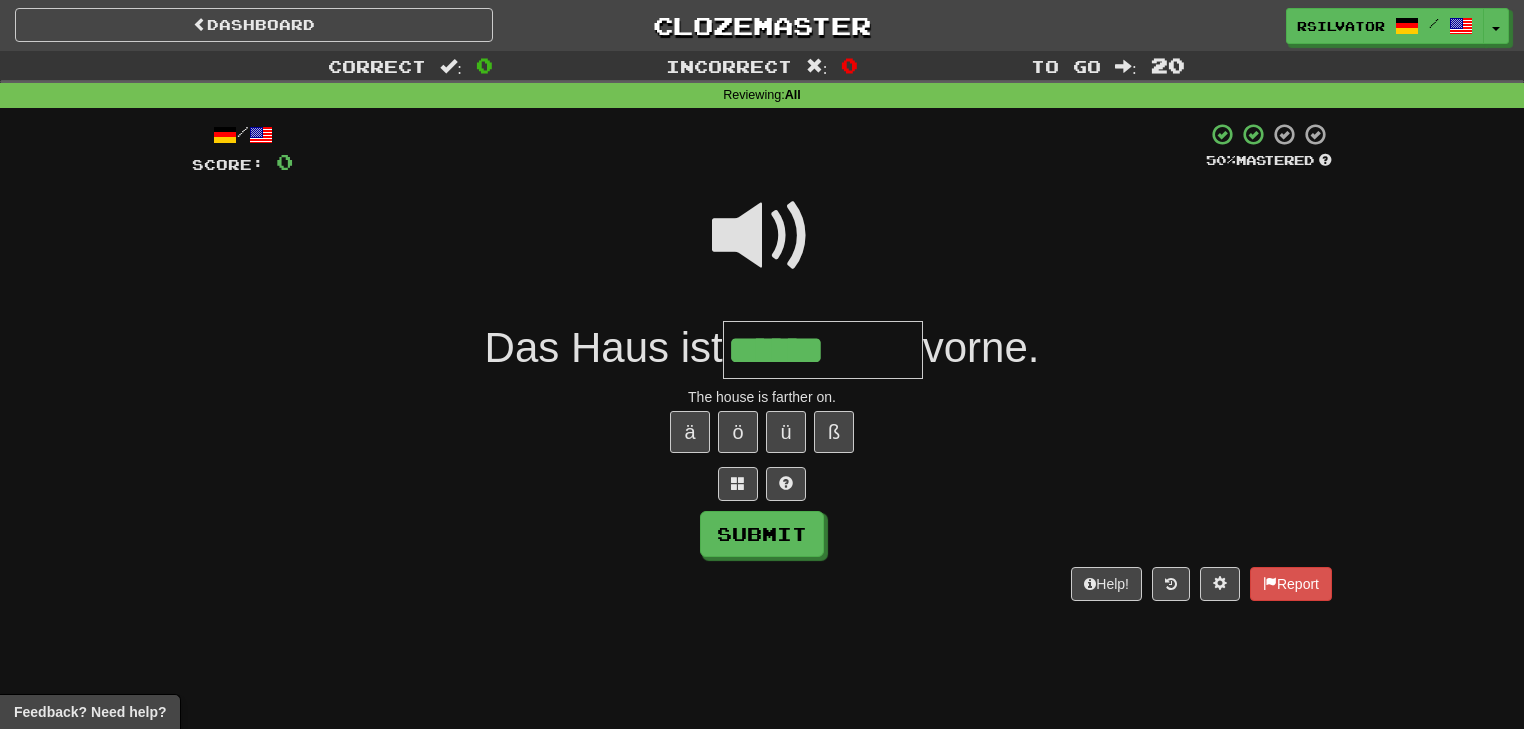 type on "******" 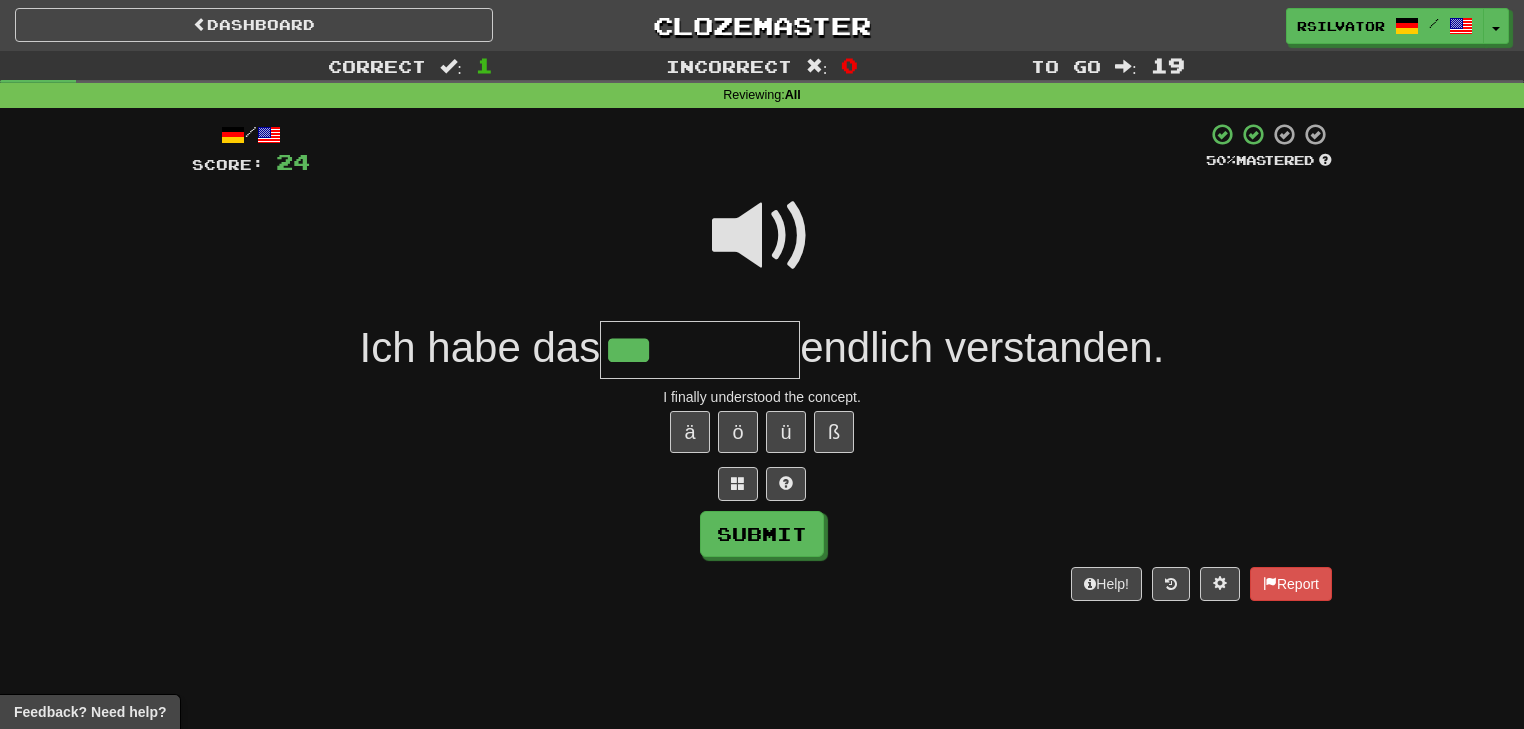 click on "***" at bounding box center (700, 350) 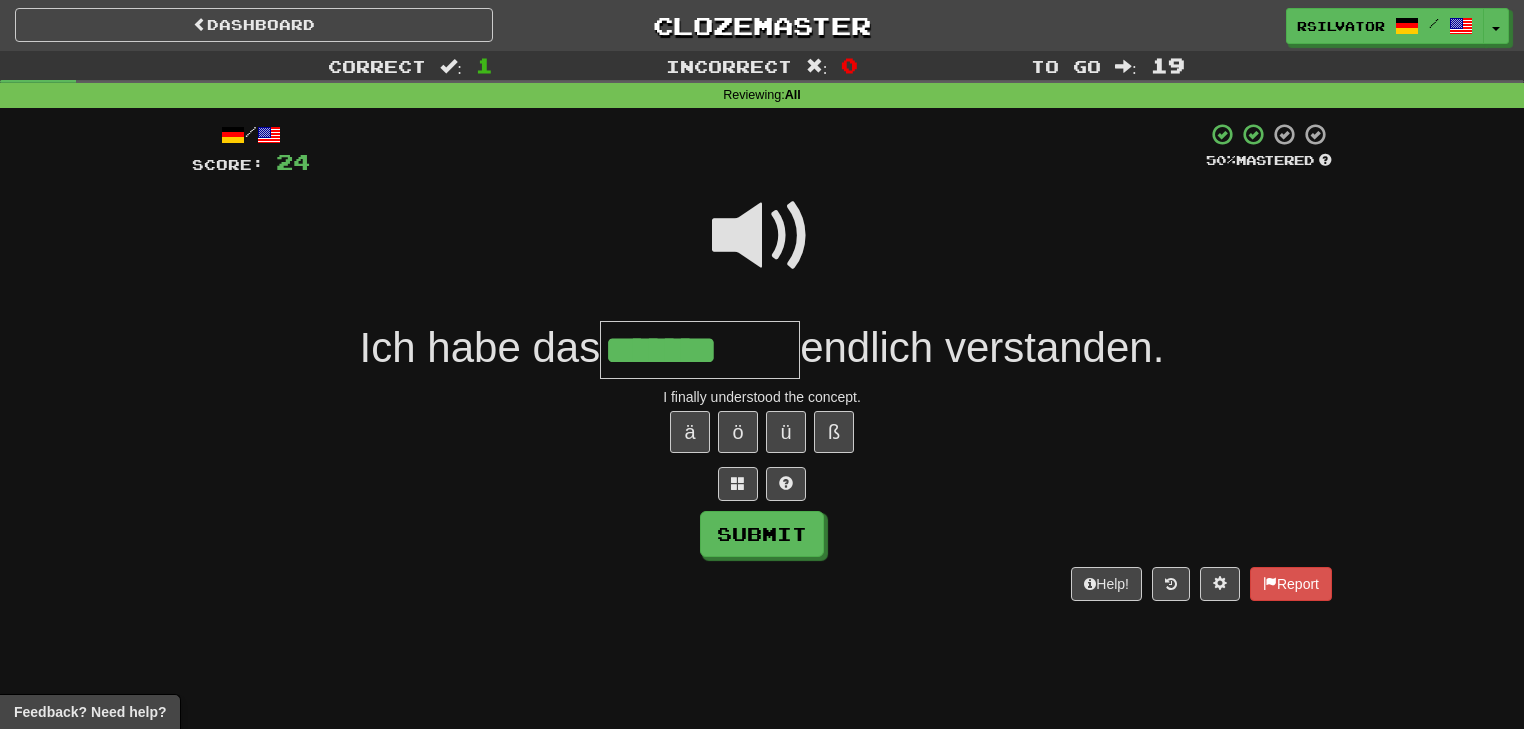 type on "*******" 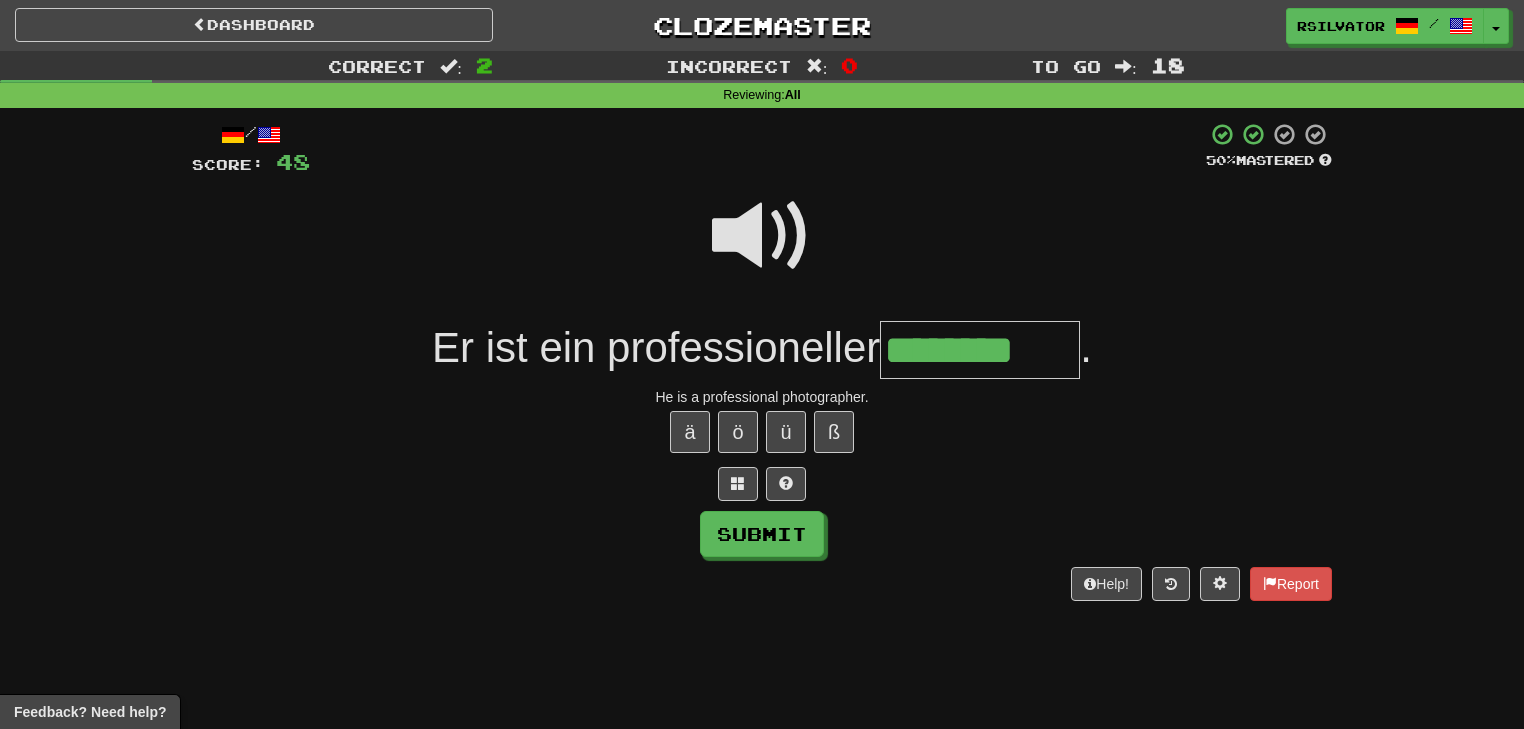 type on "********" 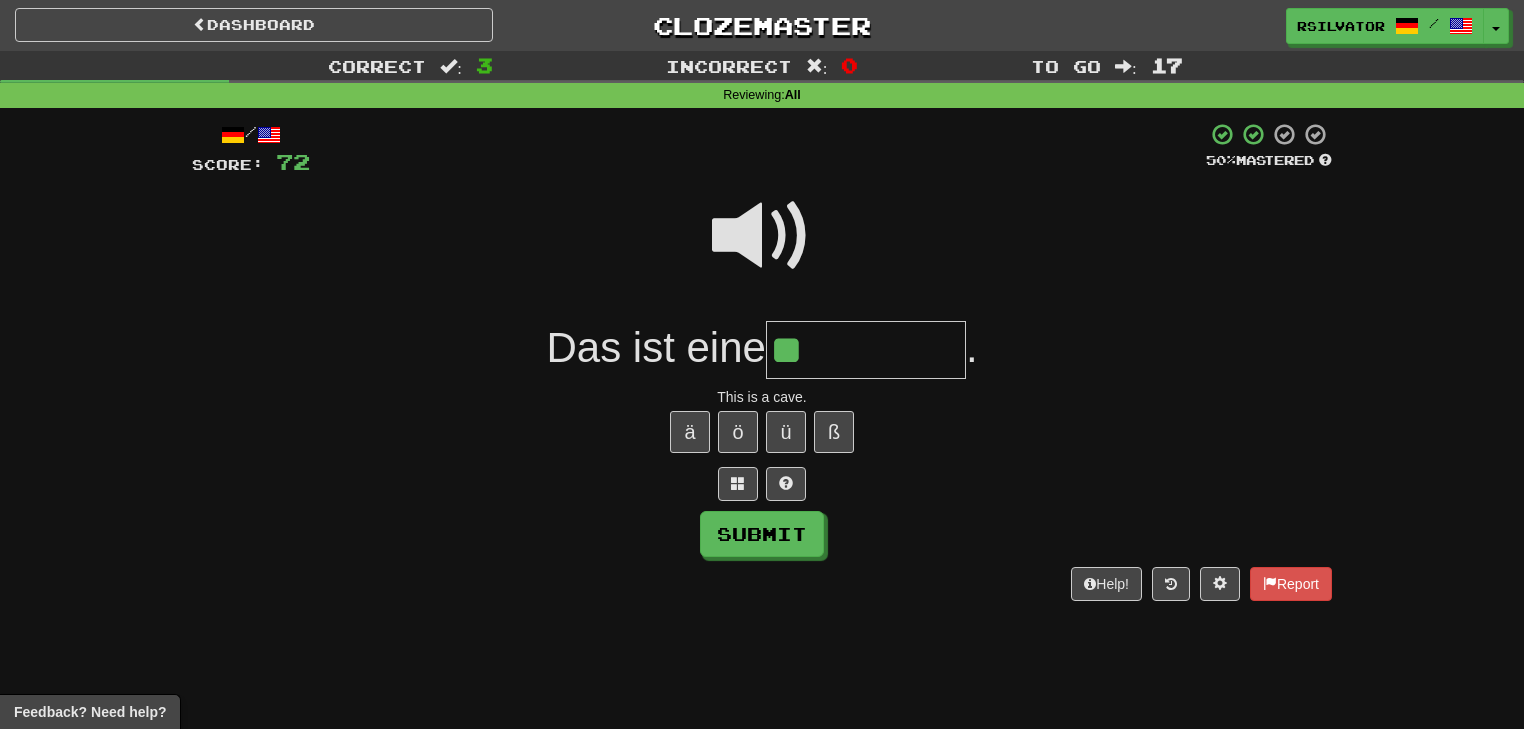 click at bounding box center (762, 236) 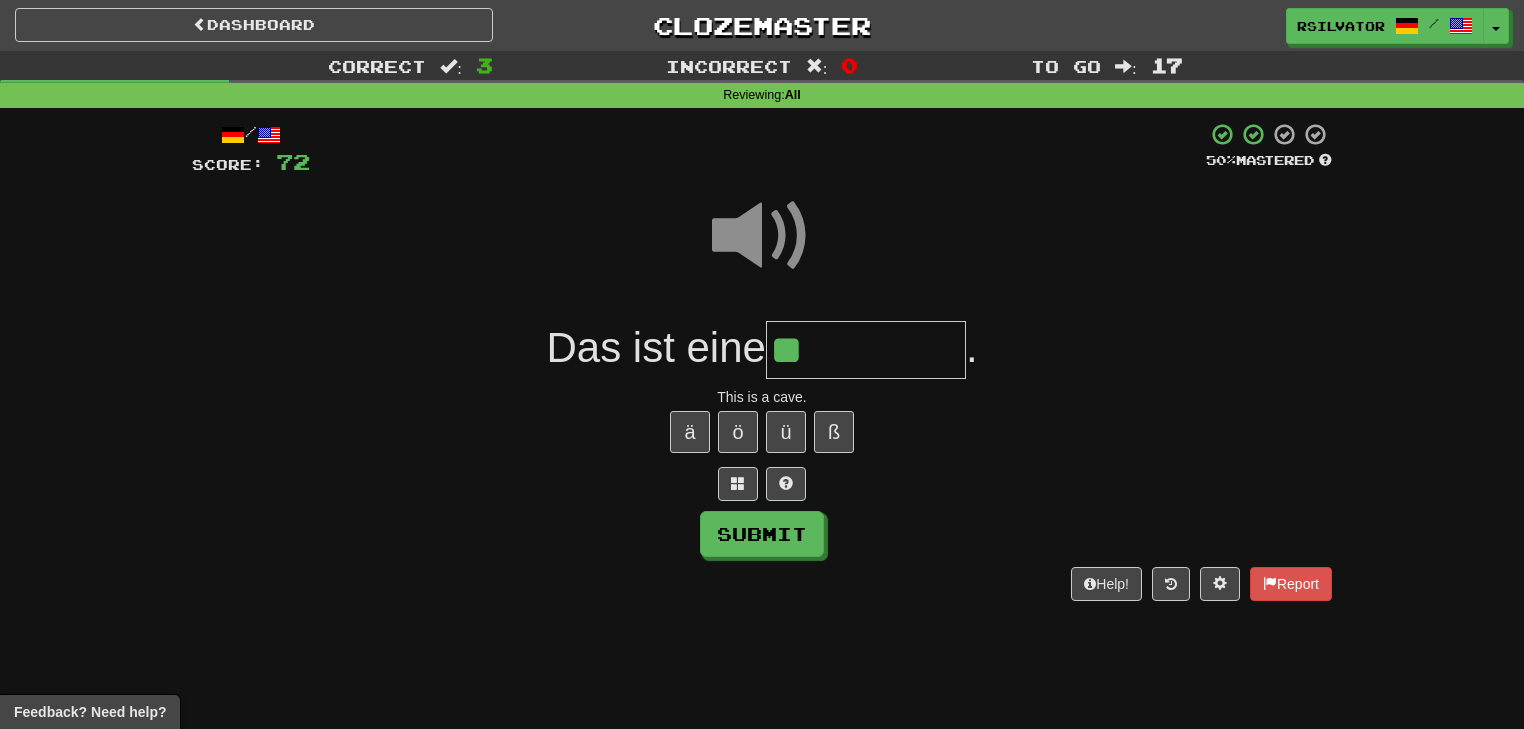 click on "**" at bounding box center (866, 350) 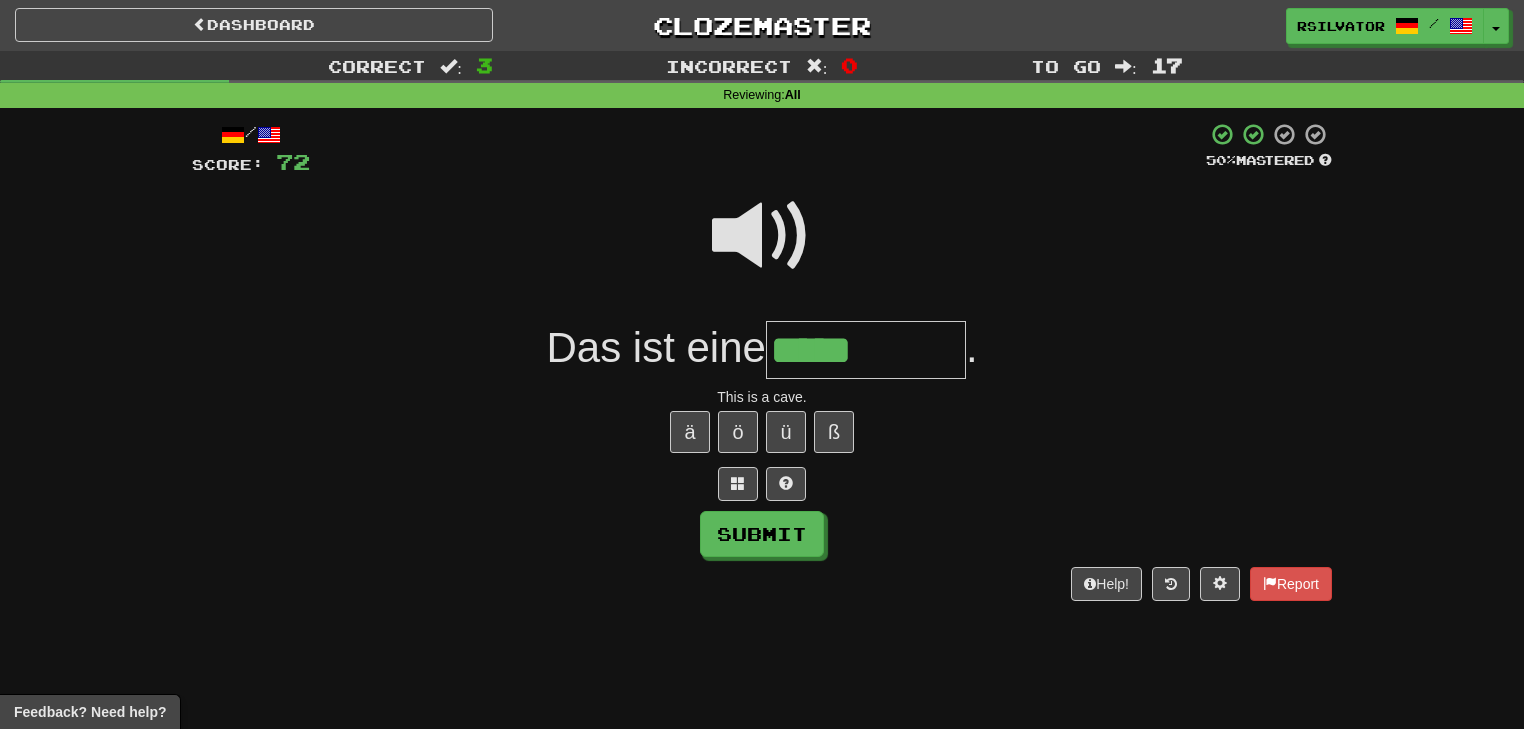 type on "*****" 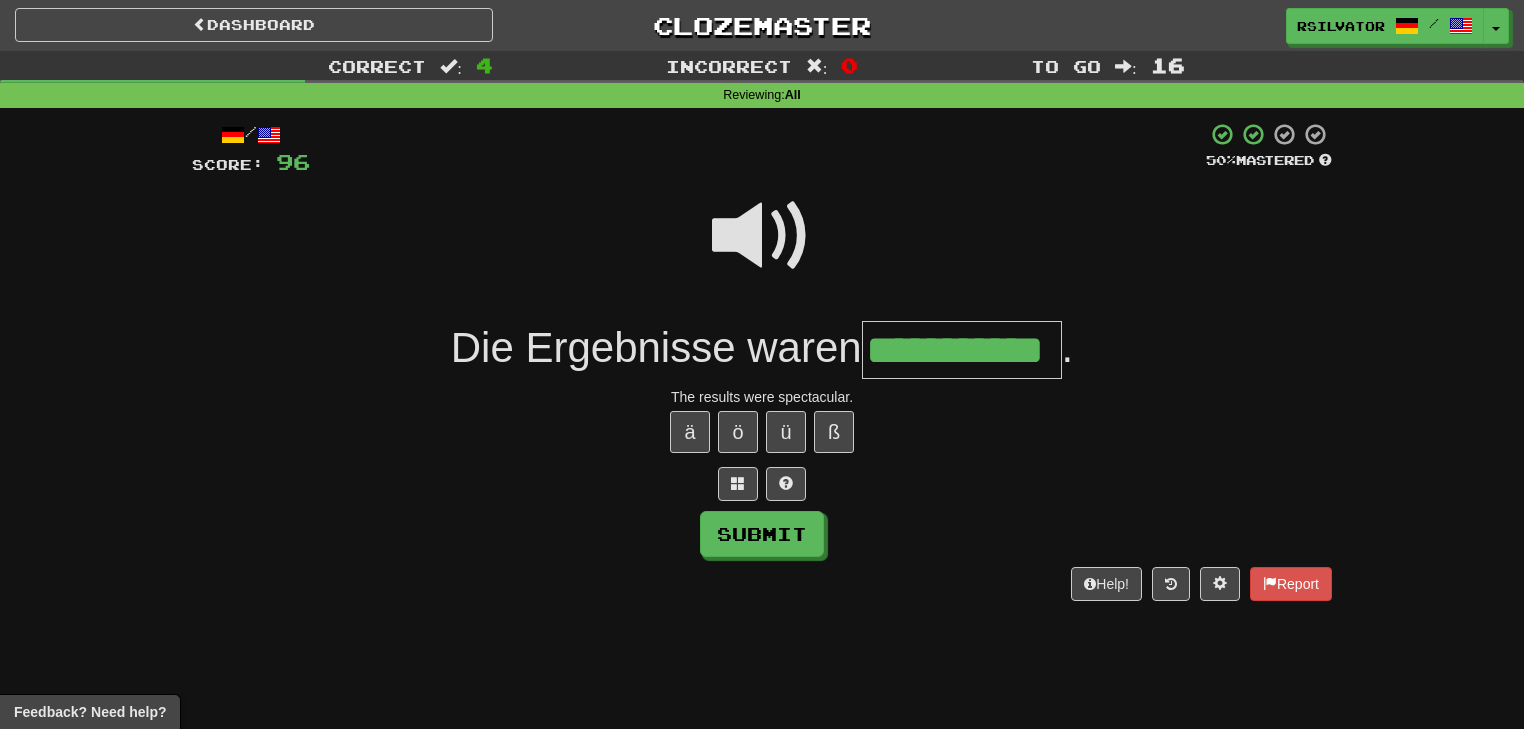 scroll, scrollTop: 0, scrollLeft: 28, axis: horizontal 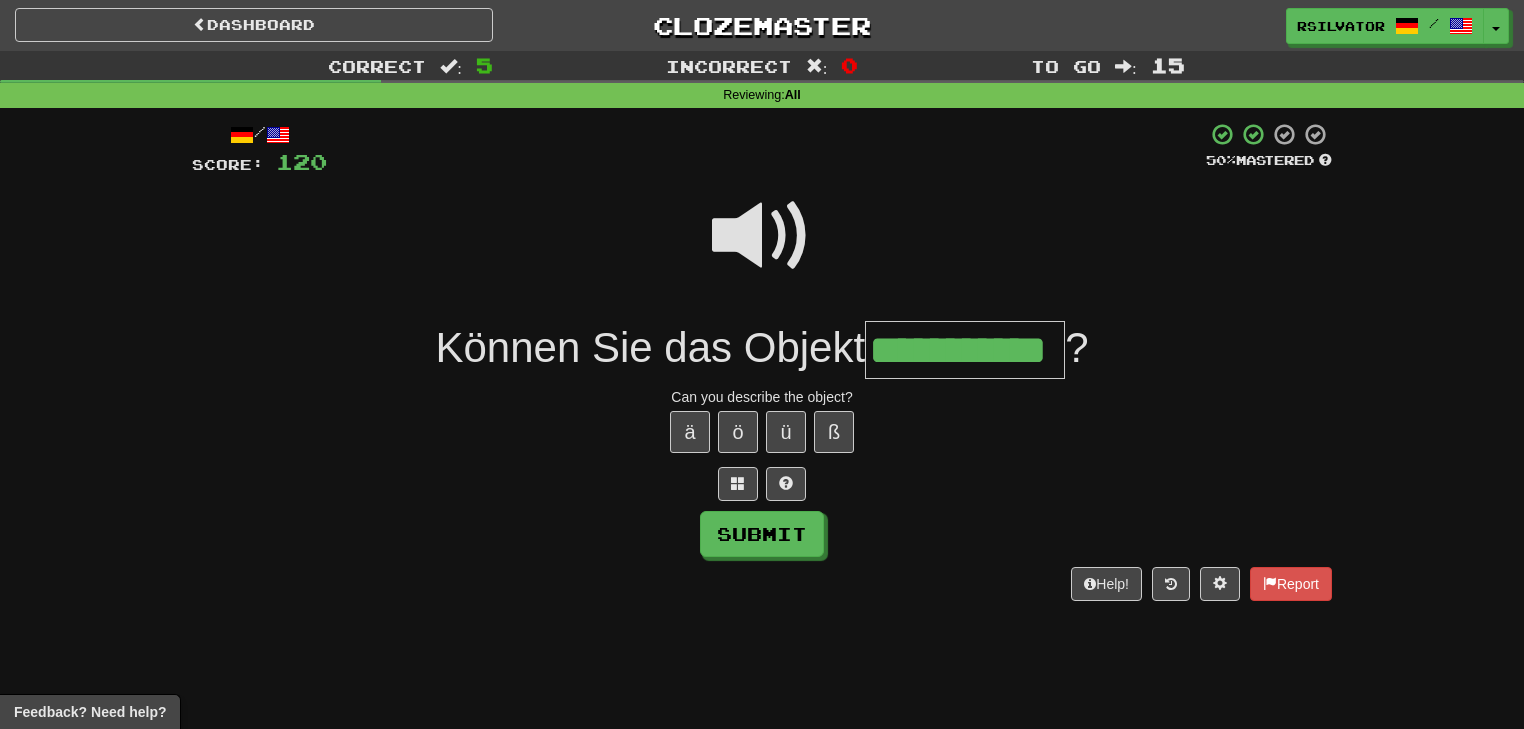 type on "**********" 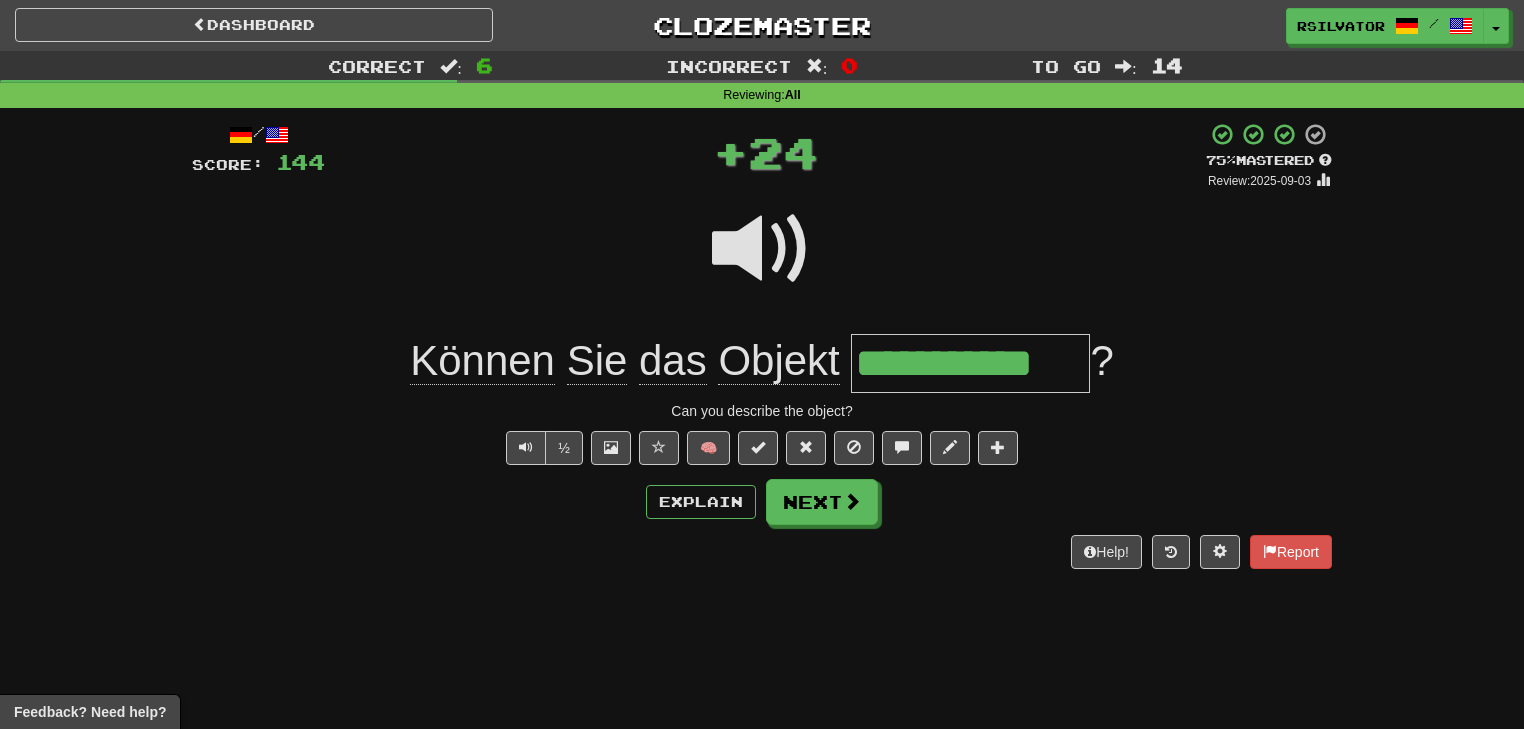 scroll, scrollTop: 0, scrollLeft: 0, axis: both 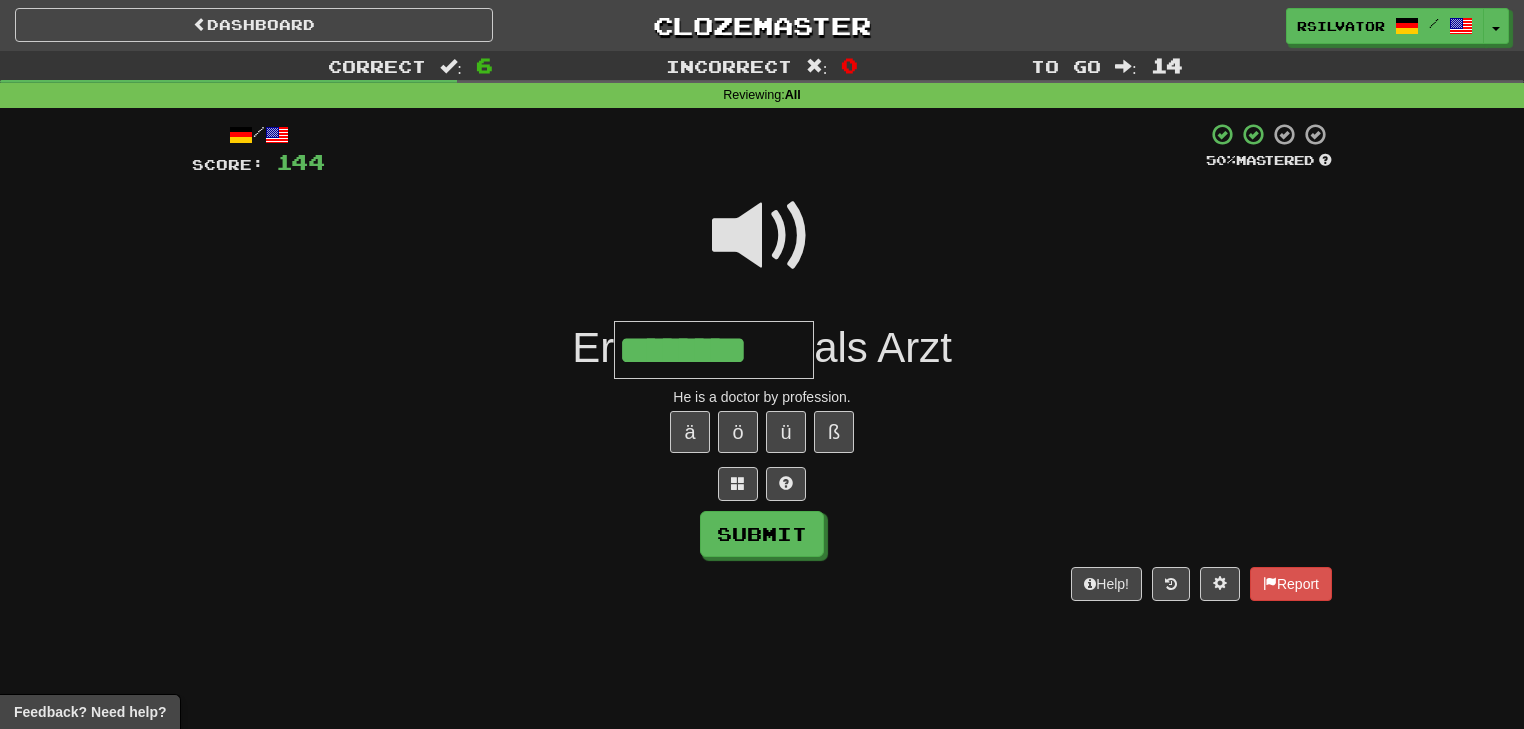 type on "********" 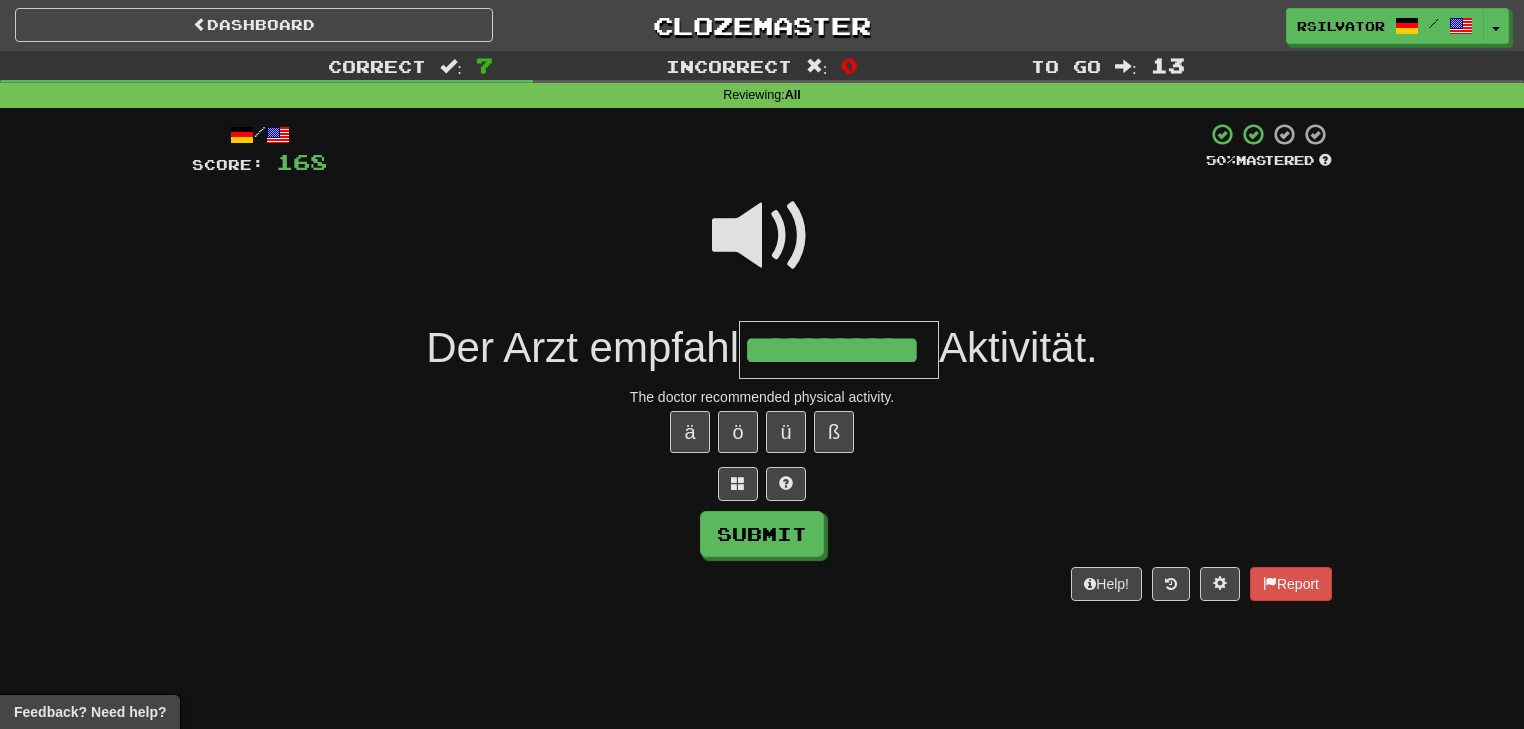 scroll, scrollTop: 0, scrollLeft: 12, axis: horizontal 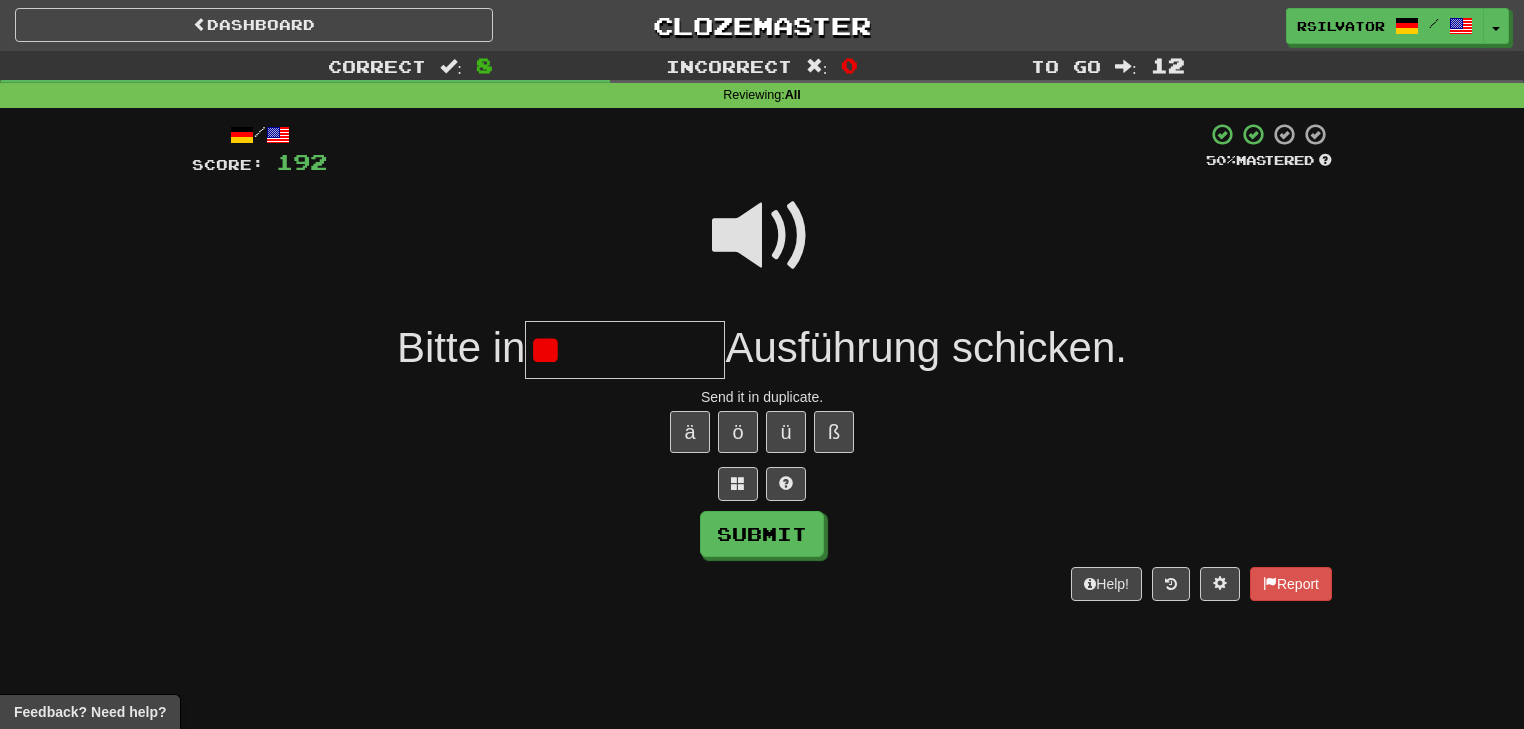 type on "*" 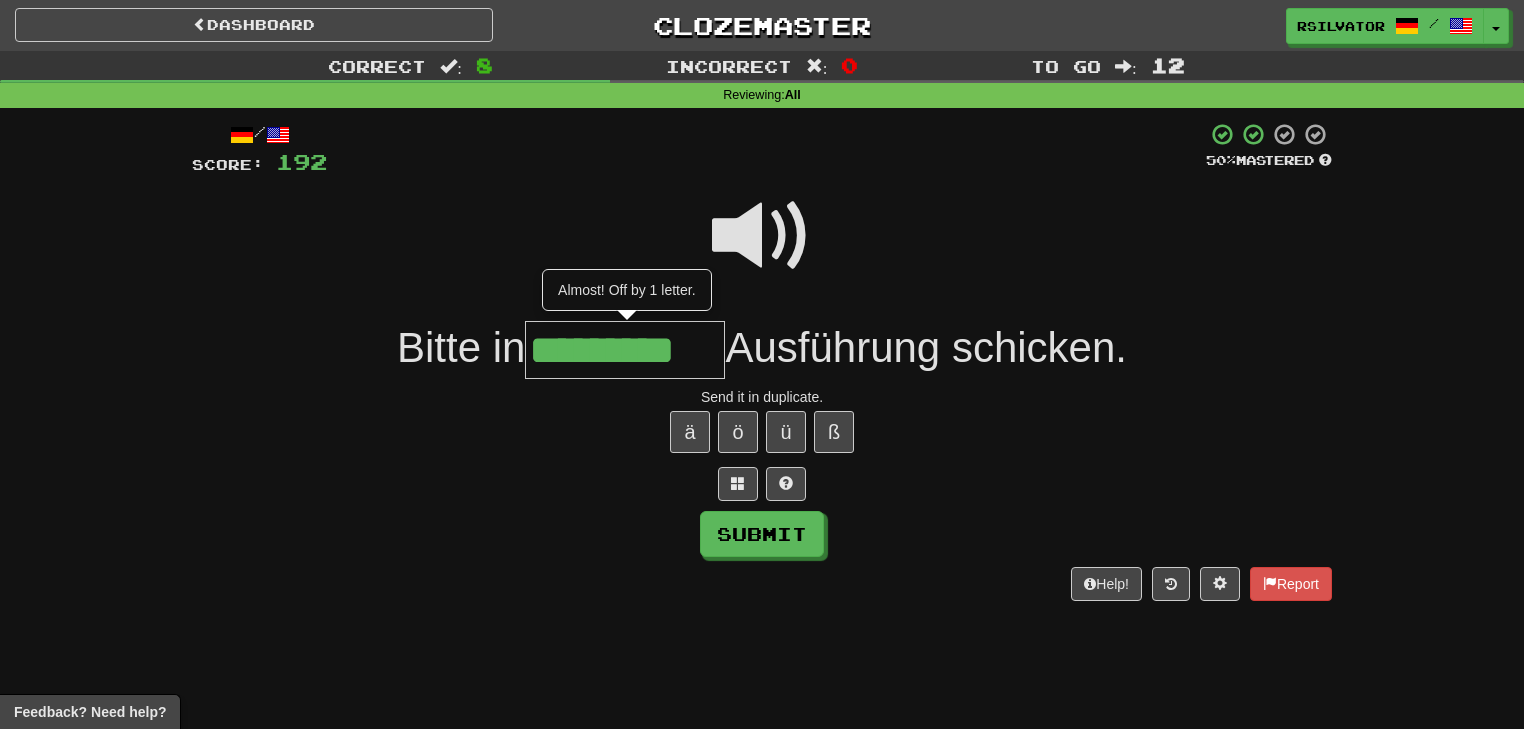 type on "*********" 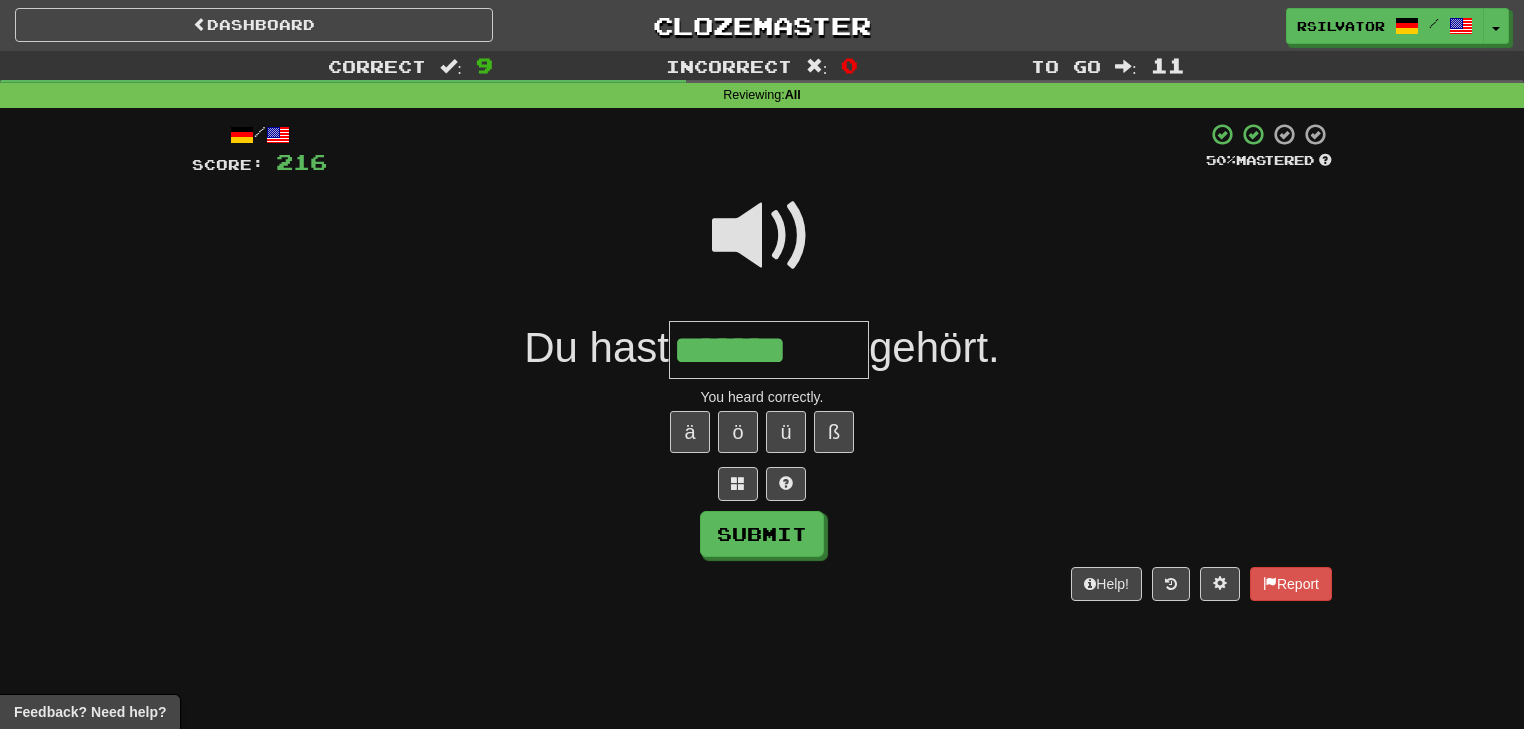 type on "*******" 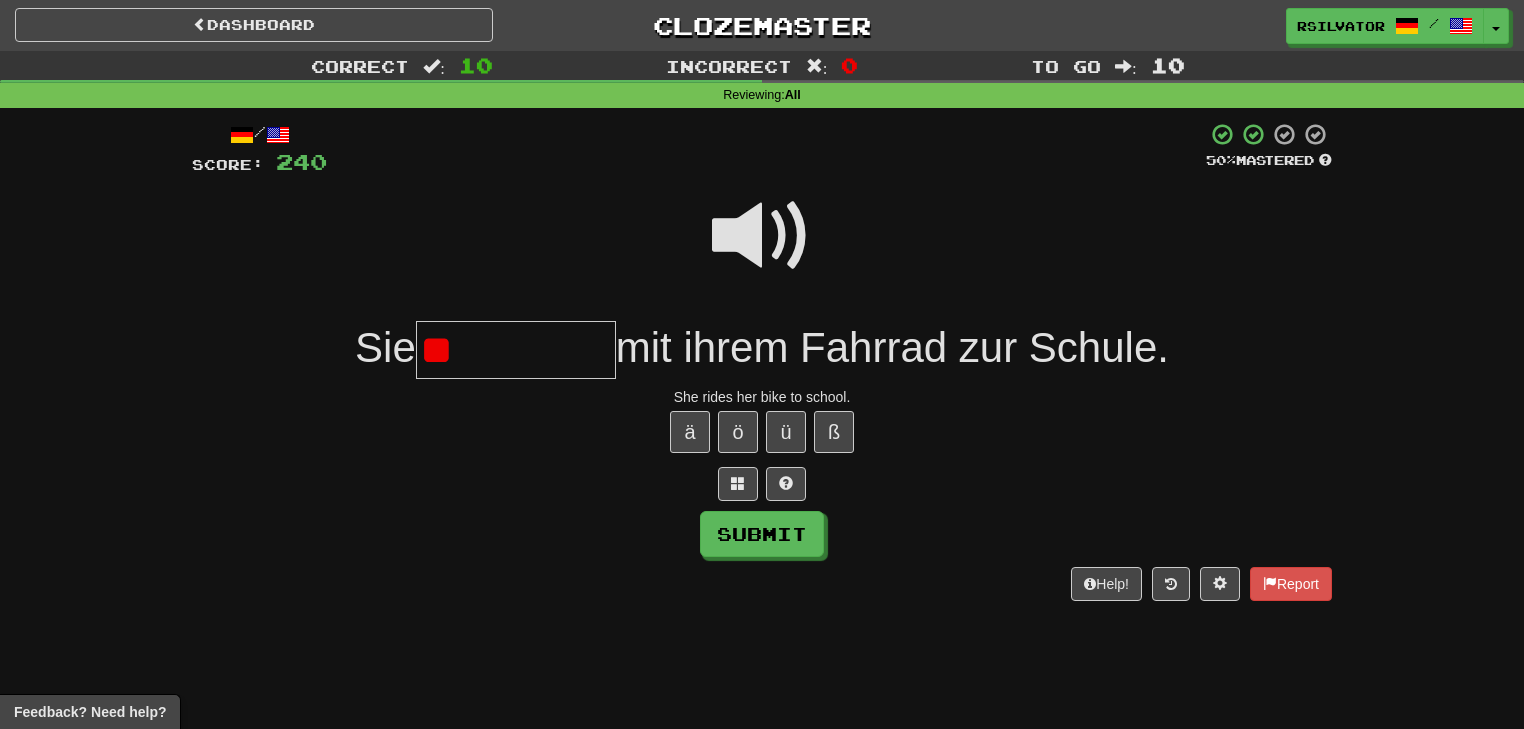 type on "*" 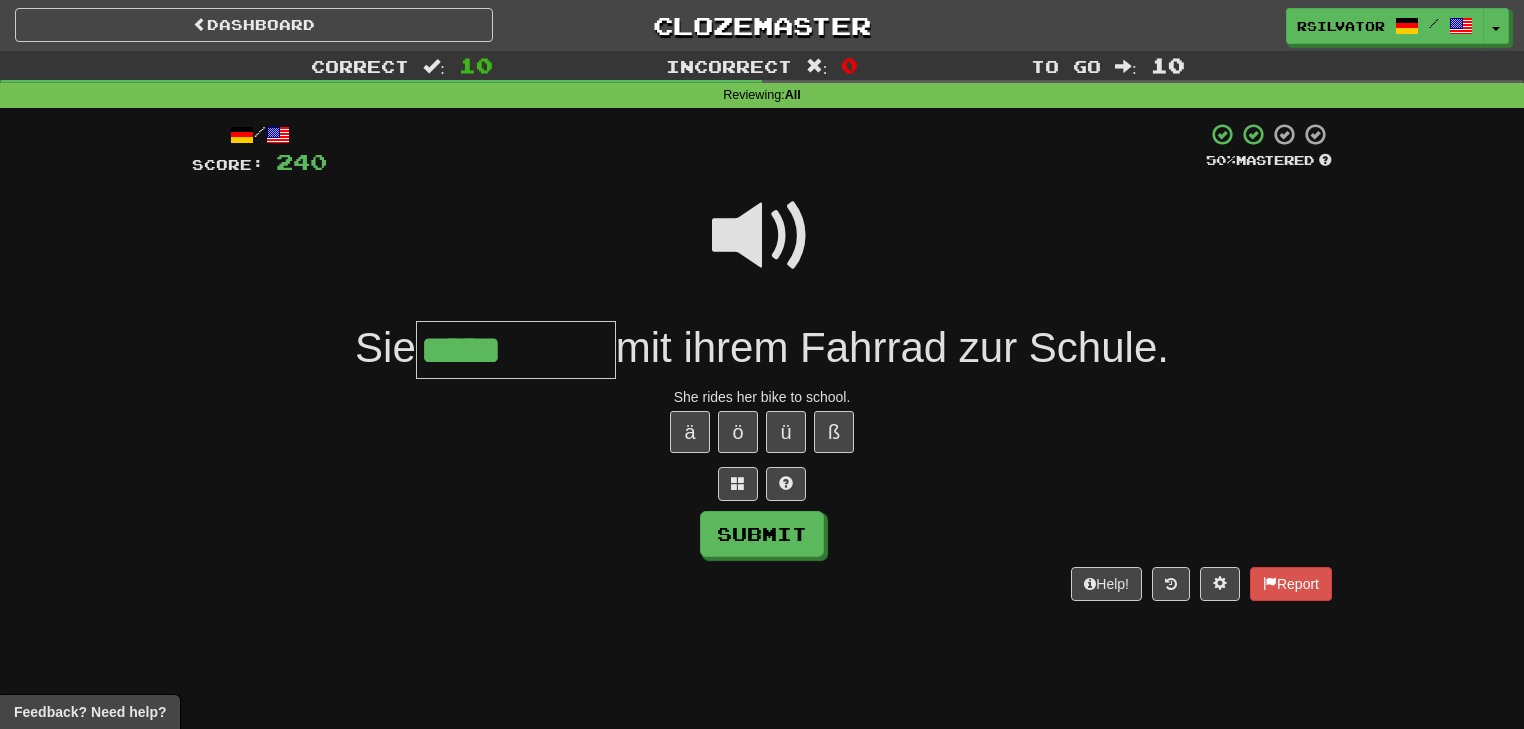 type on "*****" 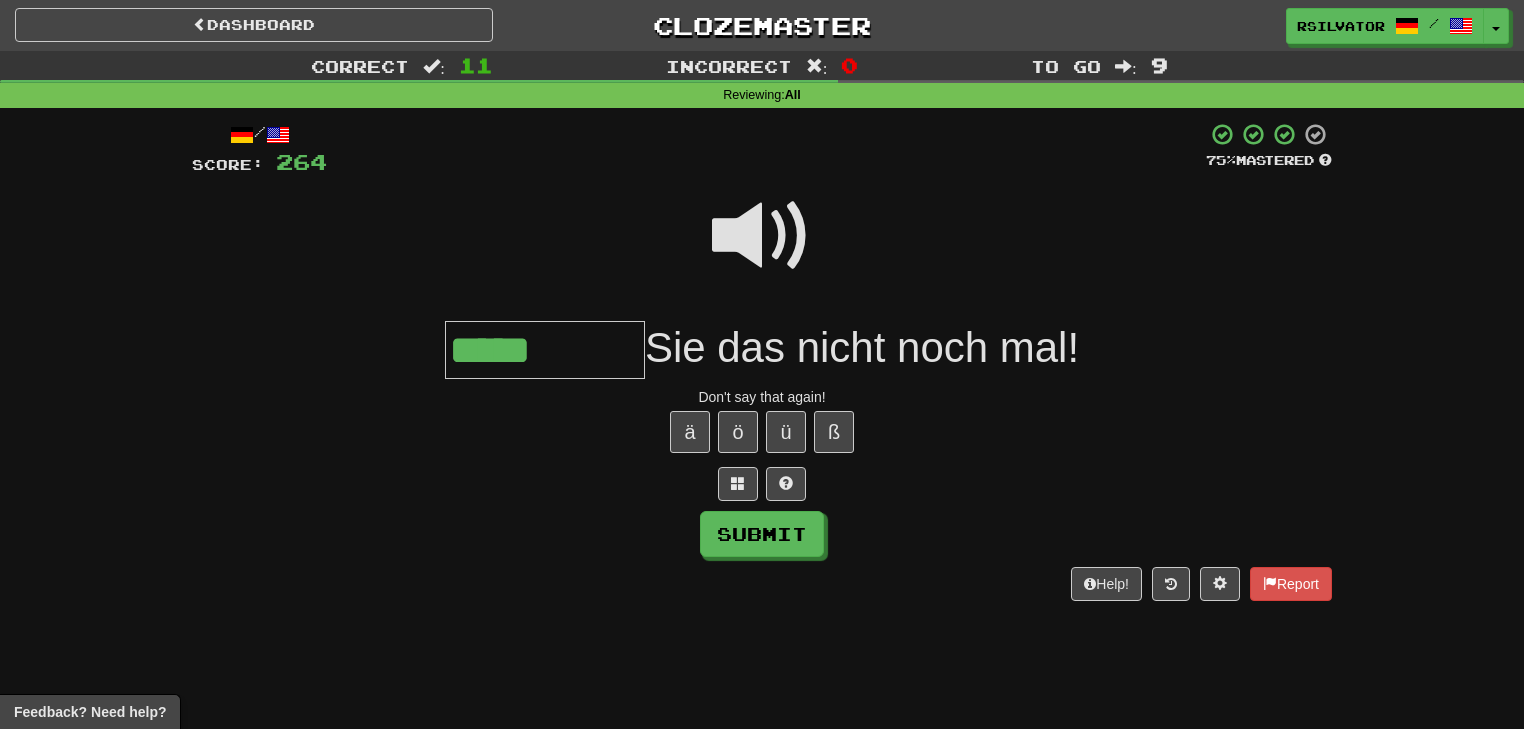 type on "*****" 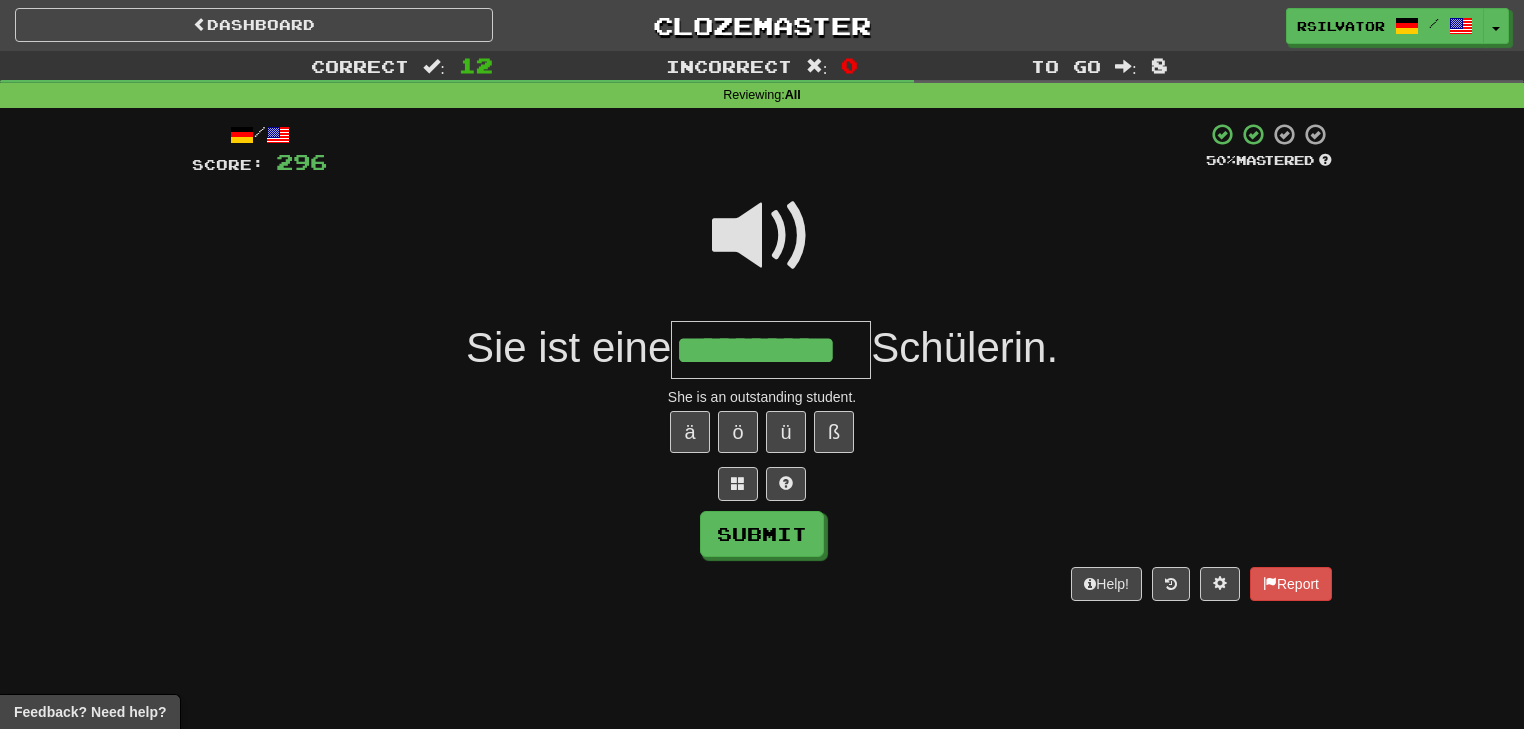 scroll, scrollTop: 0, scrollLeft: 10, axis: horizontal 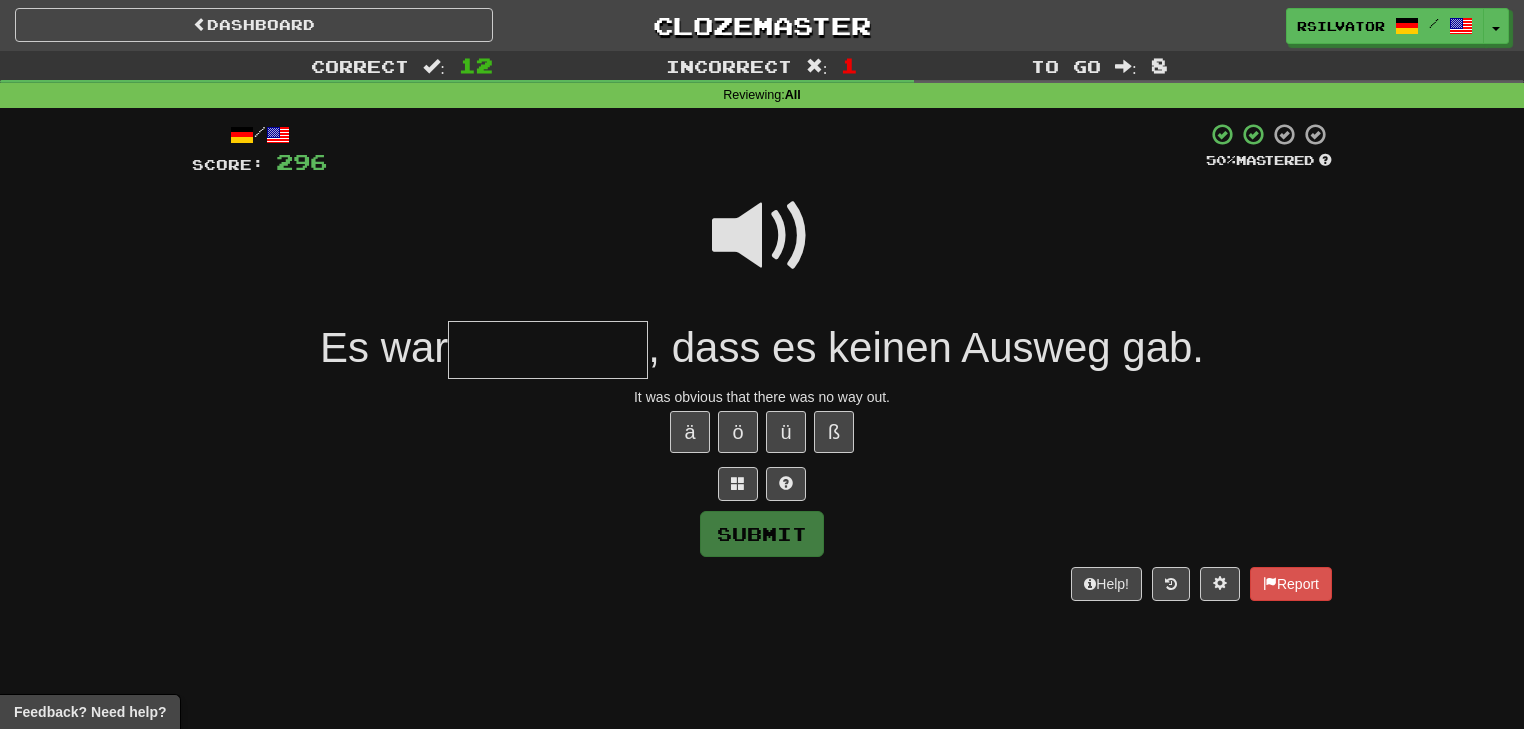 type on "*" 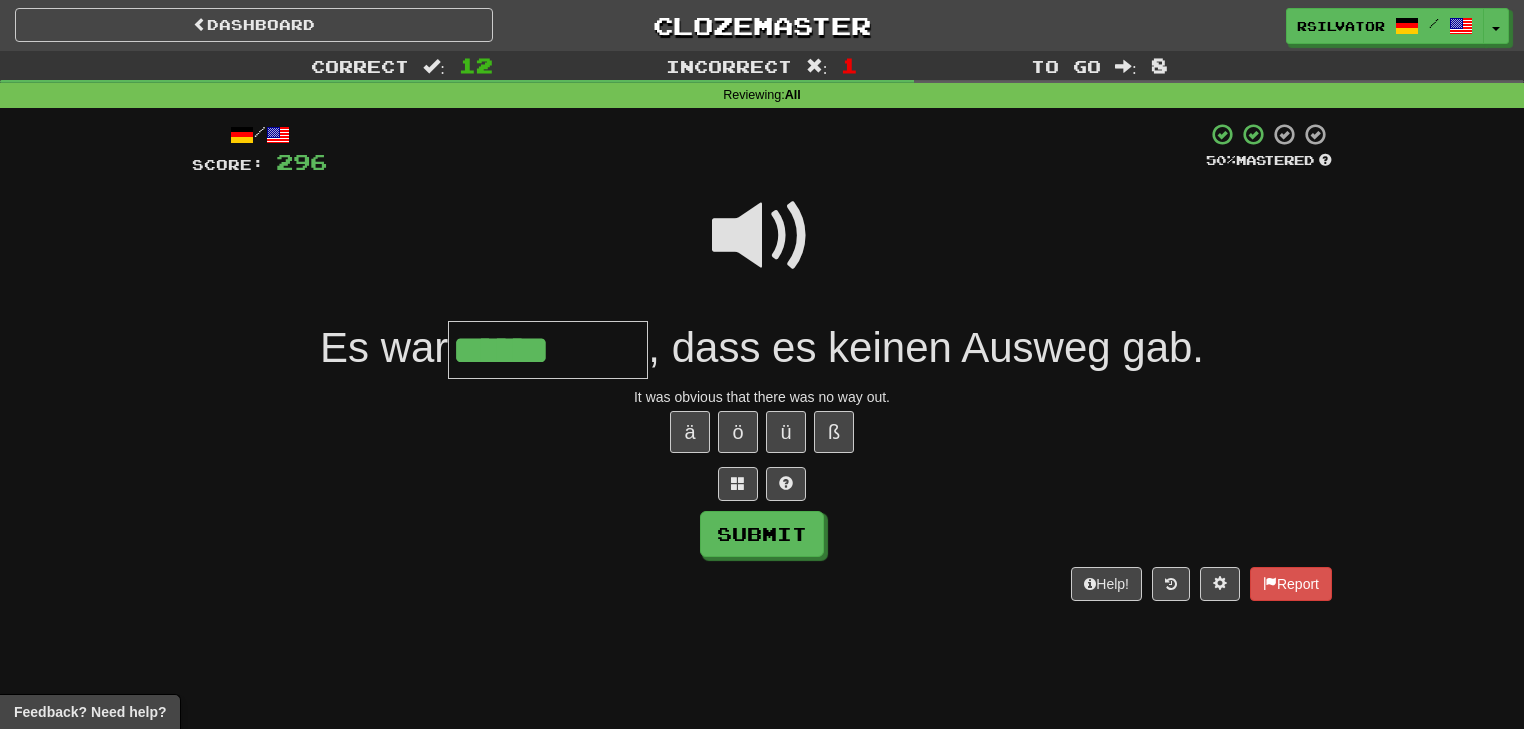 click at bounding box center (762, 249) 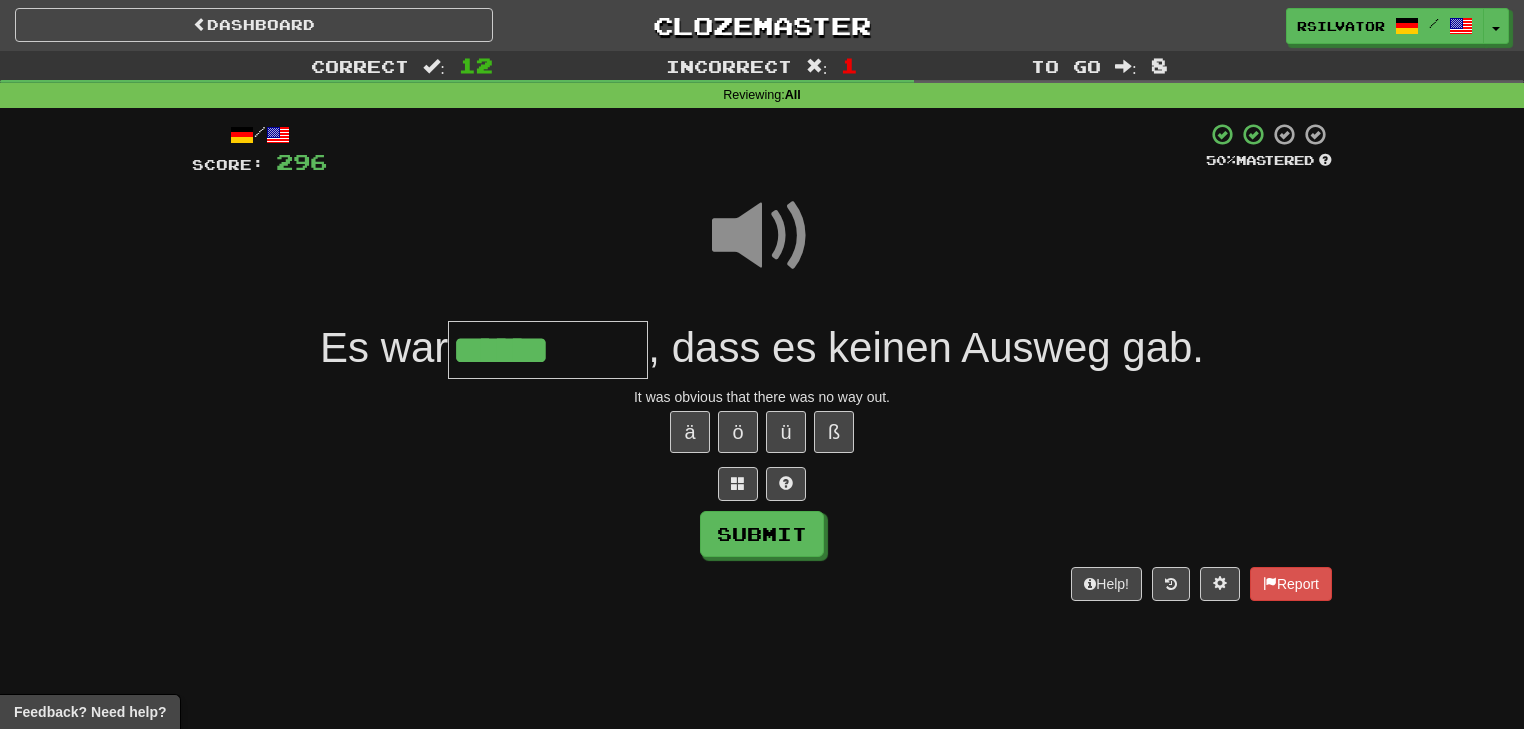 click on "******" at bounding box center [548, 350] 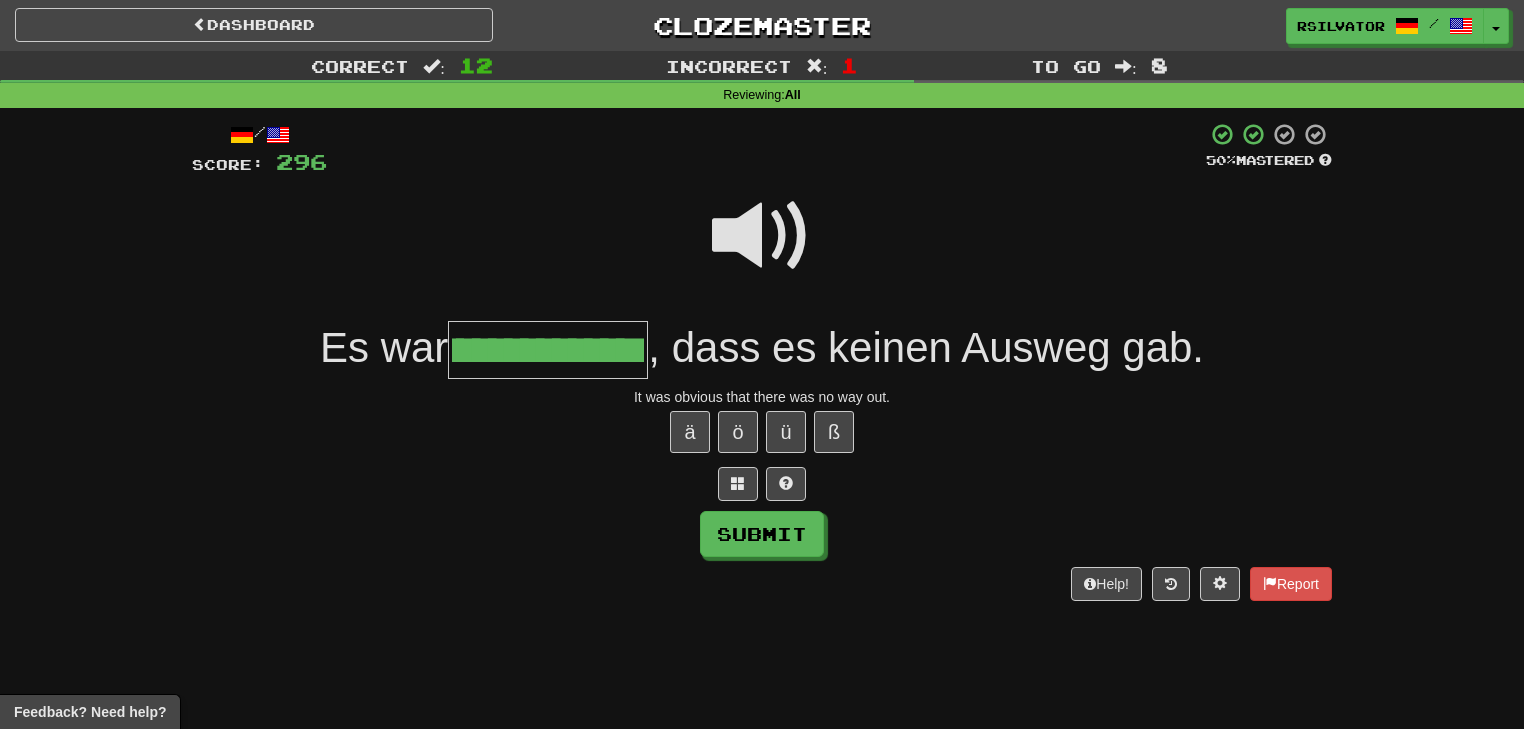 scroll, scrollTop: 0, scrollLeft: 49, axis: horizontal 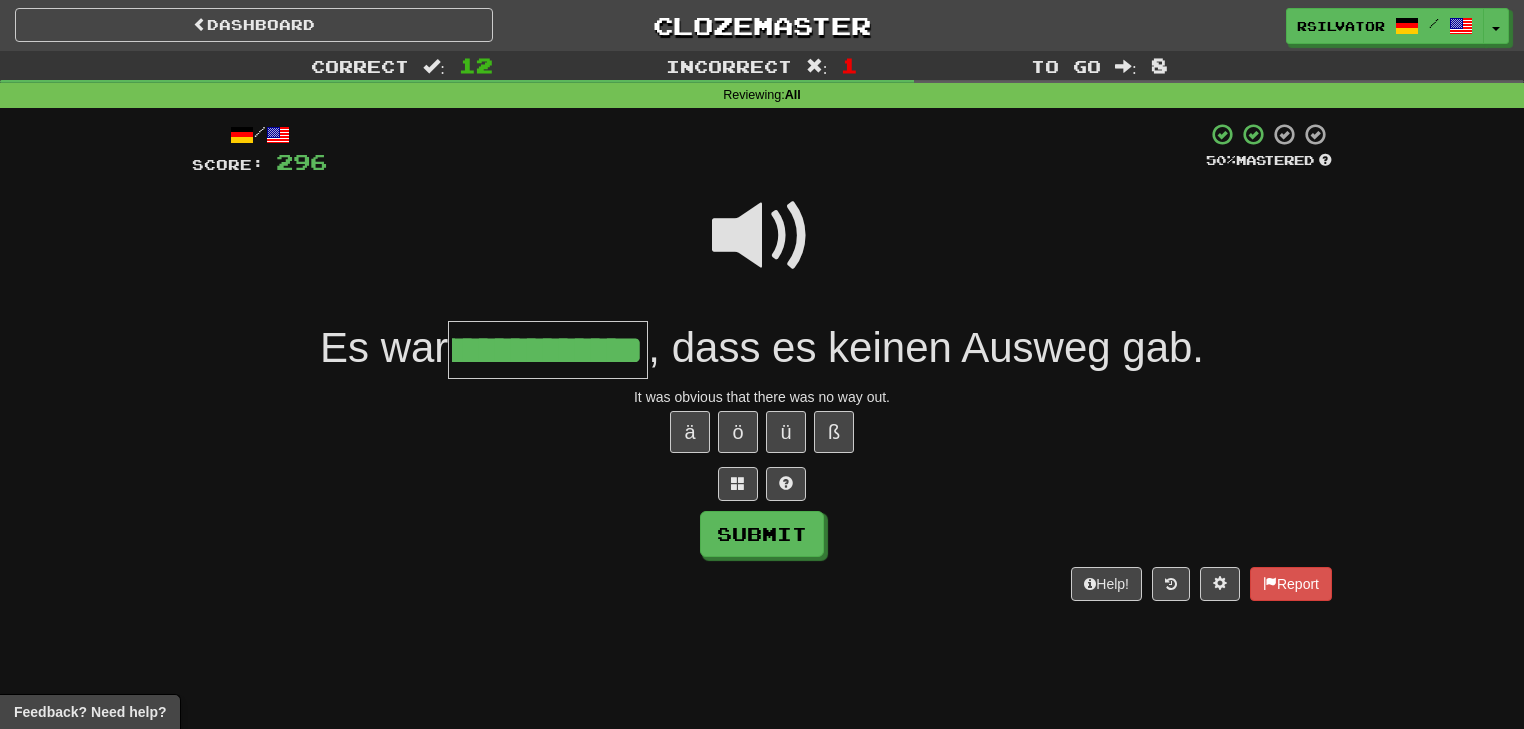 type on "**********" 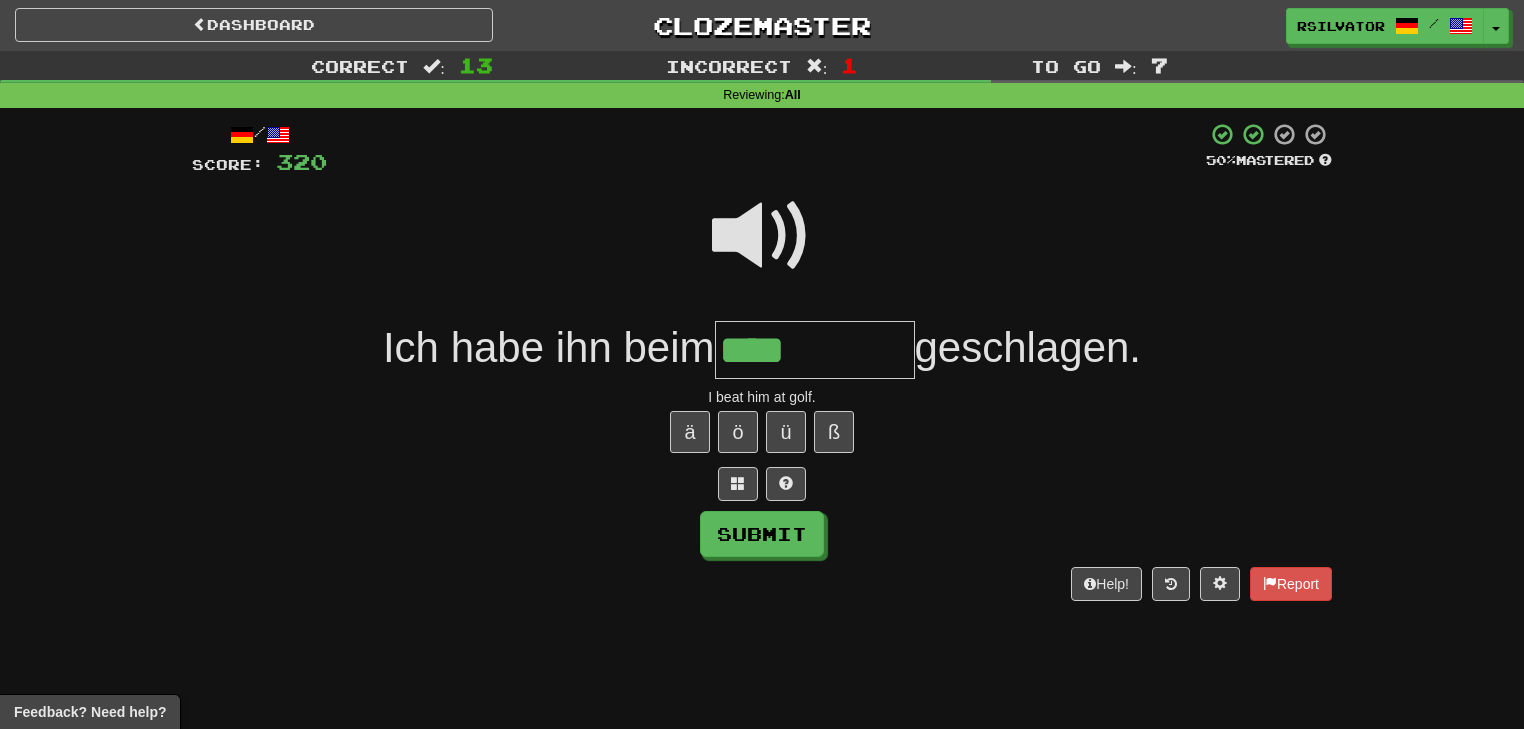 type on "****" 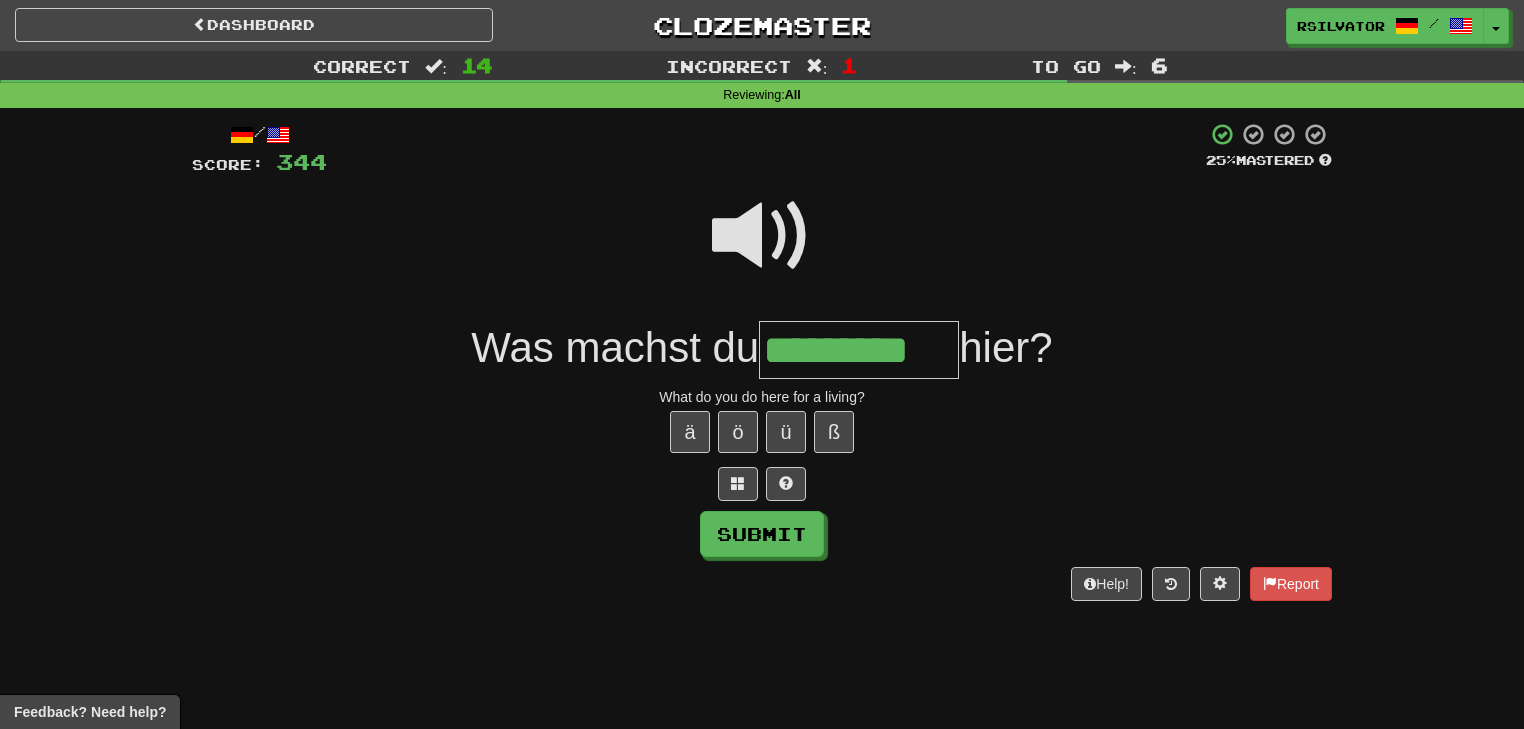 type on "*********" 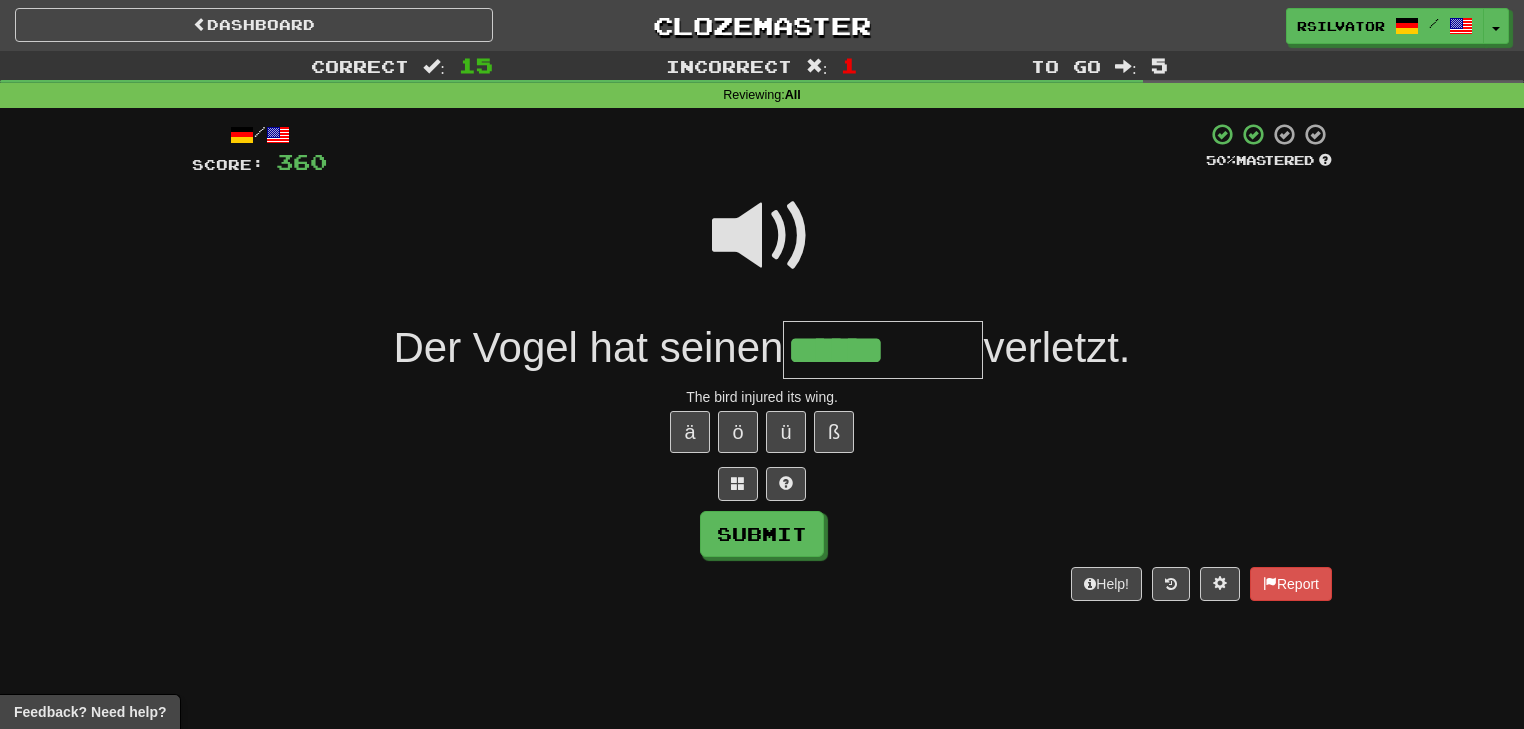 type on "******" 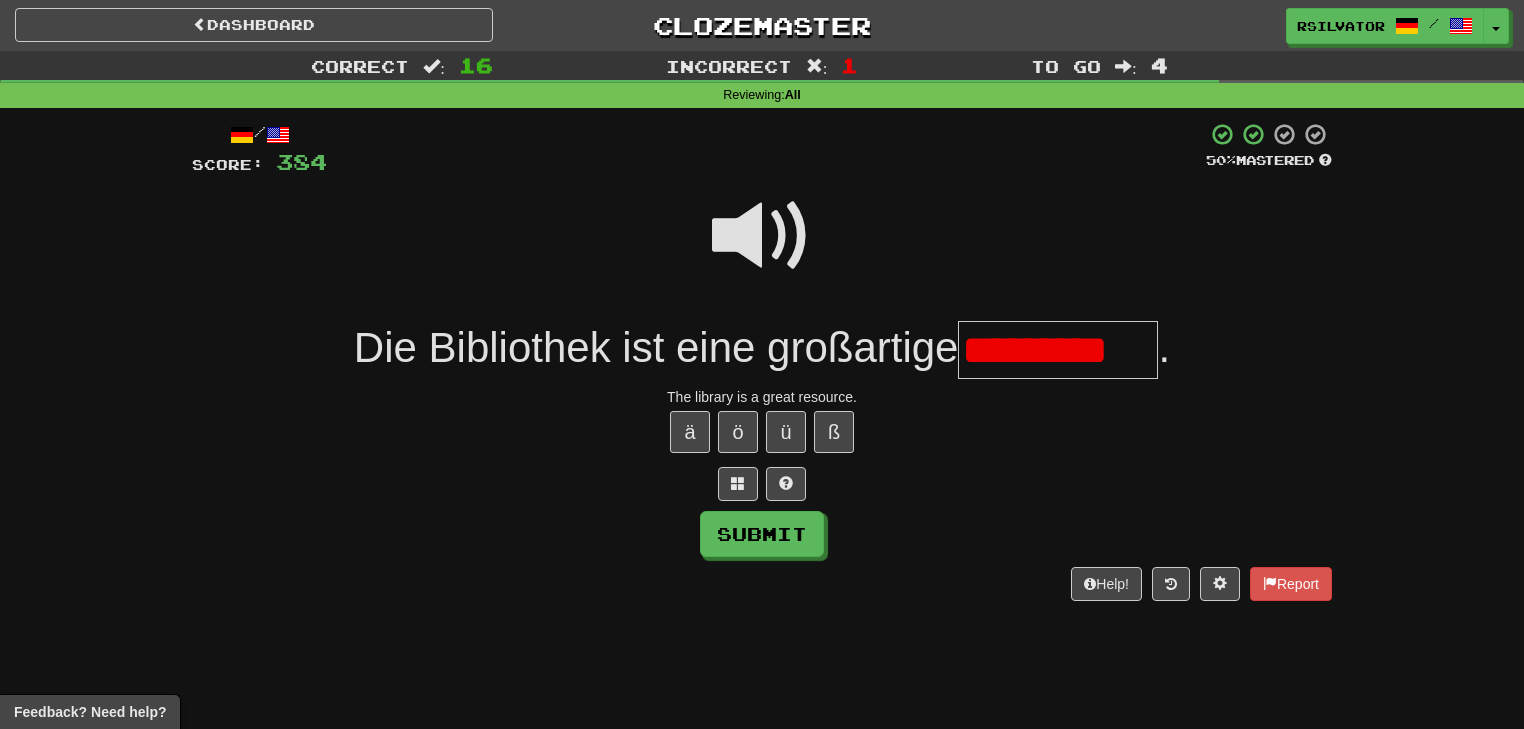 scroll, scrollTop: 0, scrollLeft: 8, axis: horizontal 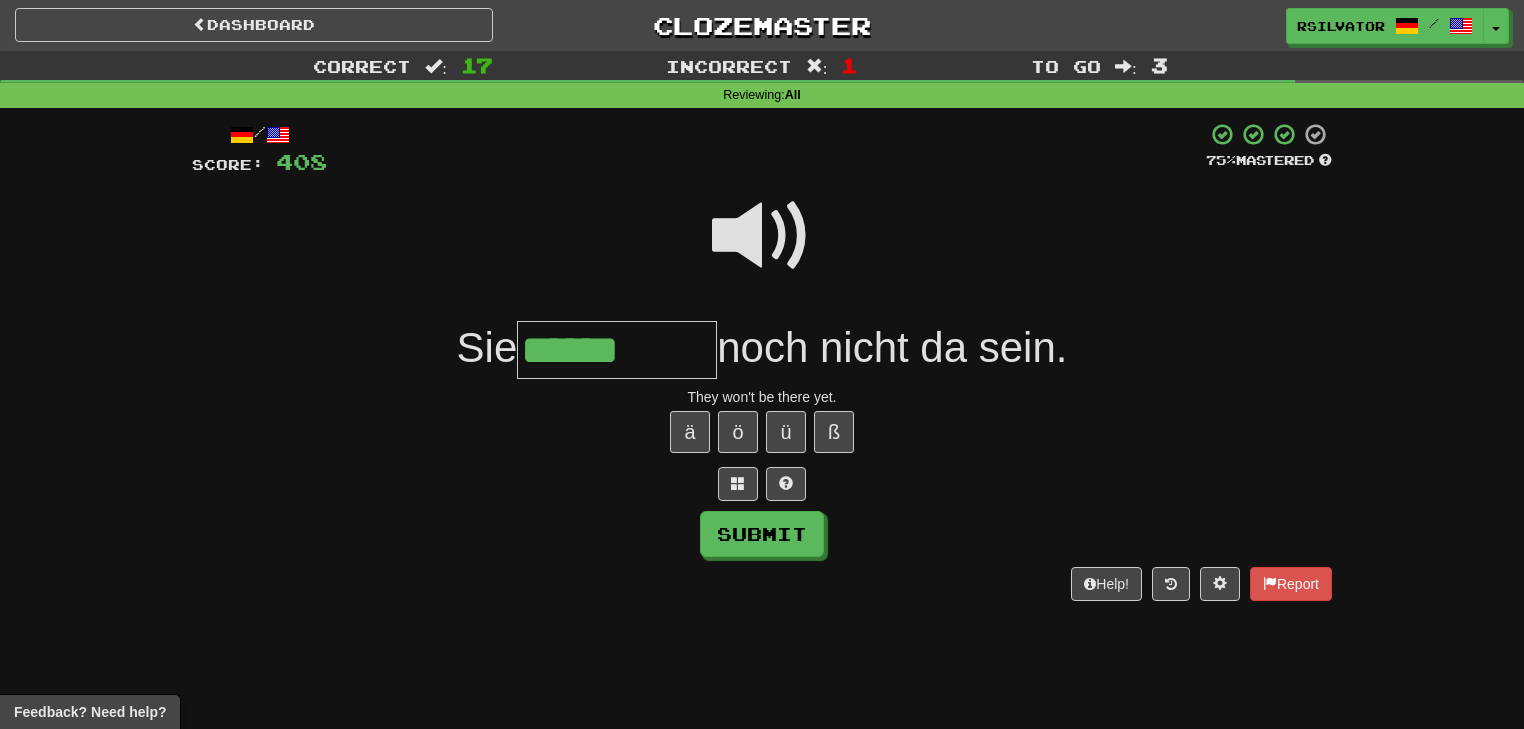 type on "******" 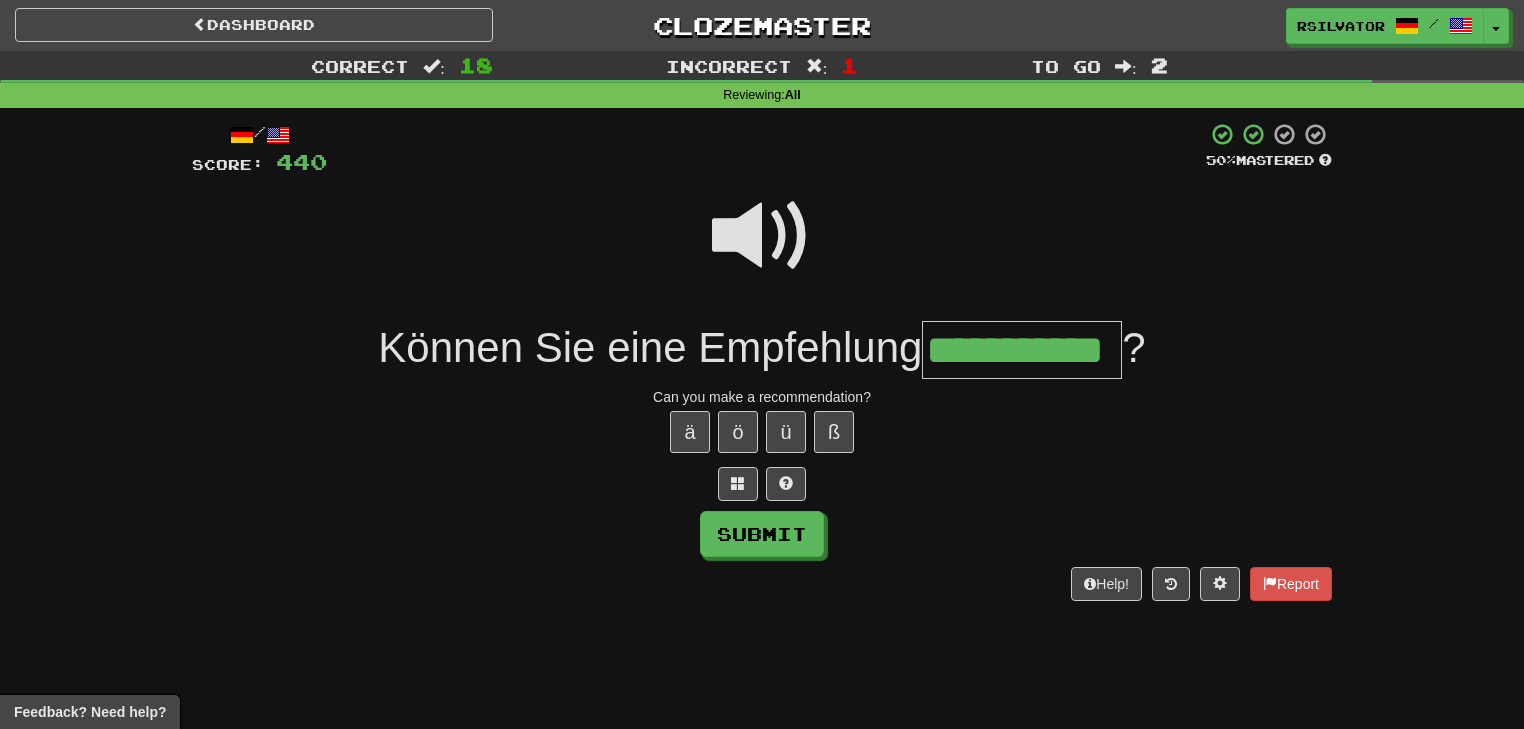 scroll, scrollTop: 0, scrollLeft: 48, axis: horizontal 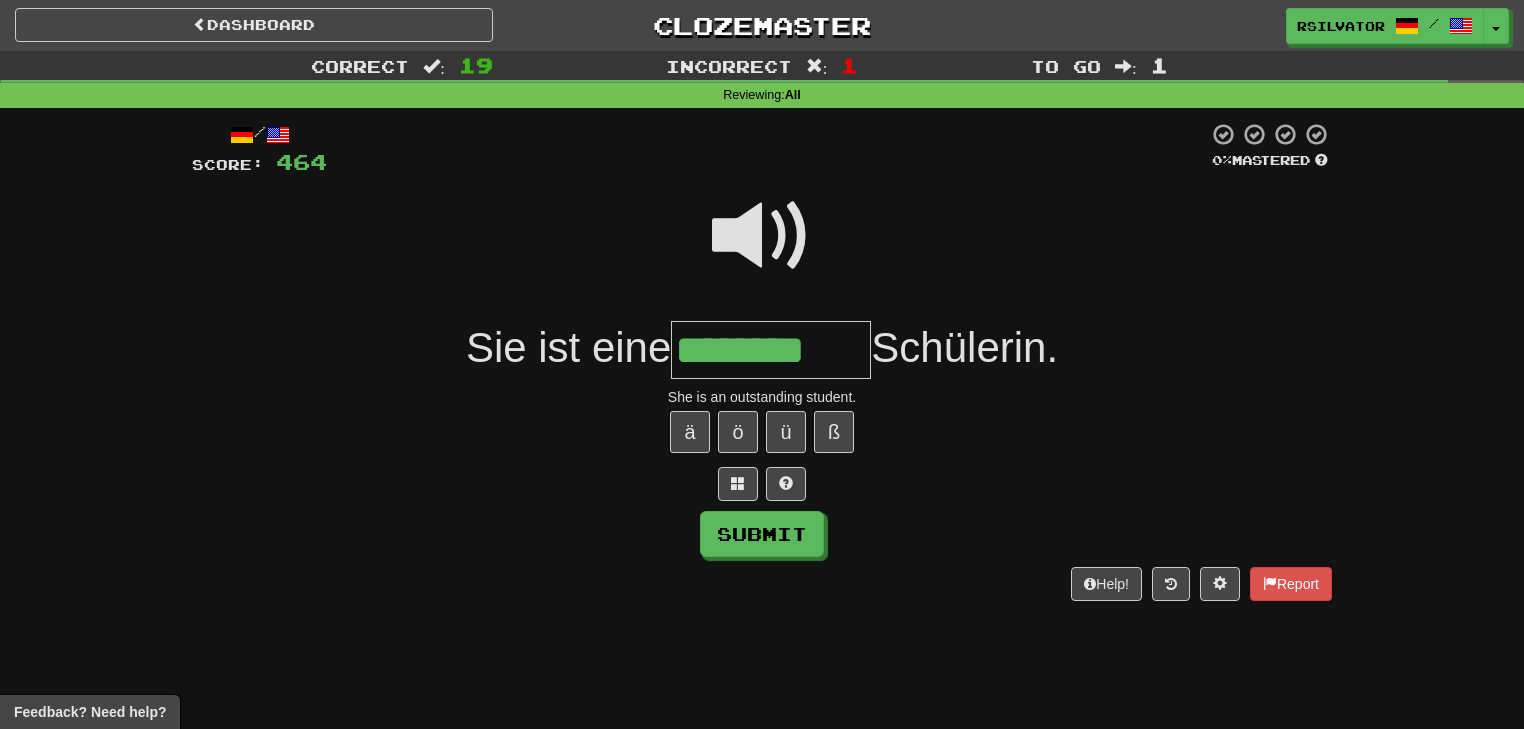 click at bounding box center [762, 236] 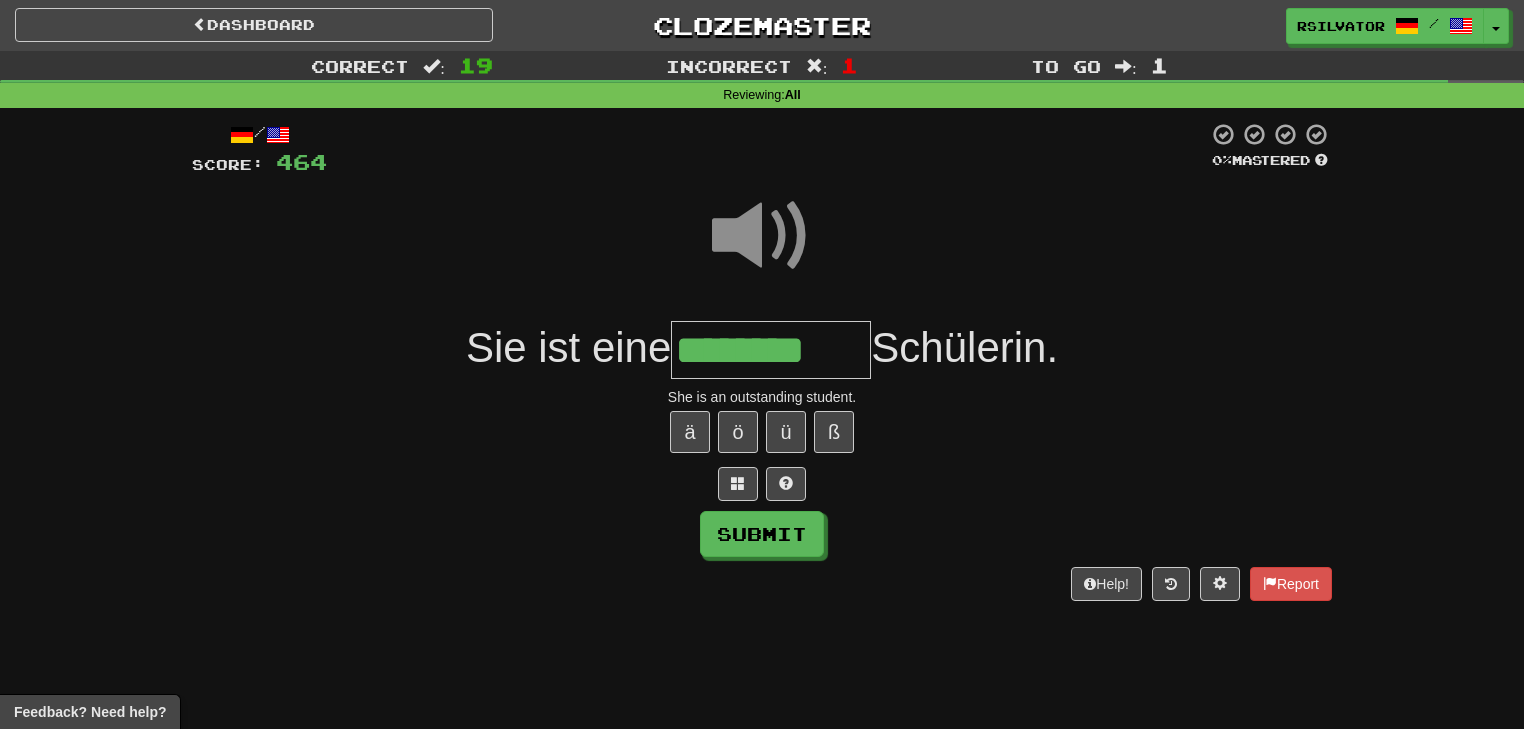 click on "********" at bounding box center (771, 350) 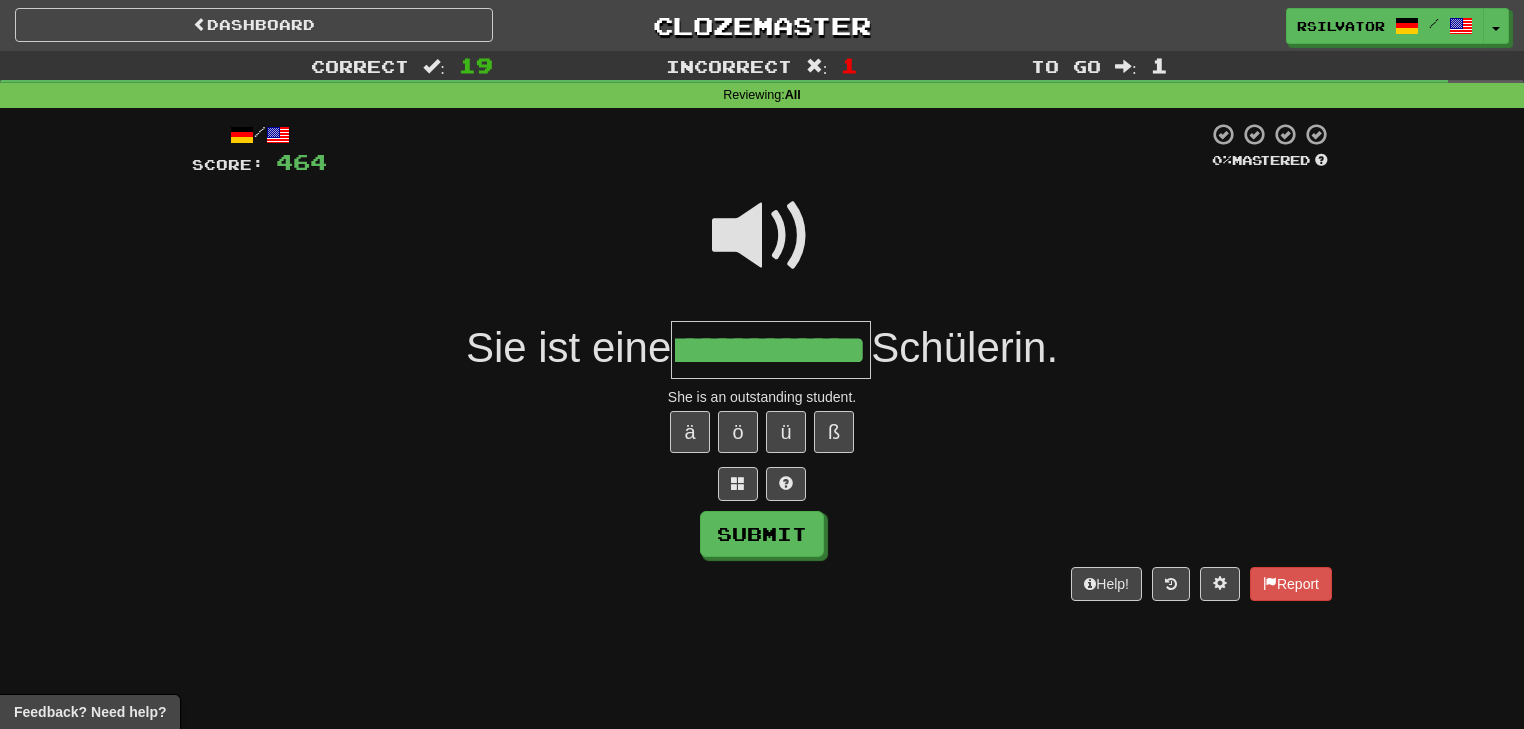 scroll, scrollTop: 0, scrollLeft: 80, axis: horizontal 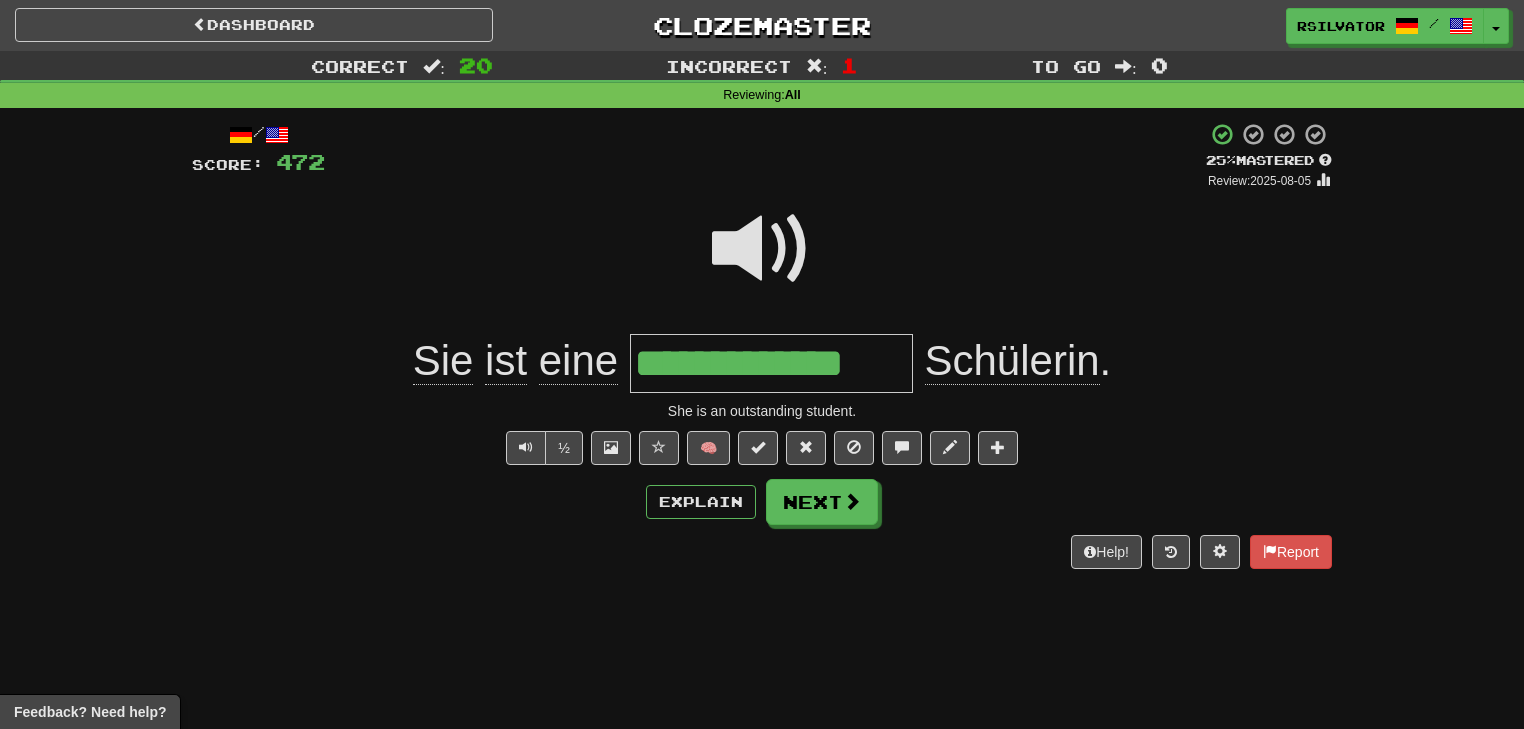 click at bounding box center [762, 249] 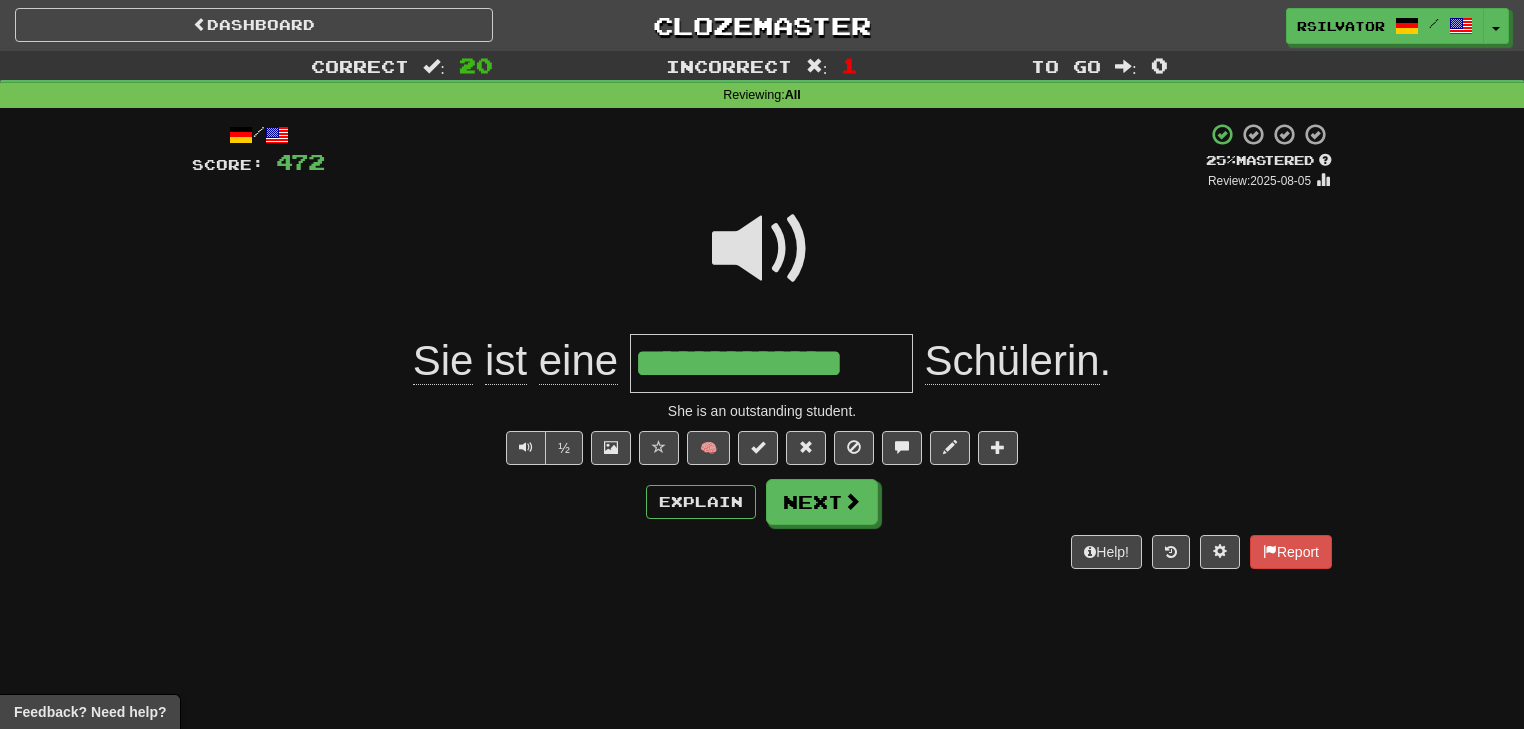 click on "+ 8" at bounding box center (765, 156) 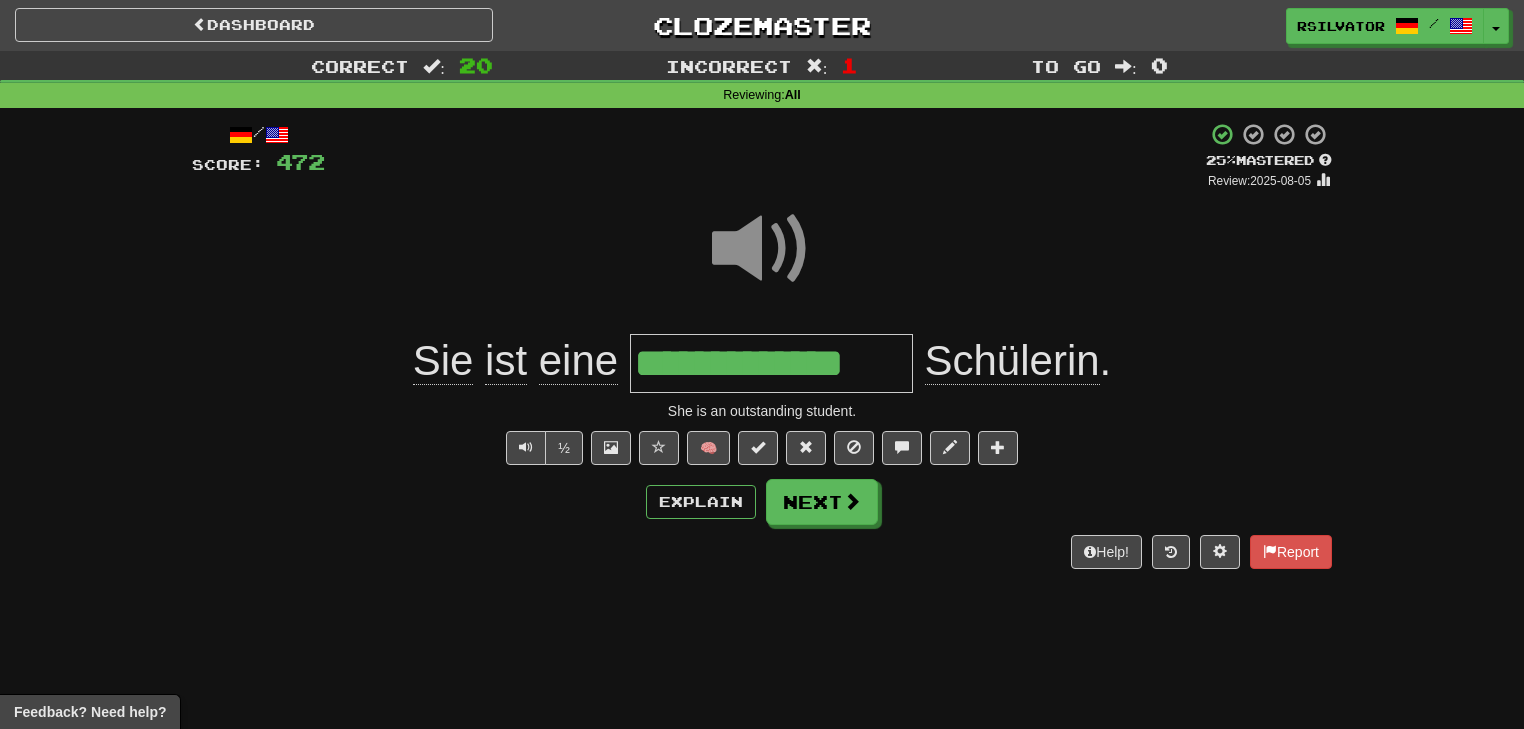 click at bounding box center [762, 249] 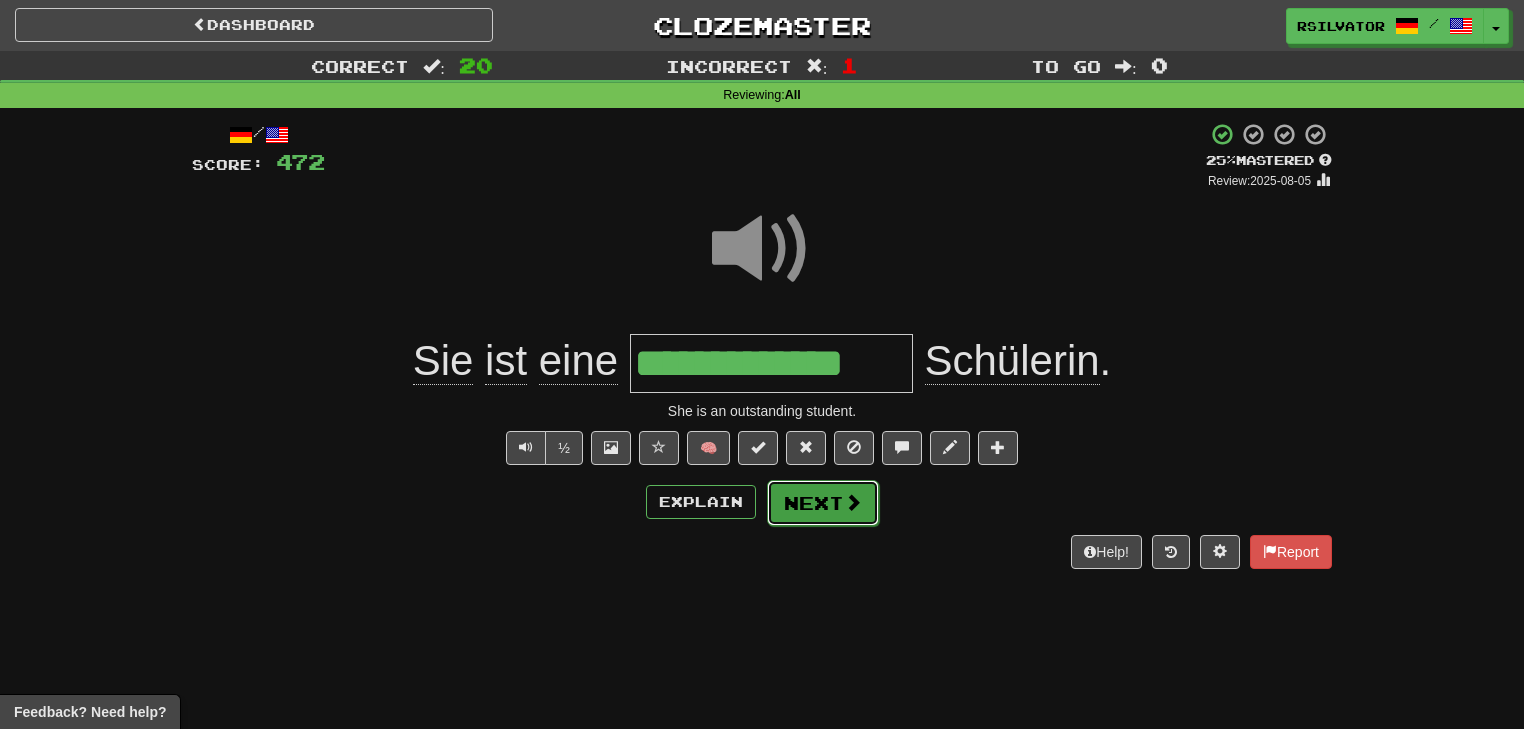 click on "Next" at bounding box center (823, 503) 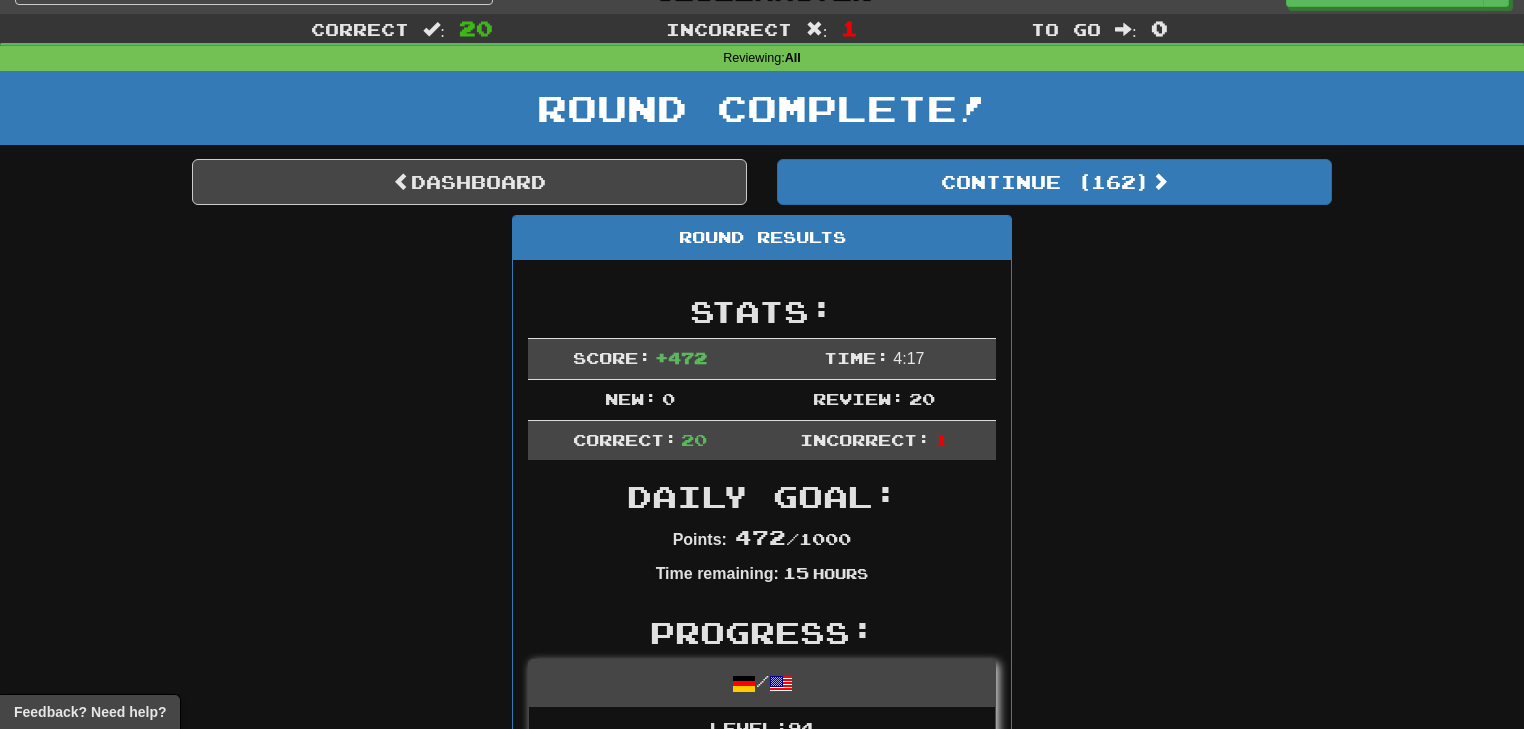 scroll, scrollTop: 0, scrollLeft: 0, axis: both 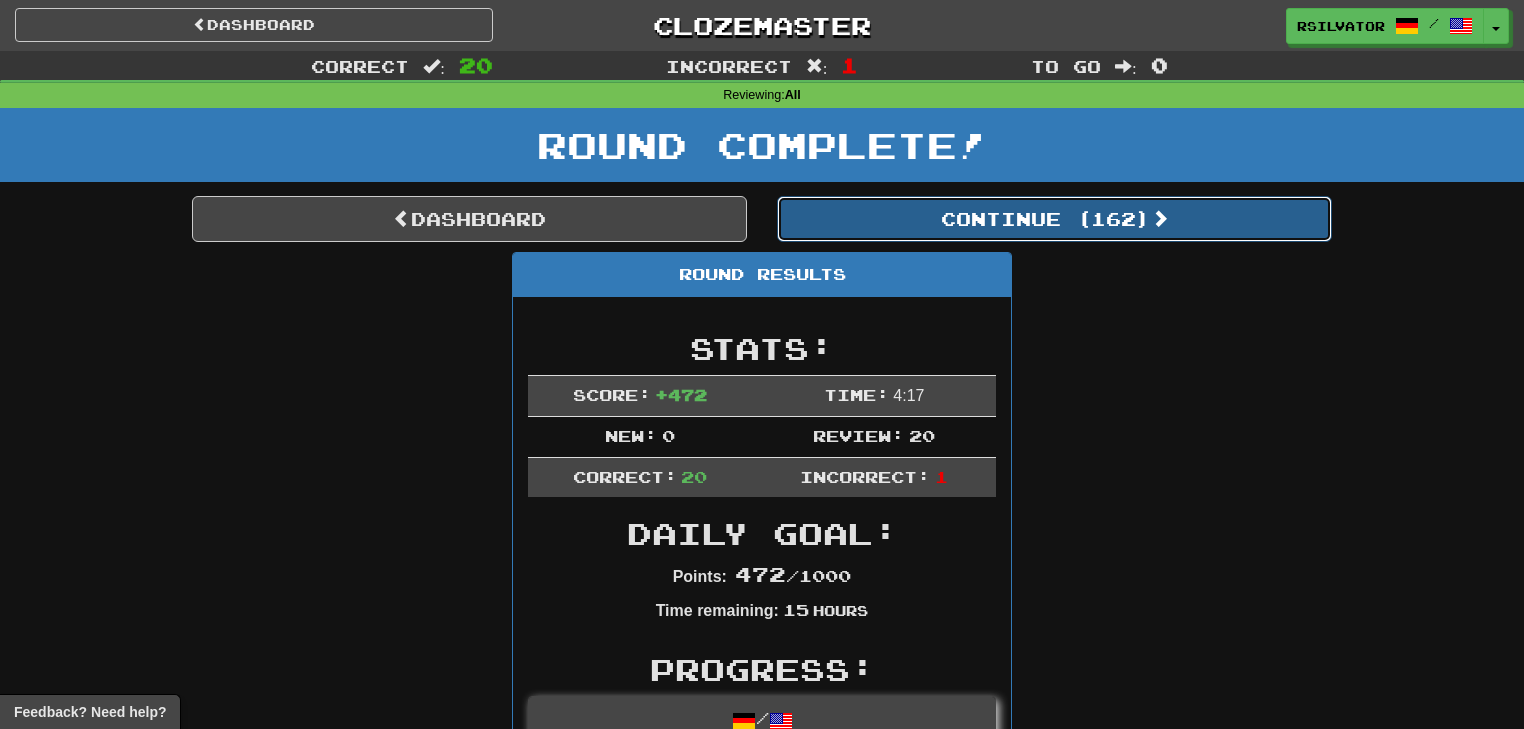 click on "Continue ( 162 )" at bounding box center [1054, 219] 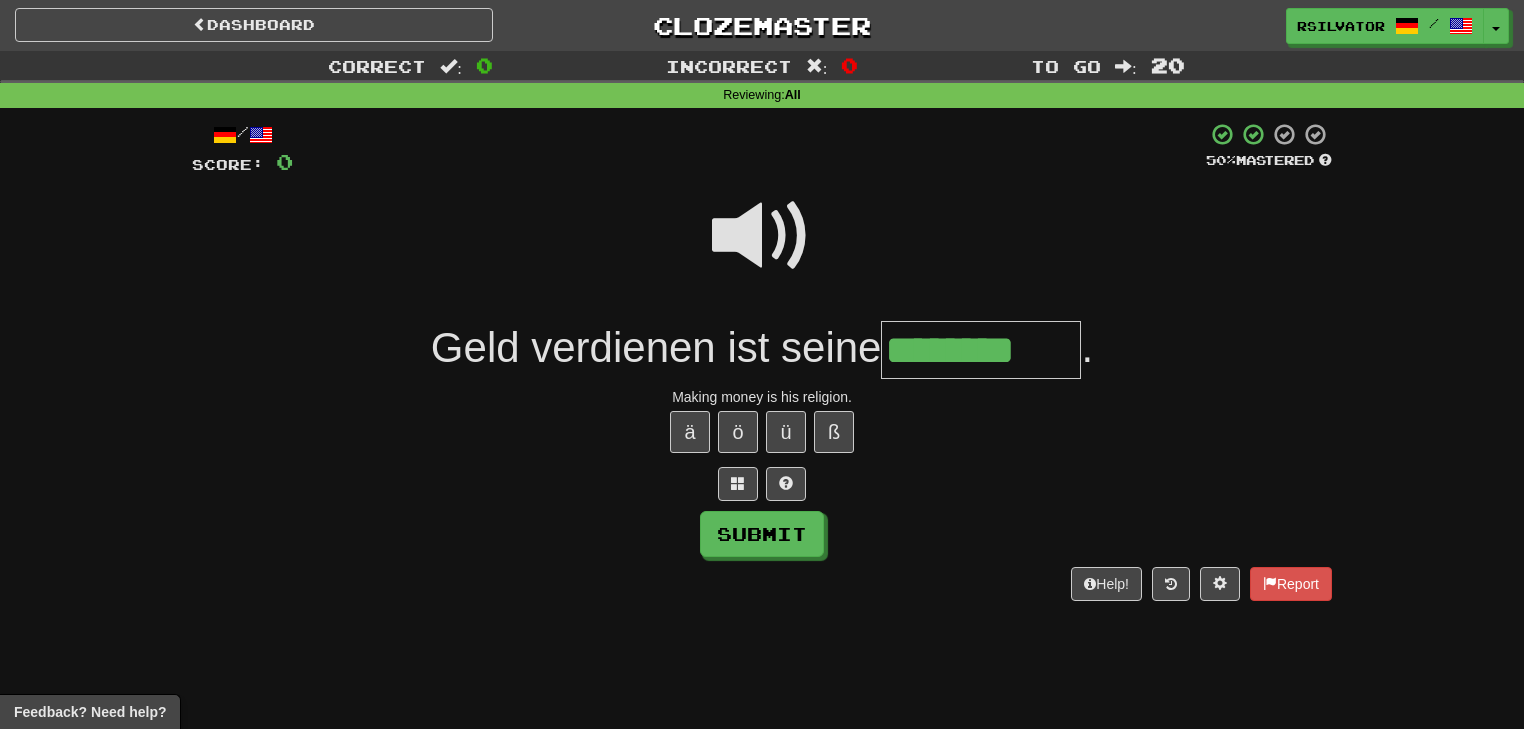 type on "********" 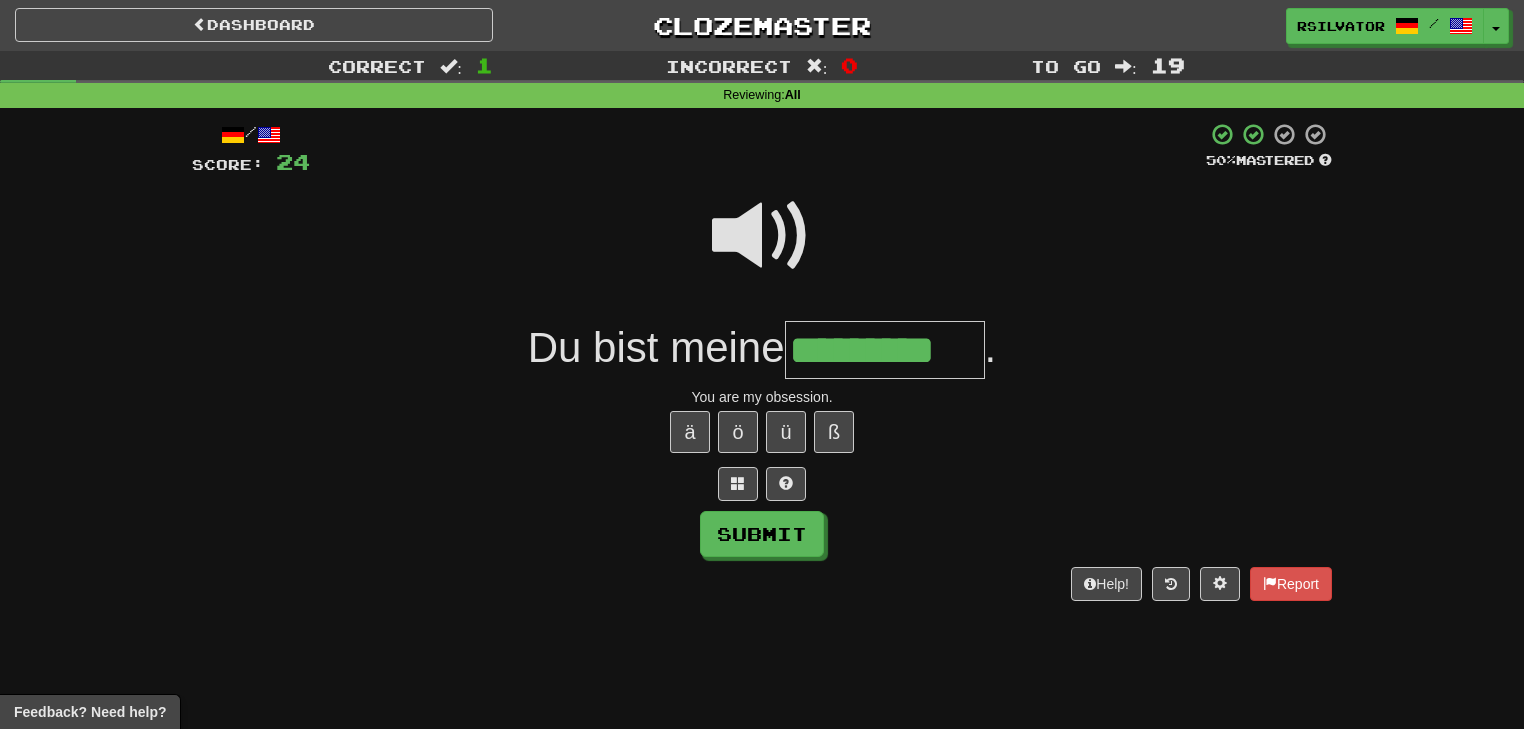 scroll, scrollTop: 0, scrollLeft: 5, axis: horizontal 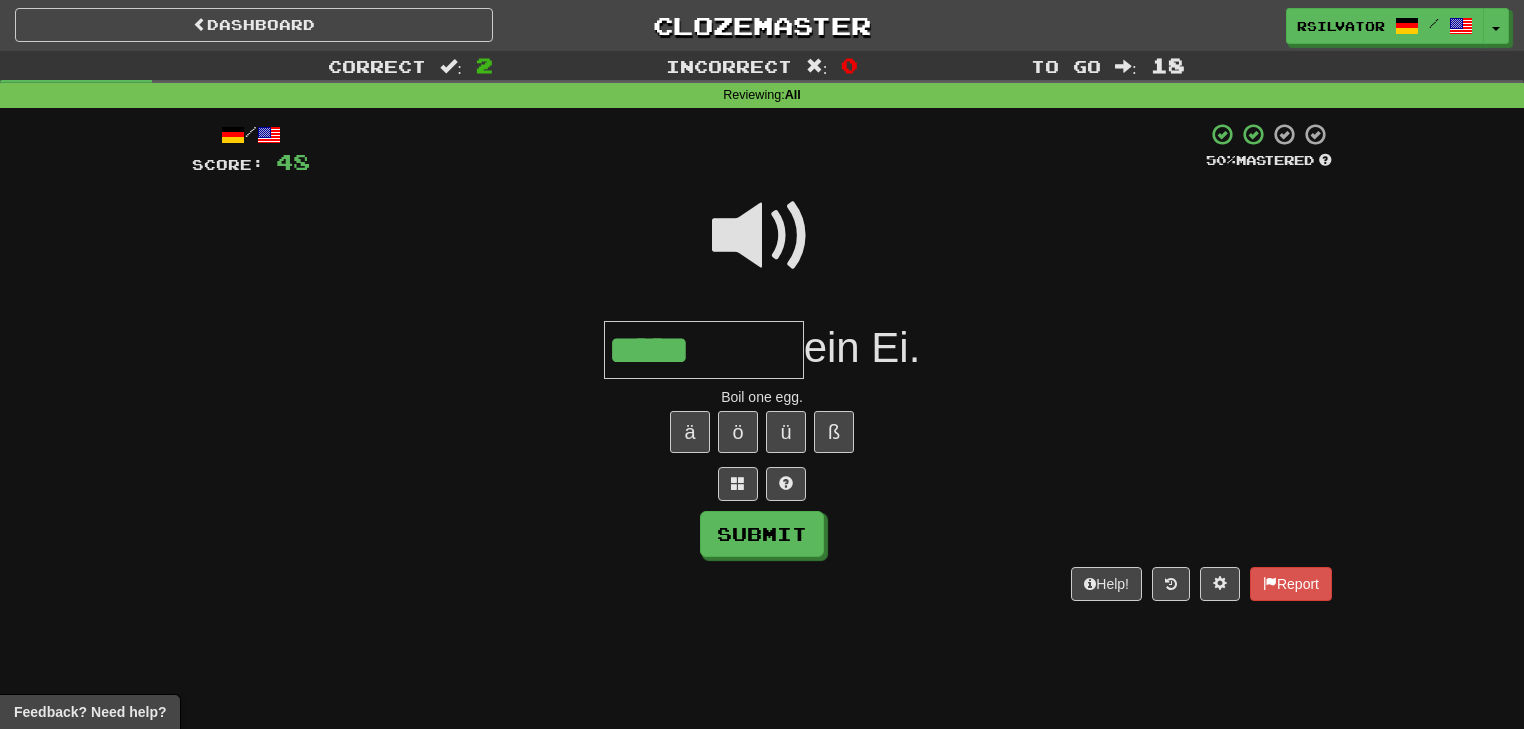 type on "*****" 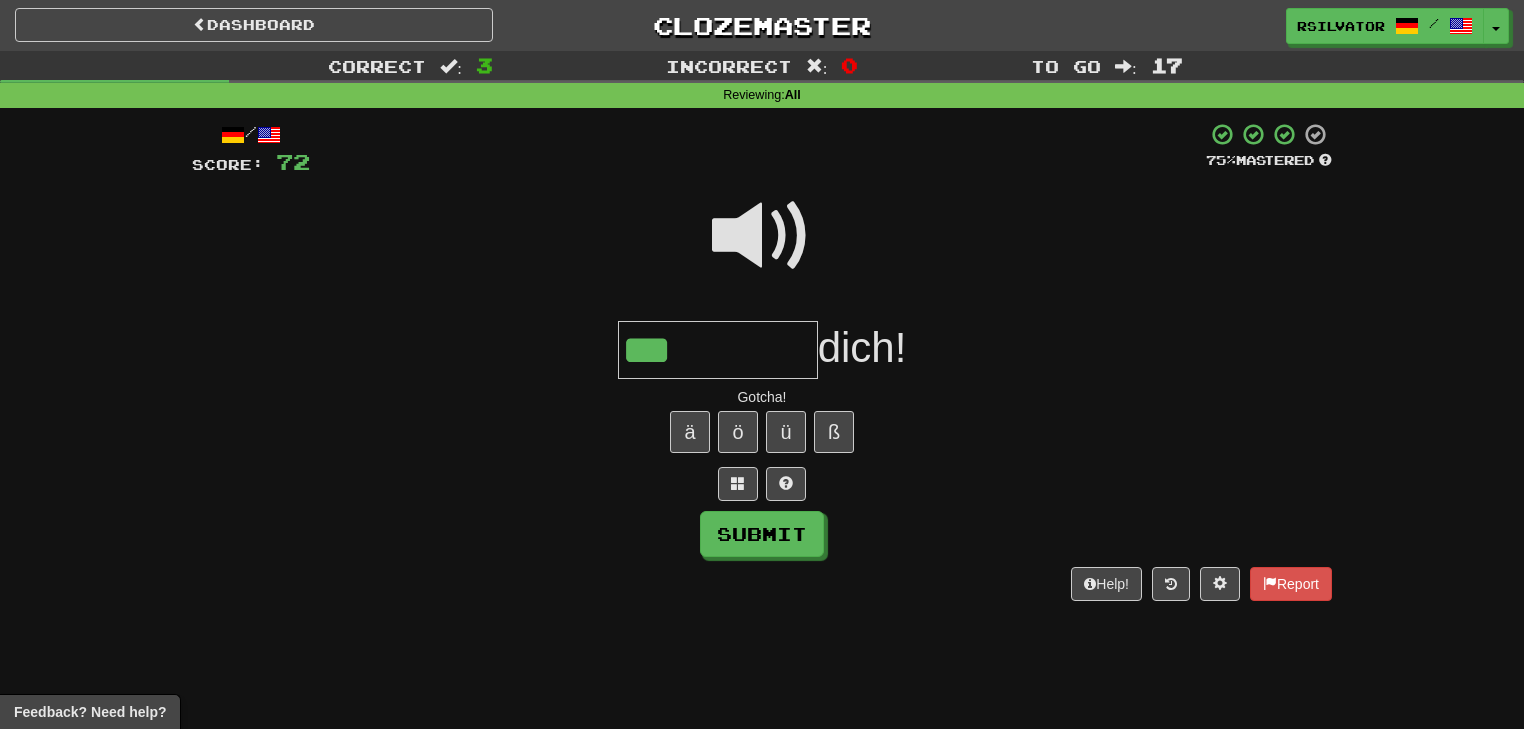 type on "***" 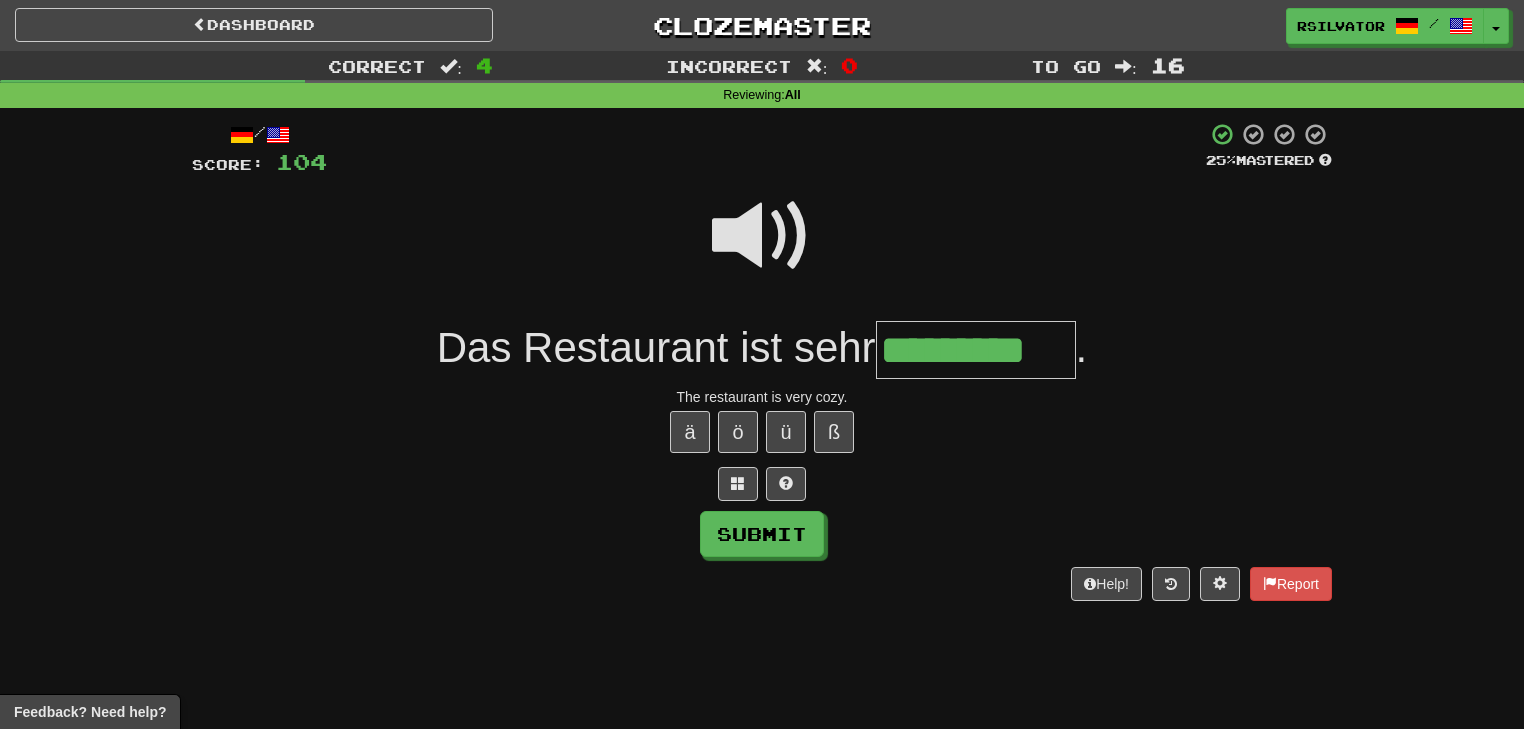 type on "*********" 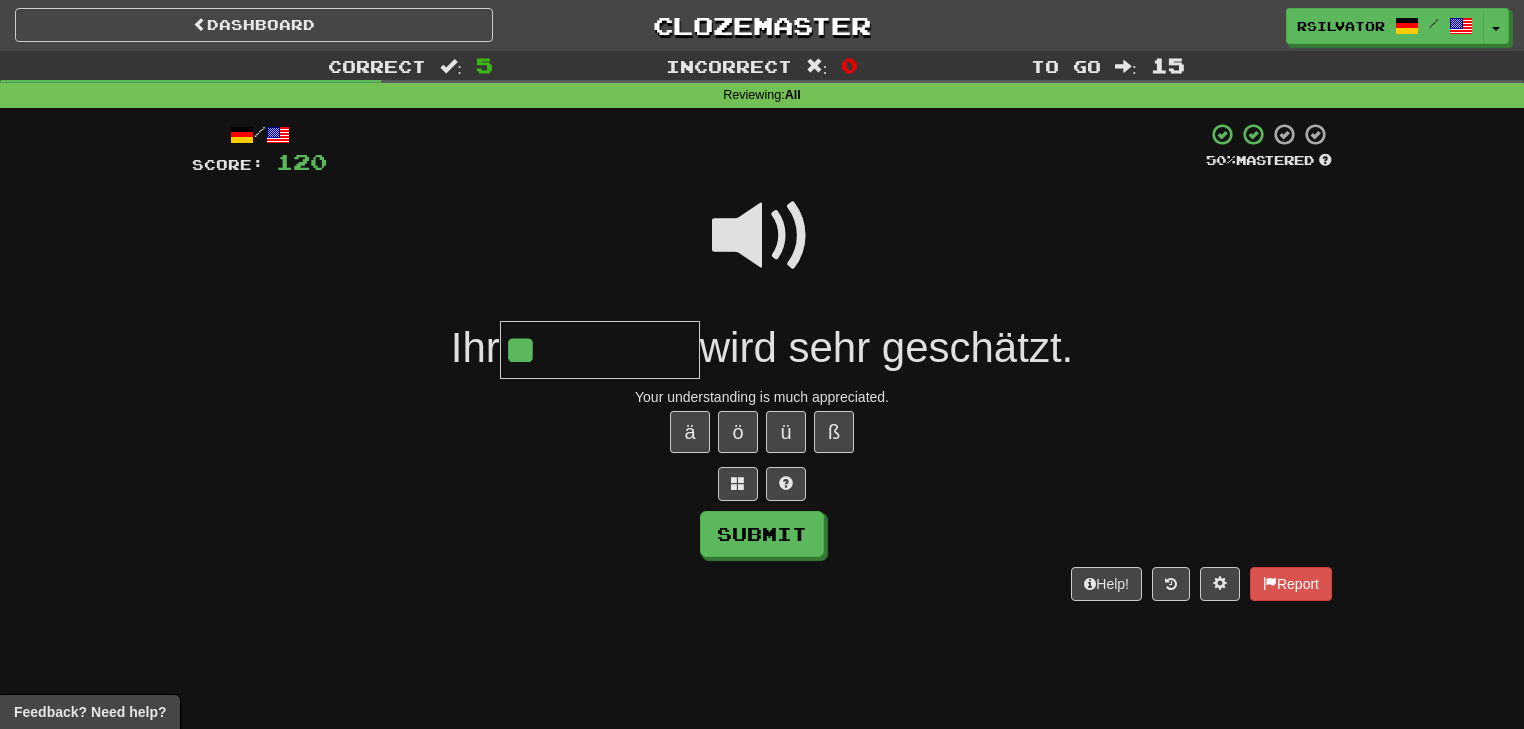 type on "*" 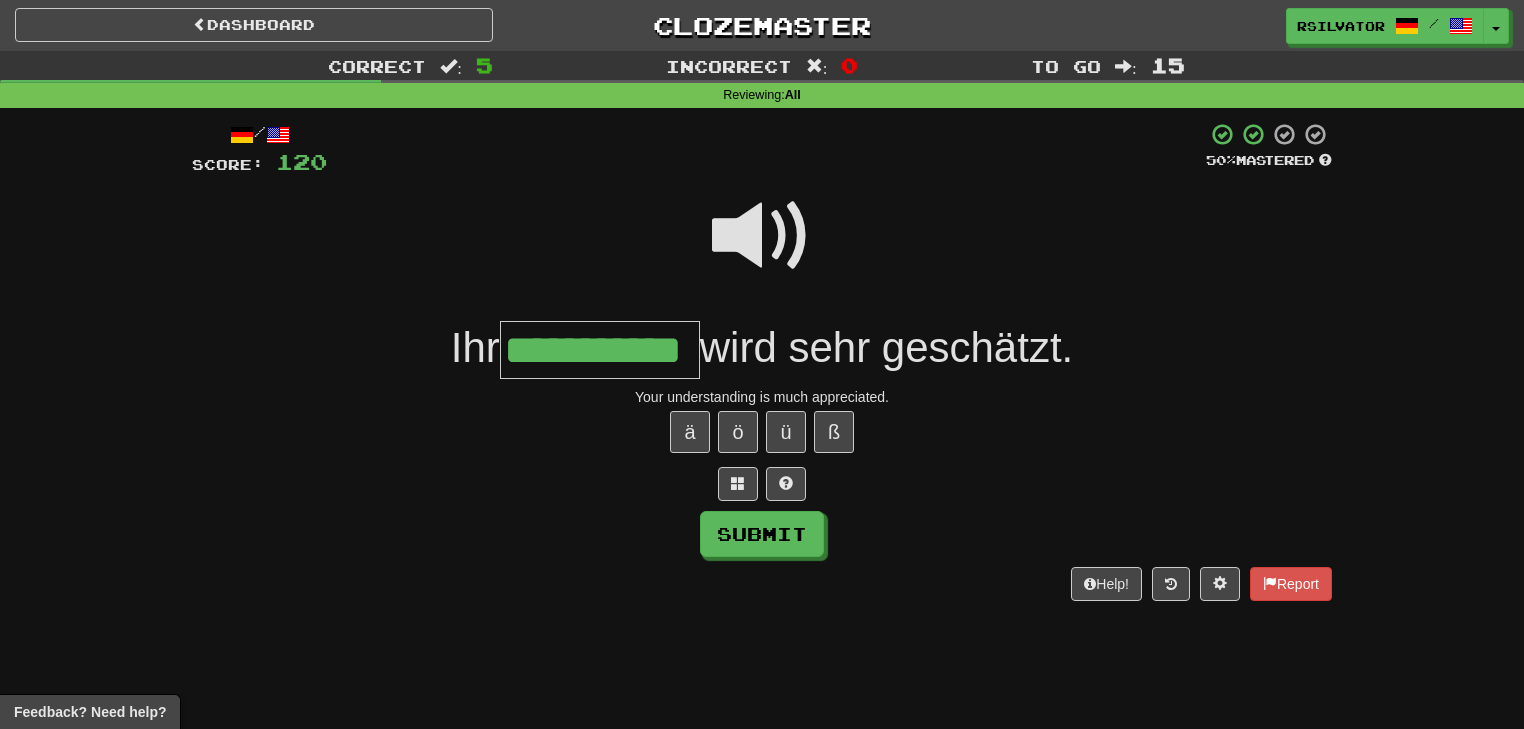 scroll, scrollTop: 0, scrollLeft: 26, axis: horizontal 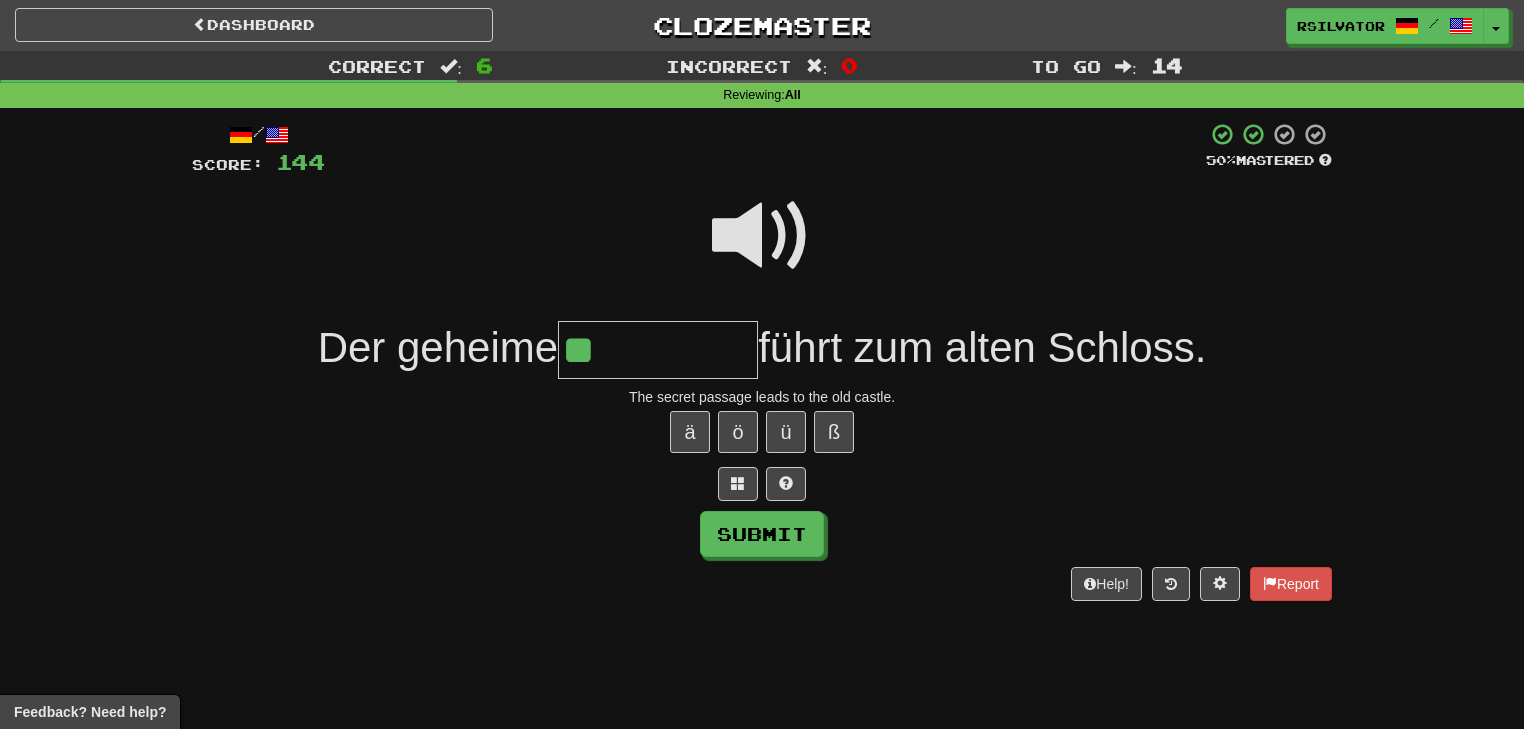 type on "*" 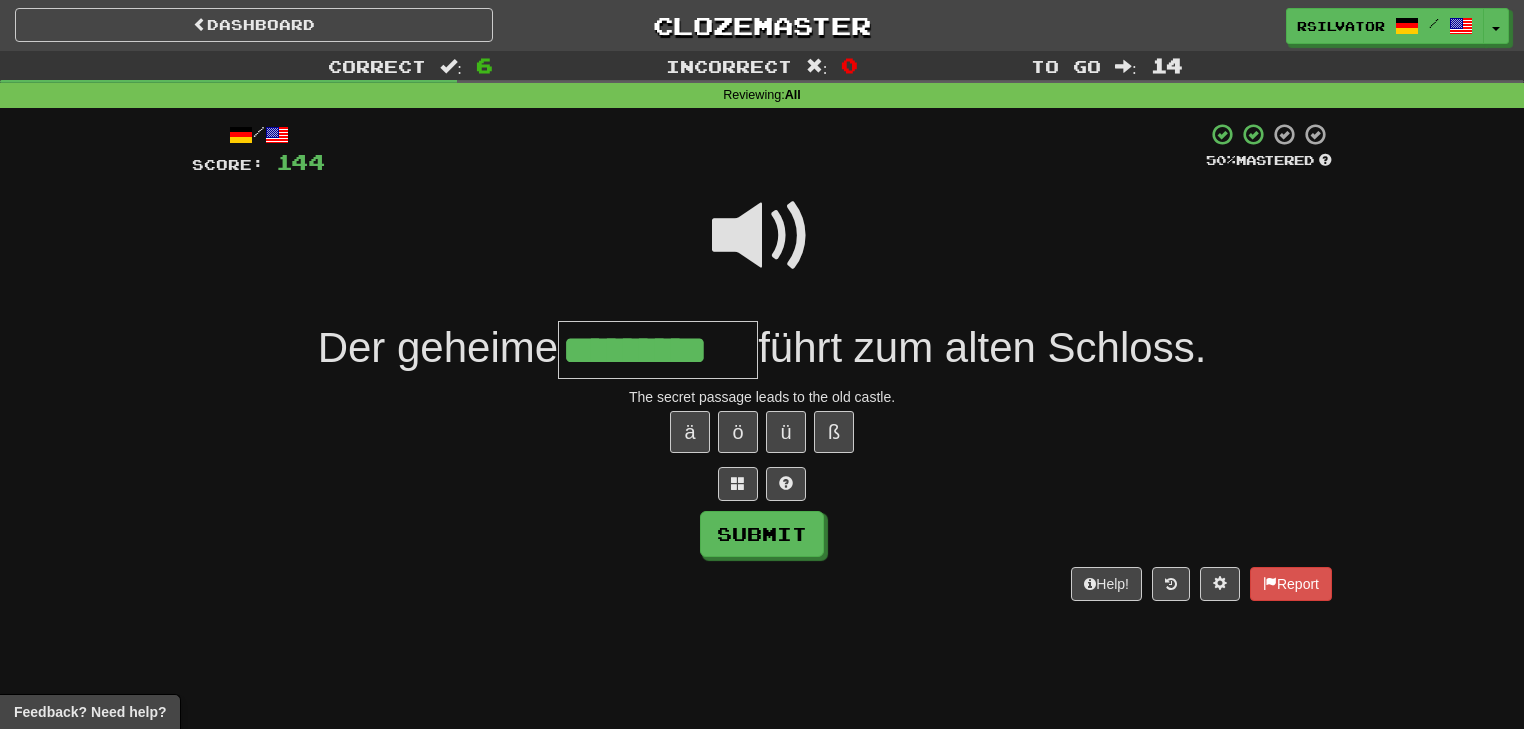 scroll, scrollTop: 0, scrollLeft: 12, axis: horizontal 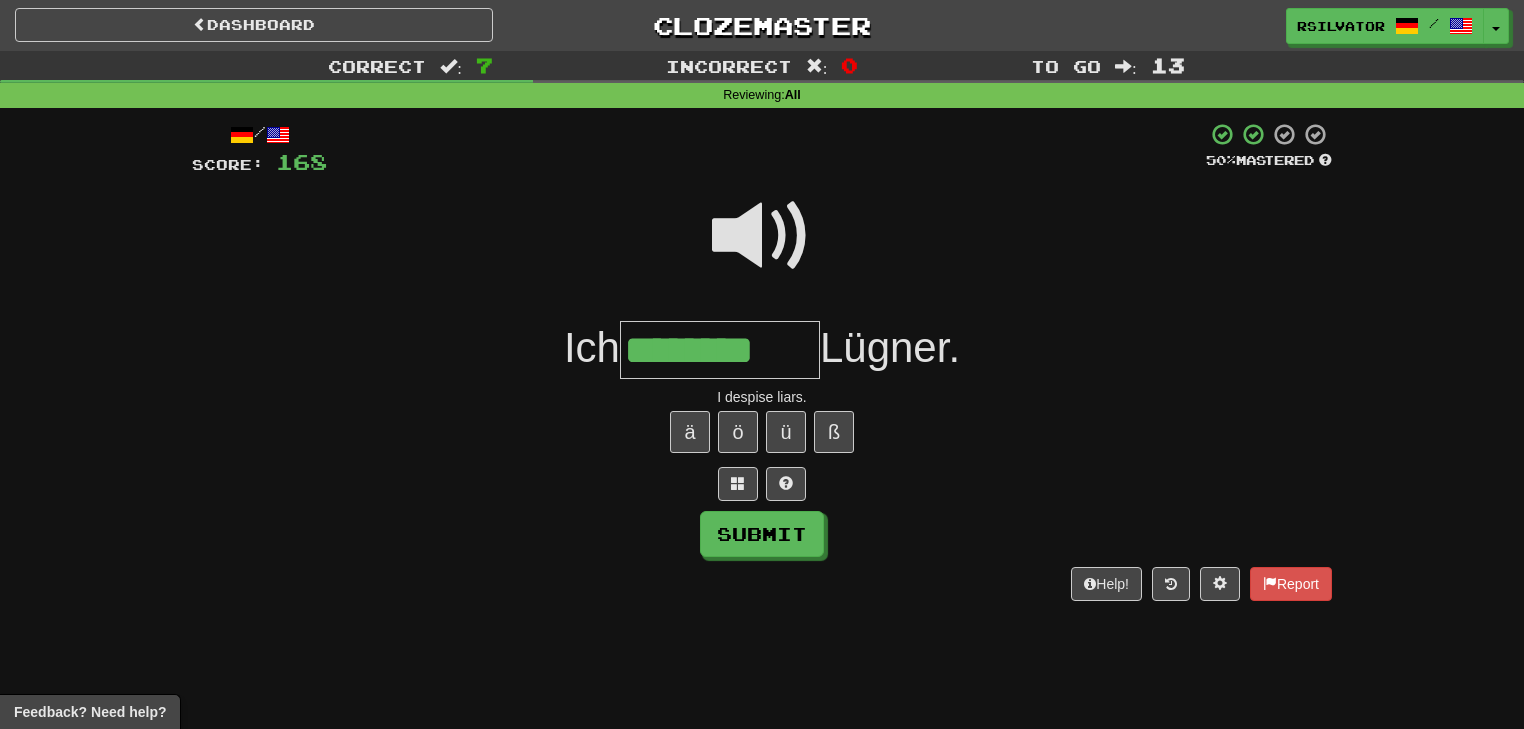 type on "********" 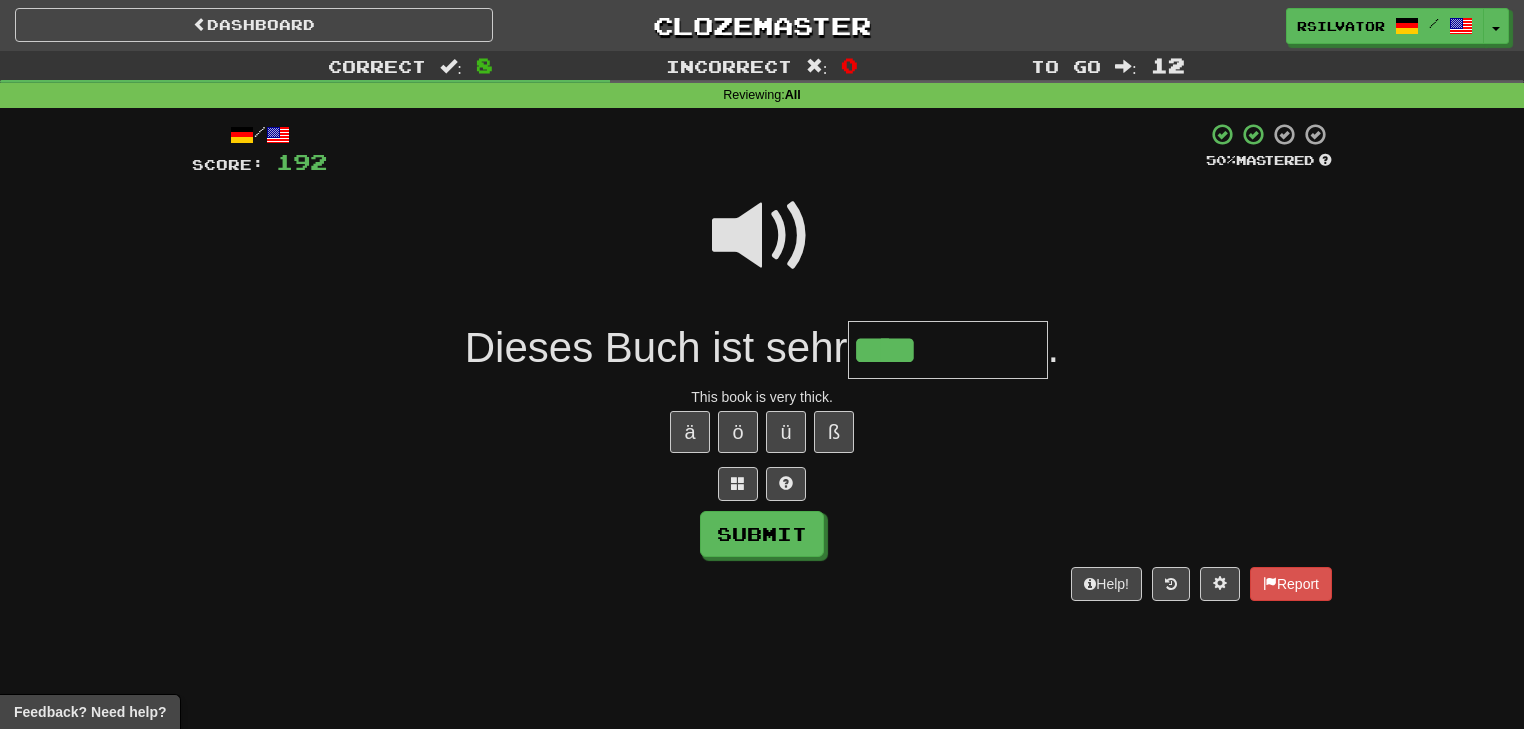 type on "****" 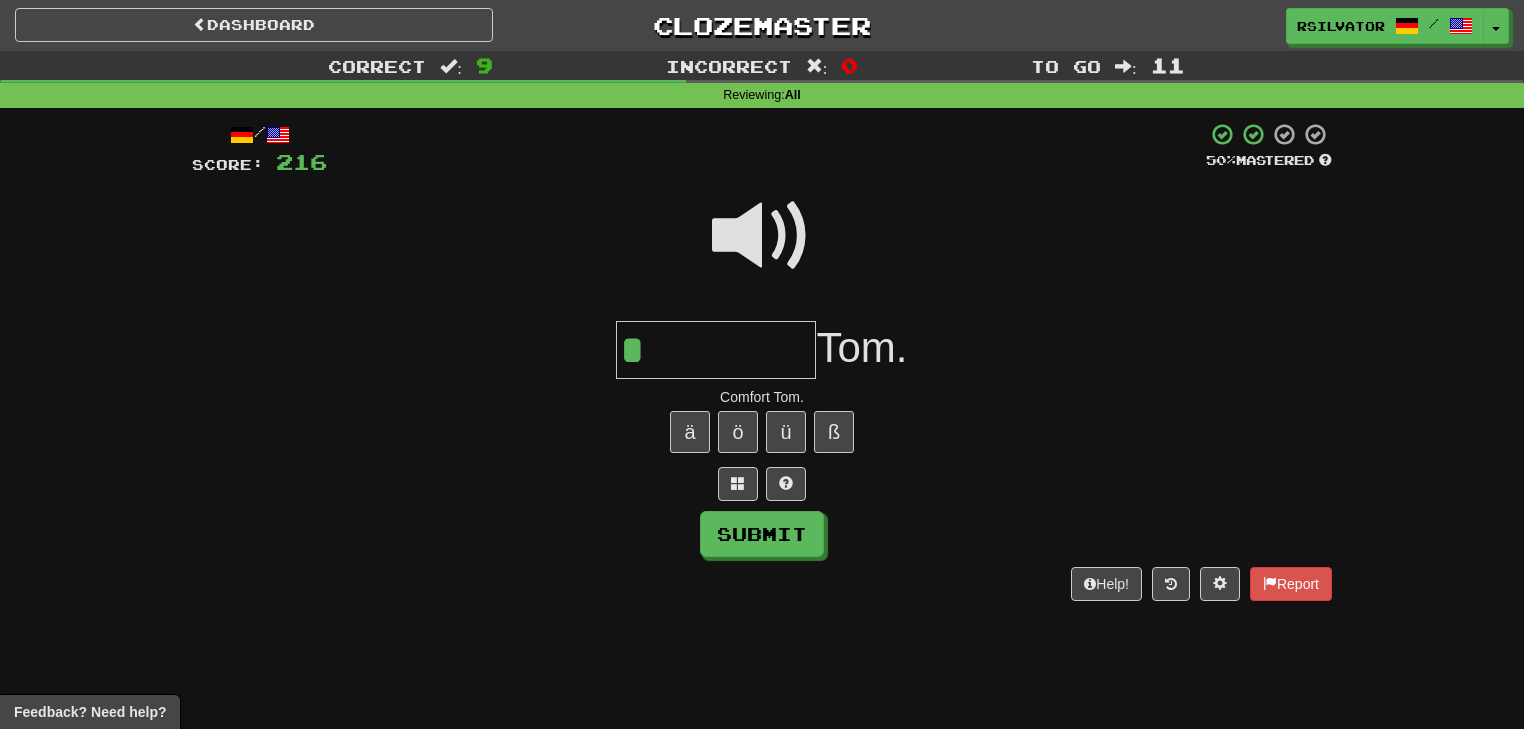 click at bounding box center (762, 236) 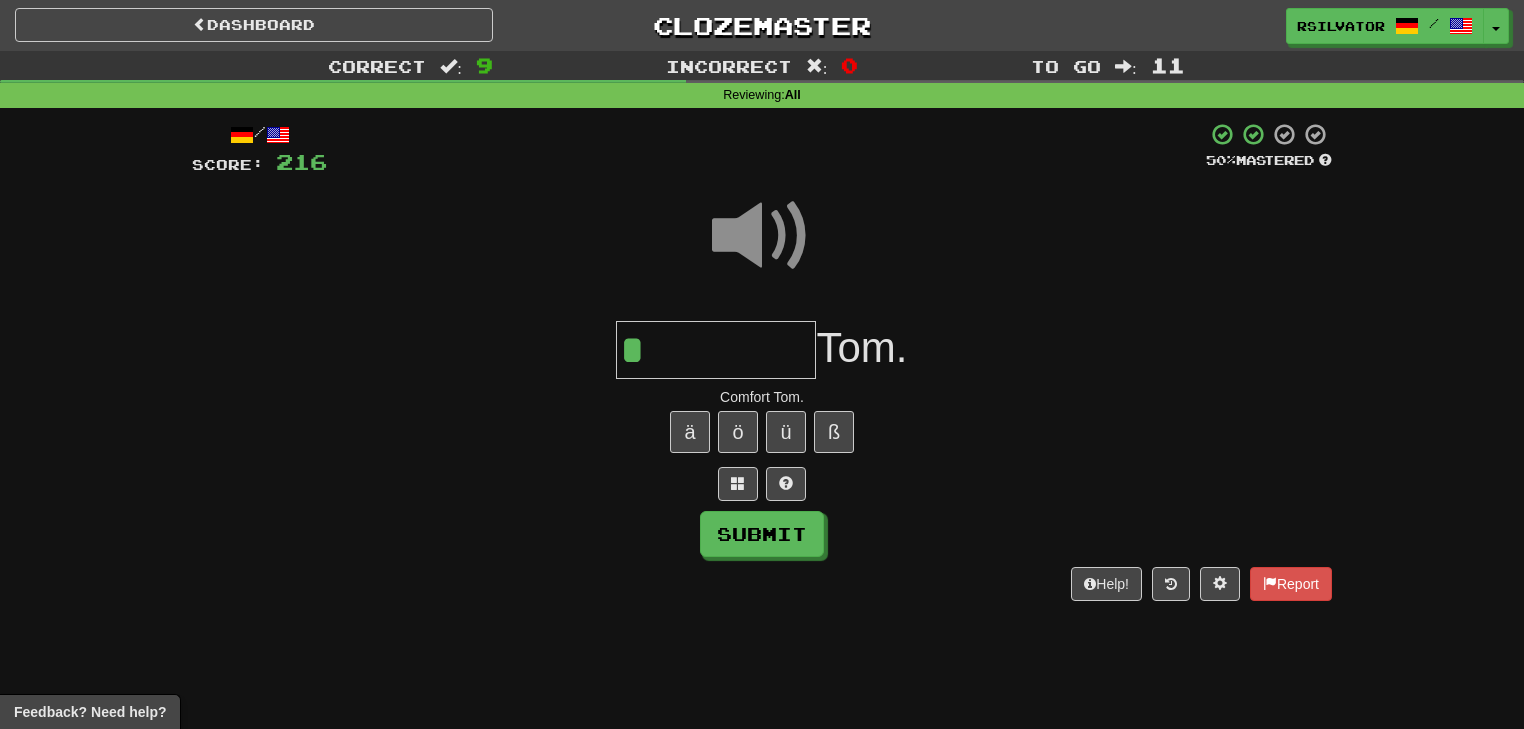 click on "*" at bounding box center (716, 350) 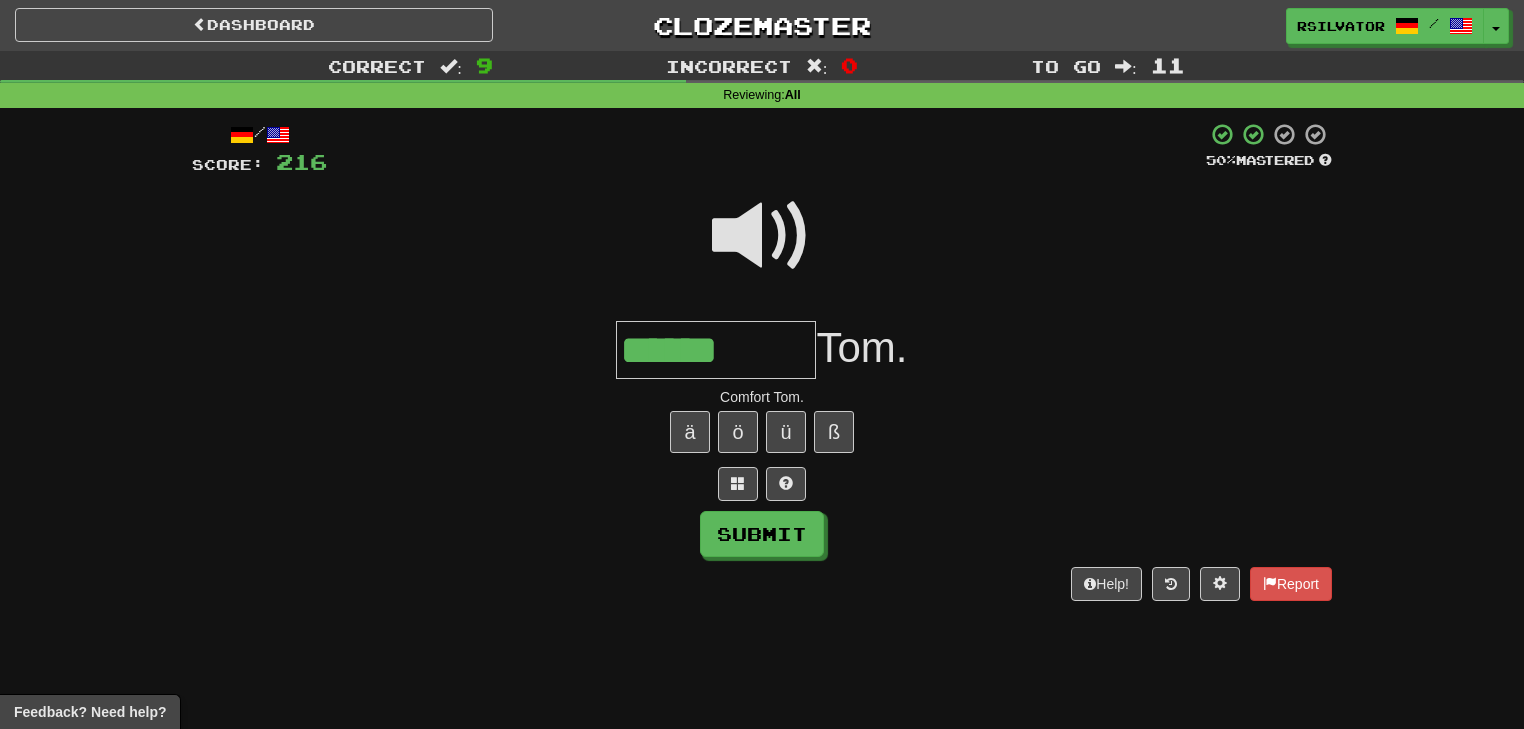 type on "******" 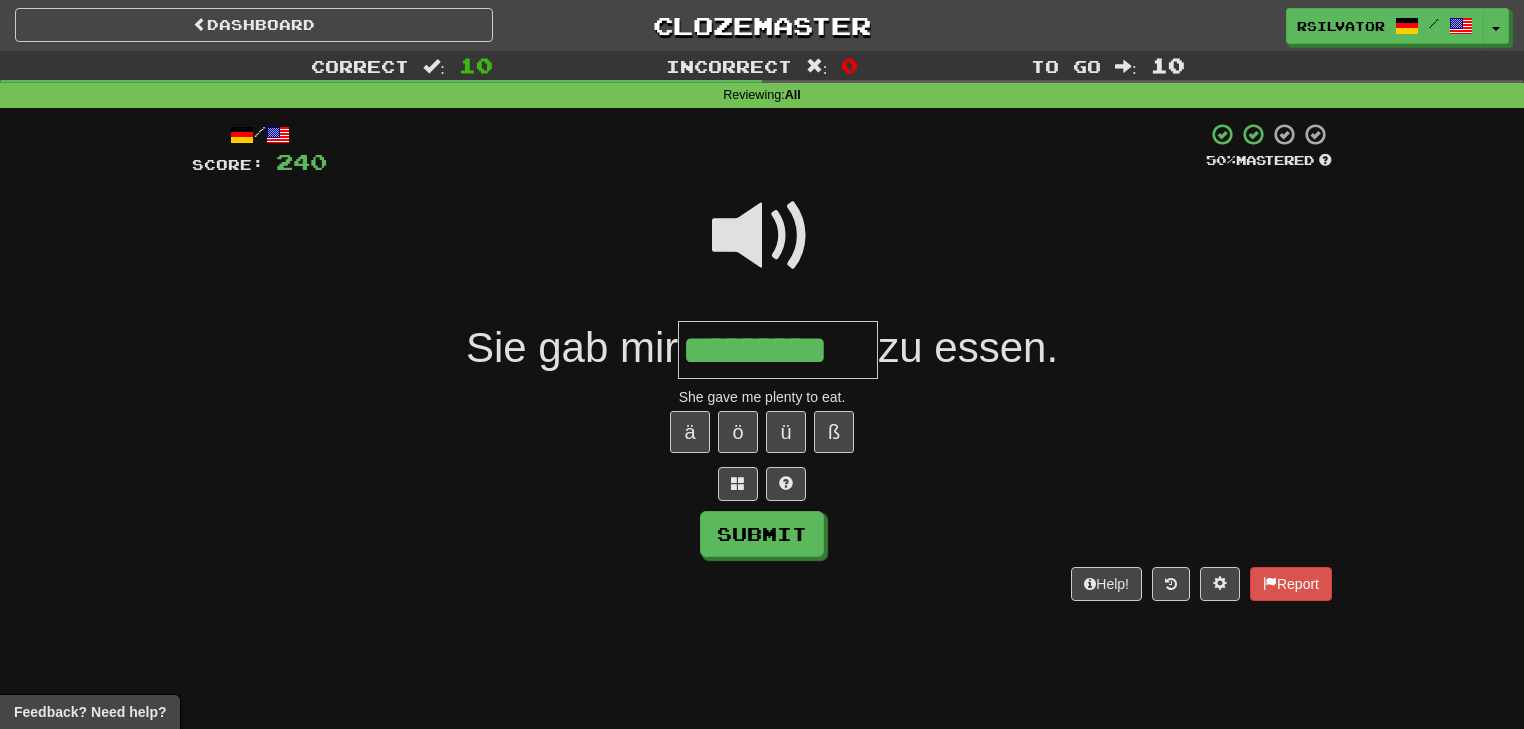 type on "*********" 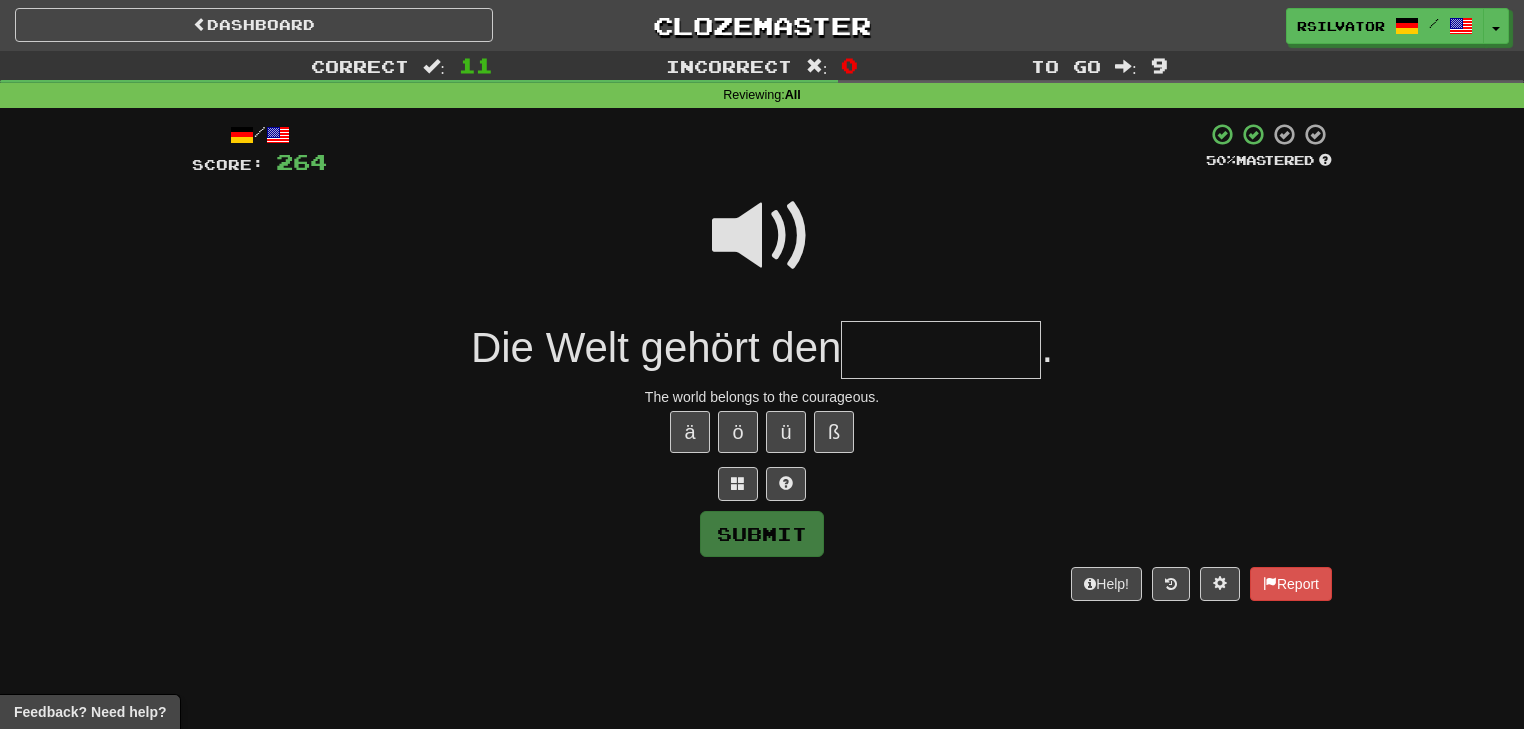 type on "*" 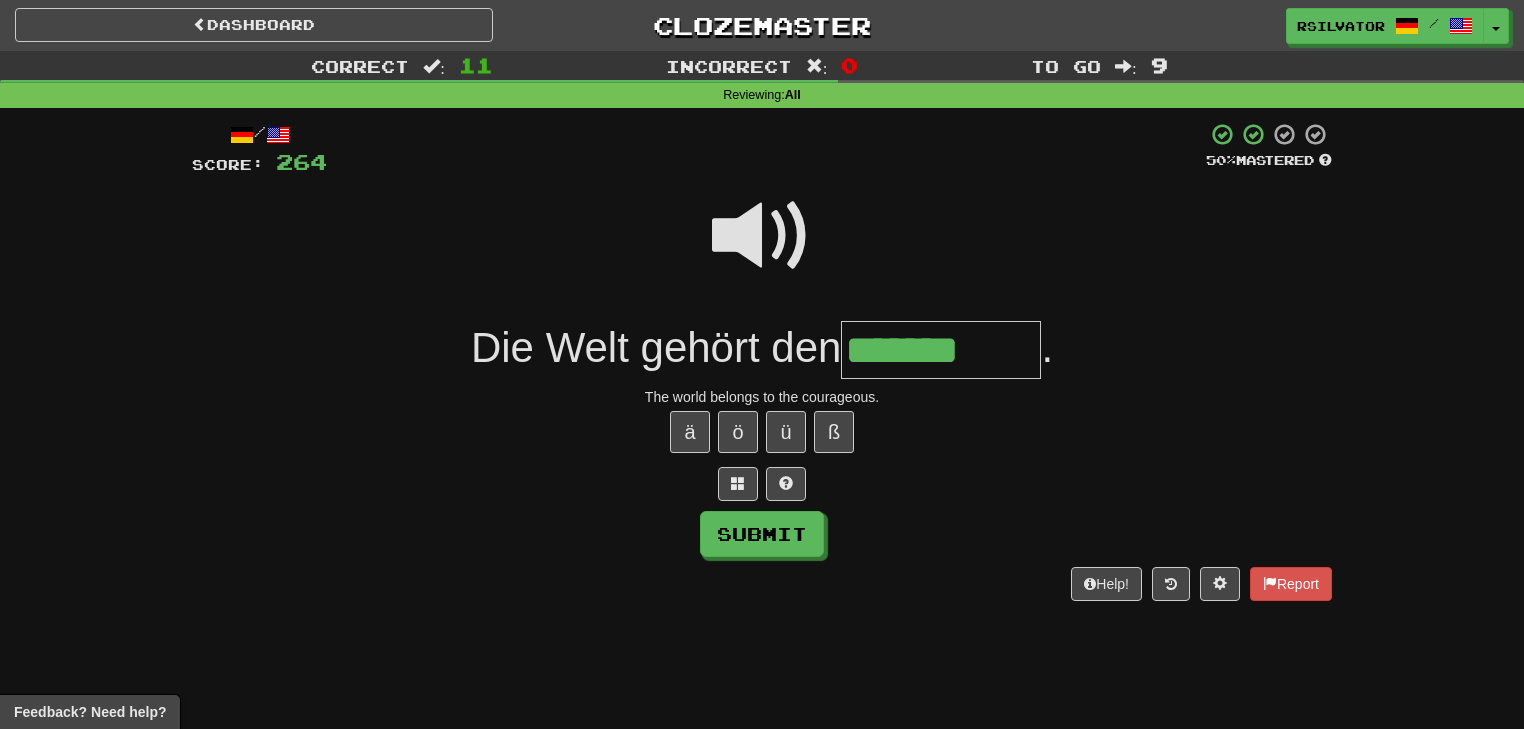 type on "*******" 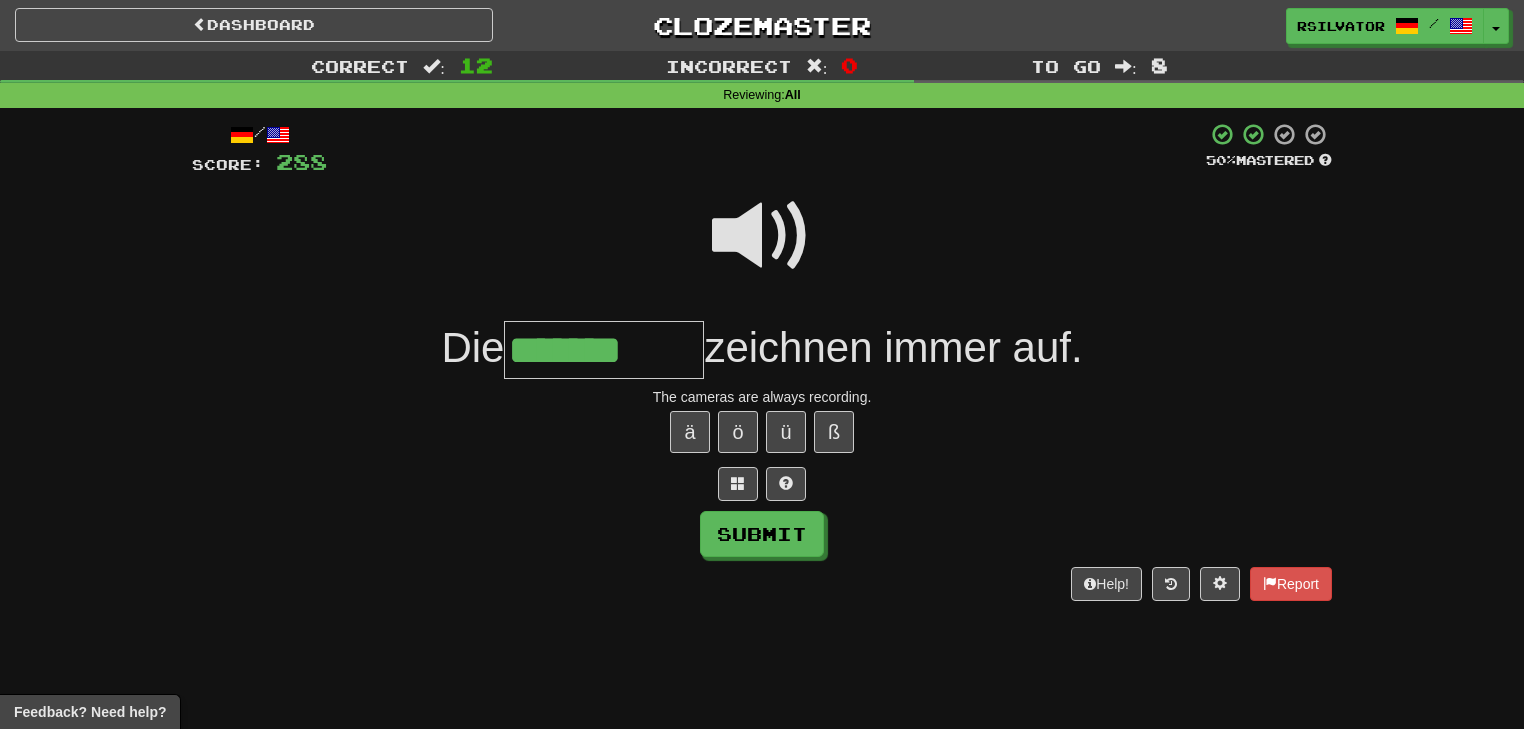type on "*******" 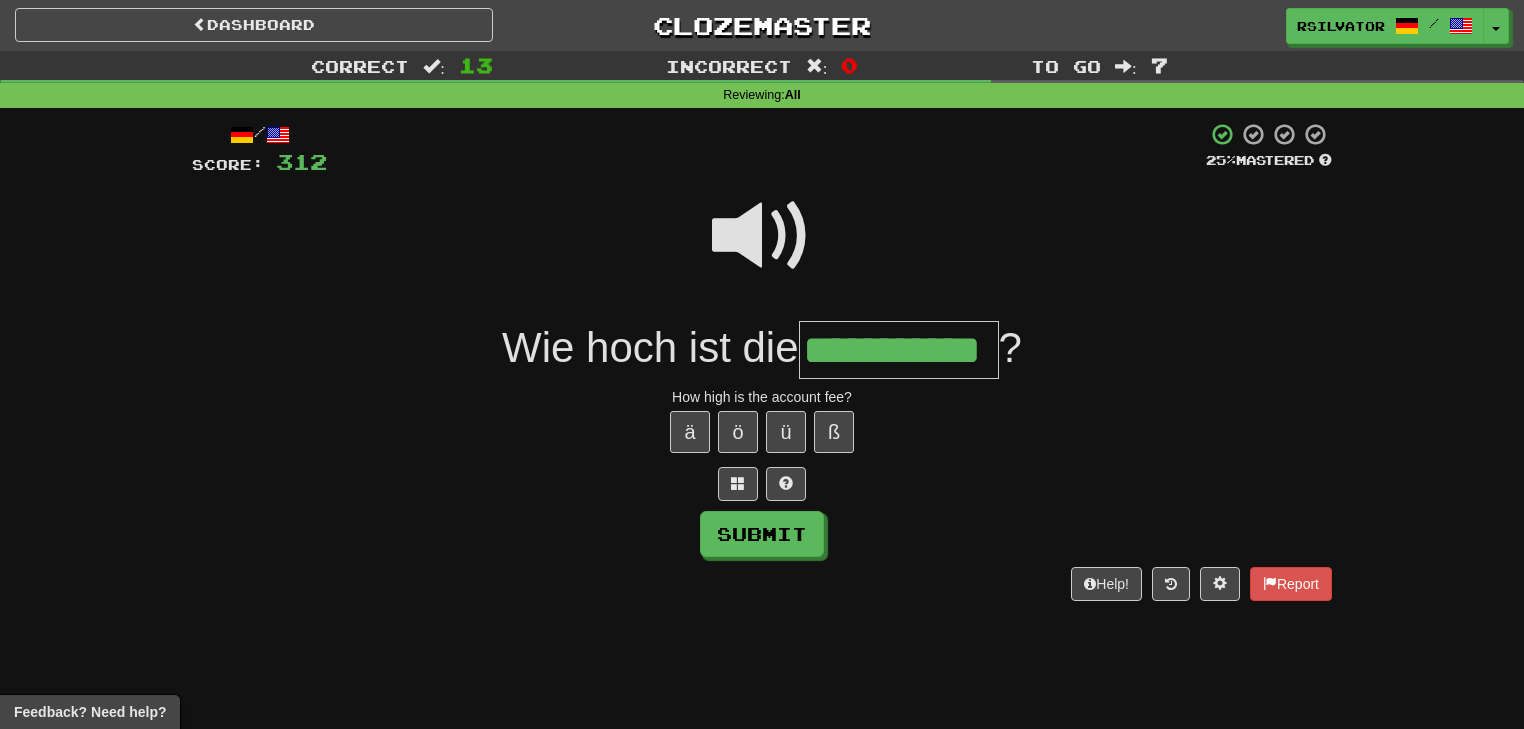 scroll, scrollTop: 0, scrollLeft: 48, axis: horizontal 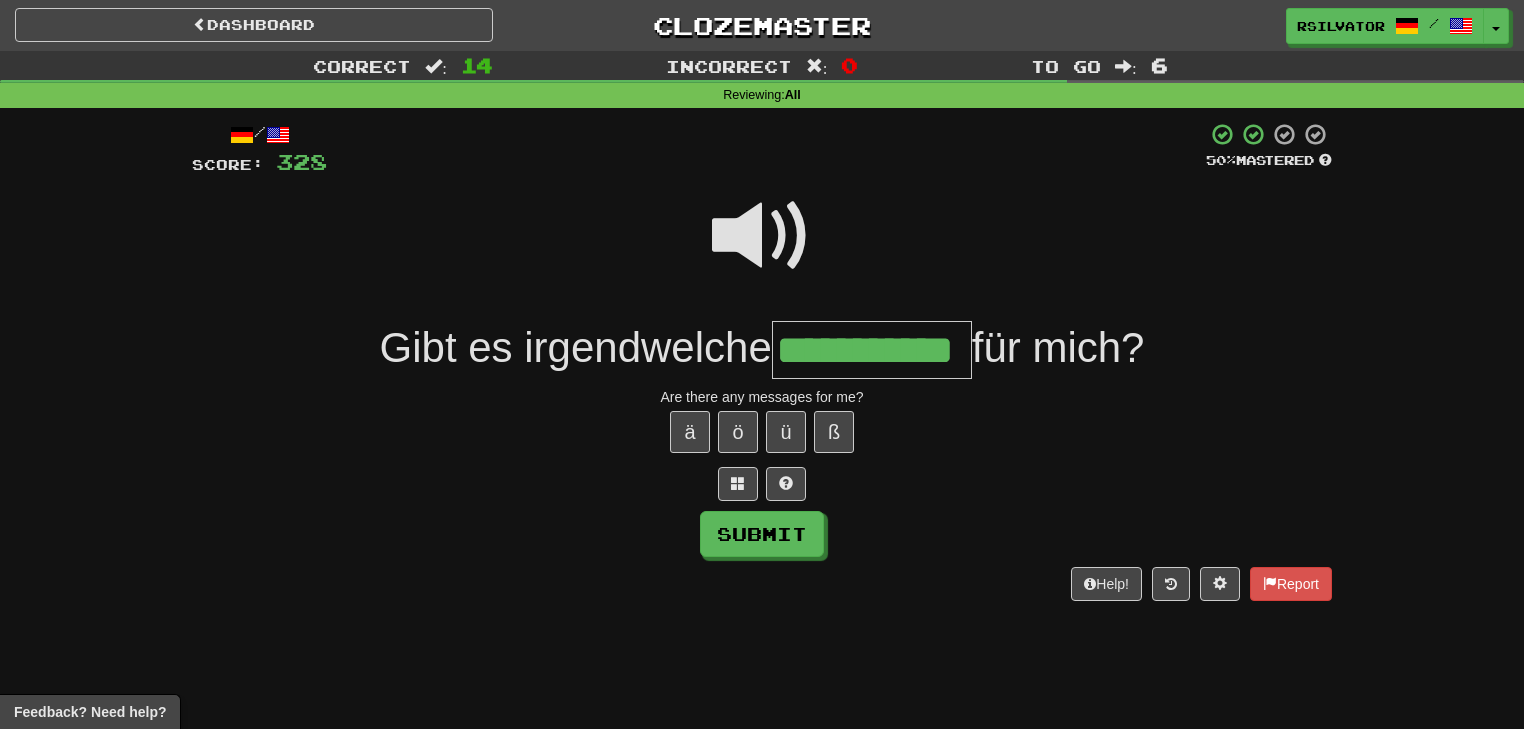 type on "**********" 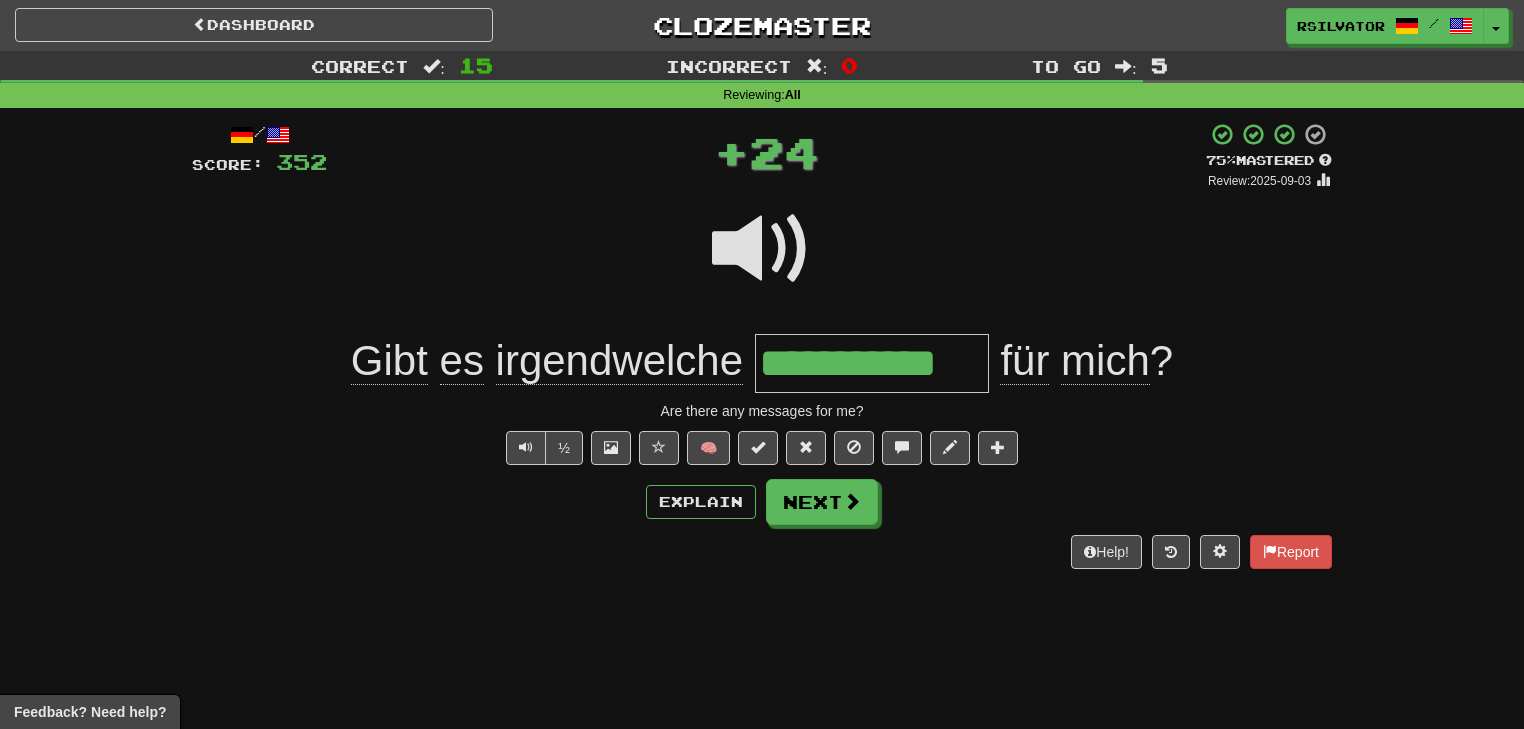 scroll, scrollTop: 0, scrollLeft: 0, axis: both 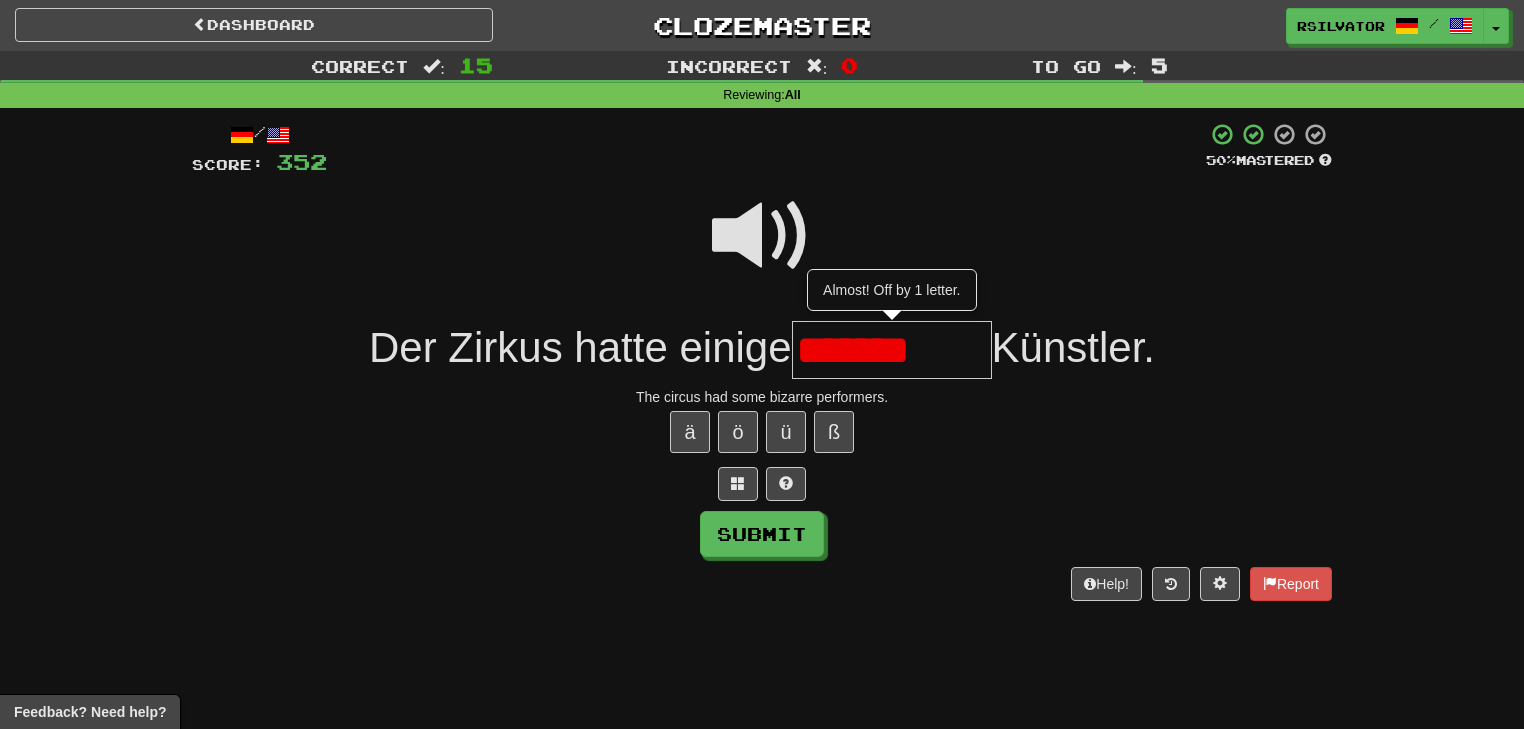 type on "*******" 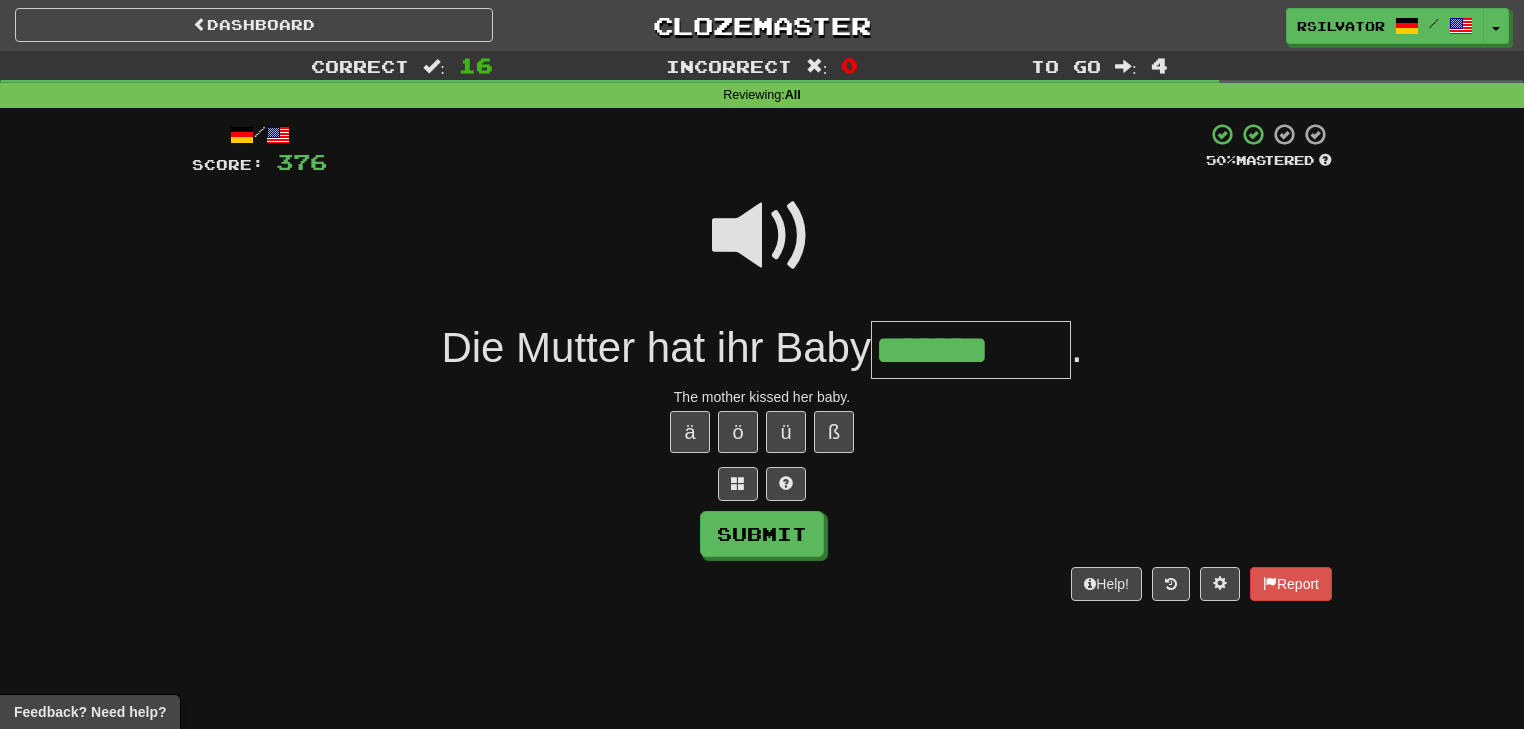 type on "*******" 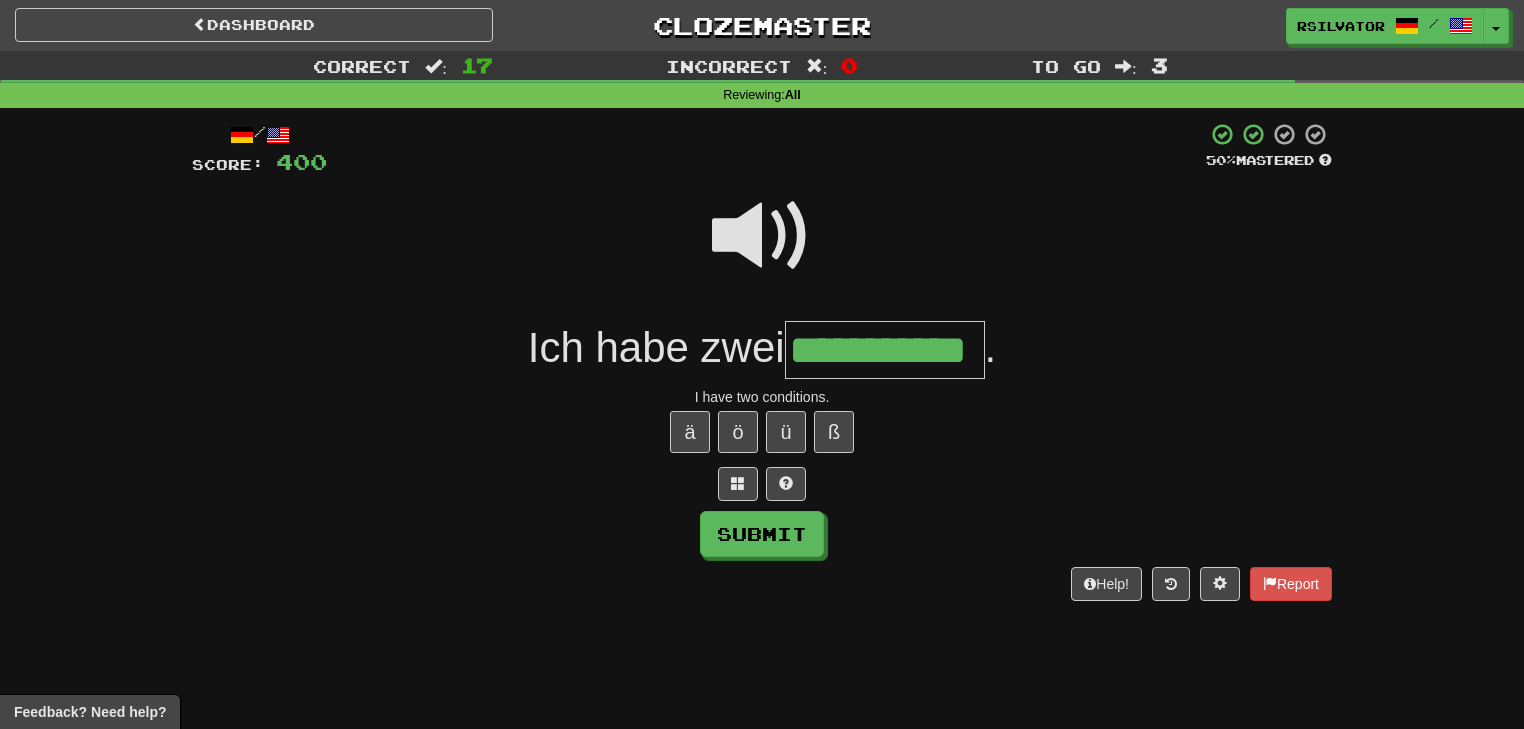 scroll, scrollTop: 0, scrollLeft: 54, axis: horizontal 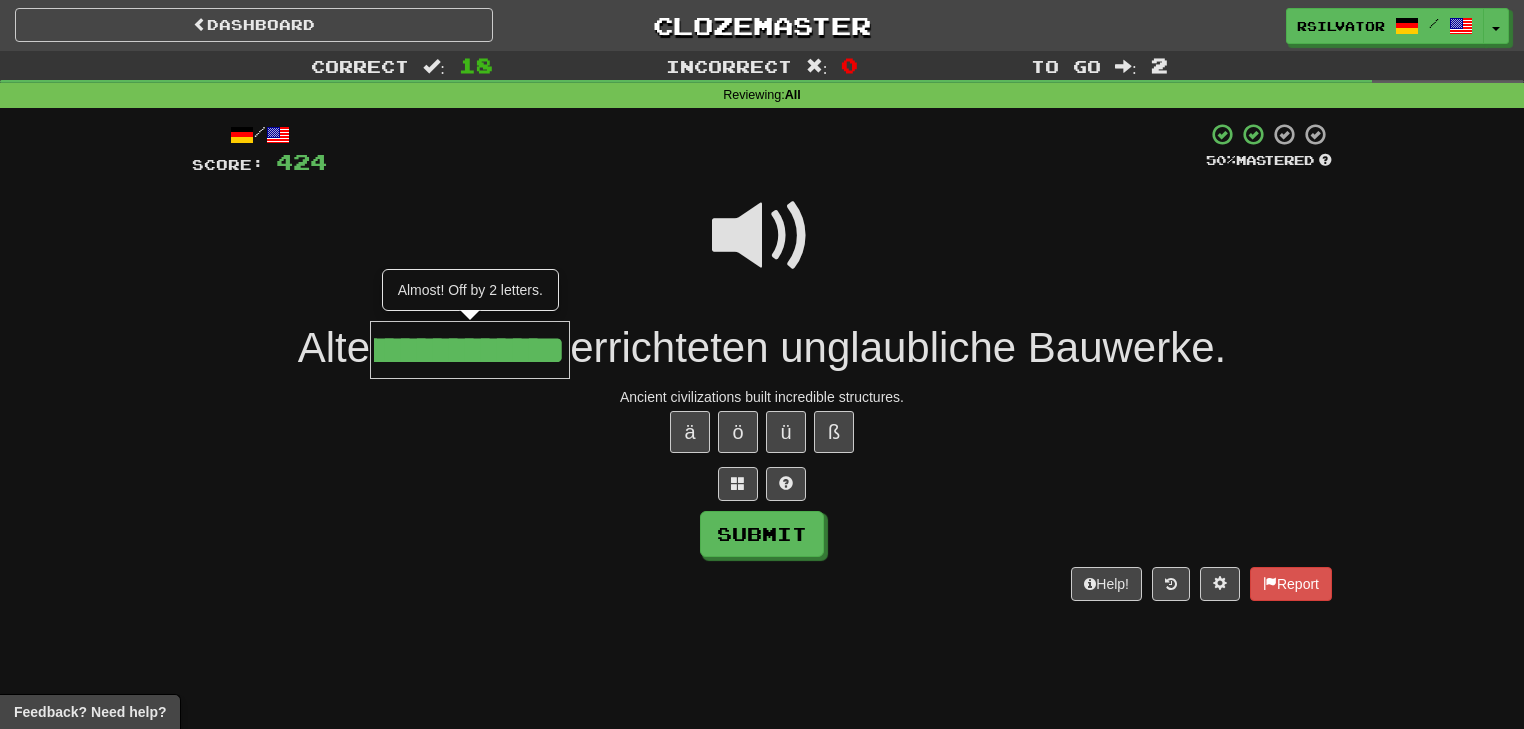 type on "**********" 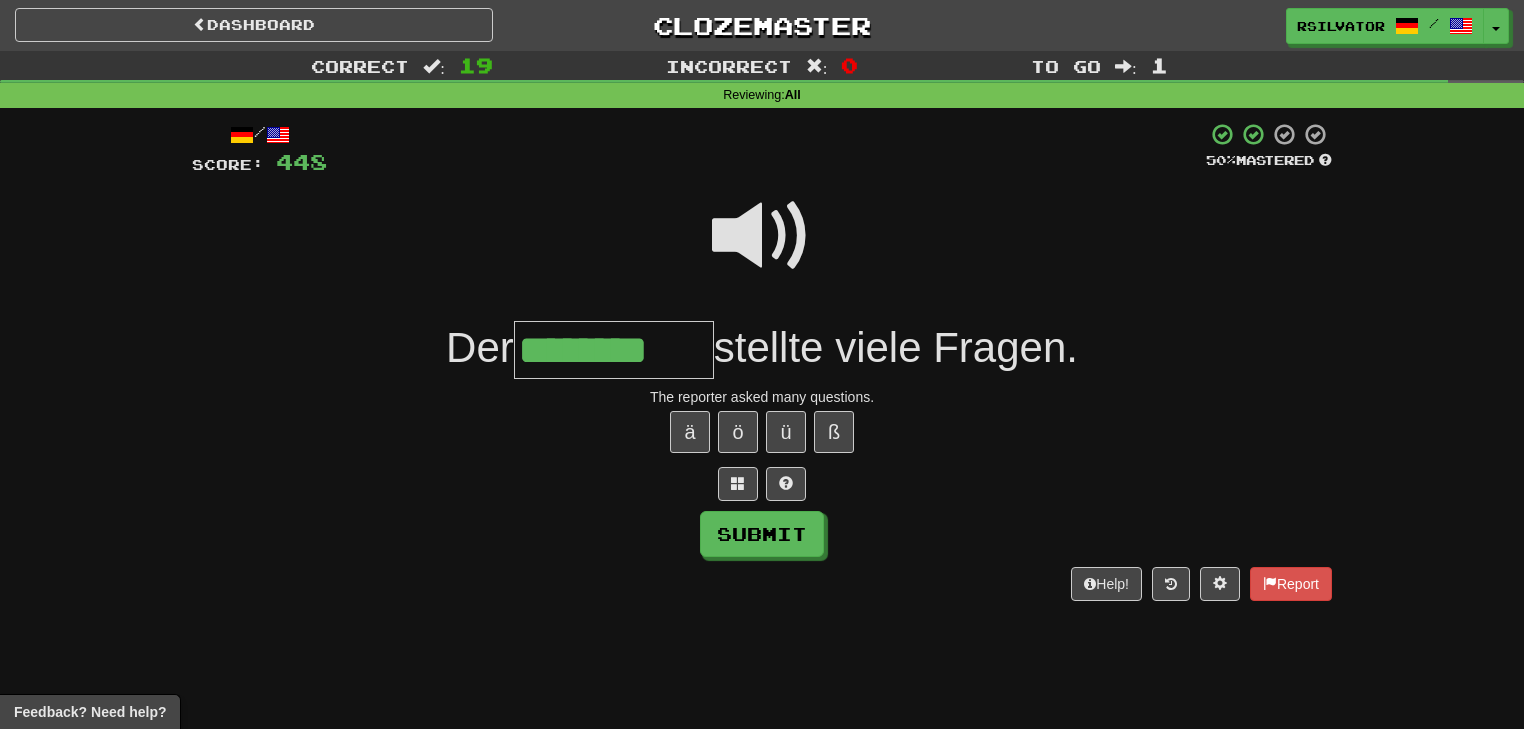 type on "********" 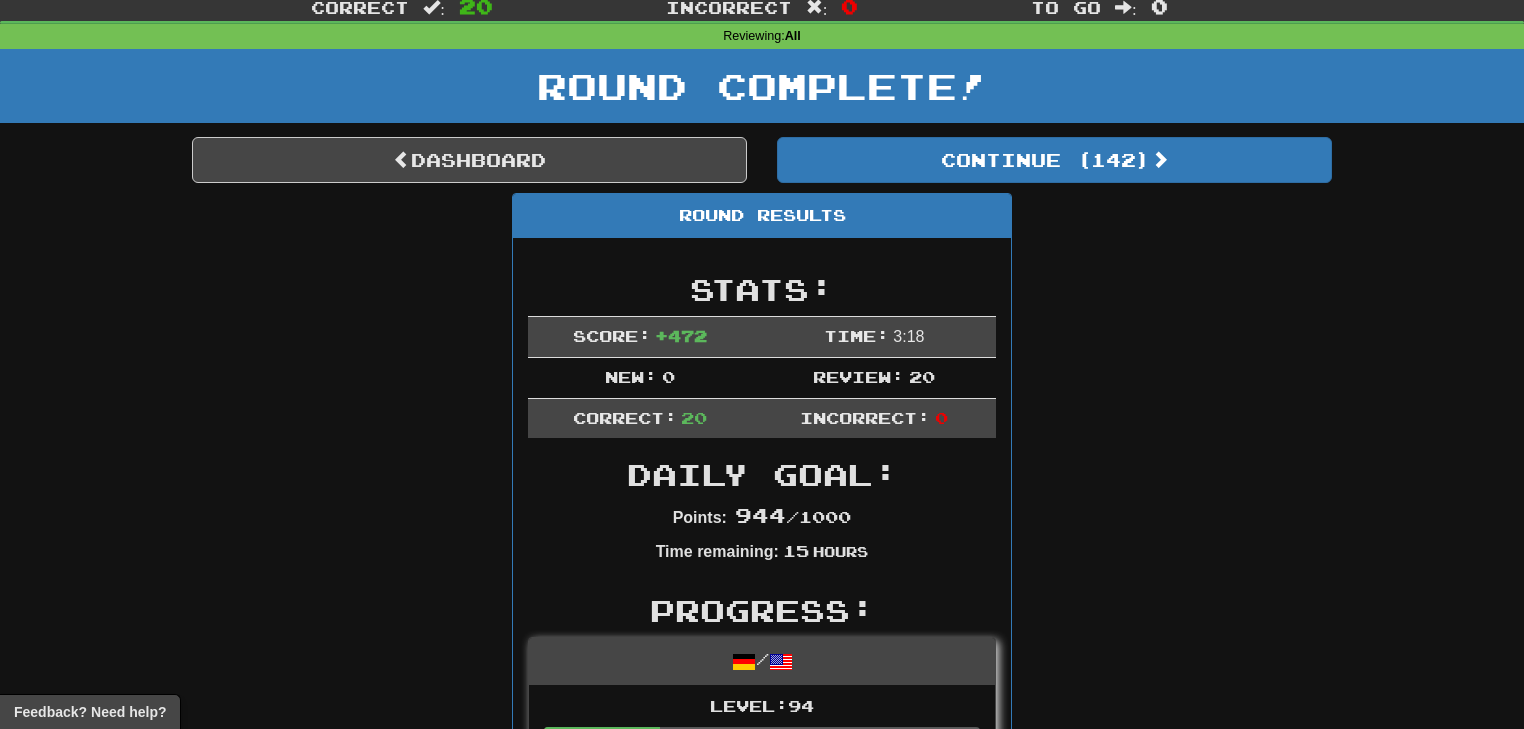 scroll, scrollTop: 0, scrollLeft: 0, axis: both 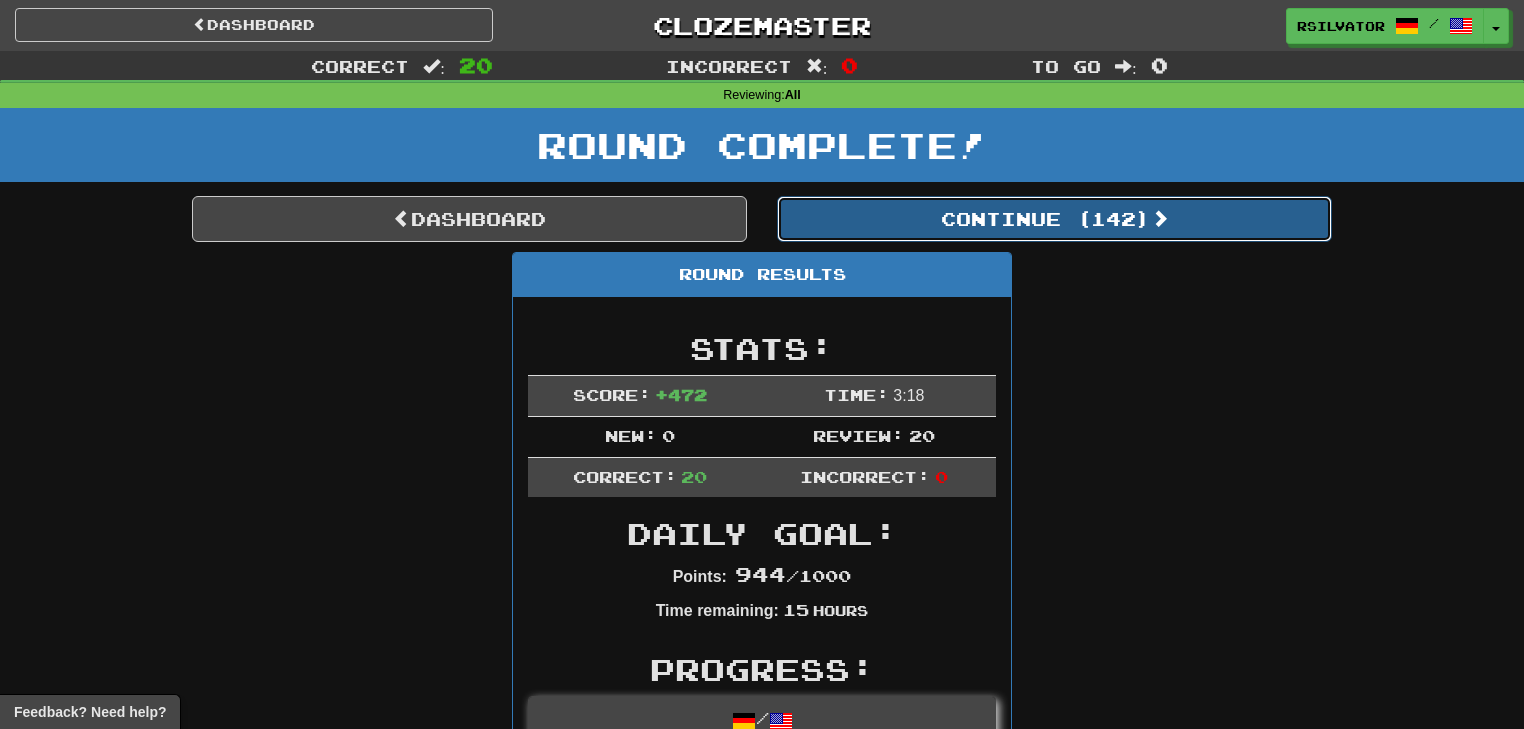 click on "Continue ( 142 )" at bounding box center (1054, 219) 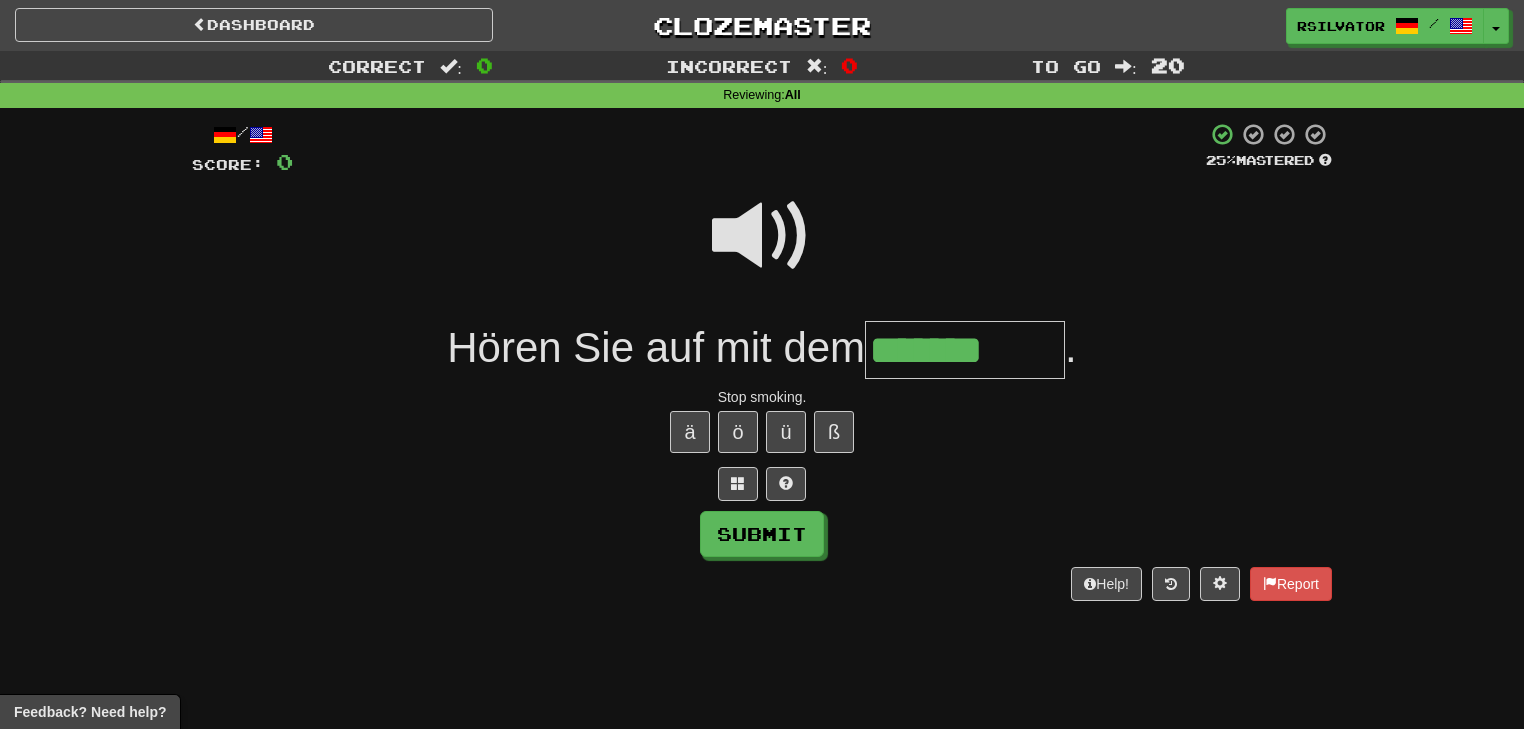 type on "*******" 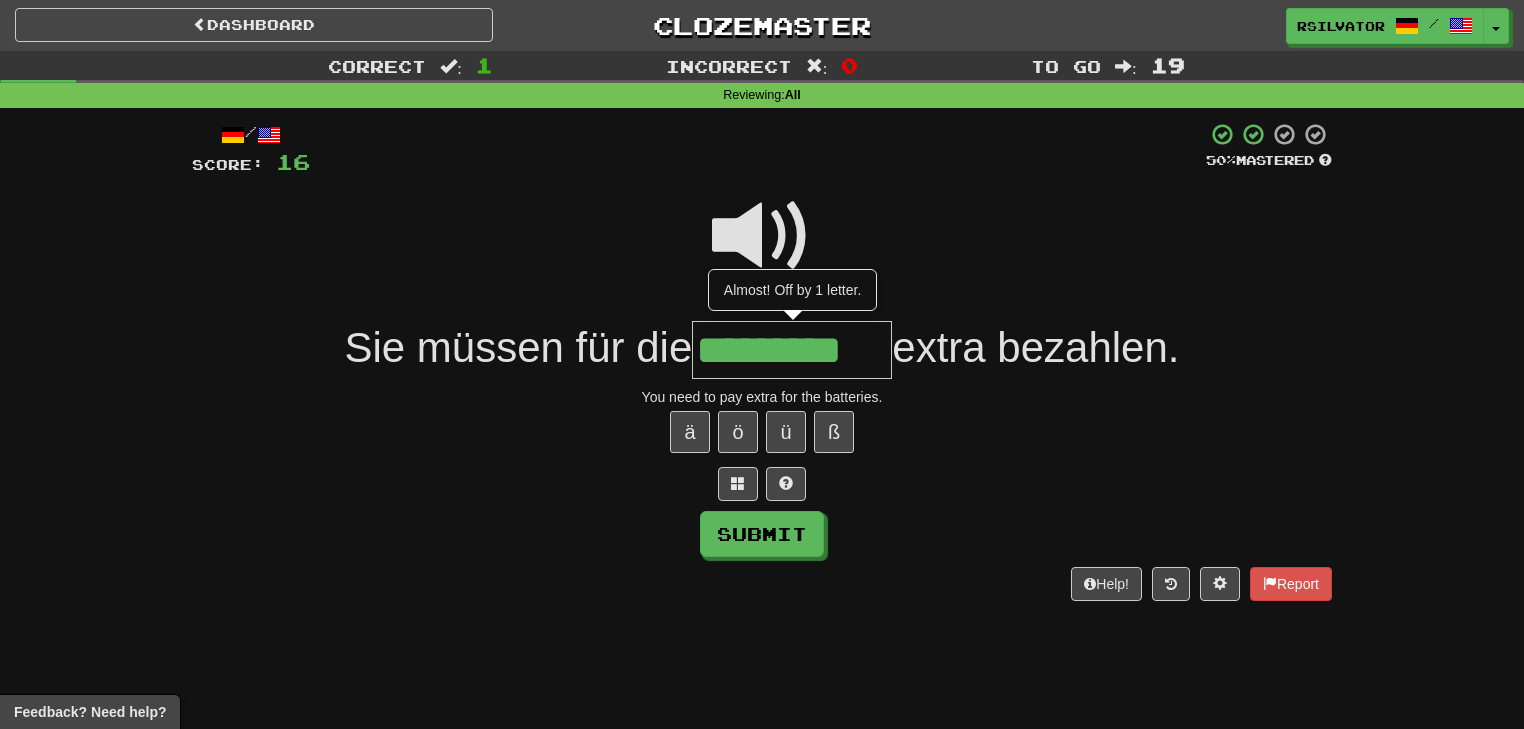 type on "*********" 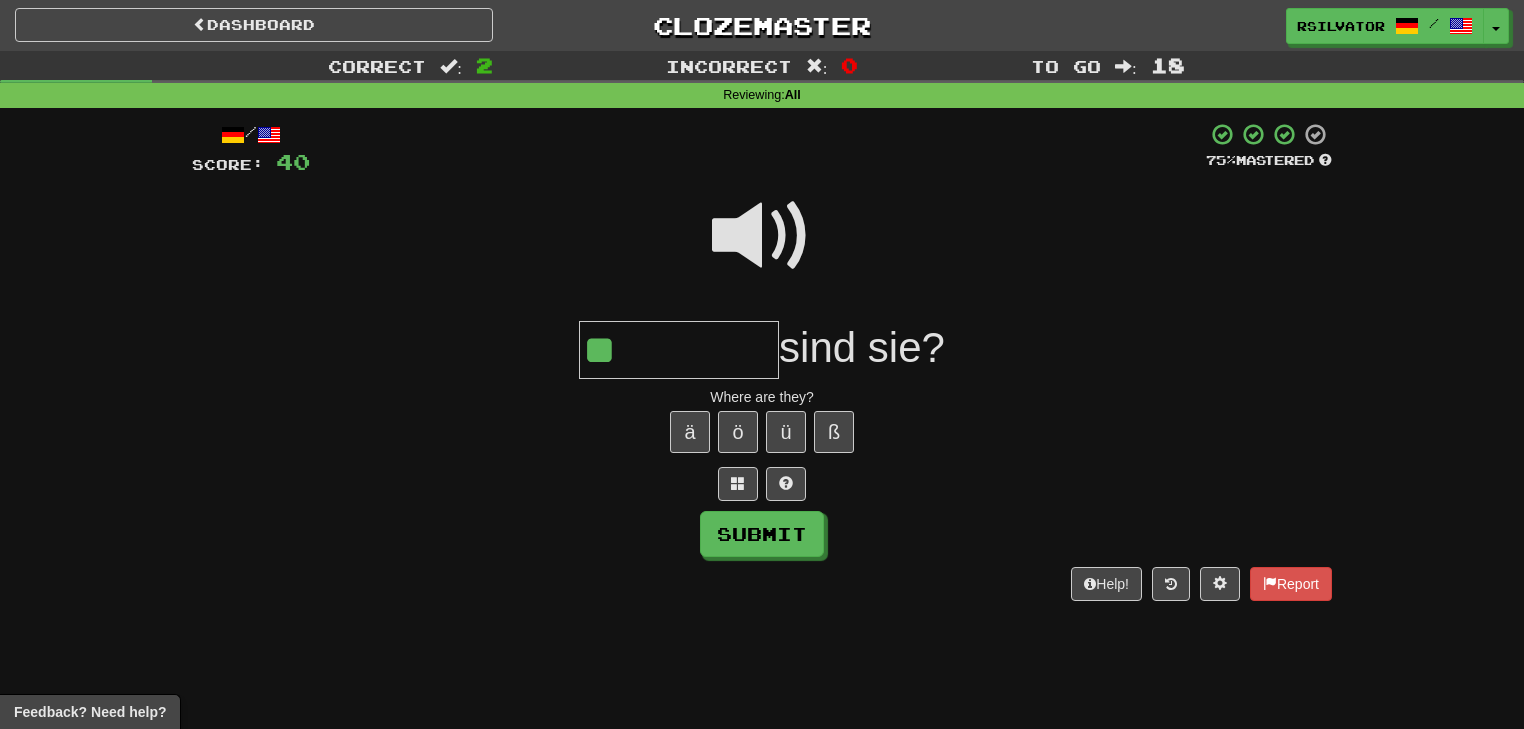 type on "**" 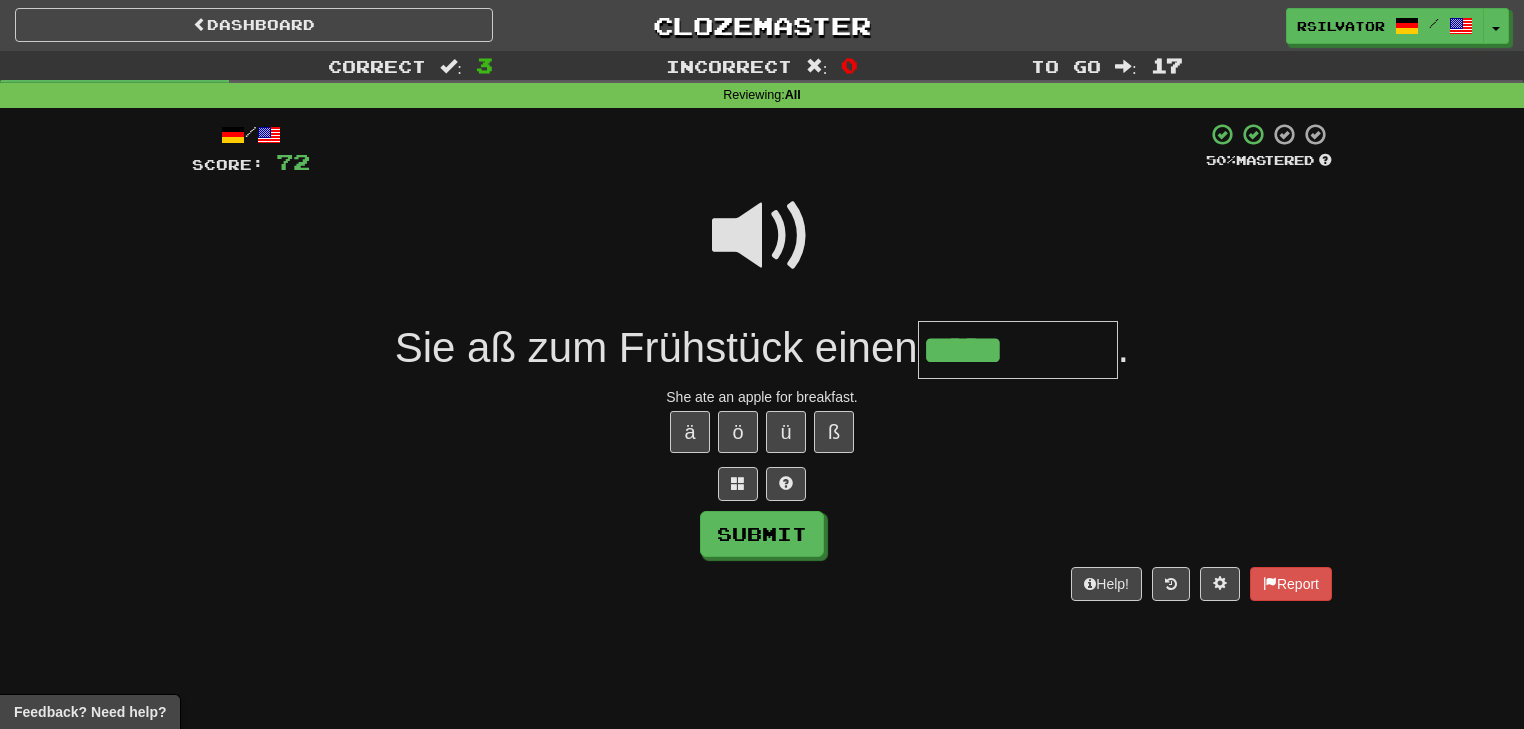 type on "*****" 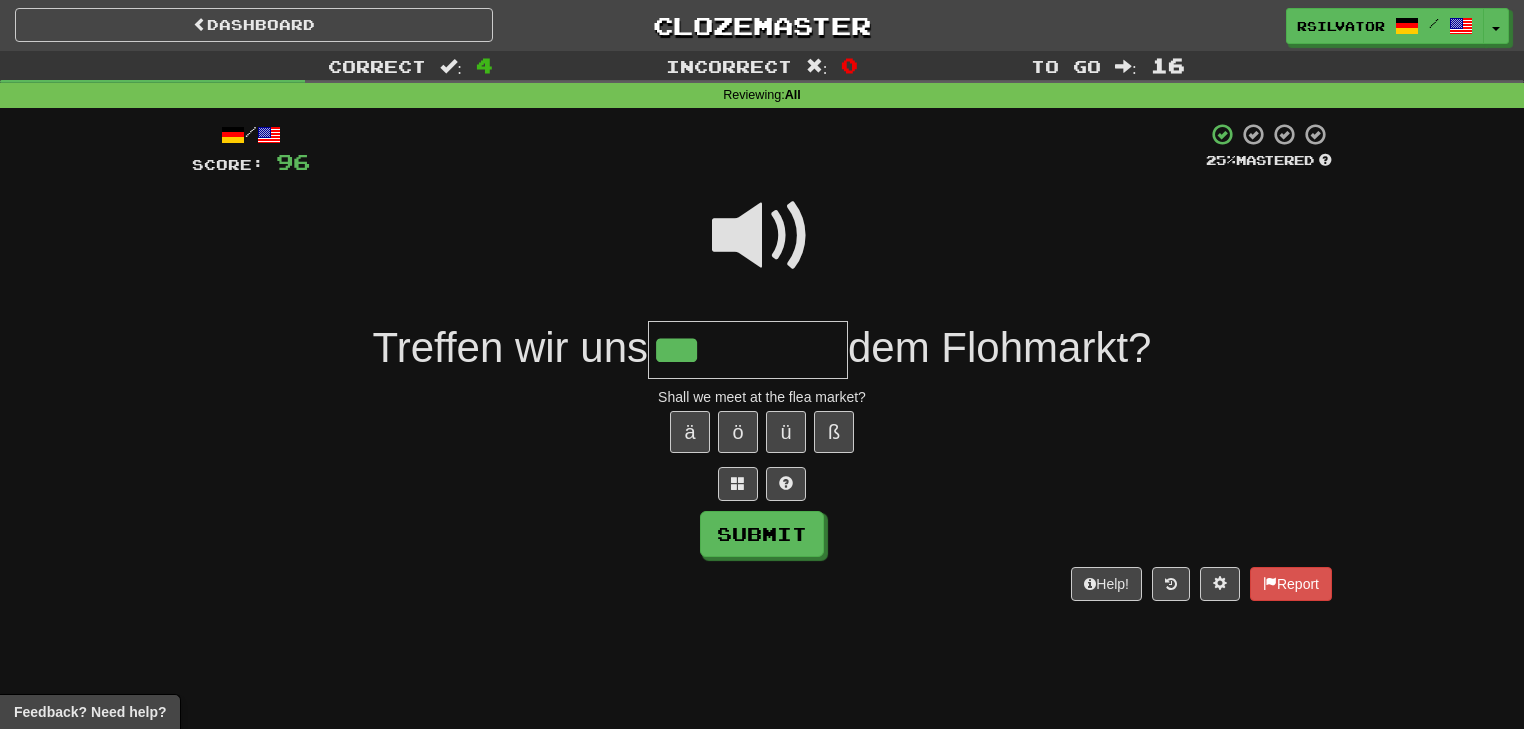 type on "***" 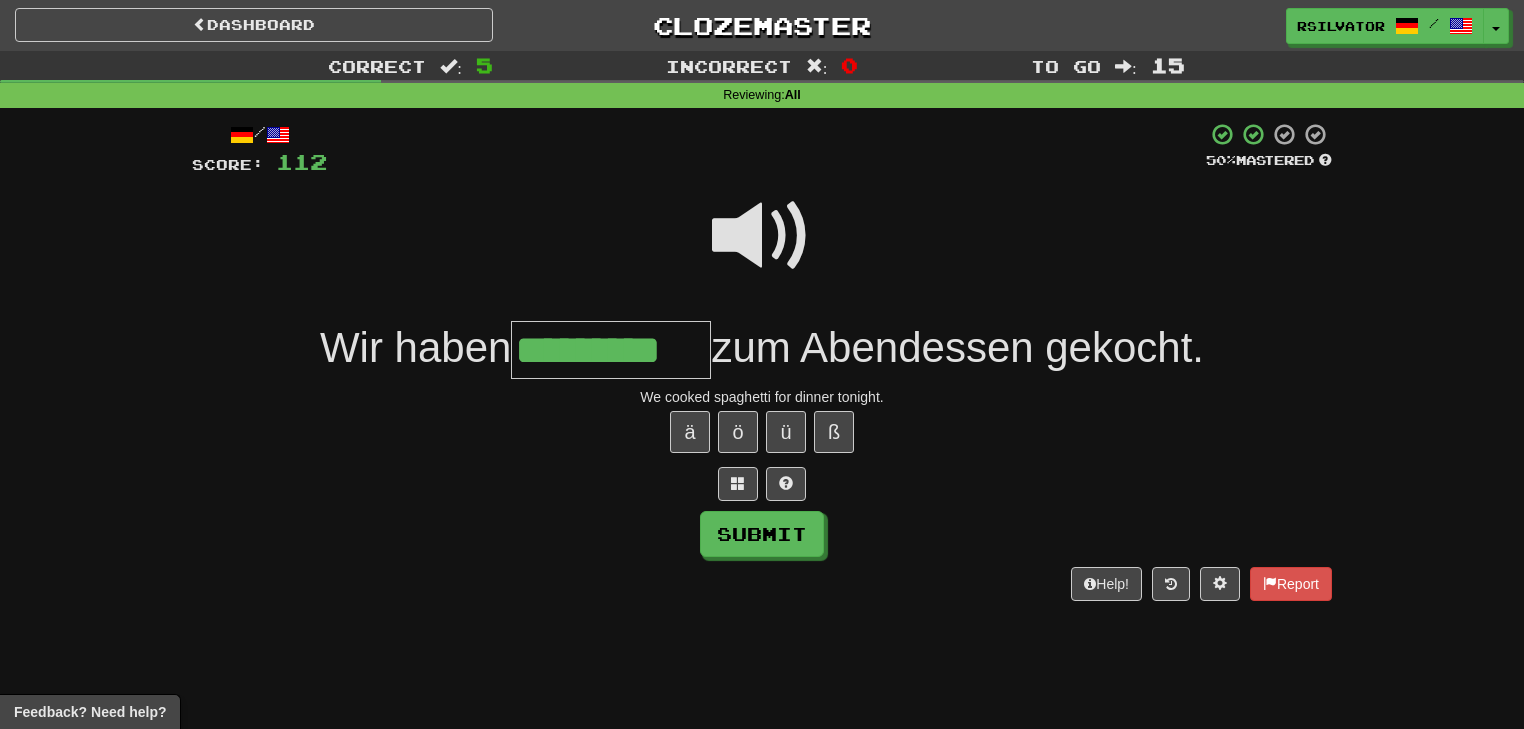 type on "*********" 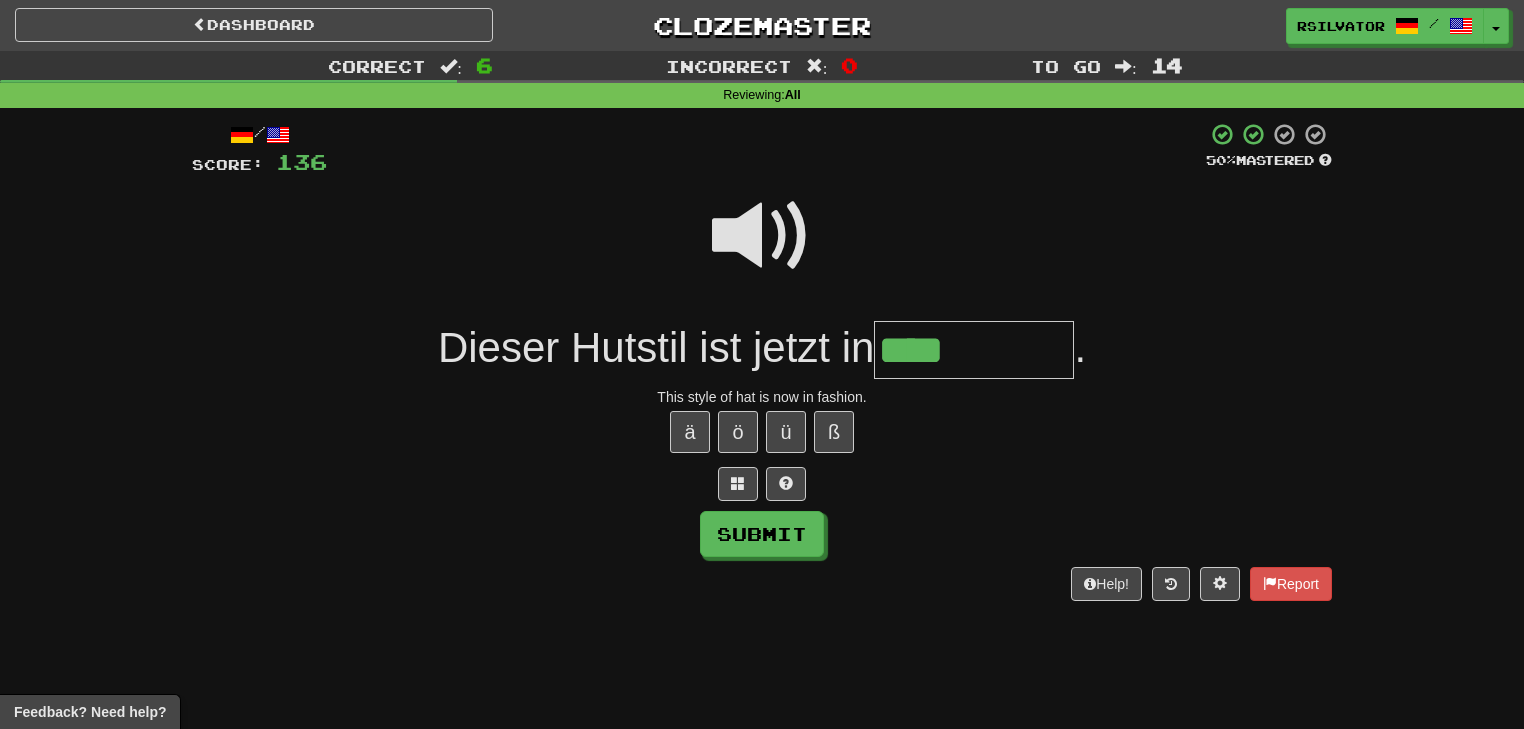 type on "****" 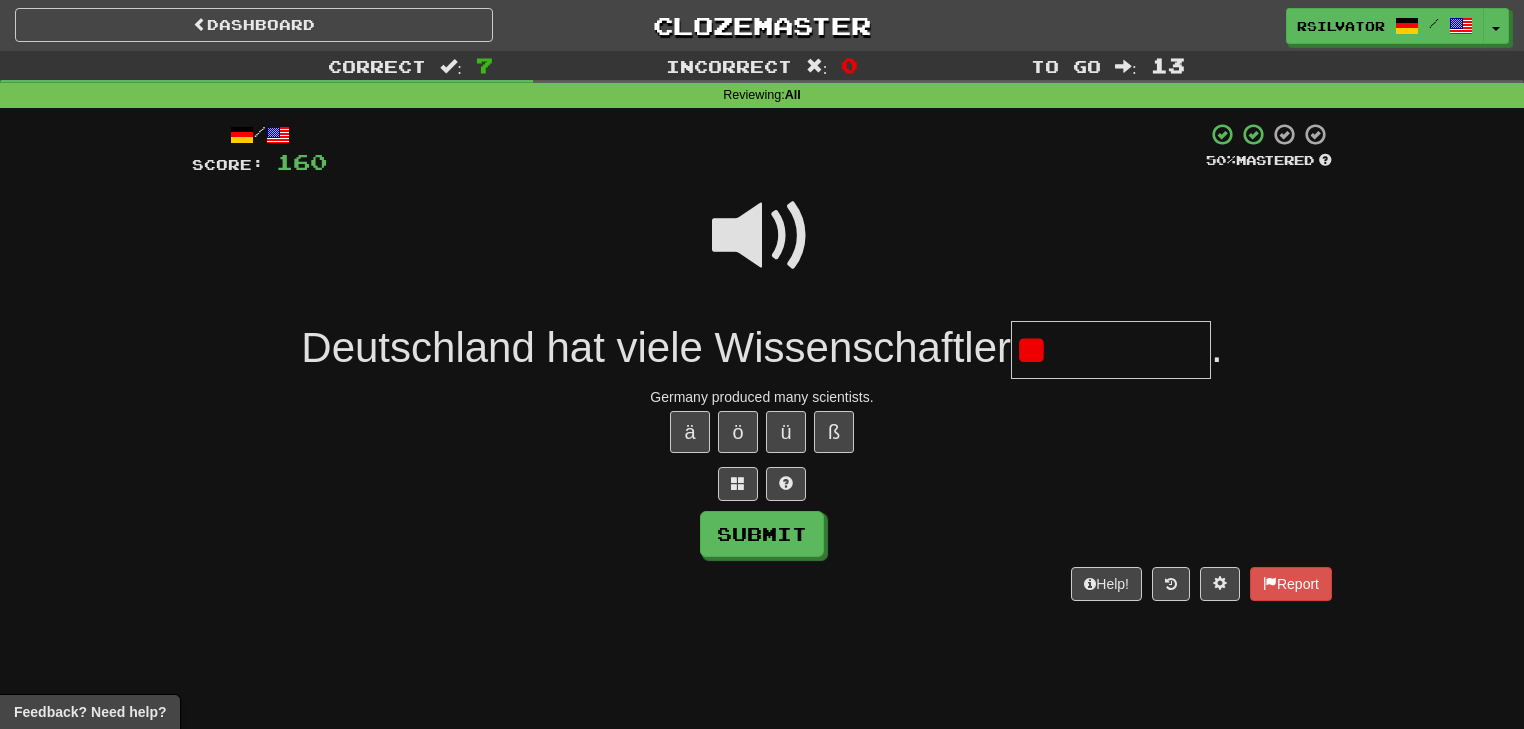 type on "*" 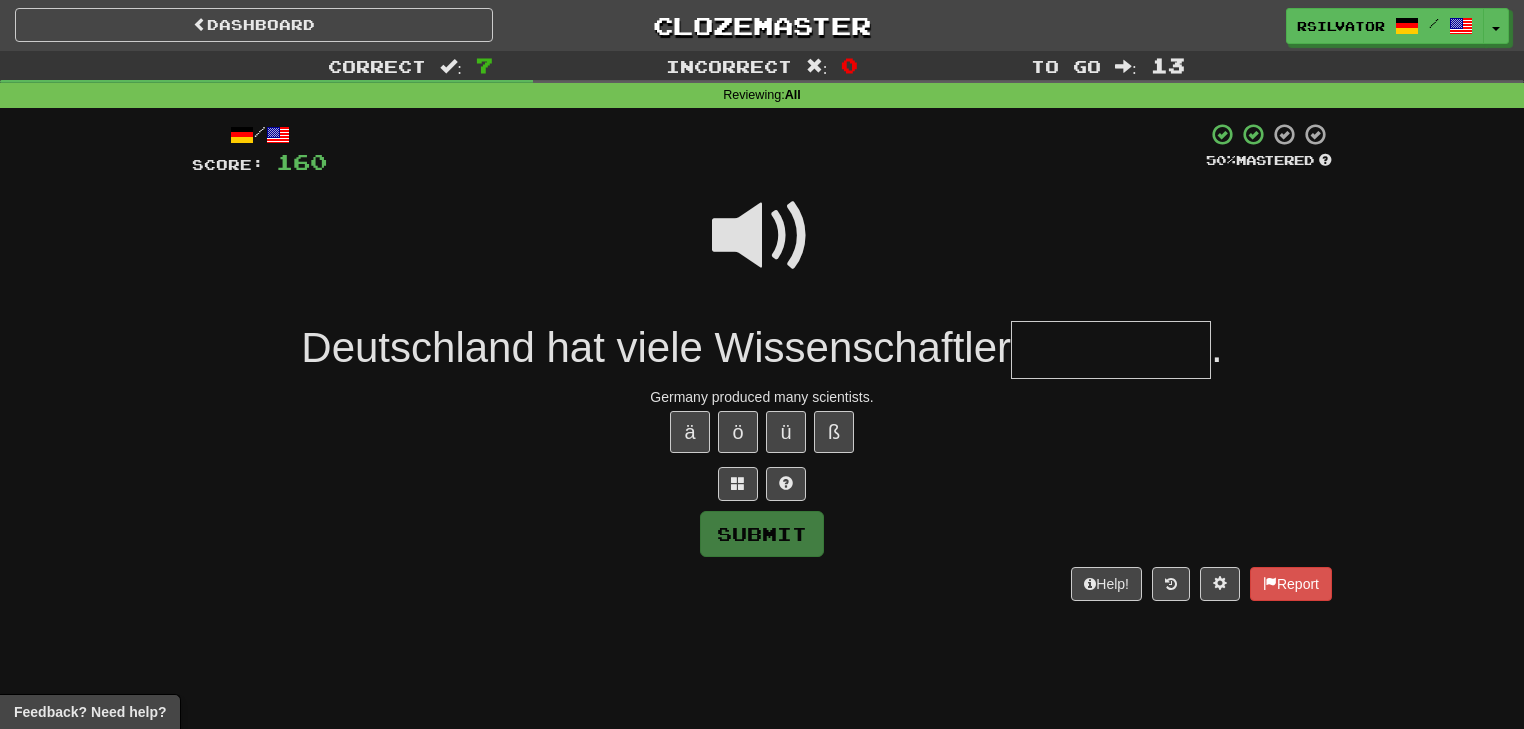 type on "*" 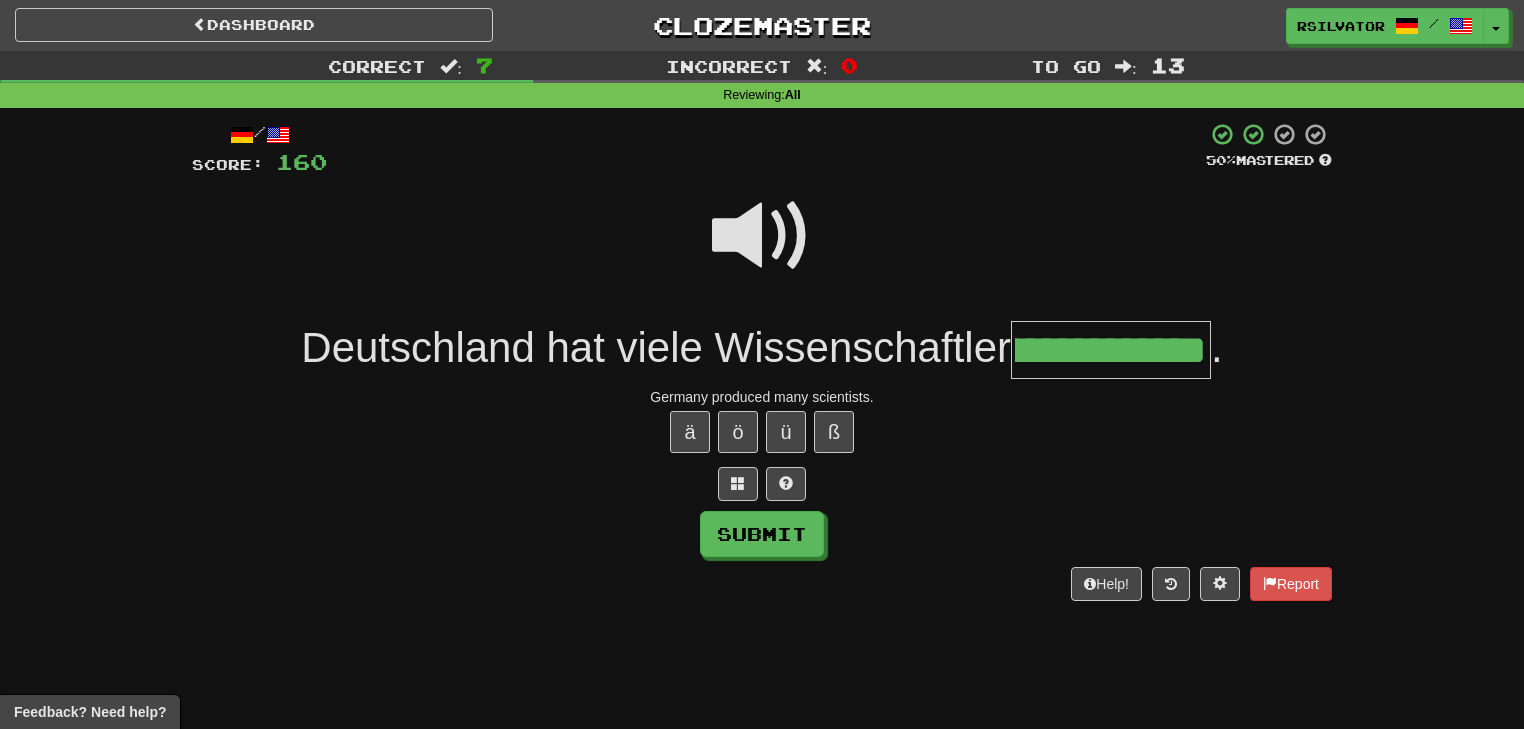 scroll, scrollTop: 0, scrollLeft: 89, axis: horizontal 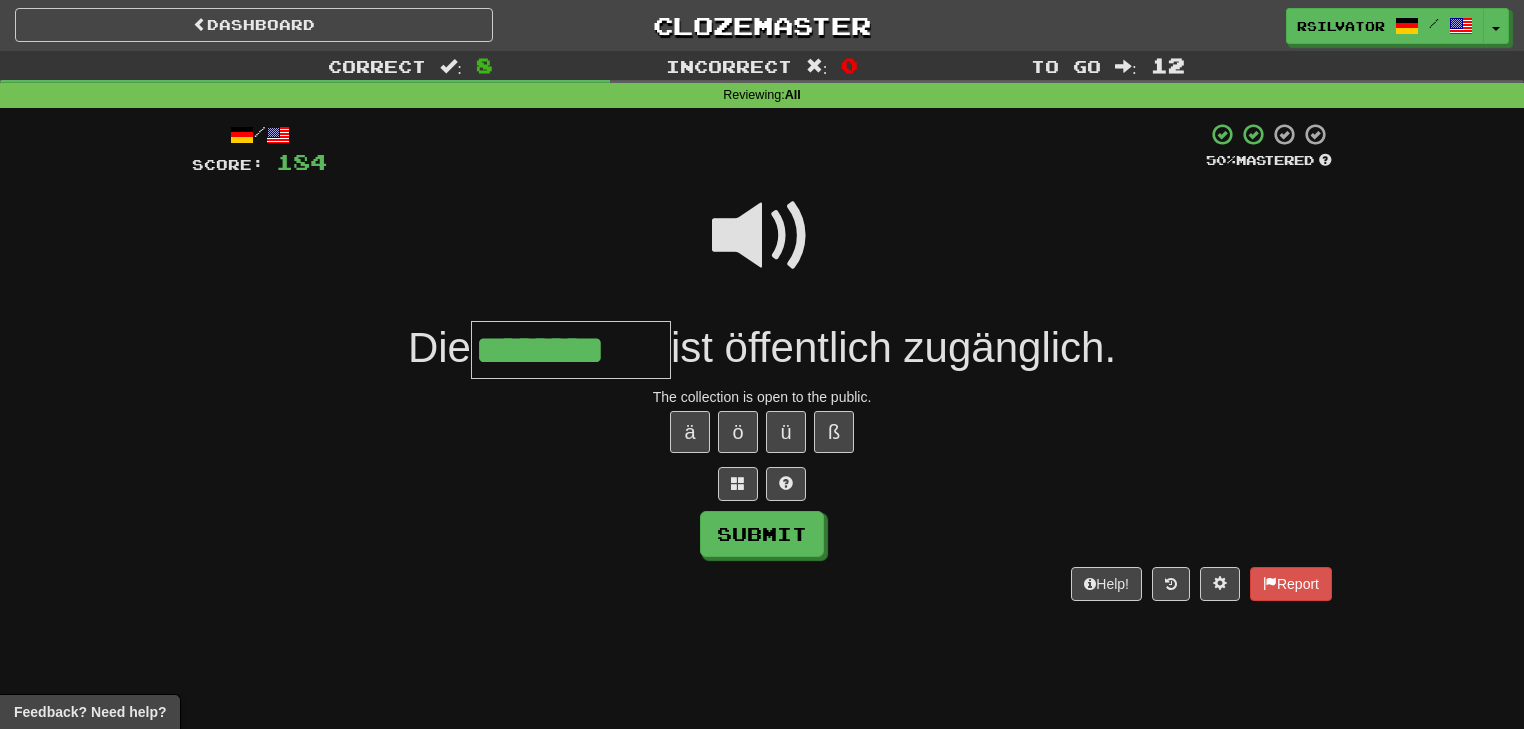 type on "********" 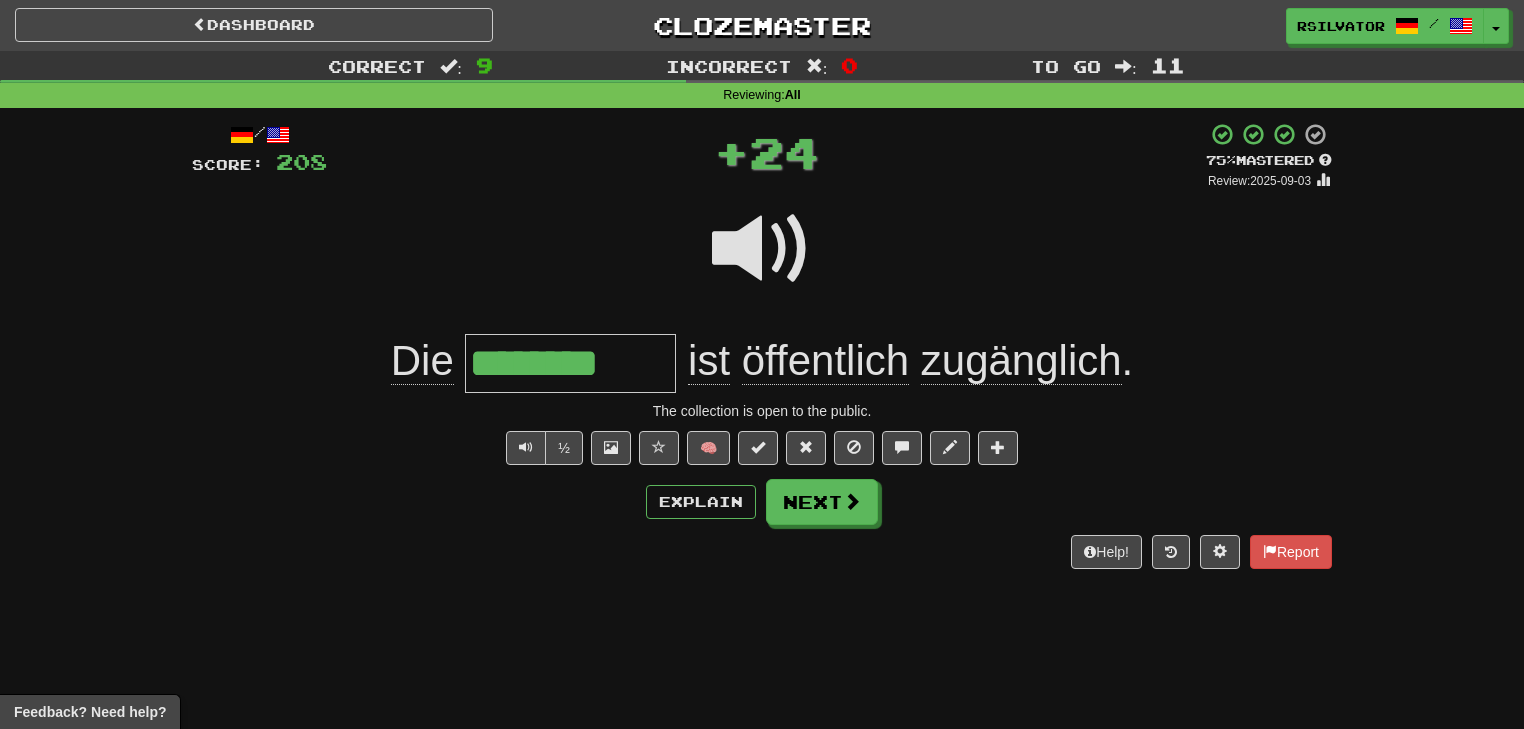 scroll, scrollTop: 0, scrollLeft: 0, axis: both 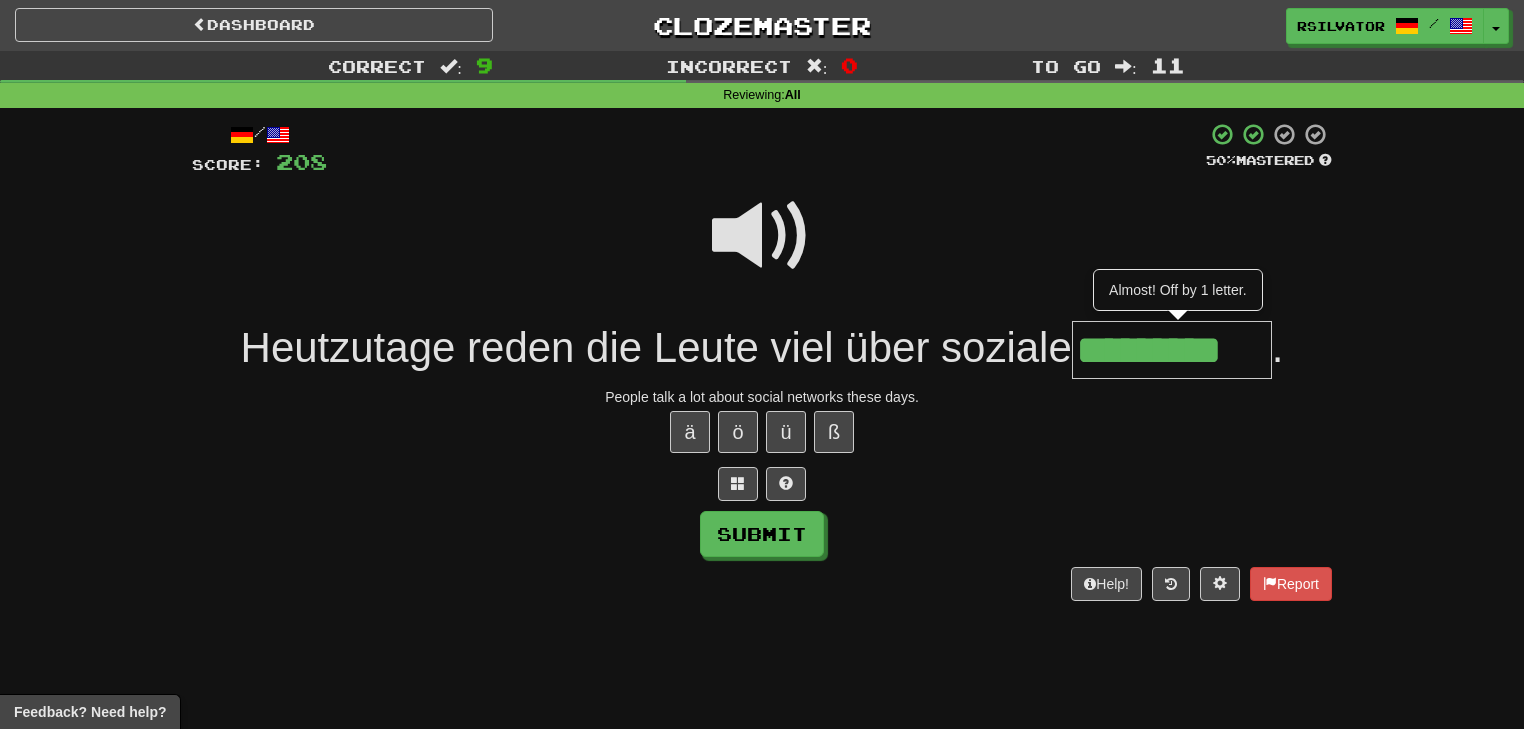 type on "*********" 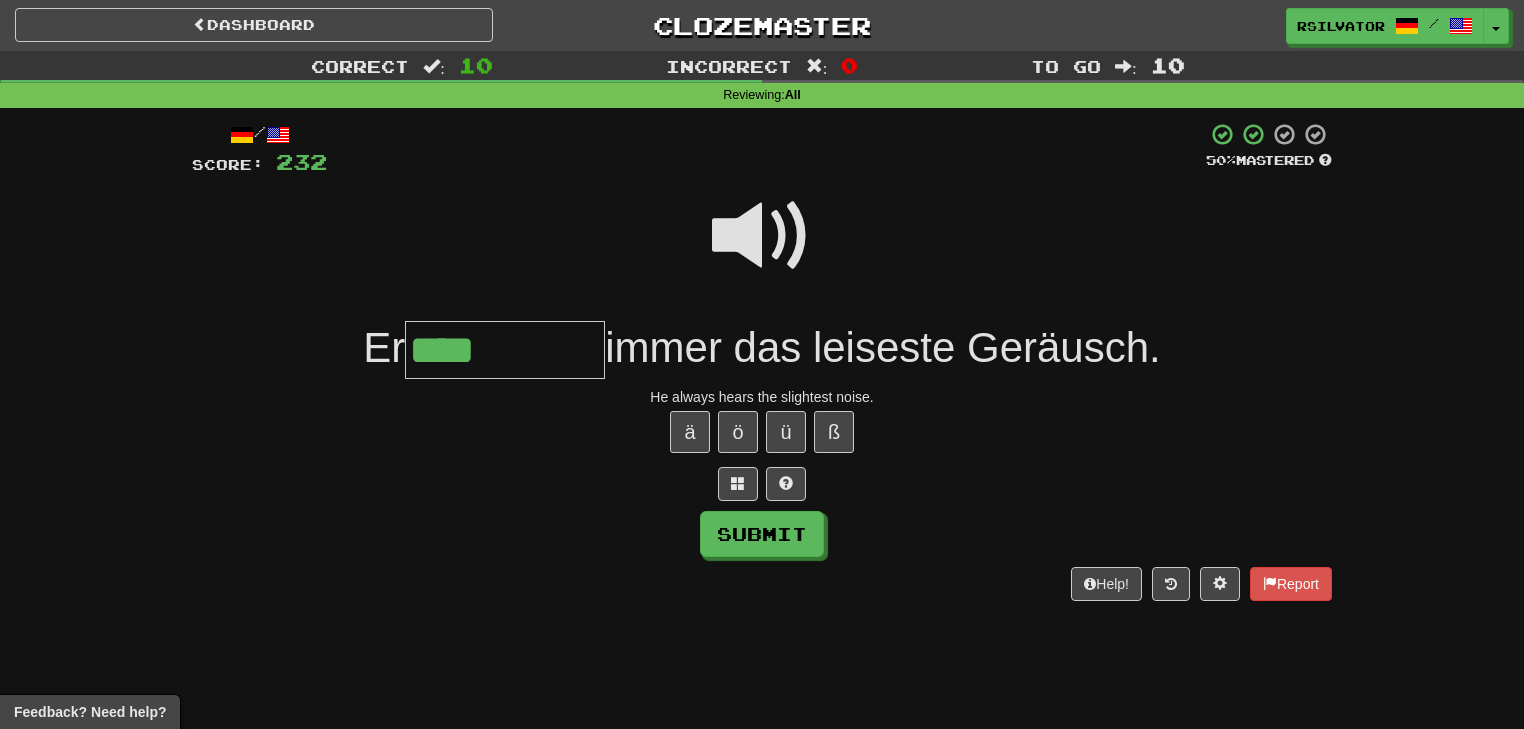 type on "****" 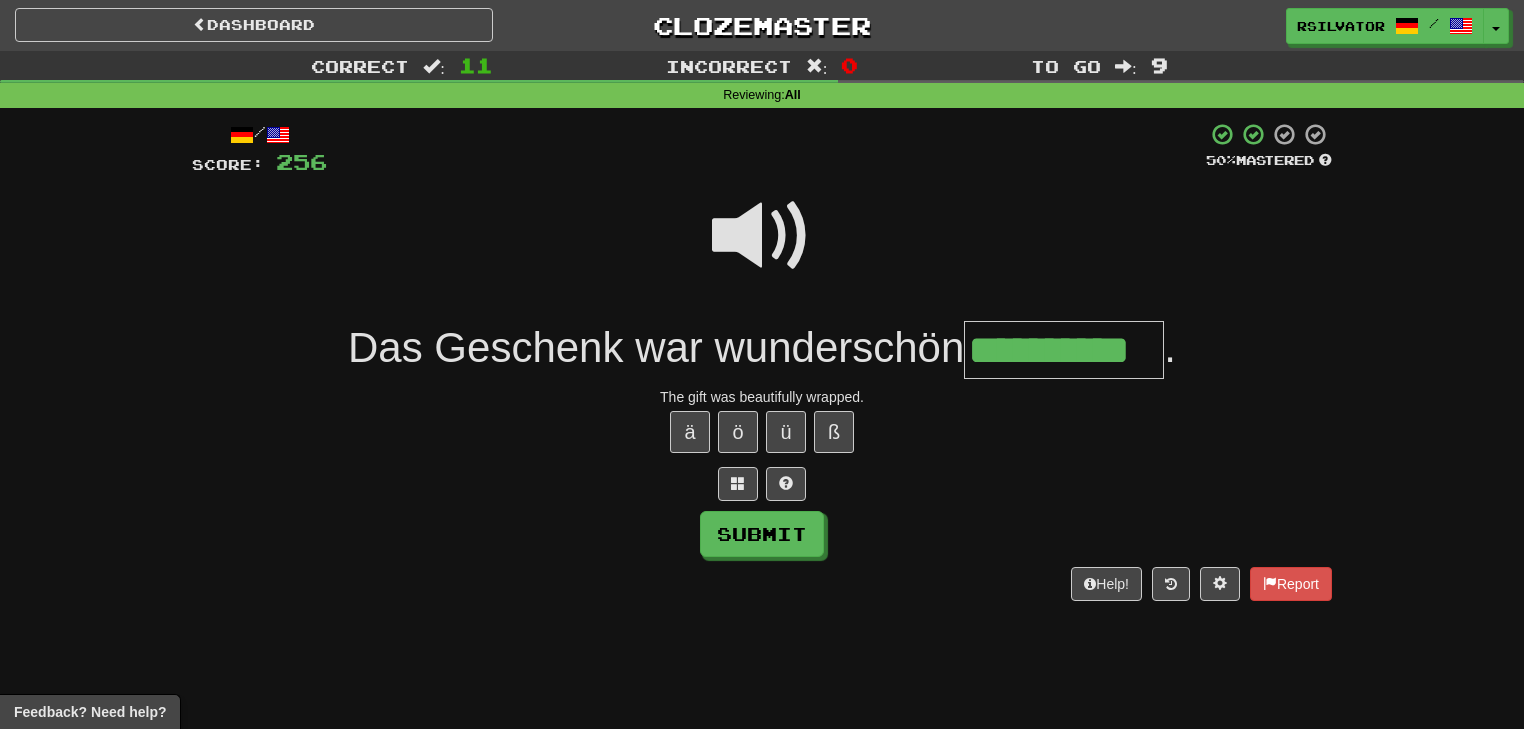 scroll, scrollTop: 0, scrollLeft: 10, axis: horizontal 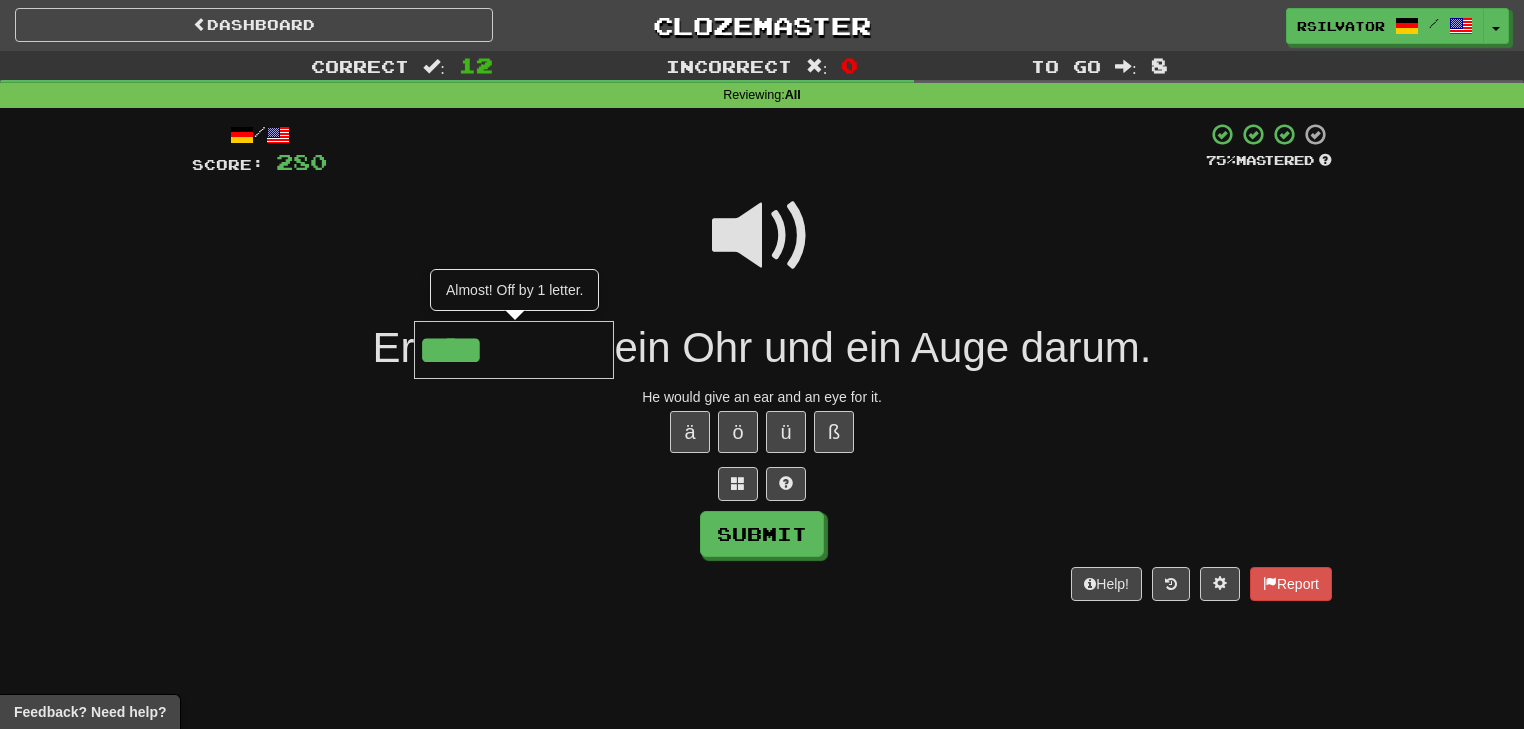 type on "****" 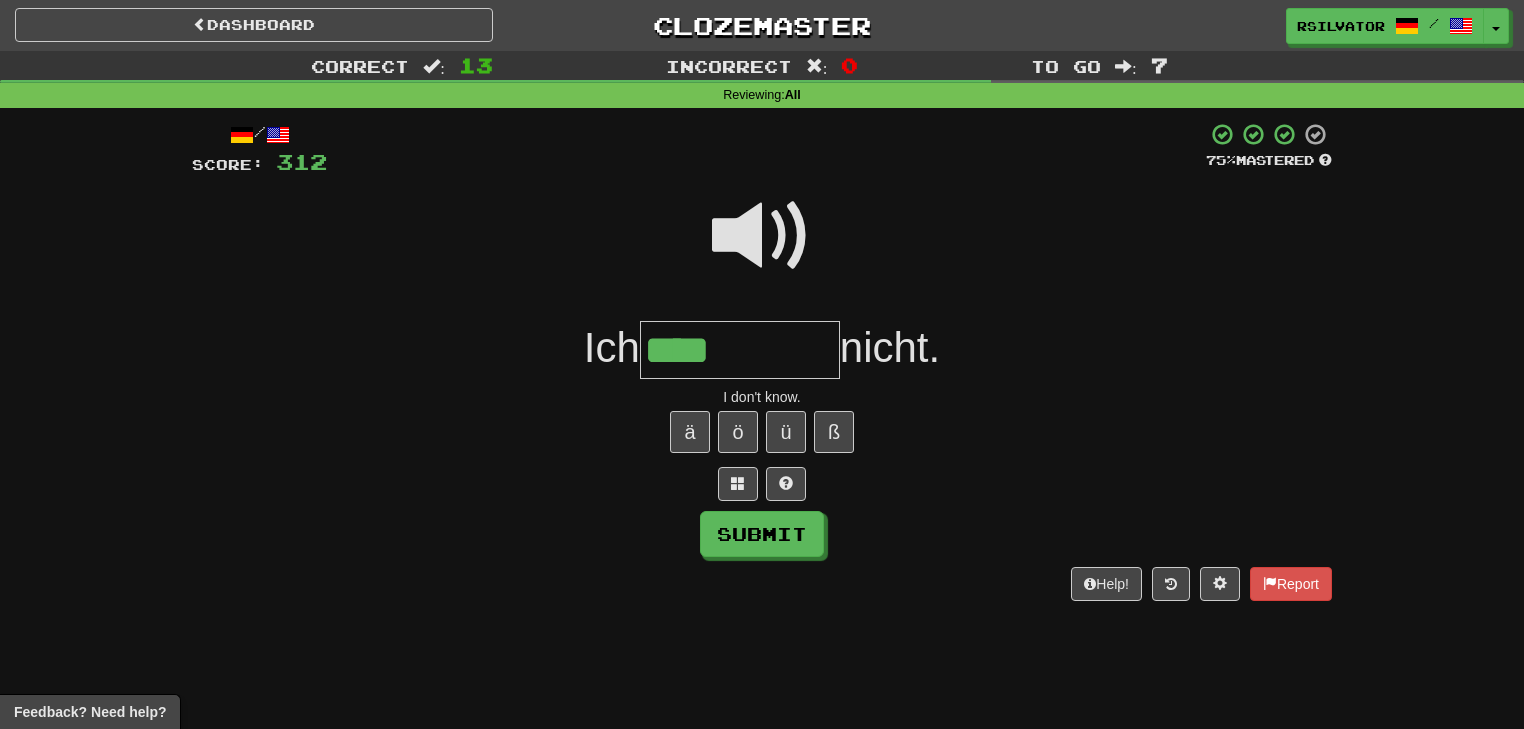 type on "****" 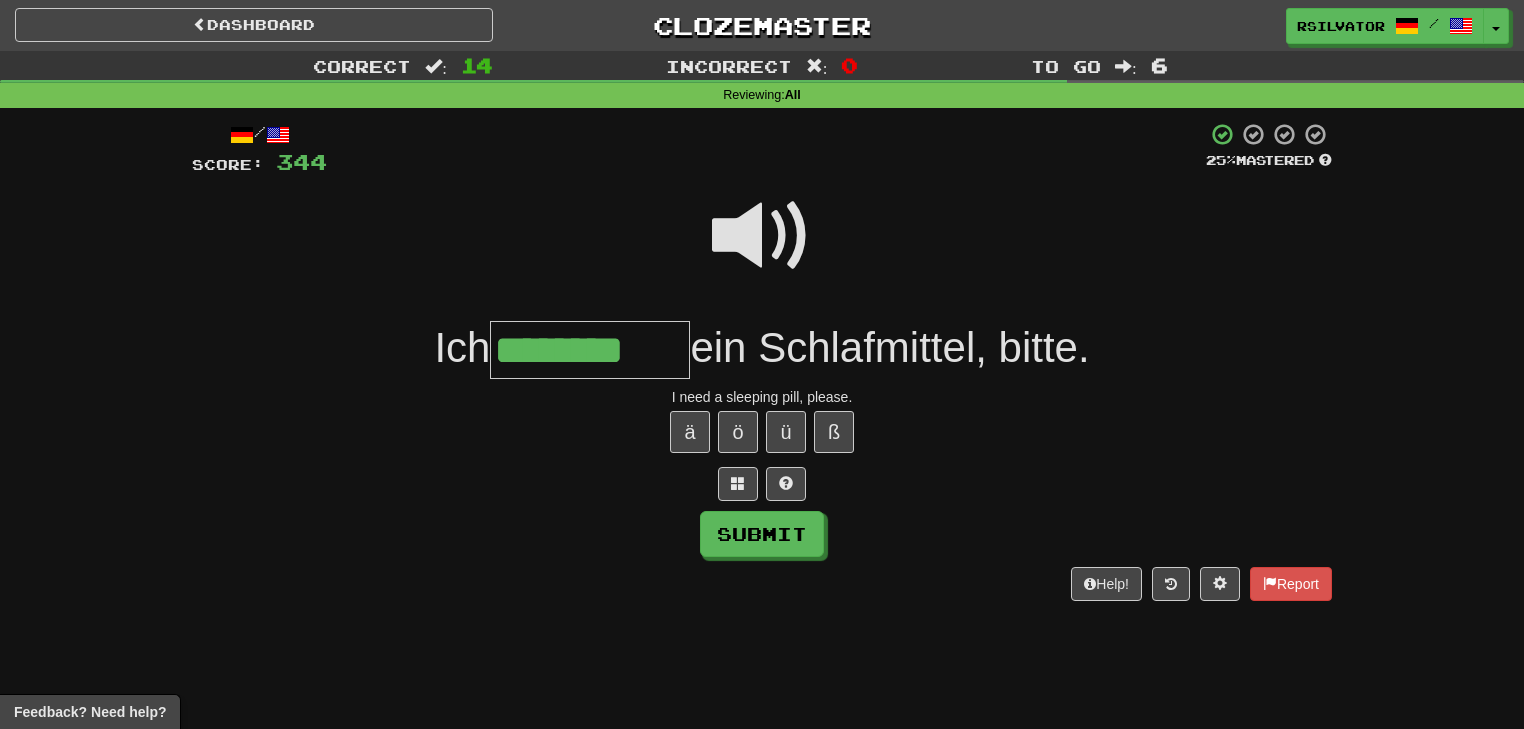 type on "********" 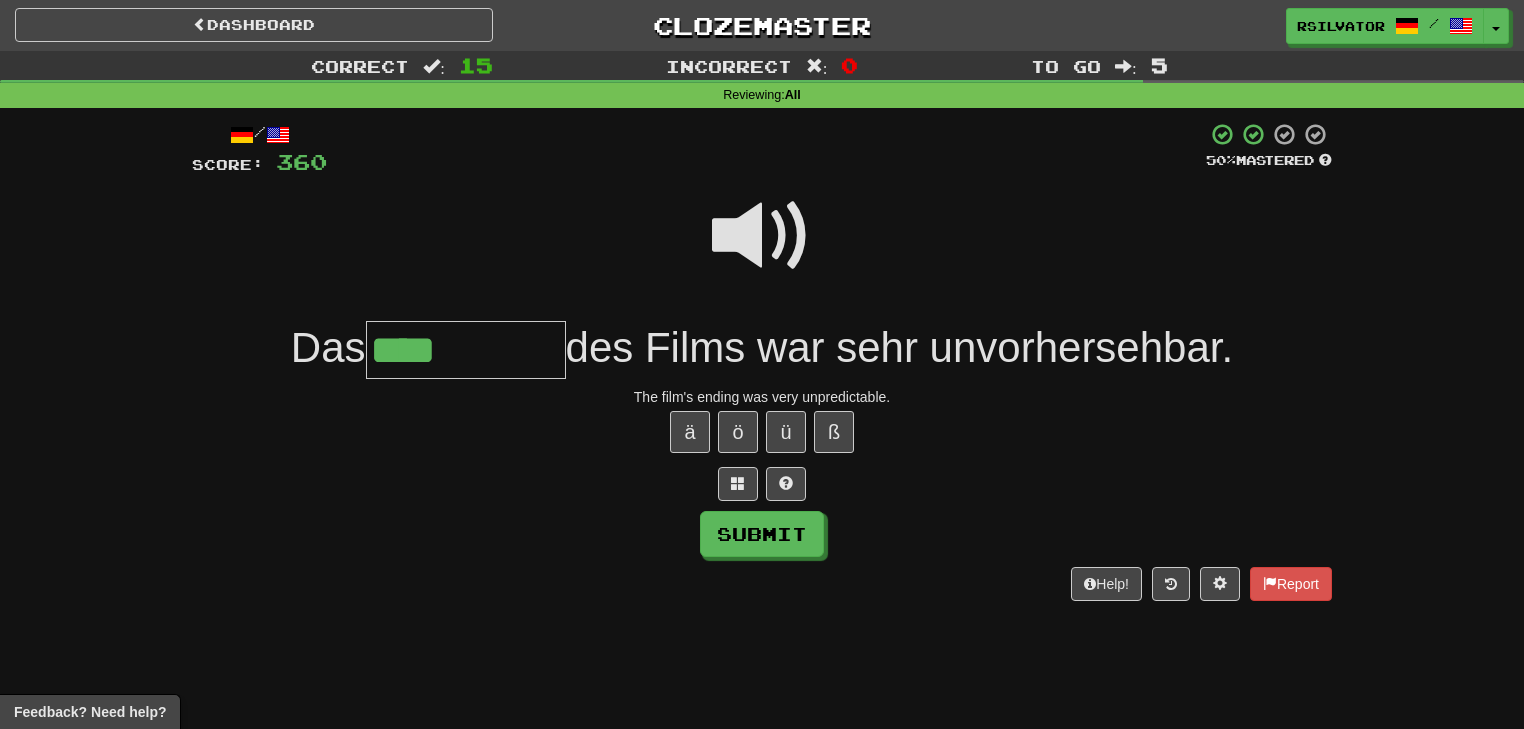 type on "****" 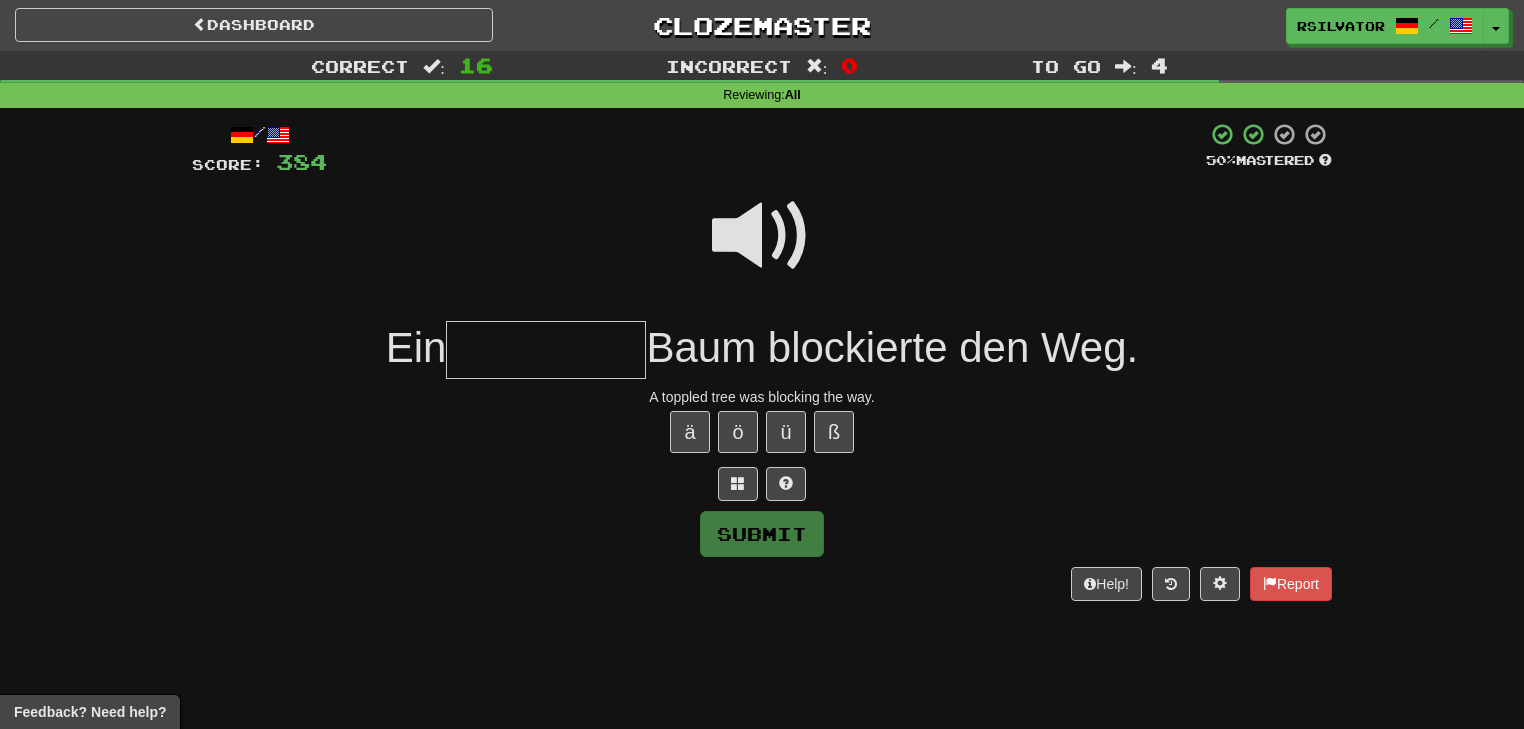 click at bounding box center [762, 236] 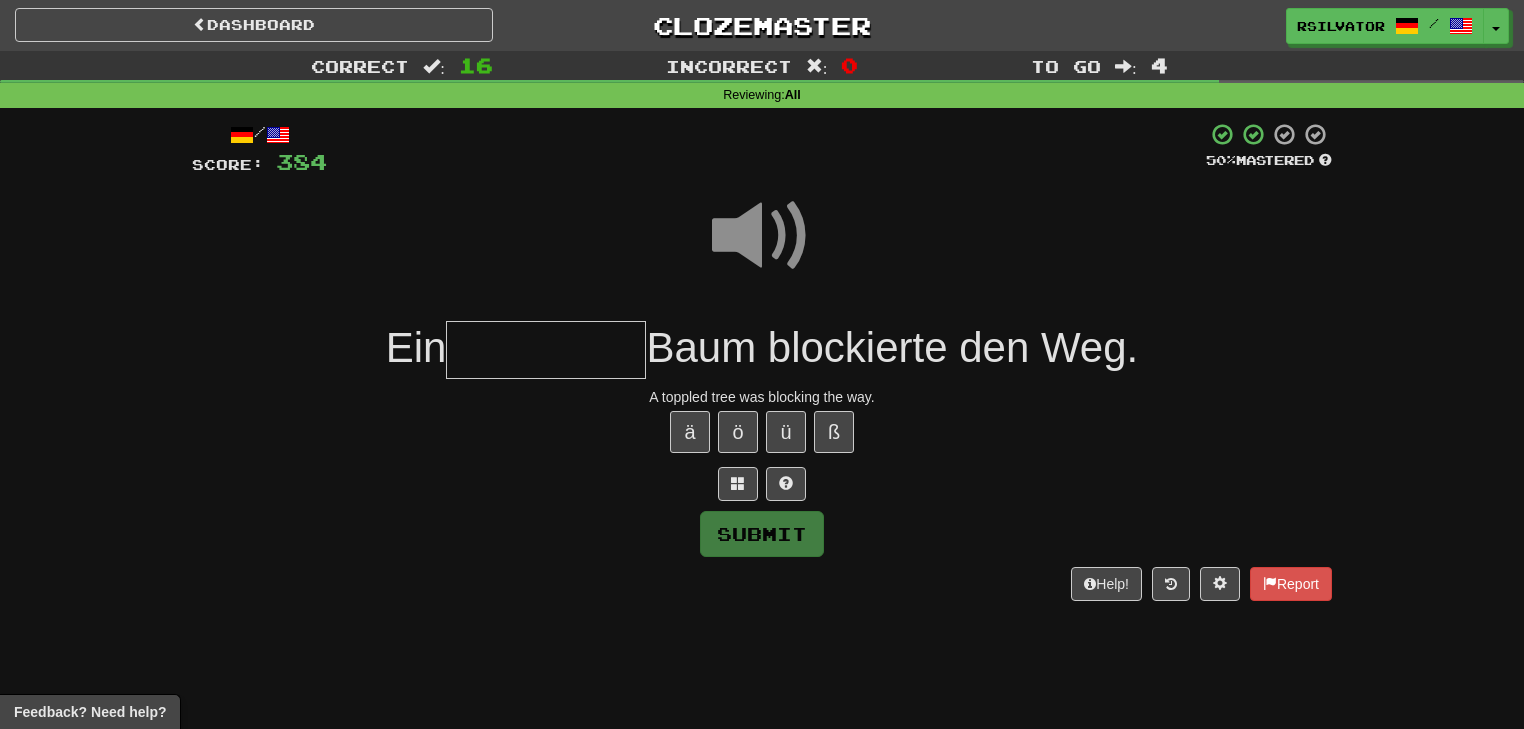 click at bounding box center [546, 350] 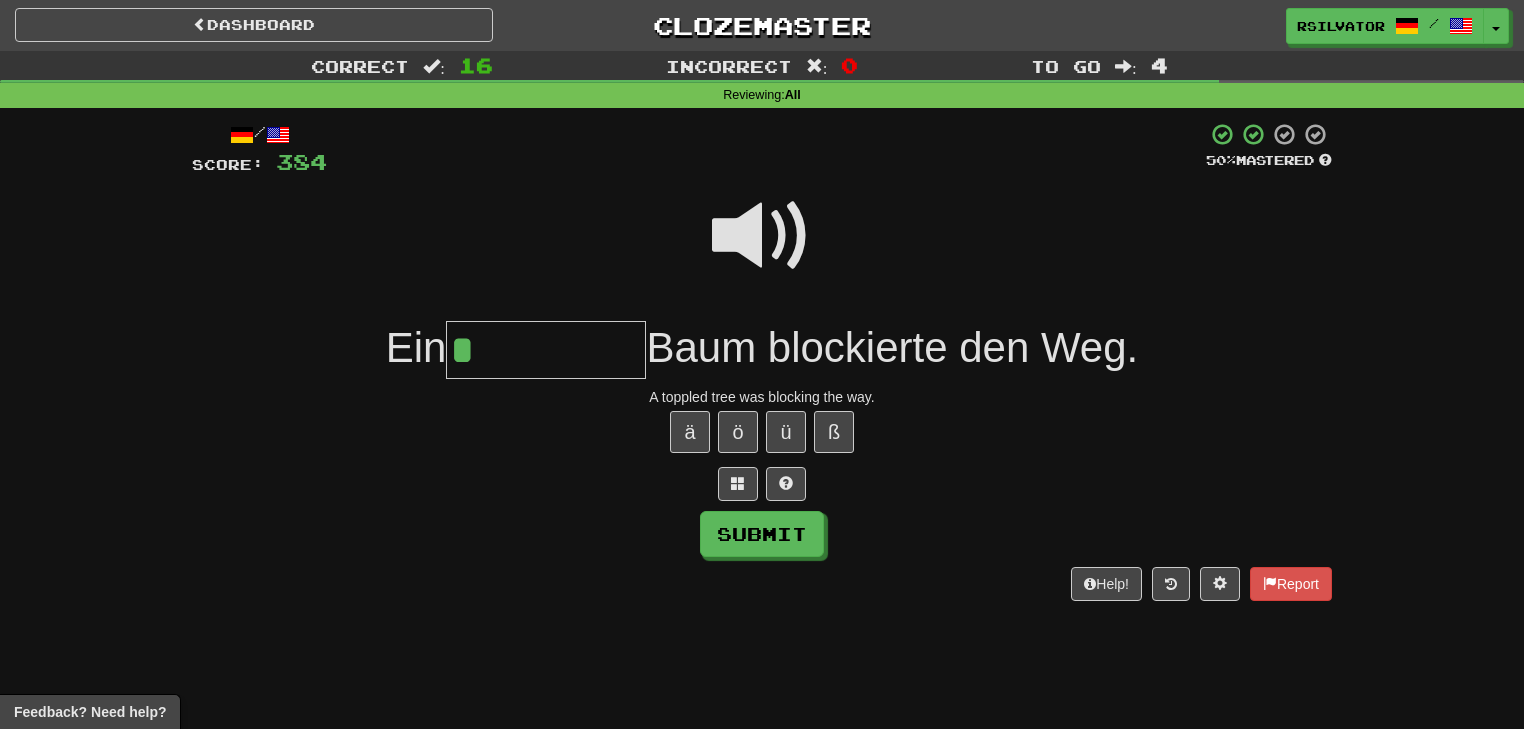 click at bounding box center (762, 236) 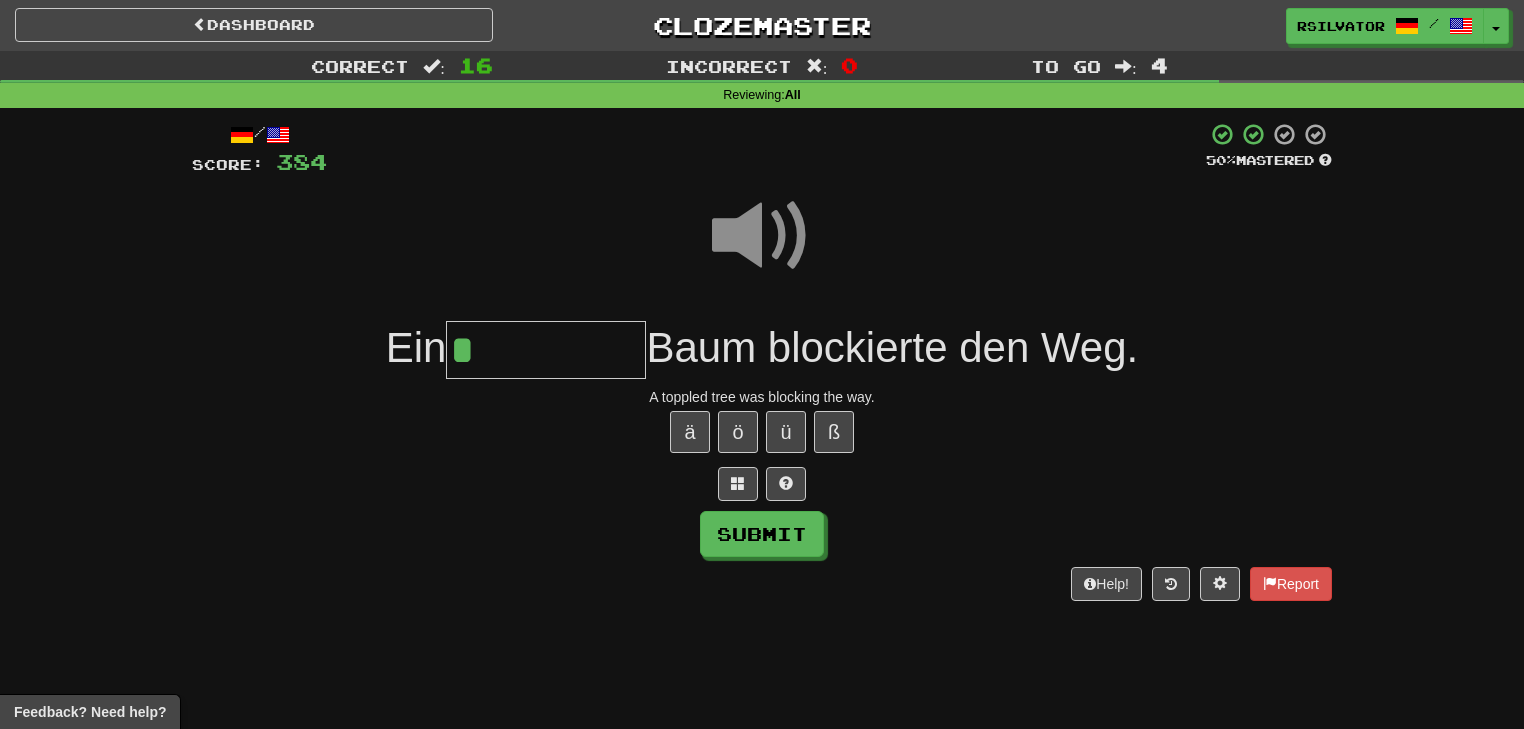 click on "*" at bounding box center [546, 350] 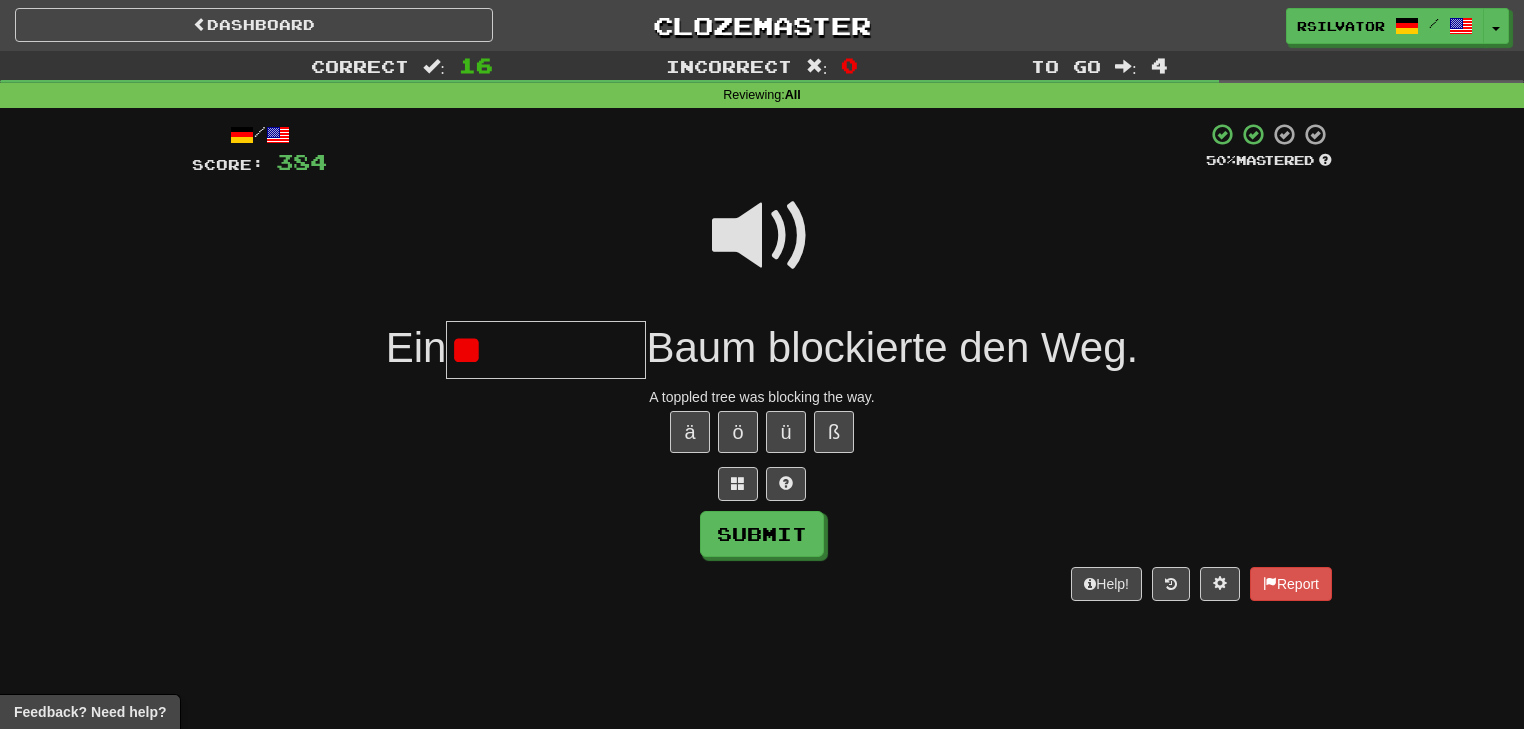 type on "*" 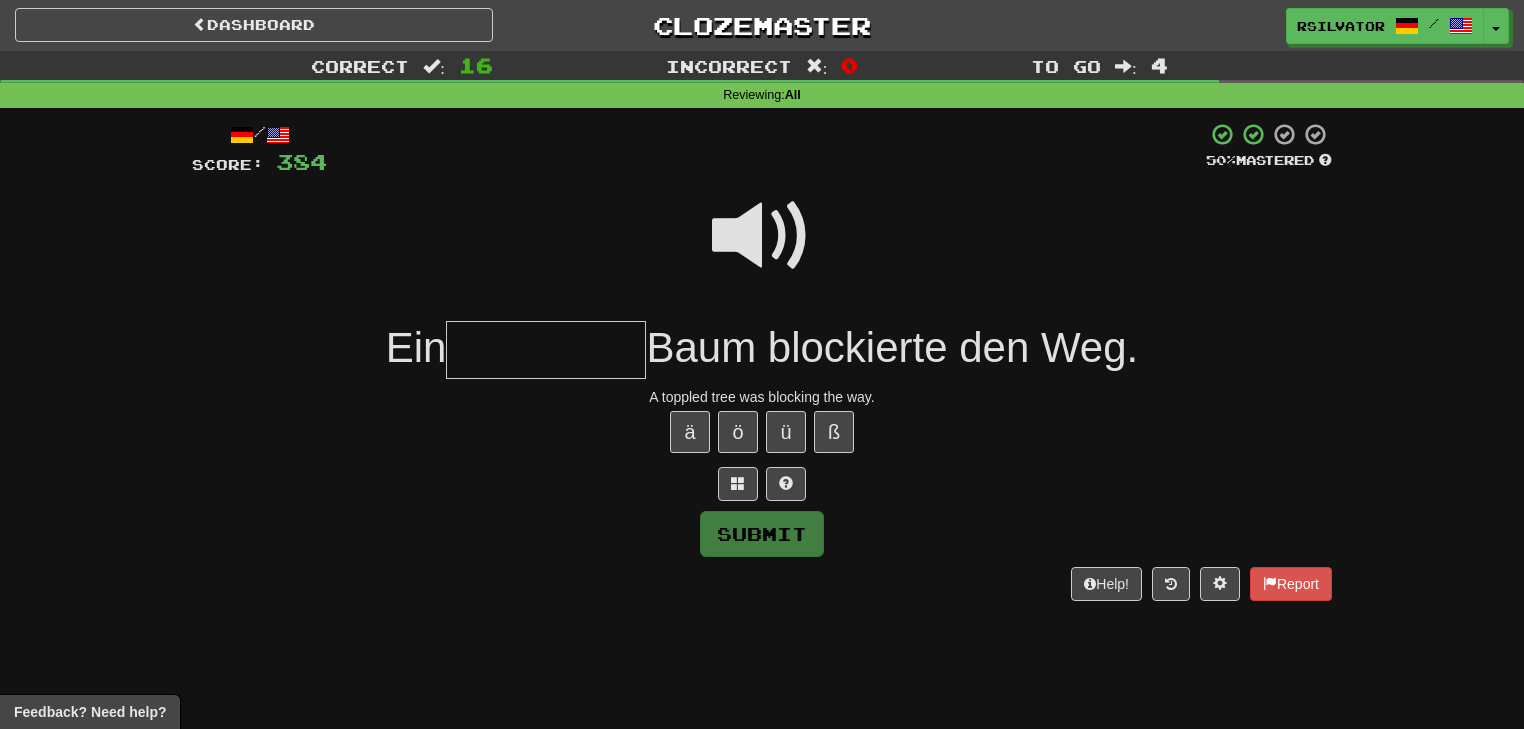 type on "*" 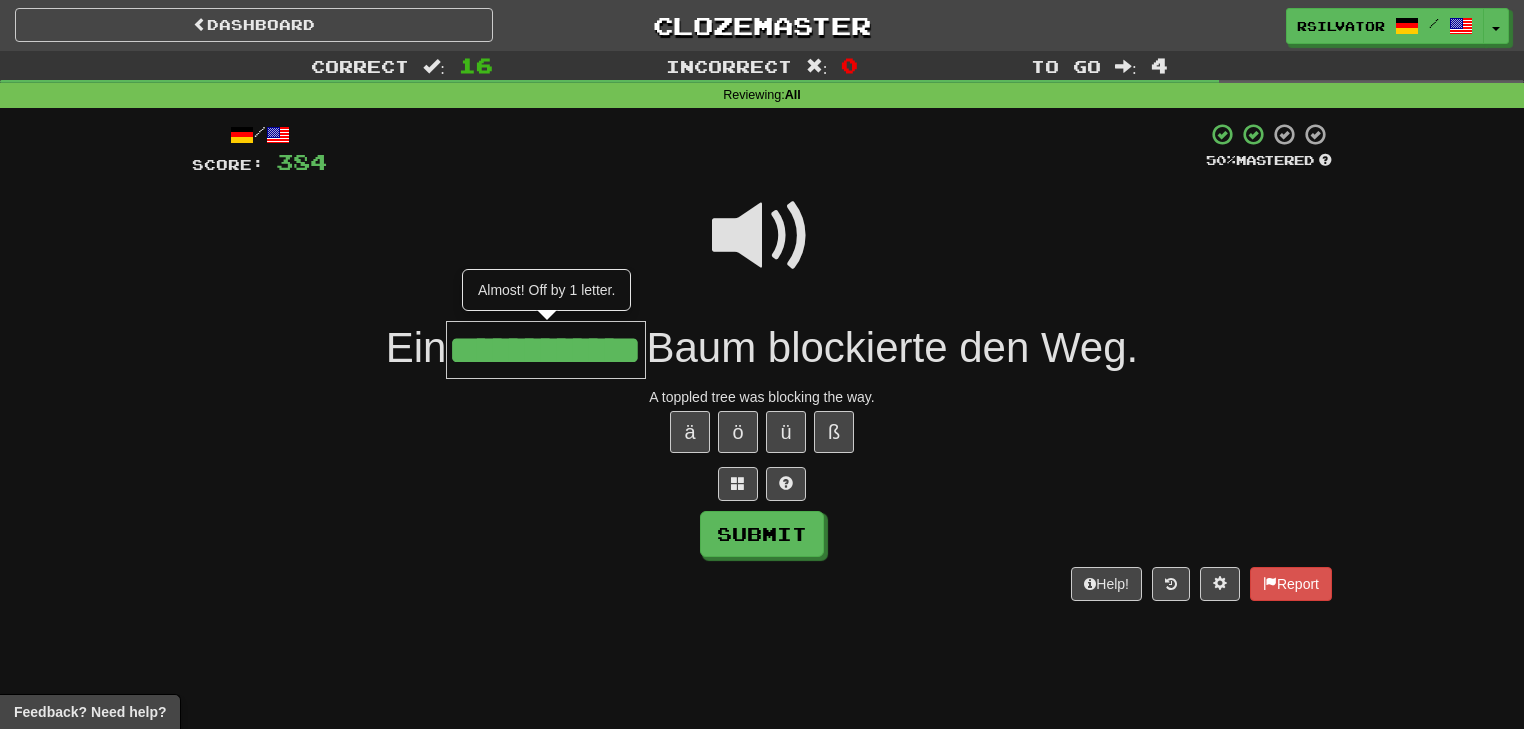 scroll, scrollTop: 0, scrollLeft: 52, axis: horizontal 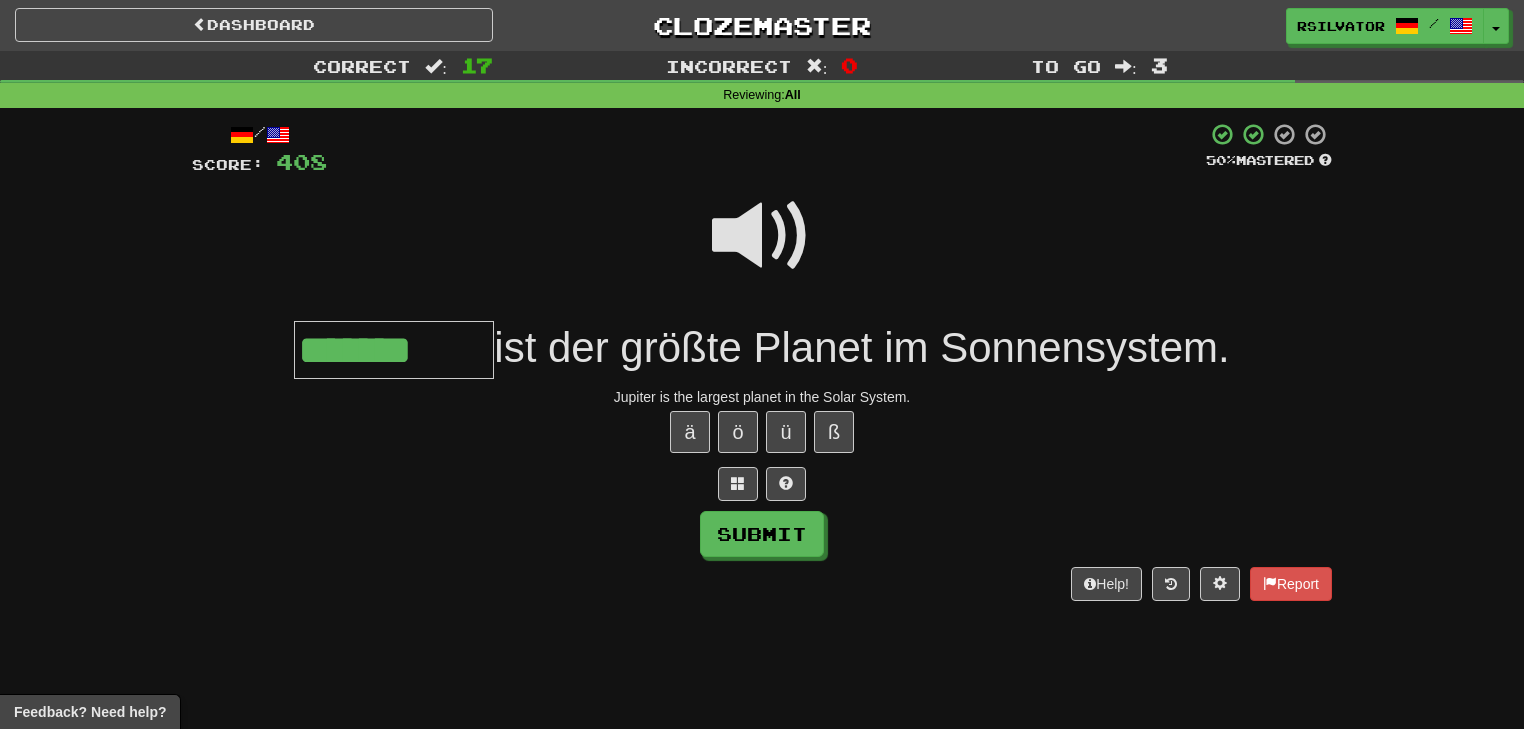 type on "*******" 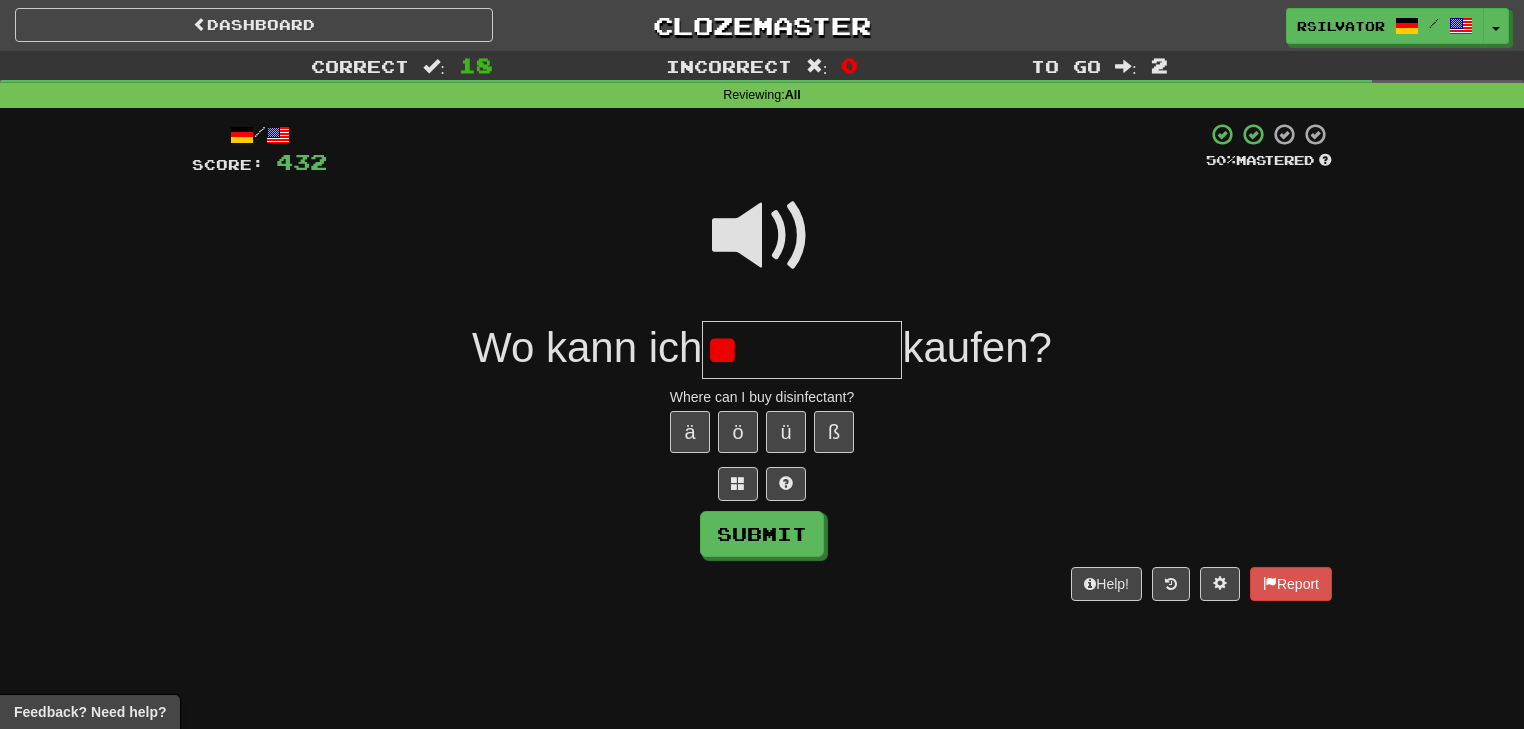 type on "*" 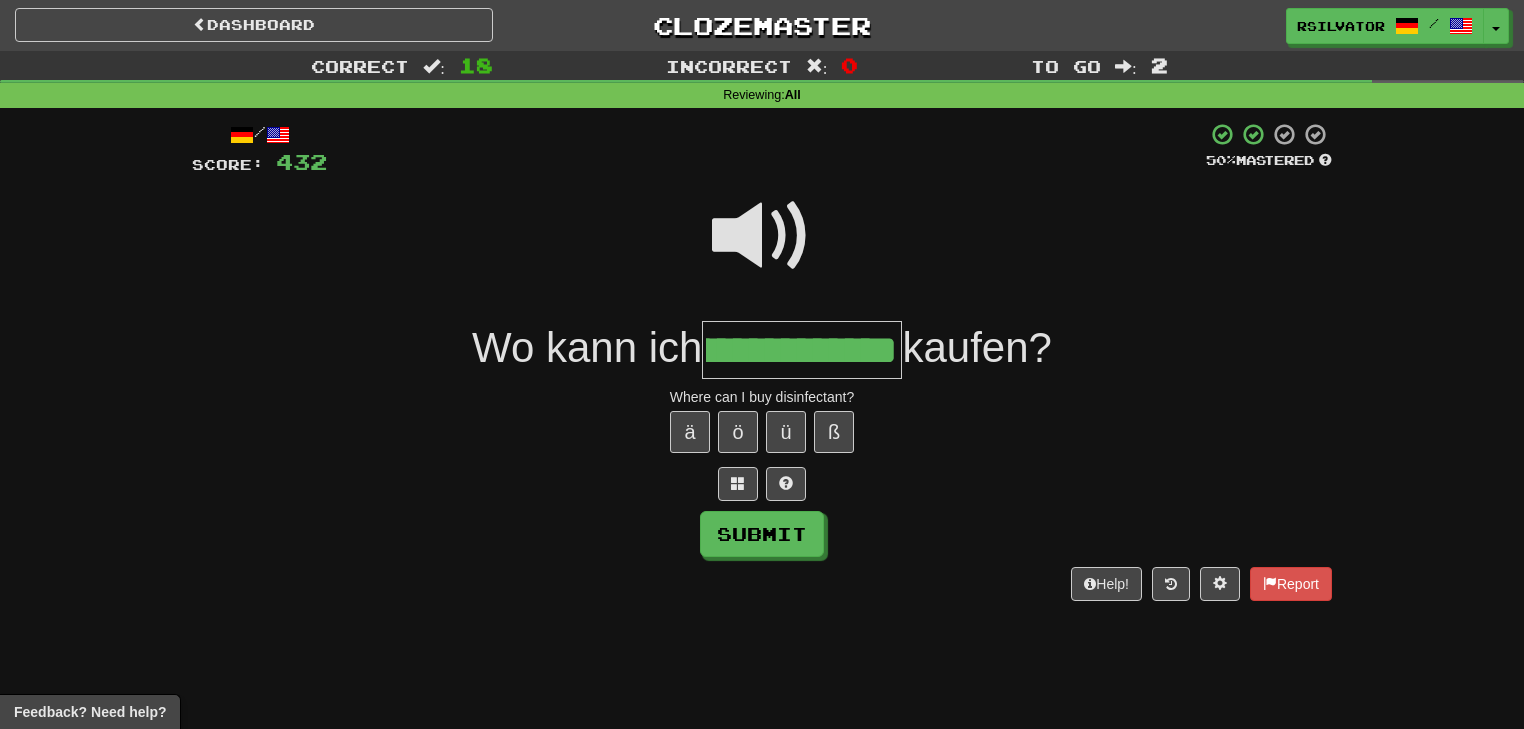 scroll, scrollTop: 0, scrollLeft: 160, axis: horizontal 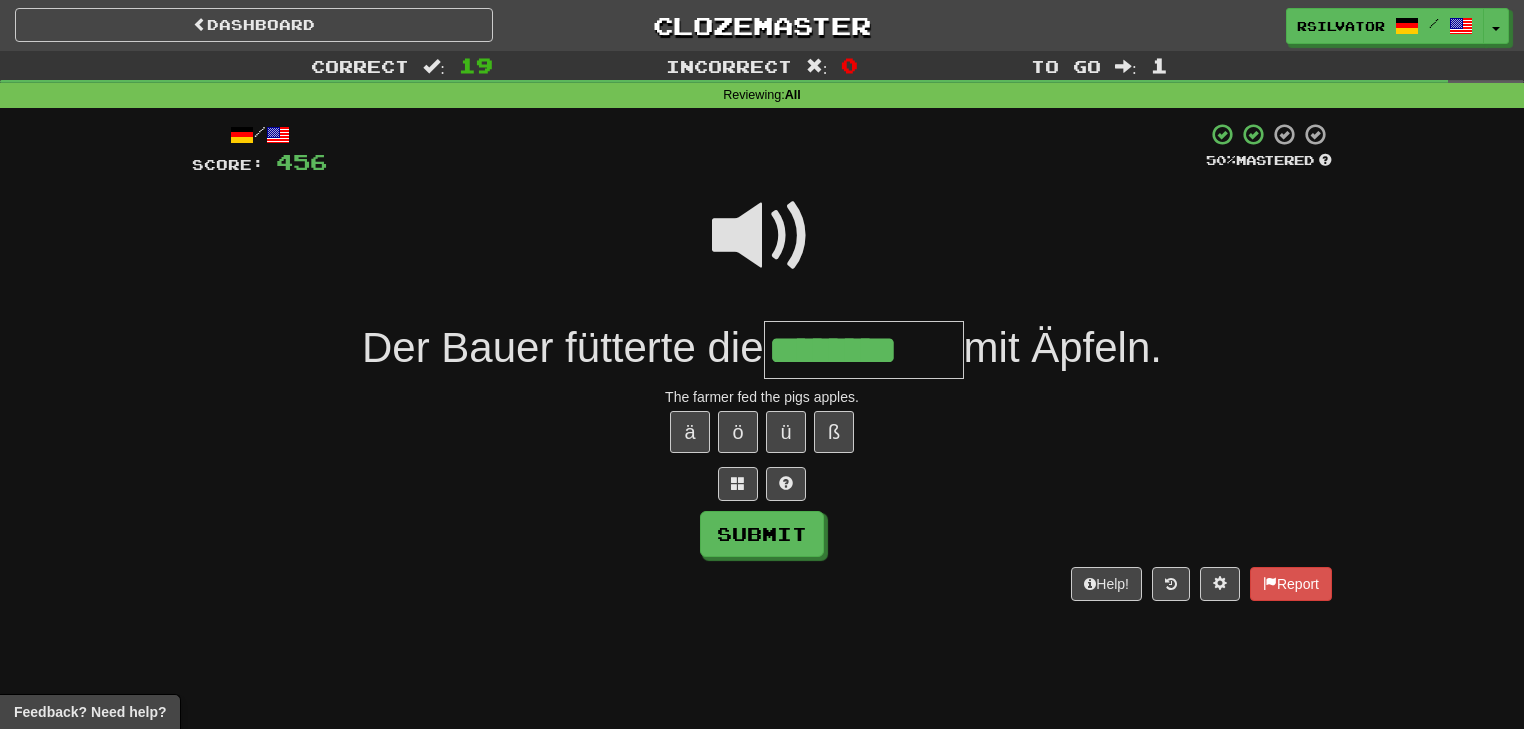 type on "********" 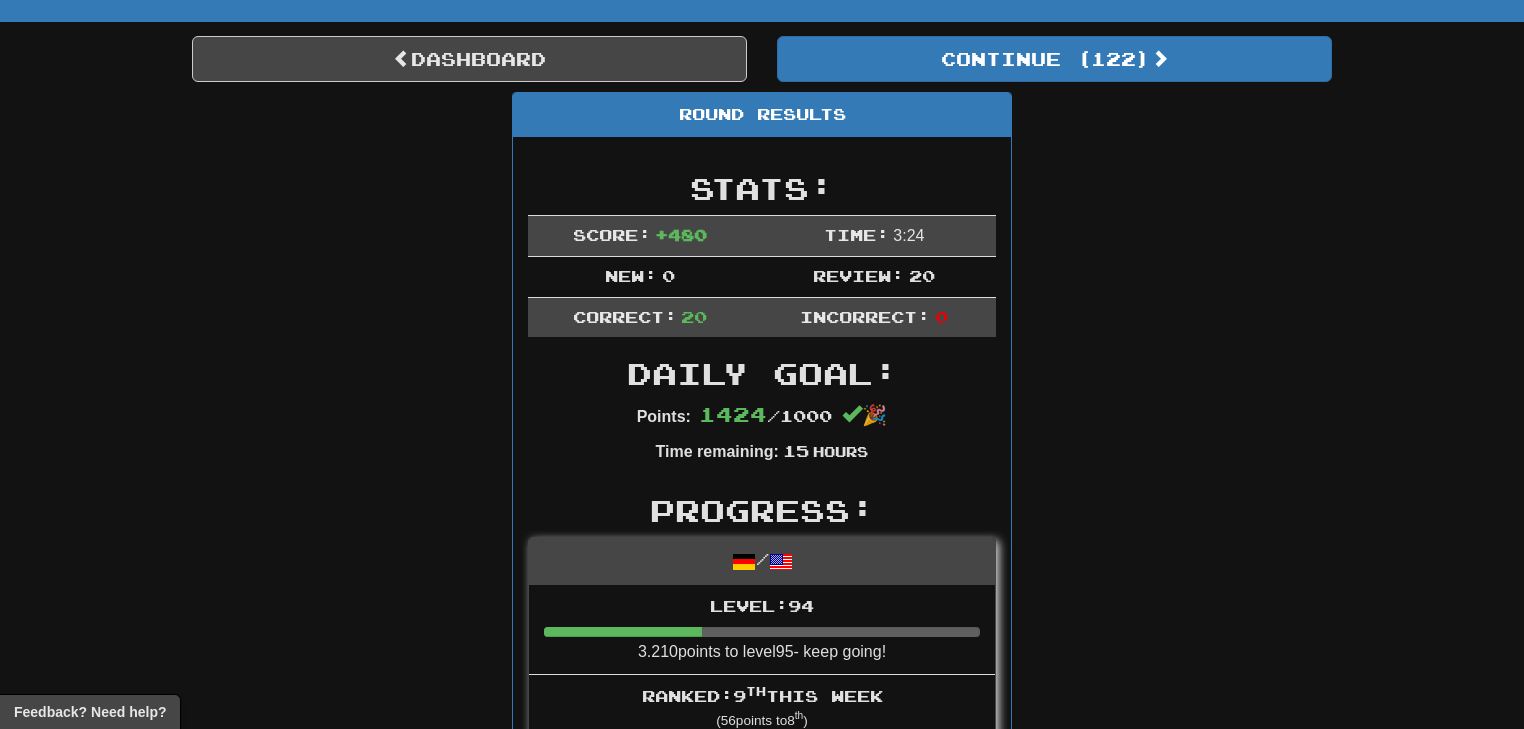 scroll, scrollTop: 80, scrollLeft: 0, axis: vertical 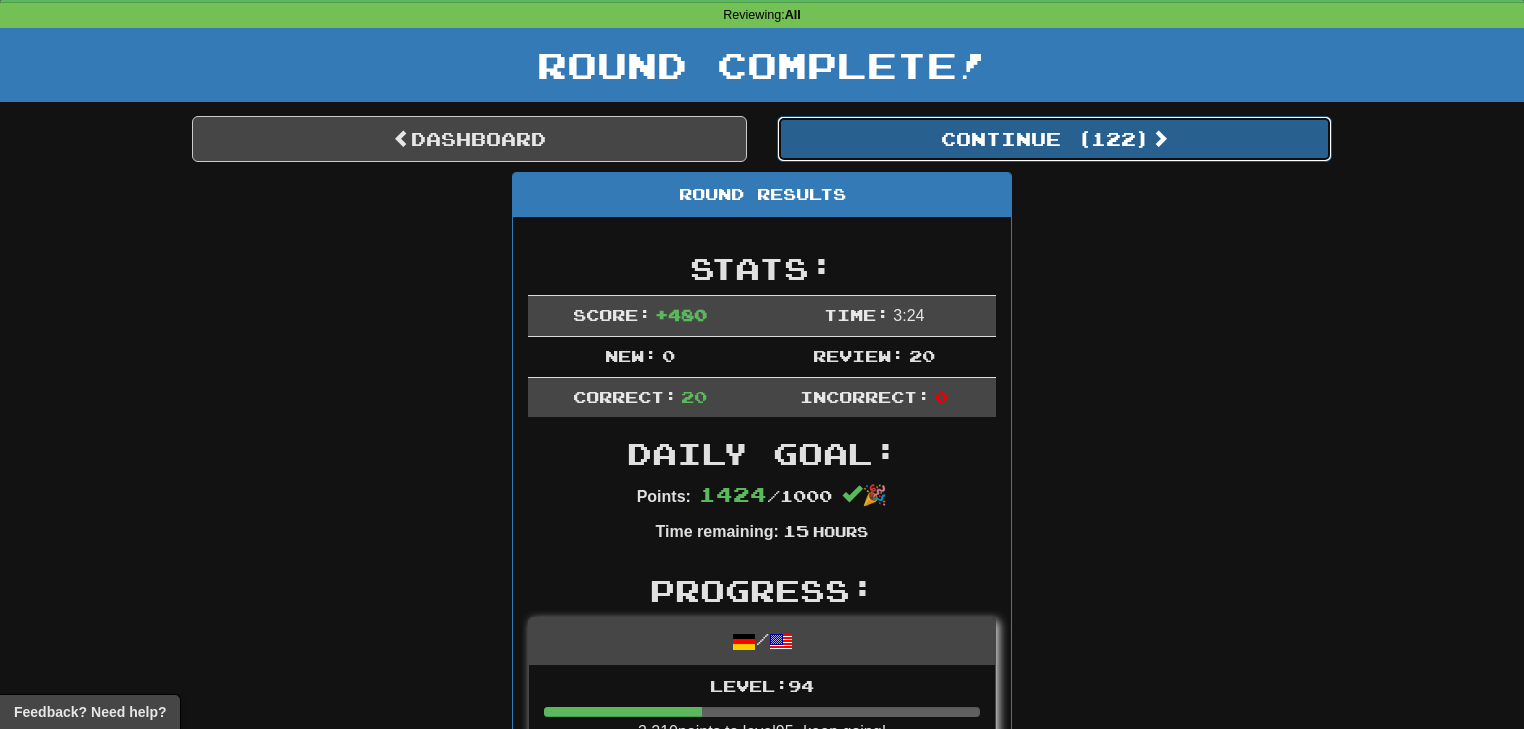 click on "Continue ( 122 )" at bounding box center [1054, 139] 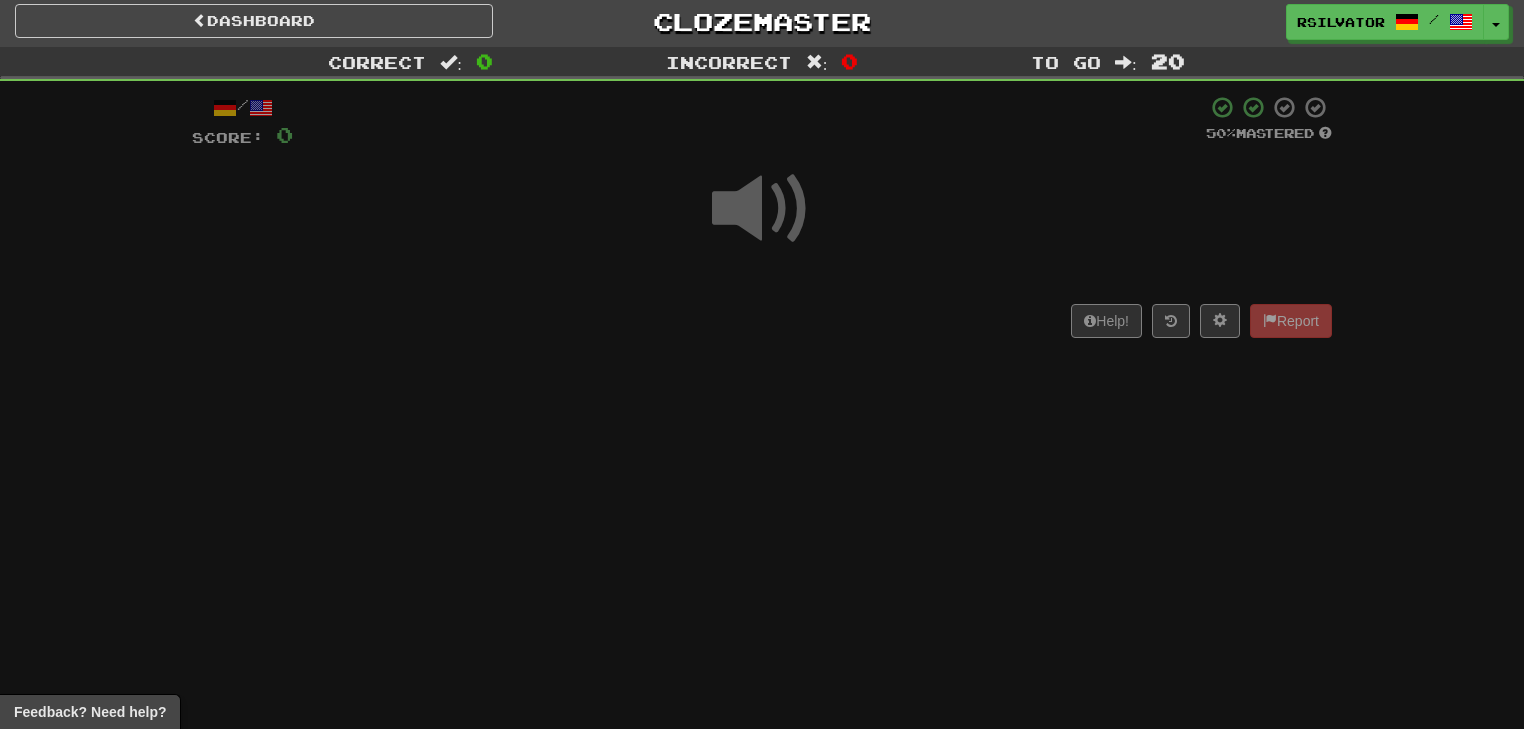 scroll, scrollTop: 3, scrollLeft: 0, axis: vertical 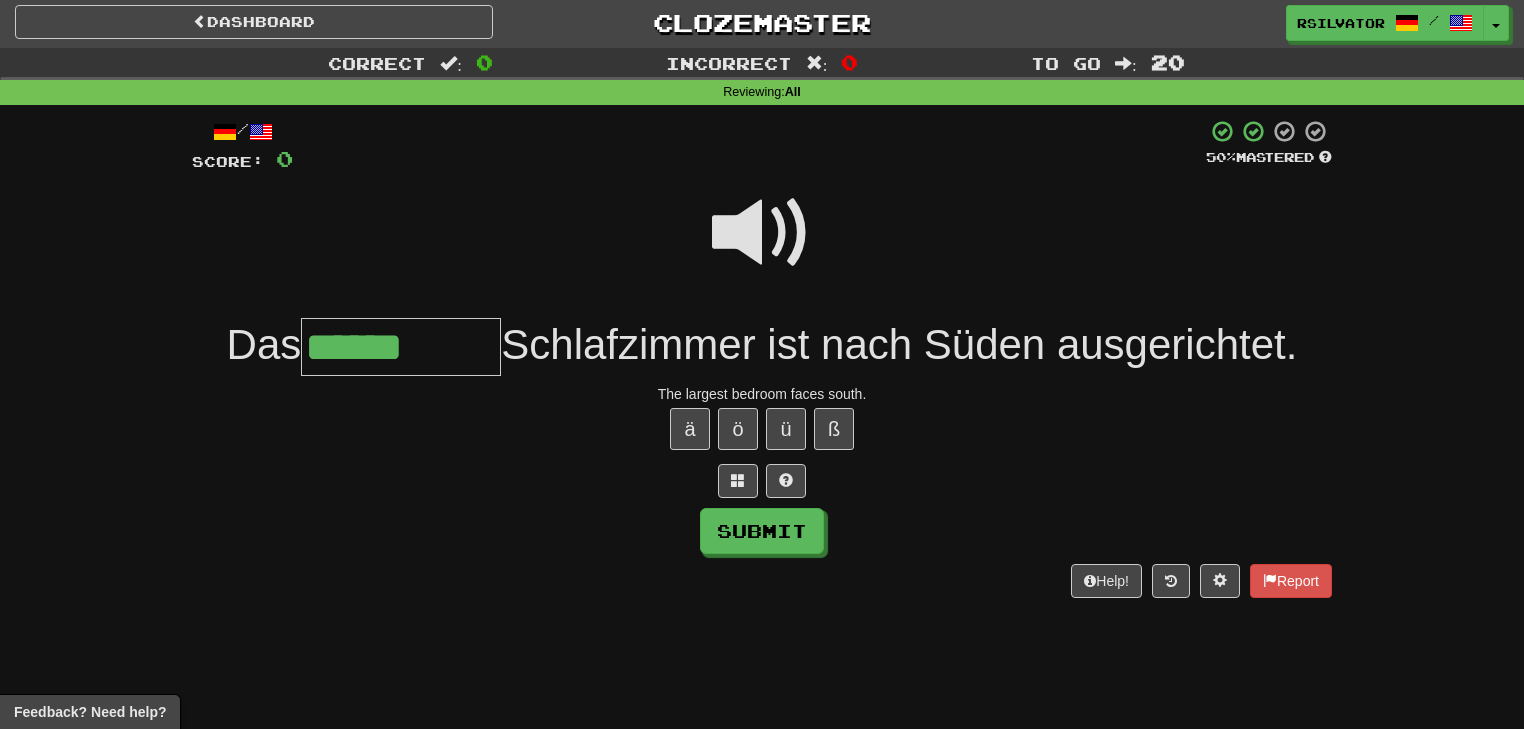 type on "******" 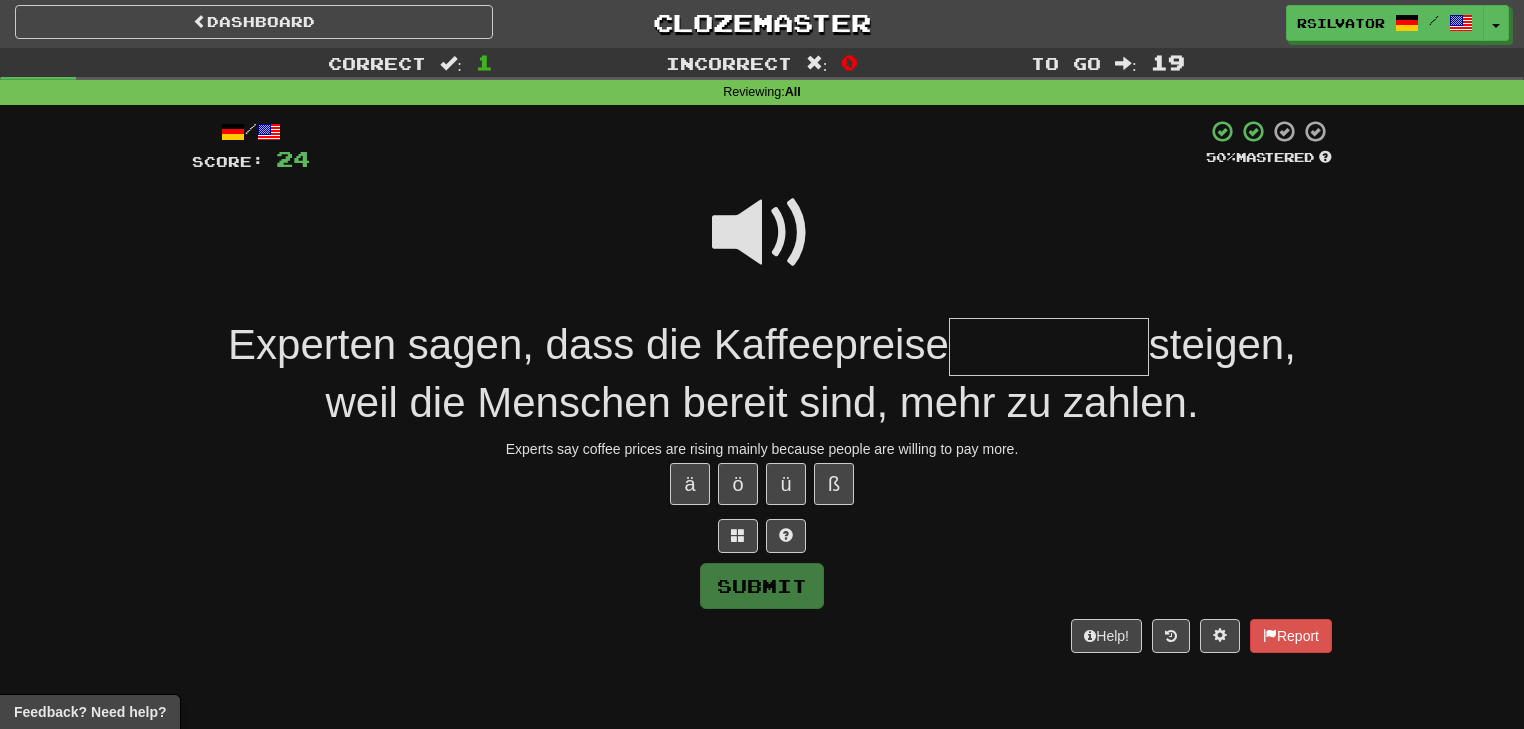click at bounding box center [762, 233] 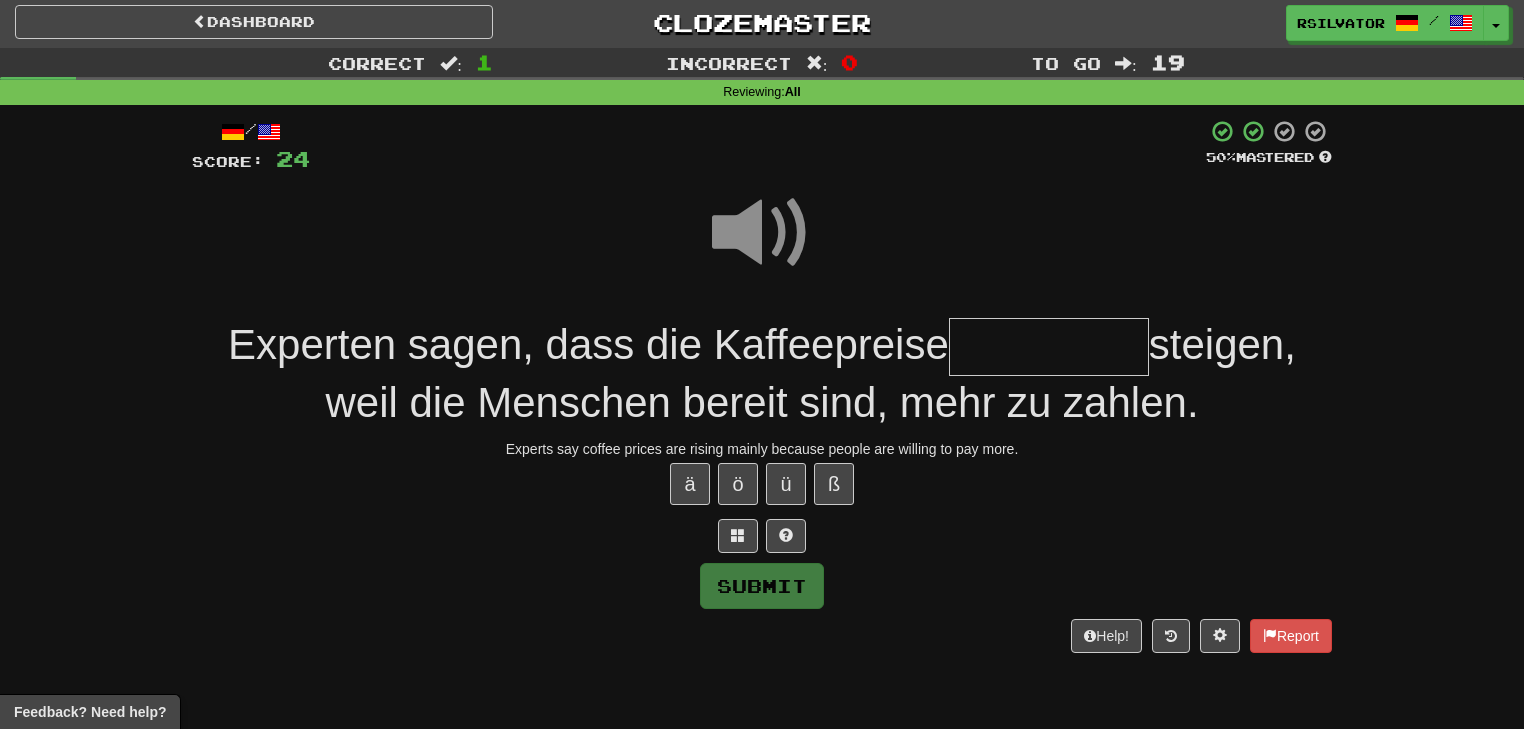 click at bounding box center (1049, 347) 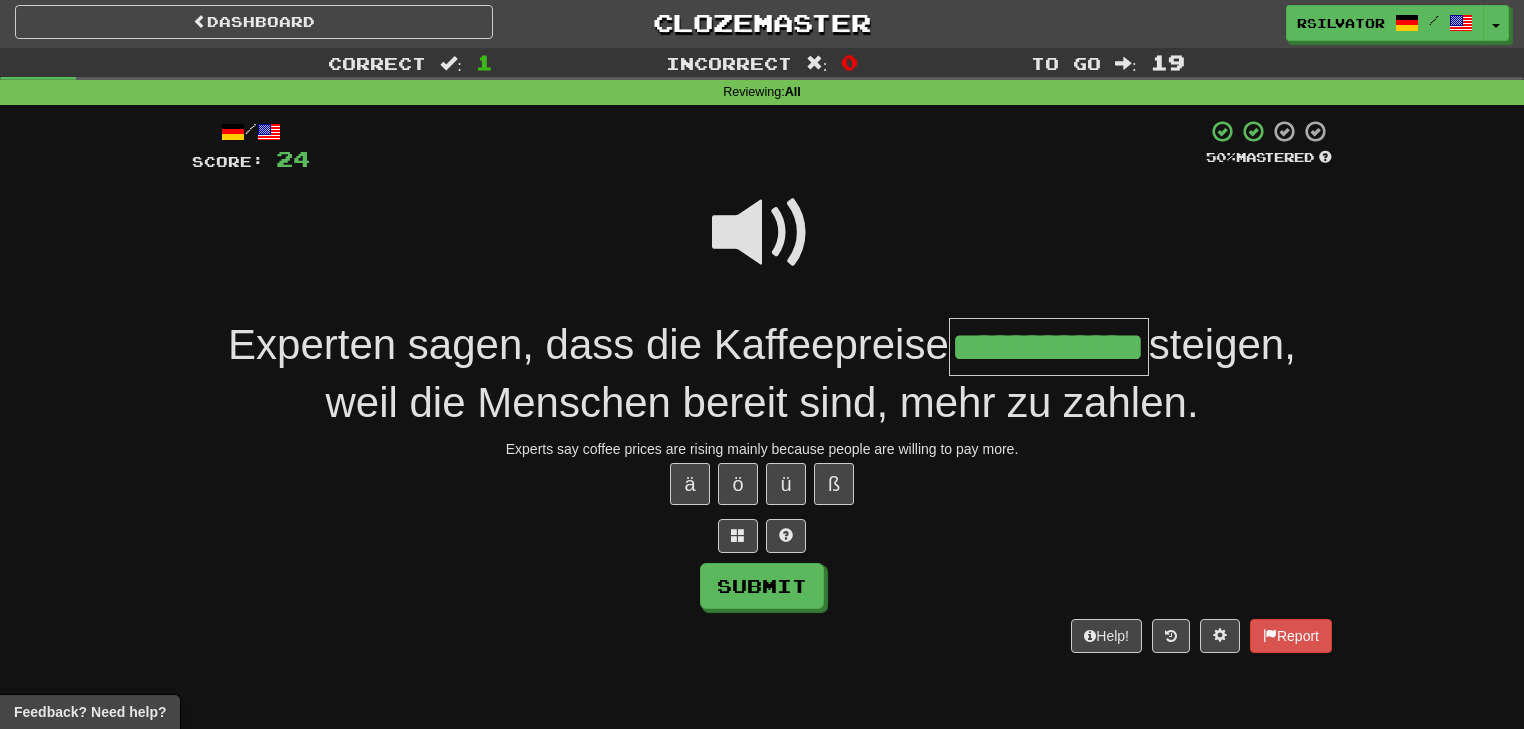scroll, scrollTop: 0, scrollLeft: 64, axis: horizontal 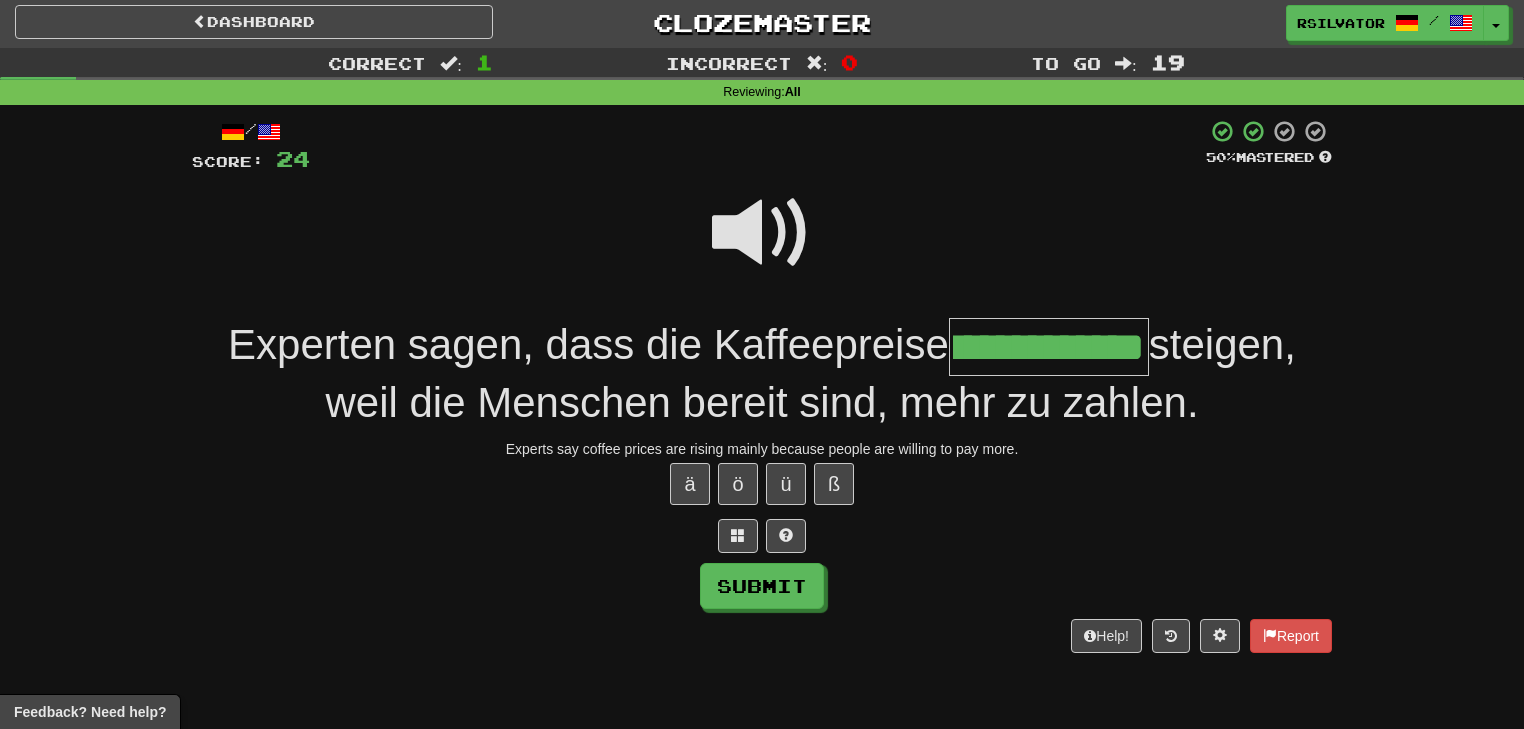 type on "**********" 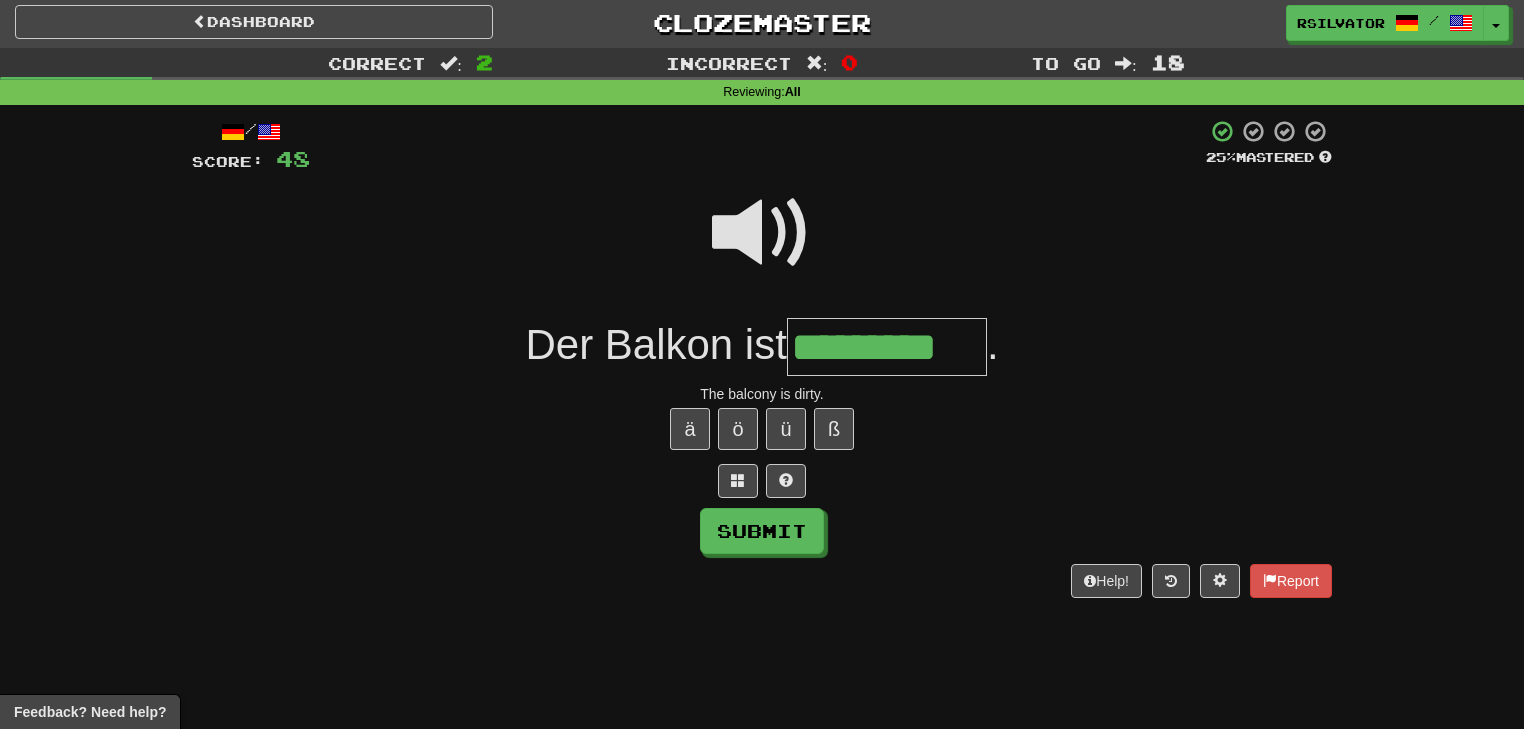 type on "*********" 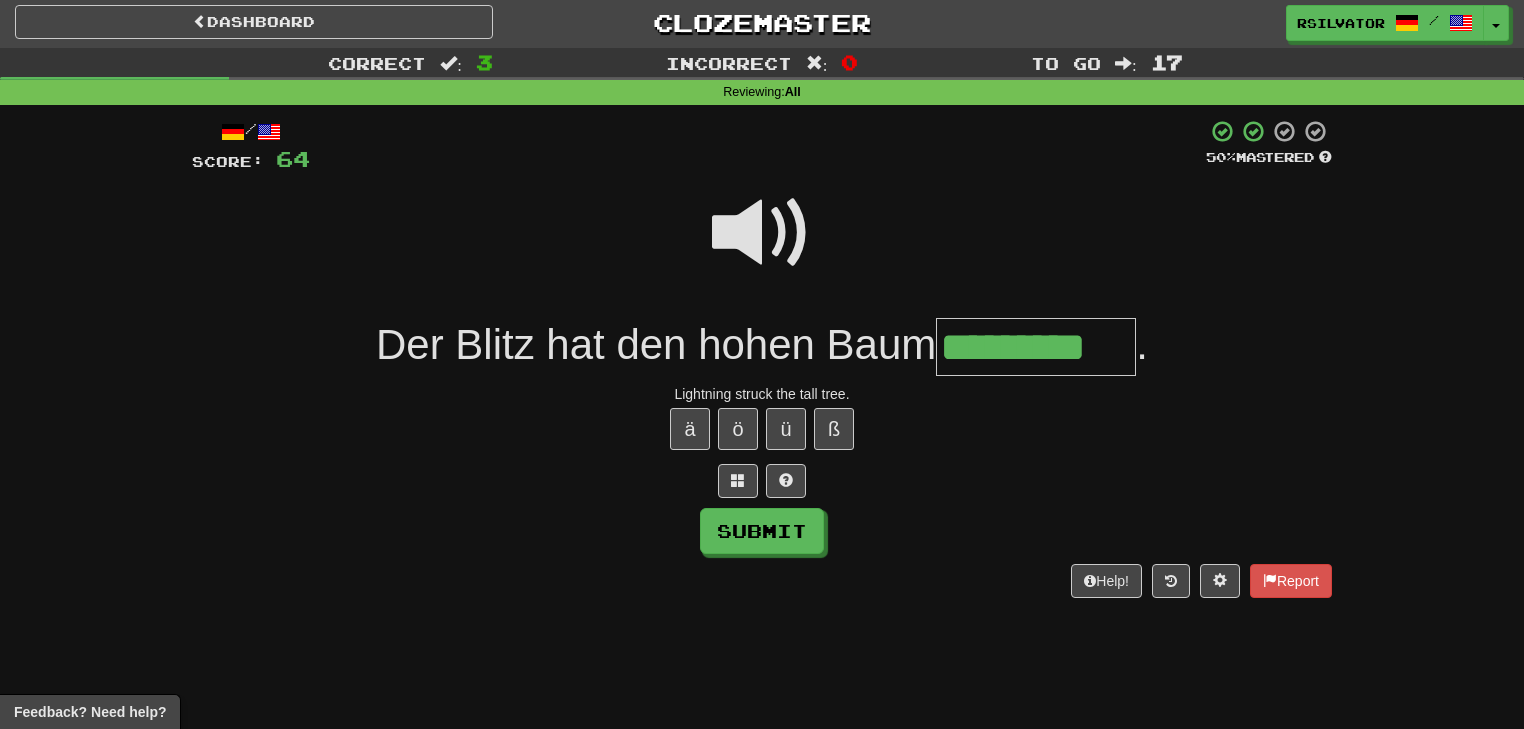 type on "*********" 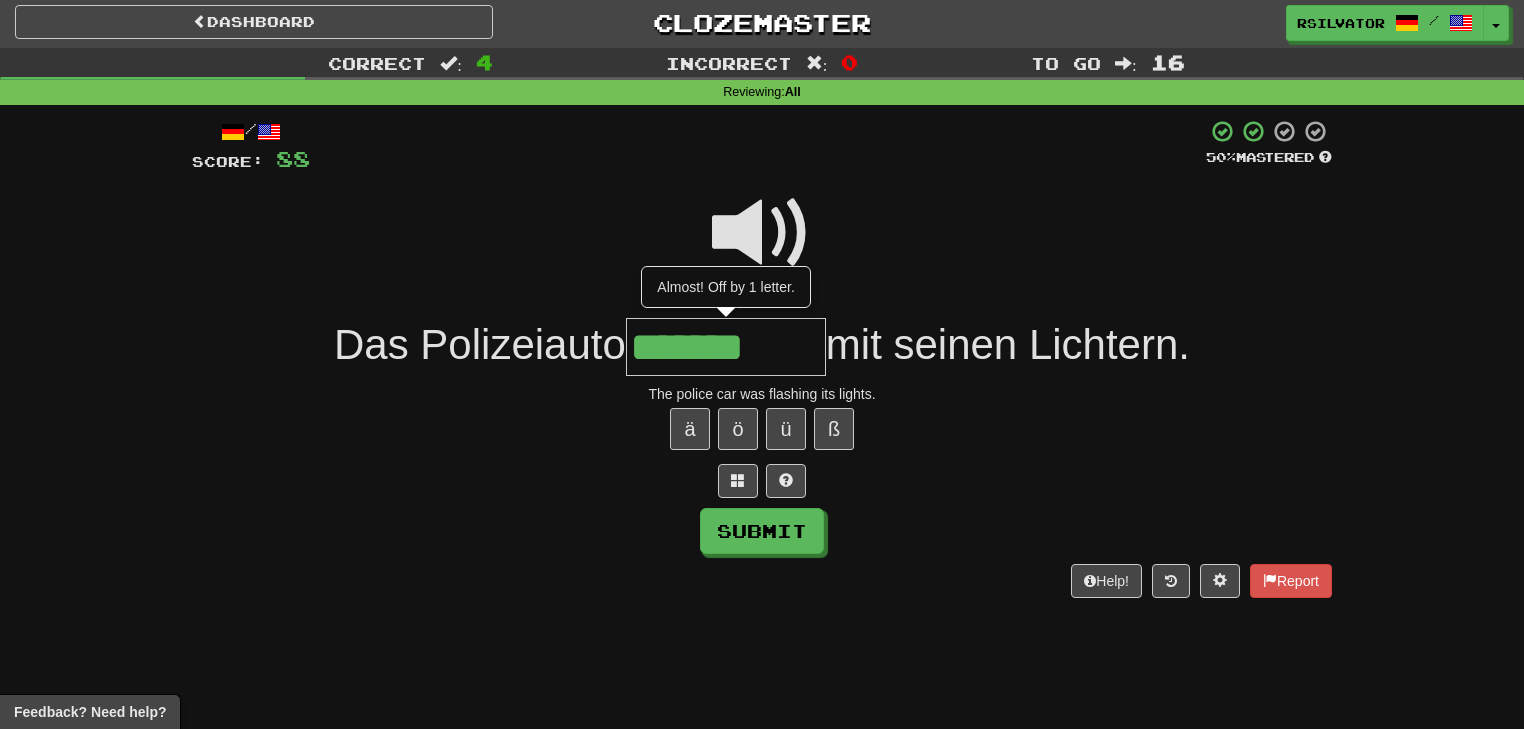 type on "*******" 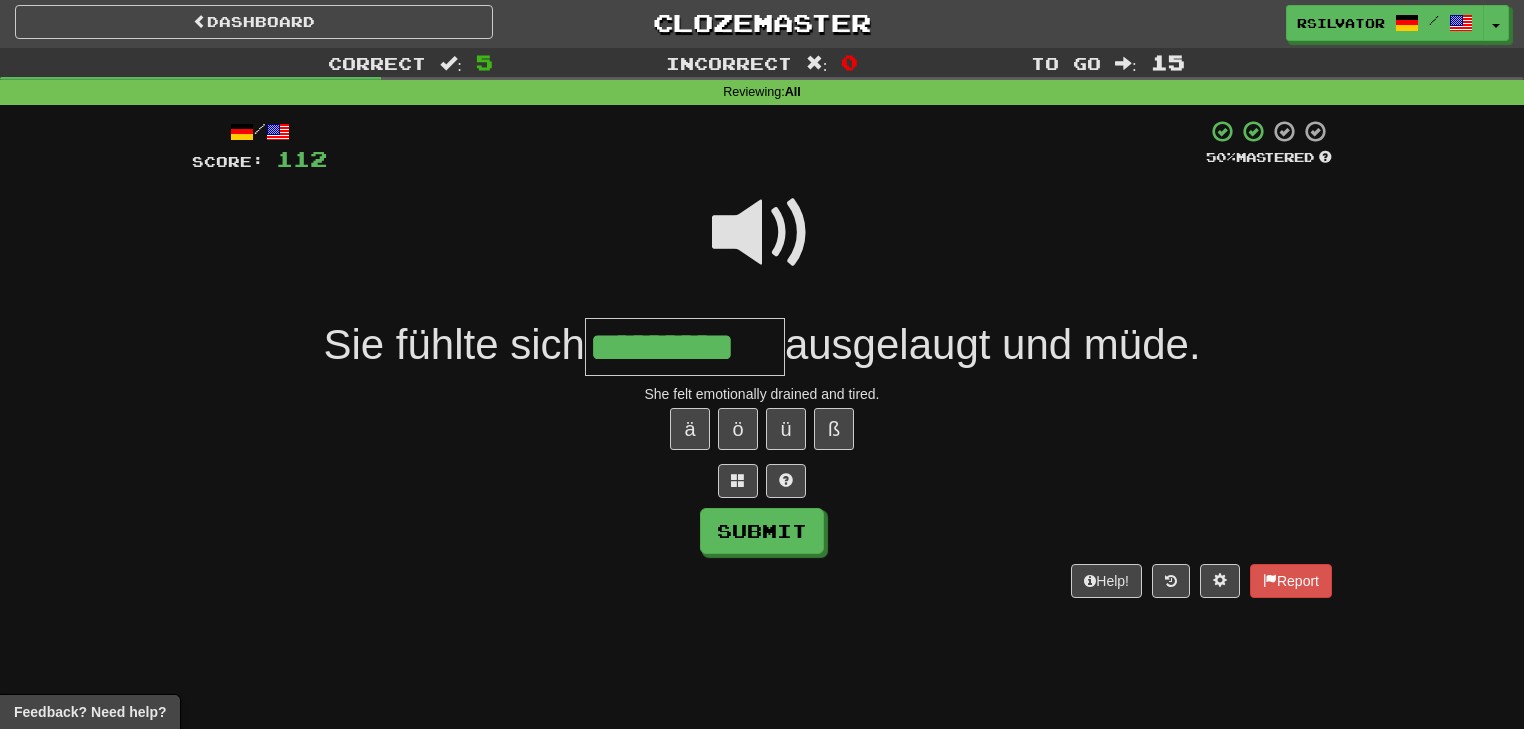 type on "*********" 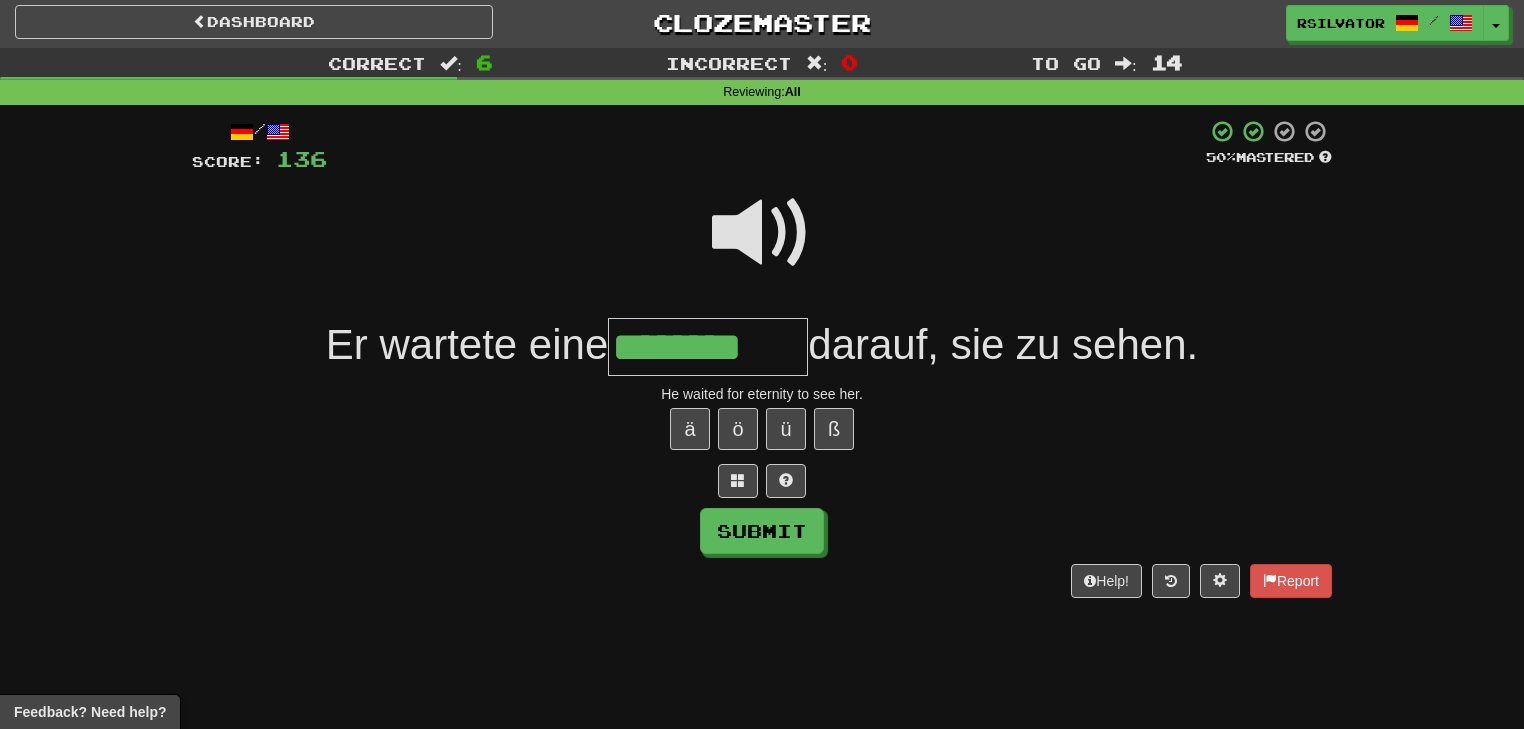type on "********" 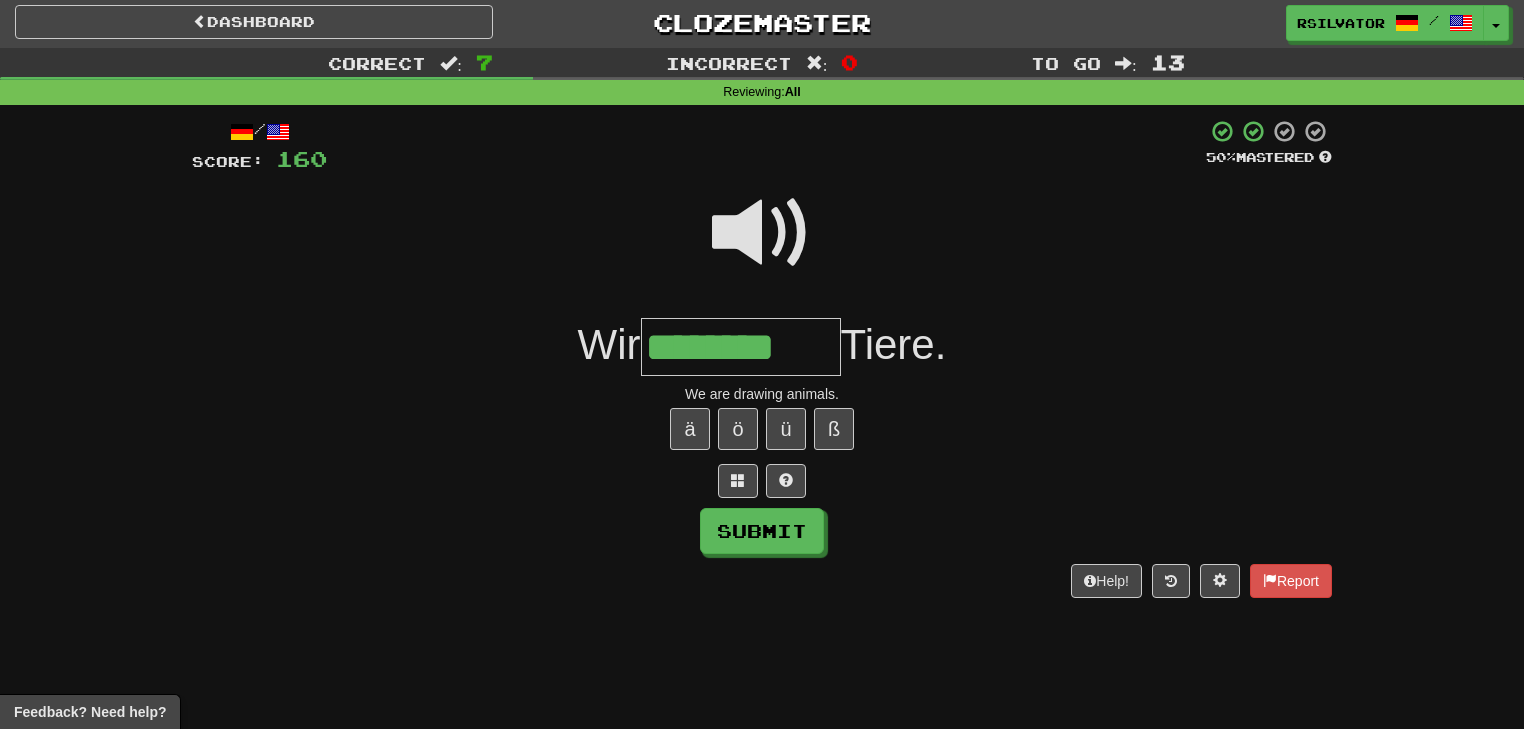 type on "********" 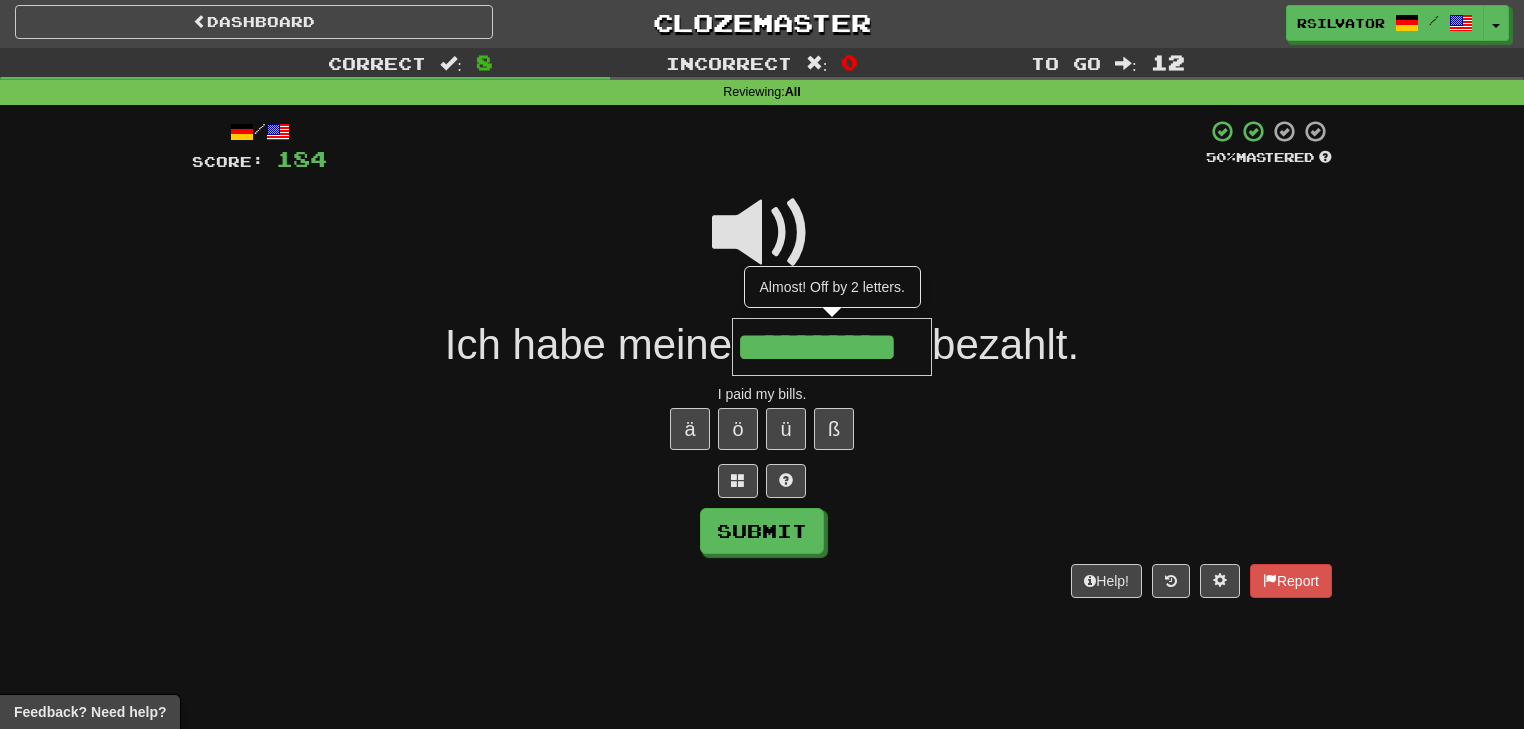 scroll, scrollTop: 0, scrollLeft: 45, axis: horizontal 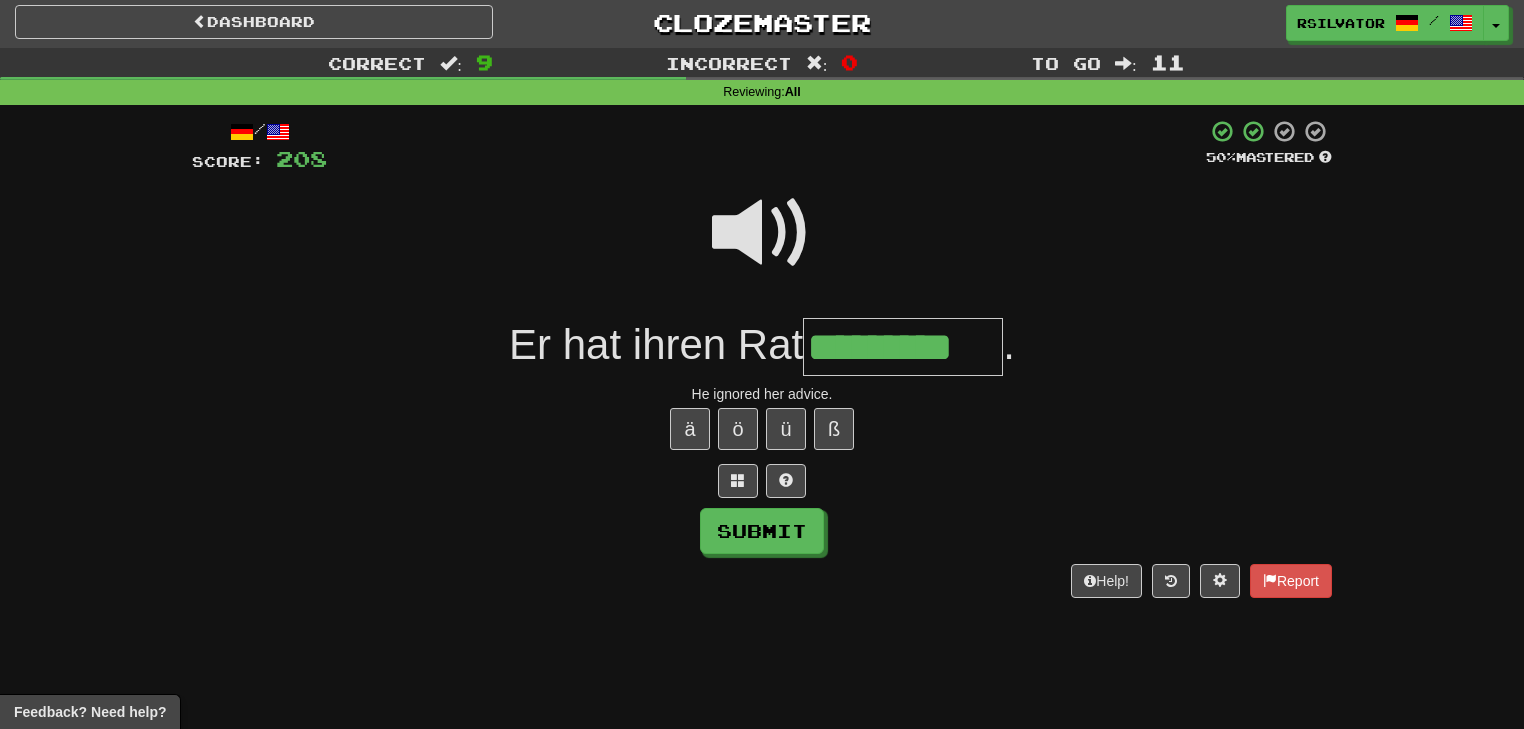 type on "*********" 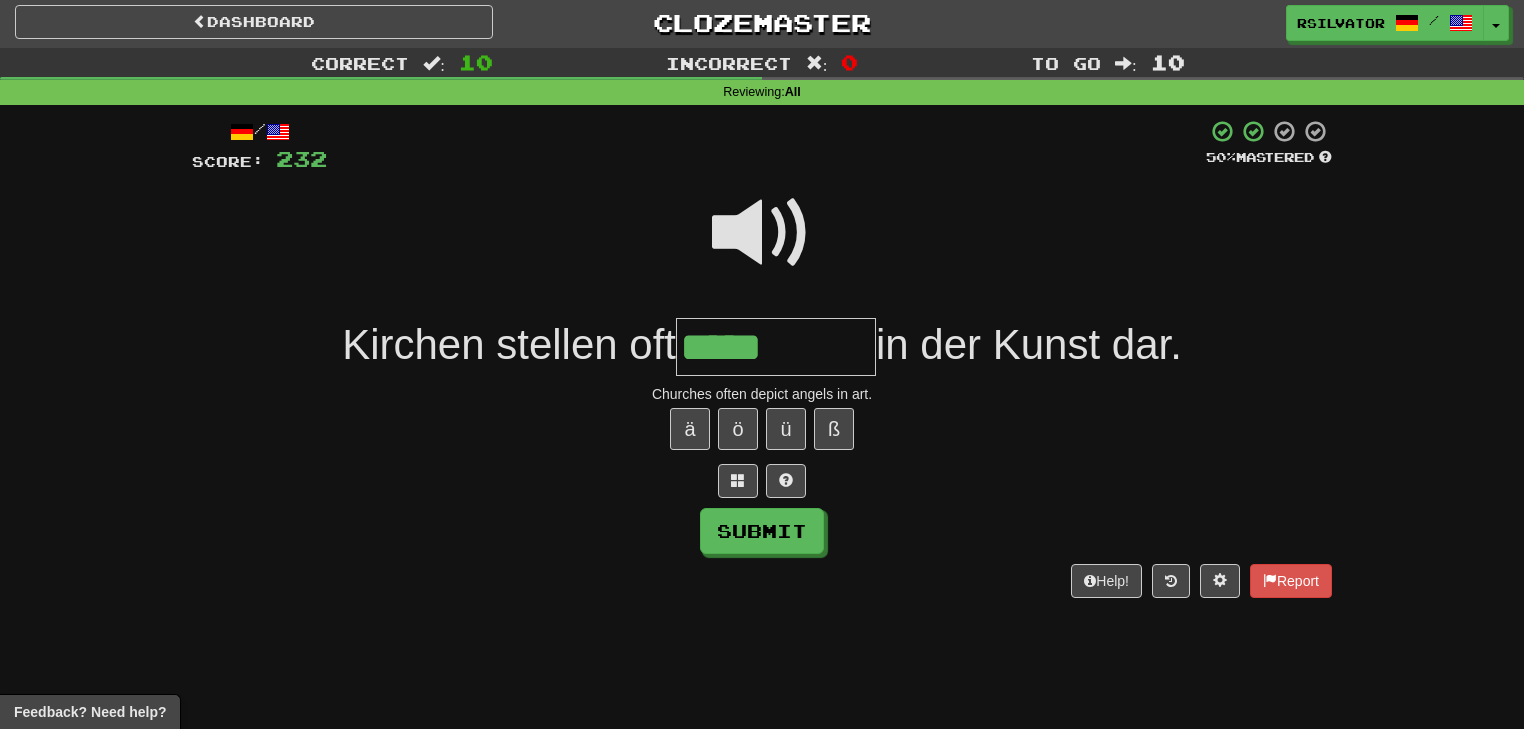 type on "*****" 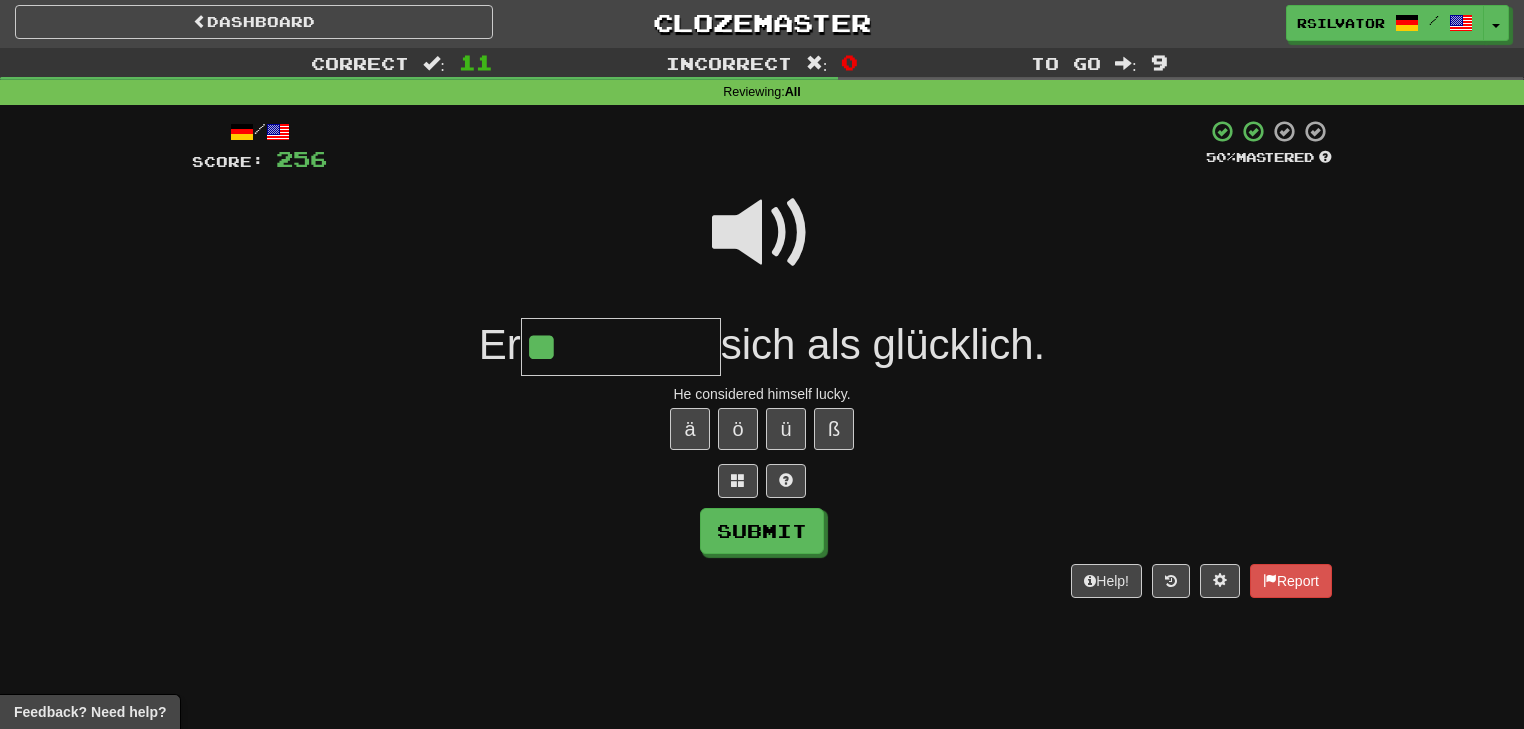 click at bounding box center (762, 233) 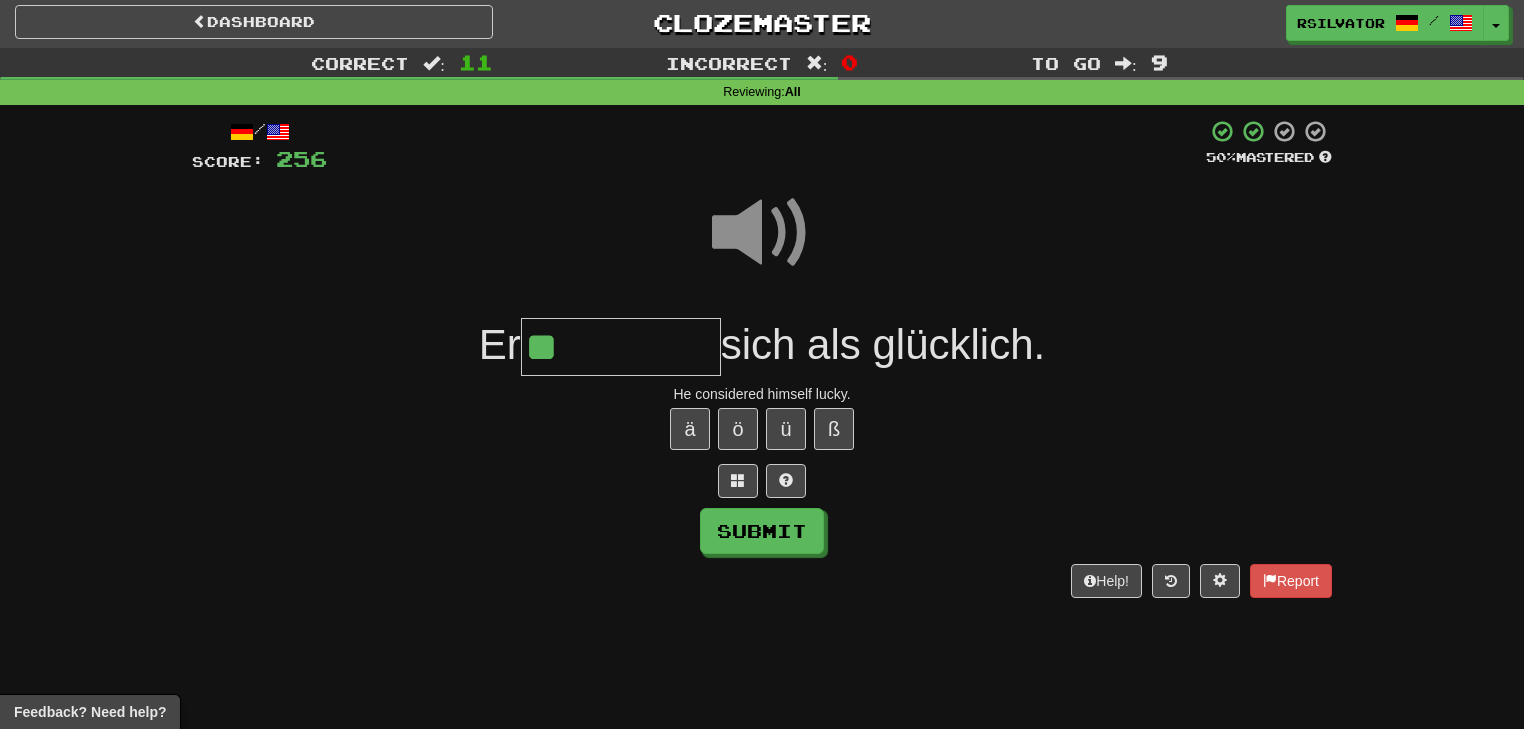 click on "**" at bounding box center [621, 347] 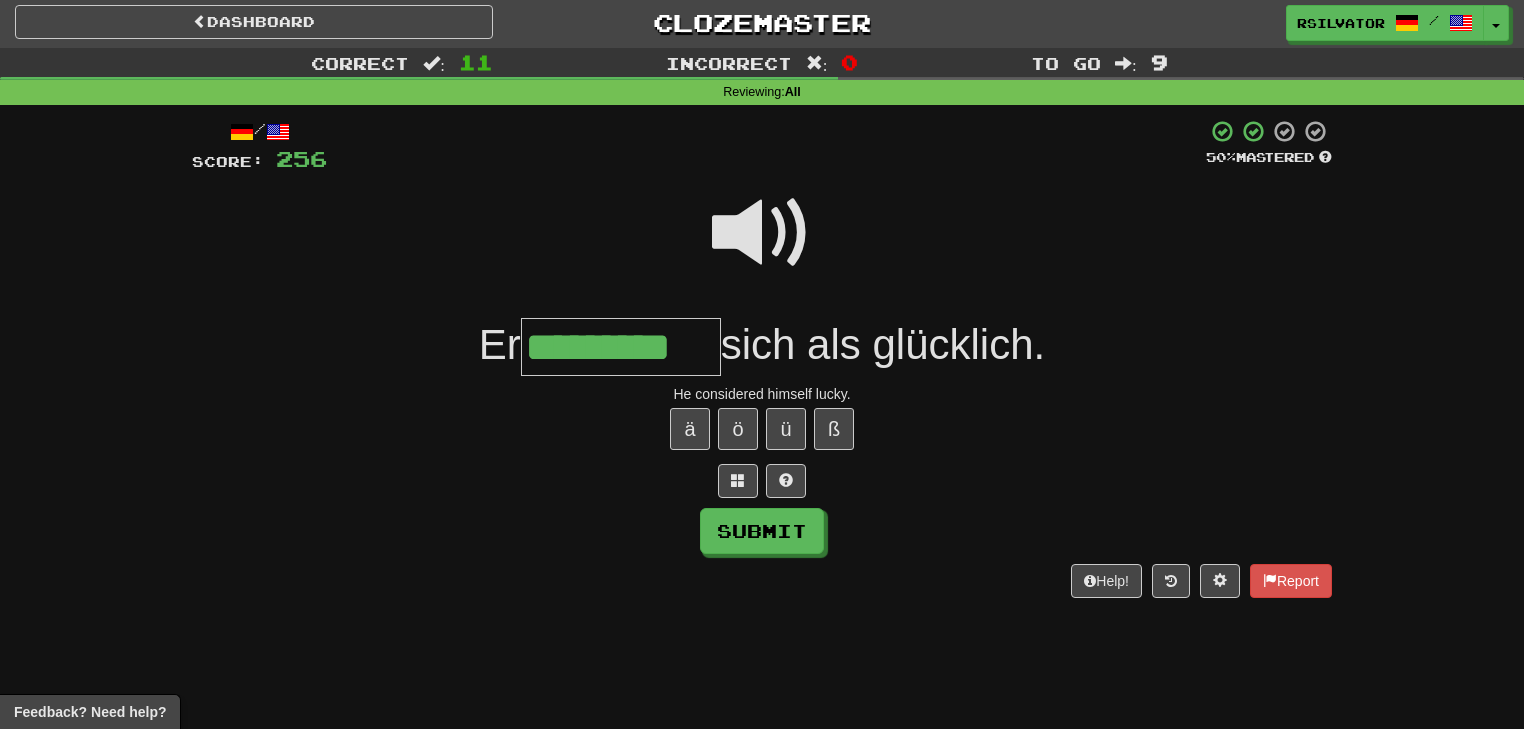 type on "*********" 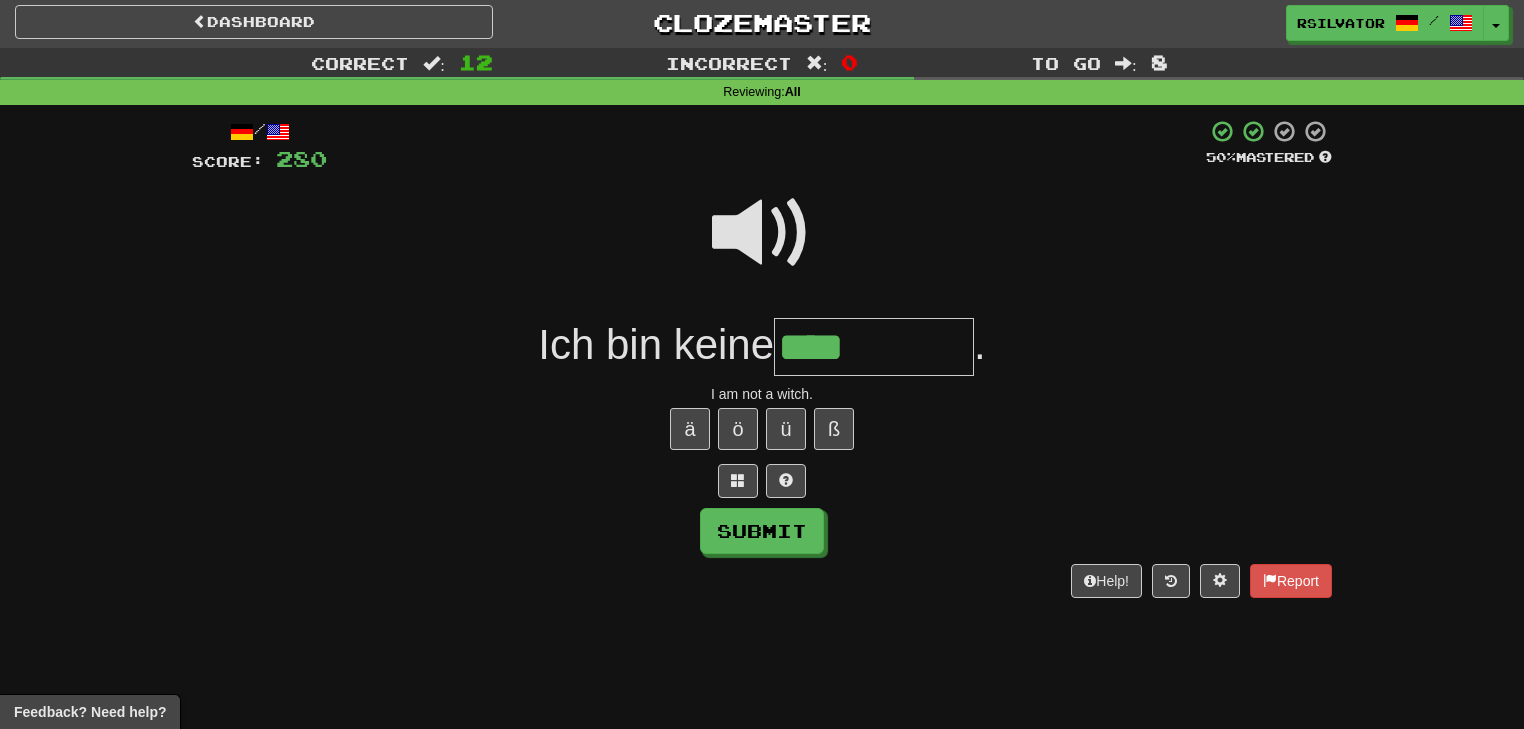type on "****" 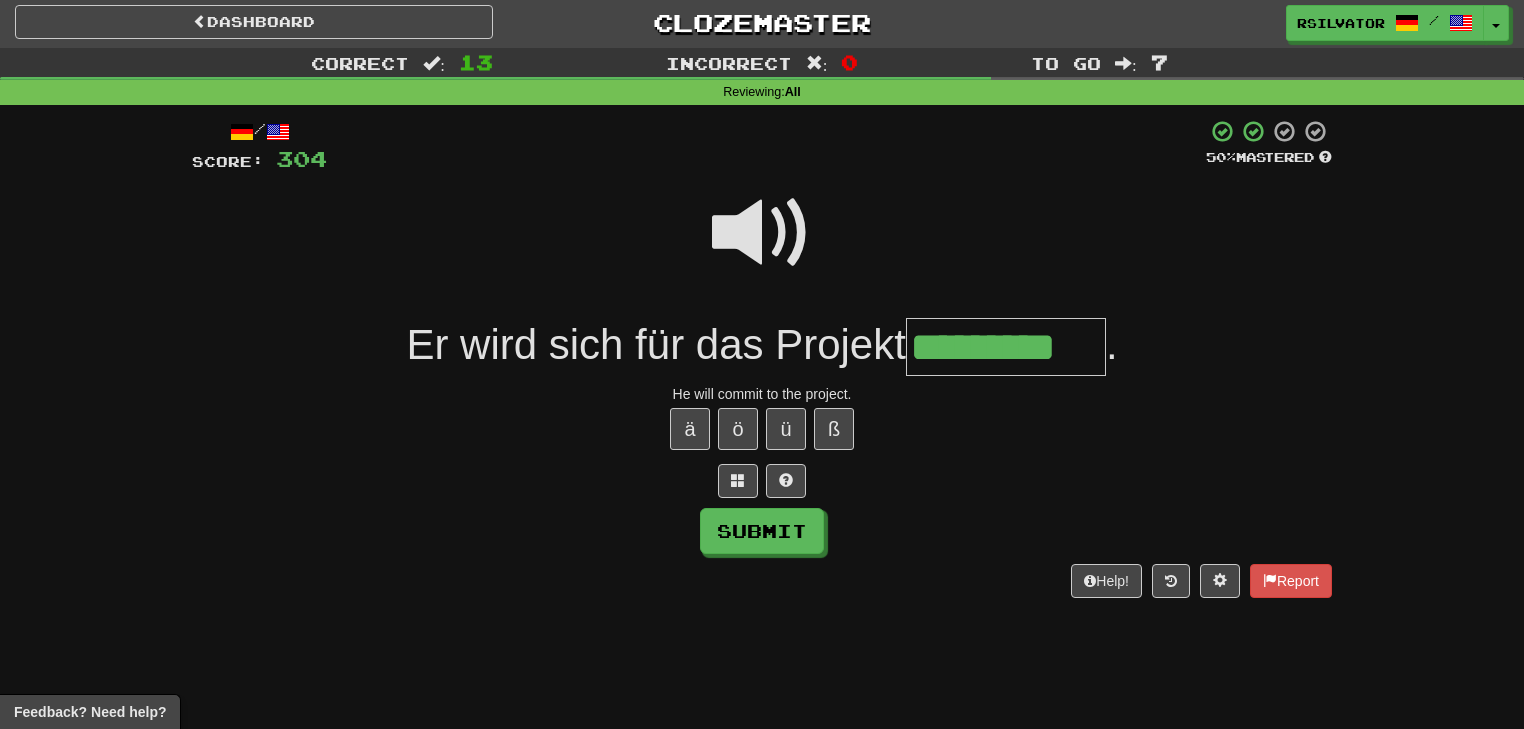type on "*********" 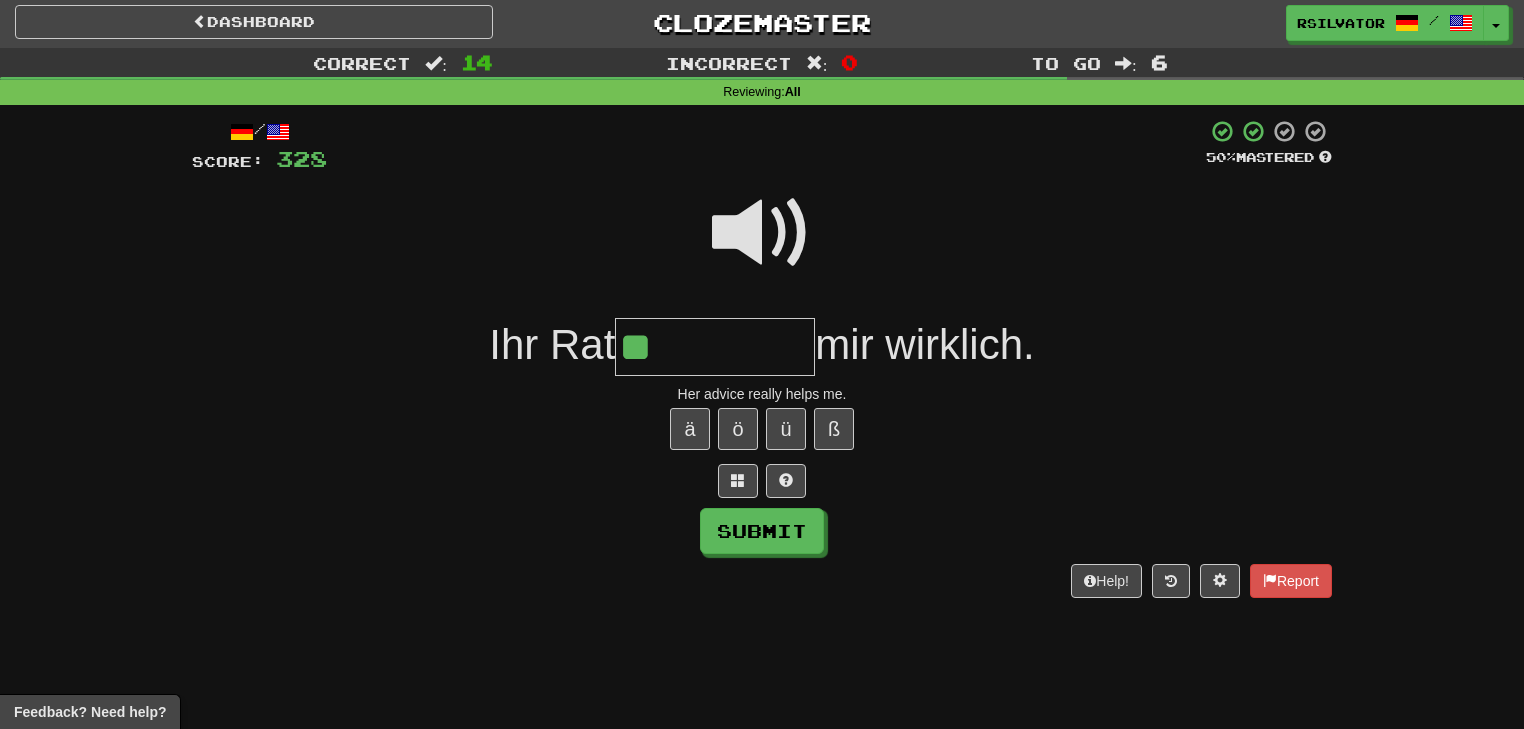 click at bounding box center (762, 246) 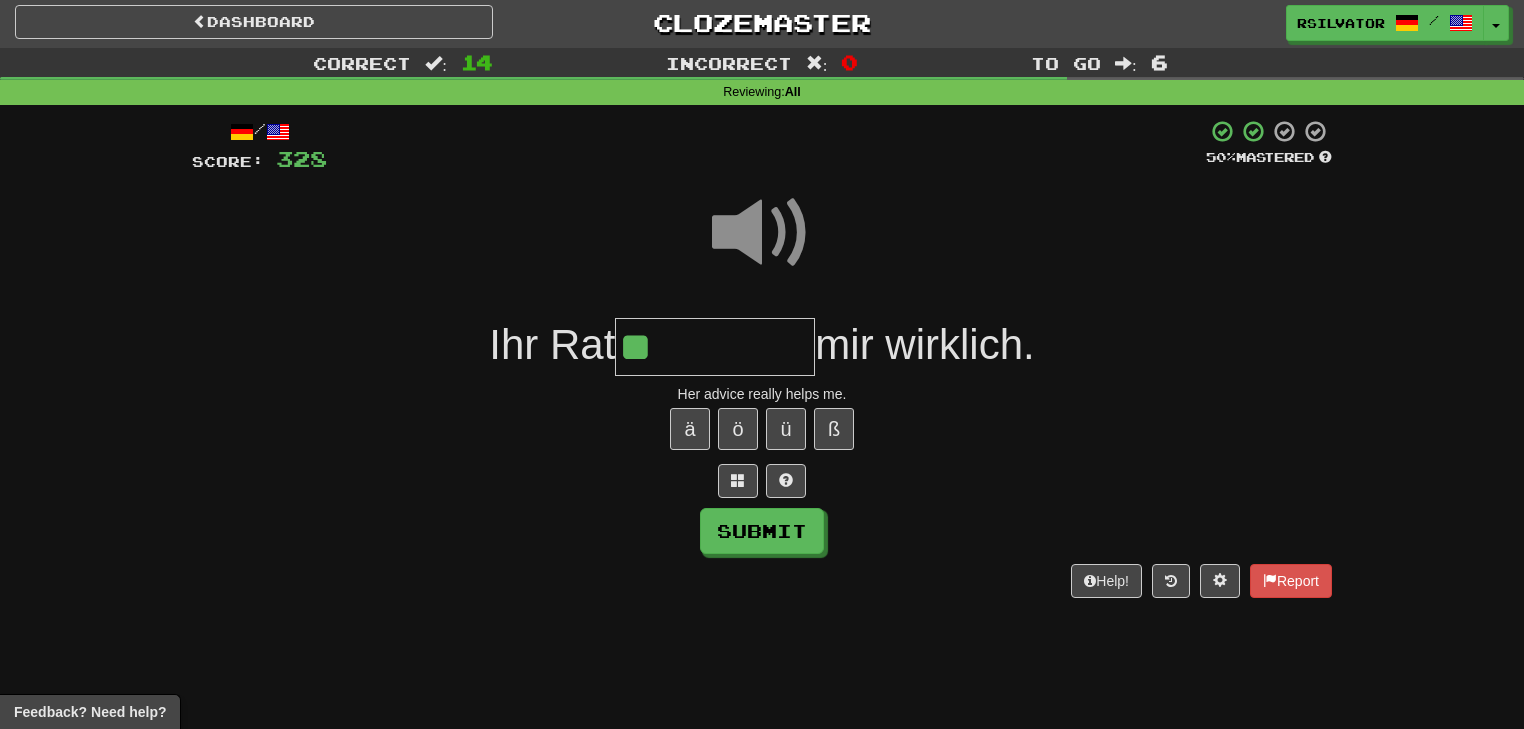 click on "**" at bounding box center [715, 347] 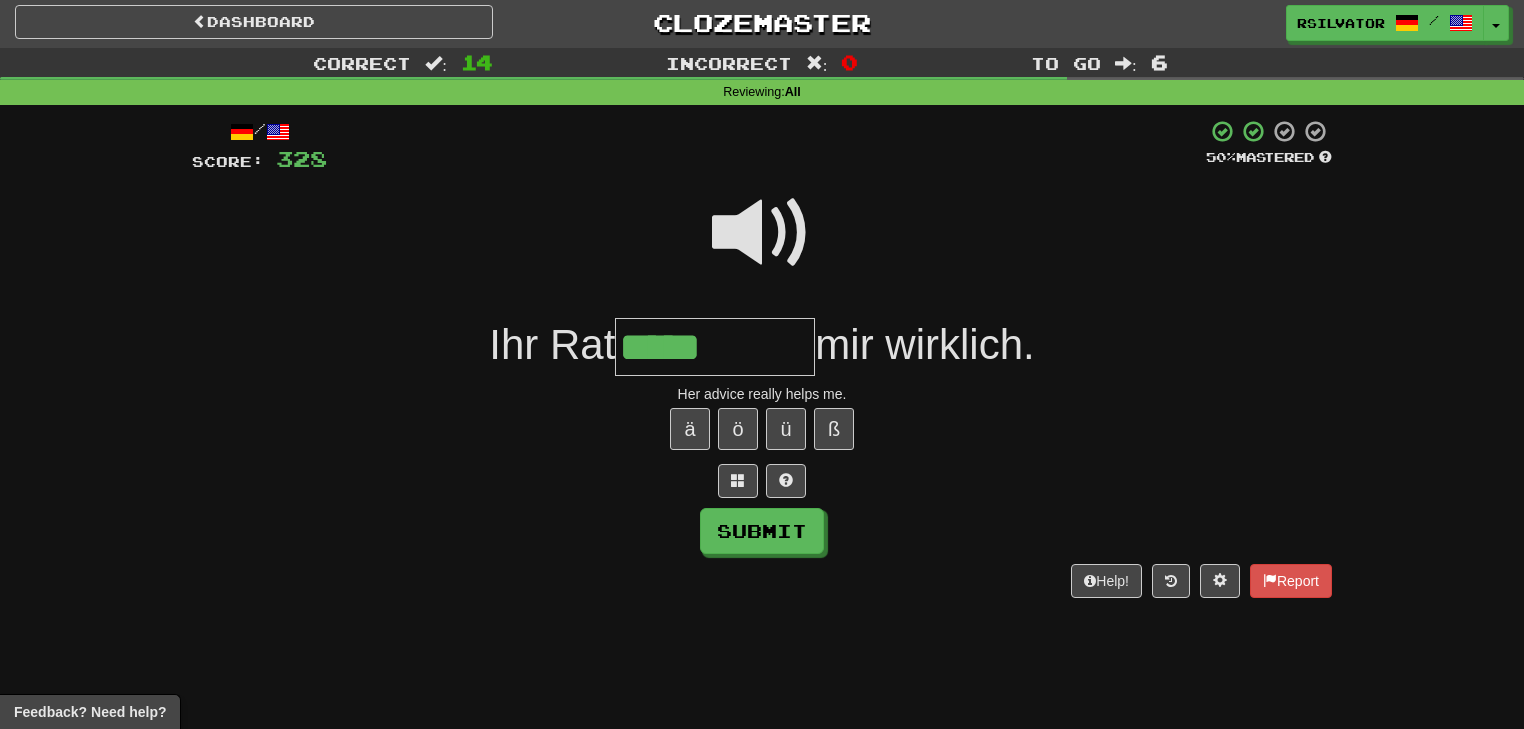 type on "*****" 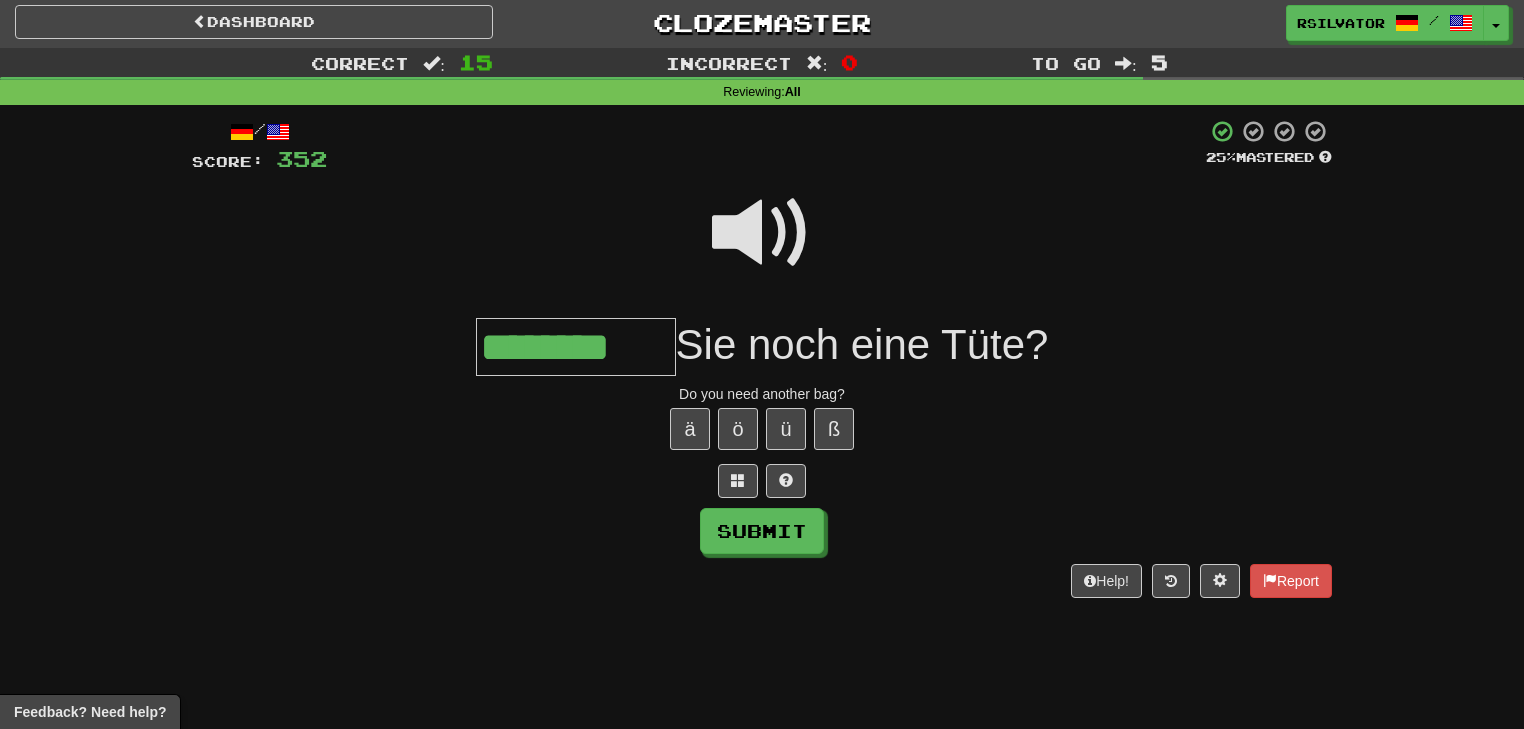 type on "********" 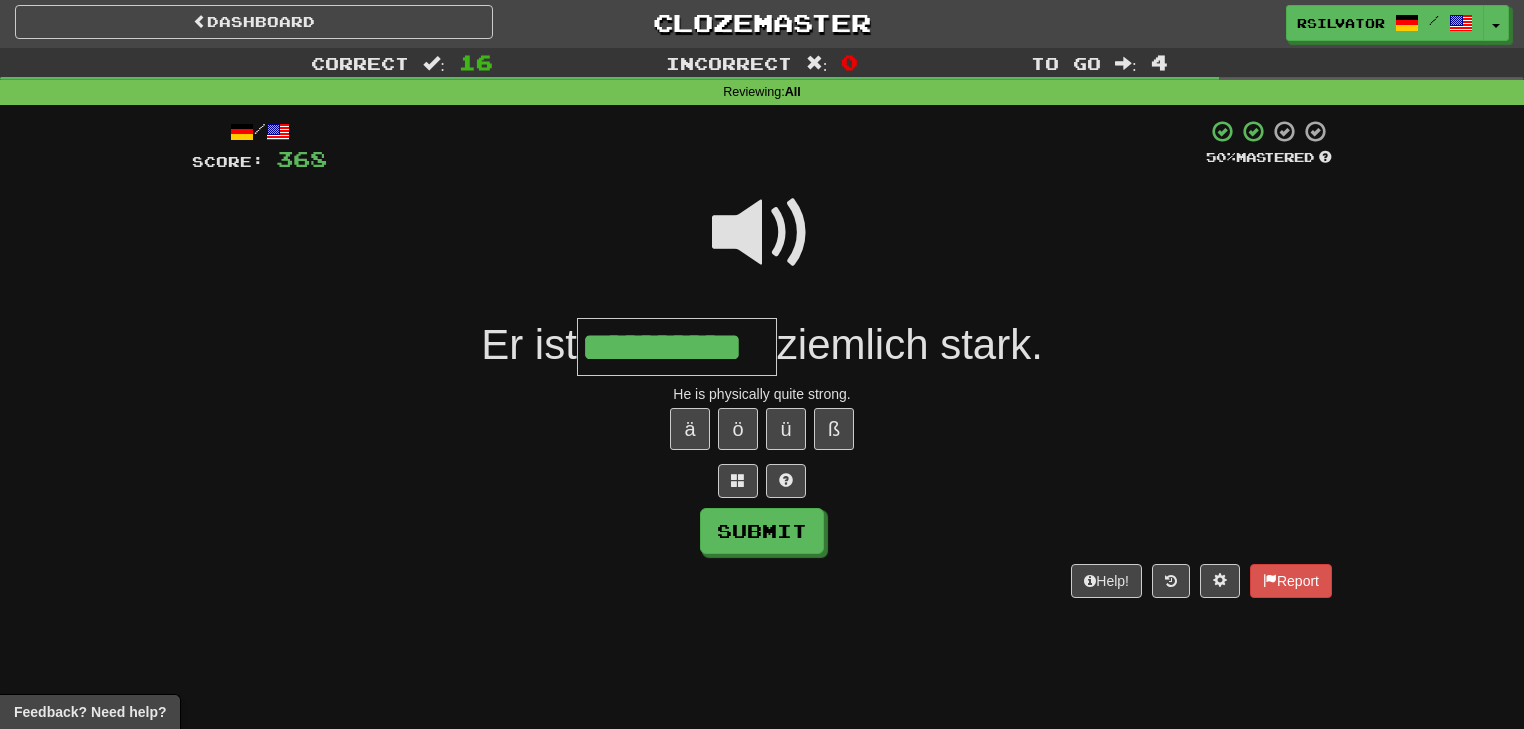 type on "**********" 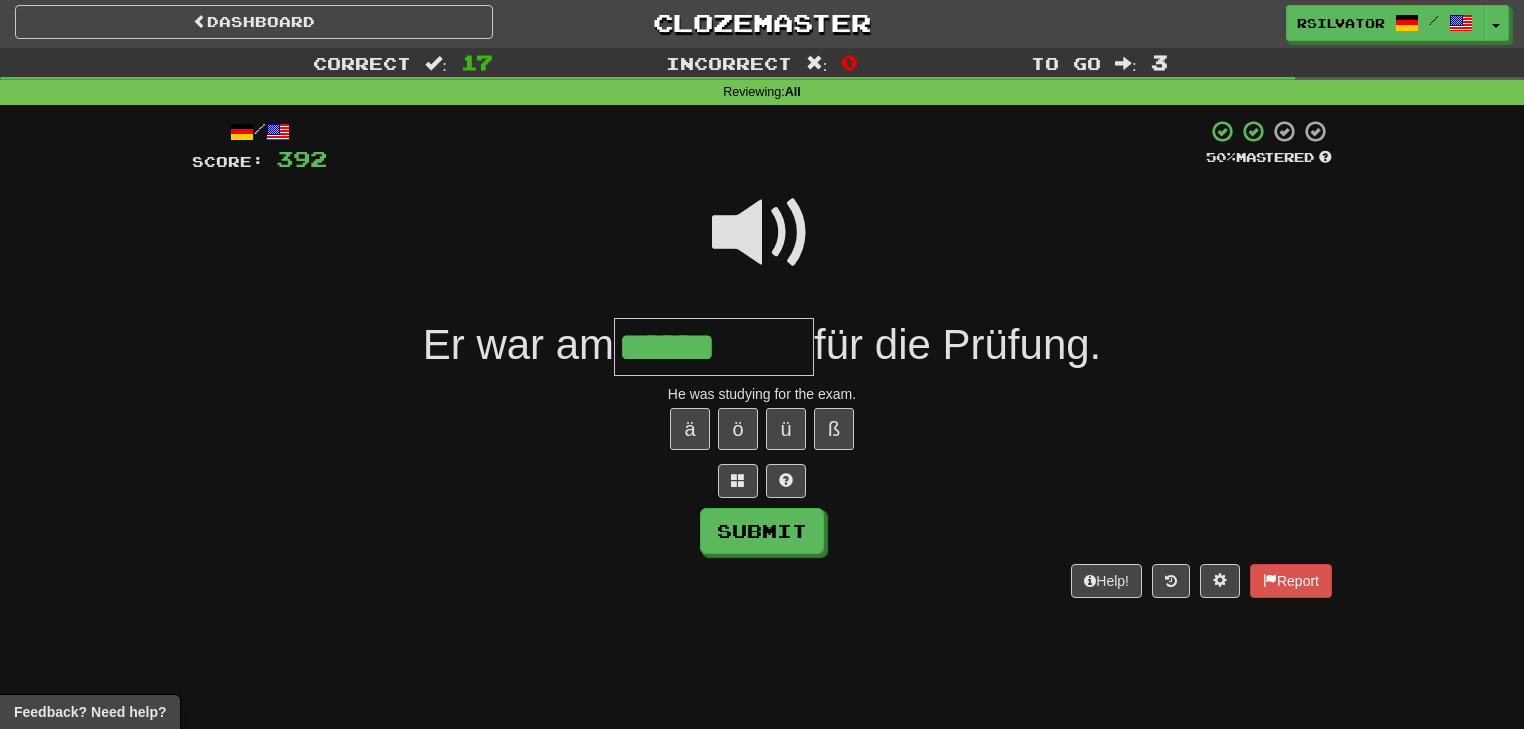 type on "******" 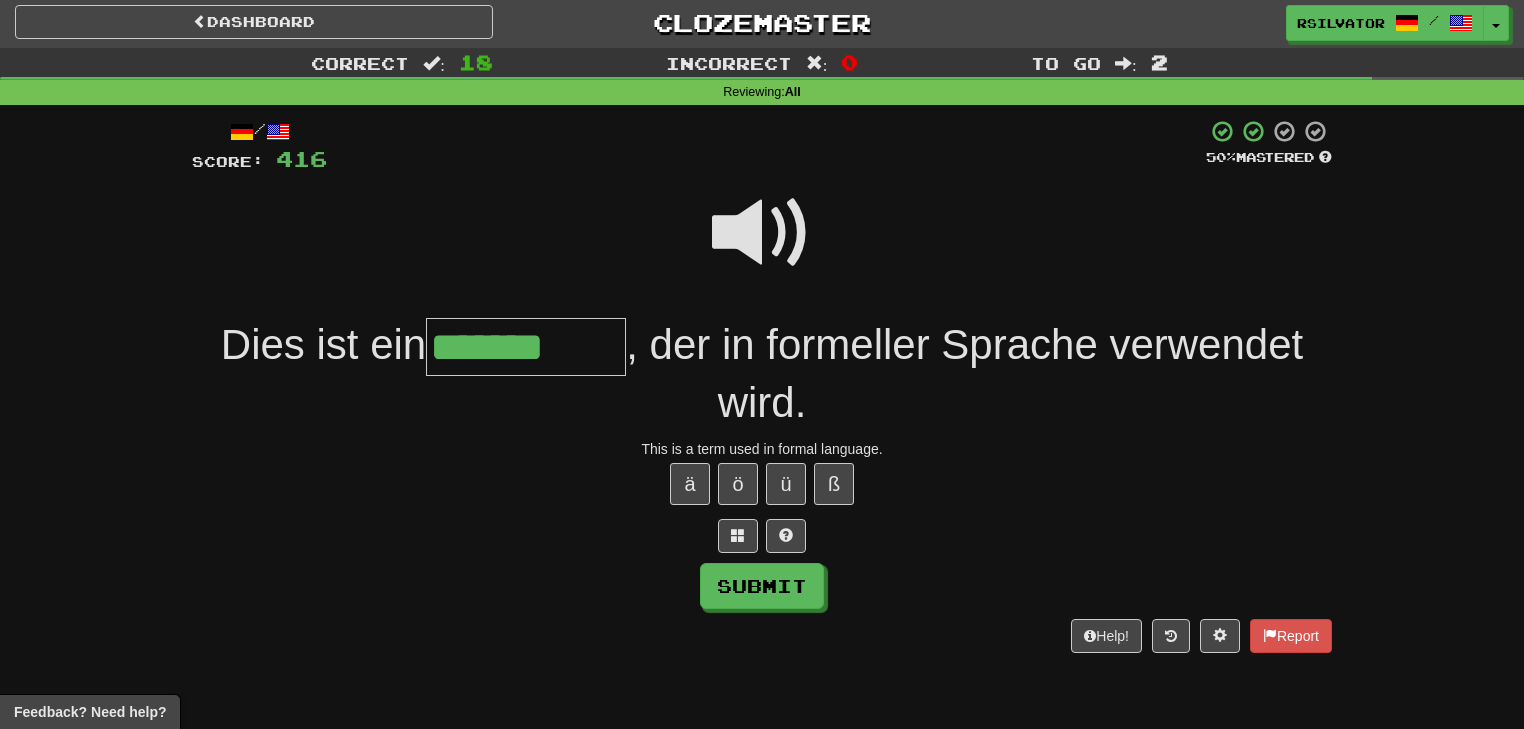 type on "*******" 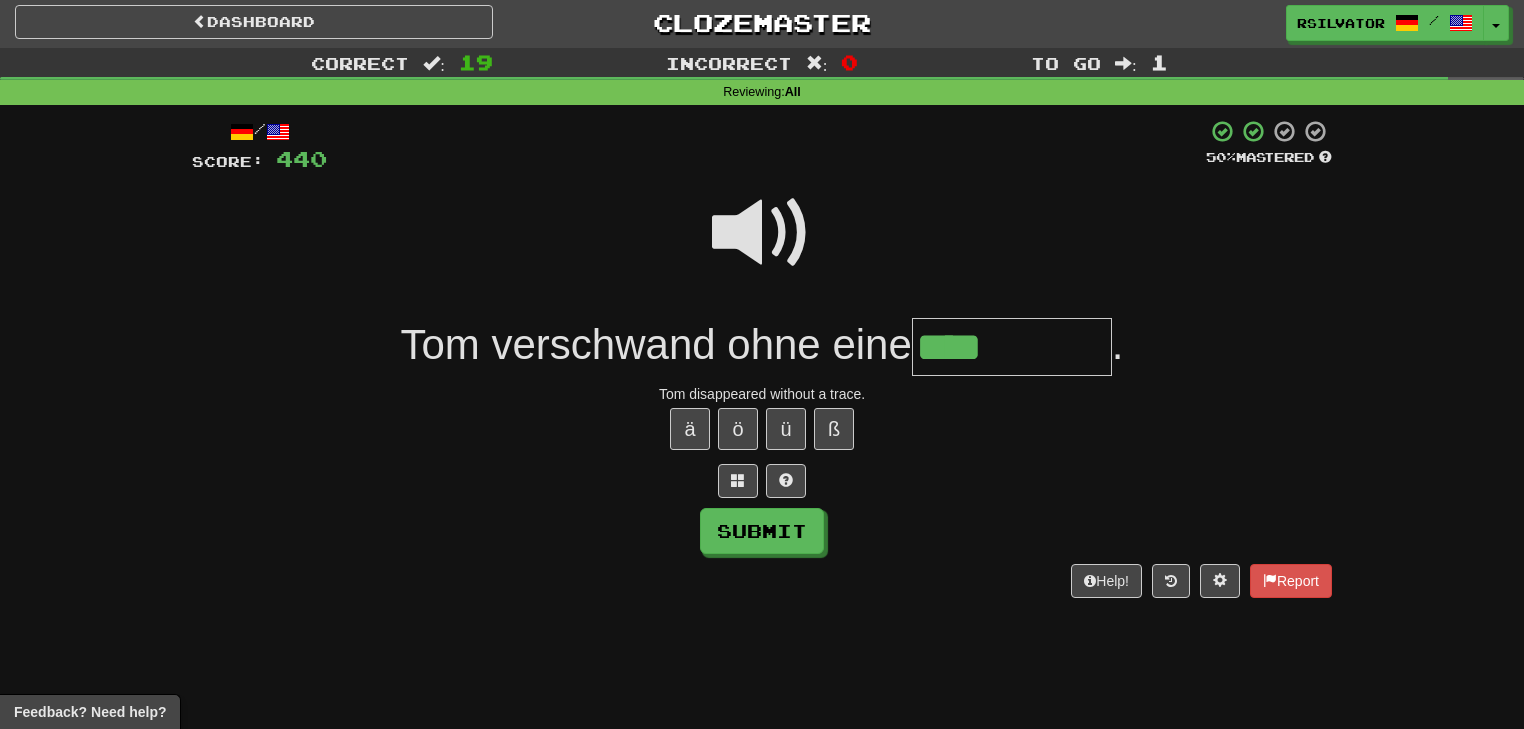 type on "****" 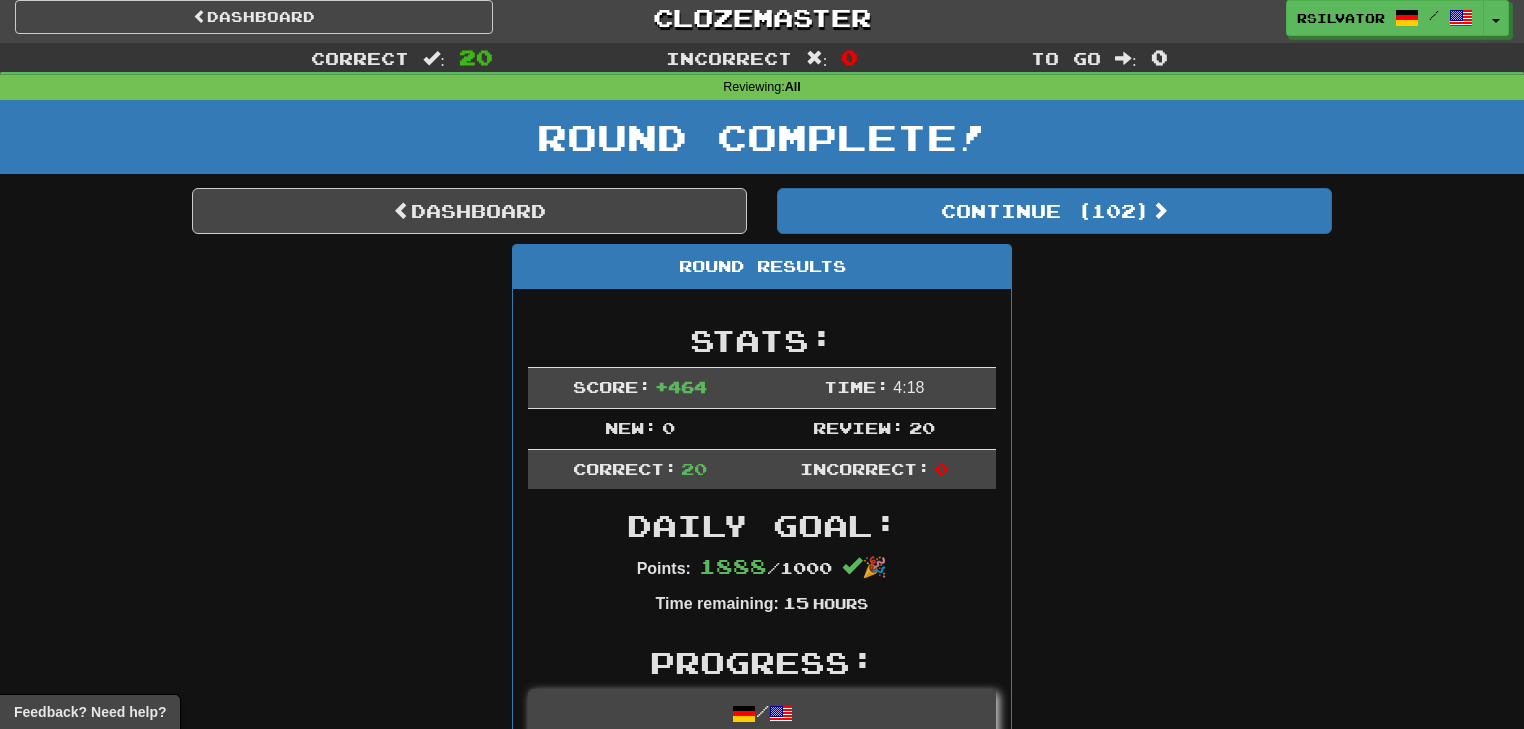 scroll, scrollTop: 0, scrollLeft: 0, axis: both 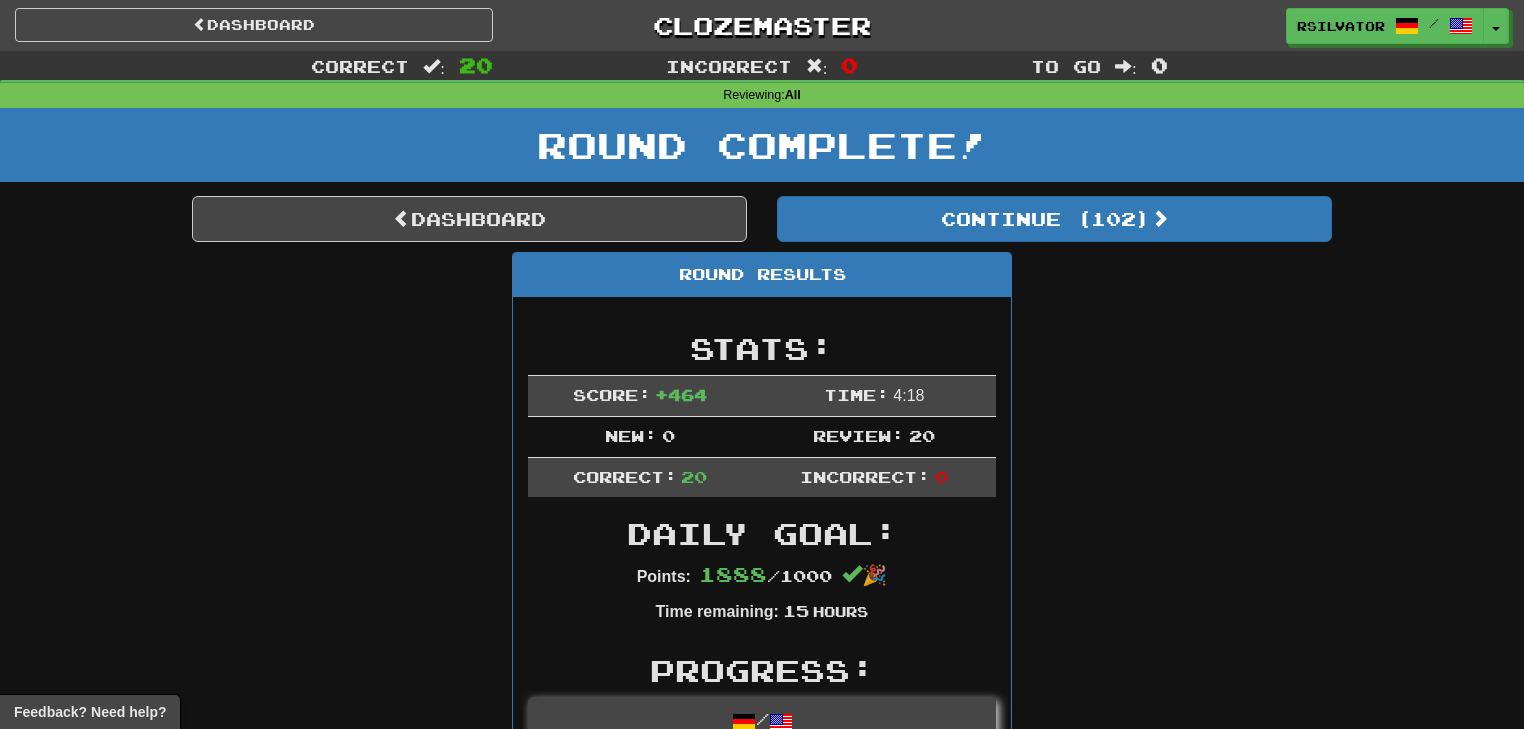 click on "Round Results Stats: Score:   + 464 Time:   4 : 18 New:   0 Review:   20 Correct:   20 Incorrect:   0 Daily Goal: Points:   1888  /  1000  🎉 Time remaining: 15   Hours Progress:  /  Level:  94 2.746  points to level  95  - keep going! Ranked:  6 th  this week ( 1.312  points to  5 th ) Sentences:  Report Das  größte  Schlafzimmer ist nach Süden ausgerichtet. The largest bedroom faces south.  Report Experten sagen, dass die Kaffeepreise  hauptsächlich  steigen, weil die Menschen bereit sind, mehr zu zahlen. Experts say coffee prices are rising mainly because people are willing to pay more.  Report Der Balkon ist  schmutzig . The balcony is dirty.  Report Der Blitz hat den hohen Baum  getroffen . Lightning struck the tall tree.  Report Das Polizeiauto  blinkte  mit seinen Lichtern. The police car was flashing its lights.  Report Sie fühlte sich  emotional  ausgelaugt und müde. She felt emotionally drained and tired.  Report Er wartete eine  Ewigkeit  darauf, sie zu sehen.  Report Wir  zeichnen  Tiere." at bounding box center [762, 1605] 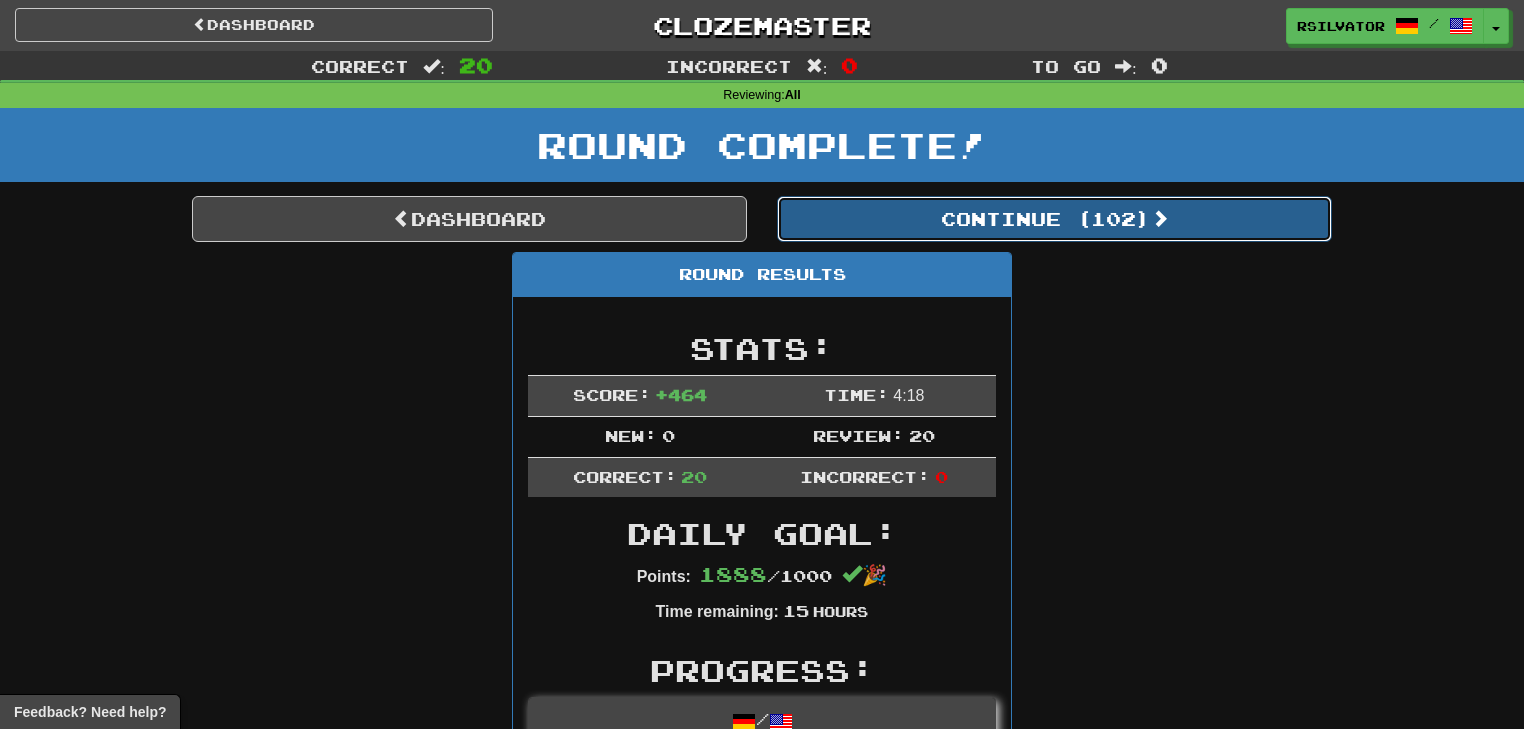 click on "Continue ( 102 )" at bounding box center (1054, 219) 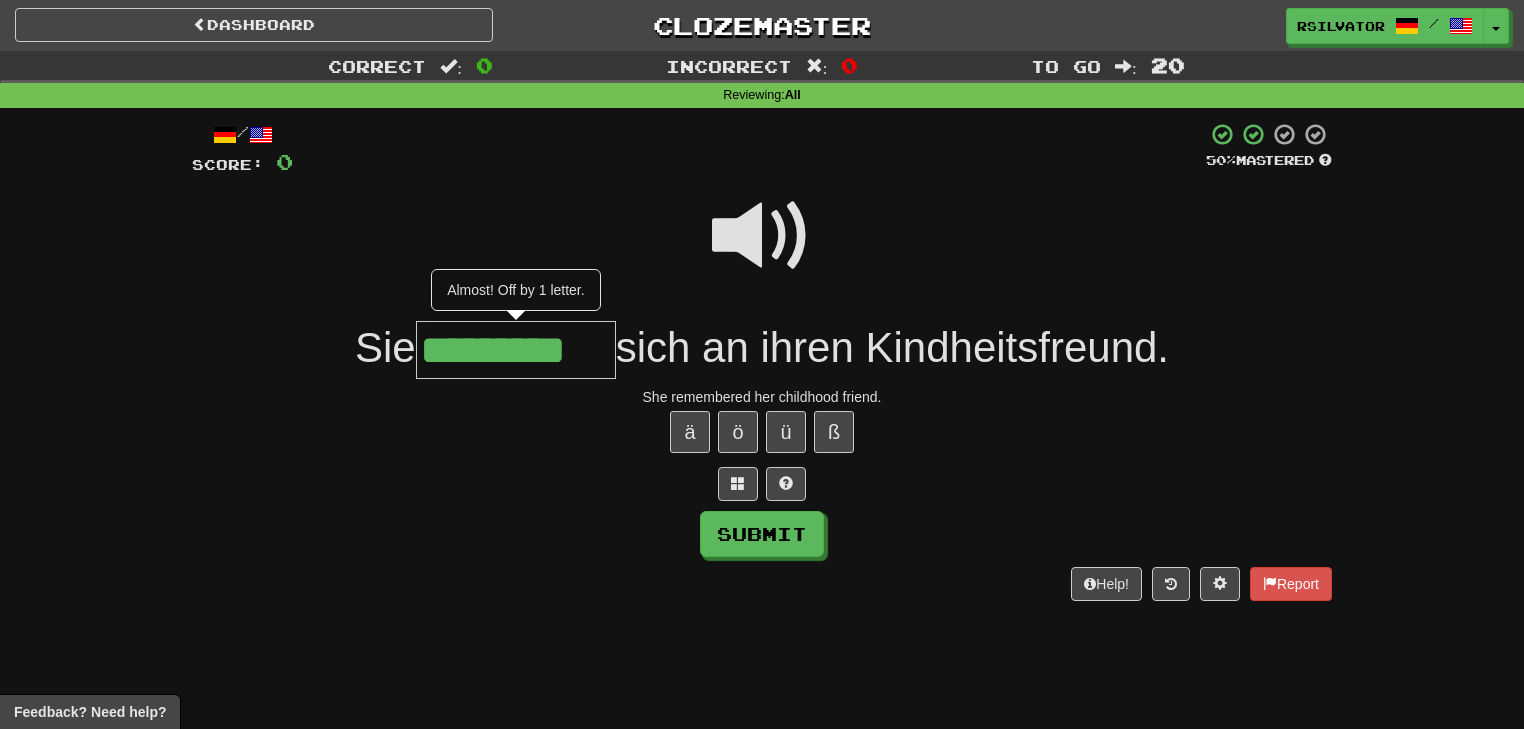 type on "*********" 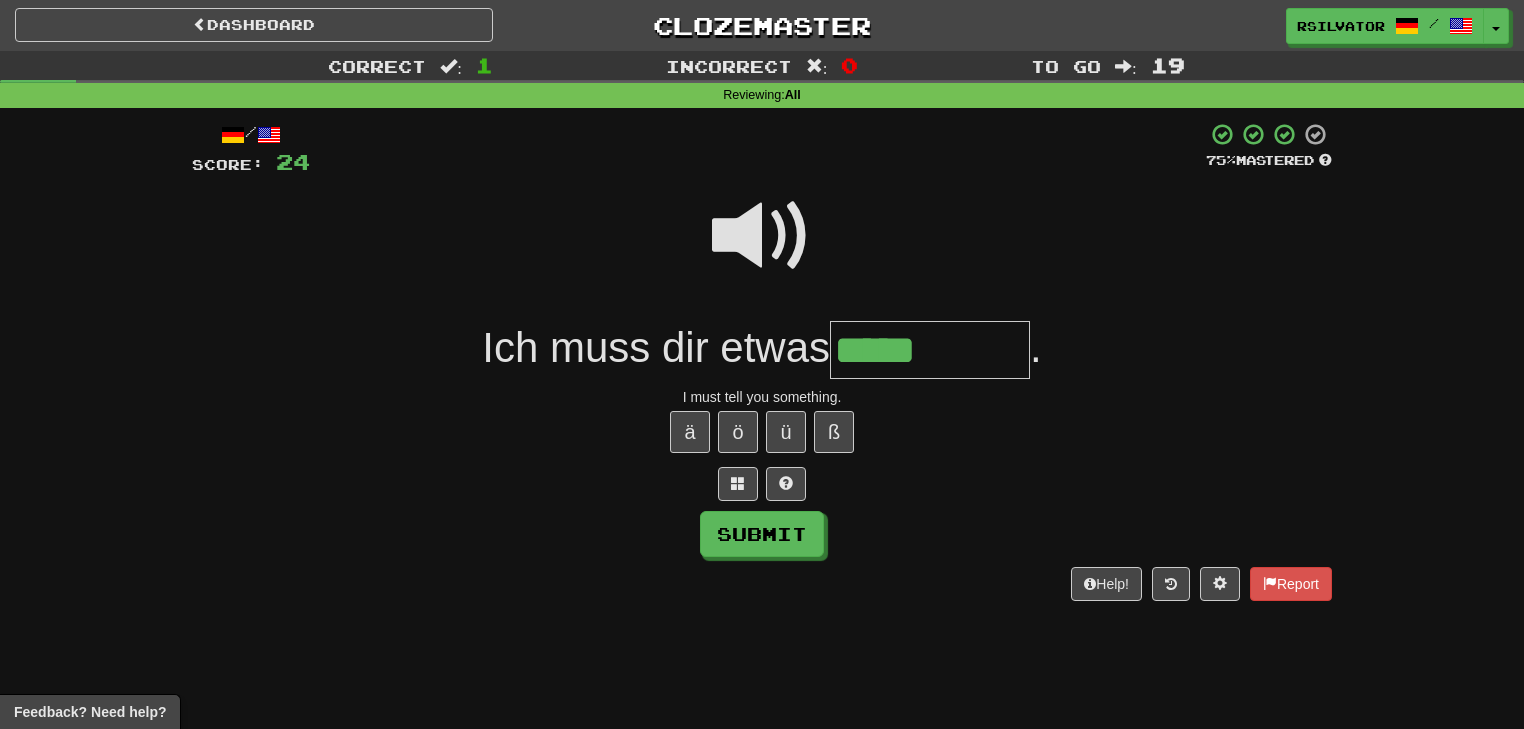 type on "*****" 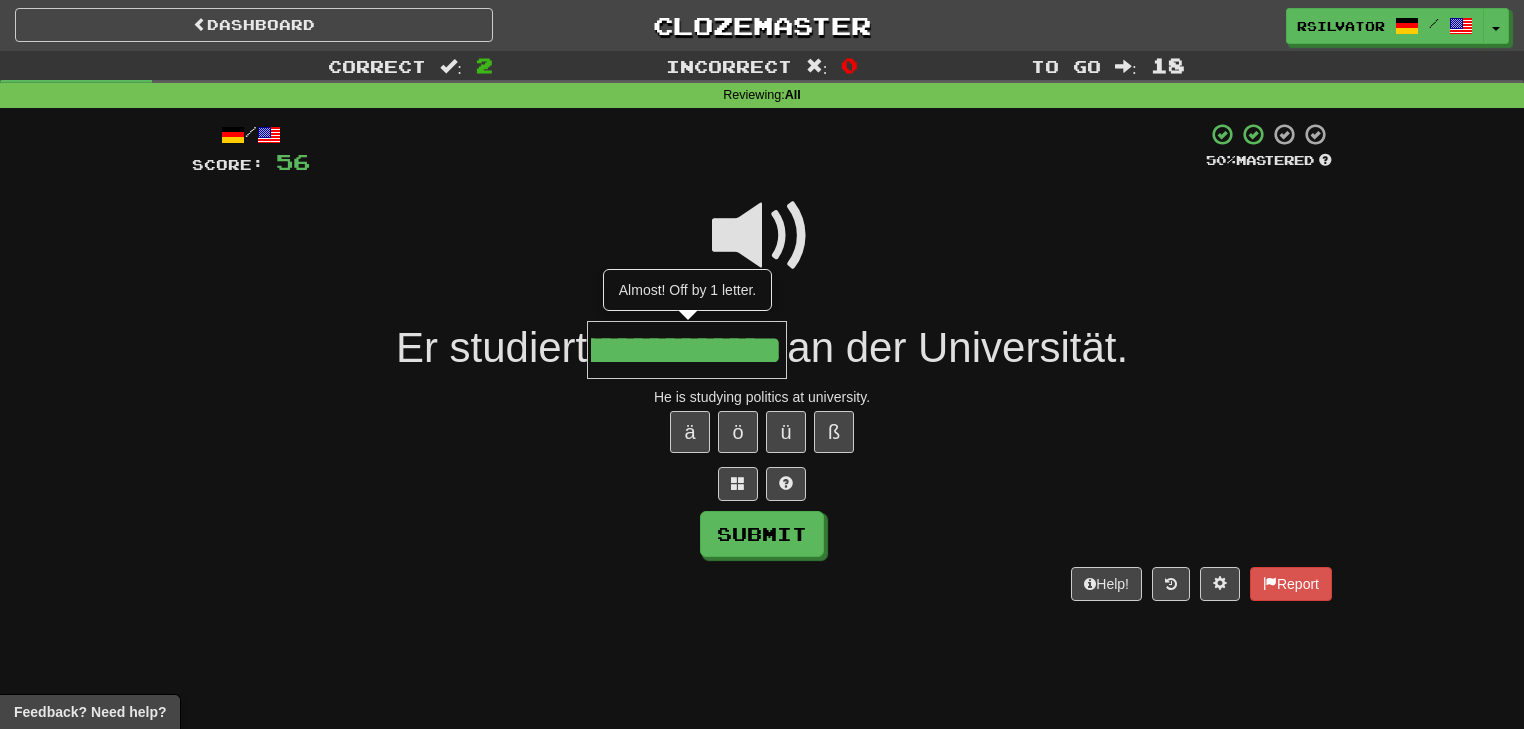 scroll, scrollTop: 0, scrollLeft: 160, axis: horizontal 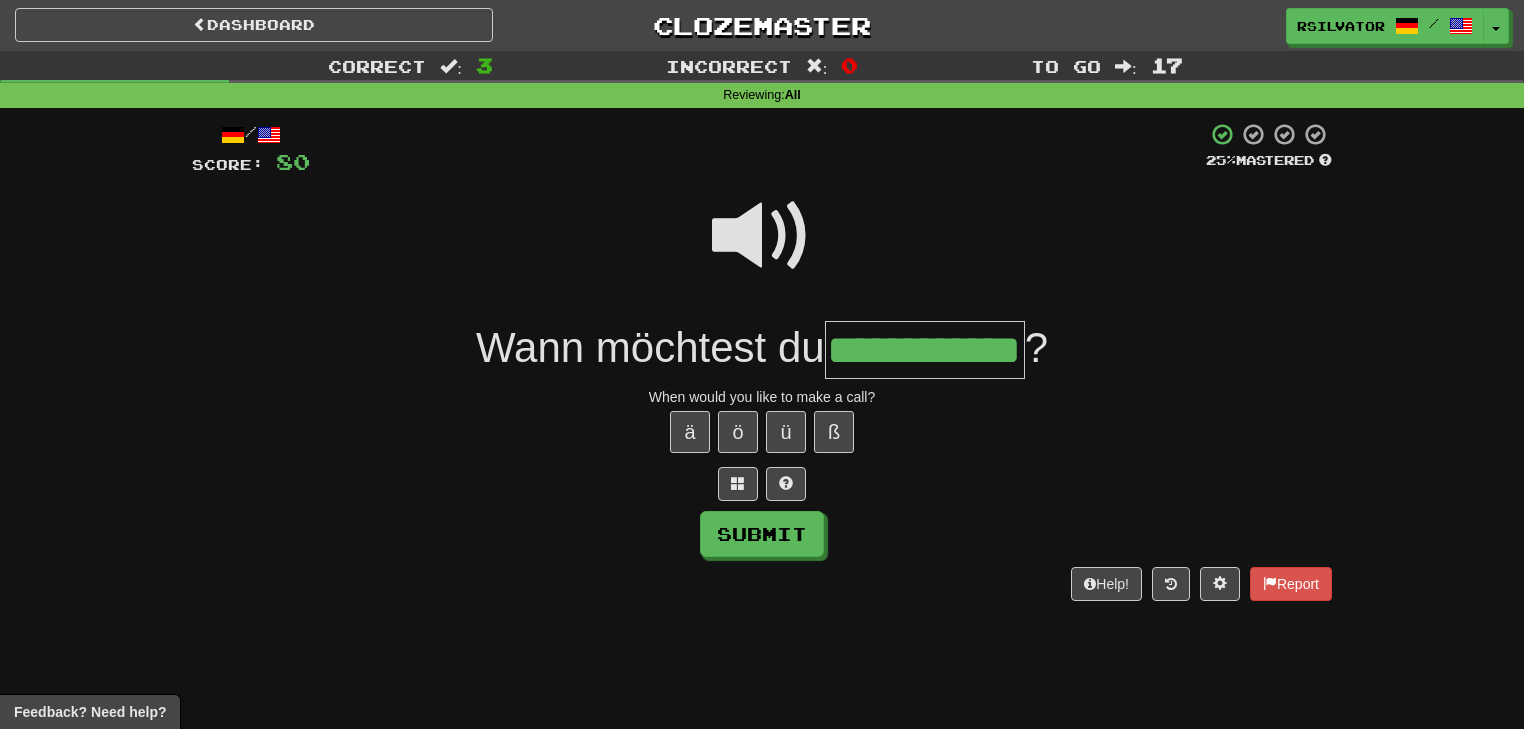 type on "**********" 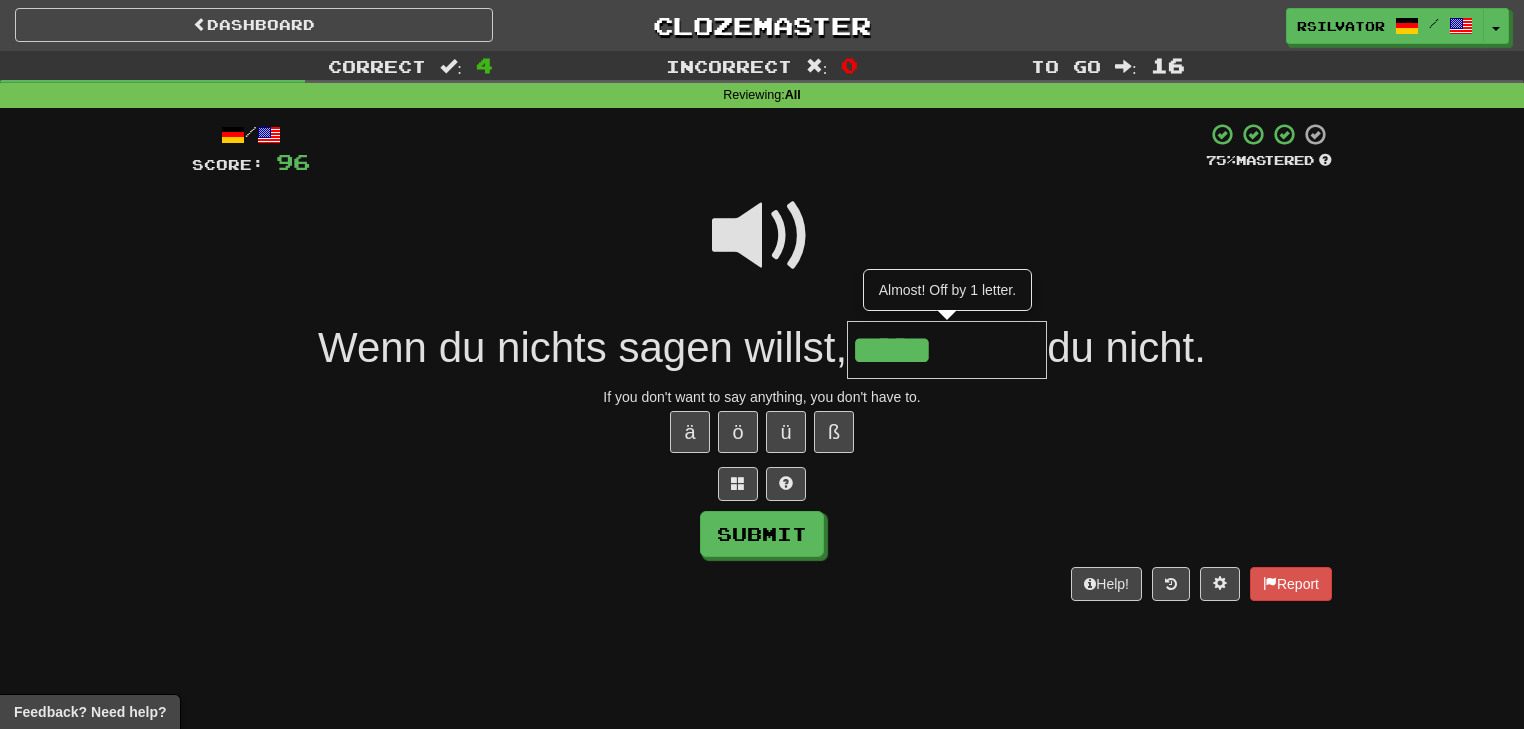 type on "*****" 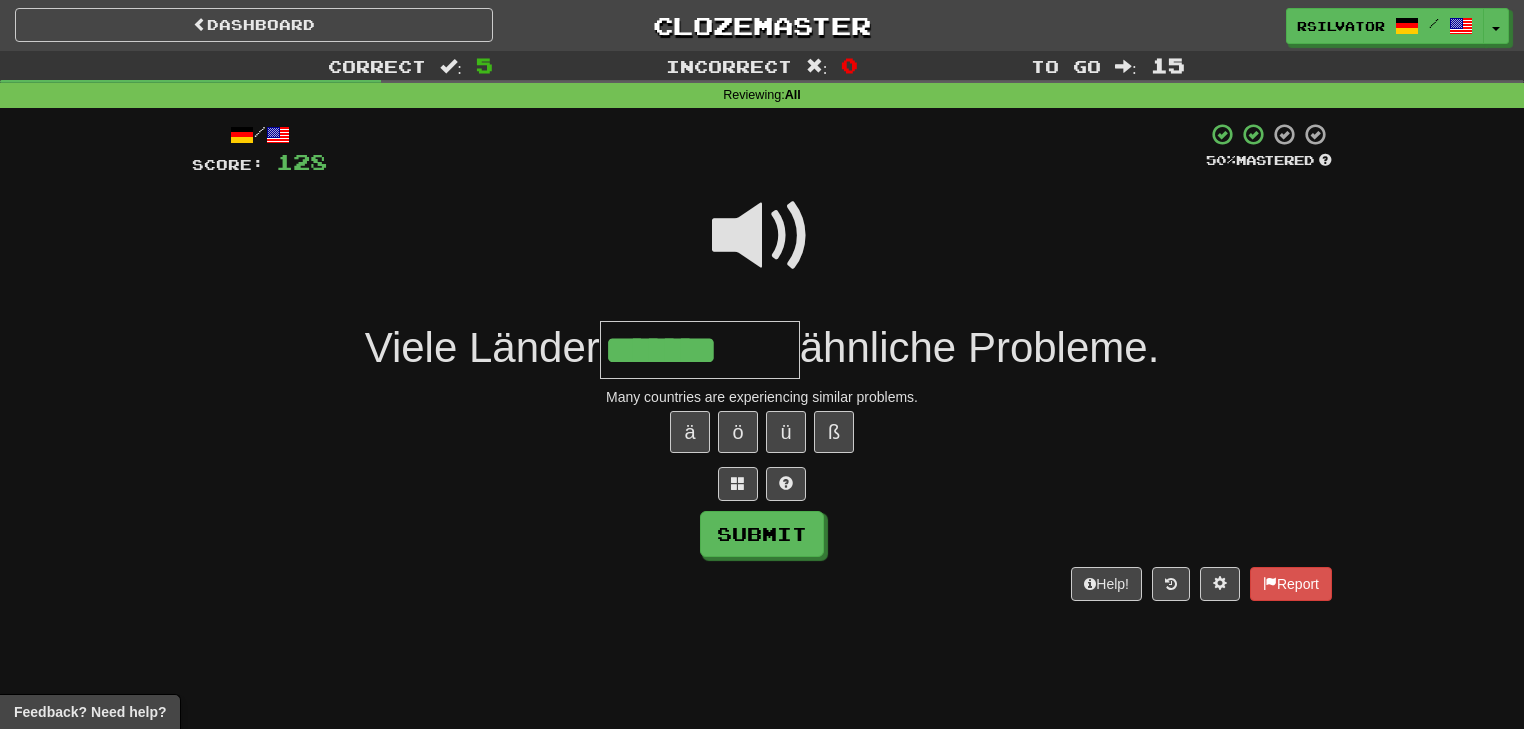 type on "*******" 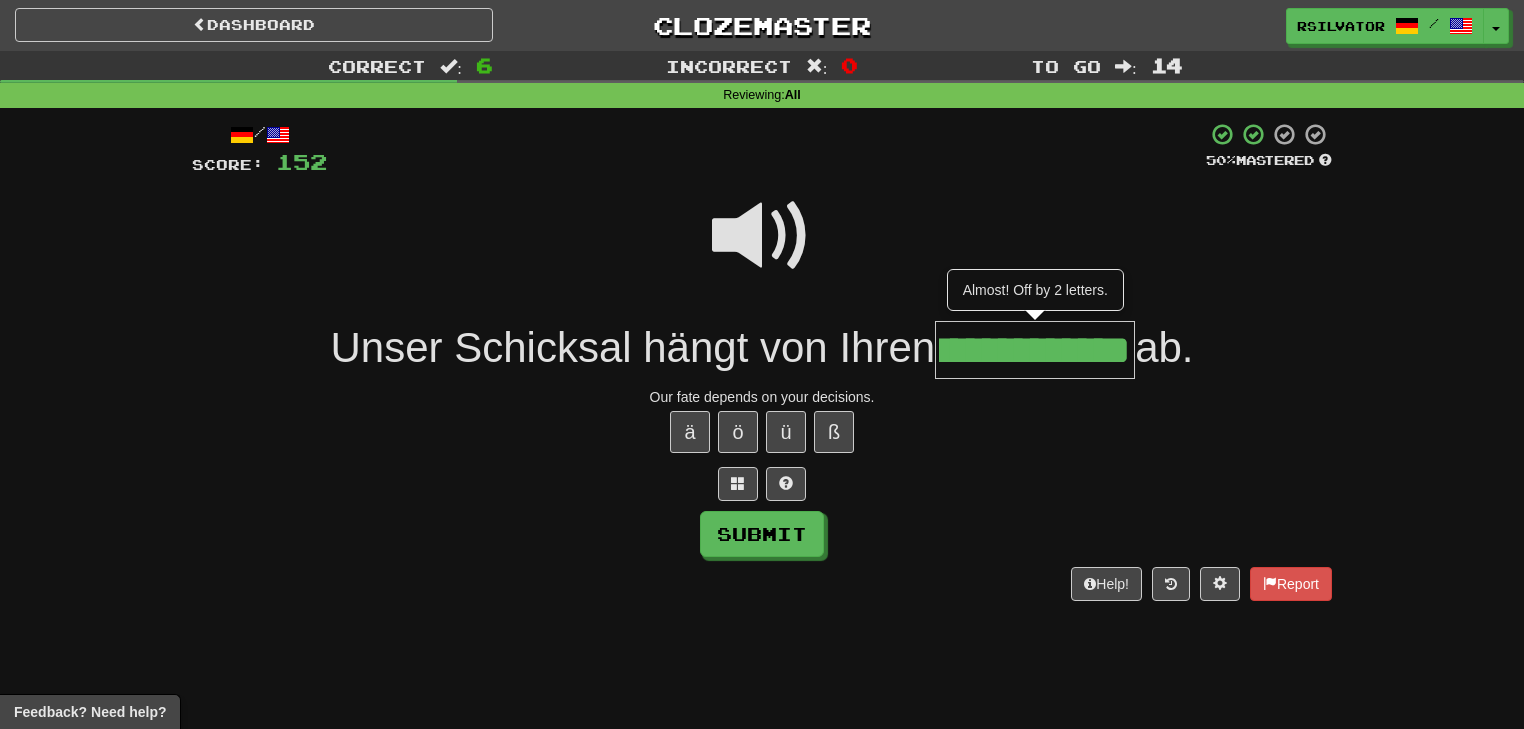 scroll, scrollTop: 0, scrollLeft: 108, axis: horizontal 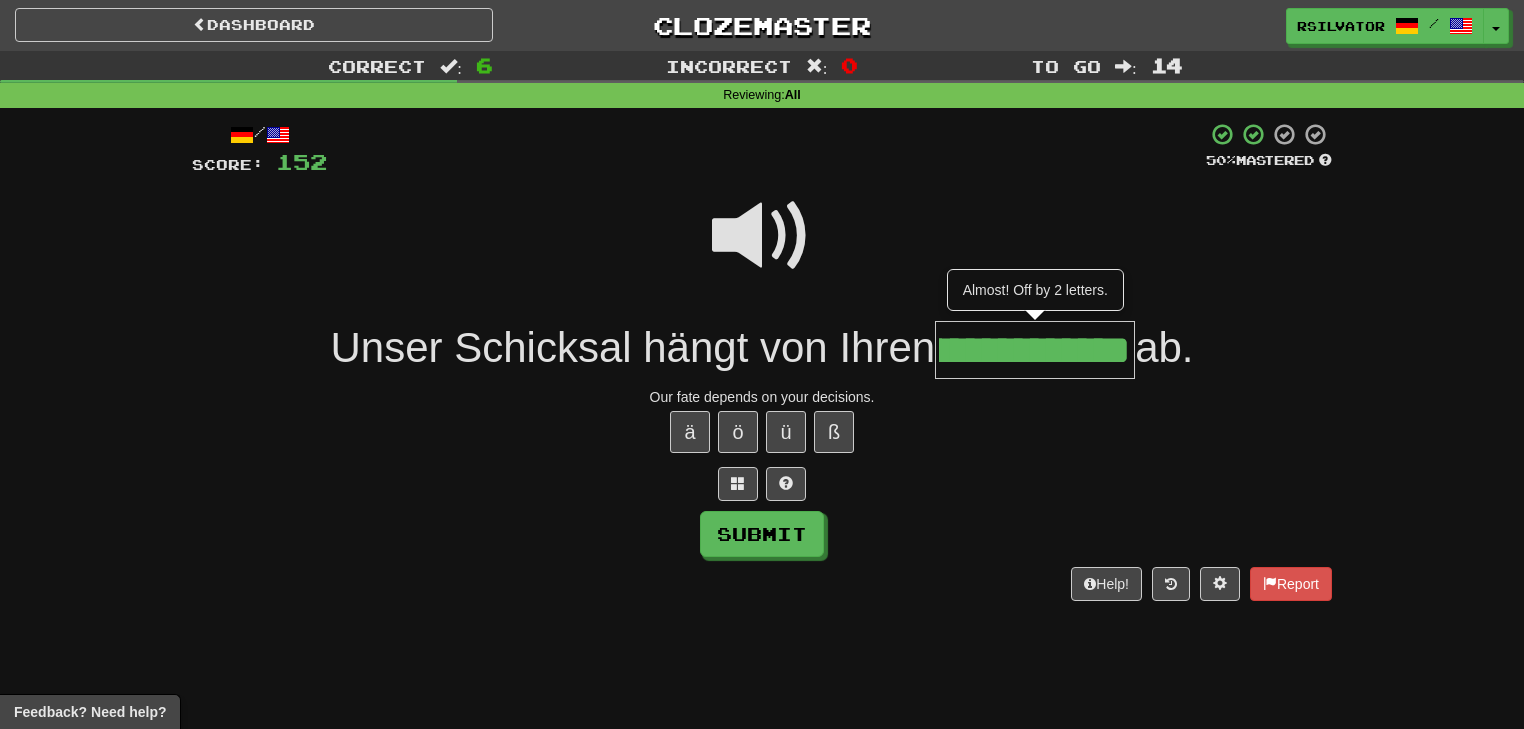 type on "**********" 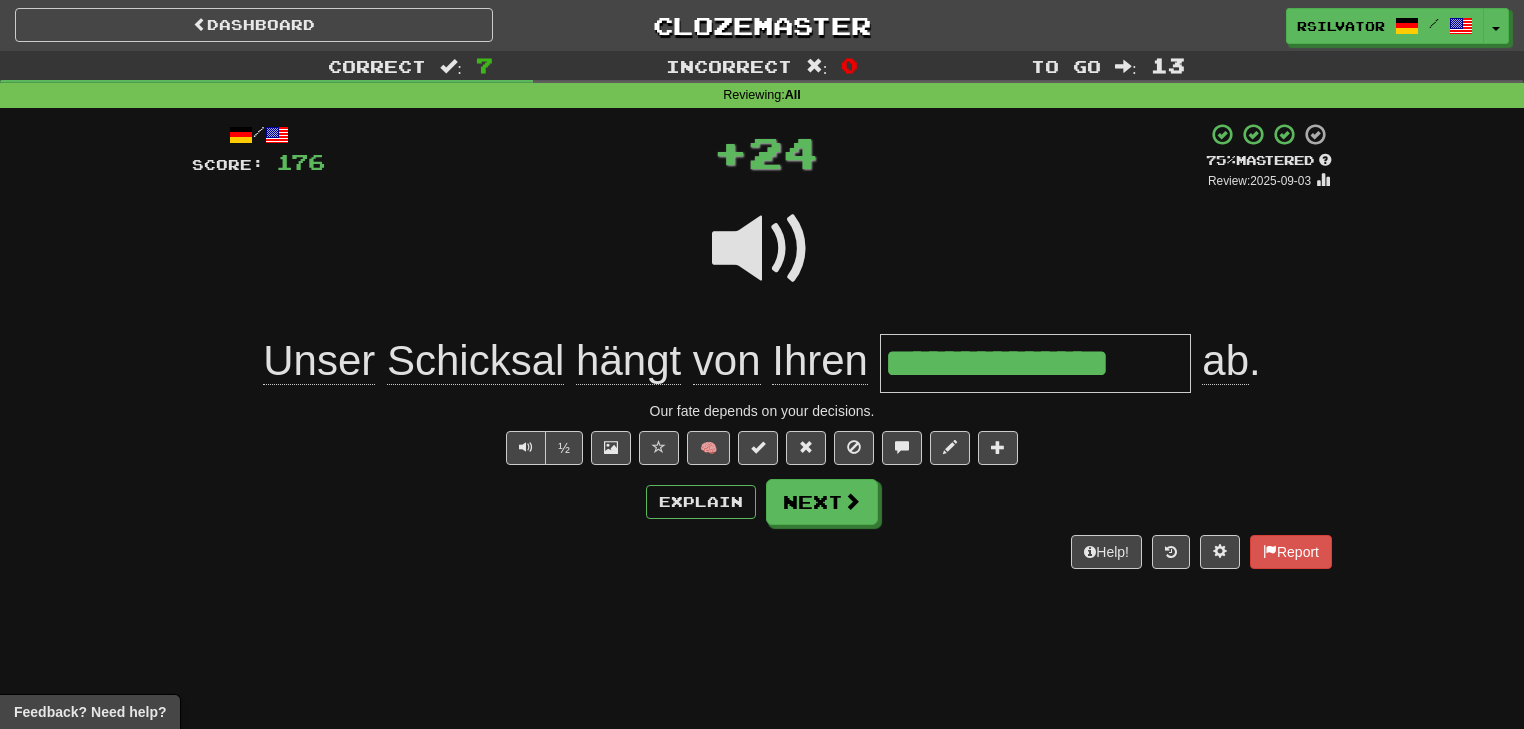 scroll, scrollTop: 0, scrollLeft: 0, axis: both 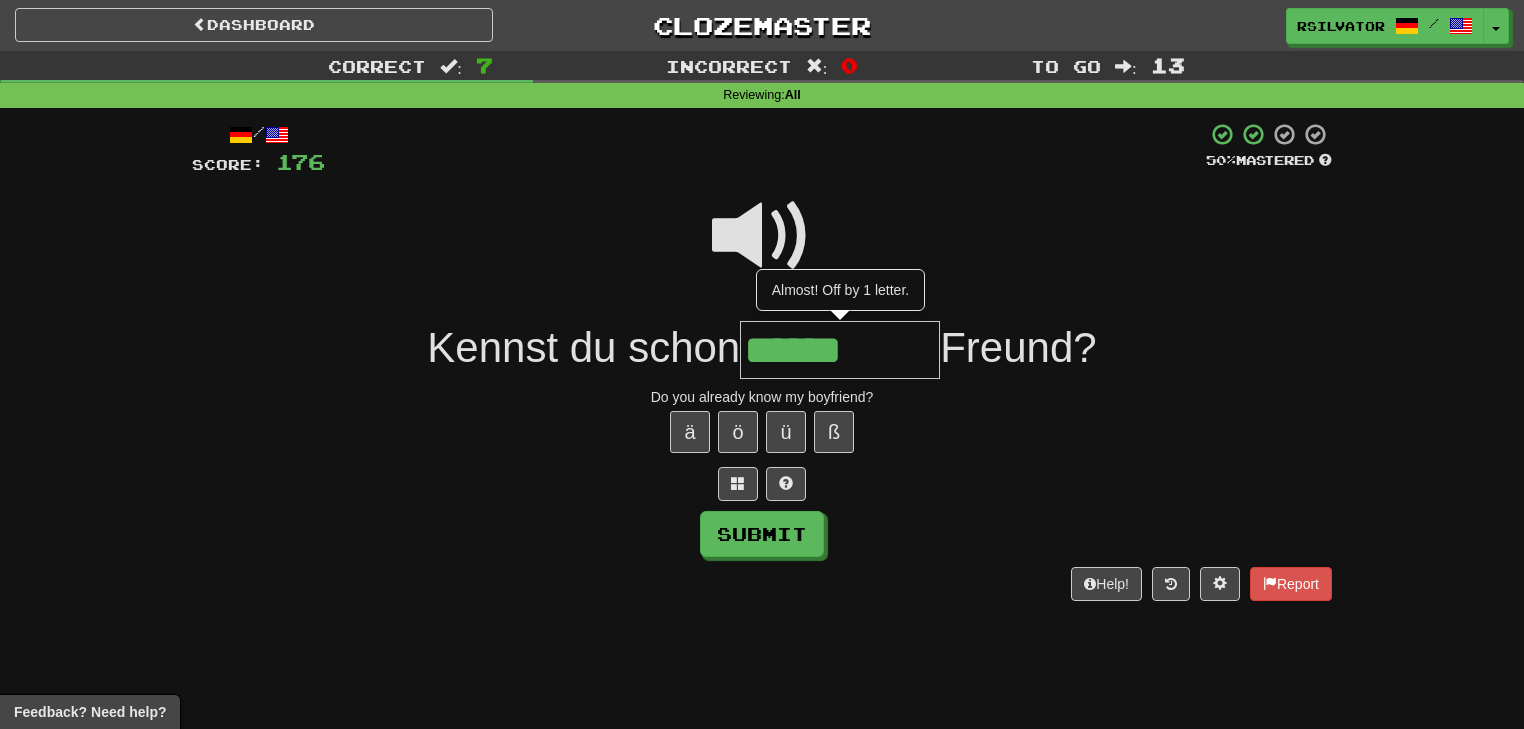 type on "******" 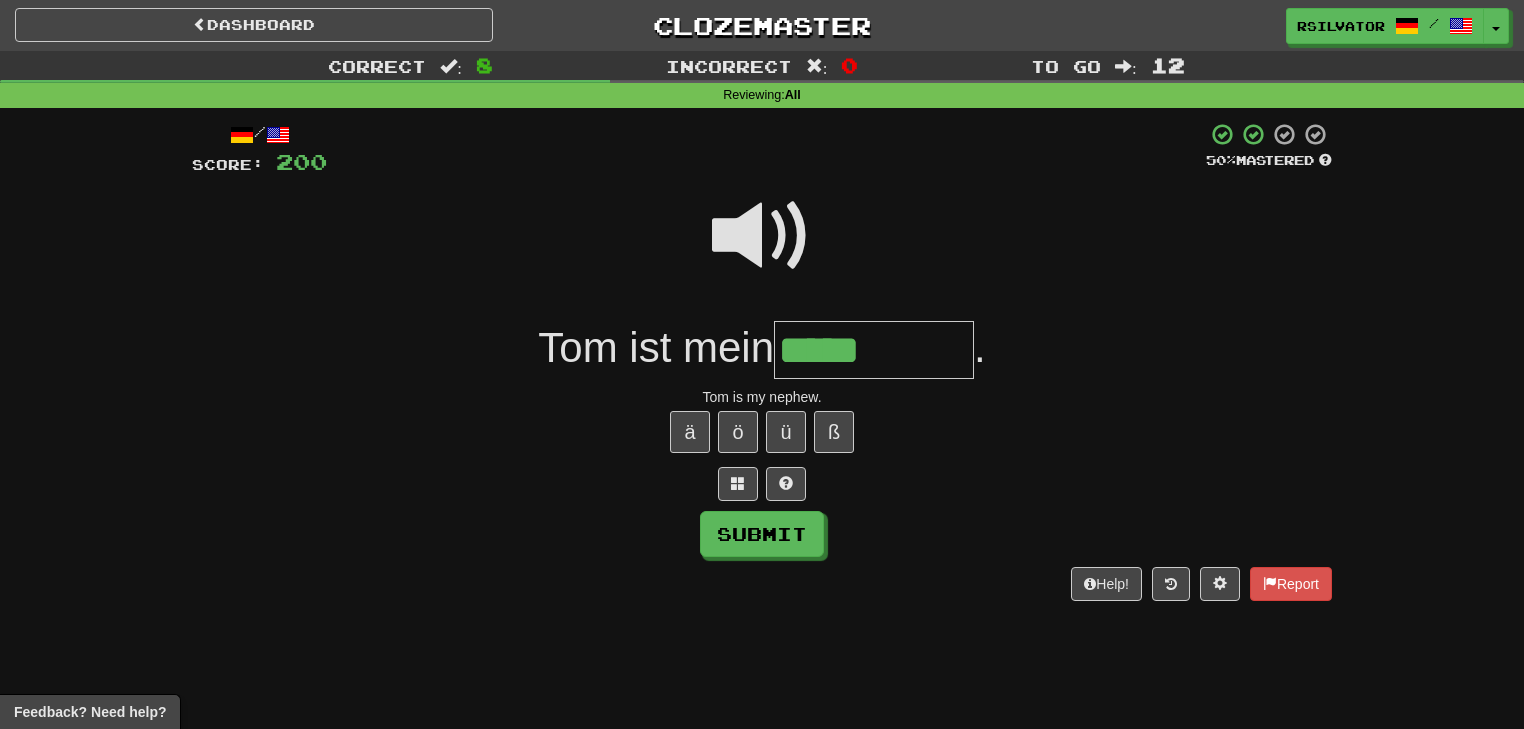 type on "*****" 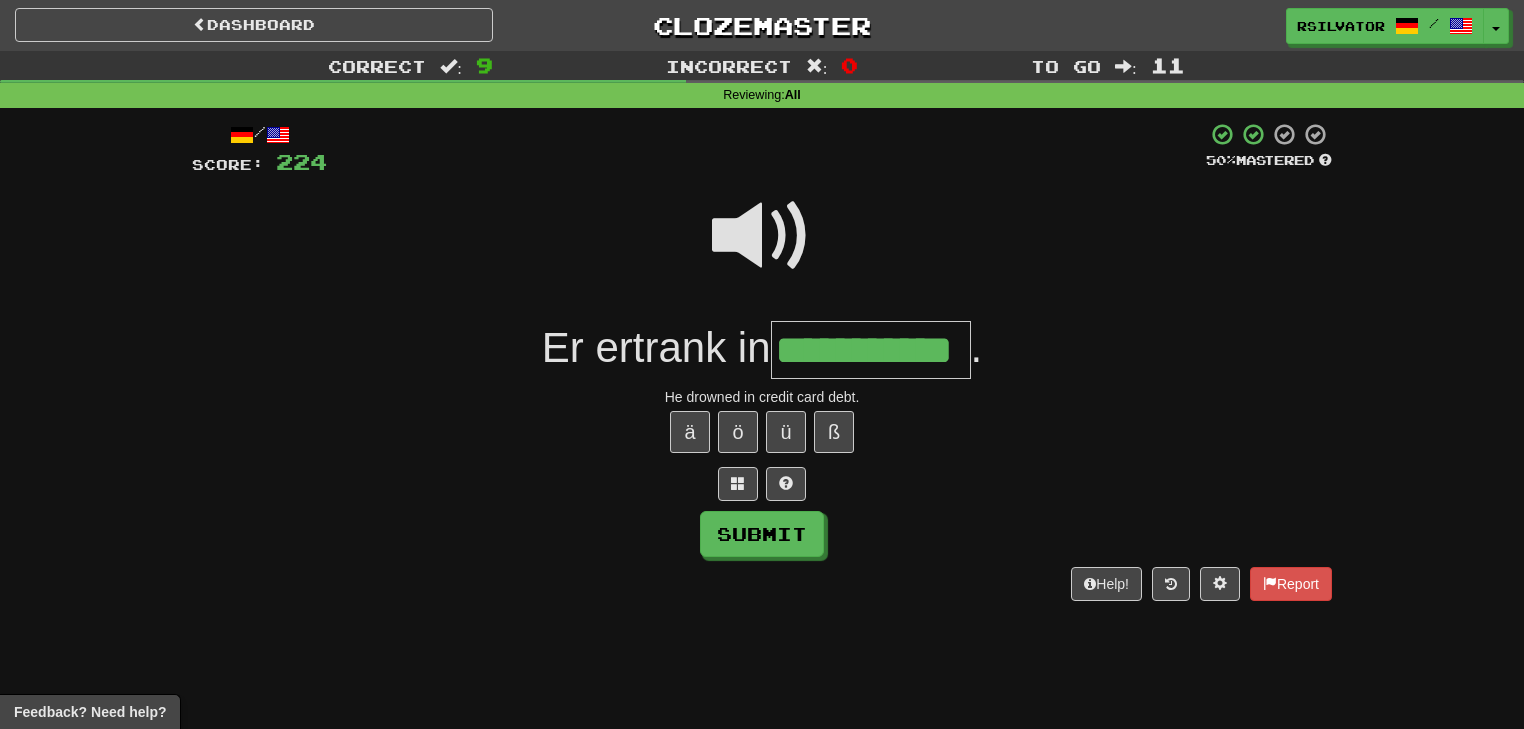 scroll, scrollTop: 0, scrollLeft: 10, axis: horizontal 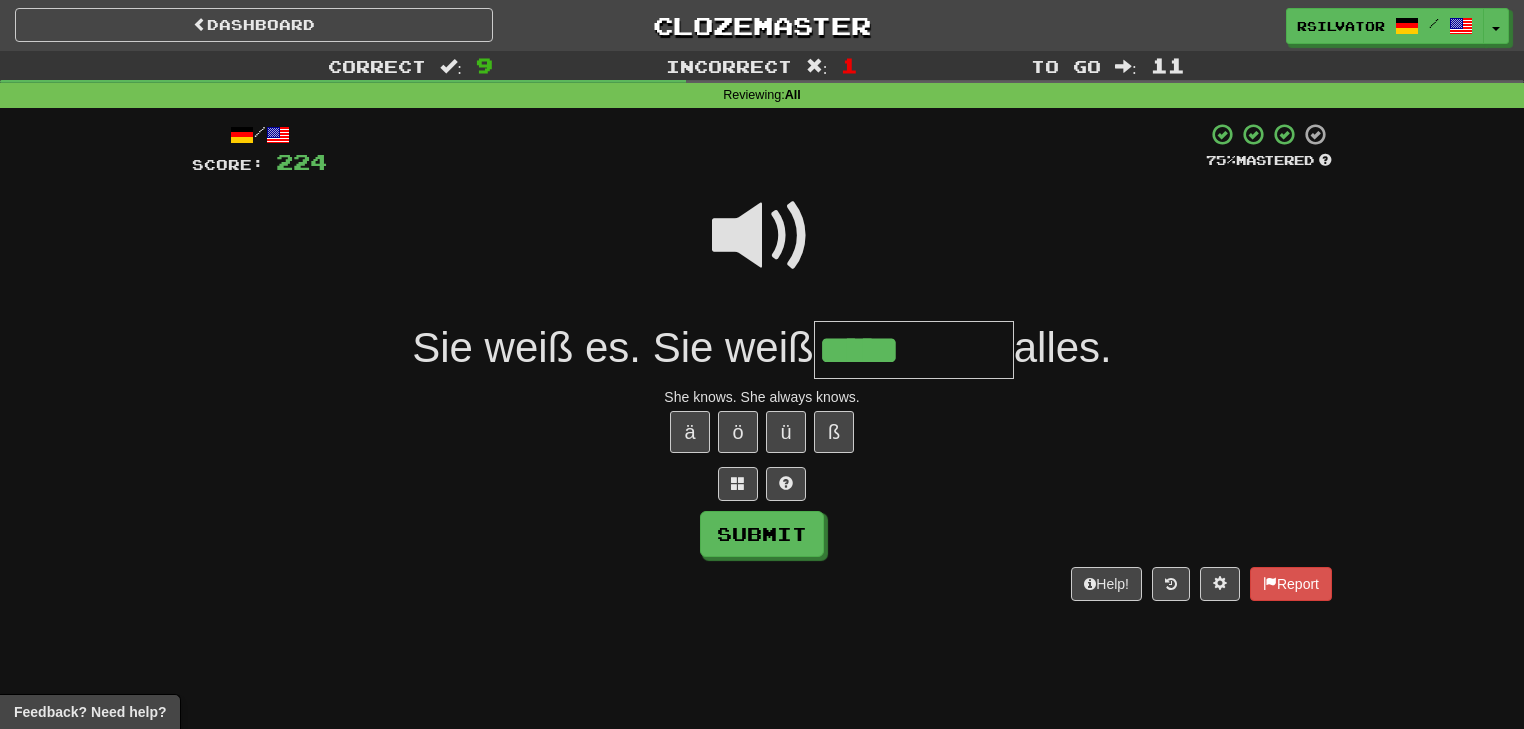 type on "*****" 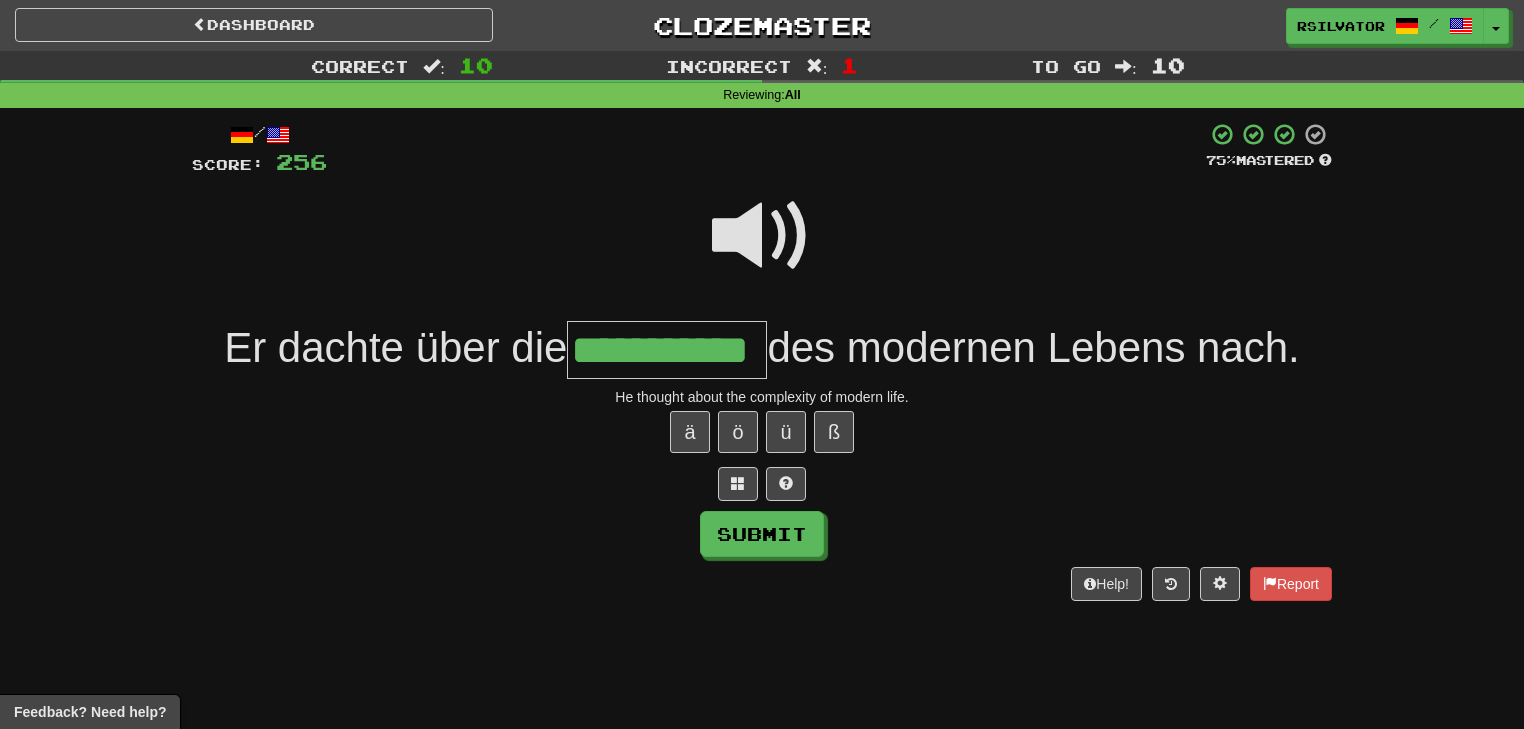scroll, scrollTop: 0, scrollLeft: 20, axis: horizontal 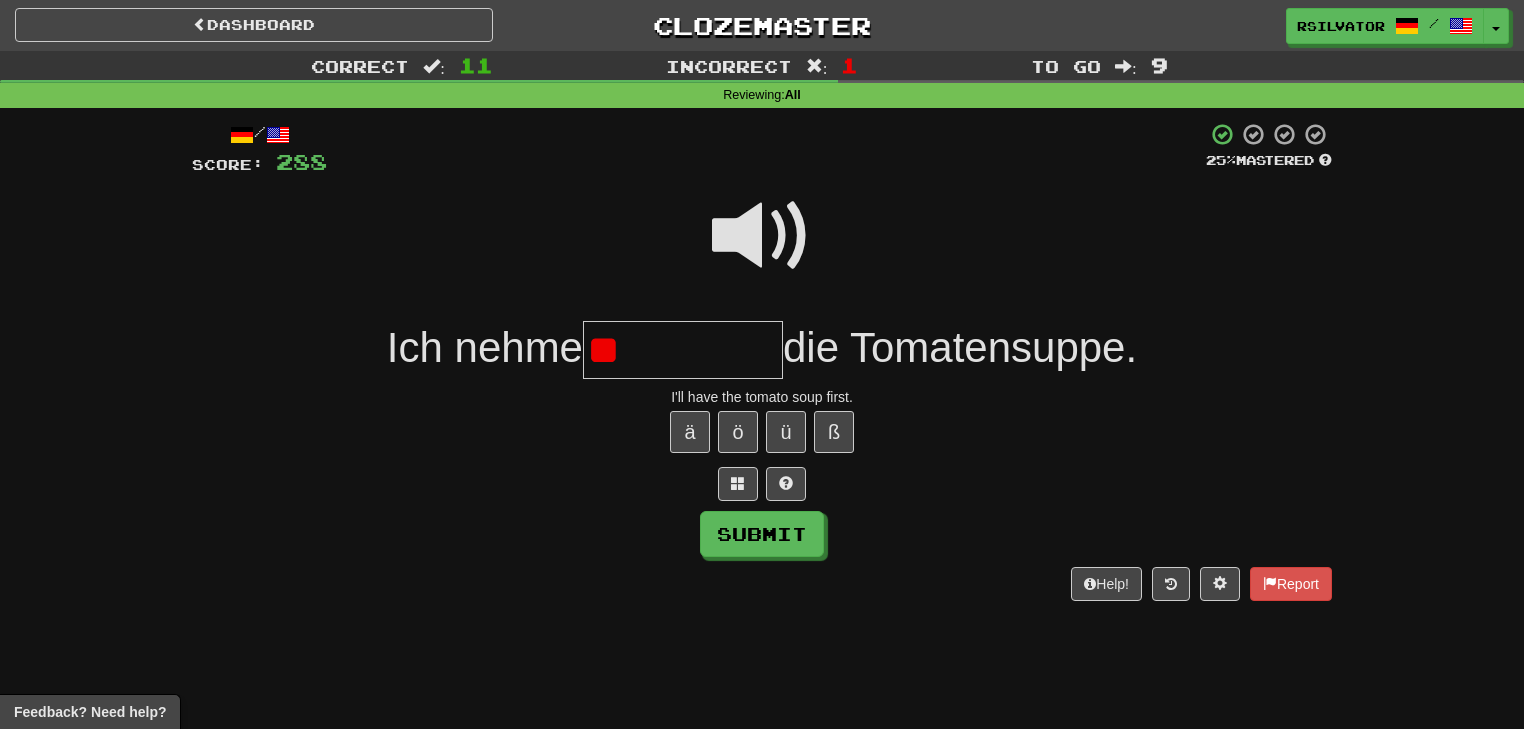 type on "*" 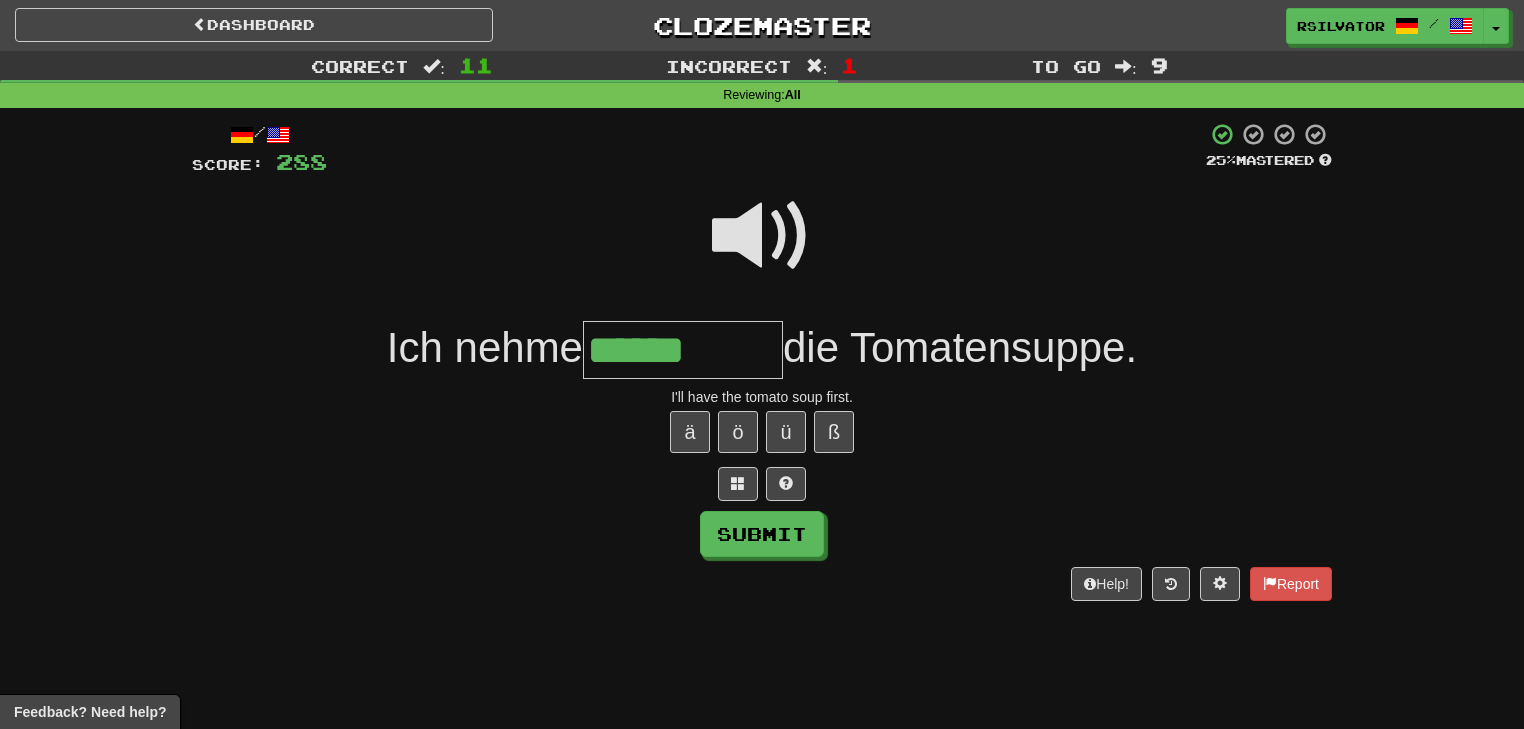 type on "******" 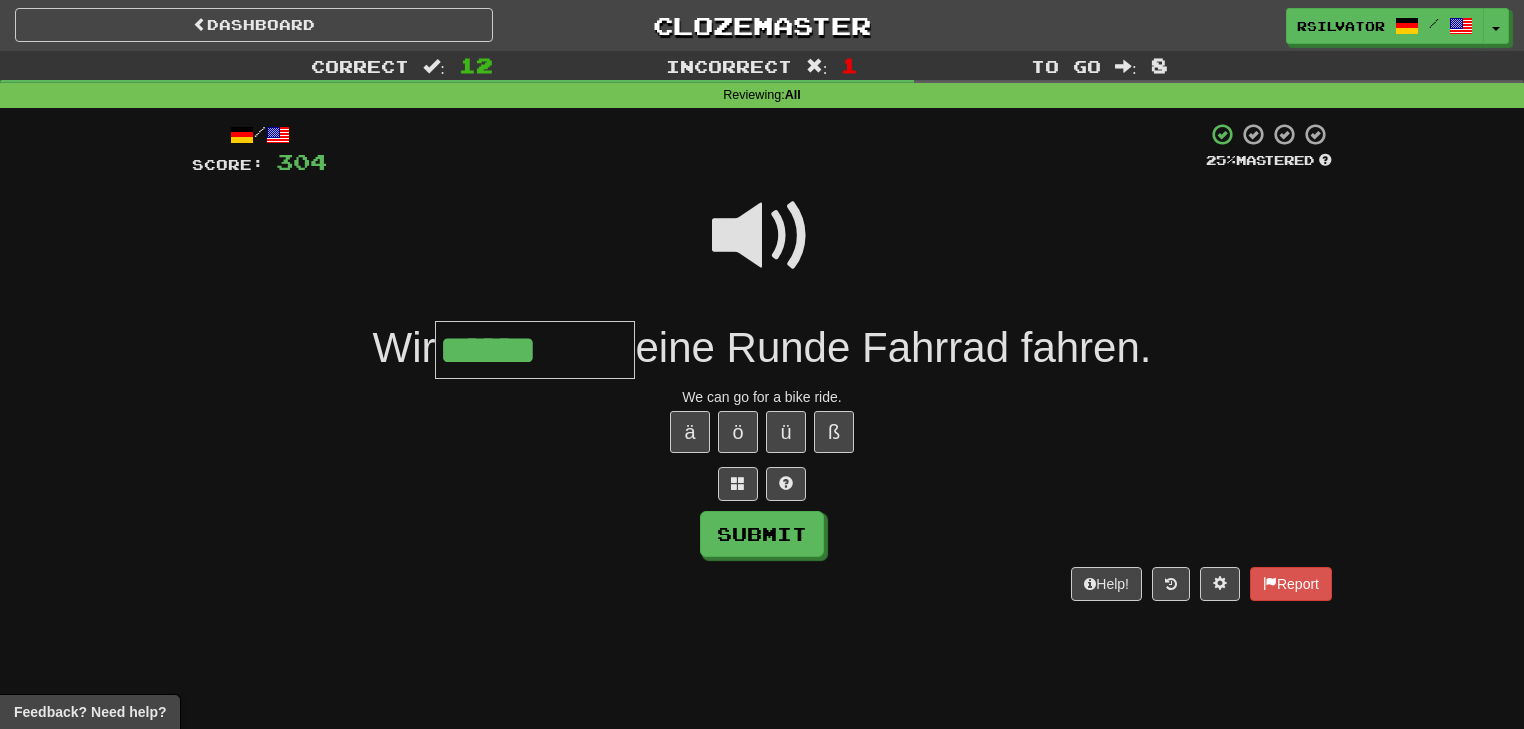 type on "******" 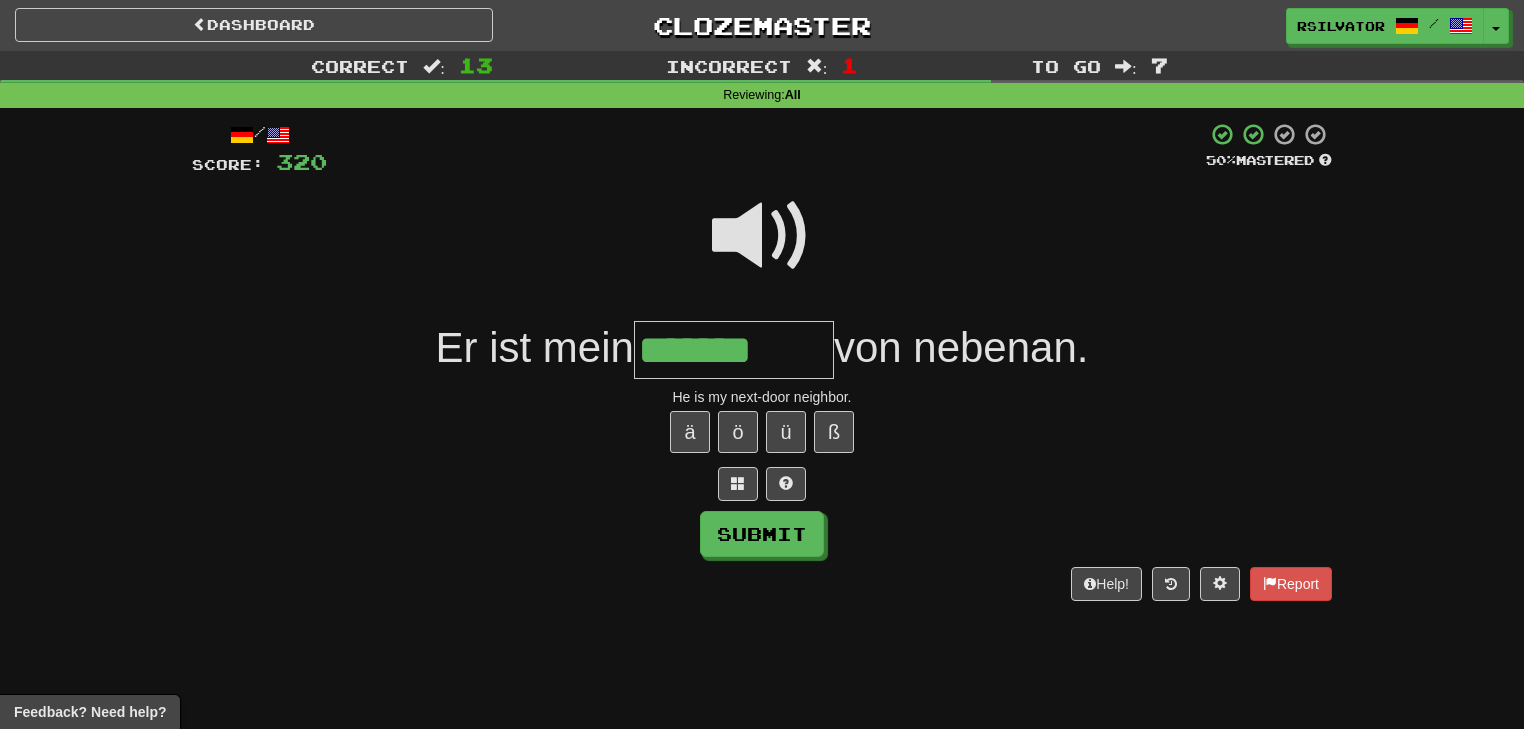 type on "*******" 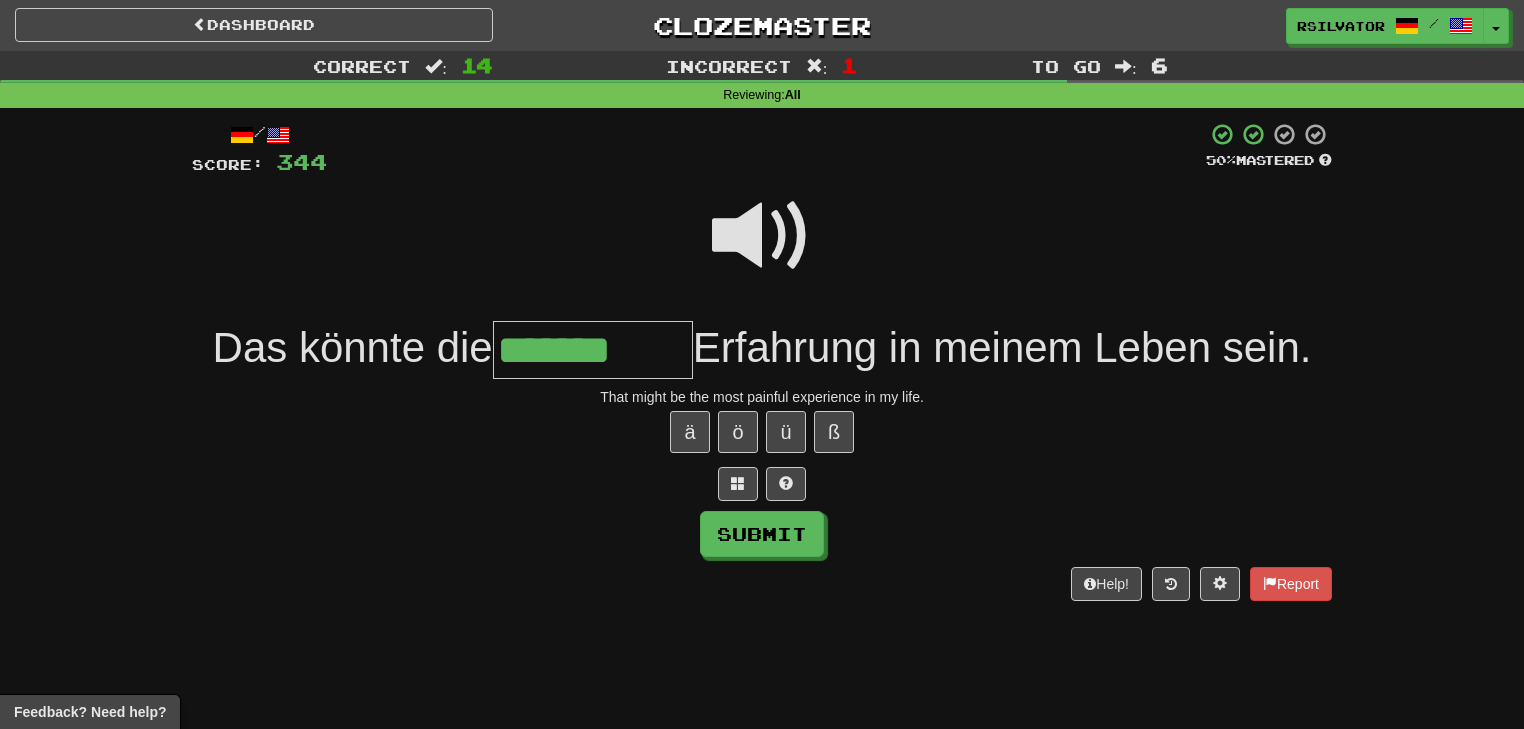 type on "**********" 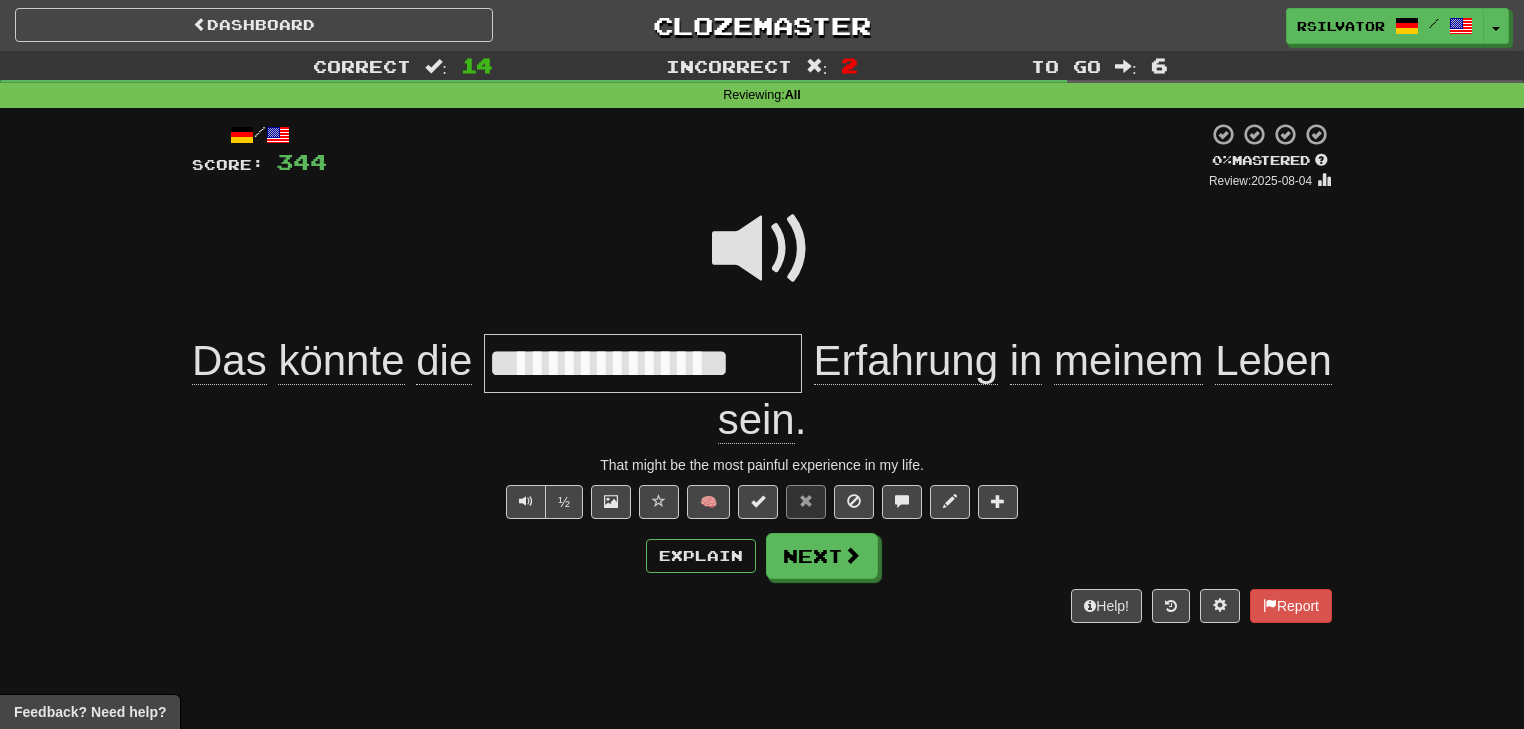 click at bounding box center [762, 249] 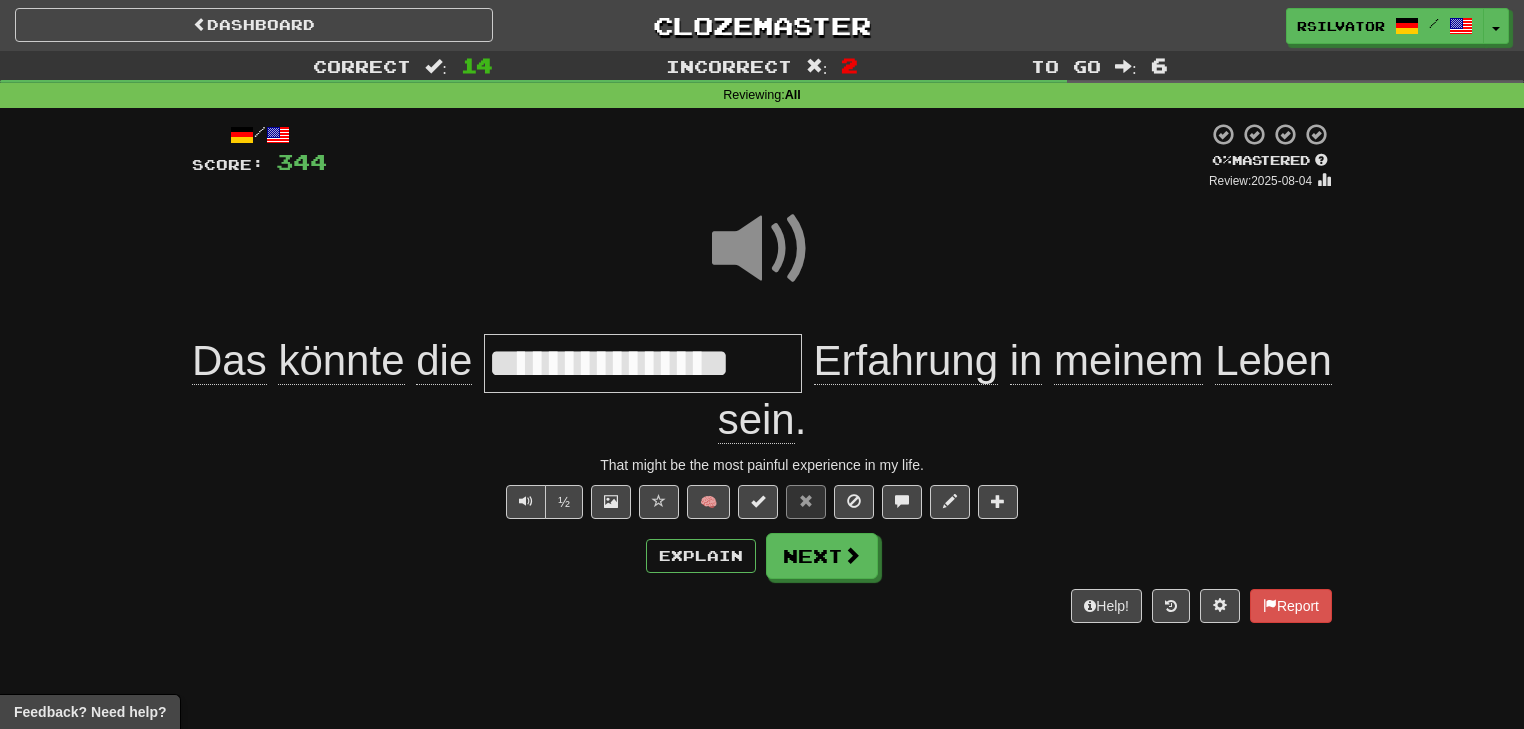click at bounding box center (762, 249) 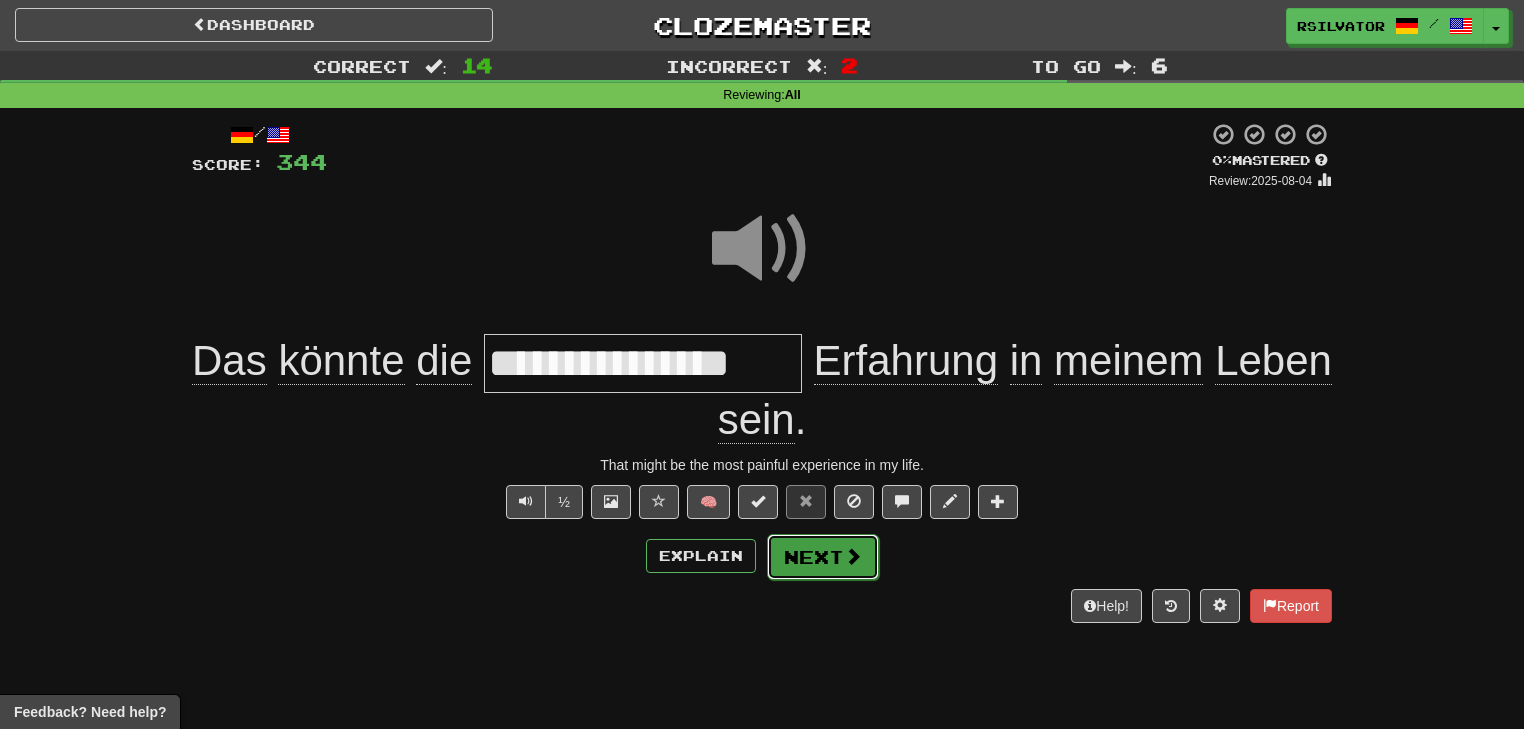 click on "Next" at bounding box center (823, 557) 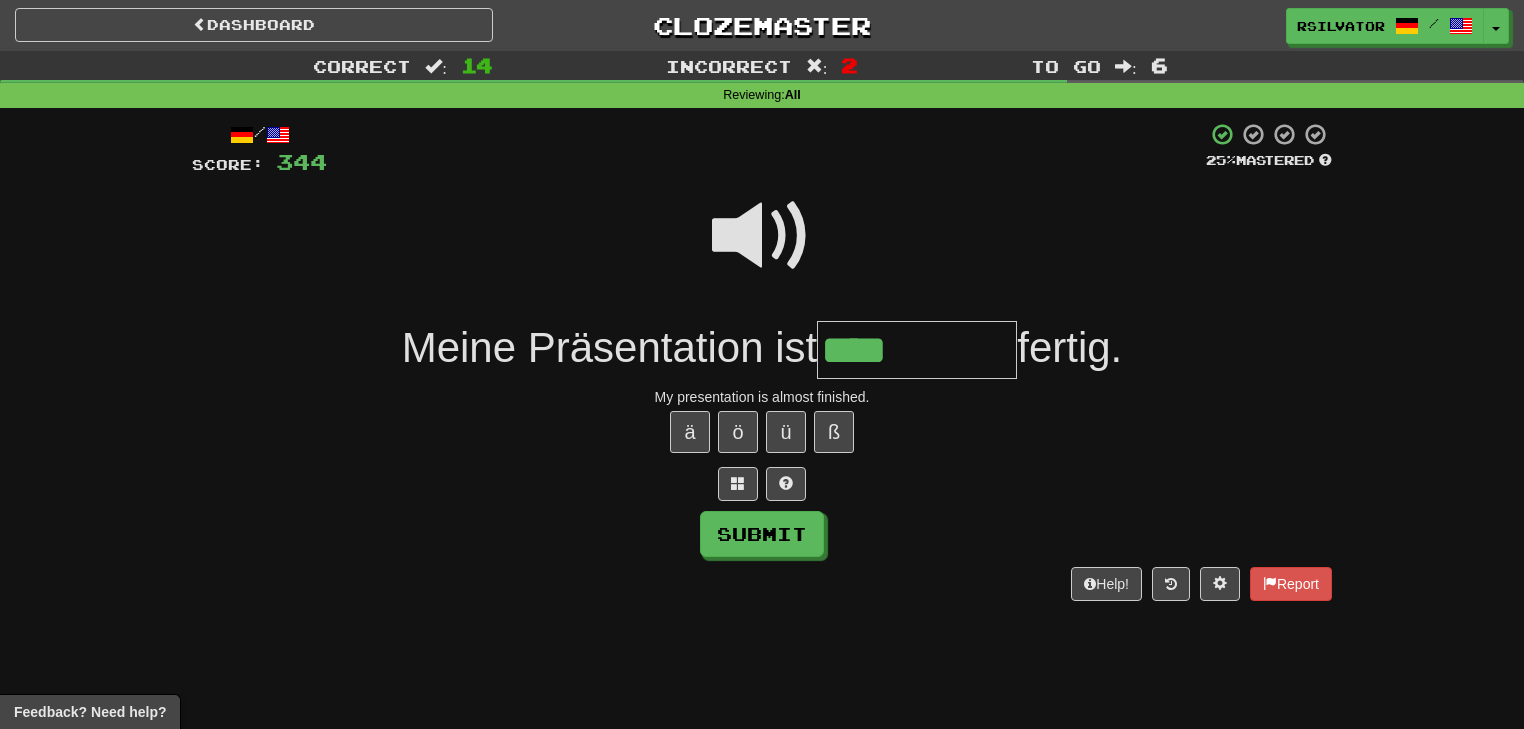 type on "****" 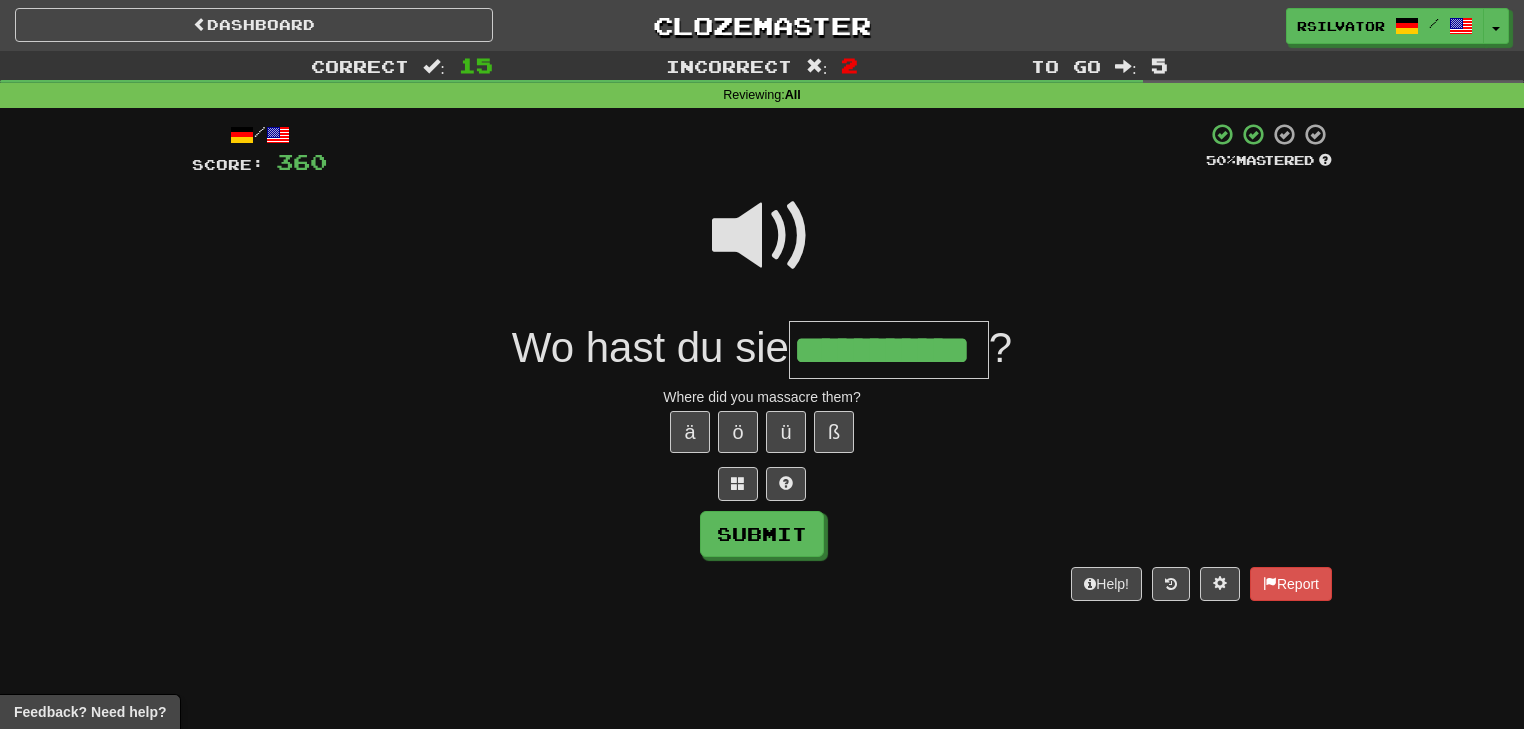 scroll, scrollTop: 0, scrollLeft: 24, axis: horizontal 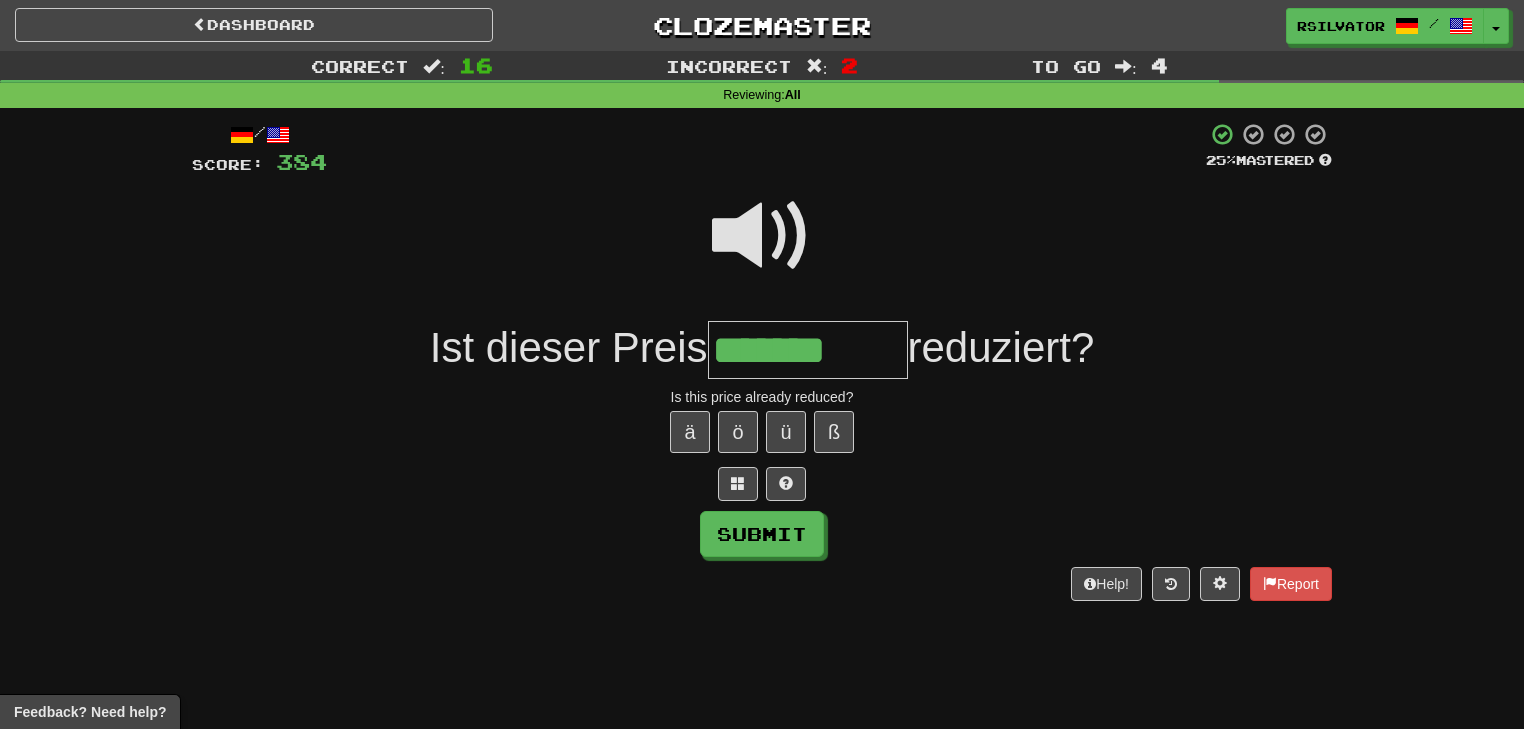 type on "*******" 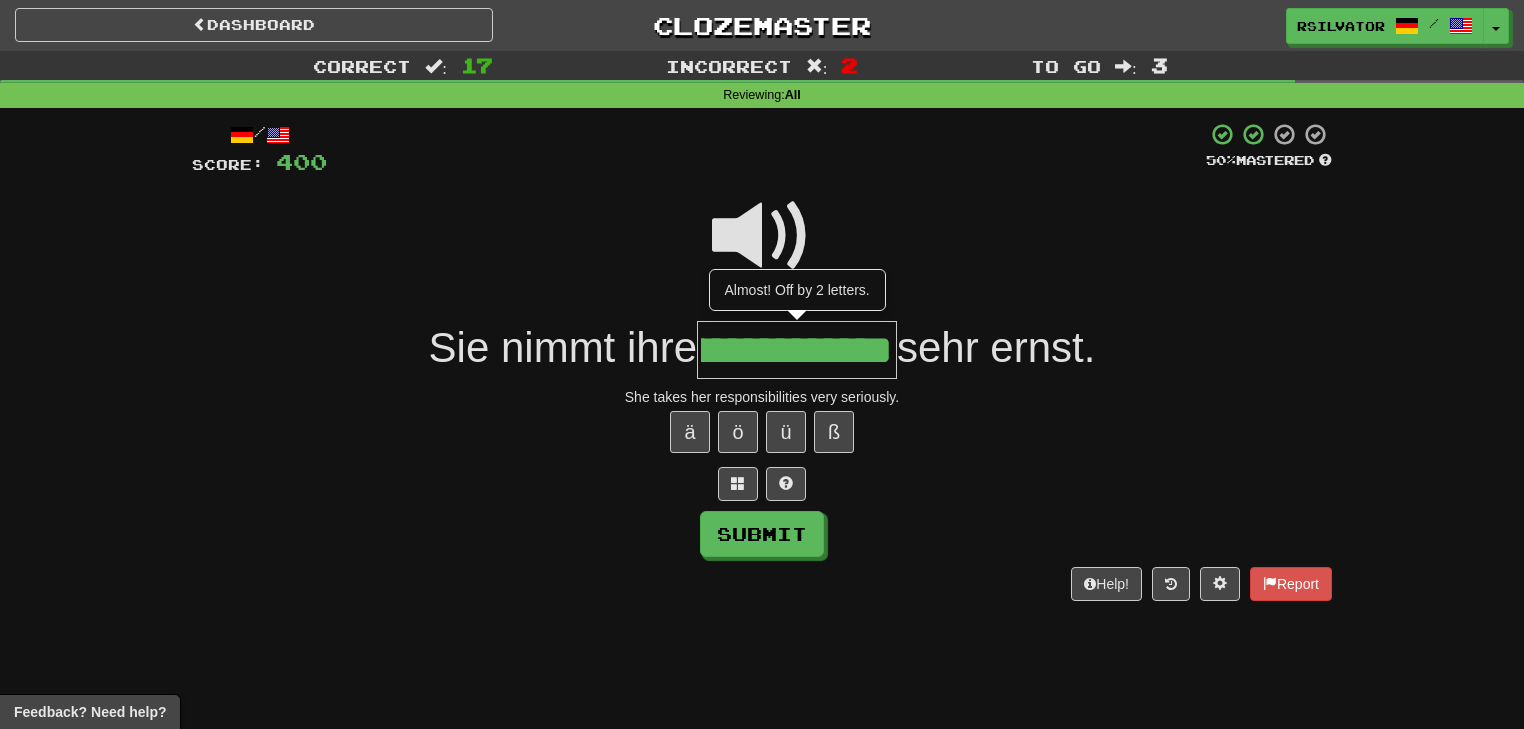 scroll, scrollTop: 0, scrollLeft: 183, axis: horizontal 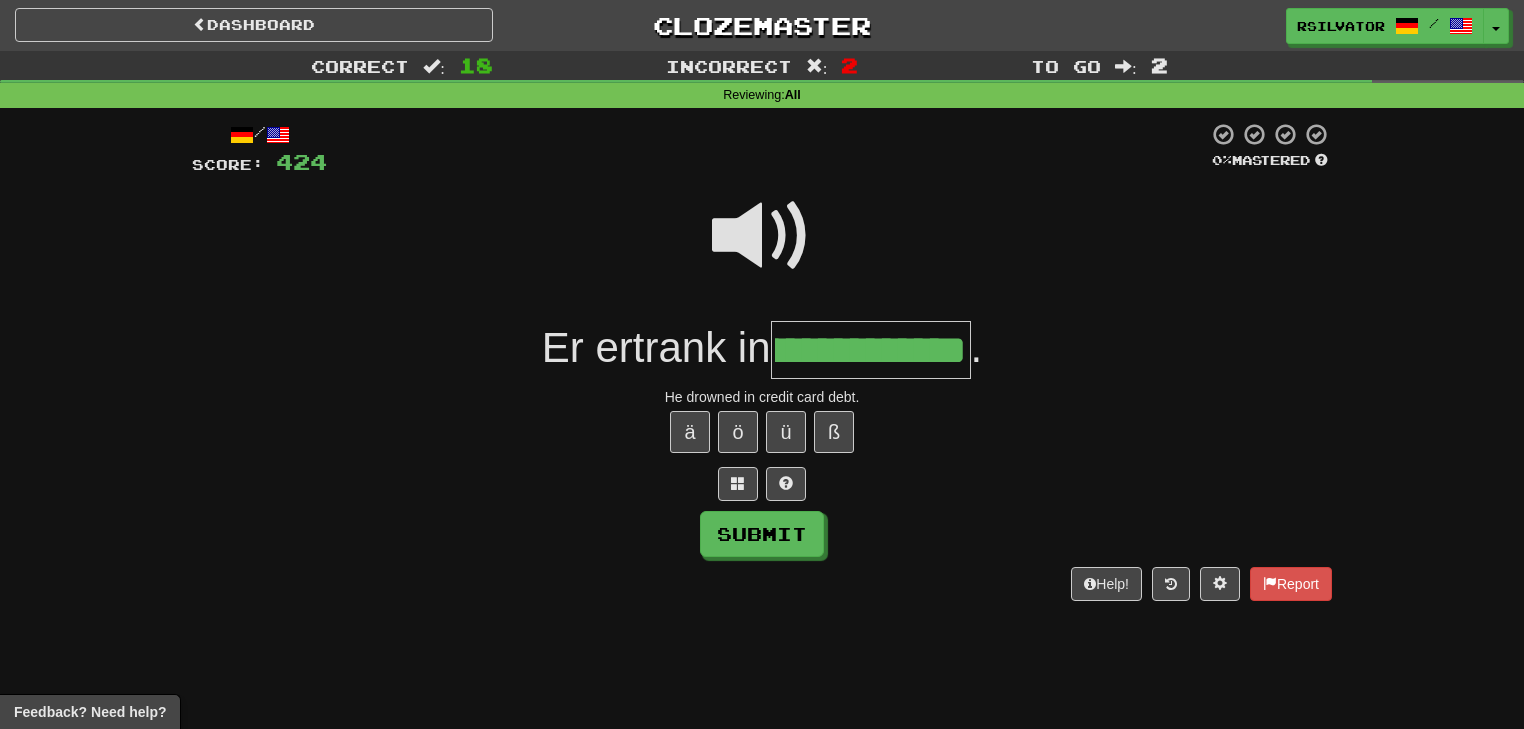 type on "**********" 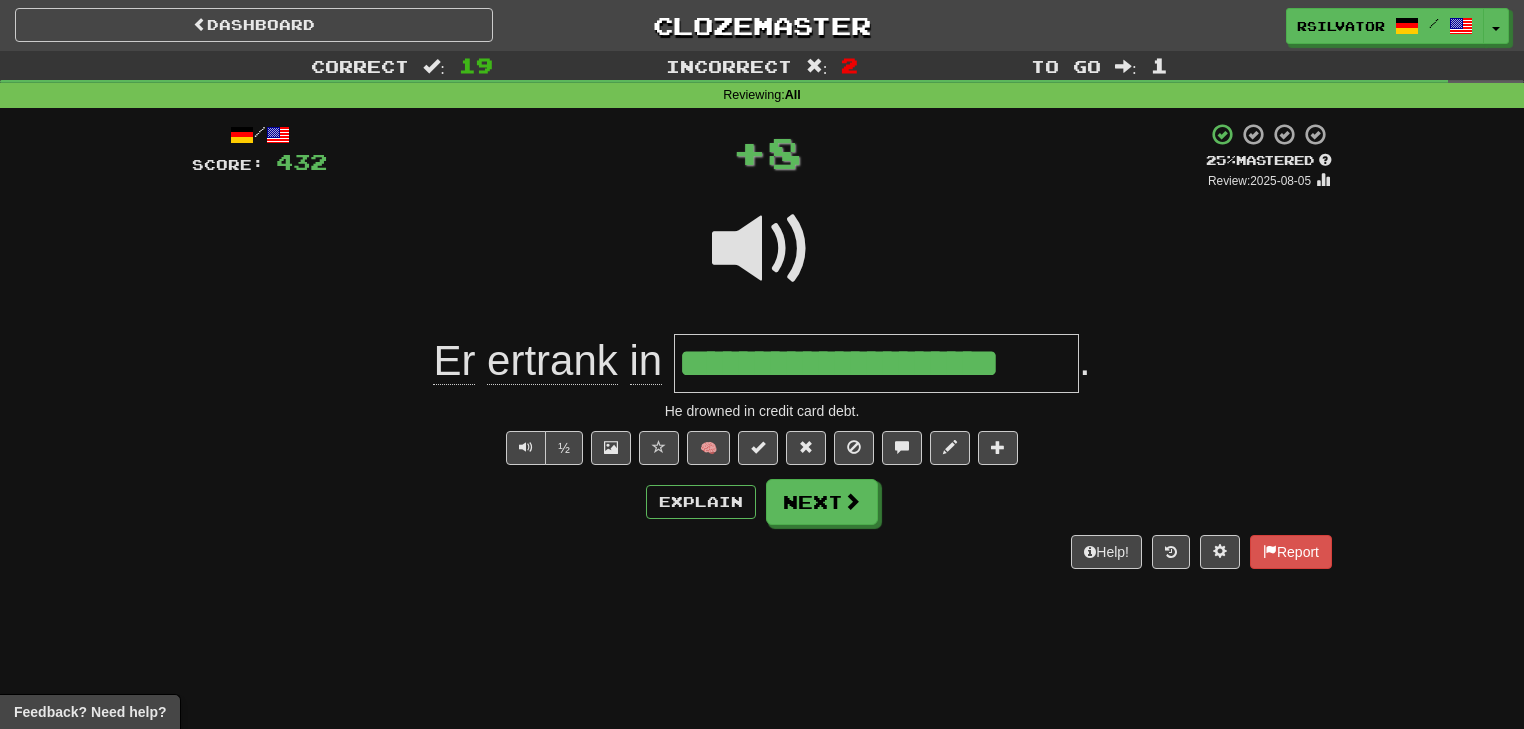 scroll, scrollTop: 0, scrollLeft: 0, axis: both 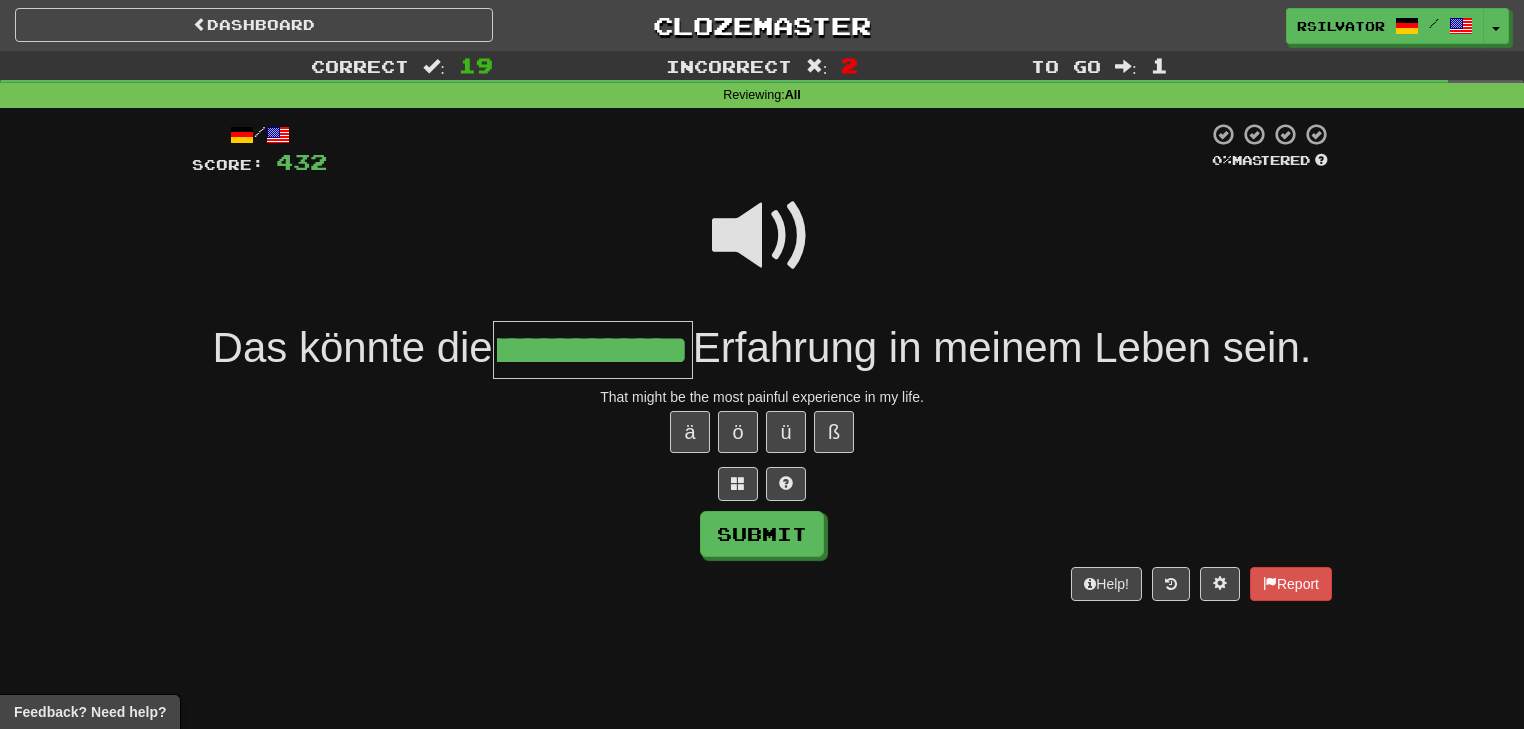type on "**********" 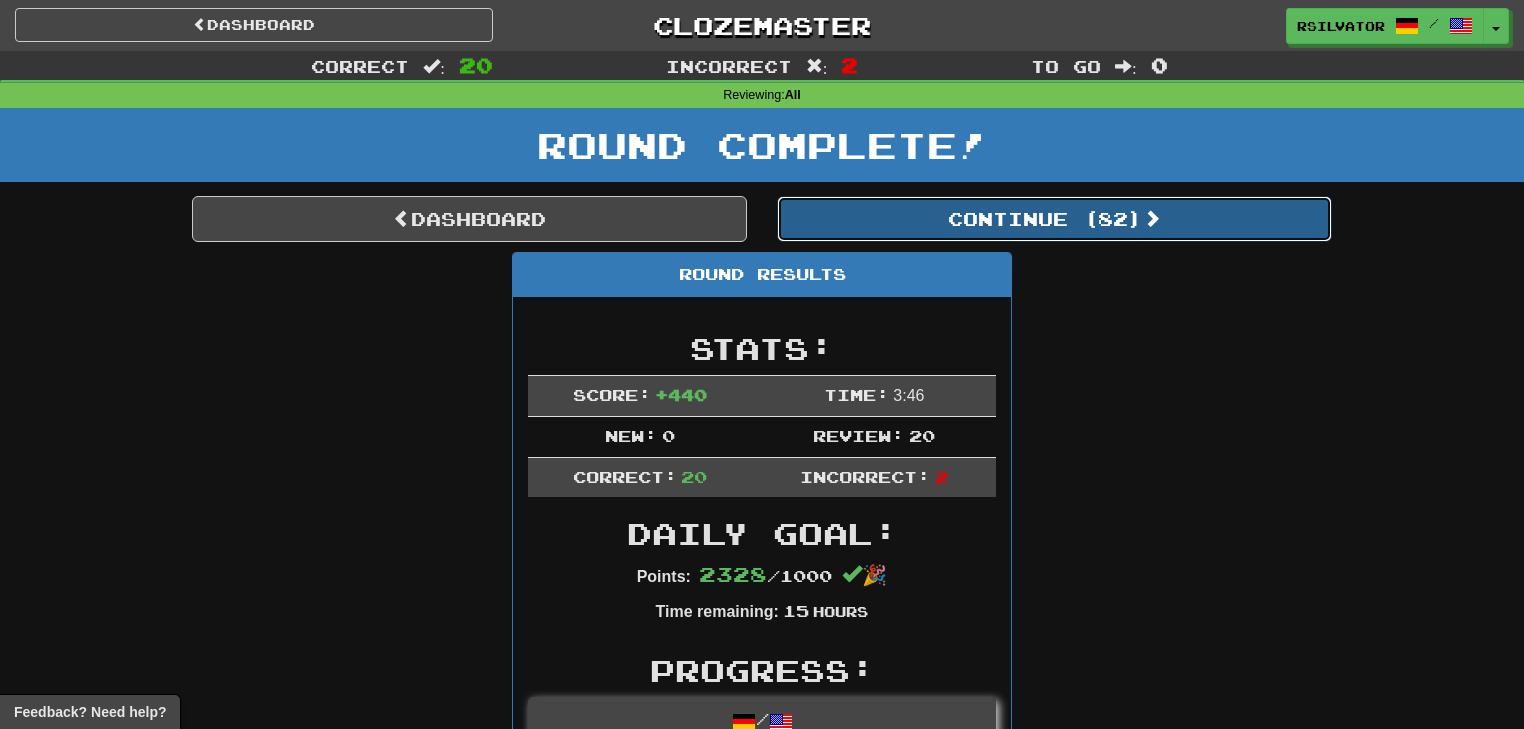 click on "Continue ( 82 )" at bounding box center [1054, 219] 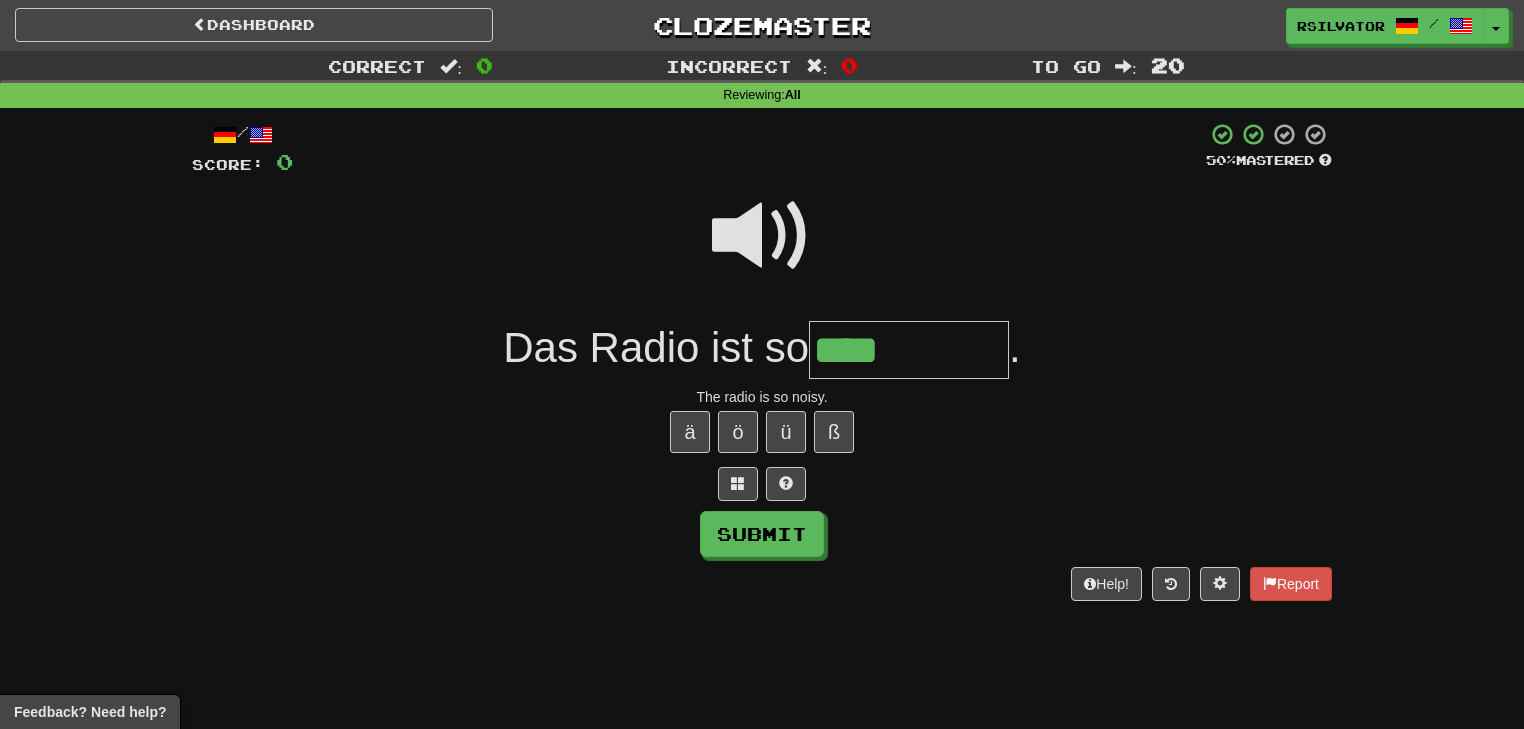 type on "****" 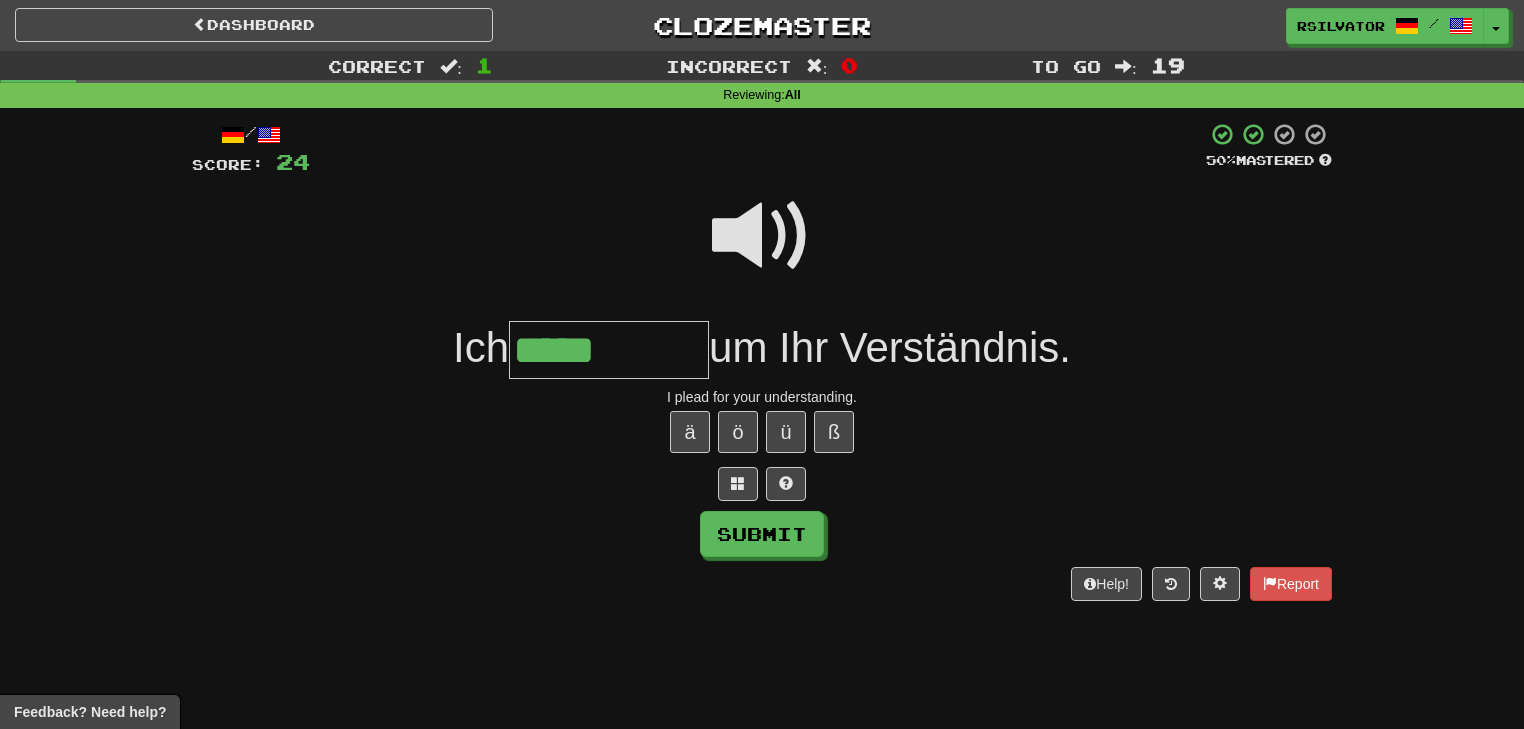 type on "*****" 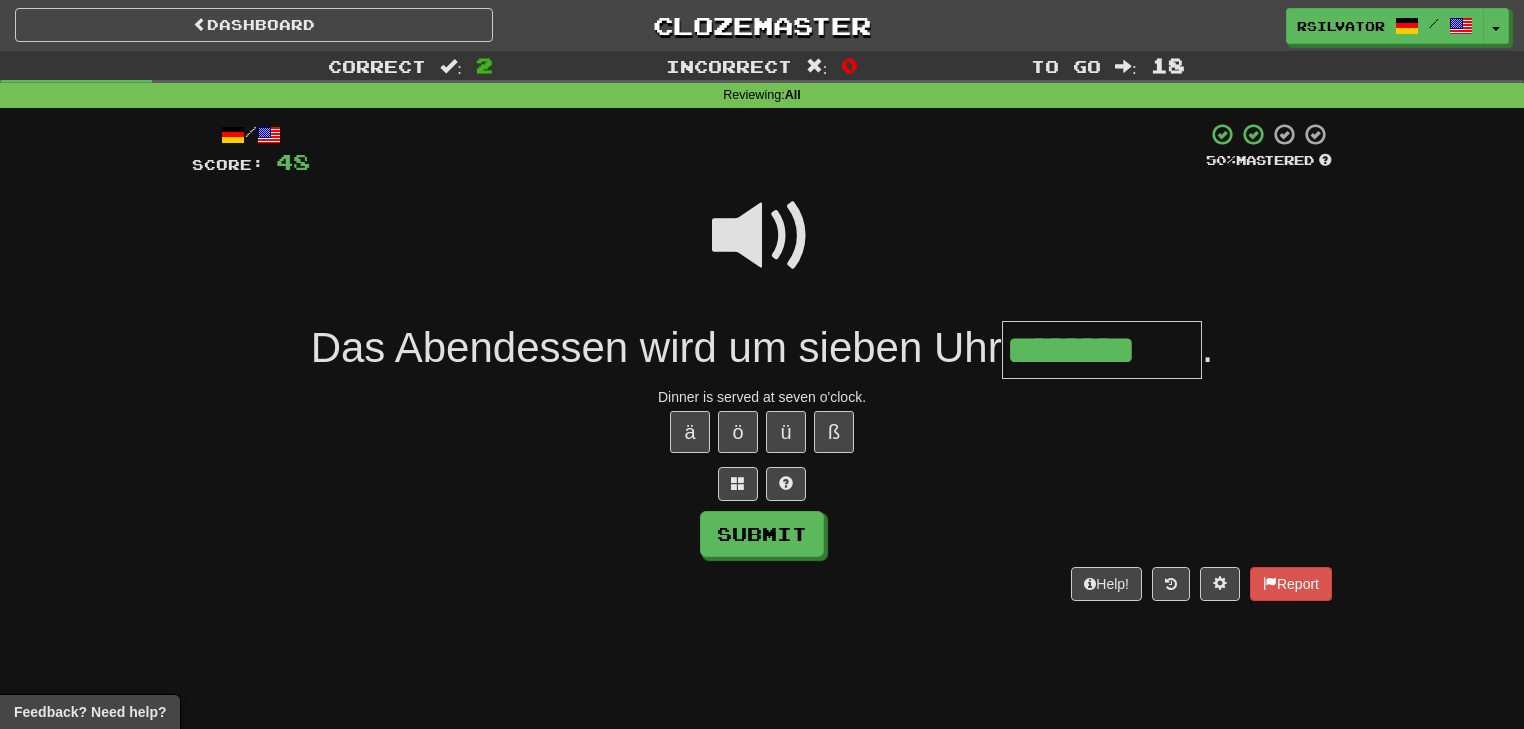 type on "********" 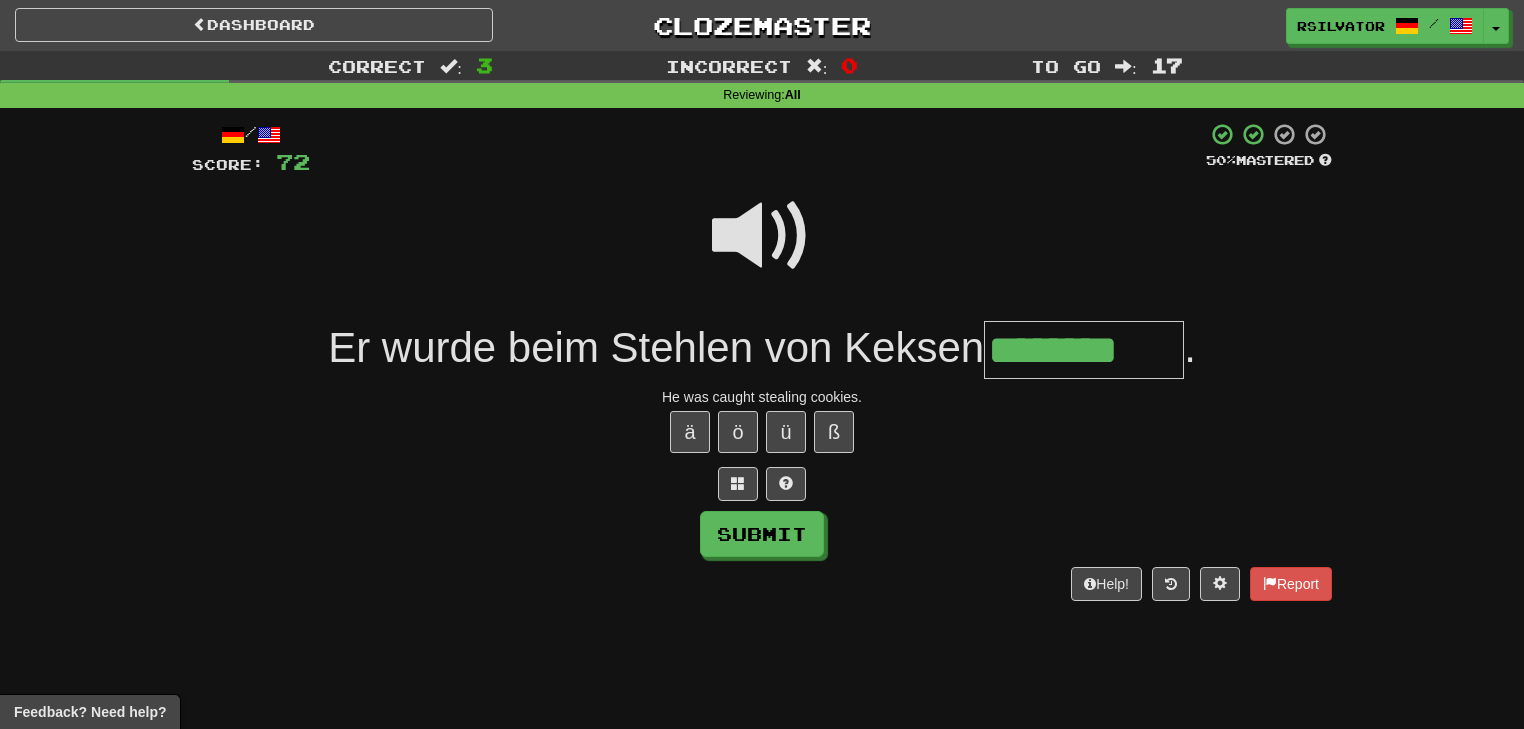 type on "********" 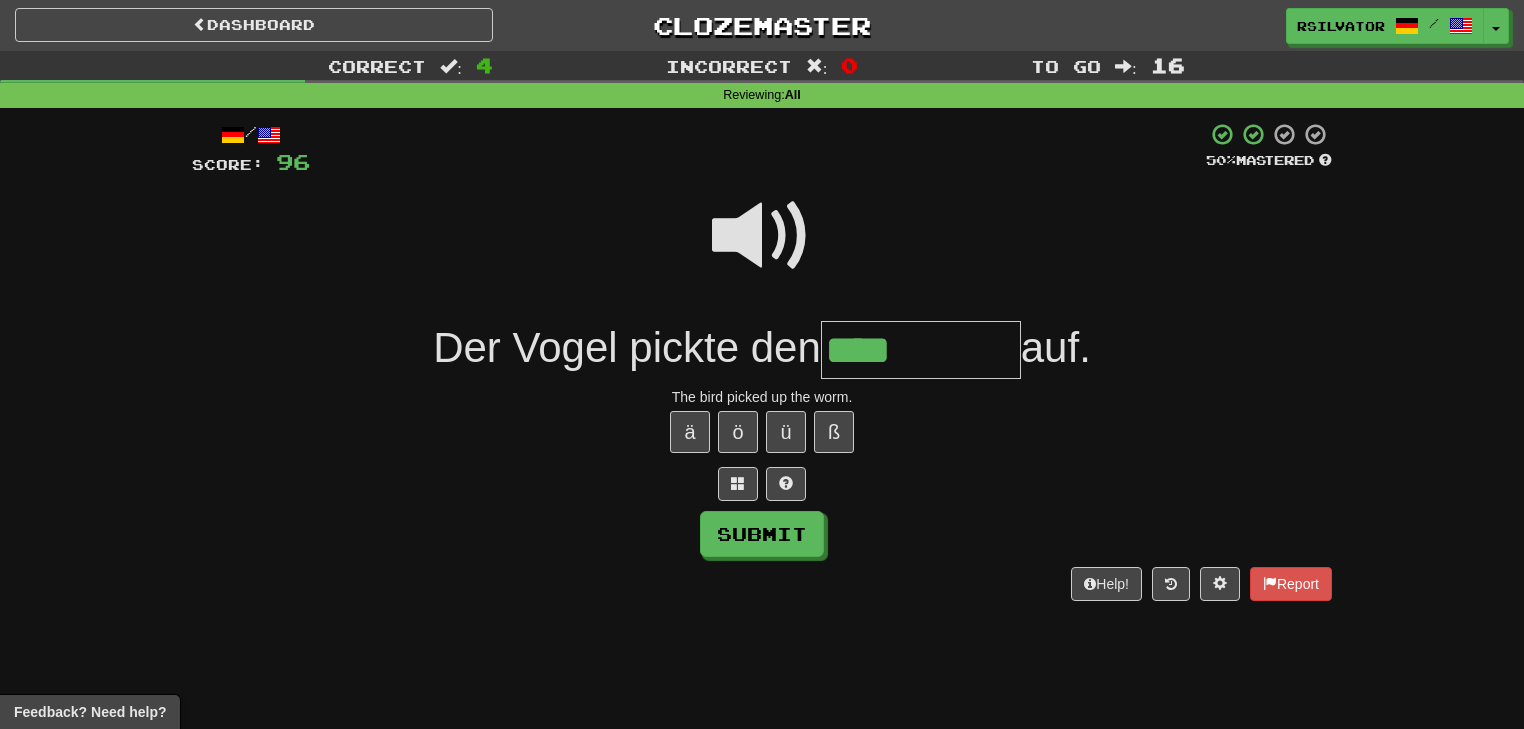 type on "****" 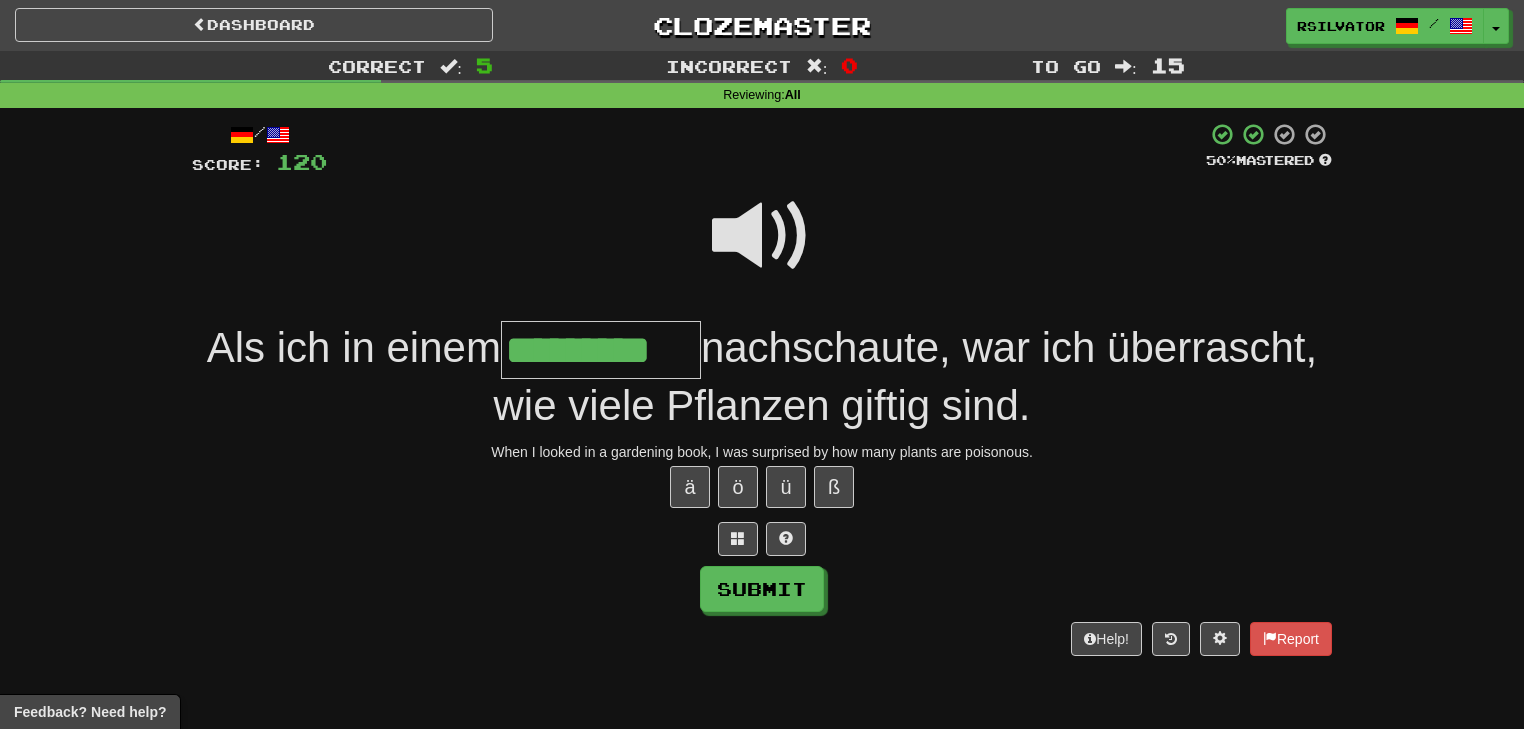 scroll, scrollTop: 0, scrollLeft: 26, axis: horizontal 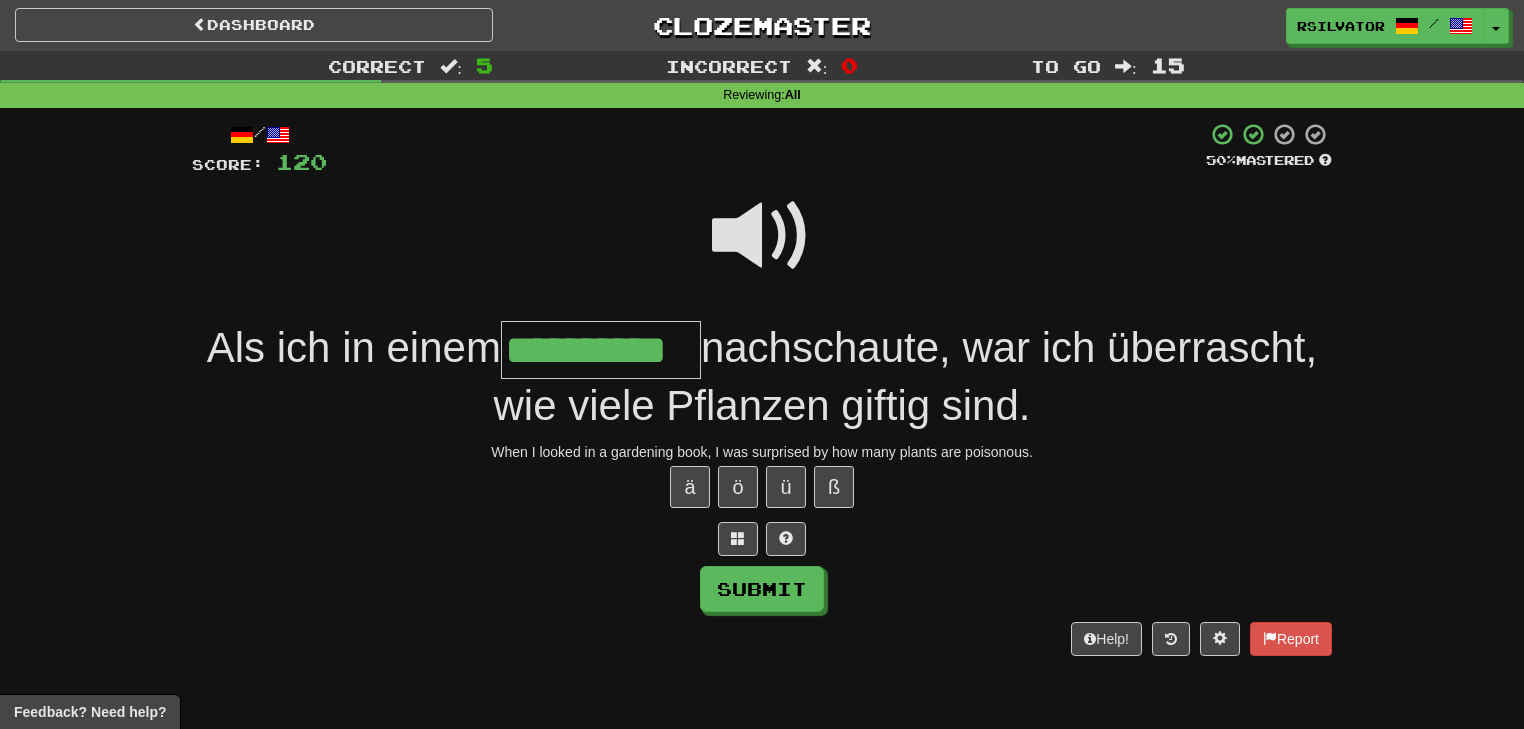 type on "**********" 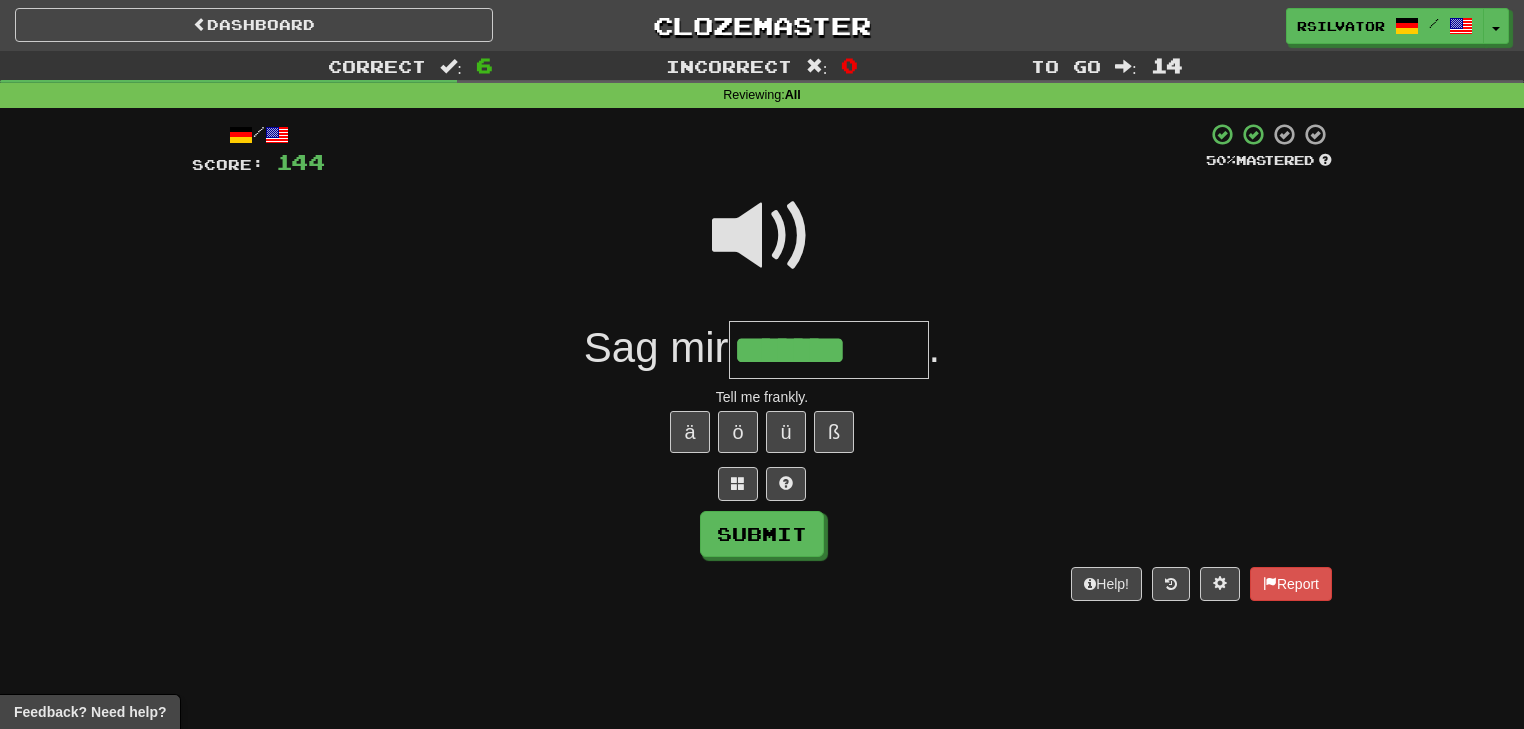 type on "*******" 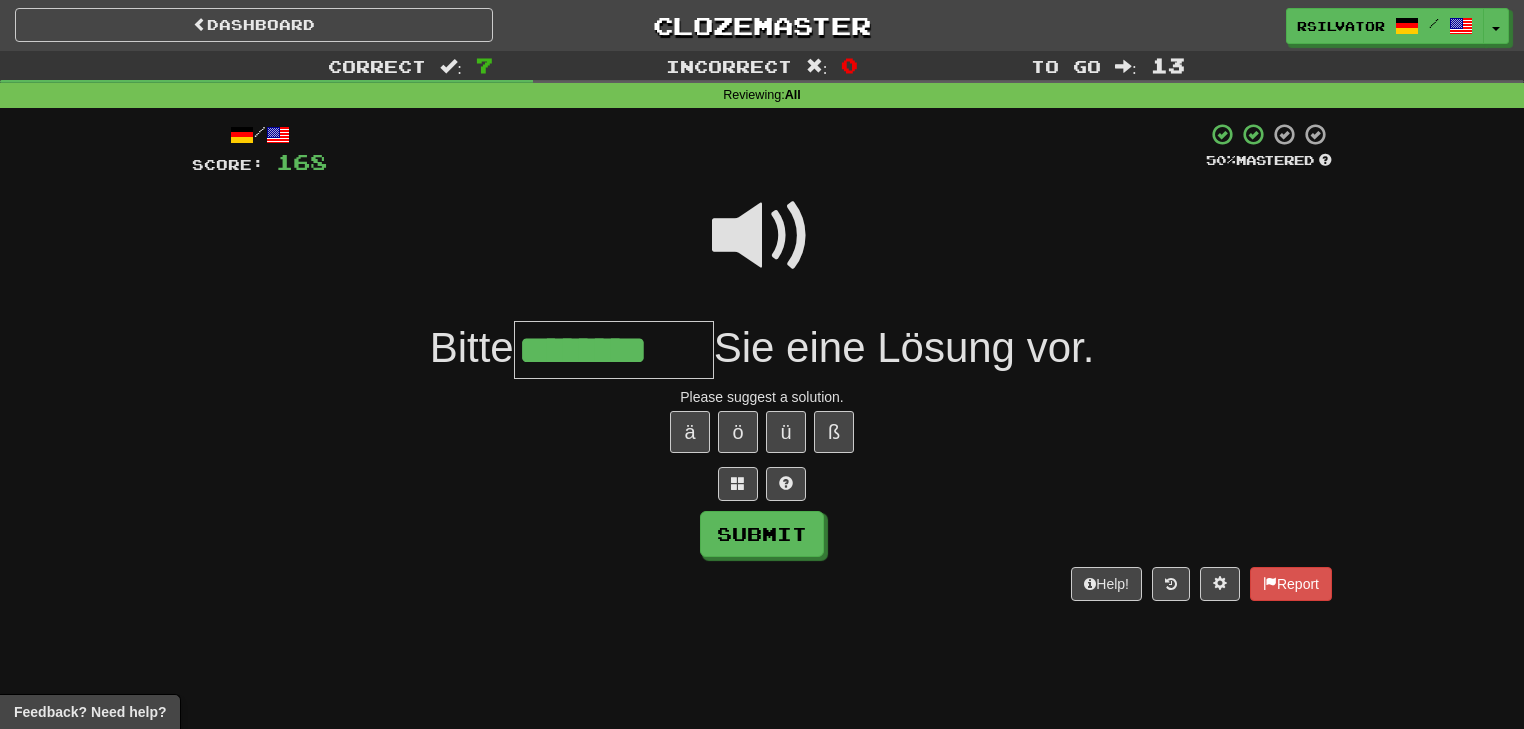 type on "********" 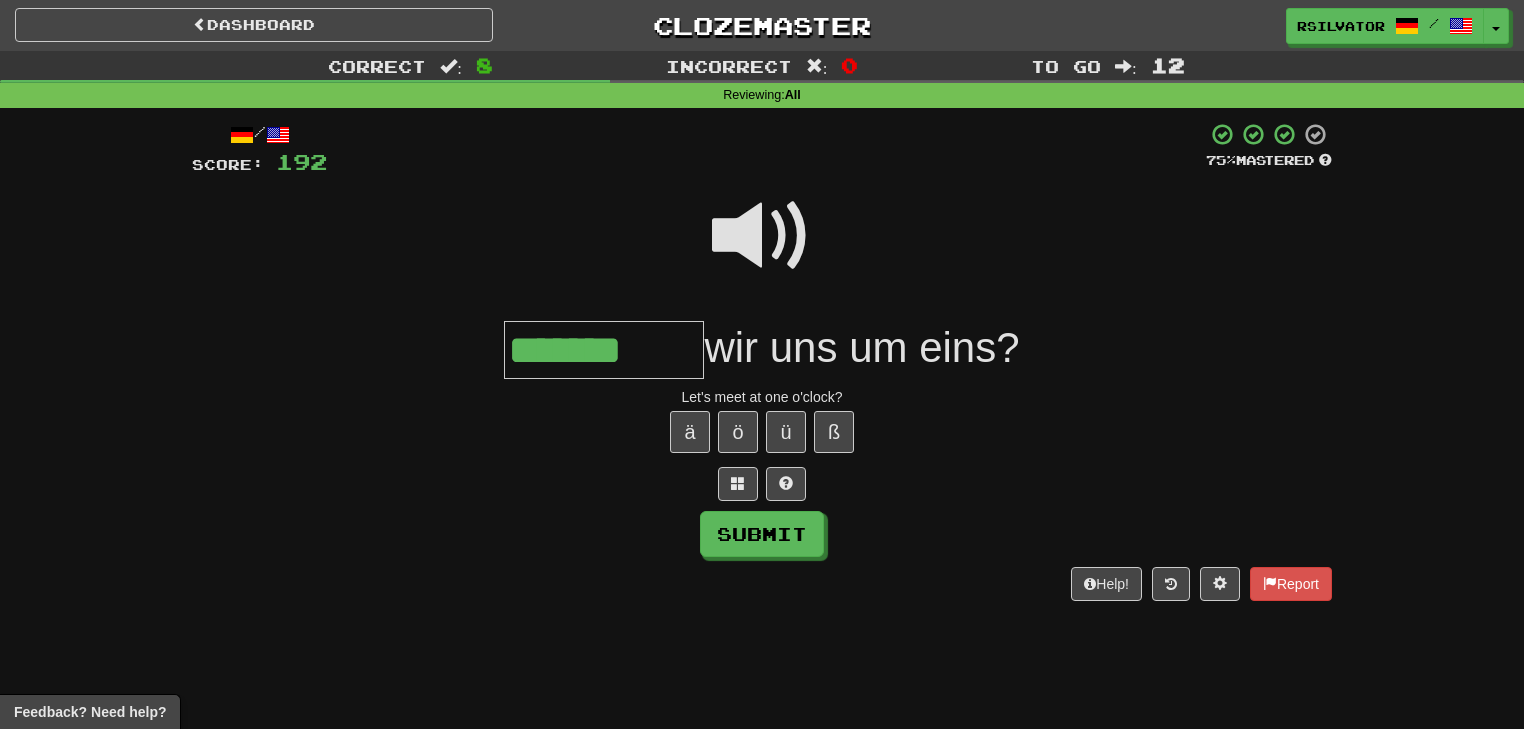 type on "*******" 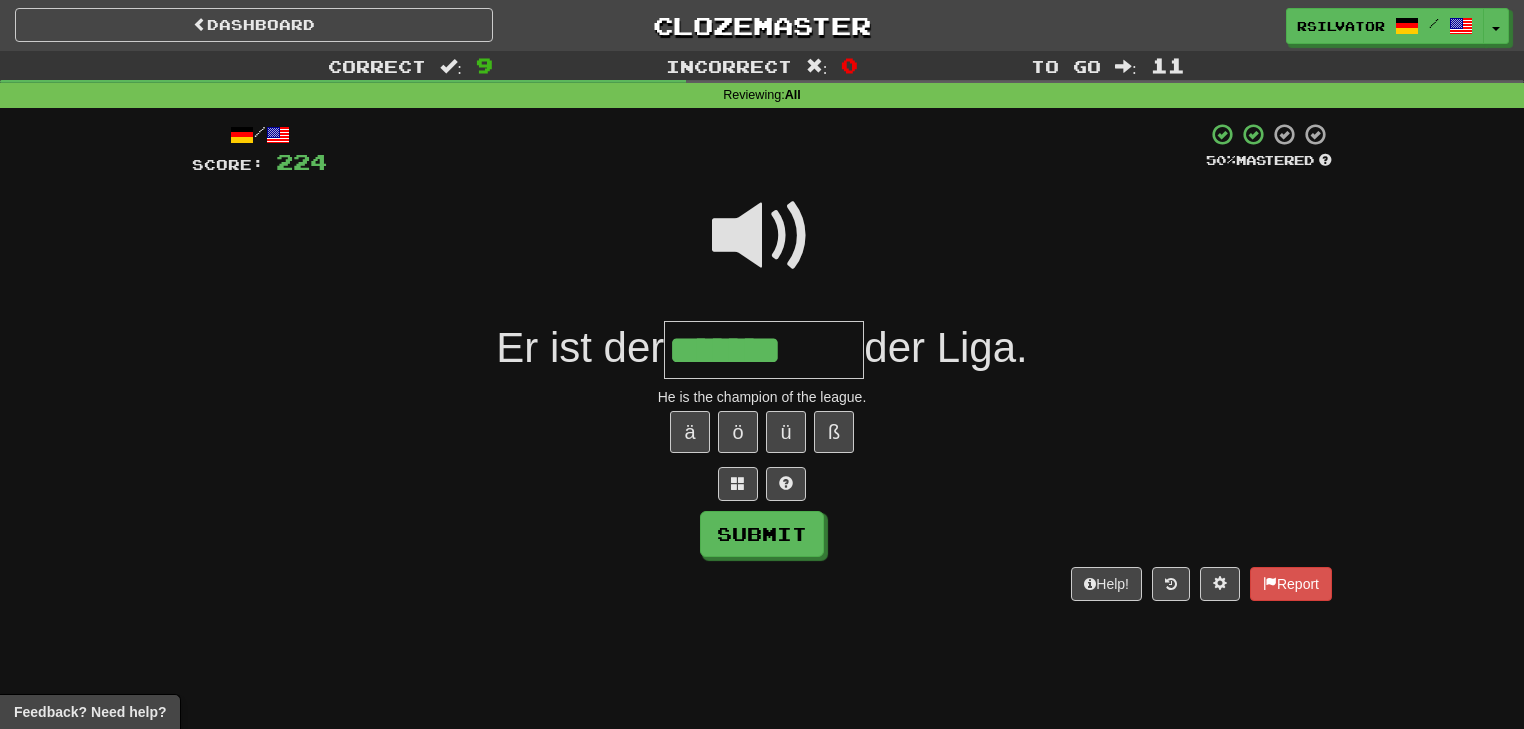 type on "*******" 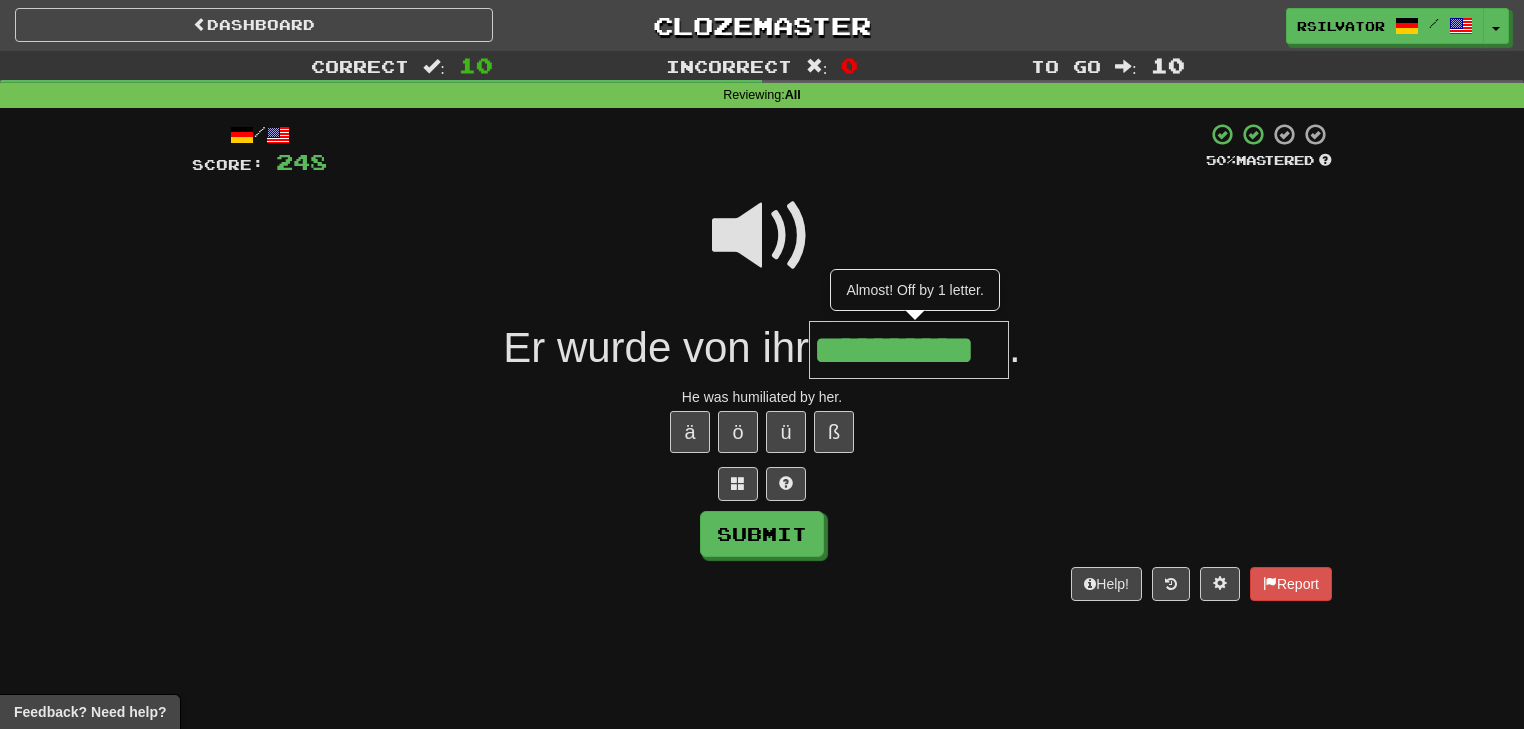 scroll, scrollTop: 0, scrollLeft: 15, axis: horizontal 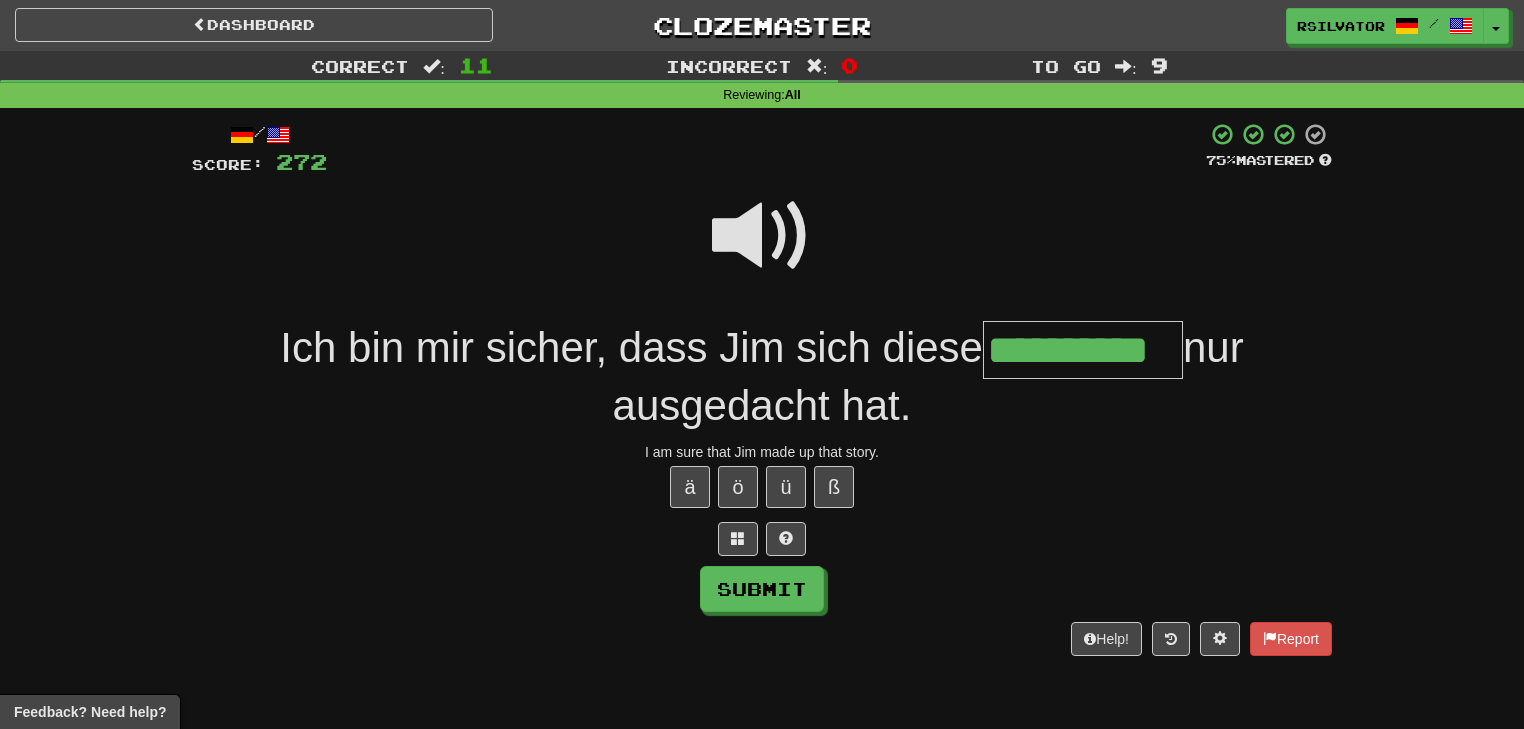 type on "**********" 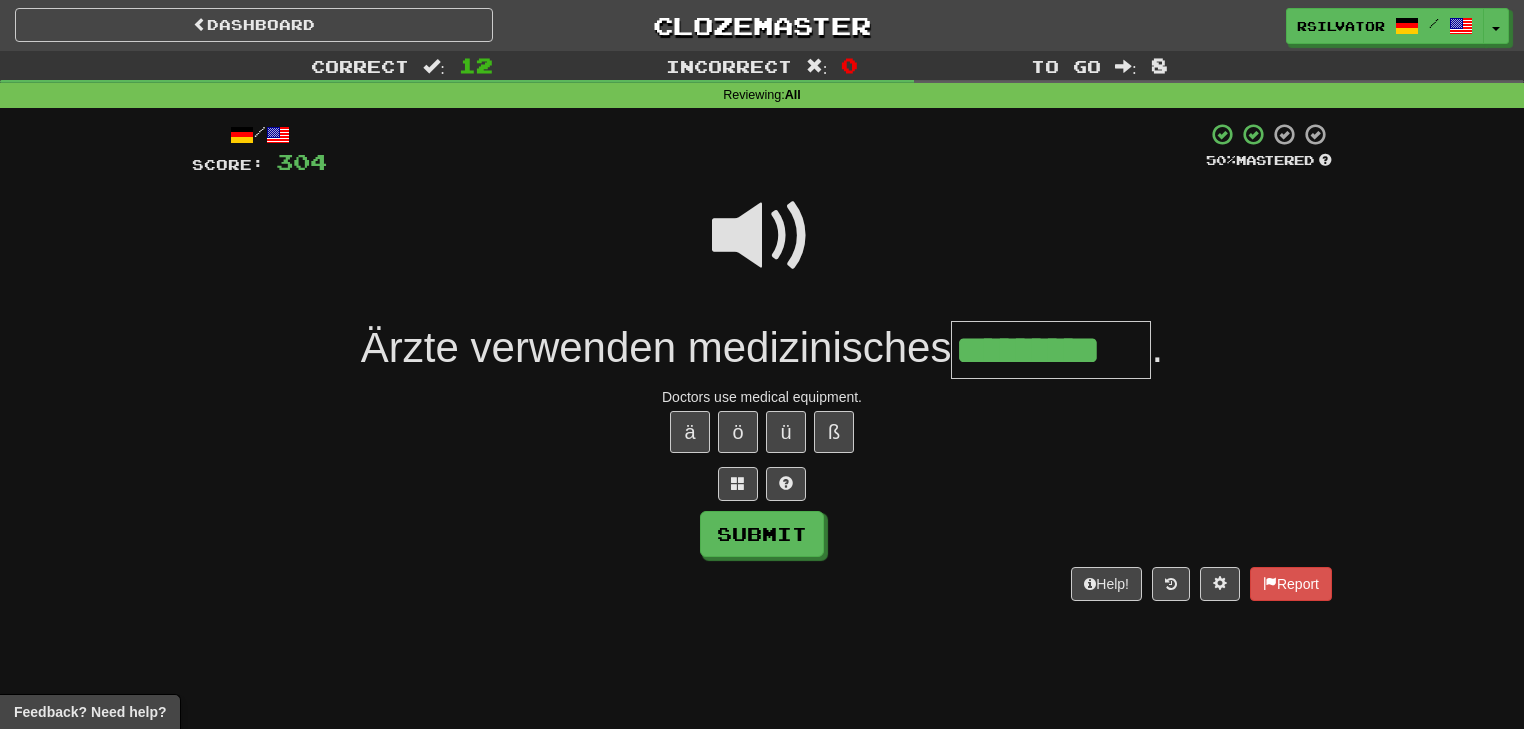 scroll, scrollTop: 0, scrollLeft: 8, axis: horizontal 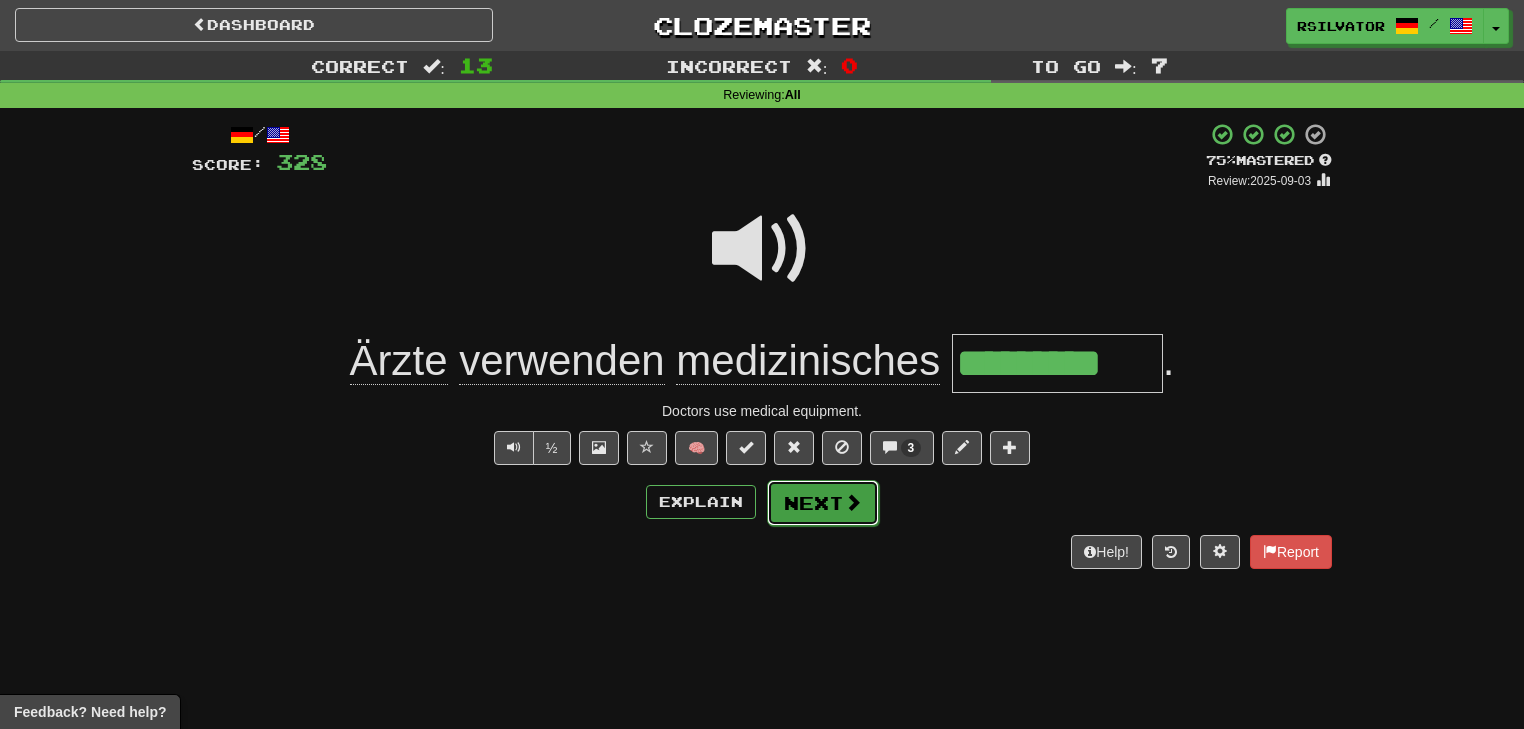 click at bounding box center [853, 502] 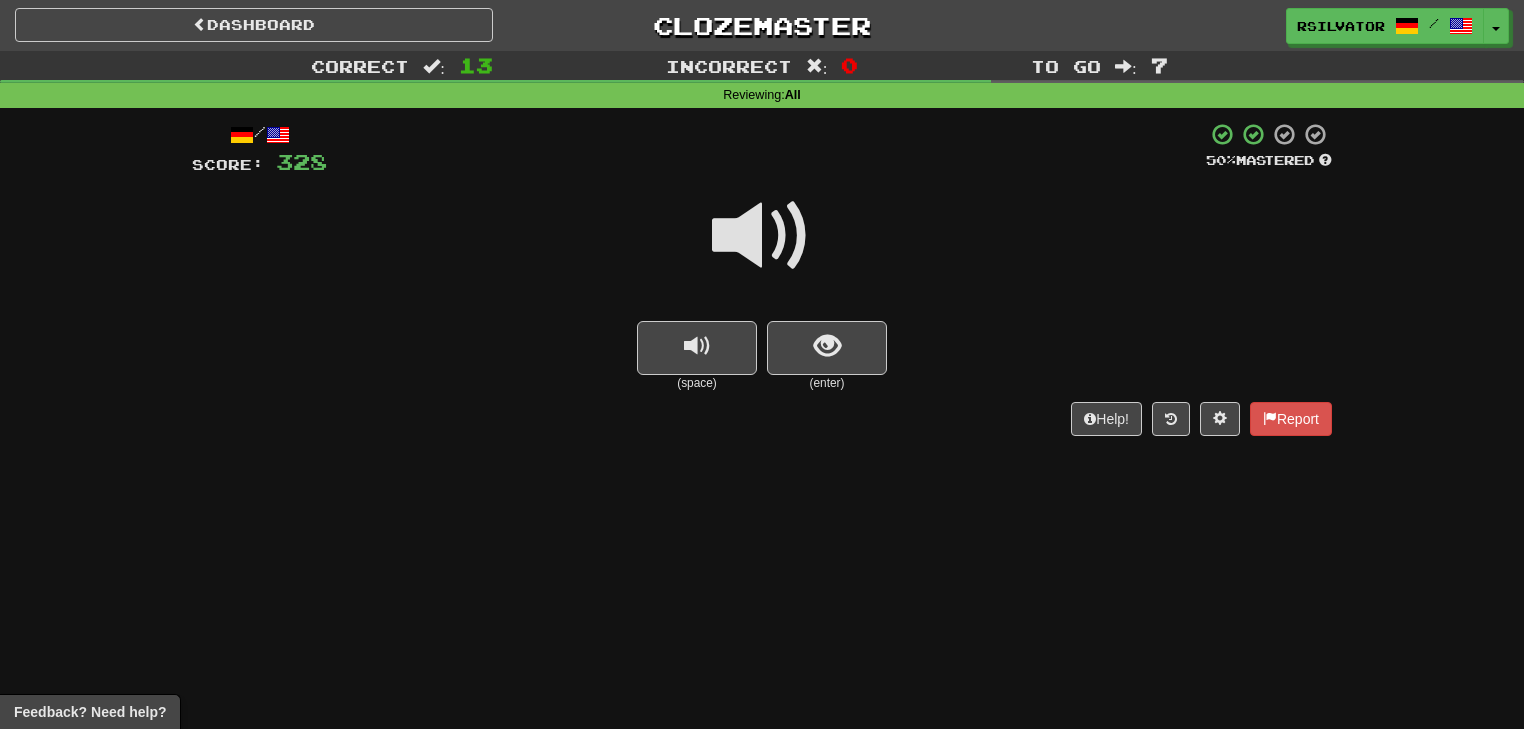 click on "Help!  Report" at bounding box center [762, 419] 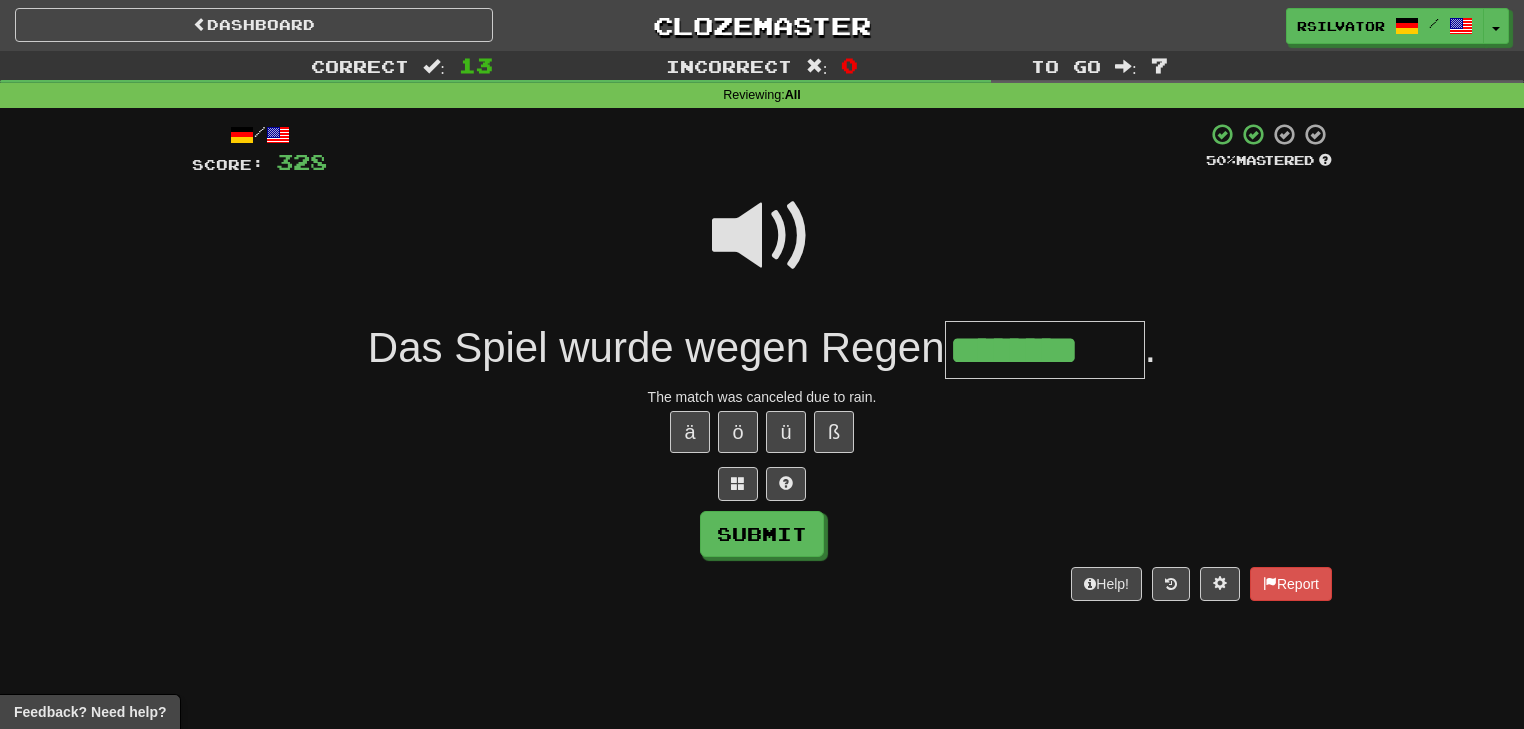 type on "********" 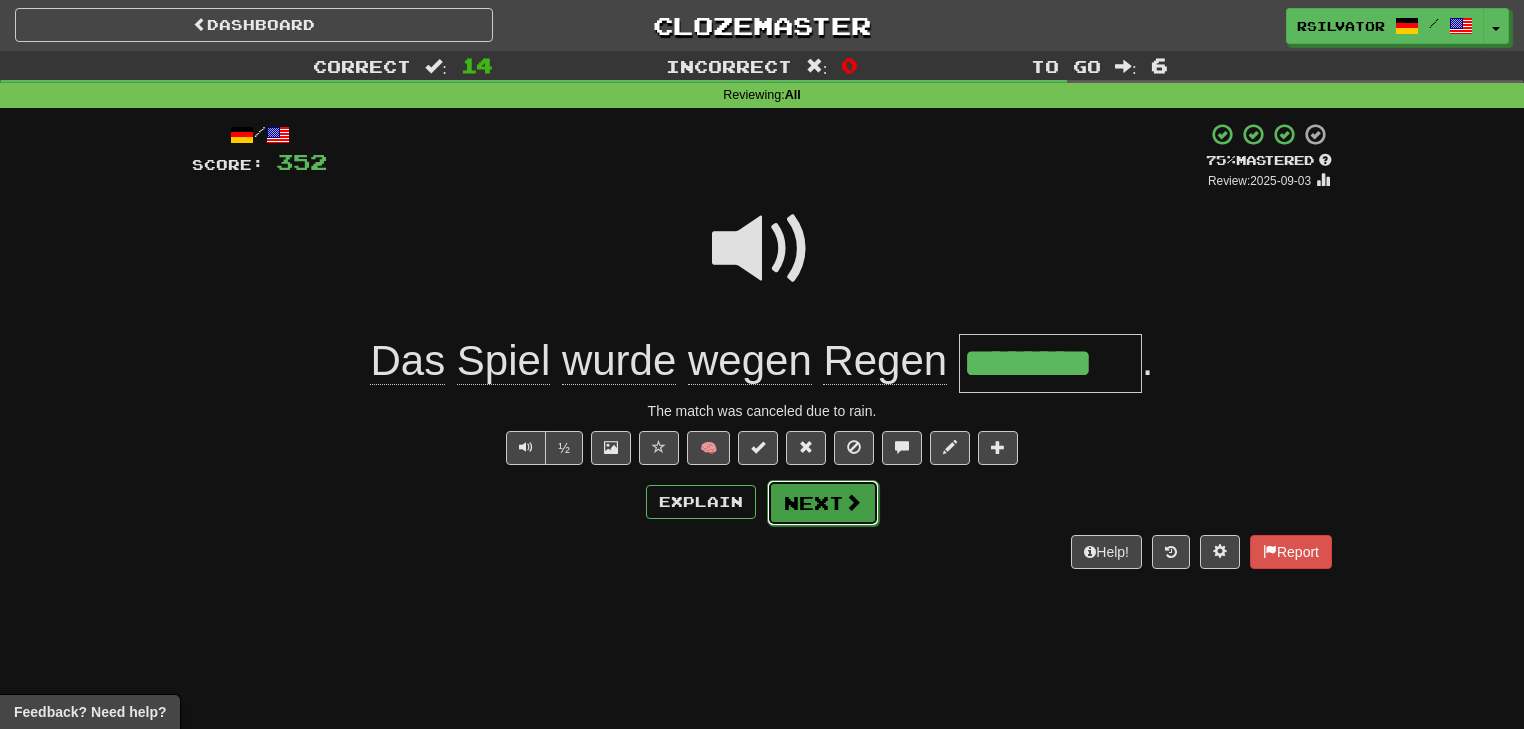 click on "Next" at bounding box center (823, 503) 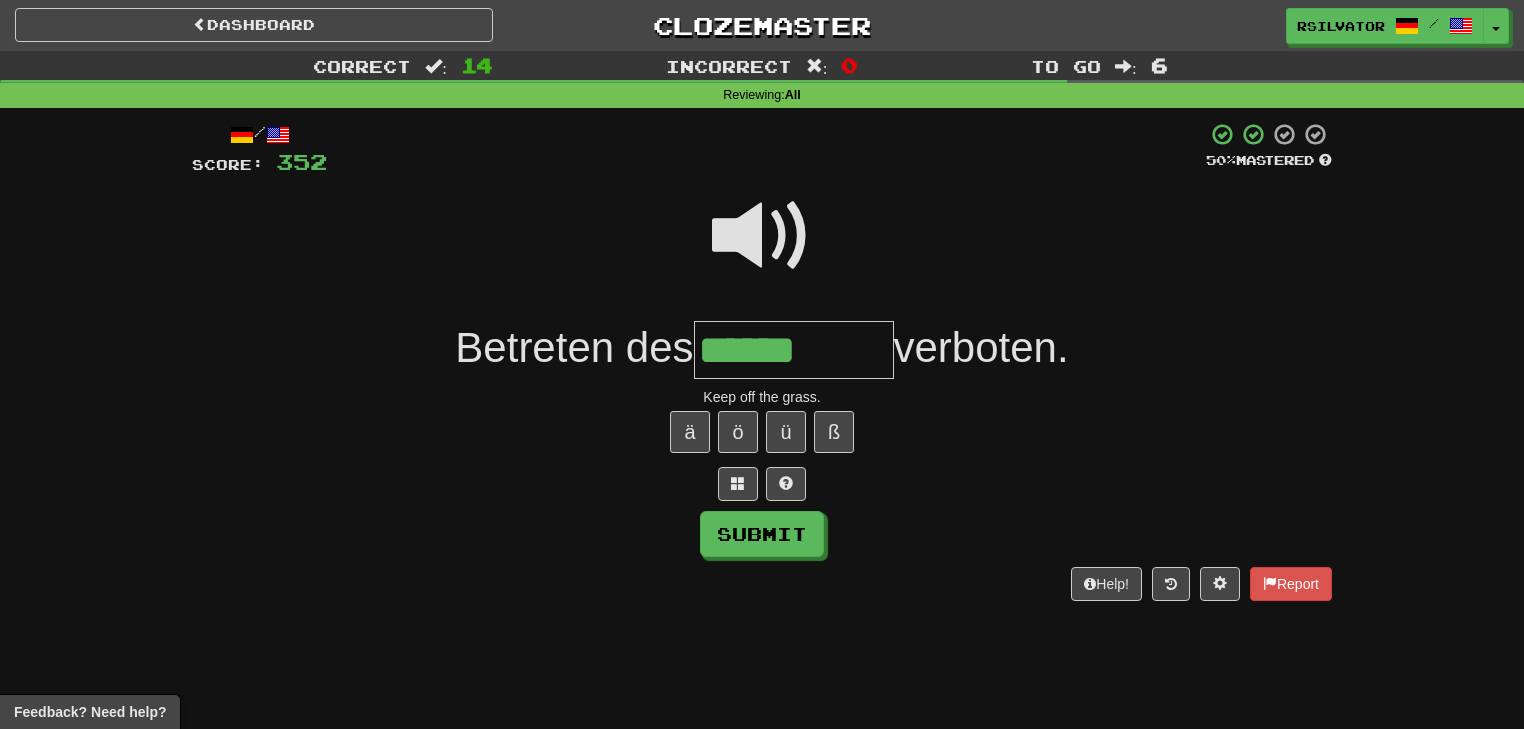 type on "******" 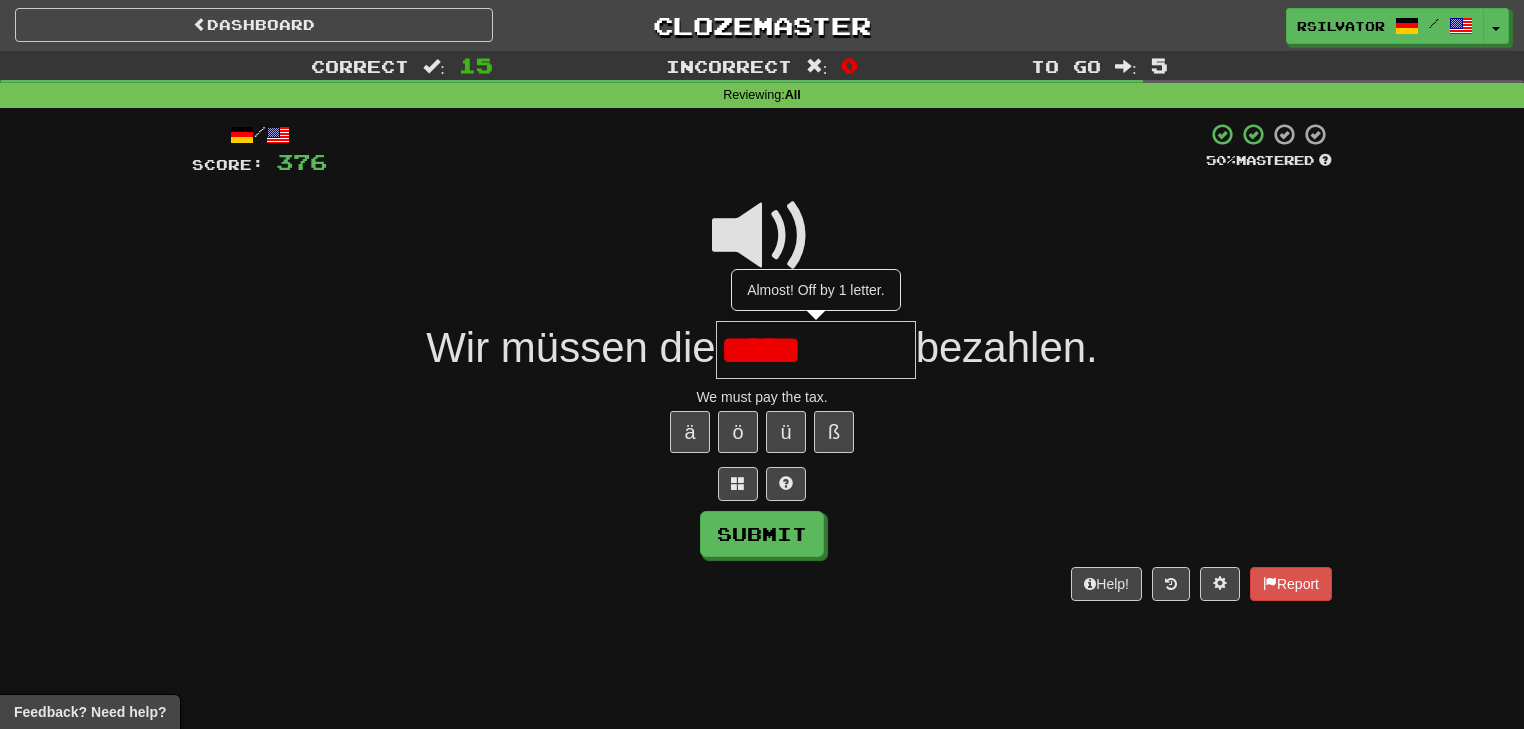click on "*****" at bounding box center (816, 350) 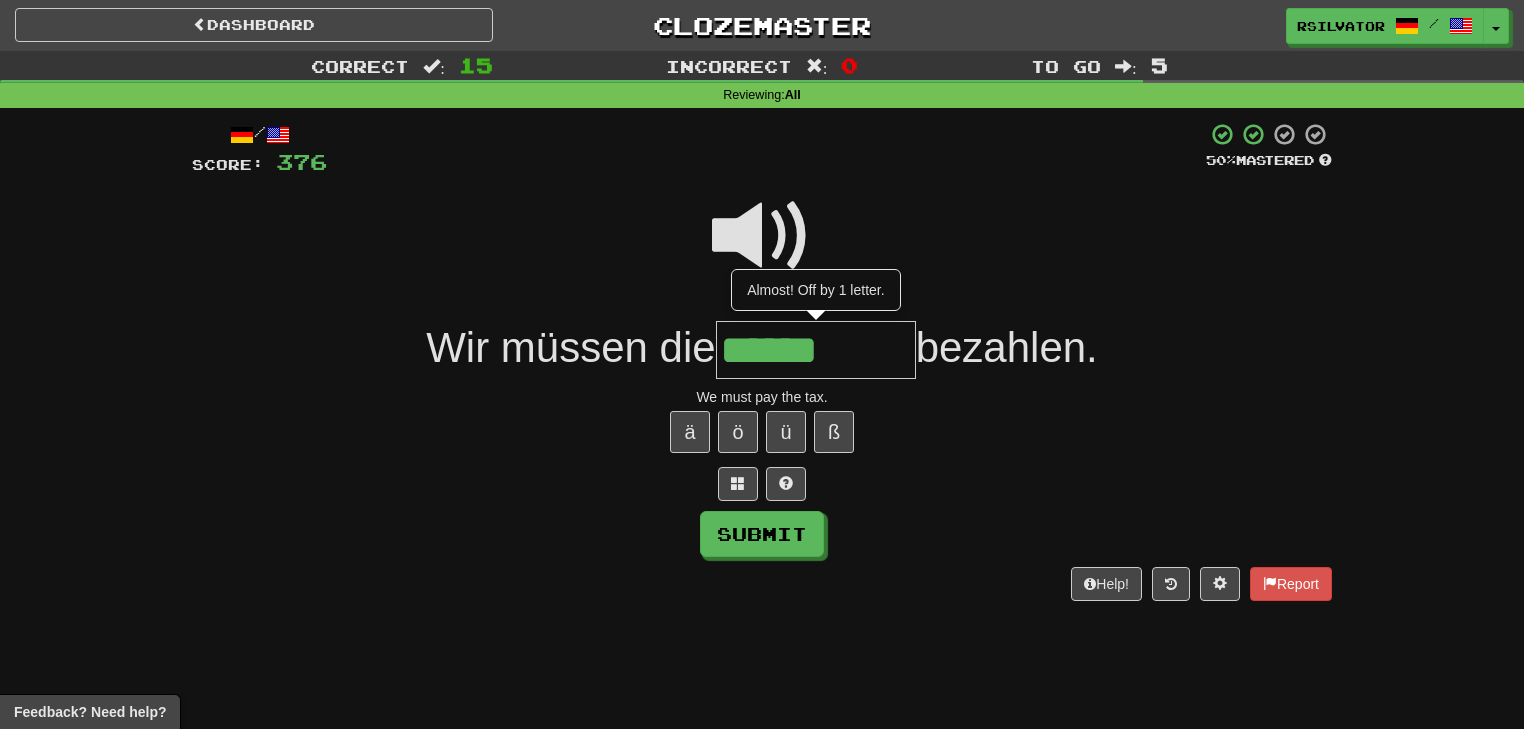 type on "******" 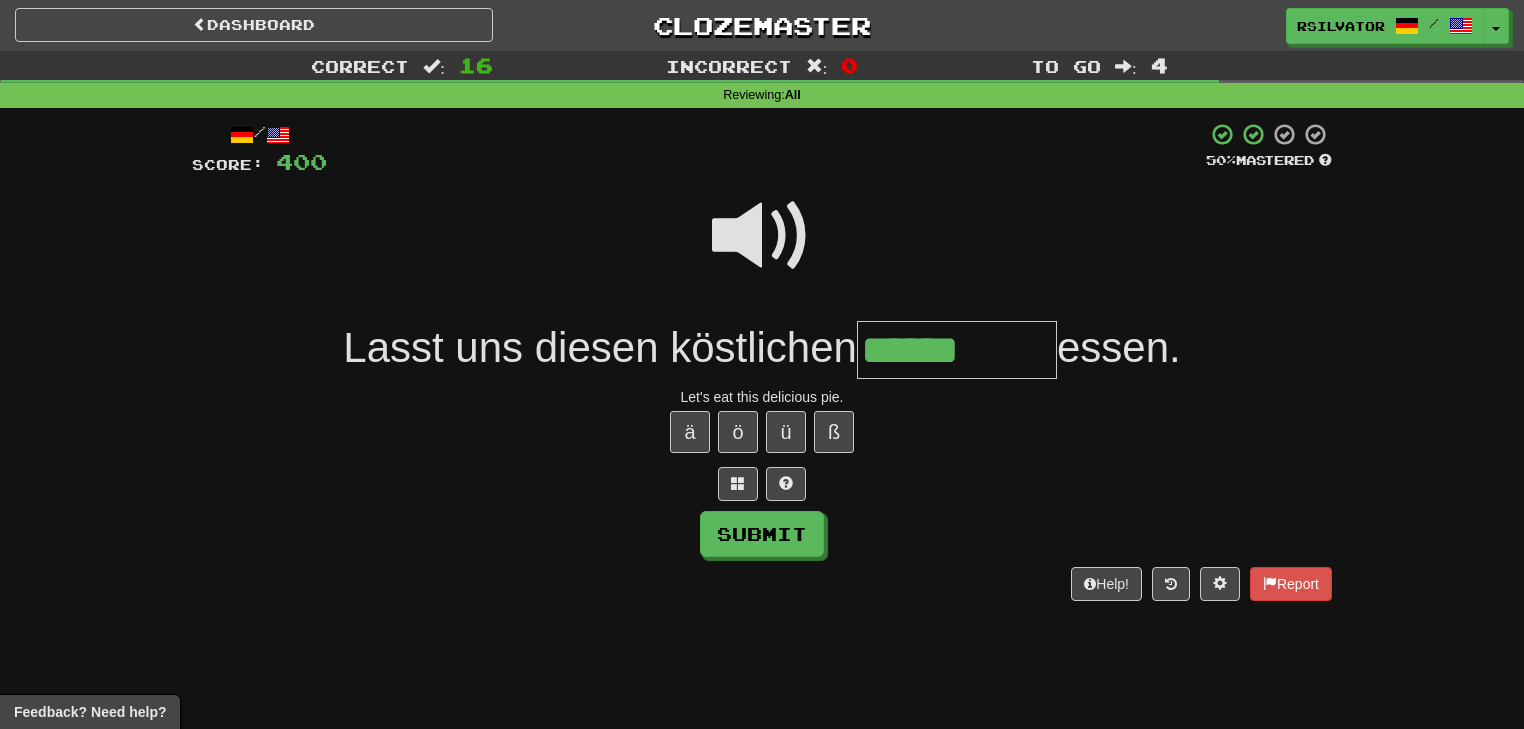 type on "******" 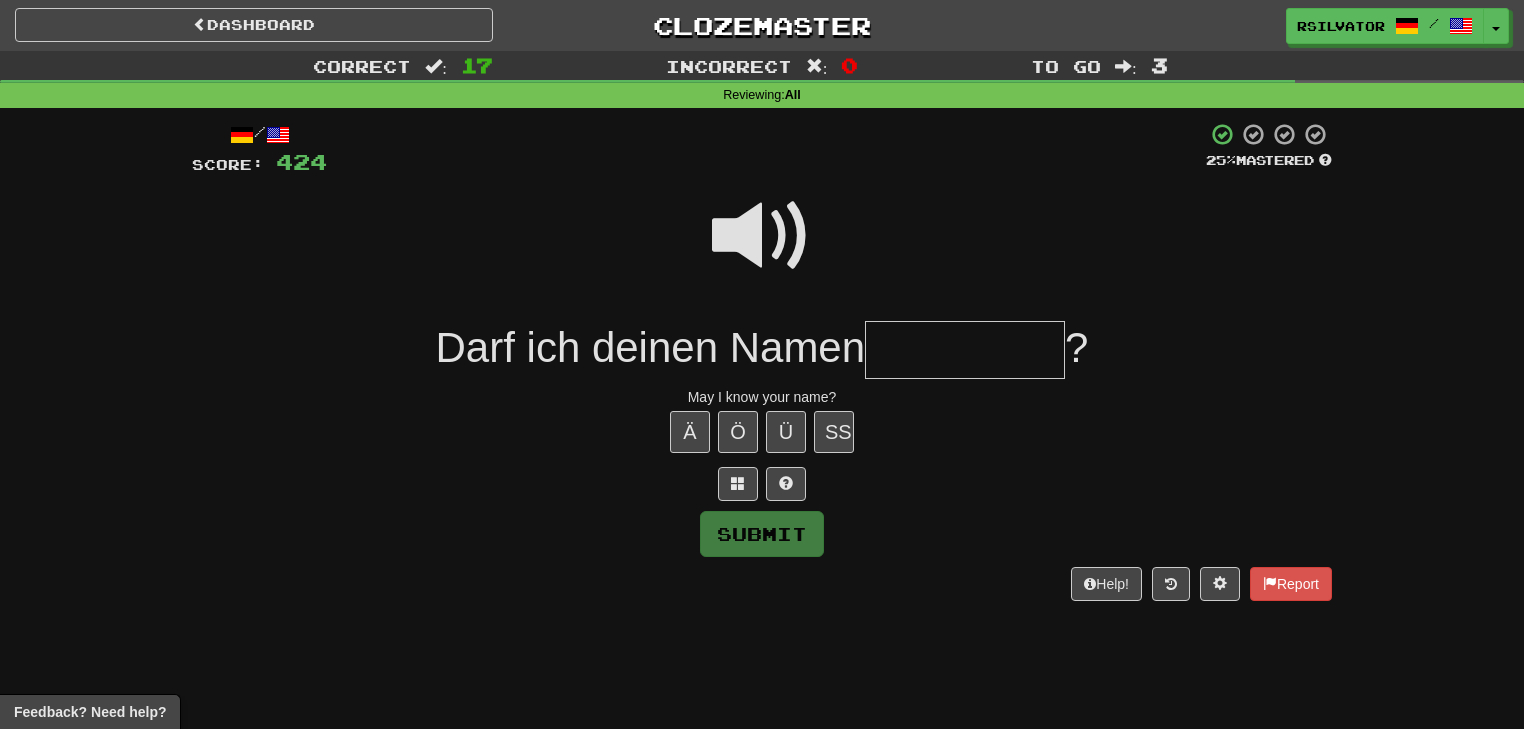 type on "*" 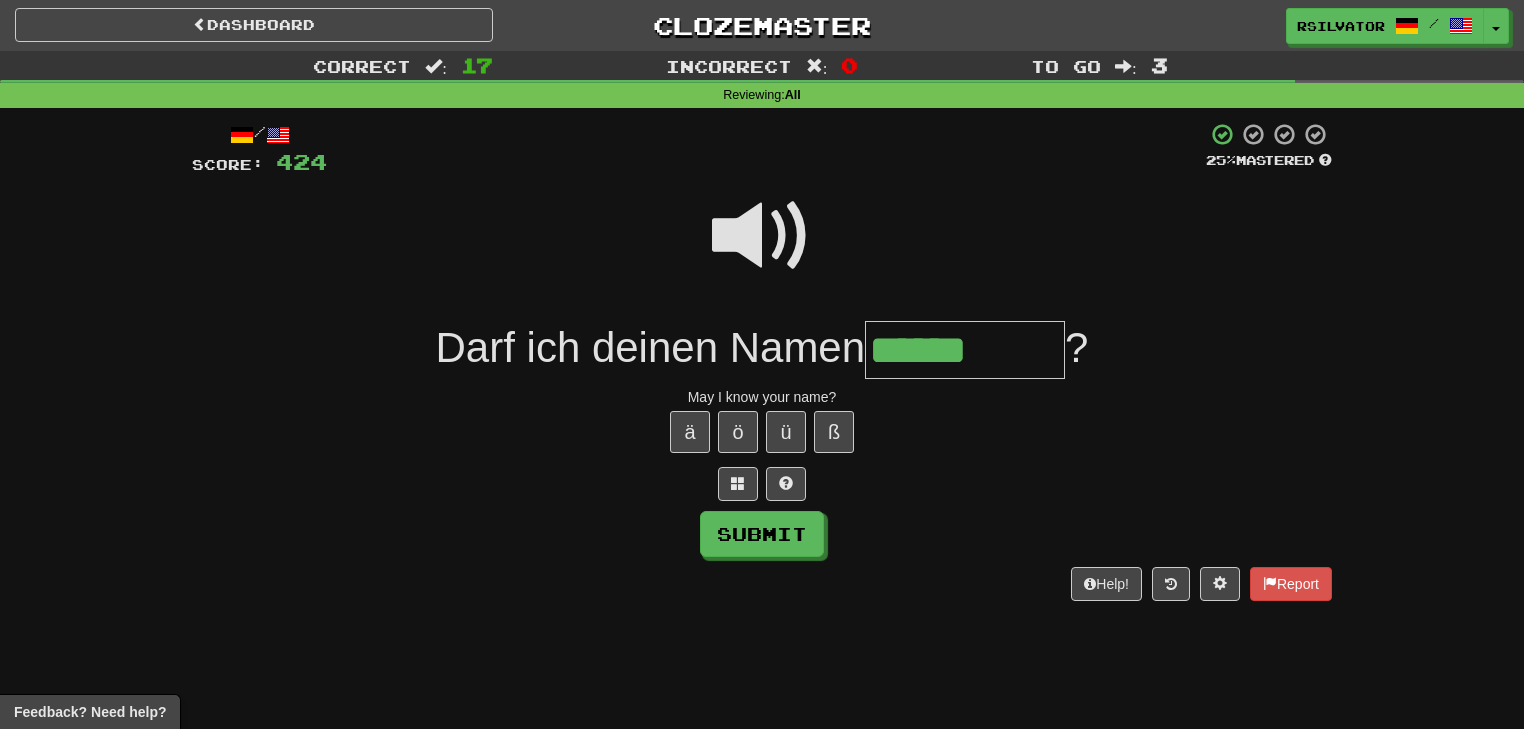 type on "******" 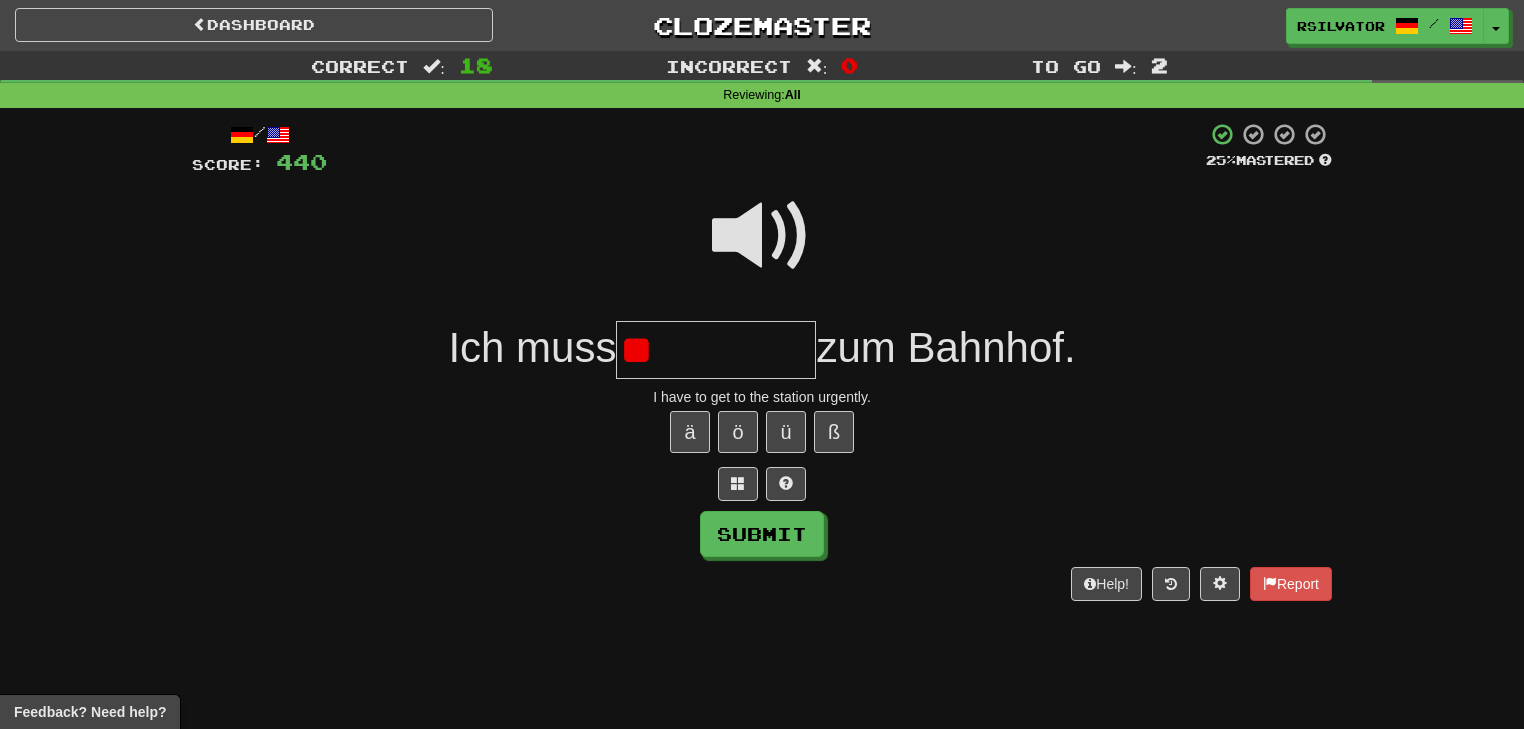 type on "*" 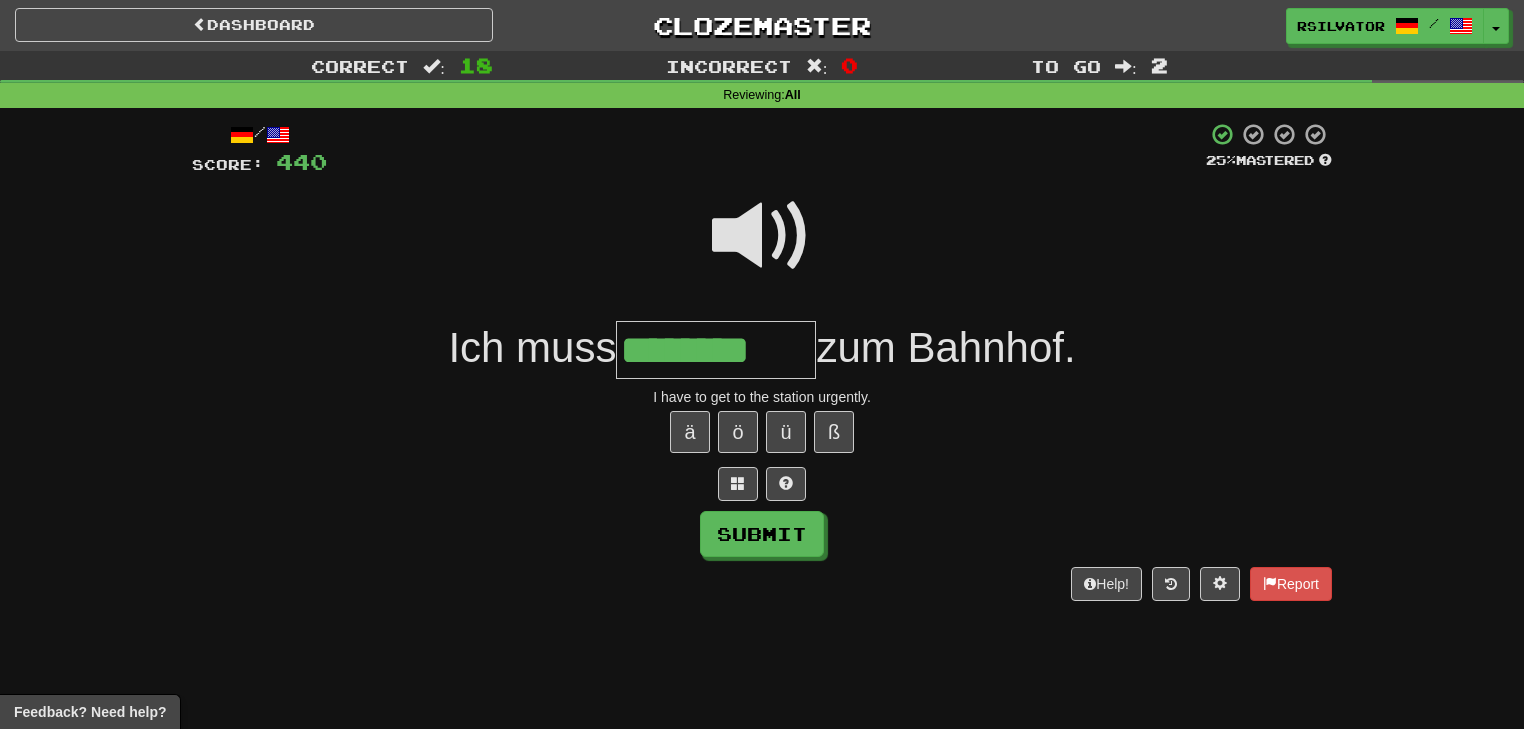 type on "********" 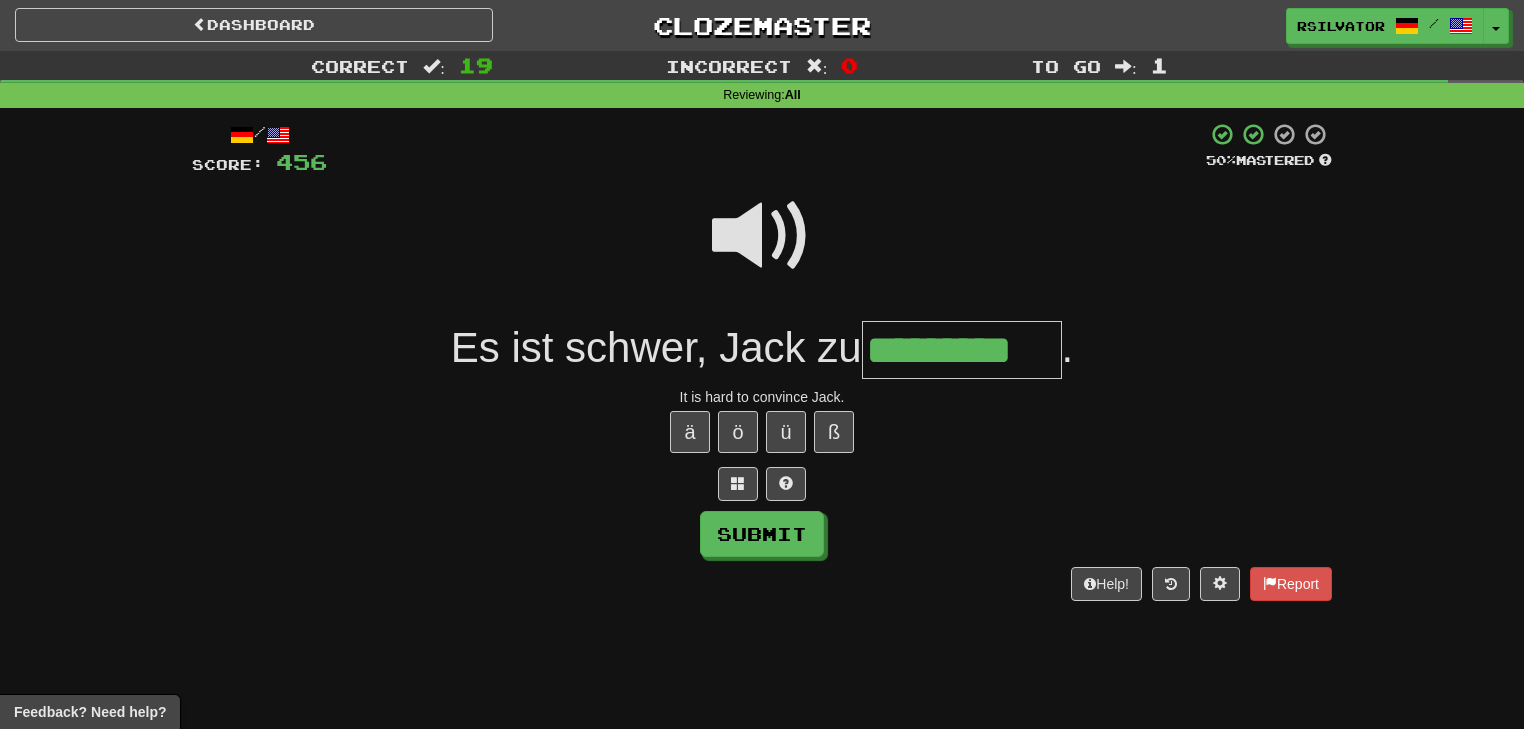 scroll, scrollTop: 0, scrollLeft: 28, axis: horizontal 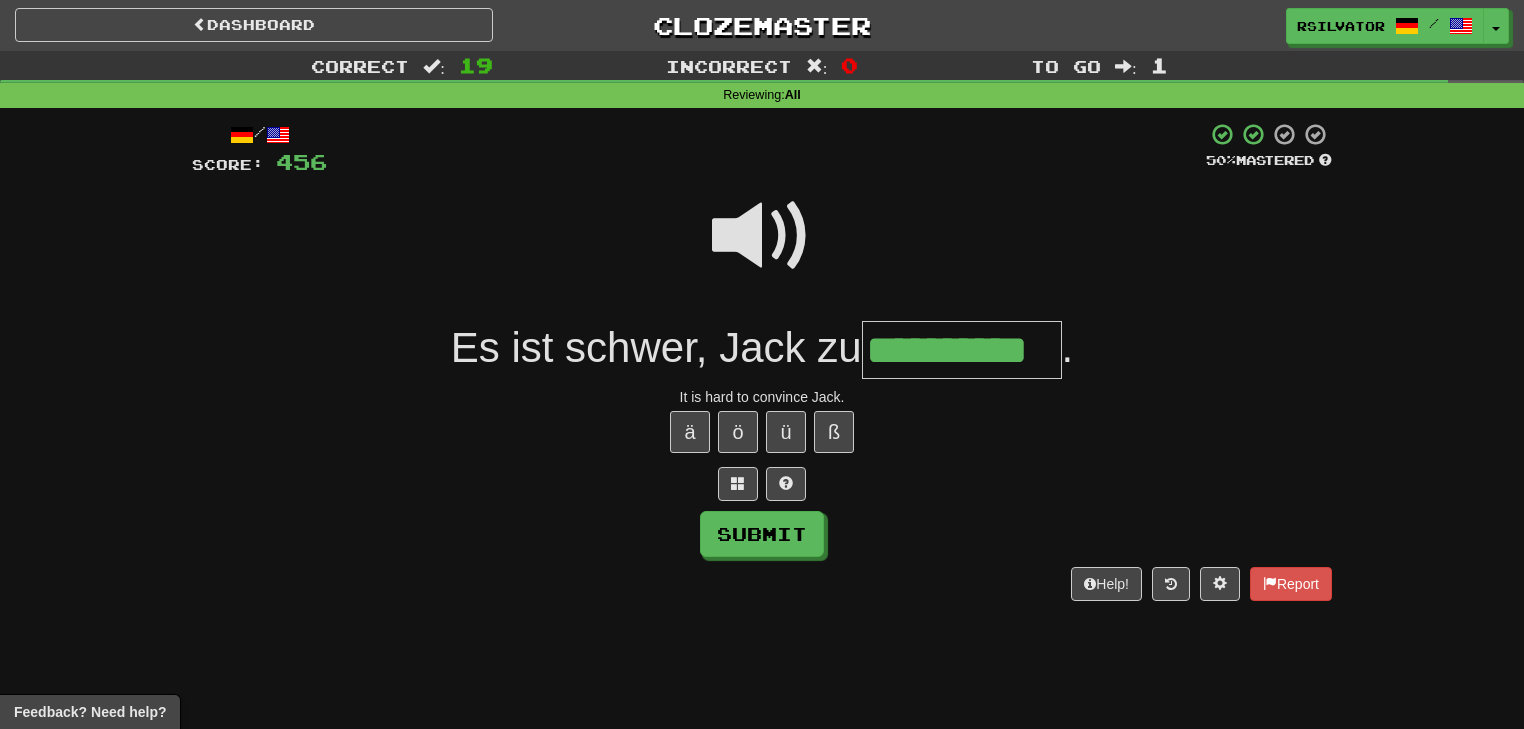 type on "**********" 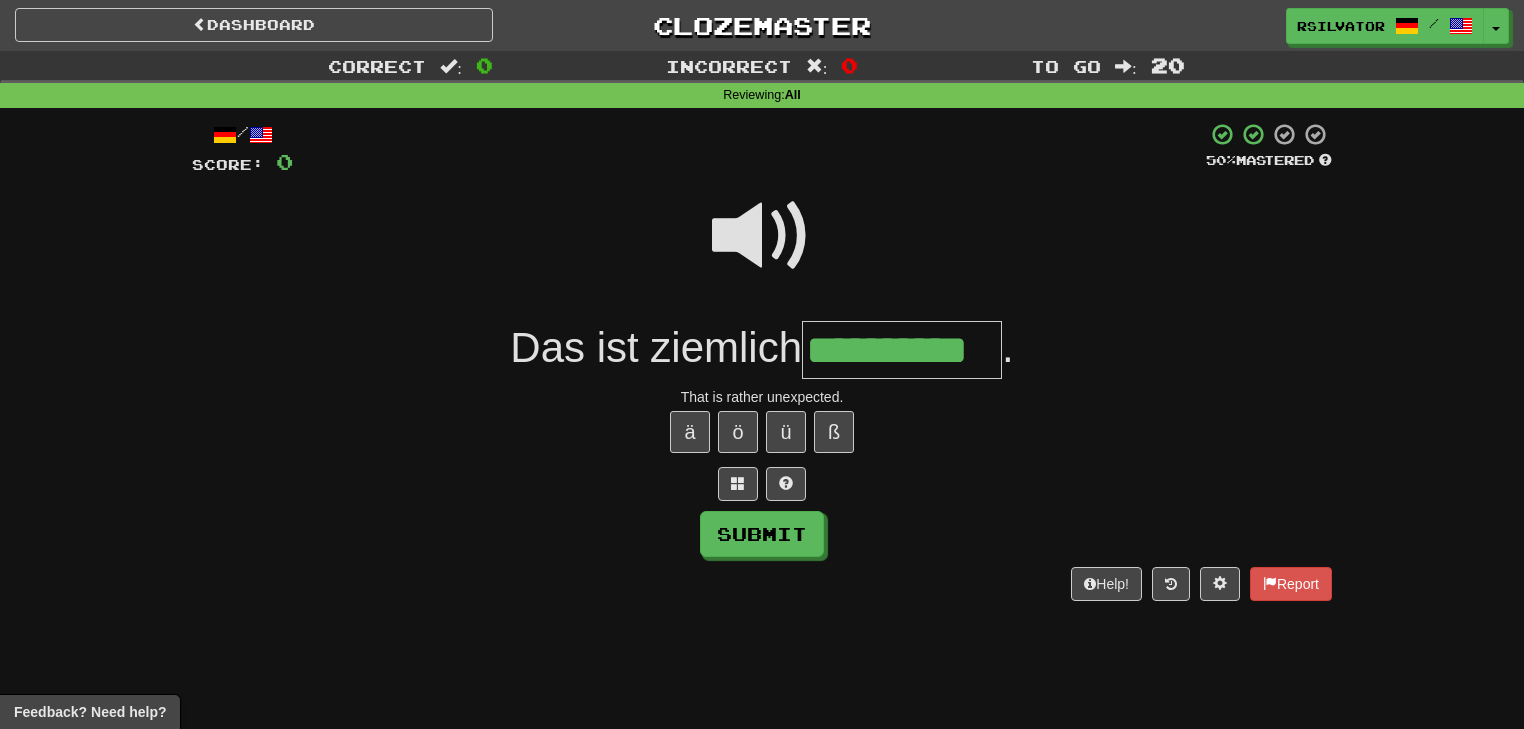 scroll, scrollTop: 0, scrollLeft: 5, axis: horizontal 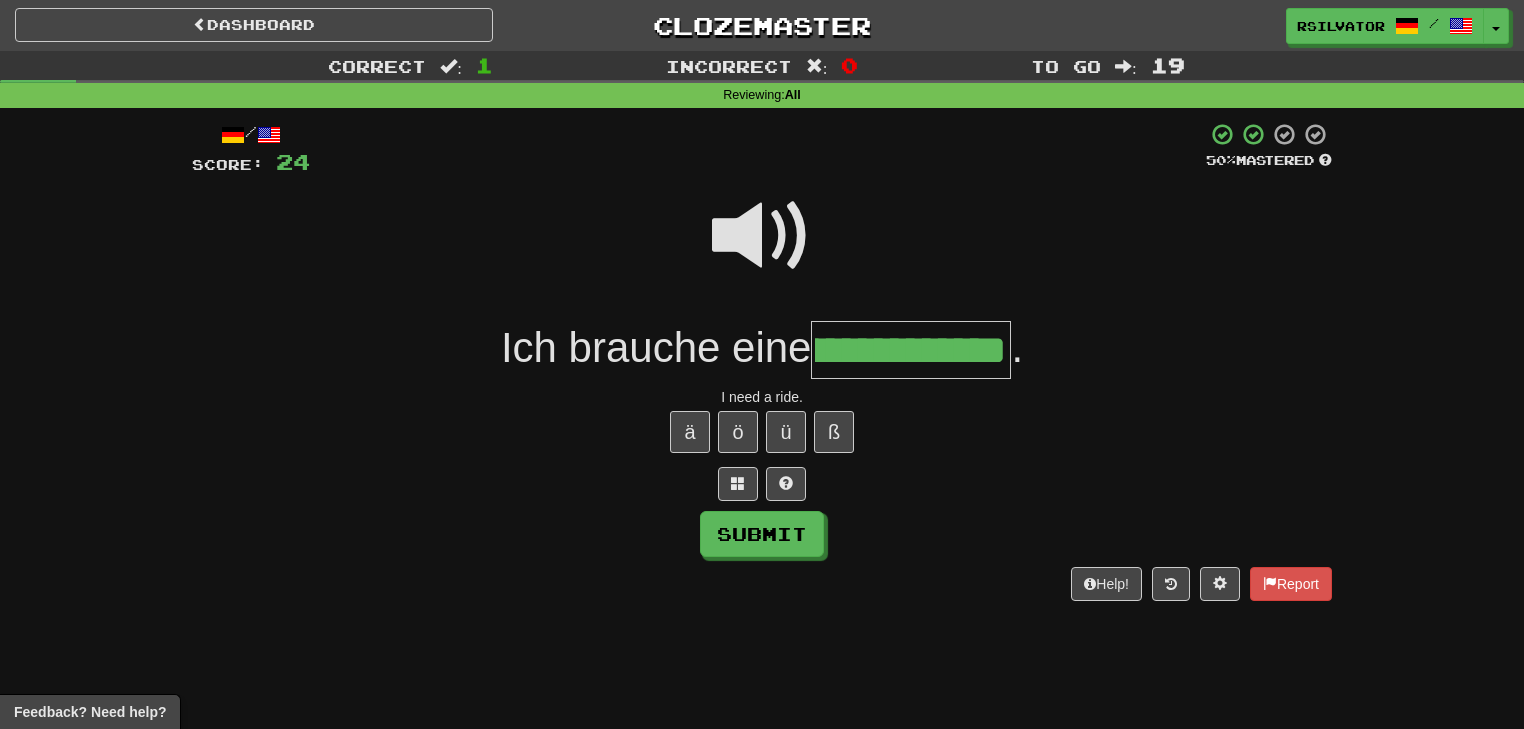 type on "**********" 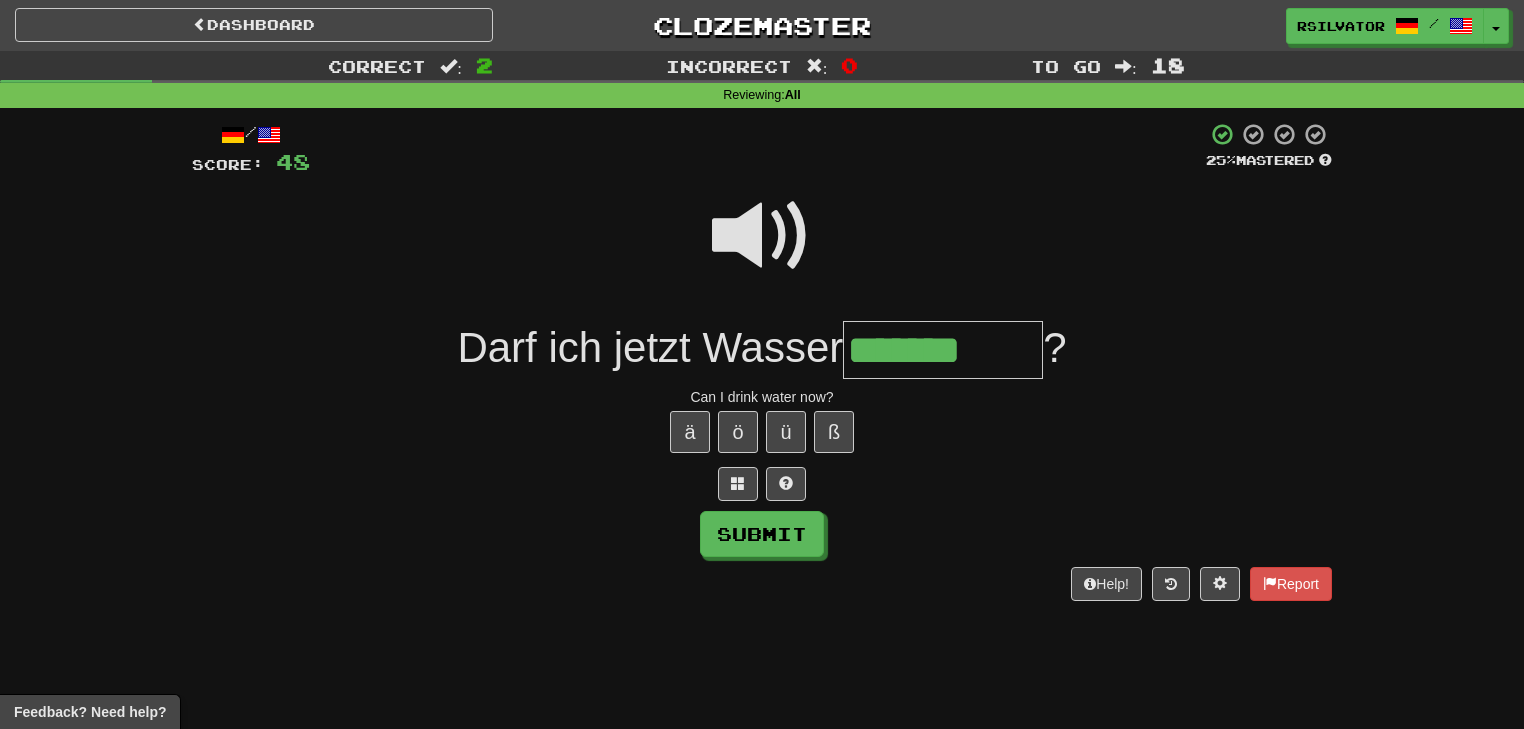 type on "*******" 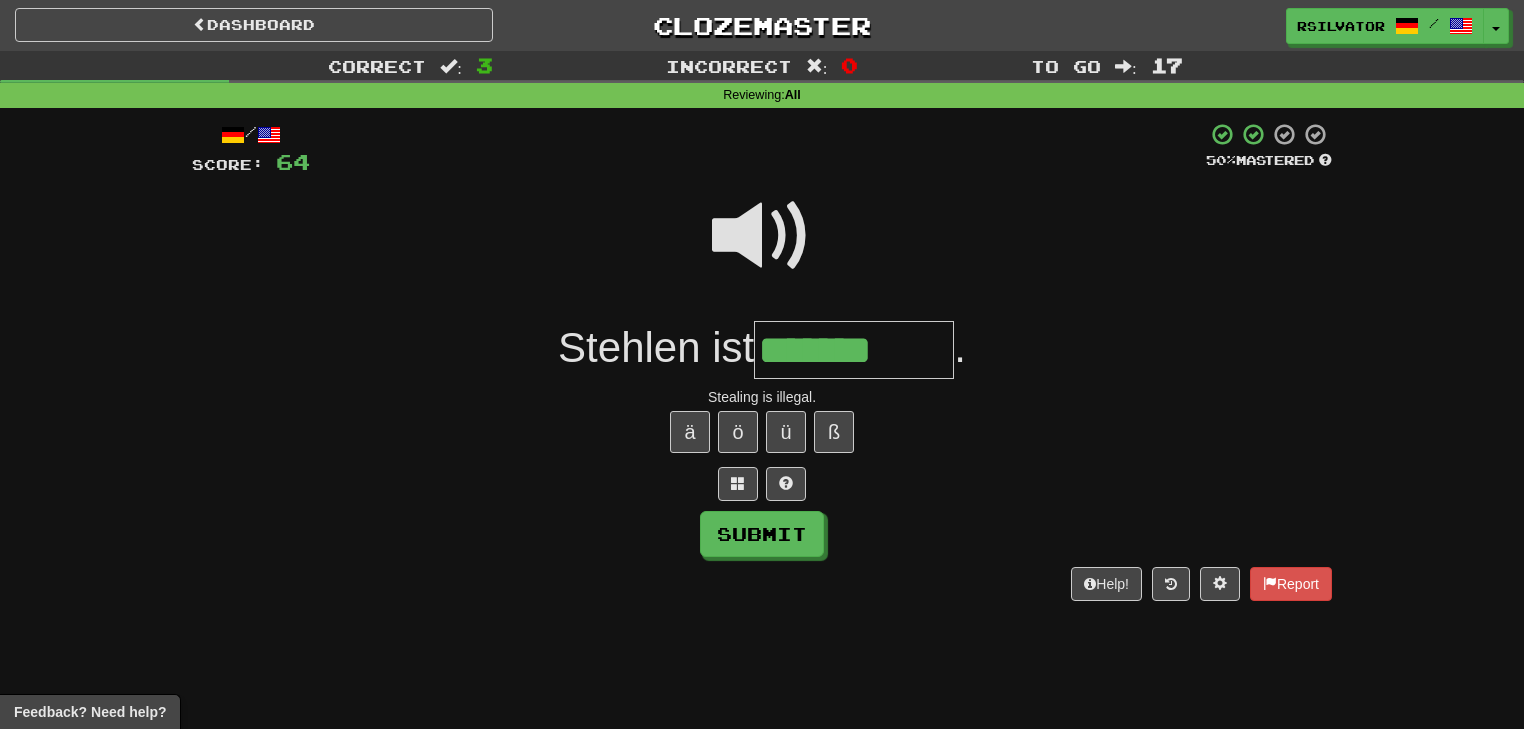 type on "*******" 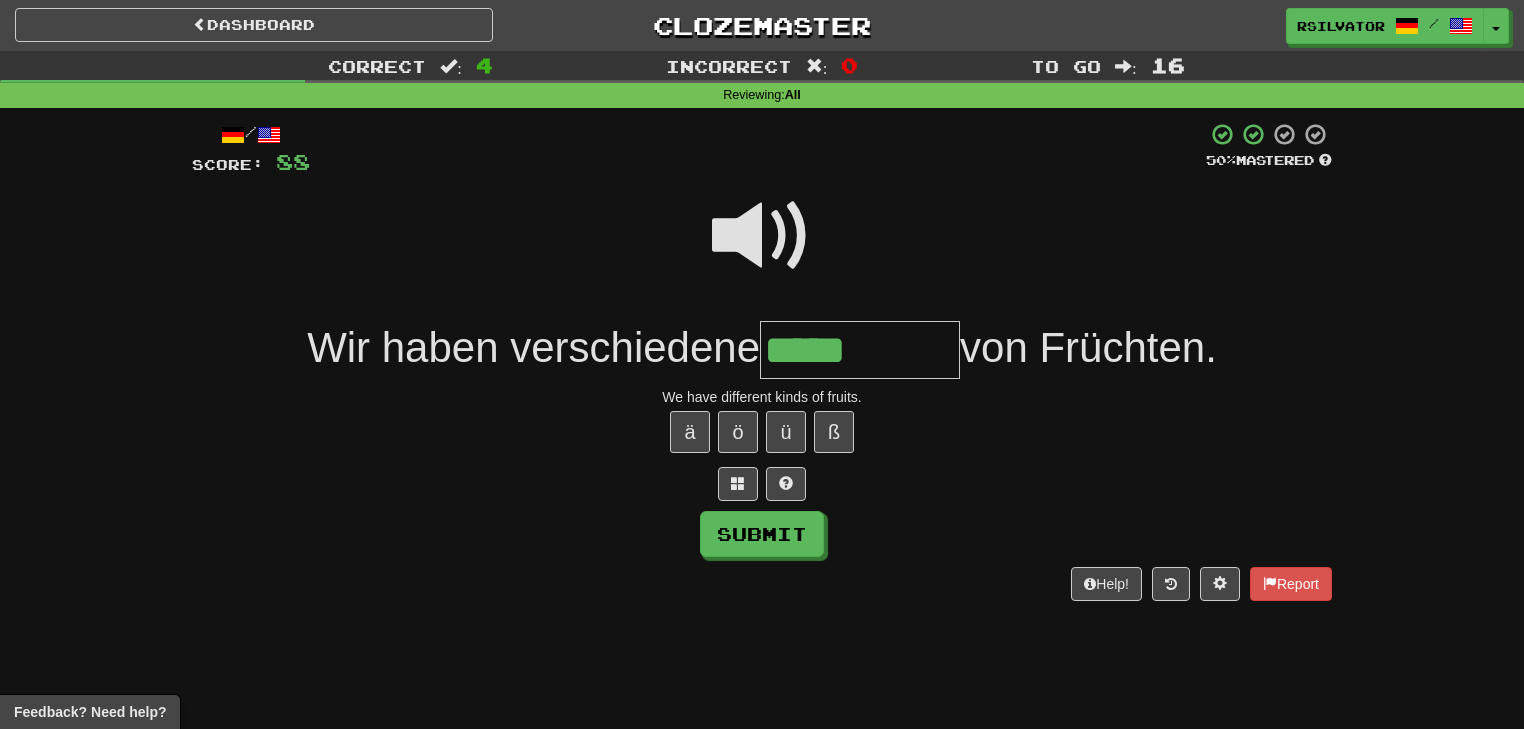 type on "*****" 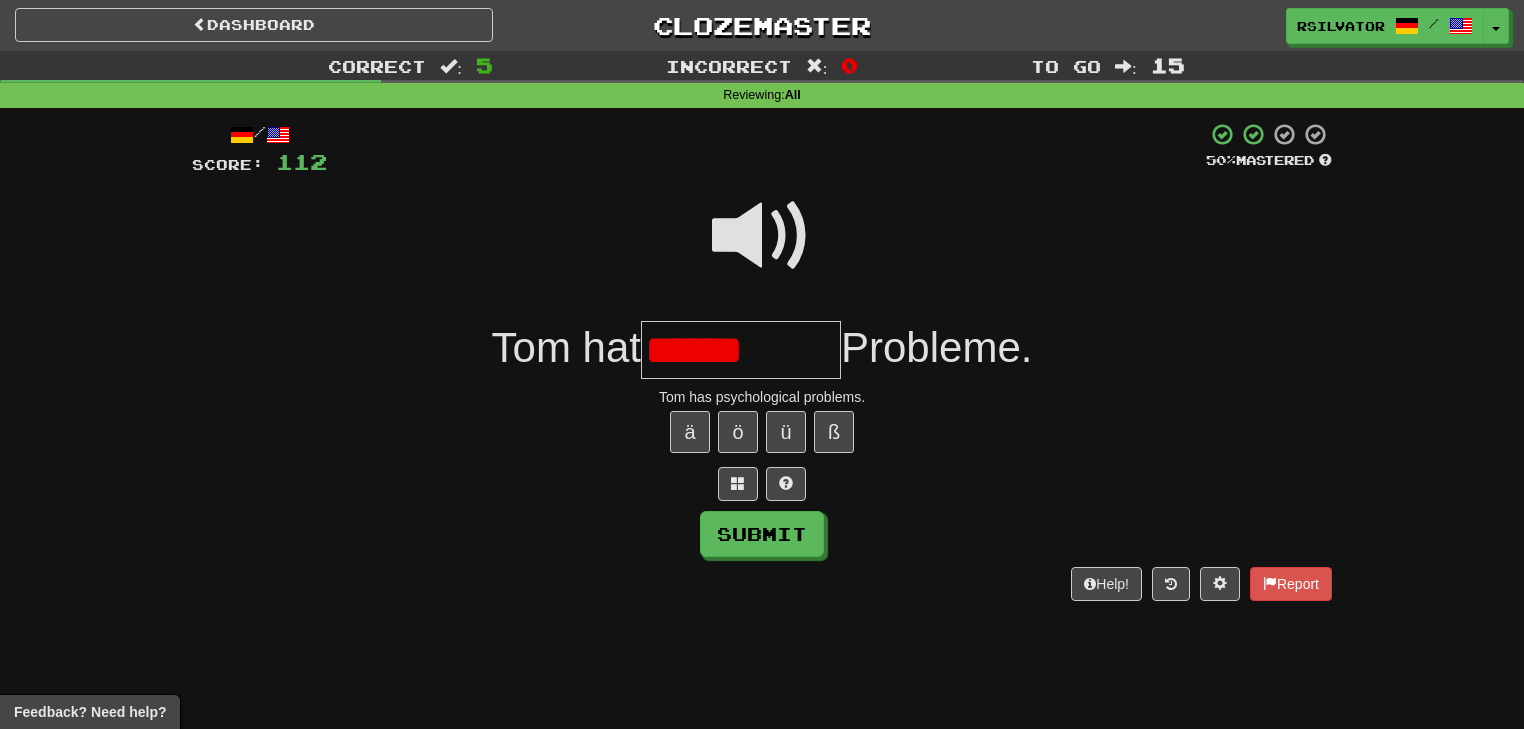click at bounding box center [762, 236] 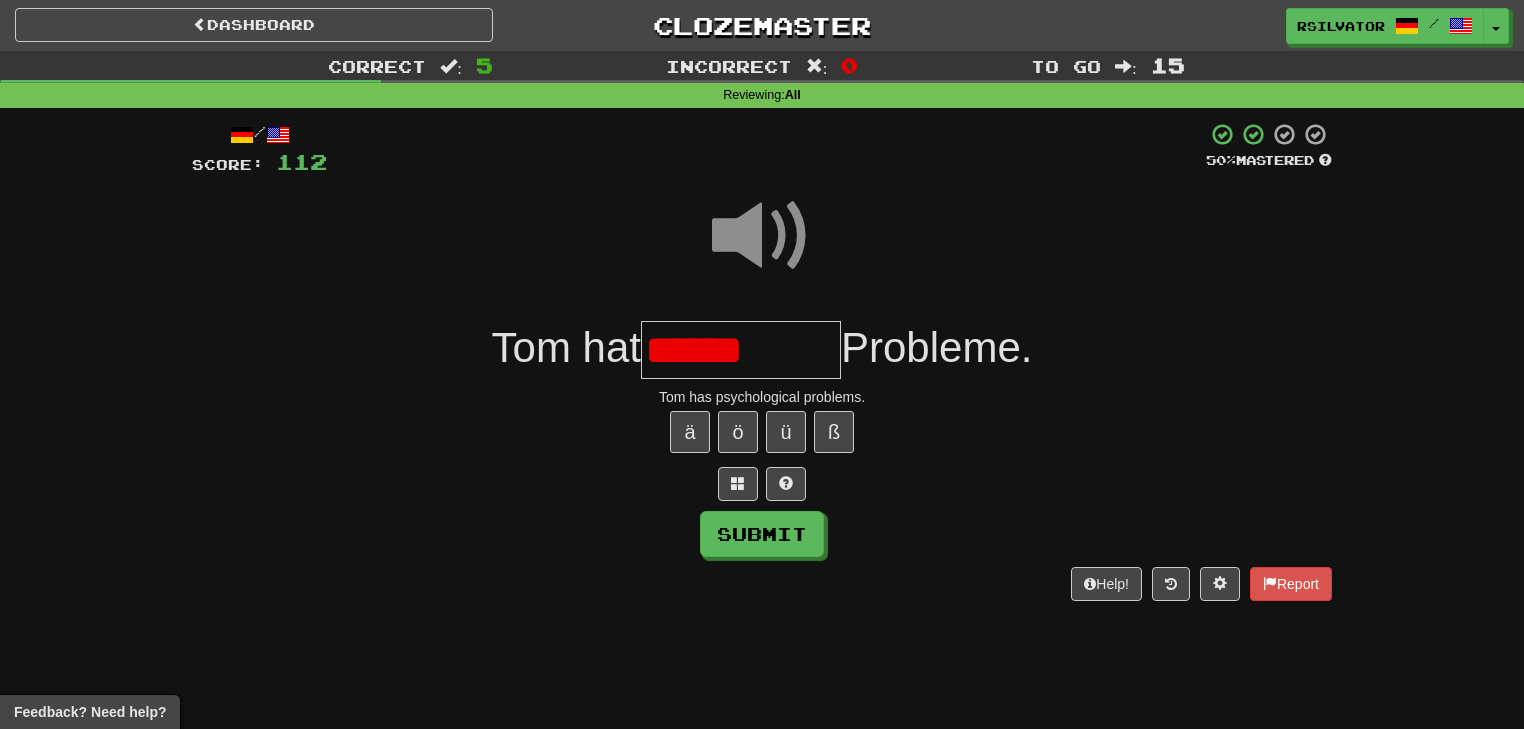 click on "******" at bounding box center (741, 350) 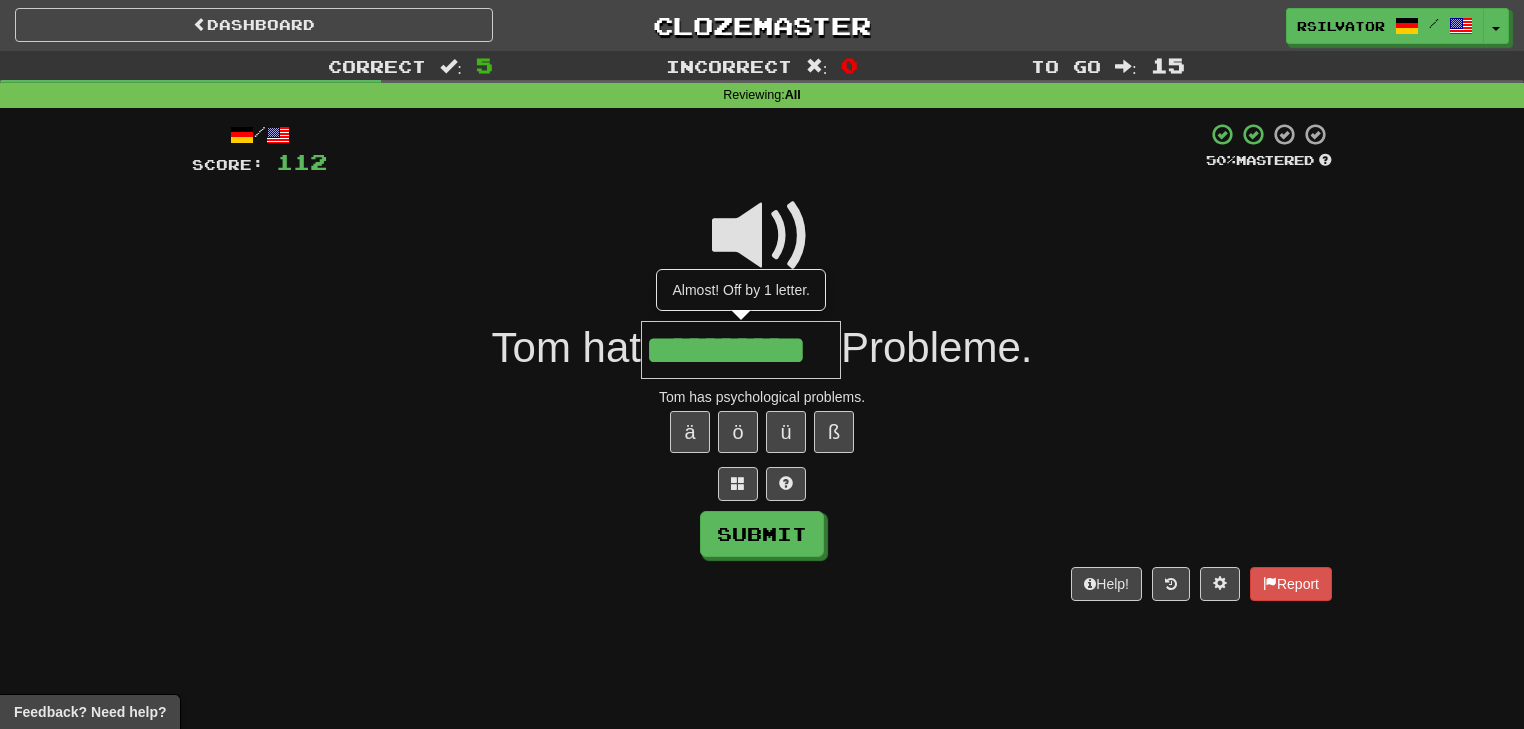 scroll, scrollTop: 0, scrollLeft: 15, axis: horizontal 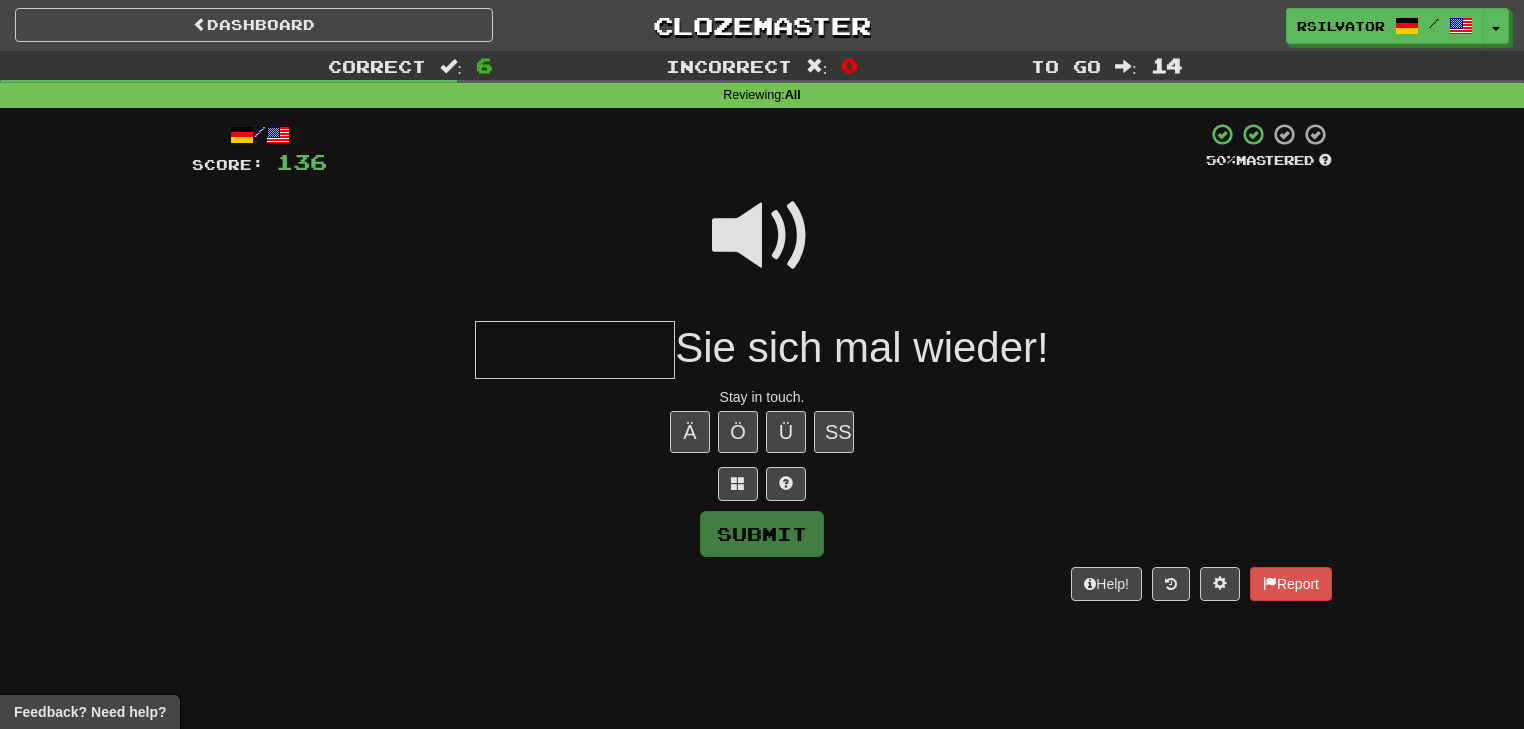 type on "*" 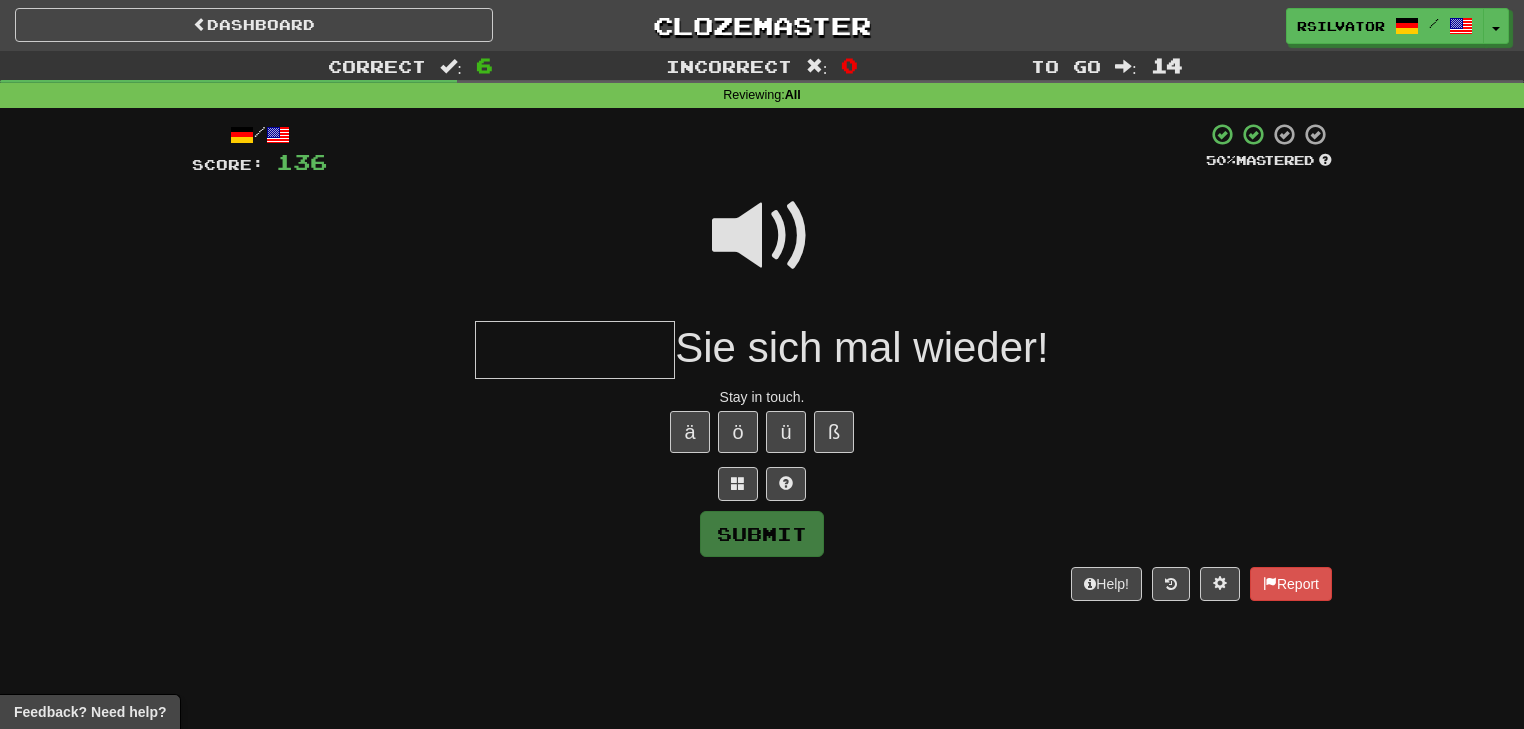 click at bounding box center (762, 236) 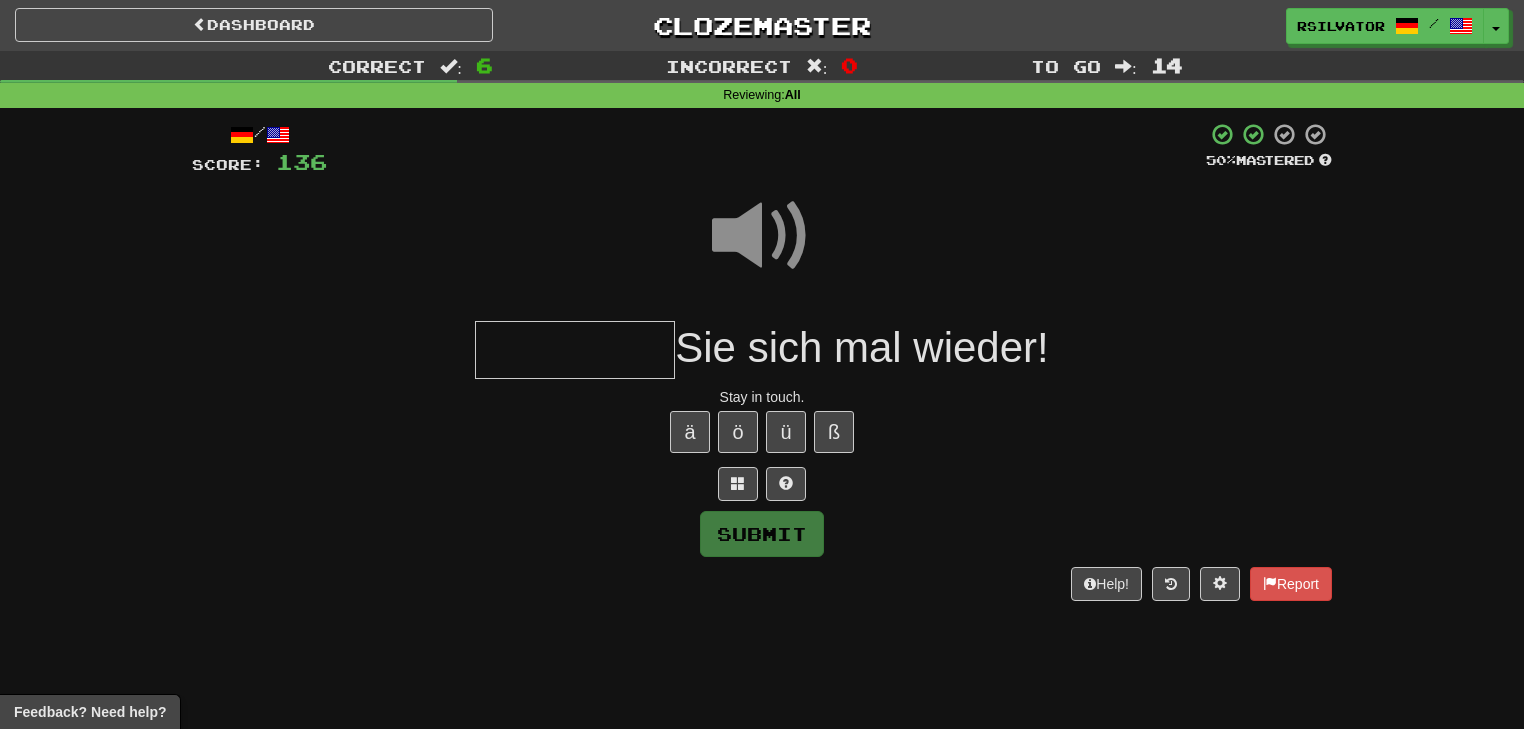 click at bounding box center [575, 350] 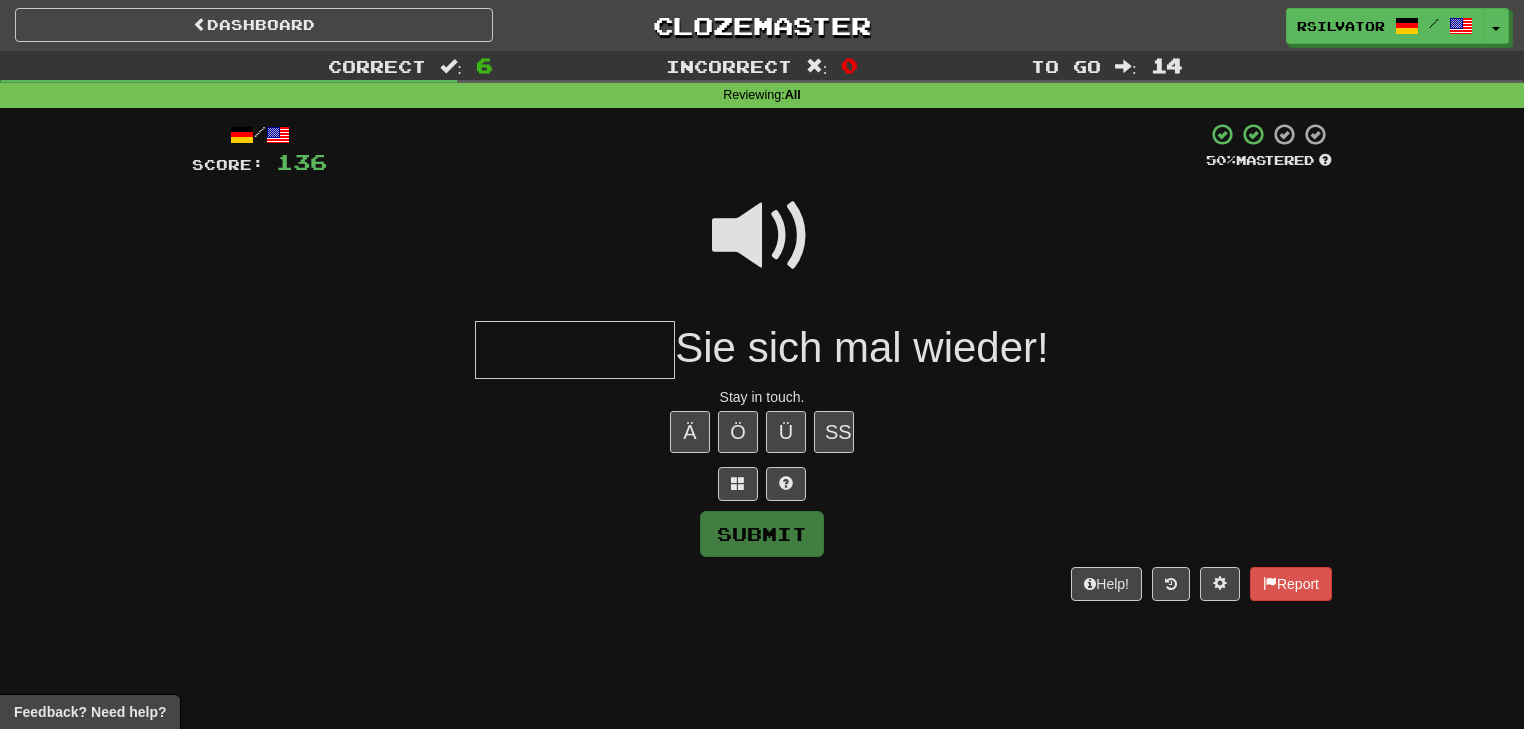 type on "*" 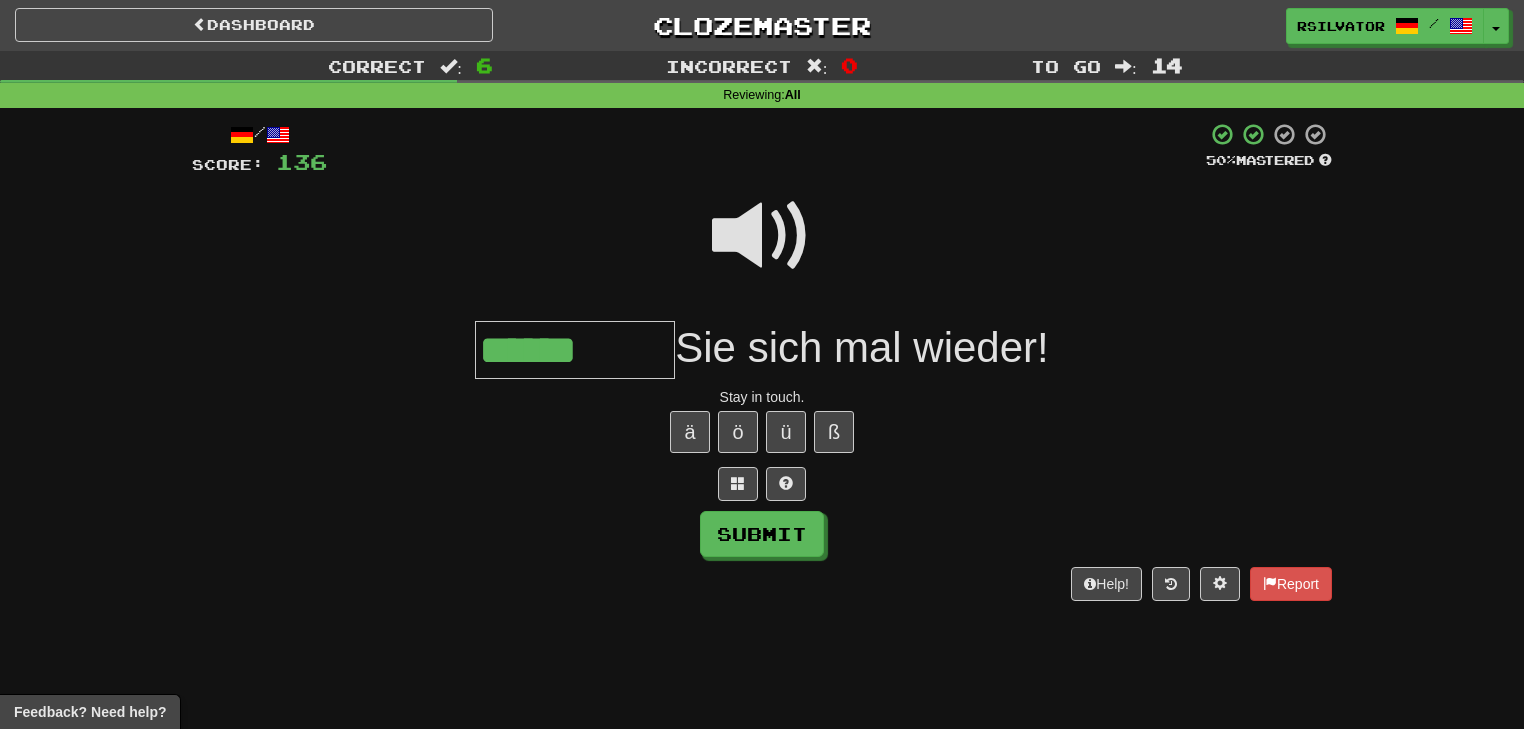 type on "******" 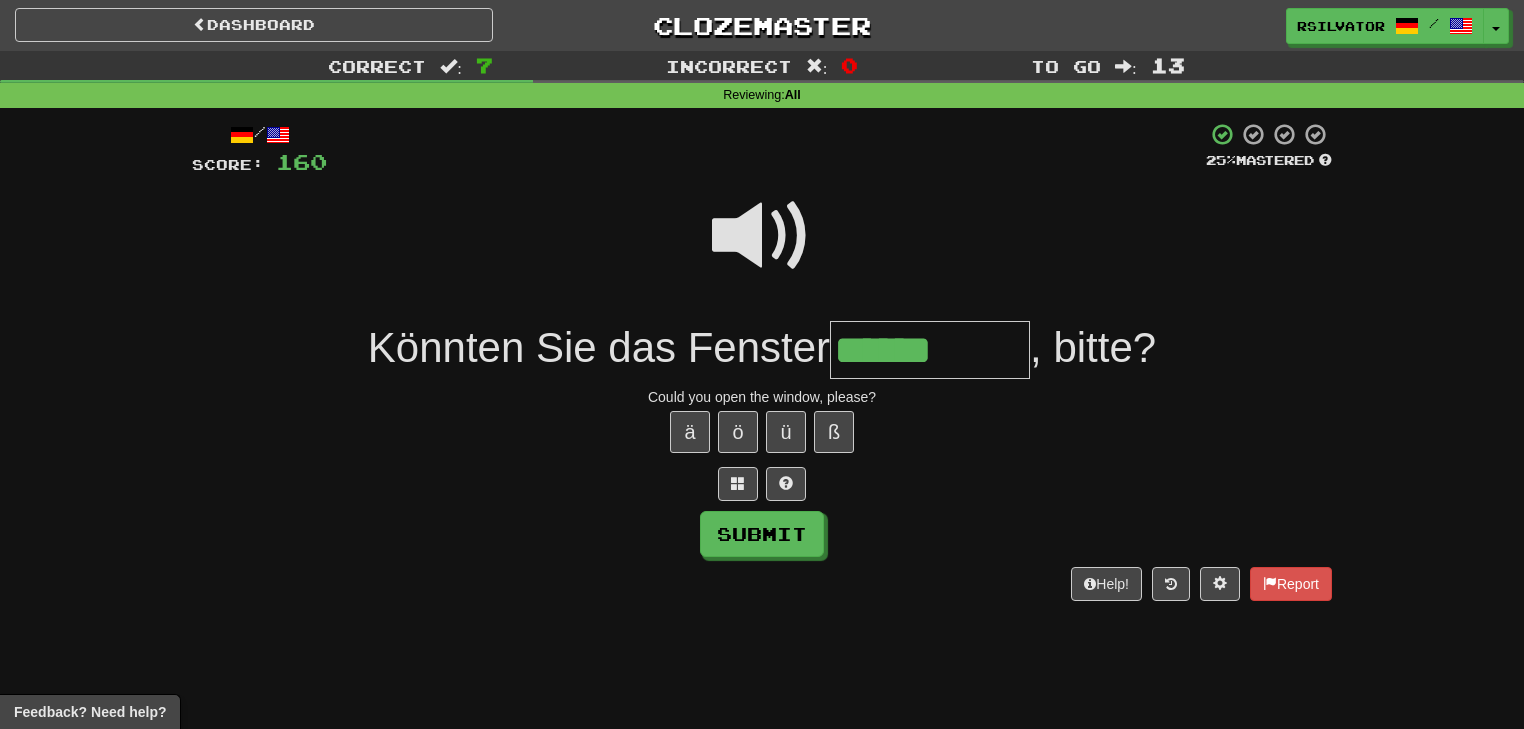 type on "******" 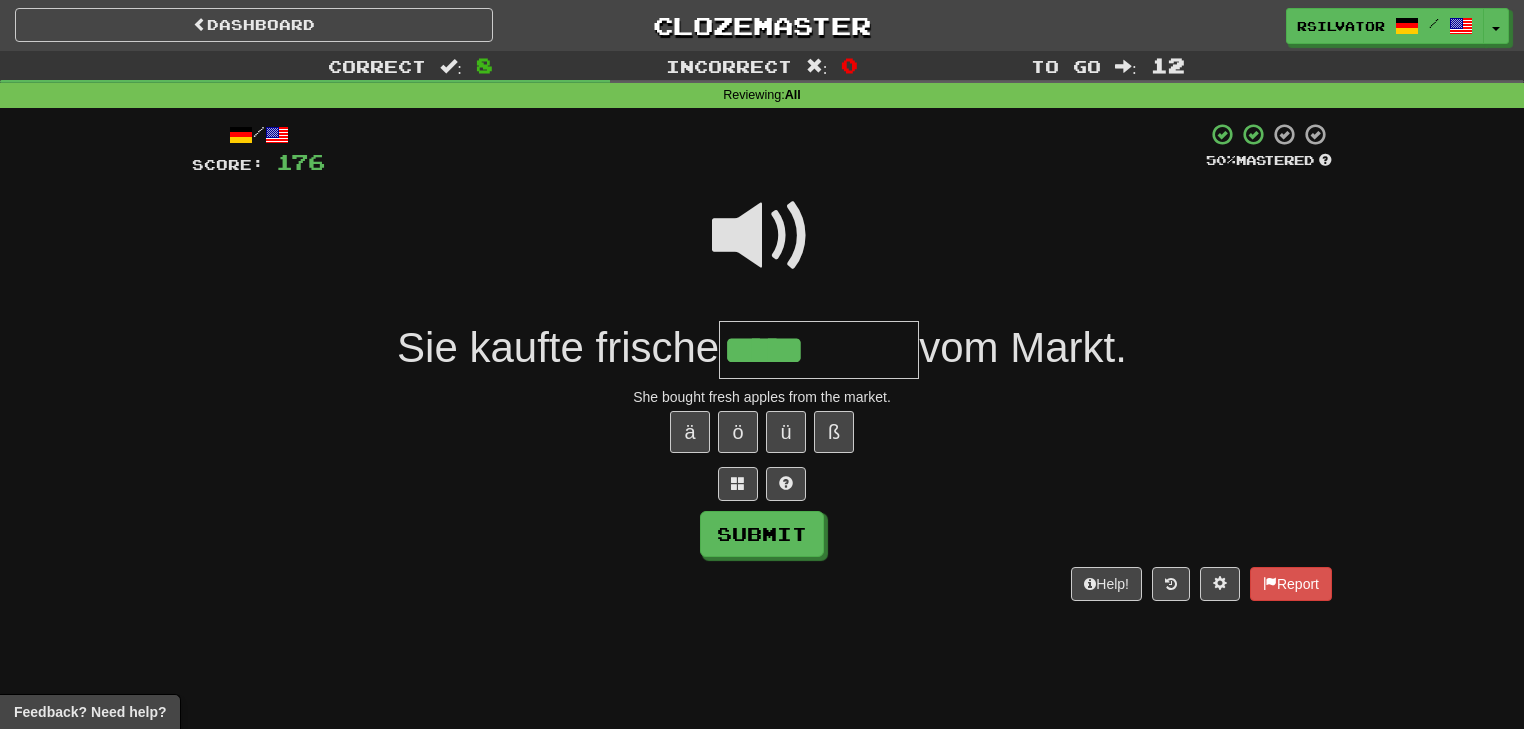 type on "*****" 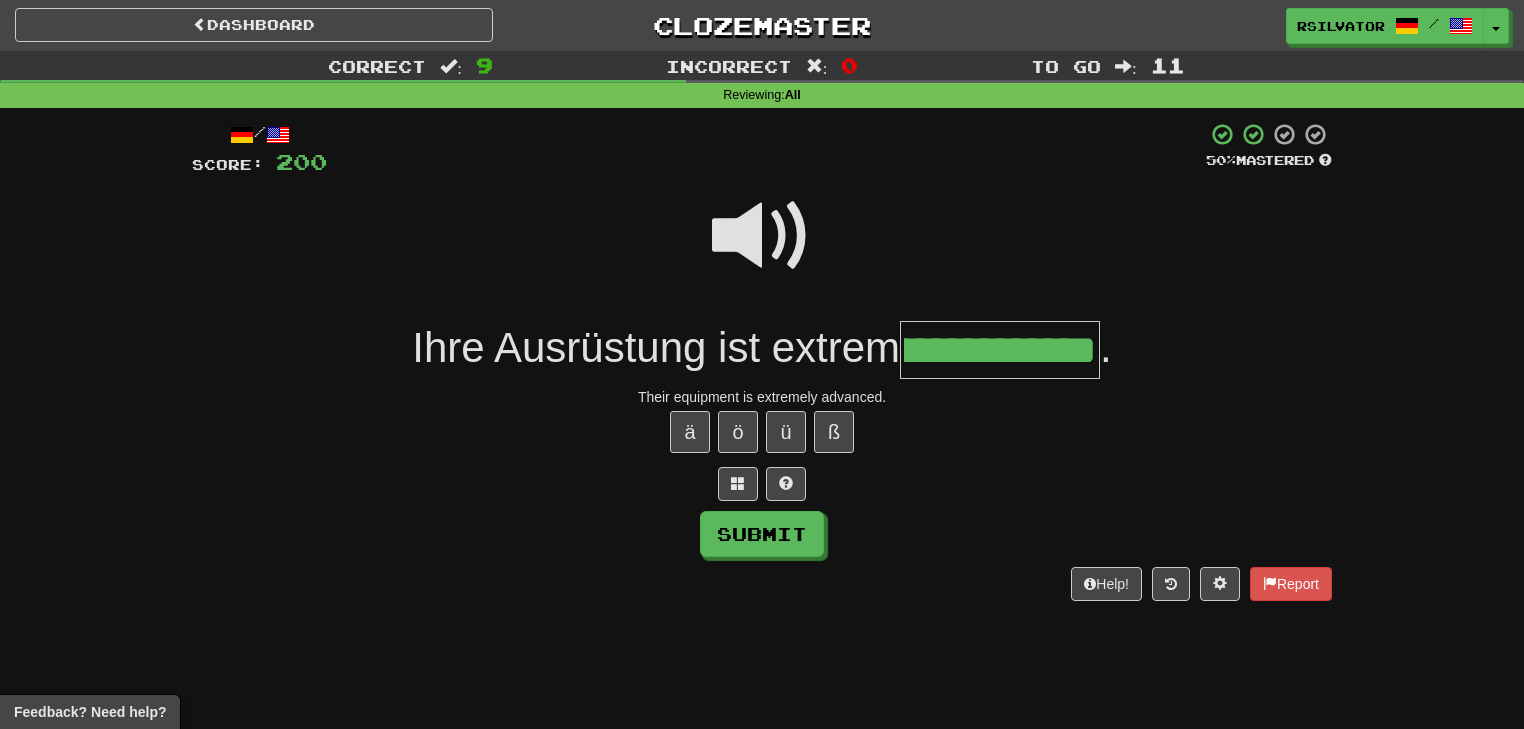 scroll, scrollTop: 0, scrollLeft: 73, axis: horizontal 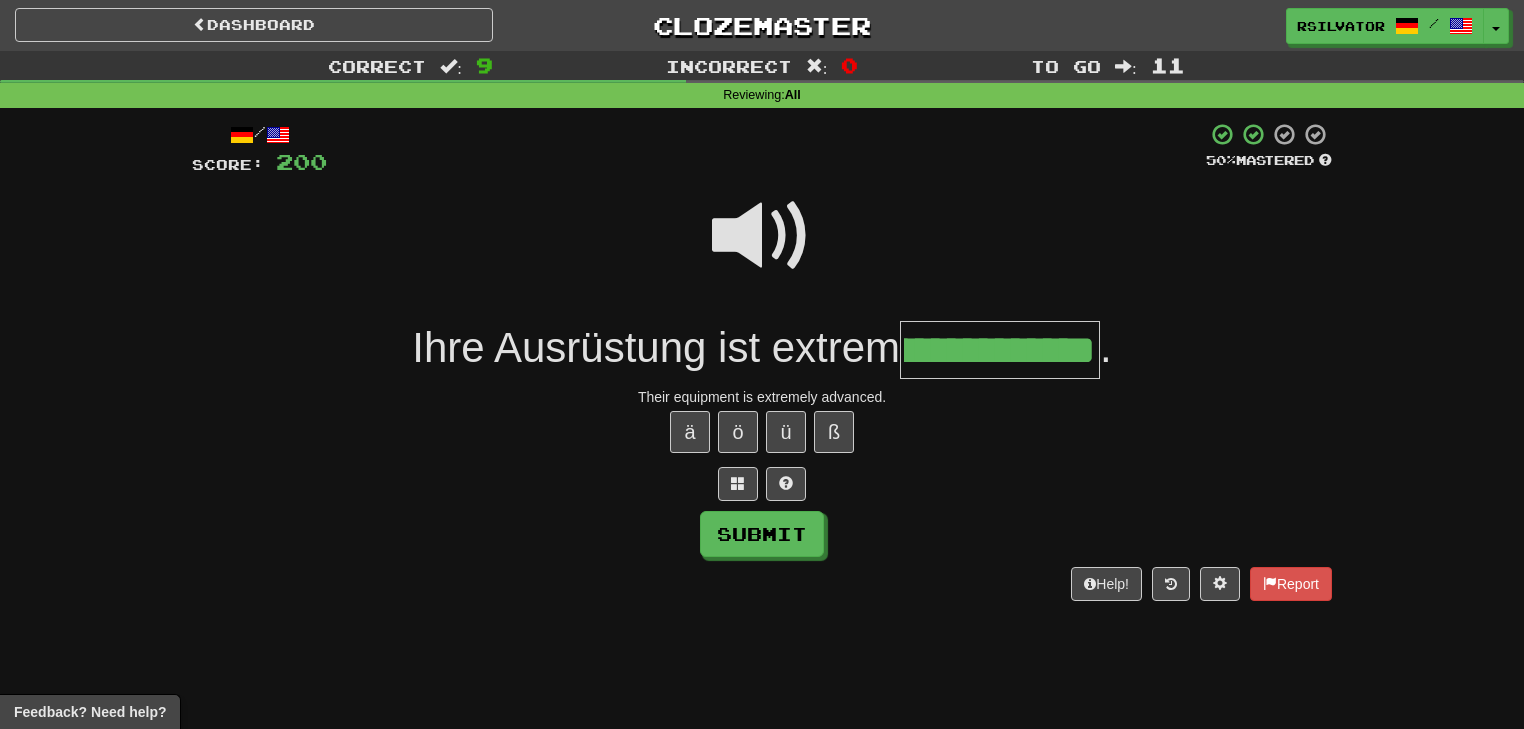 type on "**********" 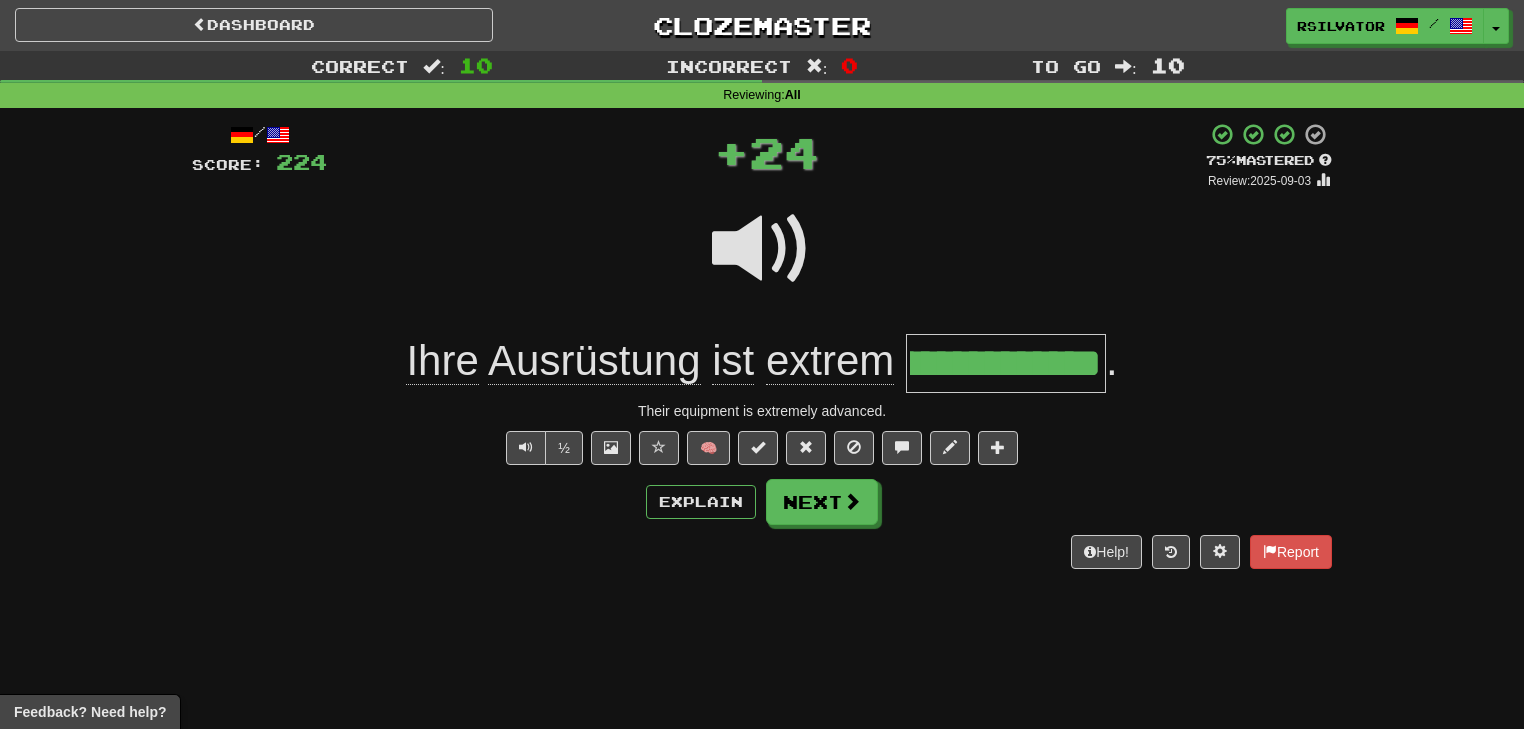 scroll, scrollTop: 0, scrollLeft: 0, axis: both 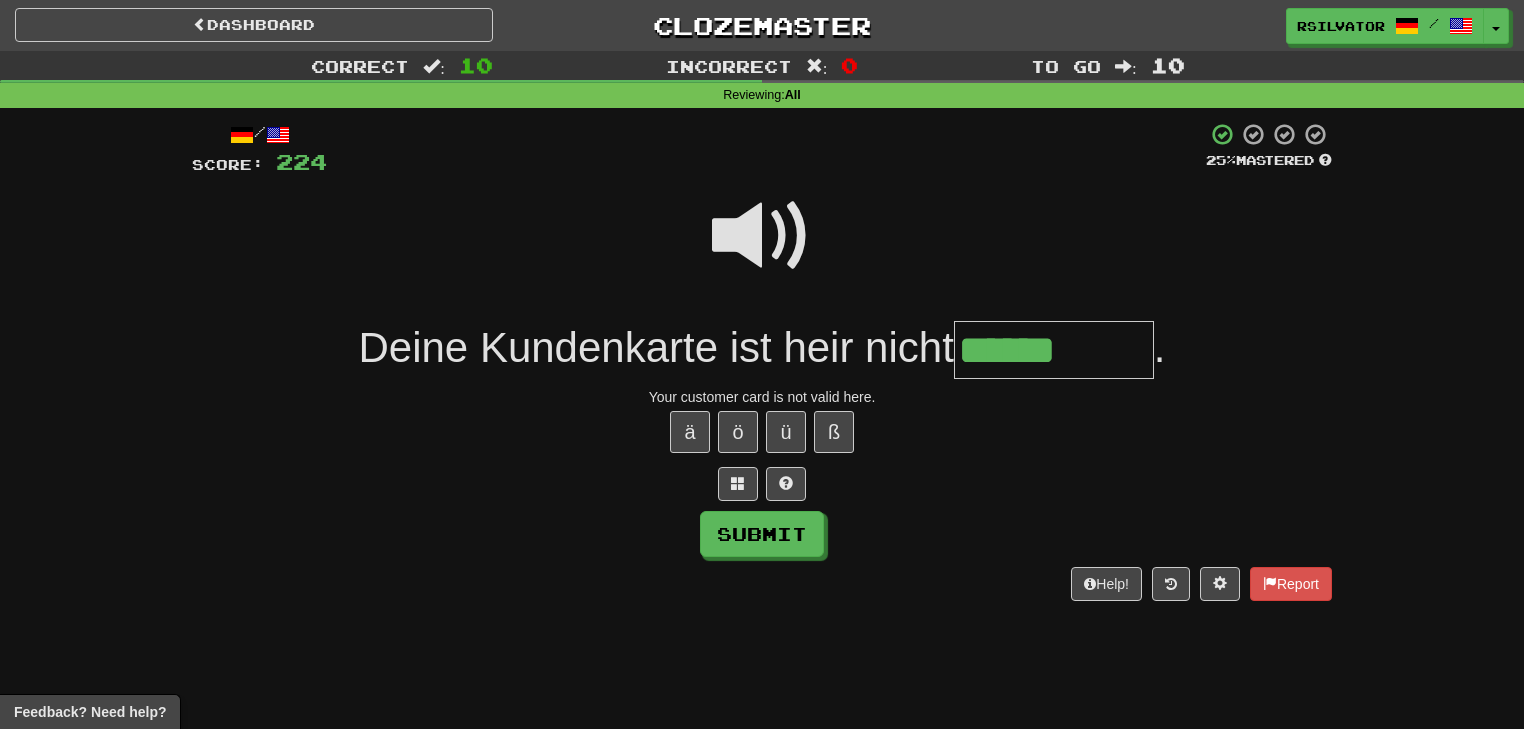 type on "******" 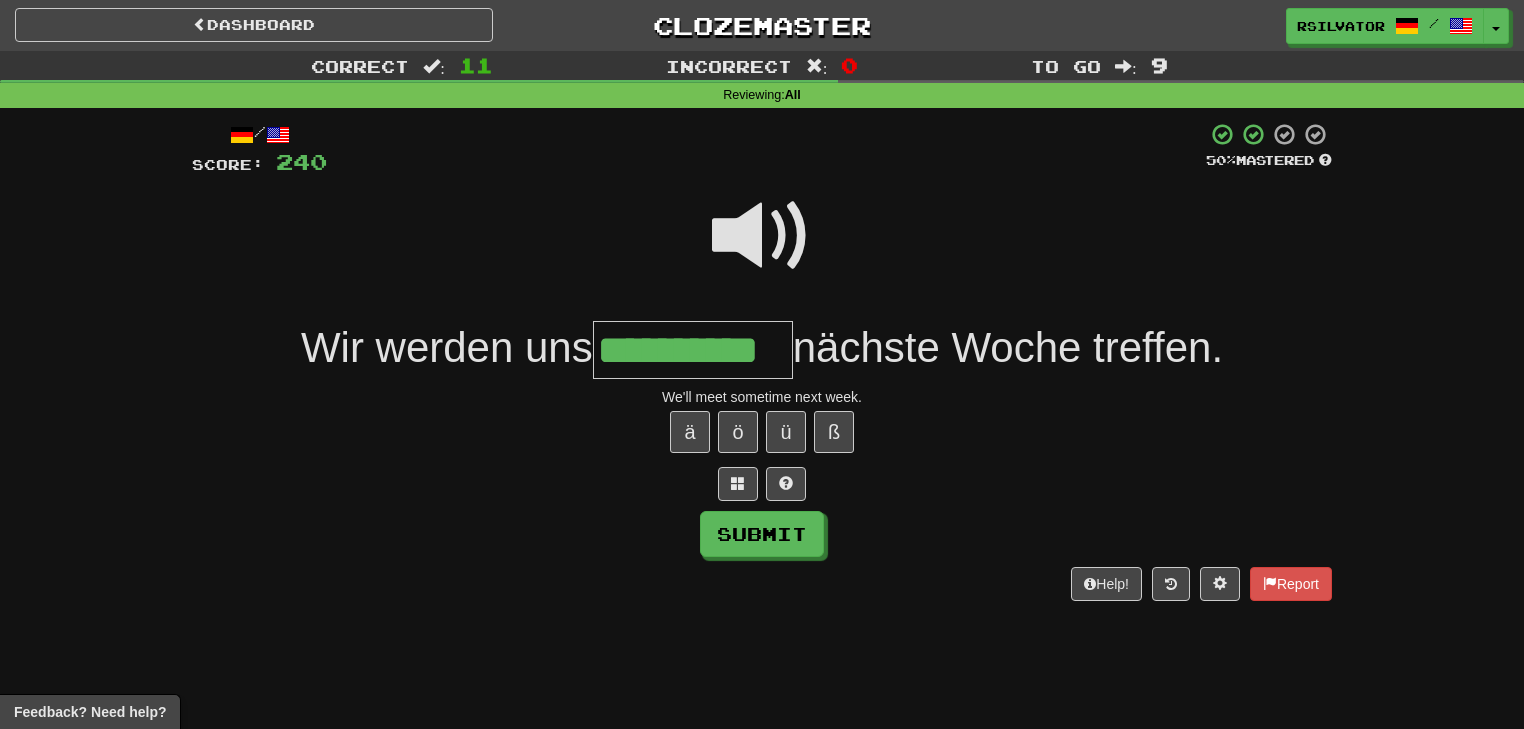 scroll, scrollTop: 0, scrollLeft: 24, axis: horizontal 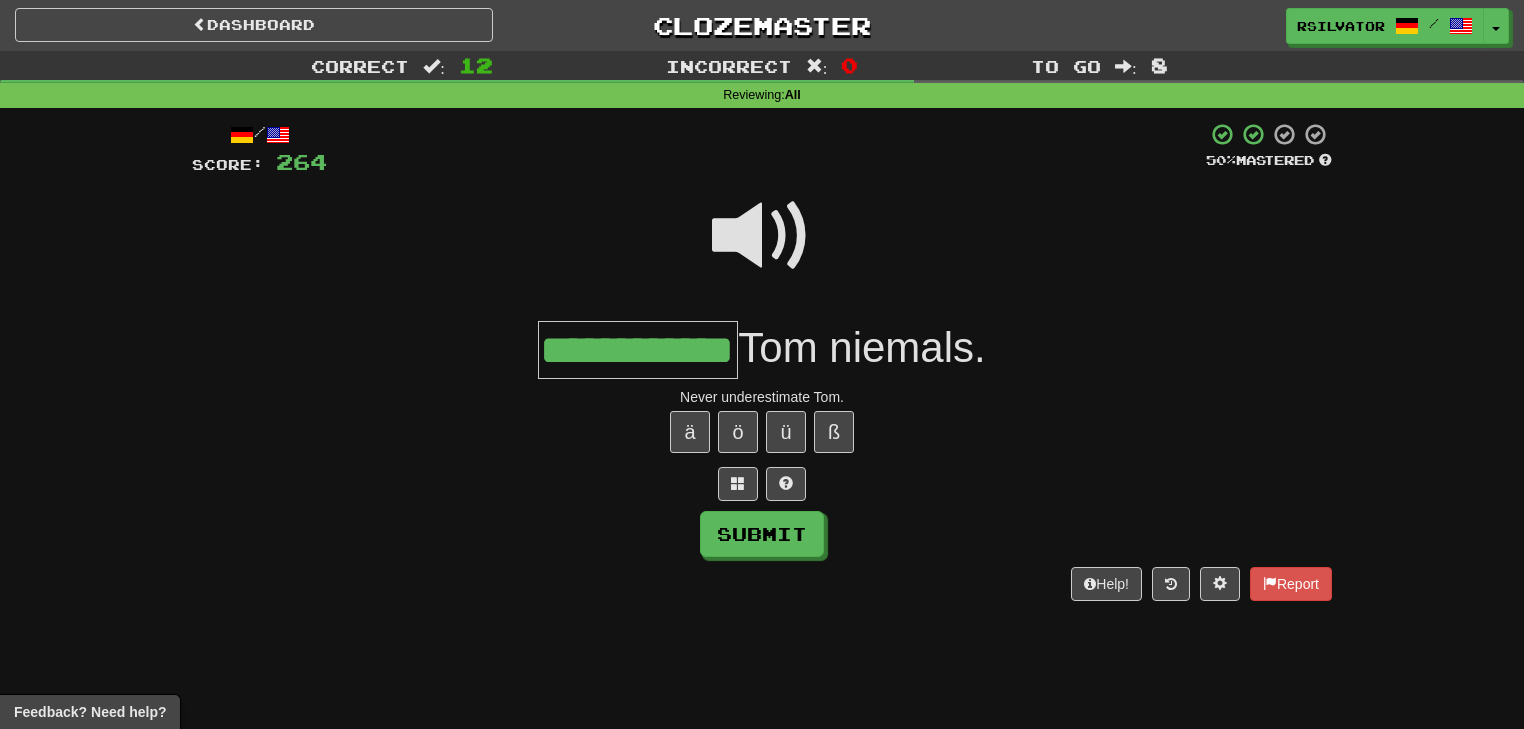 type on "**********" 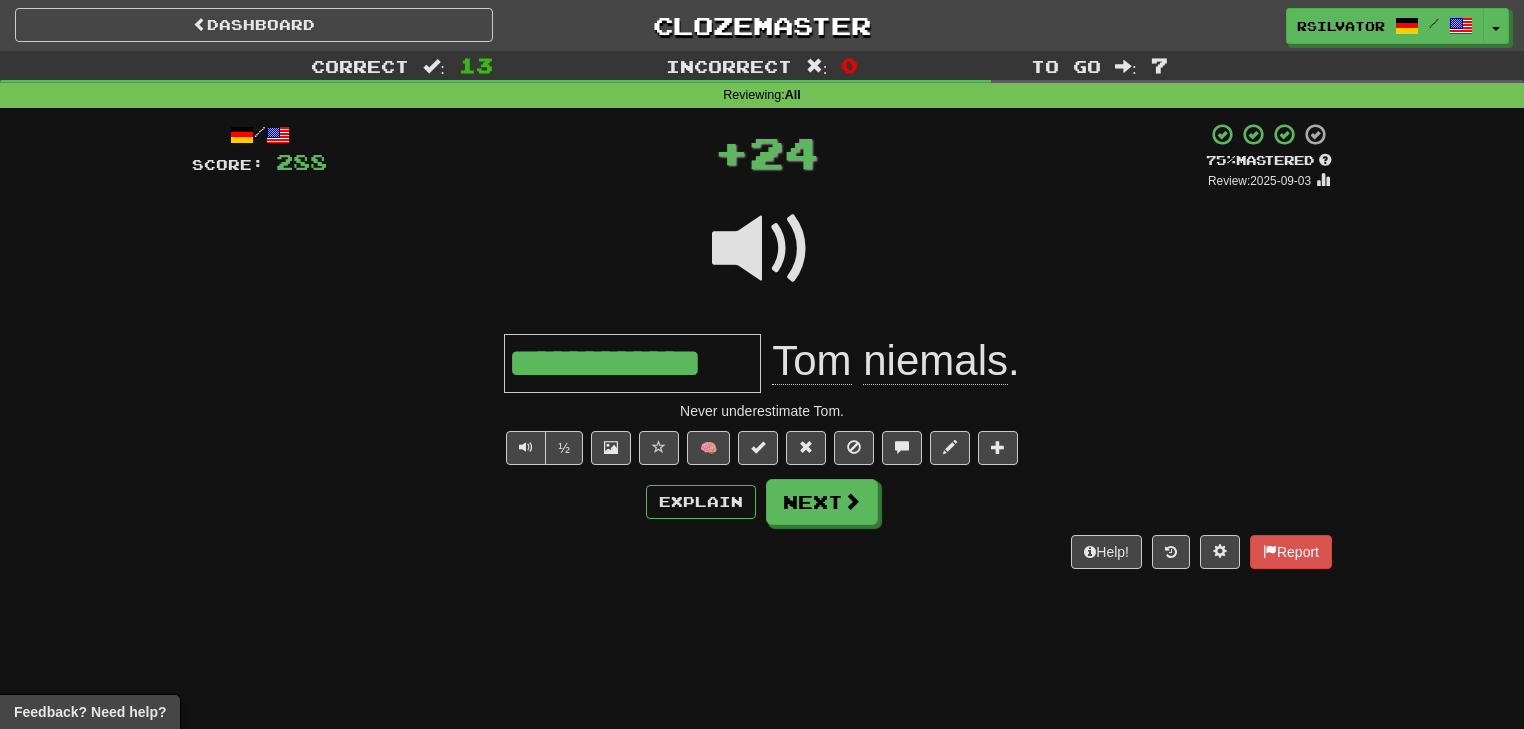 scroll, scrollTop: 0, scrollLeft: 0, axis: both 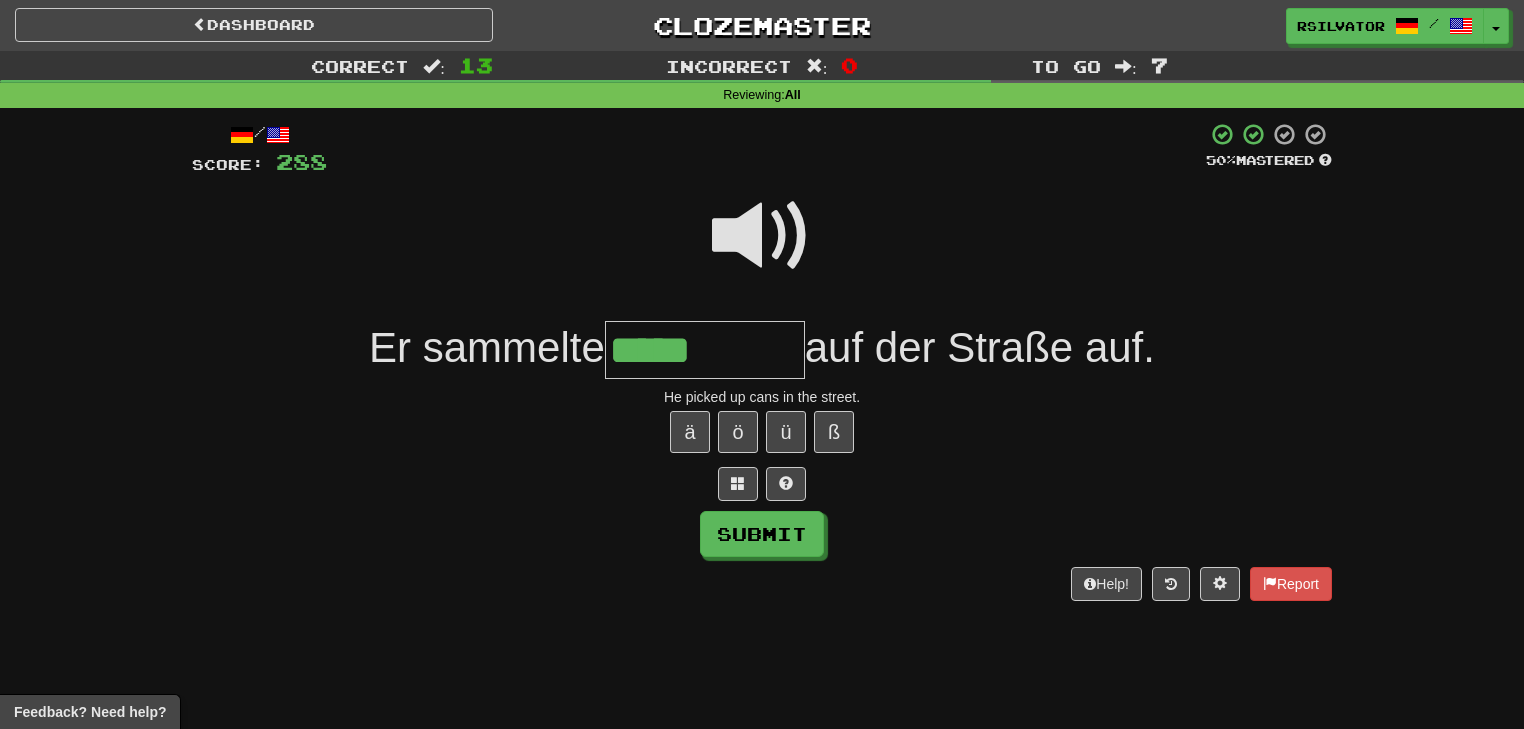 type on "*****" 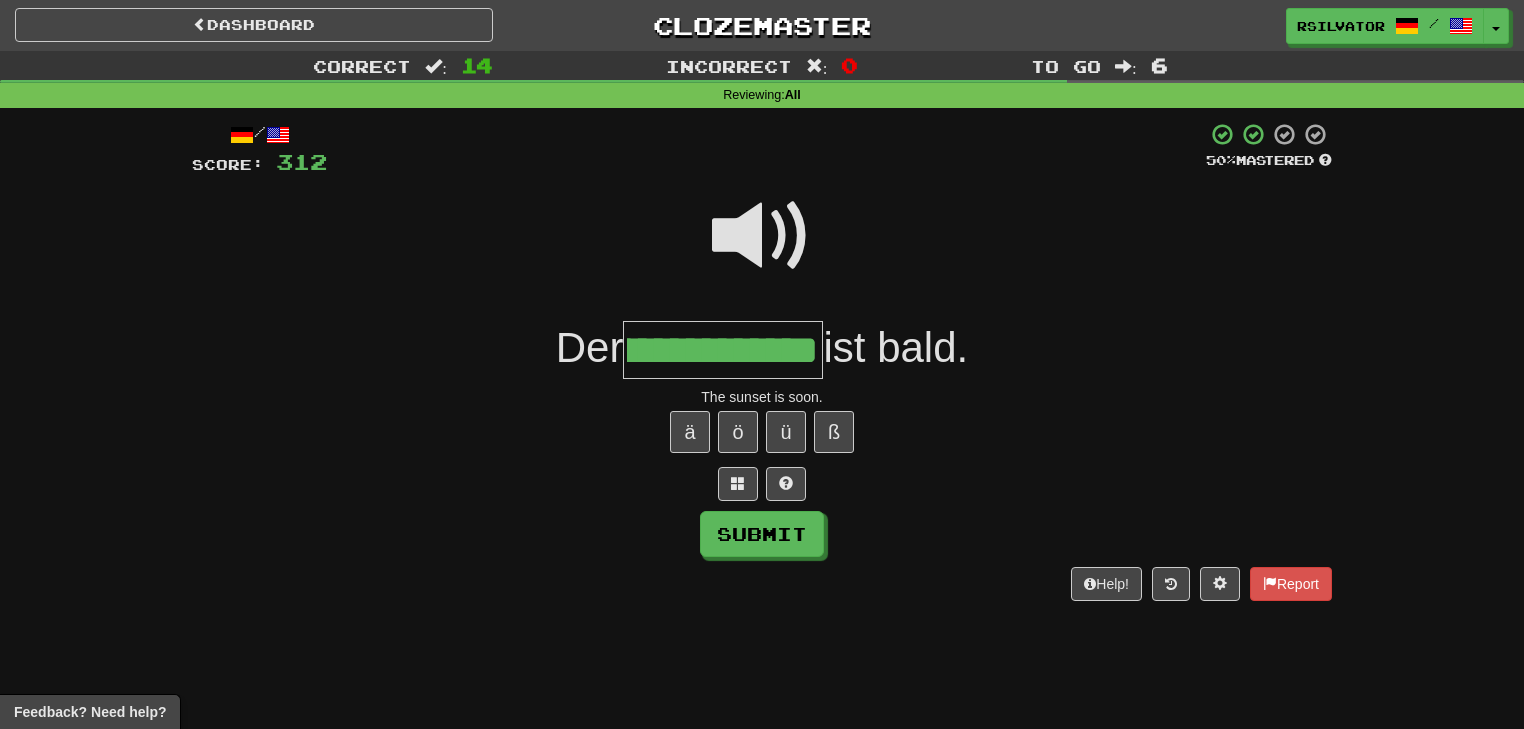 scroll, scrollTop: 0, scrollLeft: 140, axis: horizontal 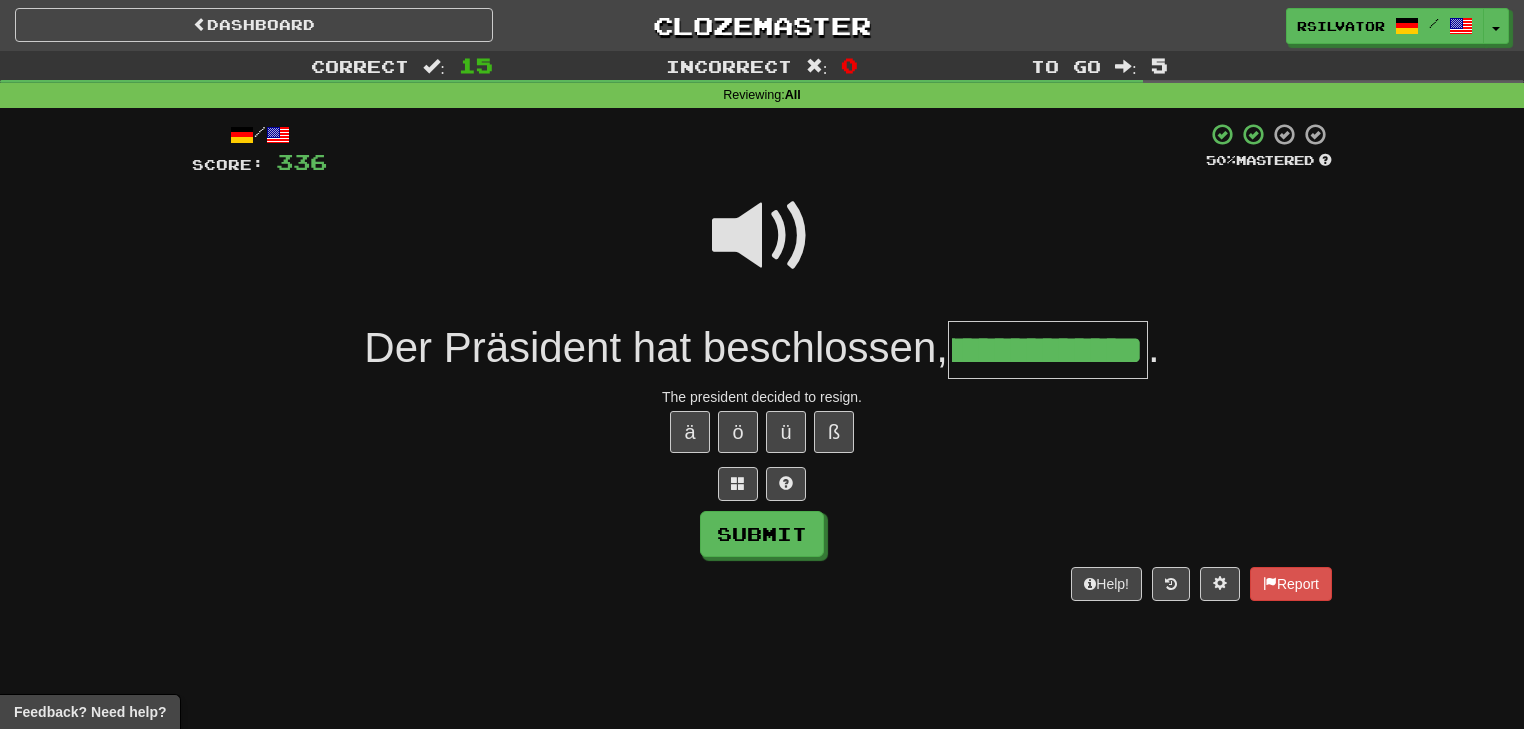 type on "**********" 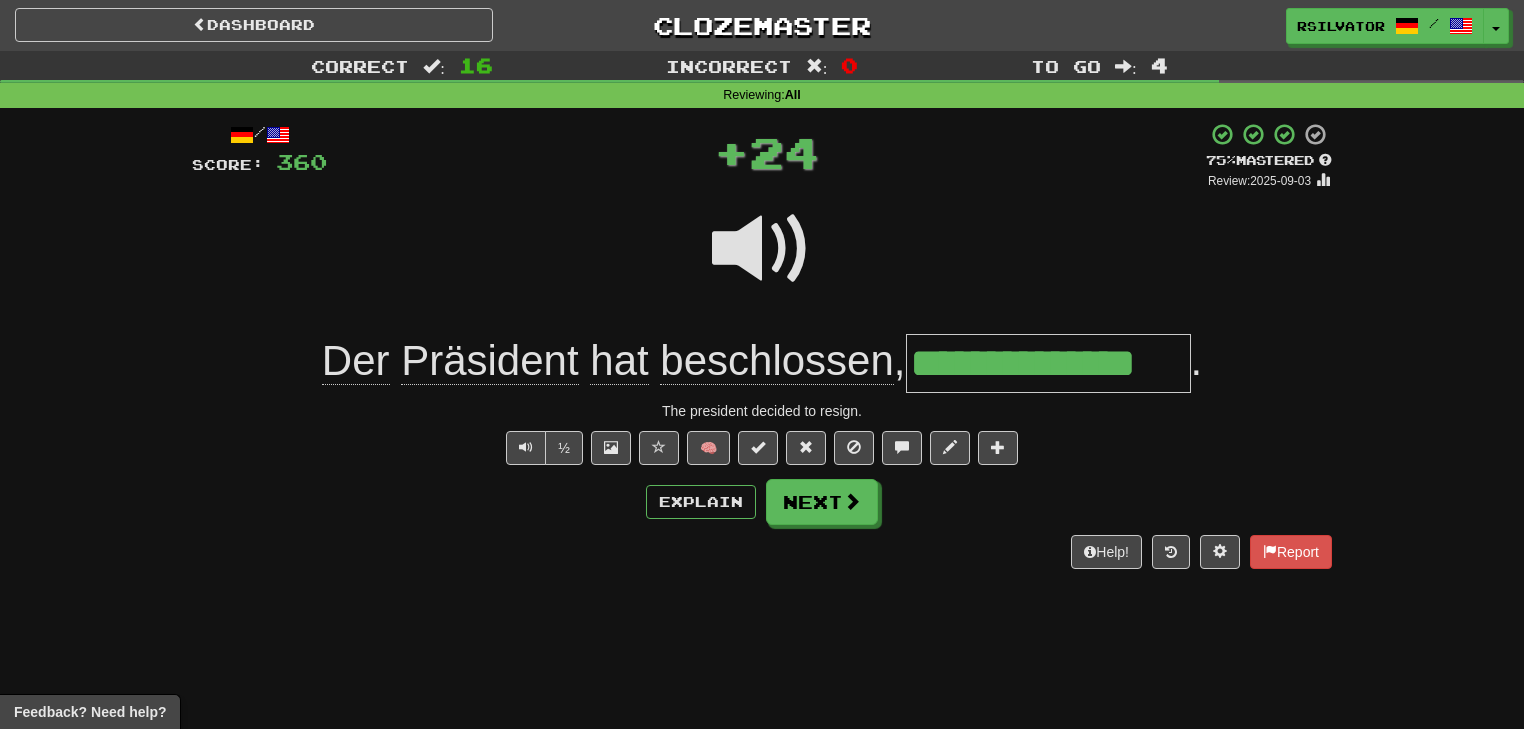scroll, scrollTop: 0, scrollLeft: 0, axis: both 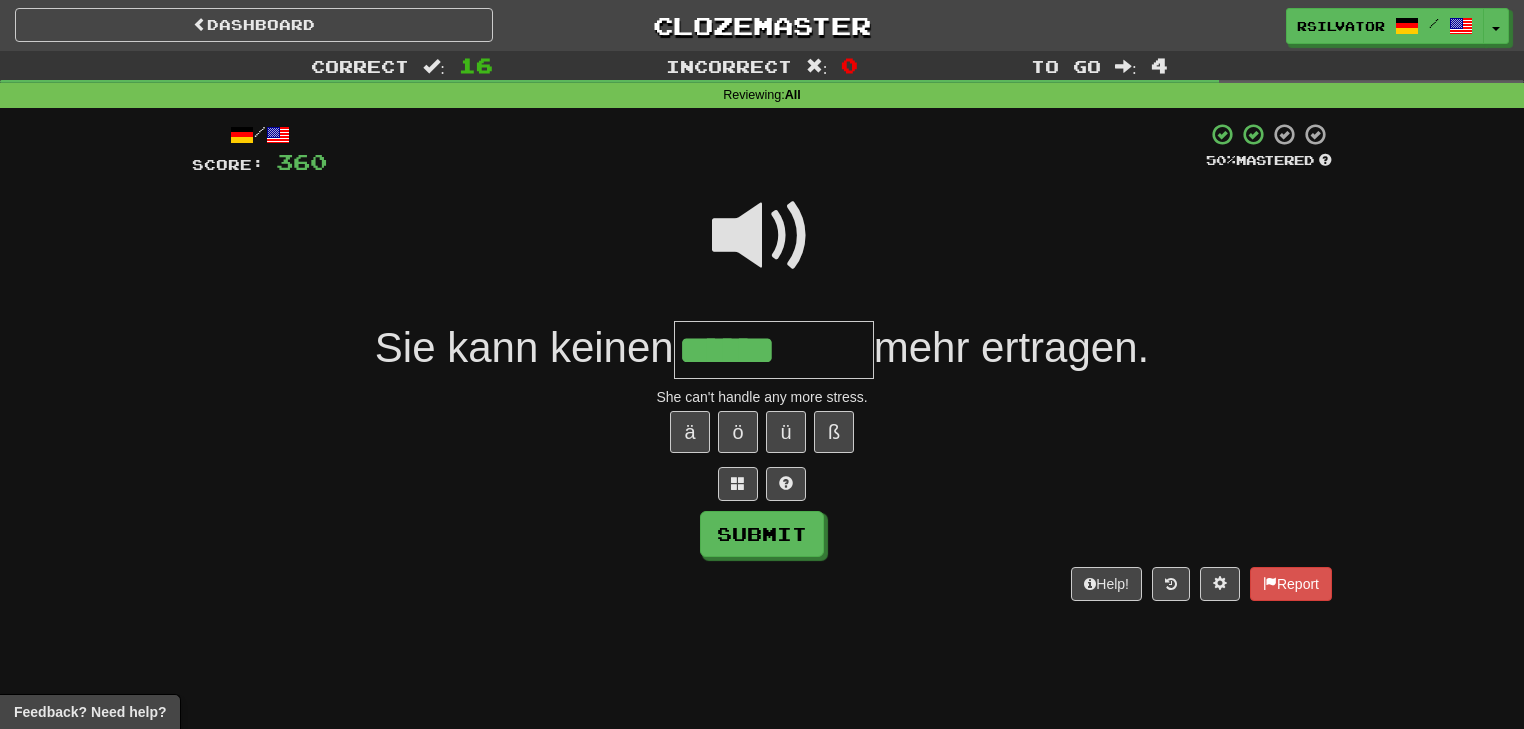 type on "******" 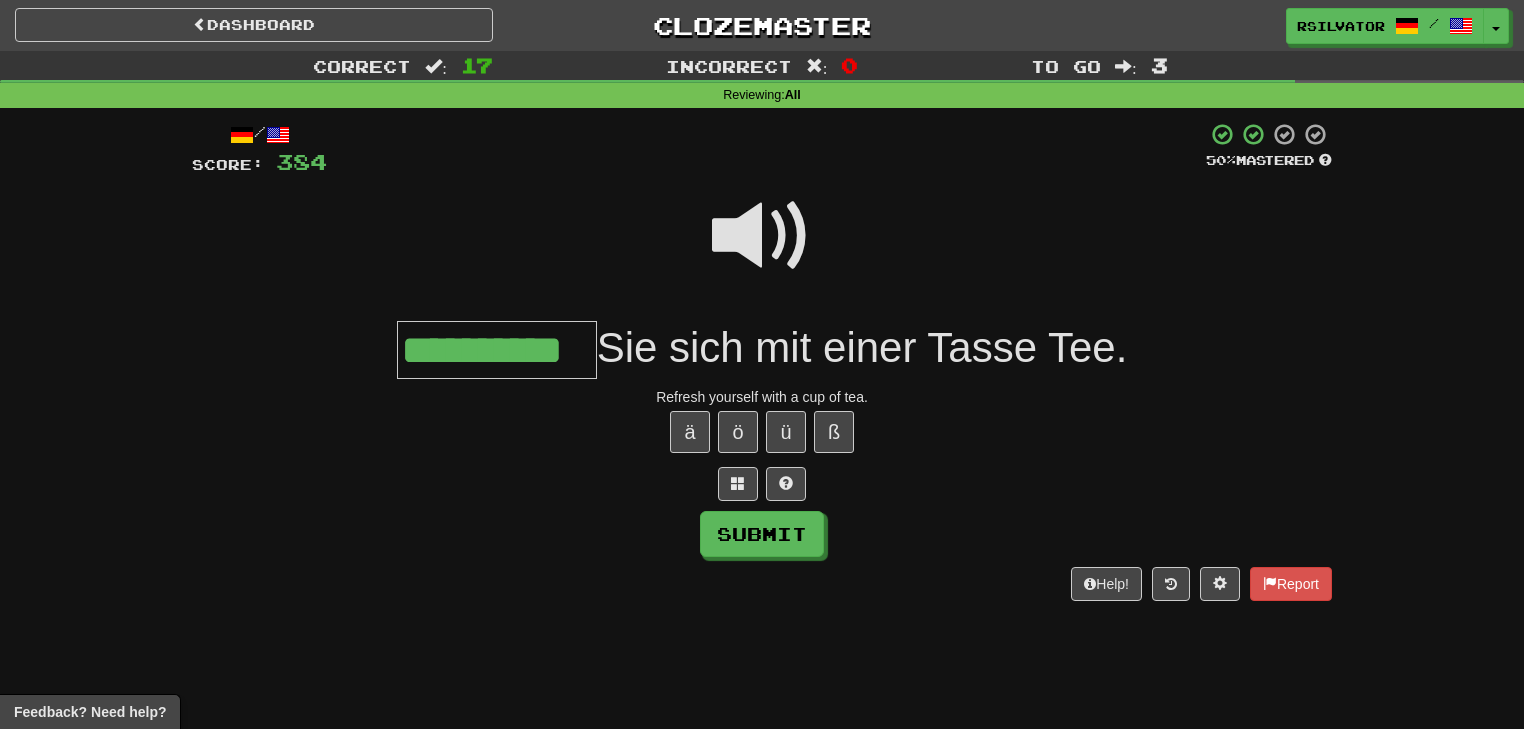 type on "**********" 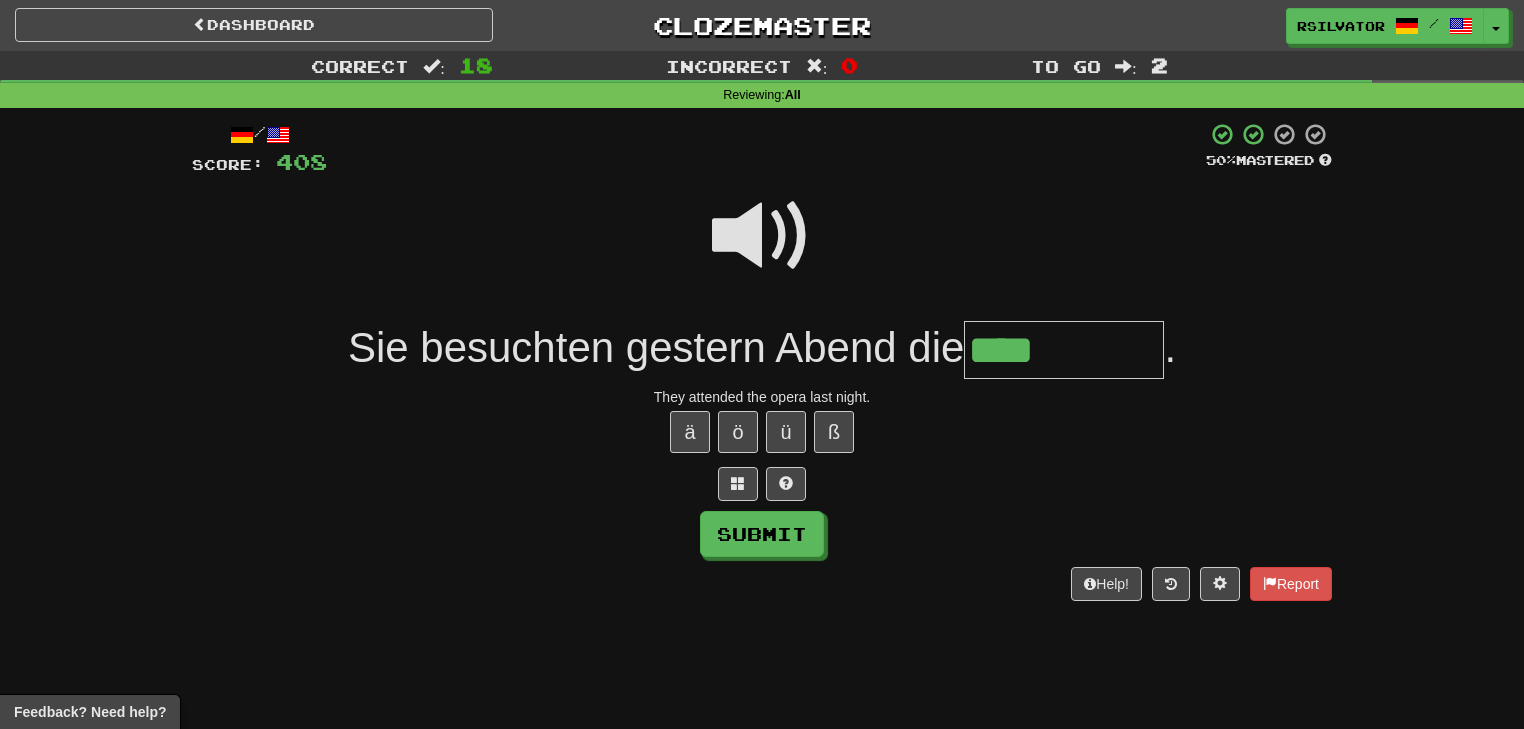 type on "****" 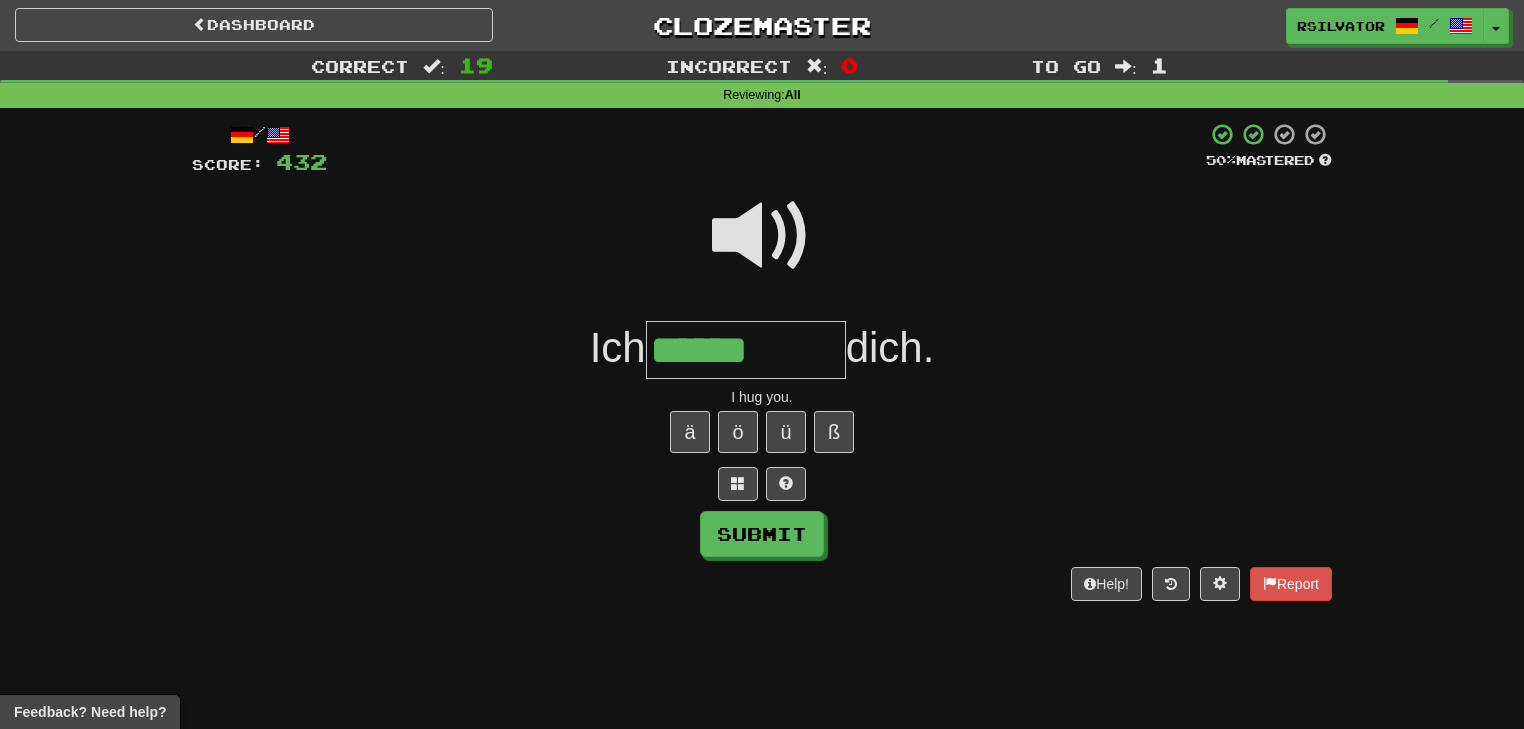 type on "******" 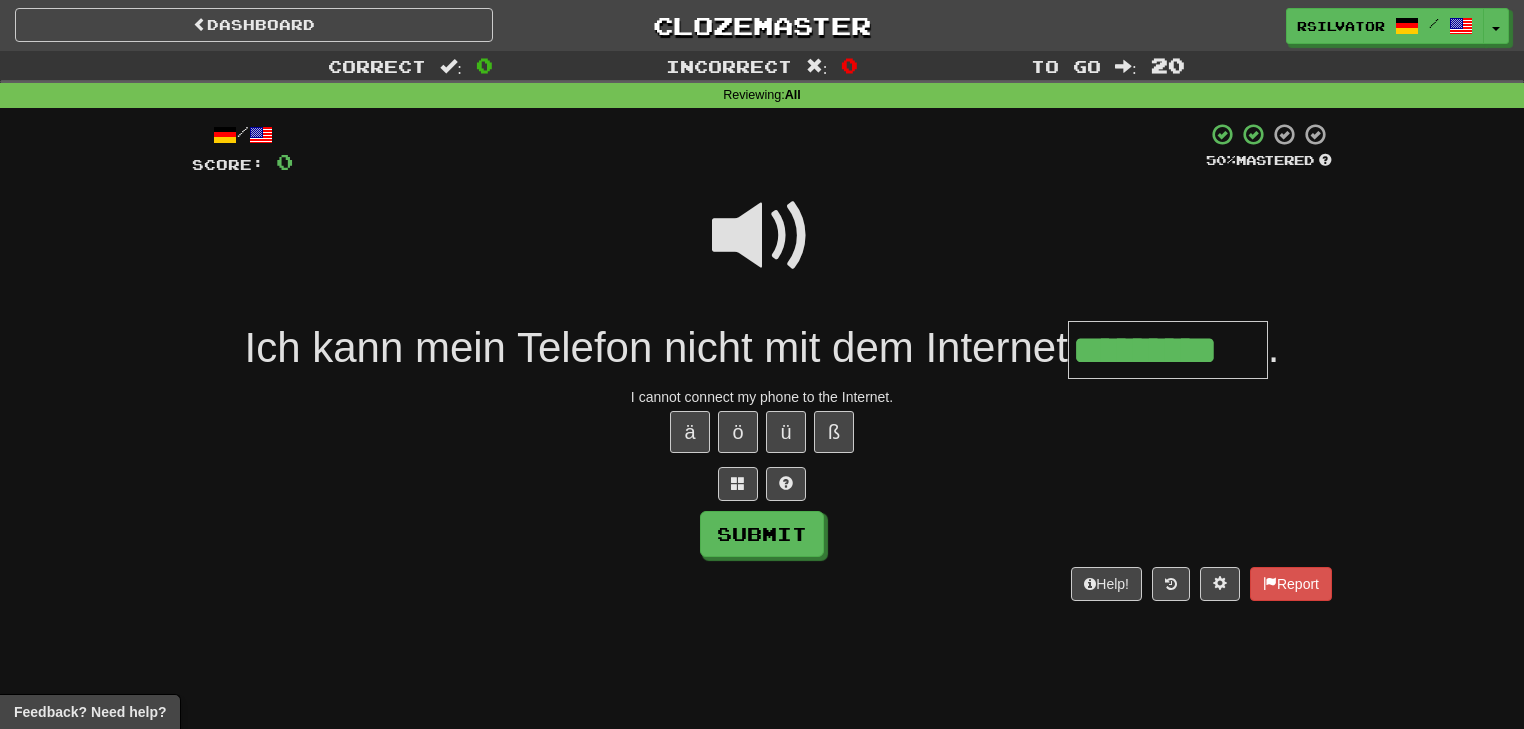 type on "*********" 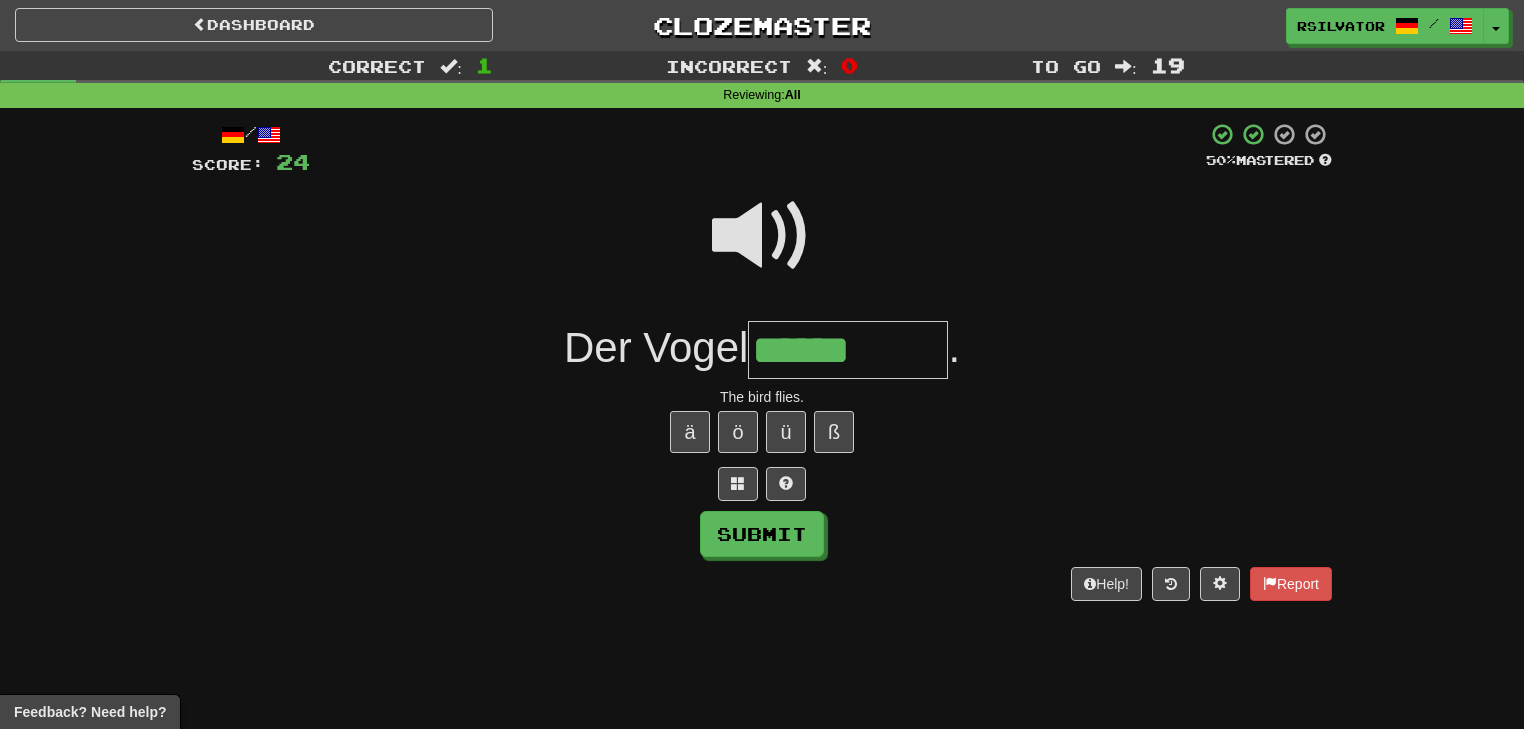 type on "******" 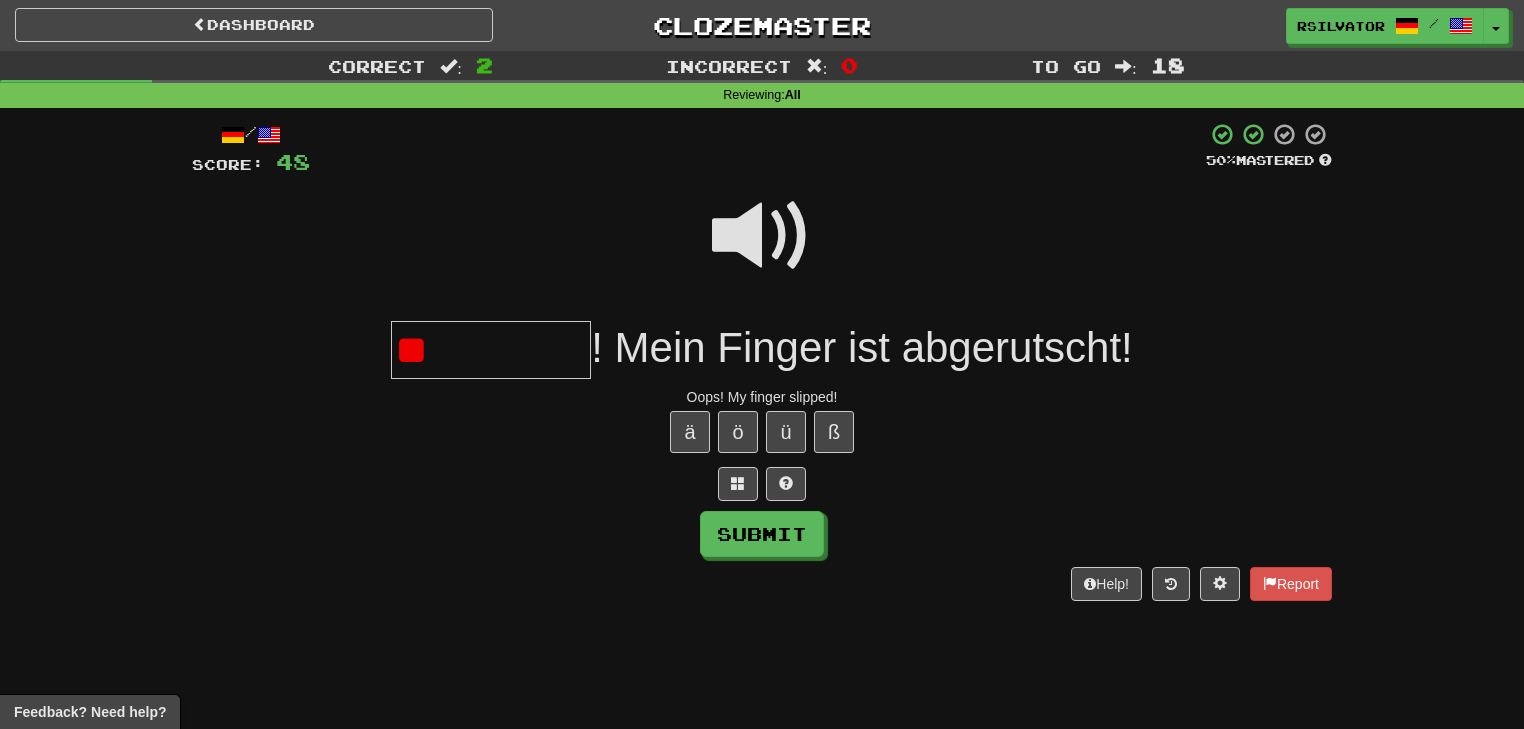 type on "*" 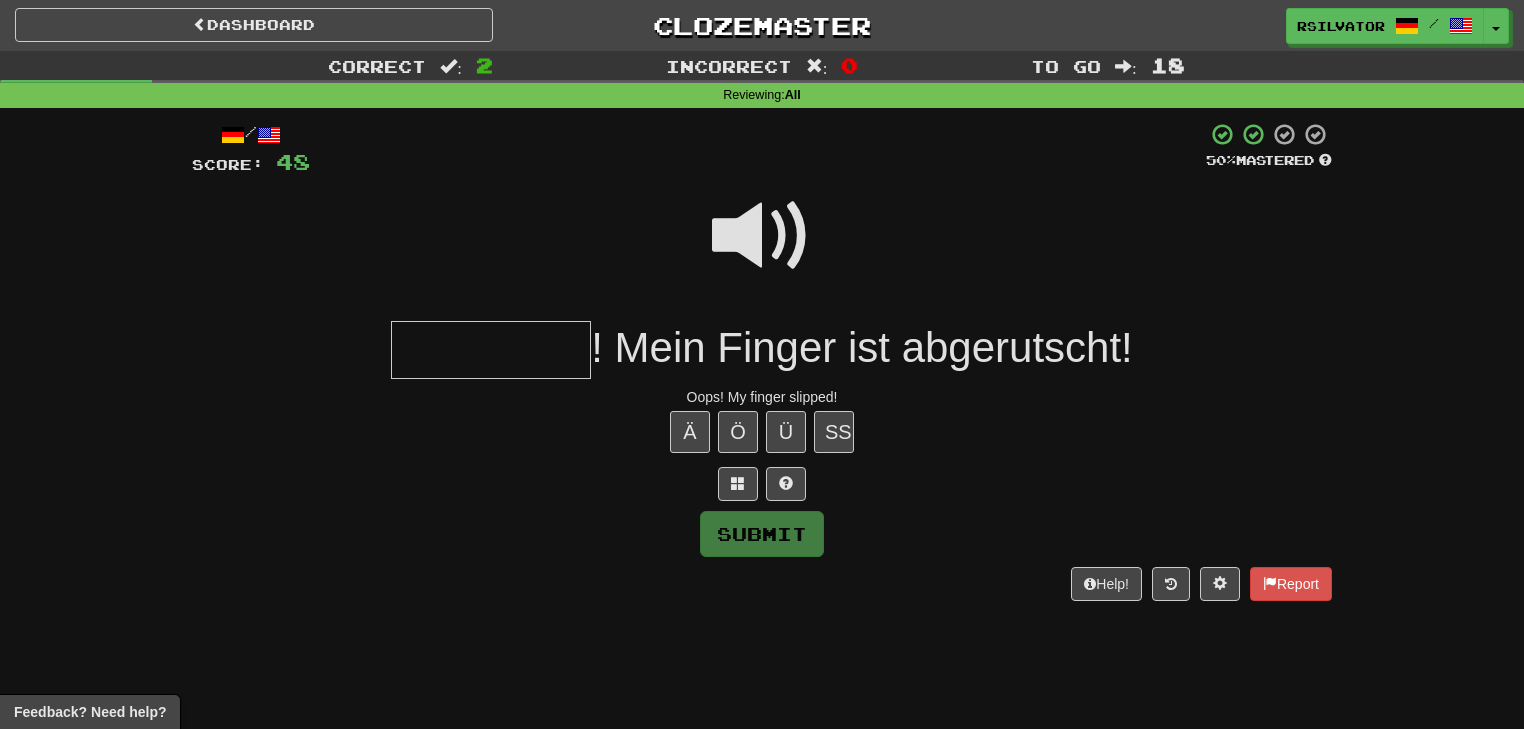 type on "*" 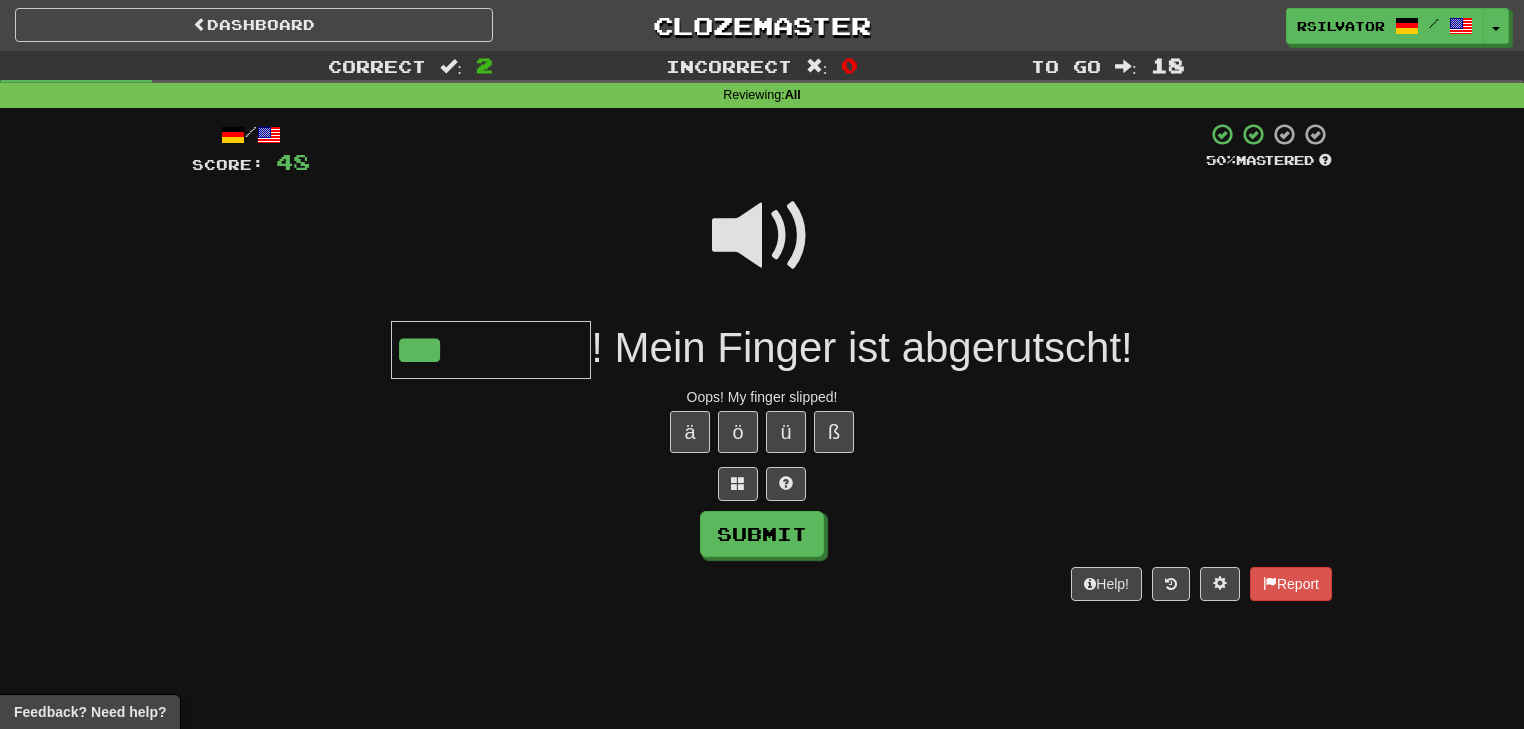 type on "***" 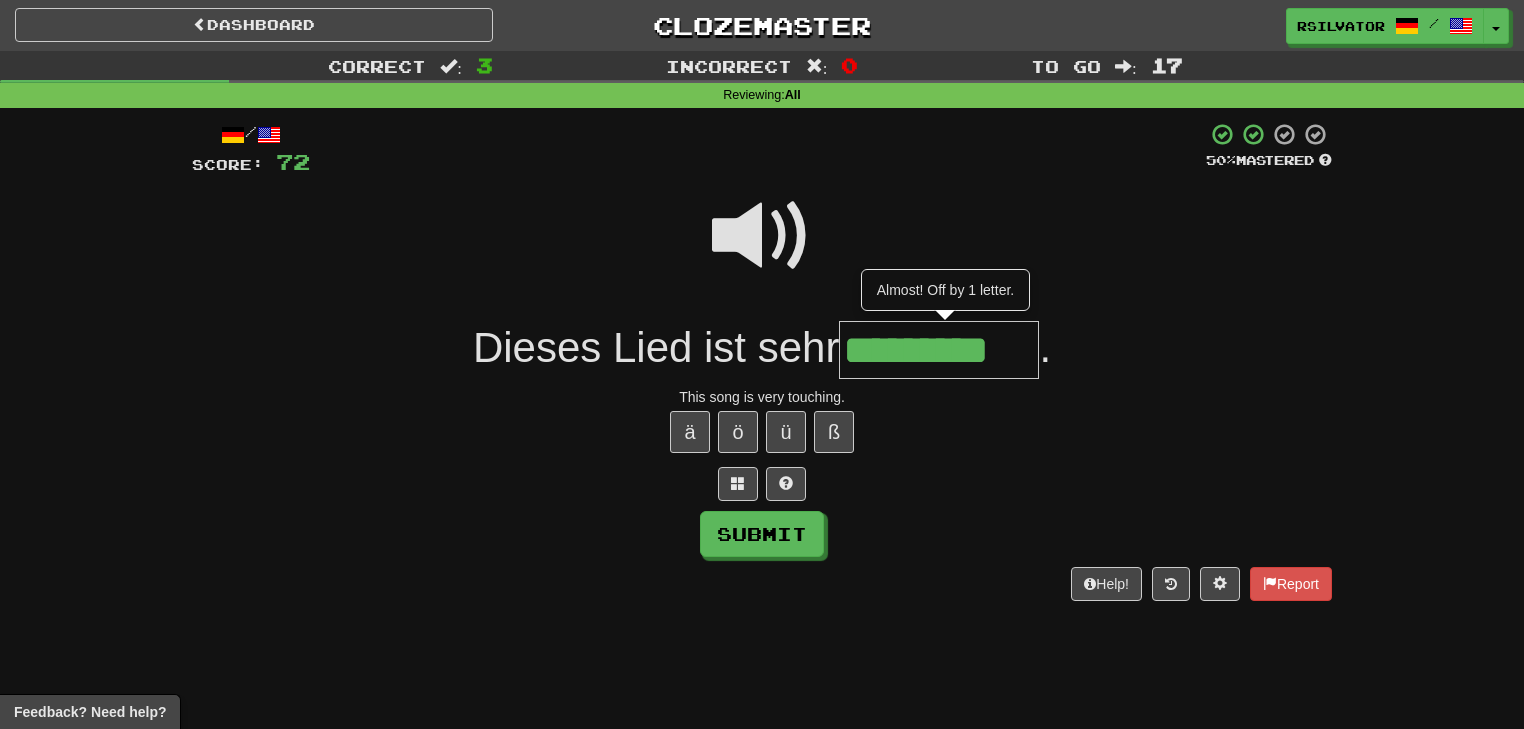 type on "*********" 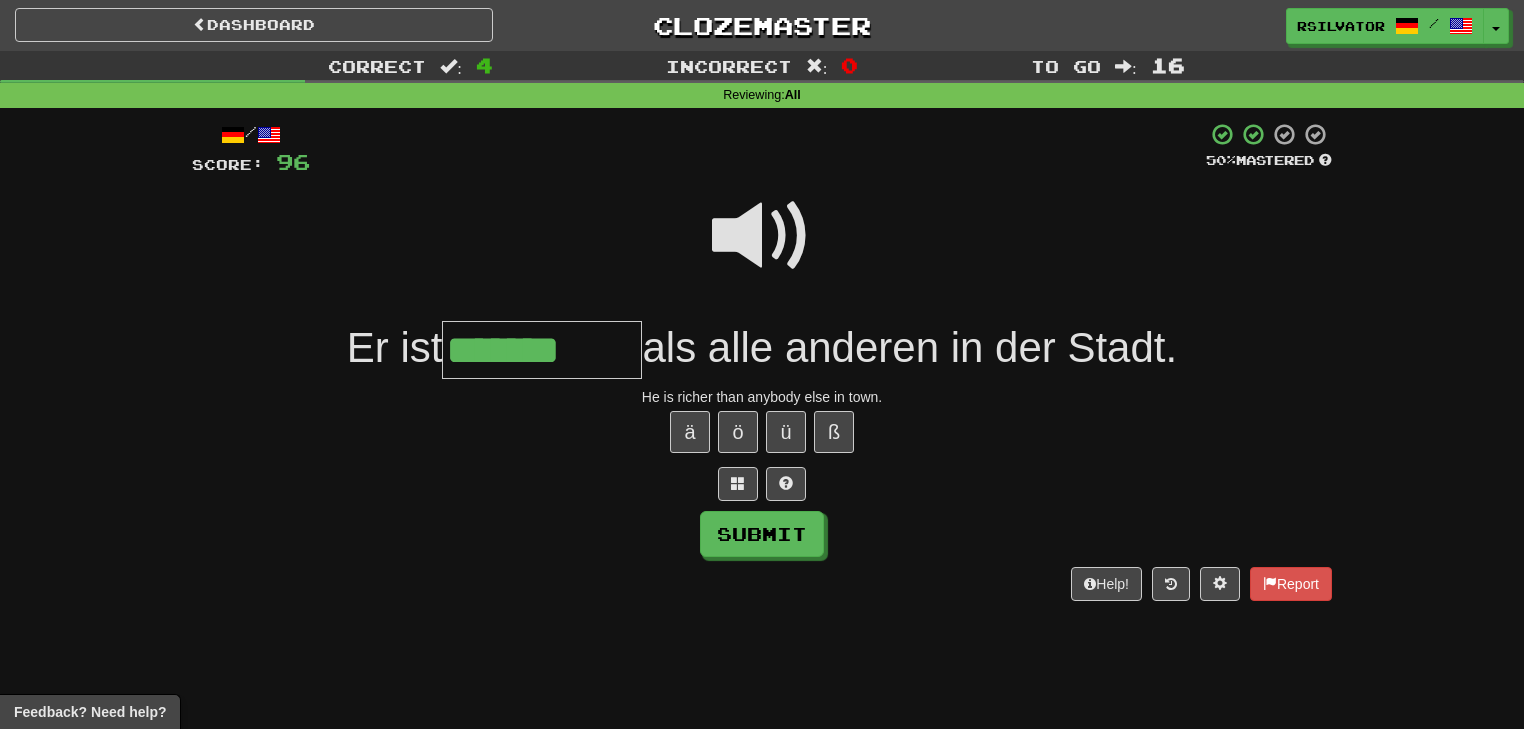 type on "*******" 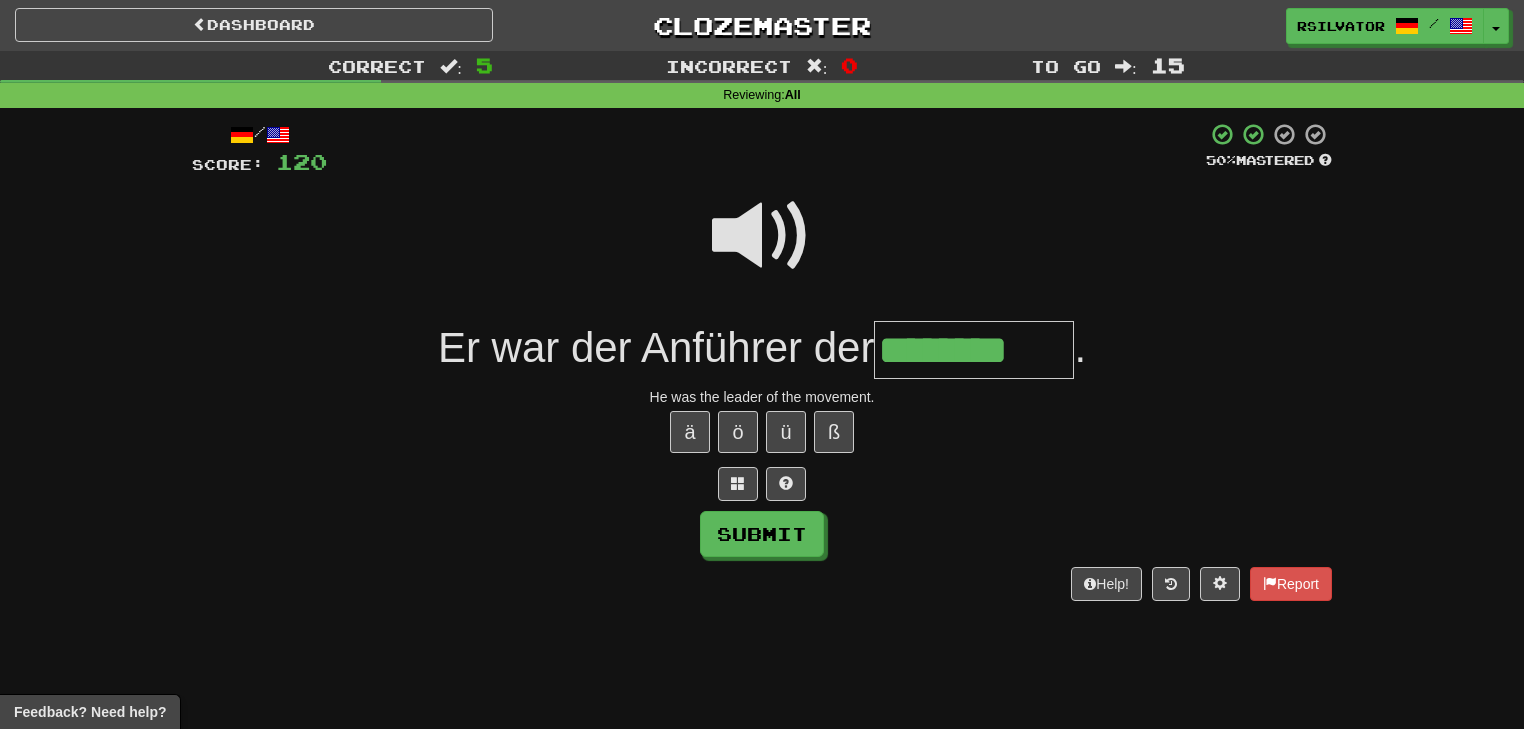 scroll, scrollTop: 0, scrollLeft: 5, axis: horizontal 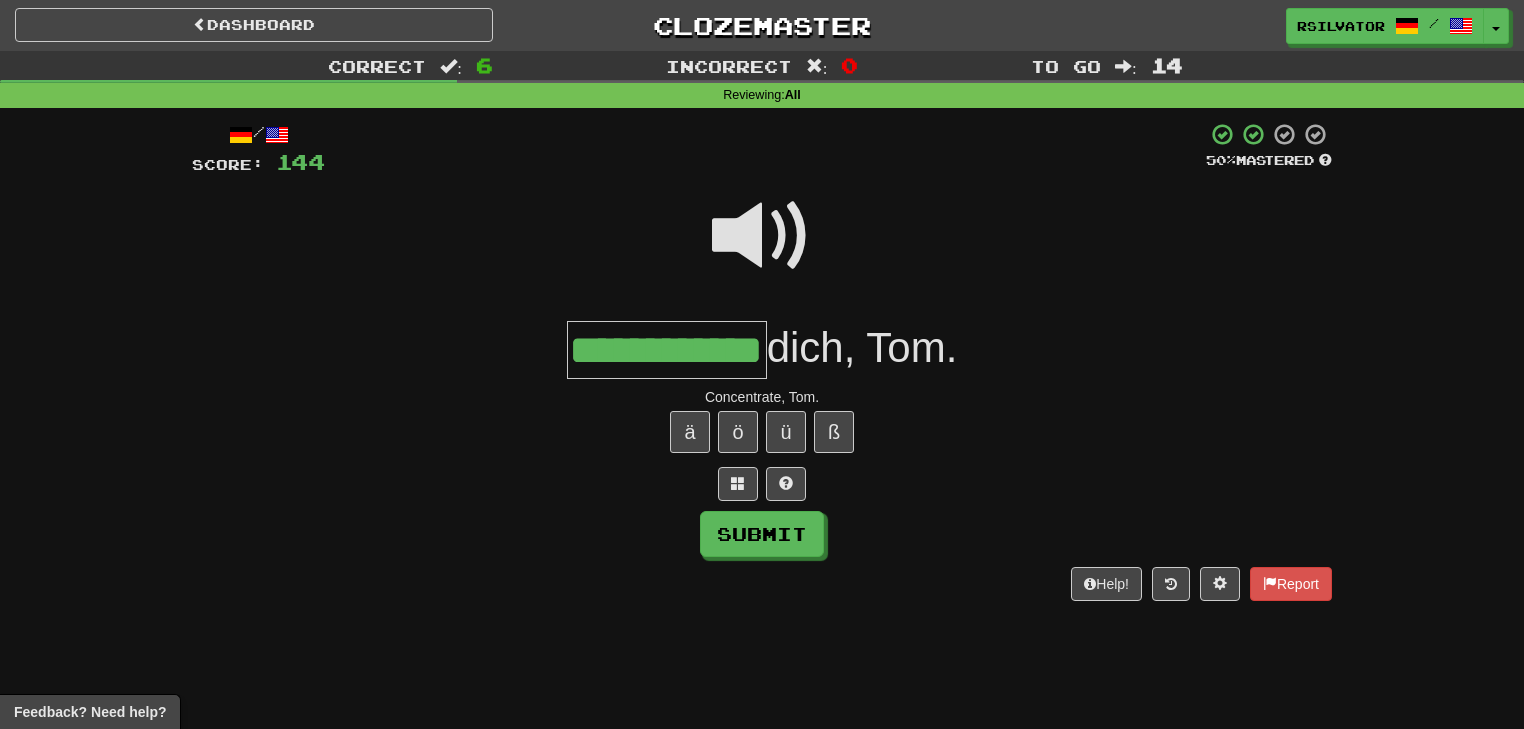type on "**********" 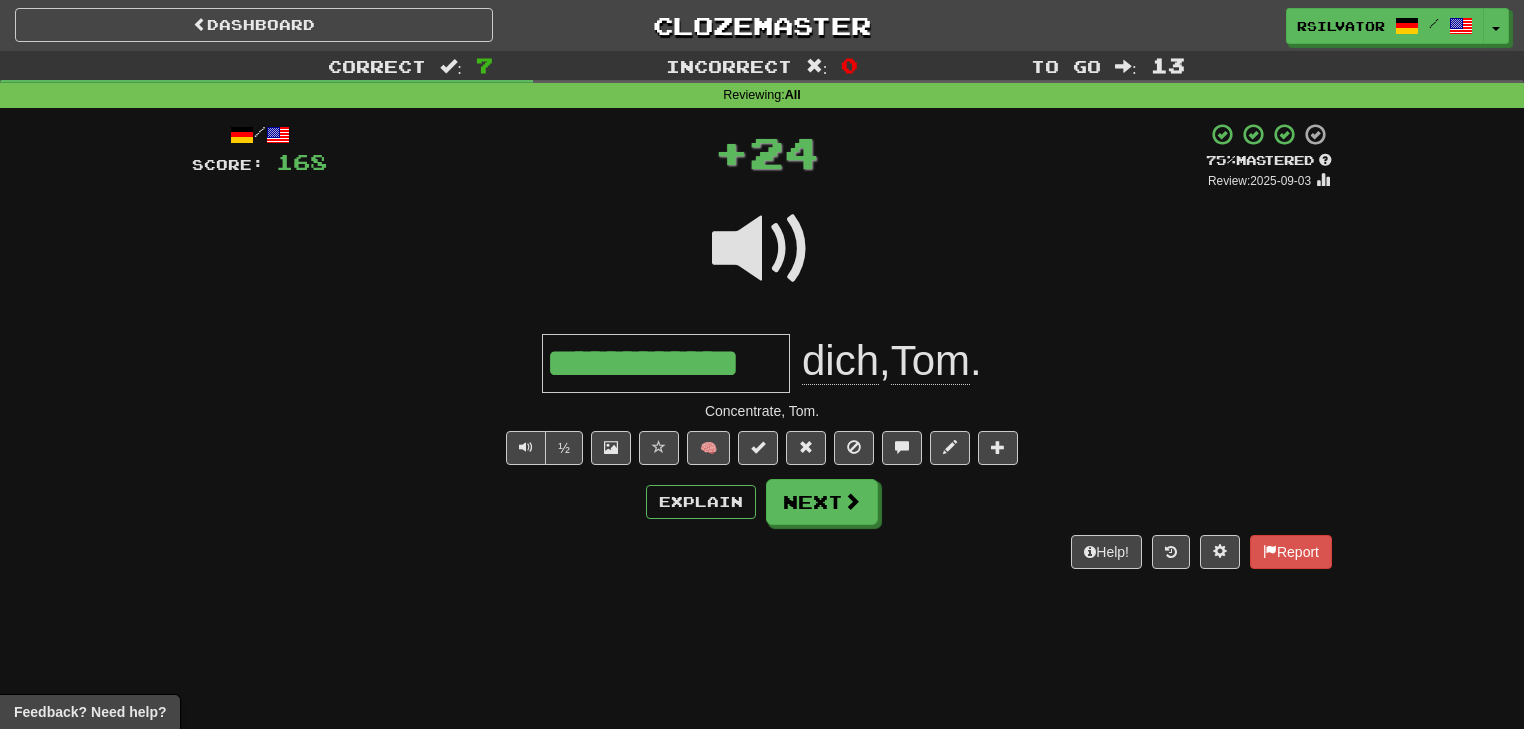 scroll, scrollTop: 0, scrollLeft: 0, axis: both 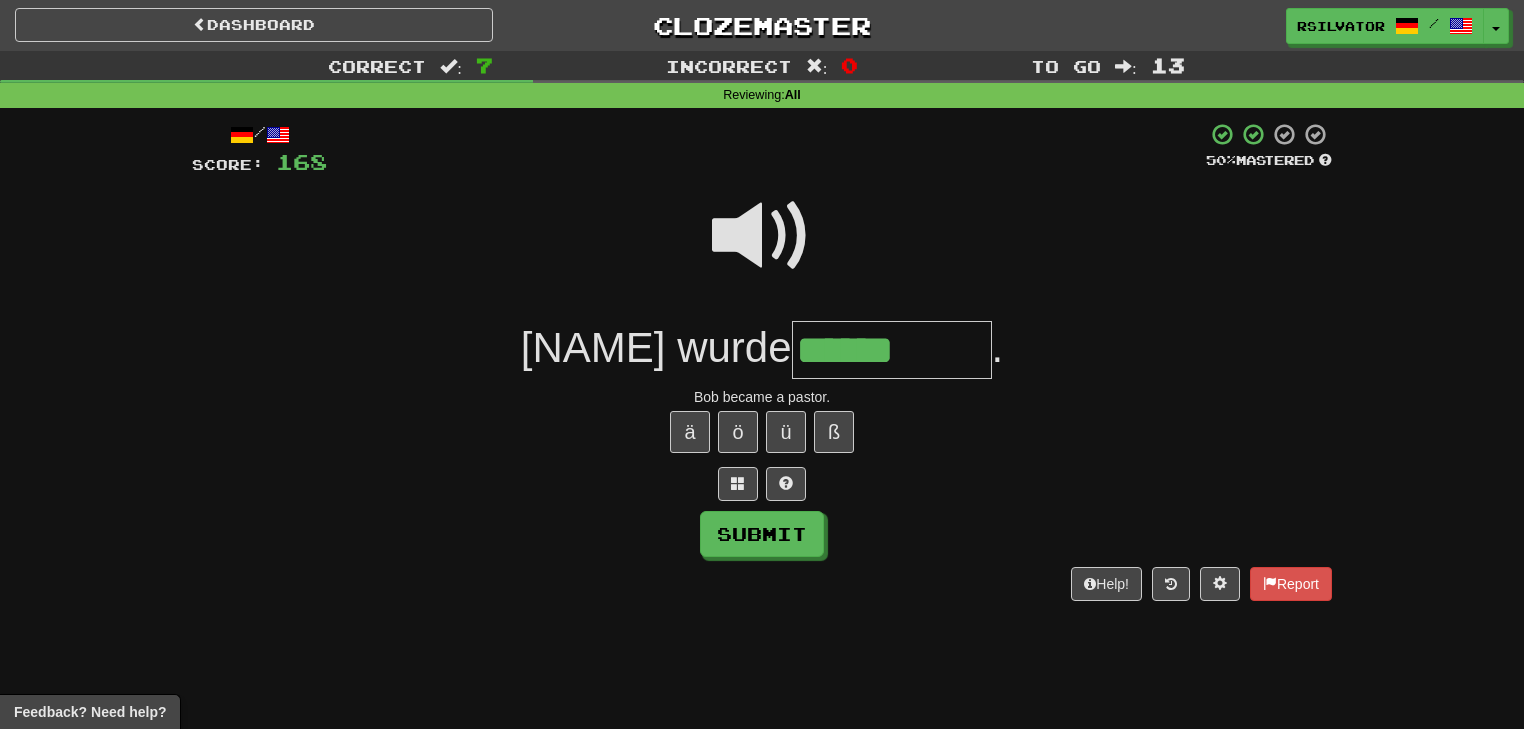 type on "******" 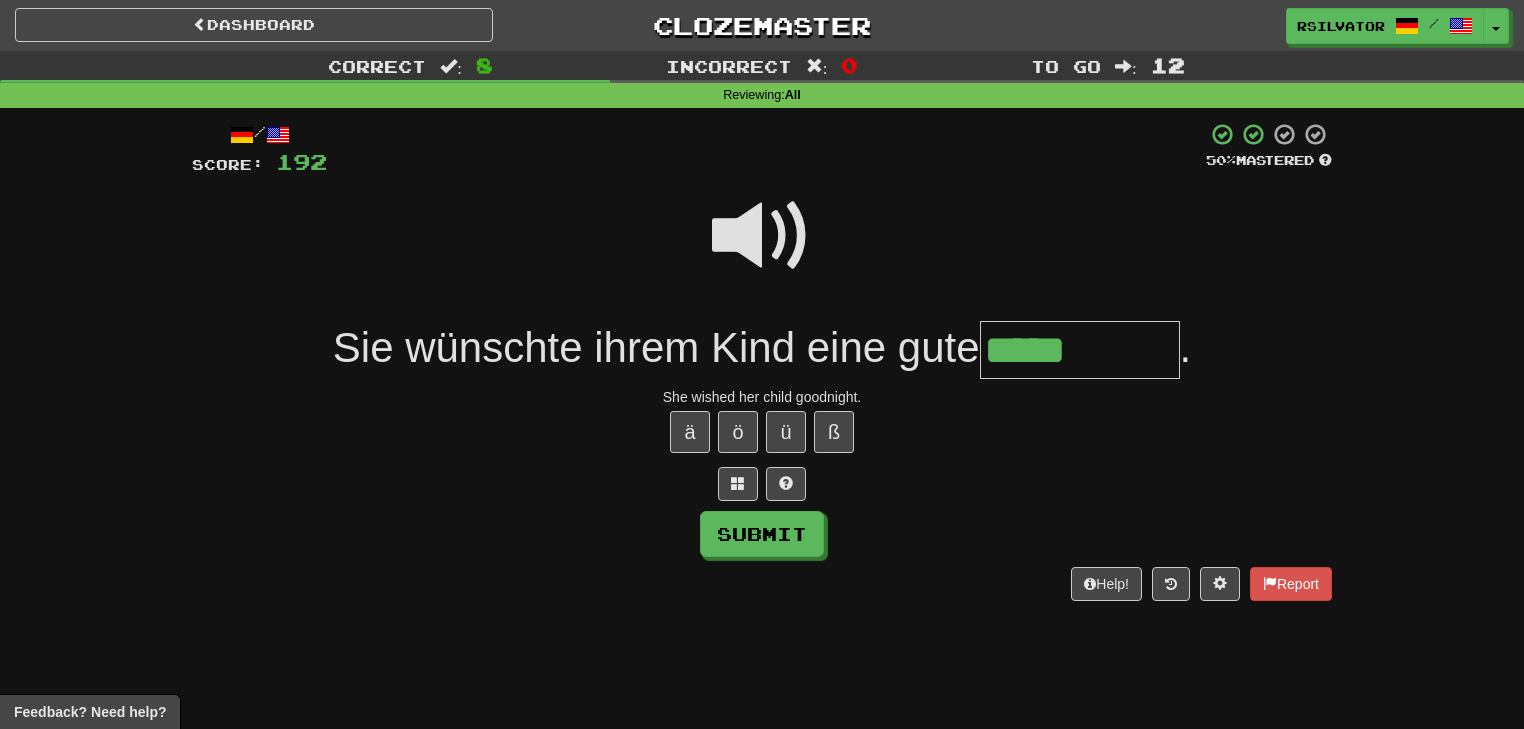 type on "*****" 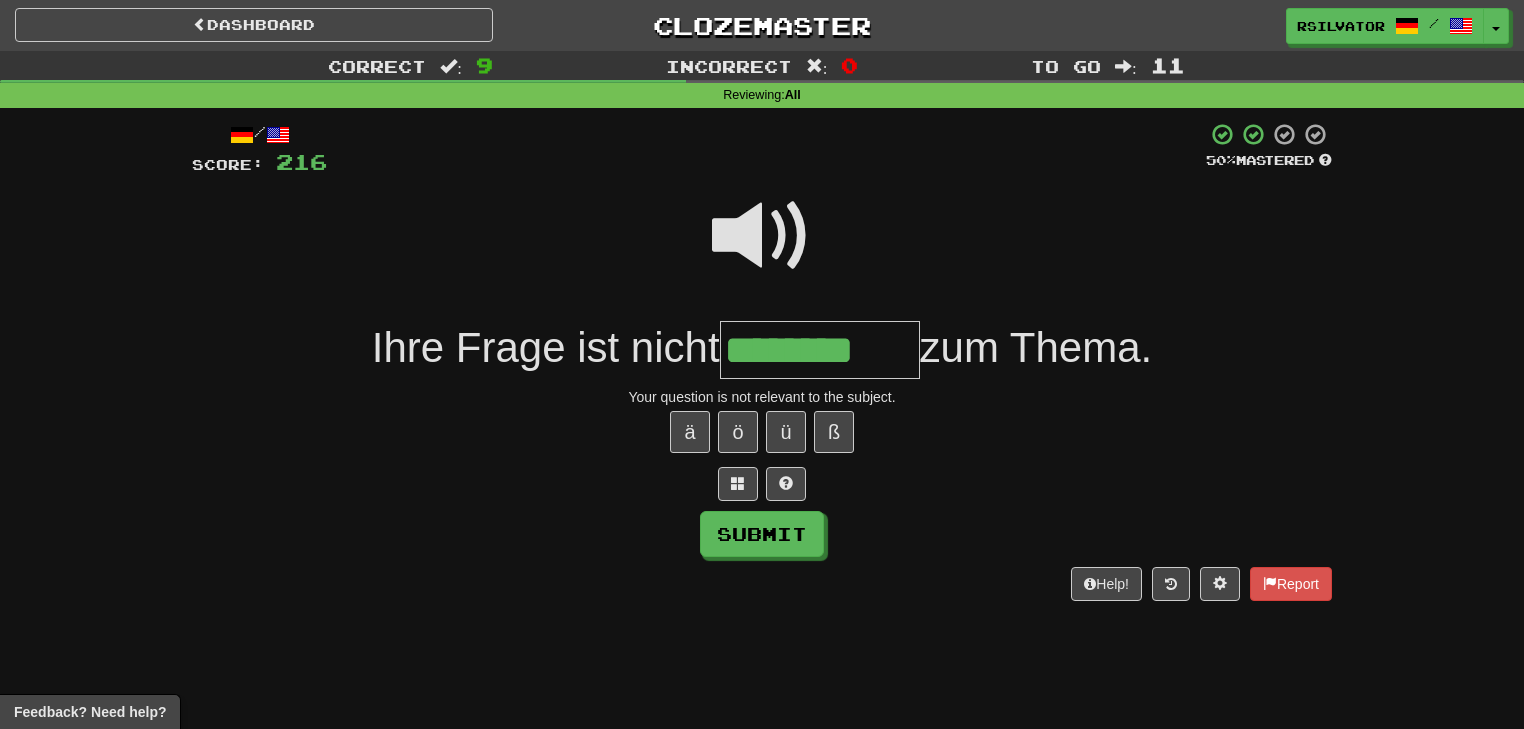 type on "********" 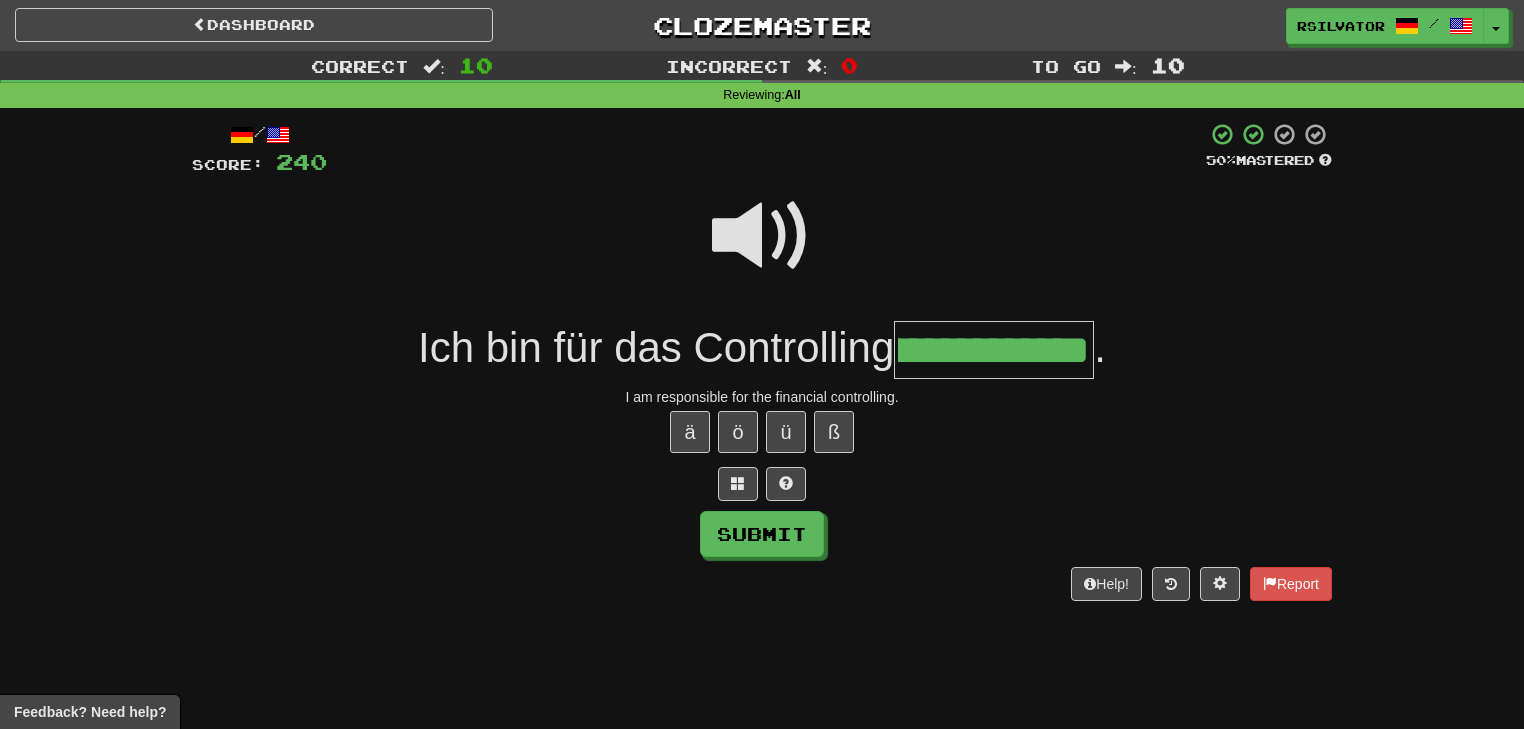 scroll, scrollTop: 0, scrollLeft: 66, axis: horizontal 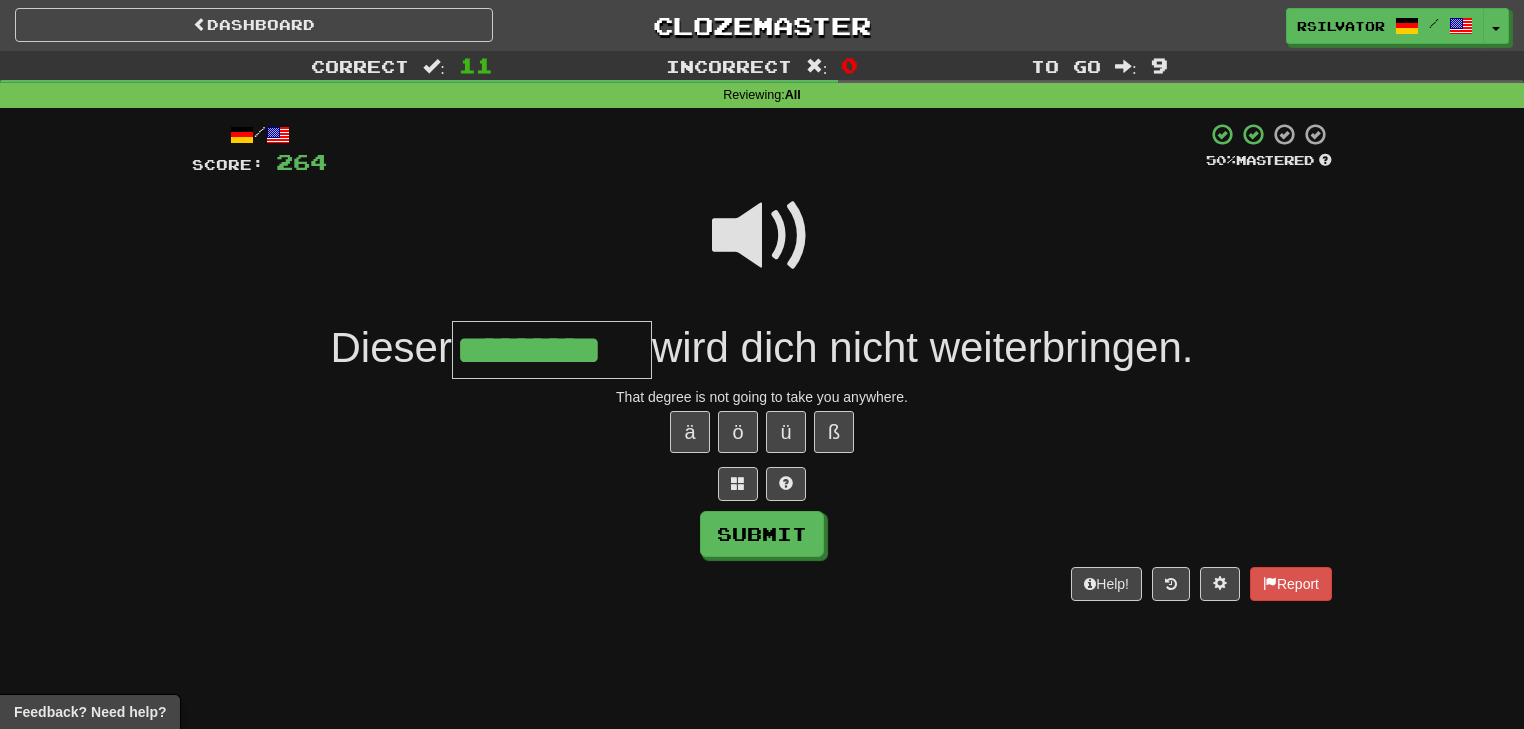 type on "*********" 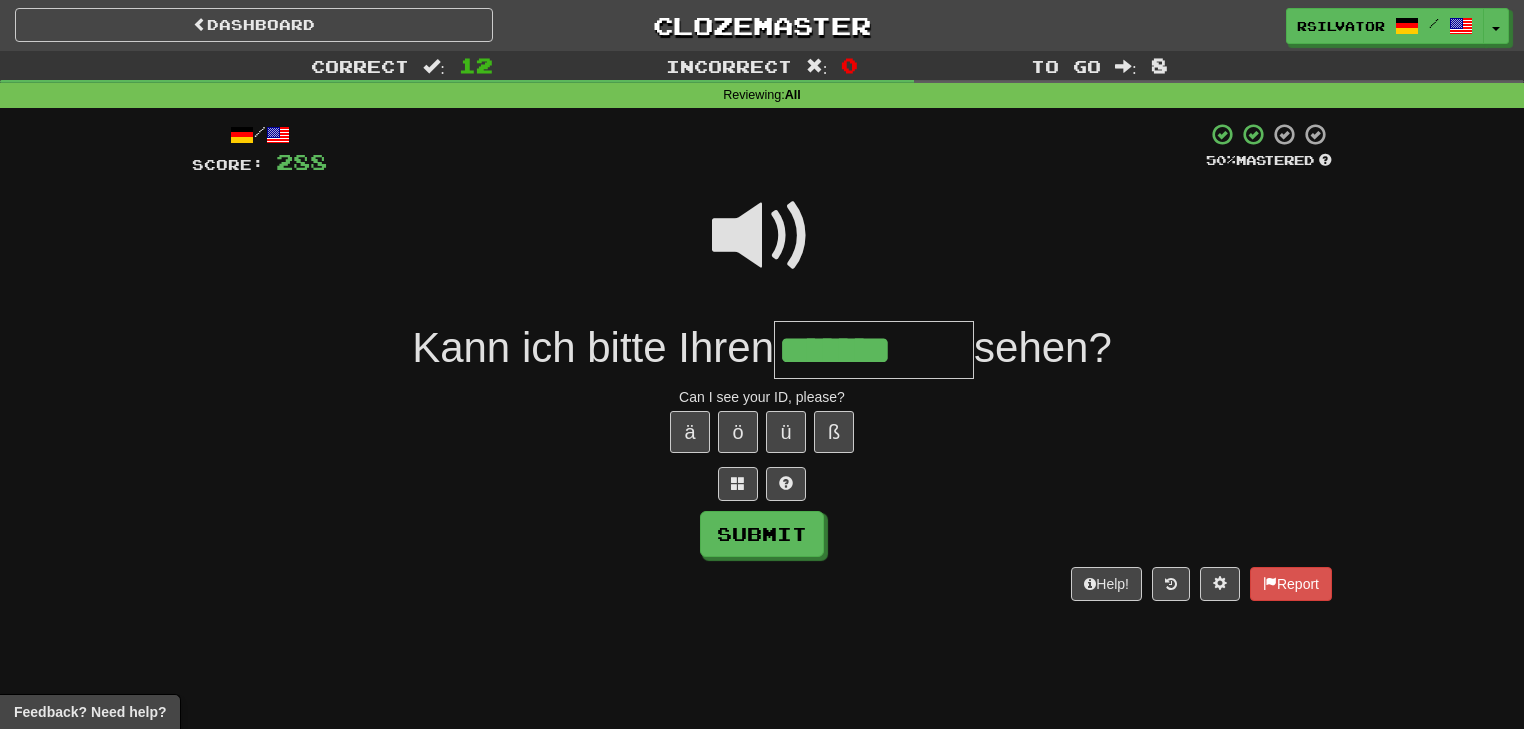 type on "*******" 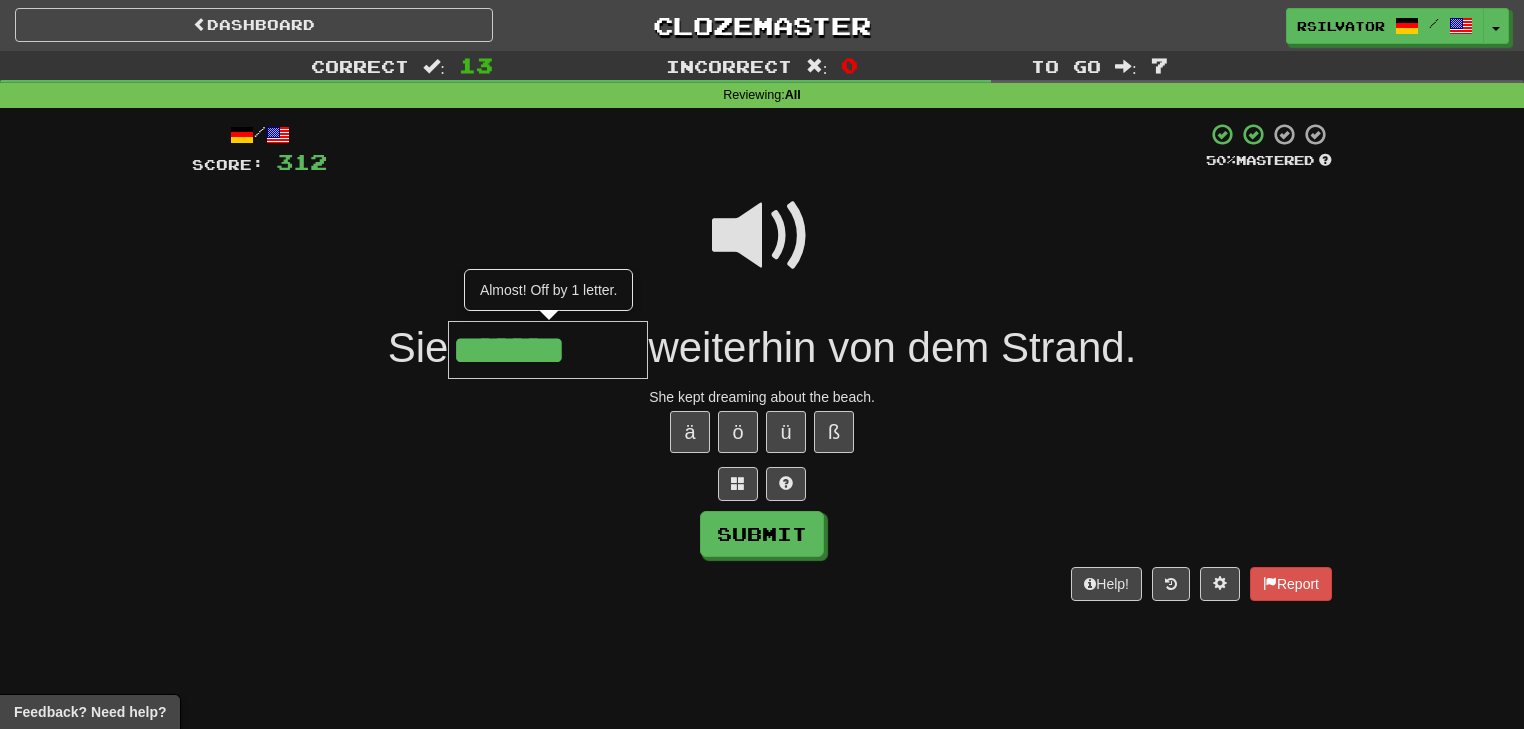 type on "*******" 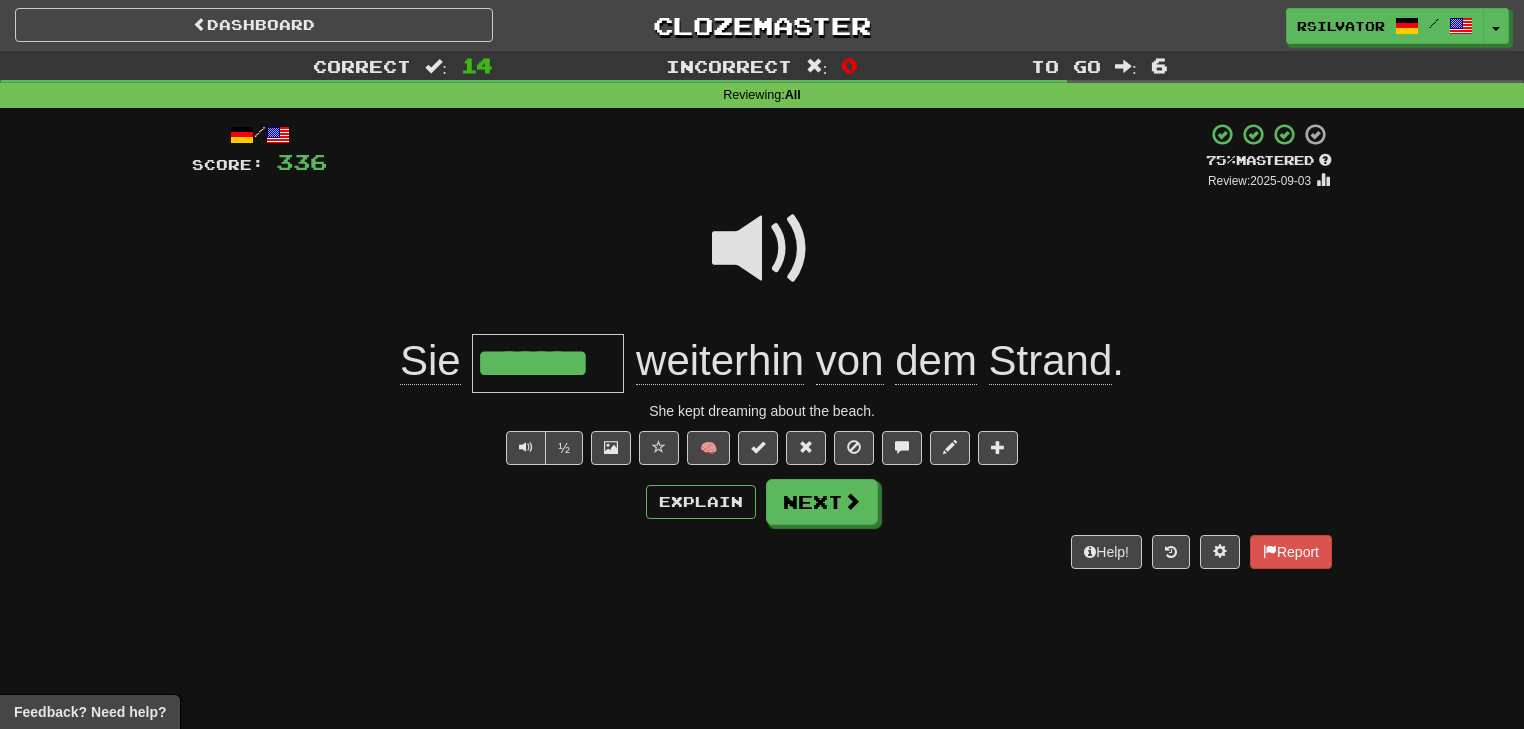 click on "Explain Next" at bounding box center [762, 502] 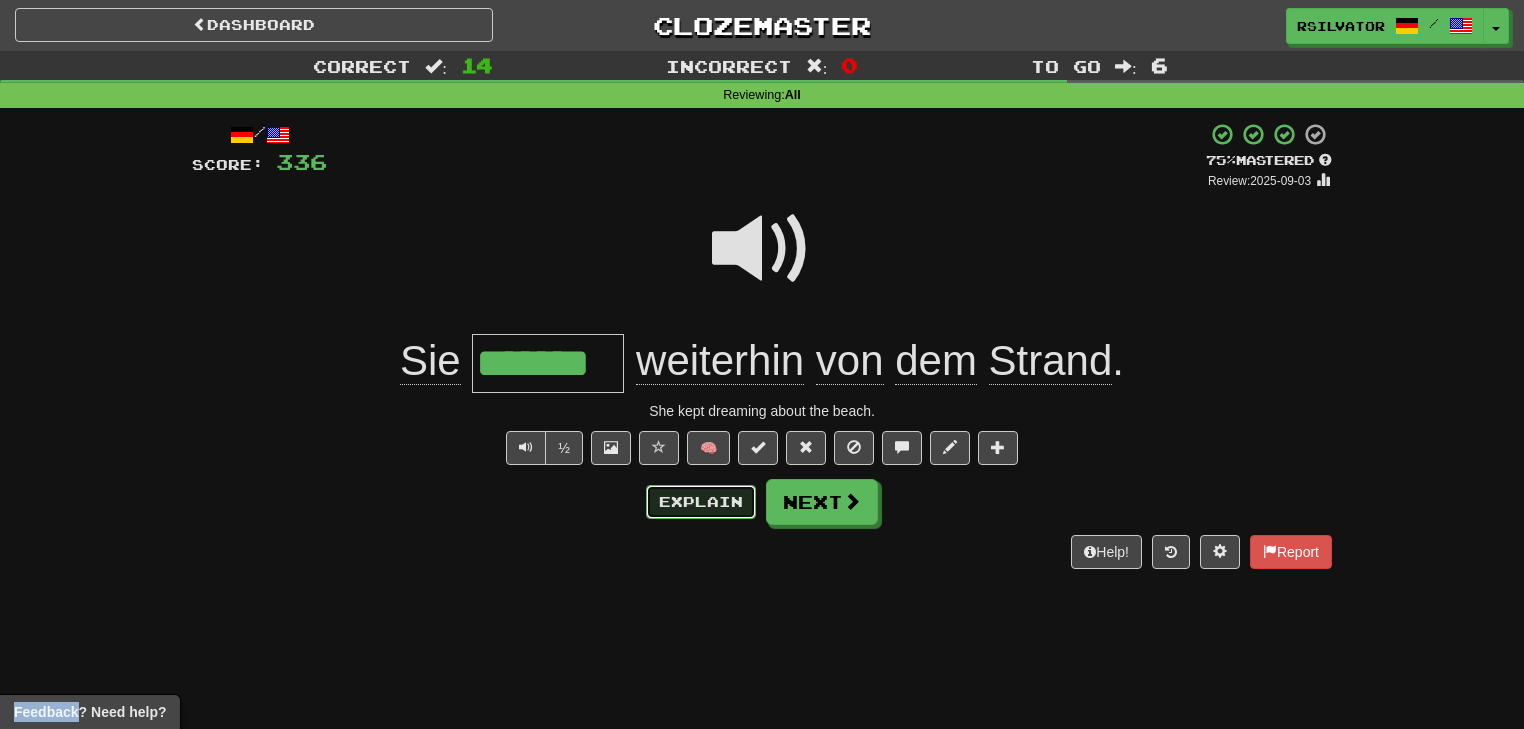 click on "Explain" at bounding box center [701, 502] 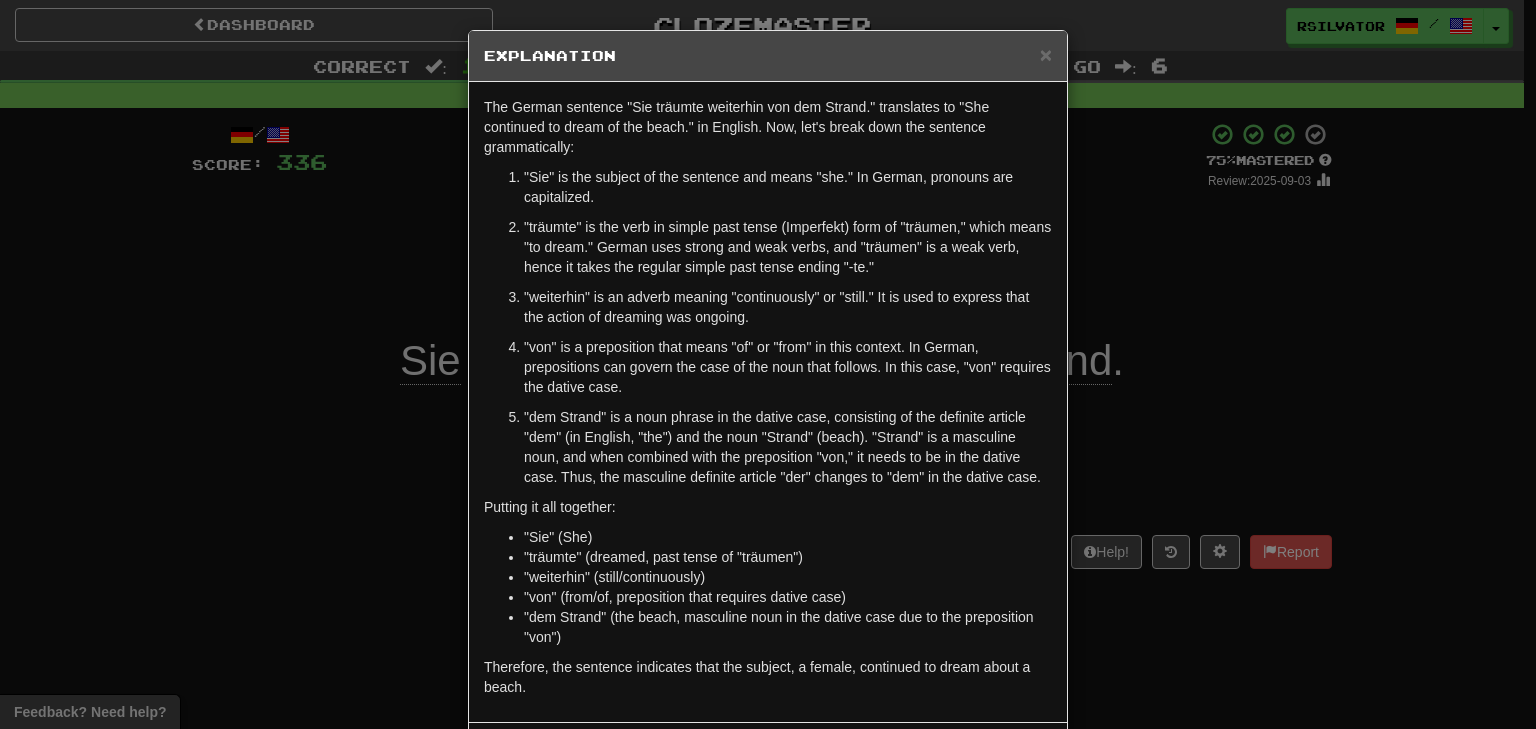 click on "× Explanation The German sentence "Sie träumte weiterhin von dem Strand." translates to "She continued to dream of the beach." in English. Now, let's break down the sentence grammatically:
"Sie" is the subject of the sentence and means "she." In German, pronouns are capitalized.
"träumte" is the verb in simple past tense (Imperfekt) form of "träumen," which means "to dream." German uses strong and weak verbs, and "träumen" is a weak verb, hence it takes the regular simple past tense ending "-te."
"weiterhin" is an adverb meaning "continuously" or "still." It is used to express that the action of dreaming was ongoing.
"von" is a preposition that means "of" or "from" in this context. In German, prepositions can govern the case of the noun that follows. In this case, "von" requires the dative case.
Putting it all together:
"Sie" (She)
"träumte" (dreamed, past tense of "träumen")
"weiterhin" (still/continuously)
Let us know ! Close" at bounding box center (768, 364) 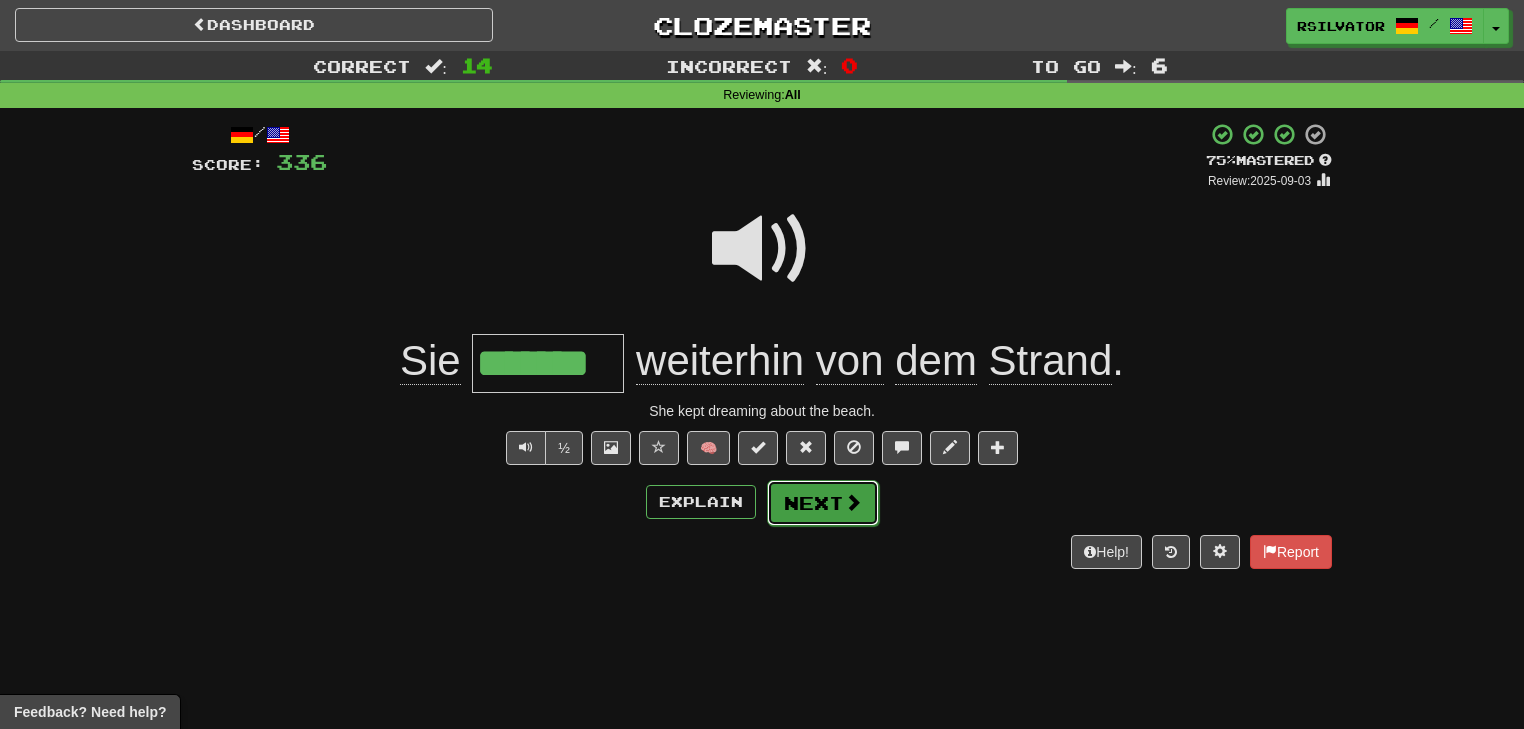 click at bounding box center (853, 502) 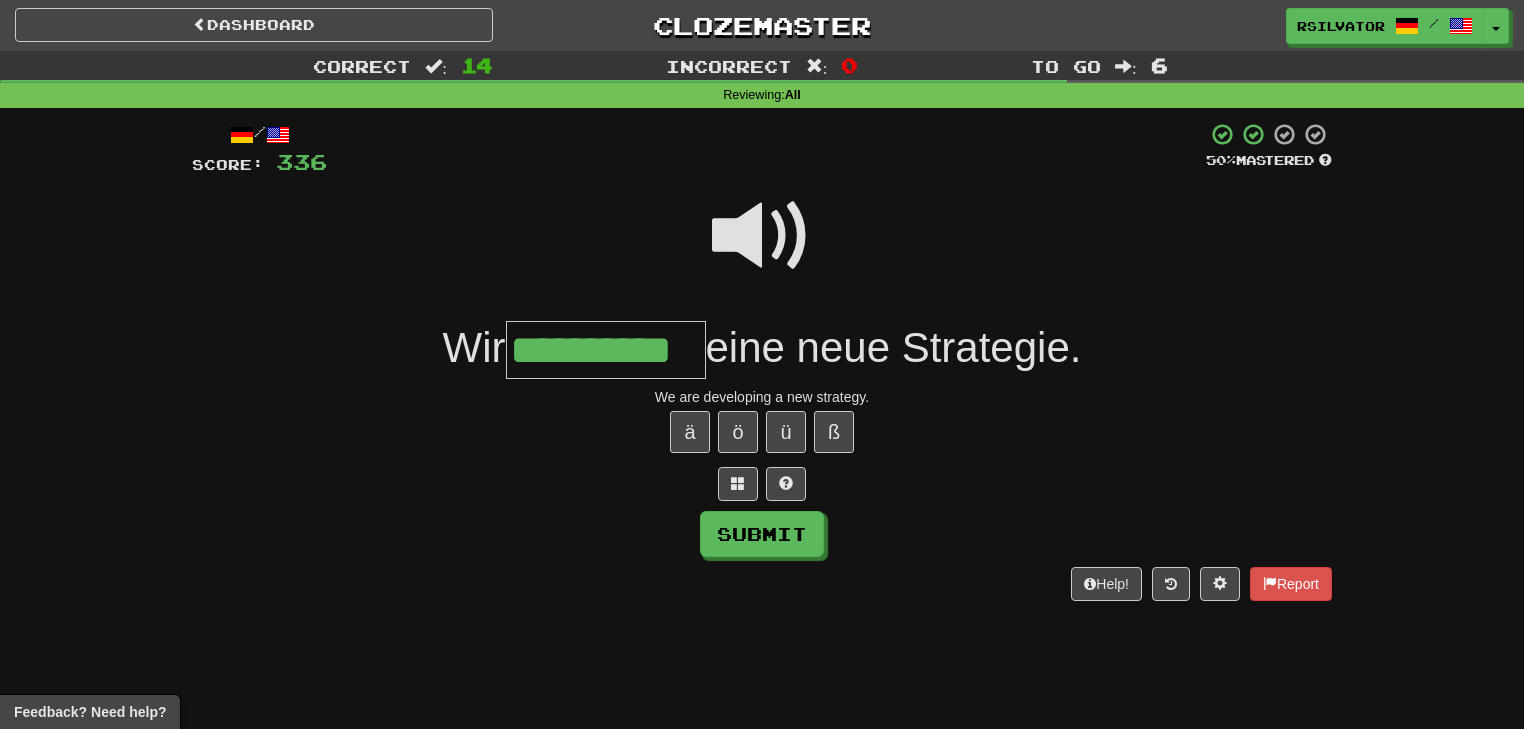 scroll, scrollTop: 0, scrollLeft: 3, axis: horizontal 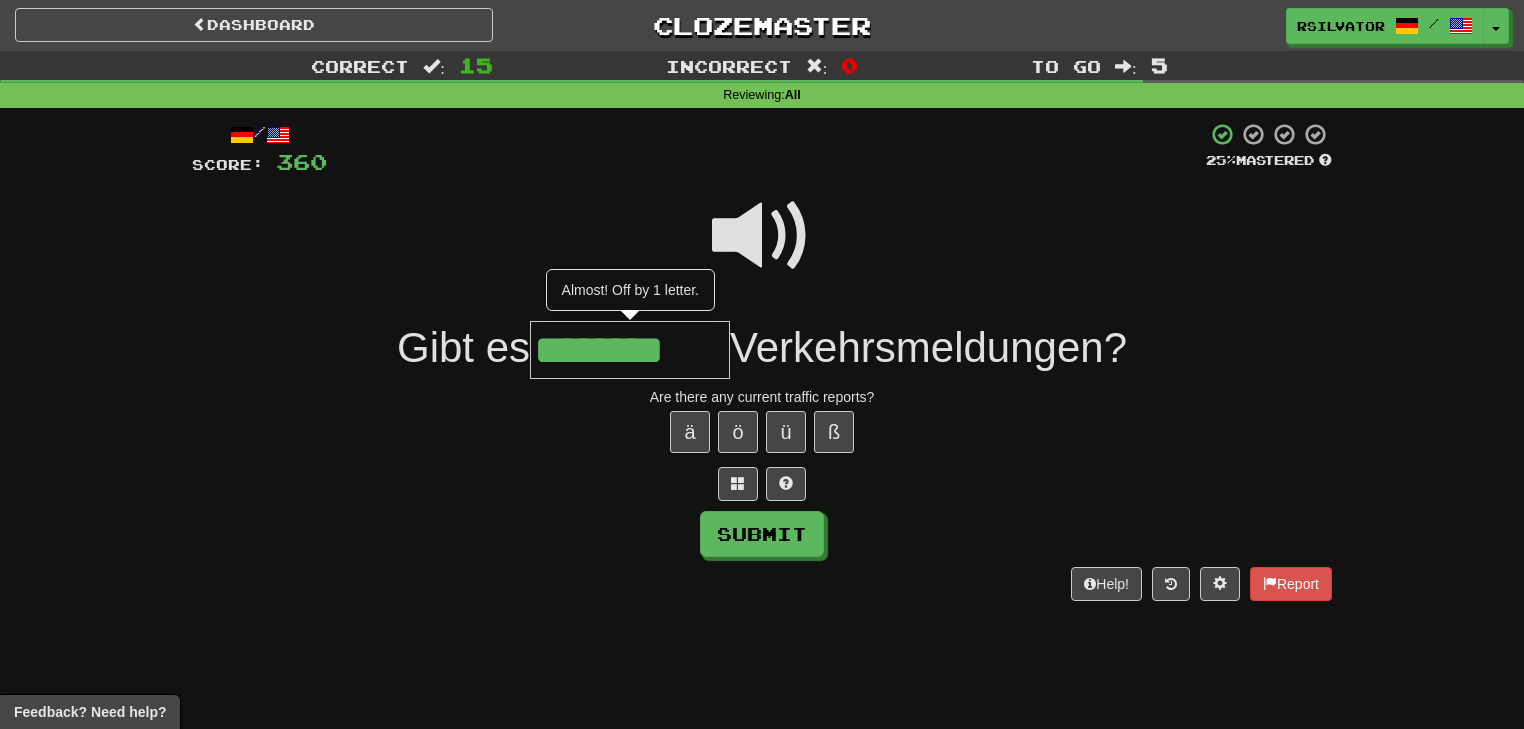 type on "********" 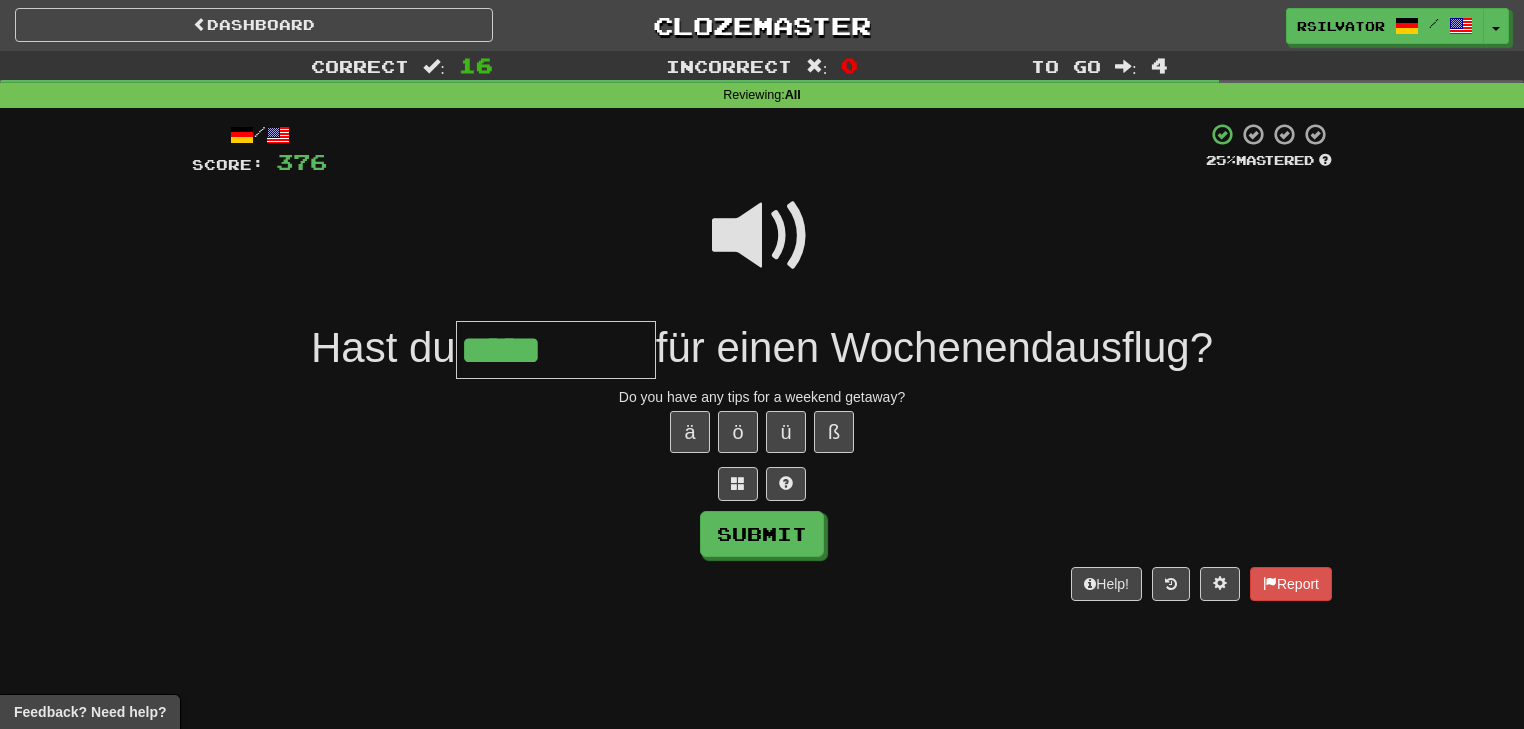 type on "*****" 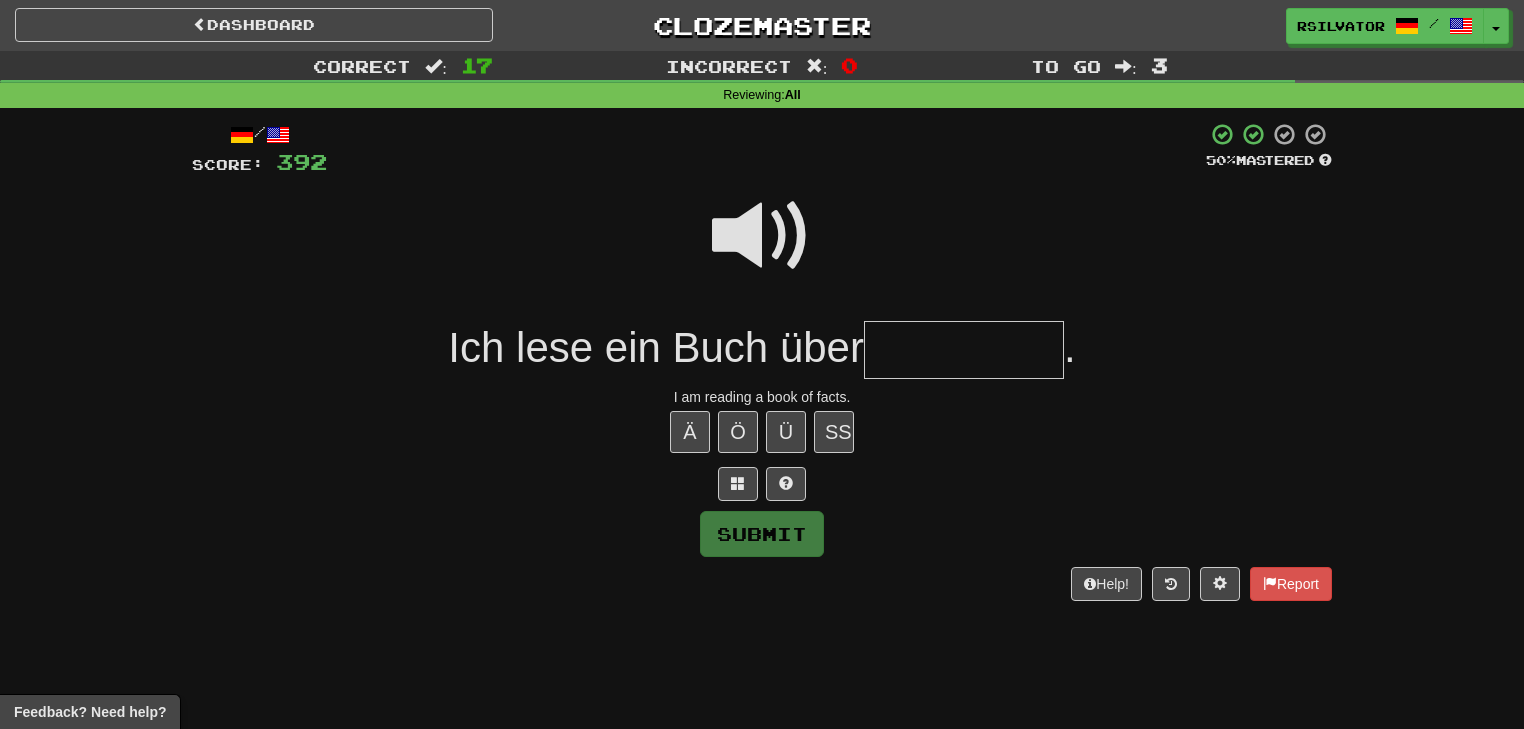 type on "*" 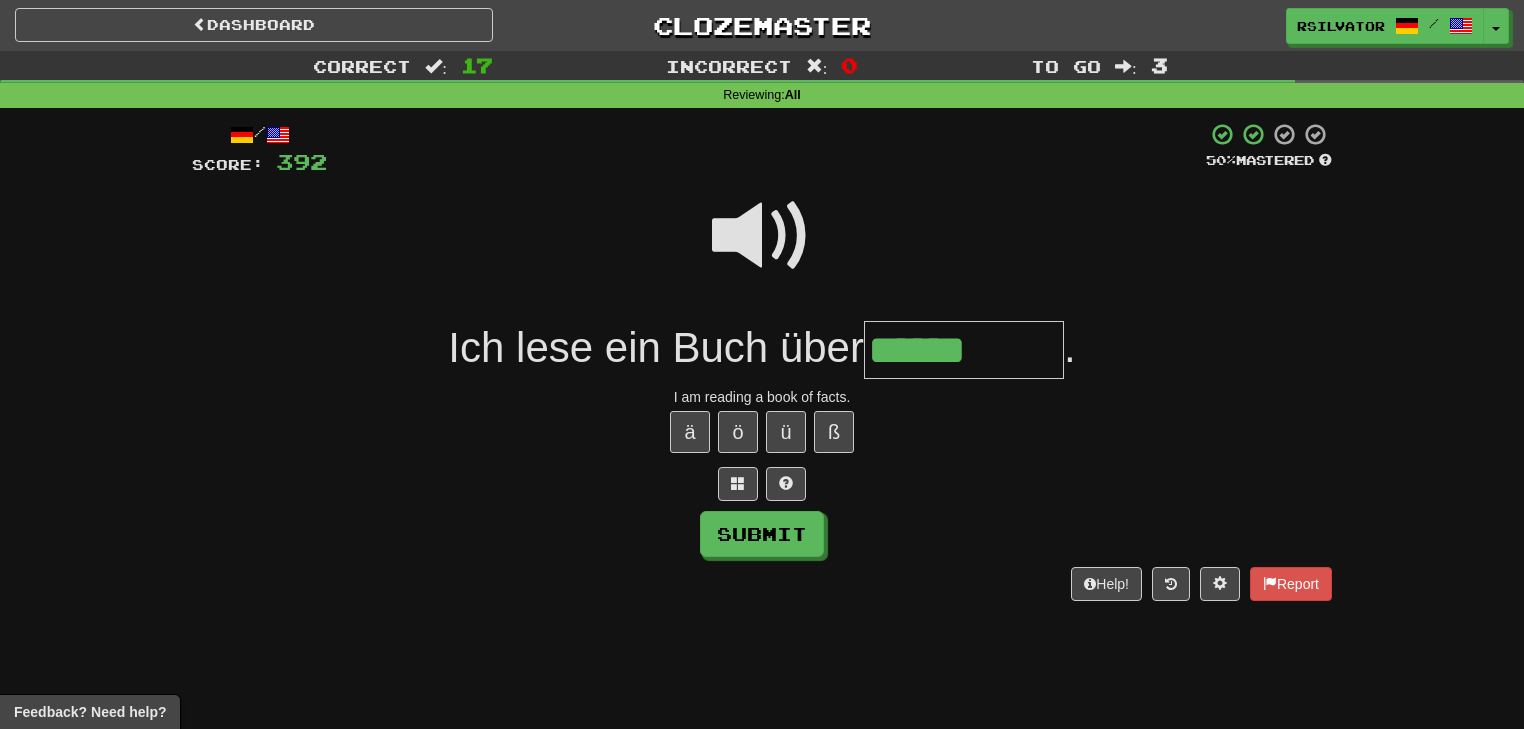 type on "******" 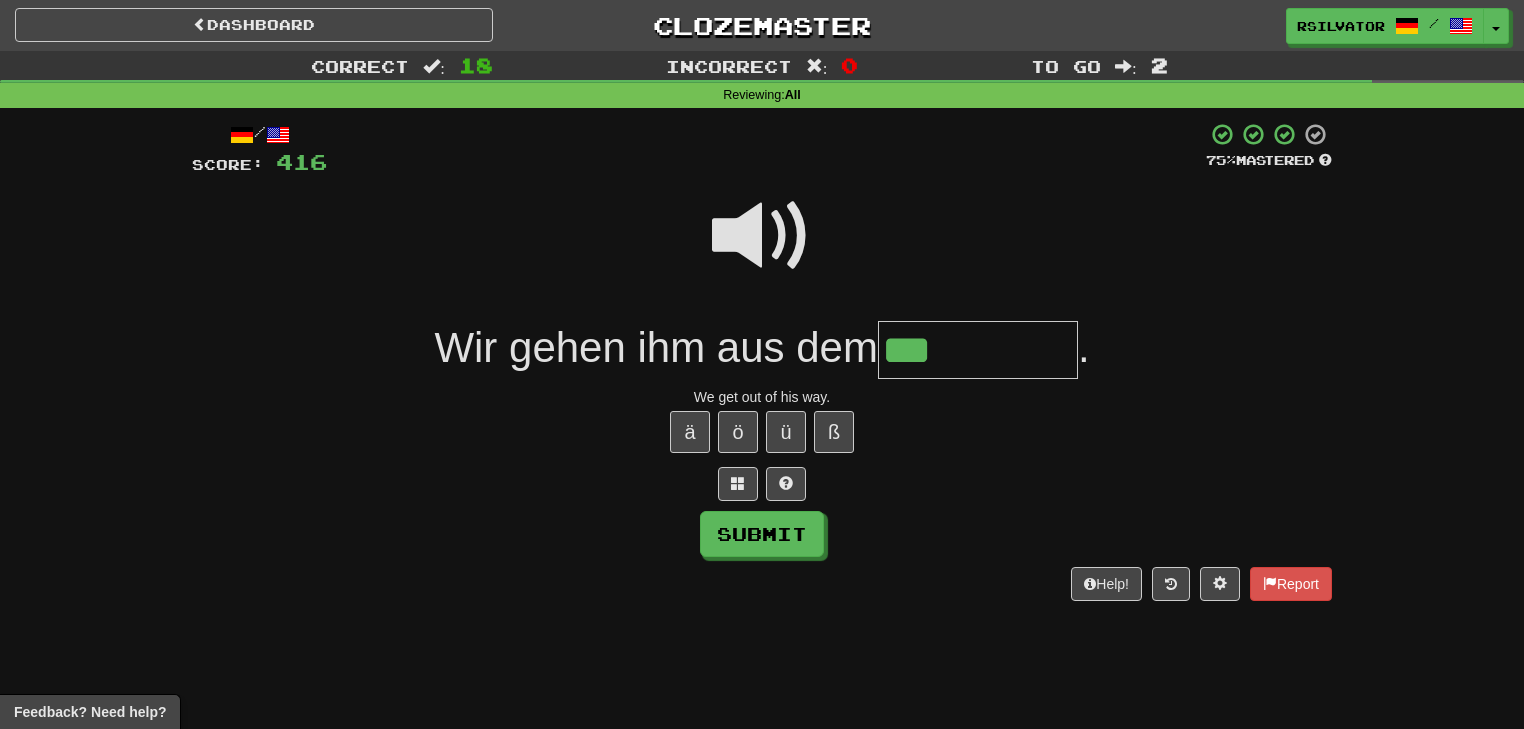 type on "***" 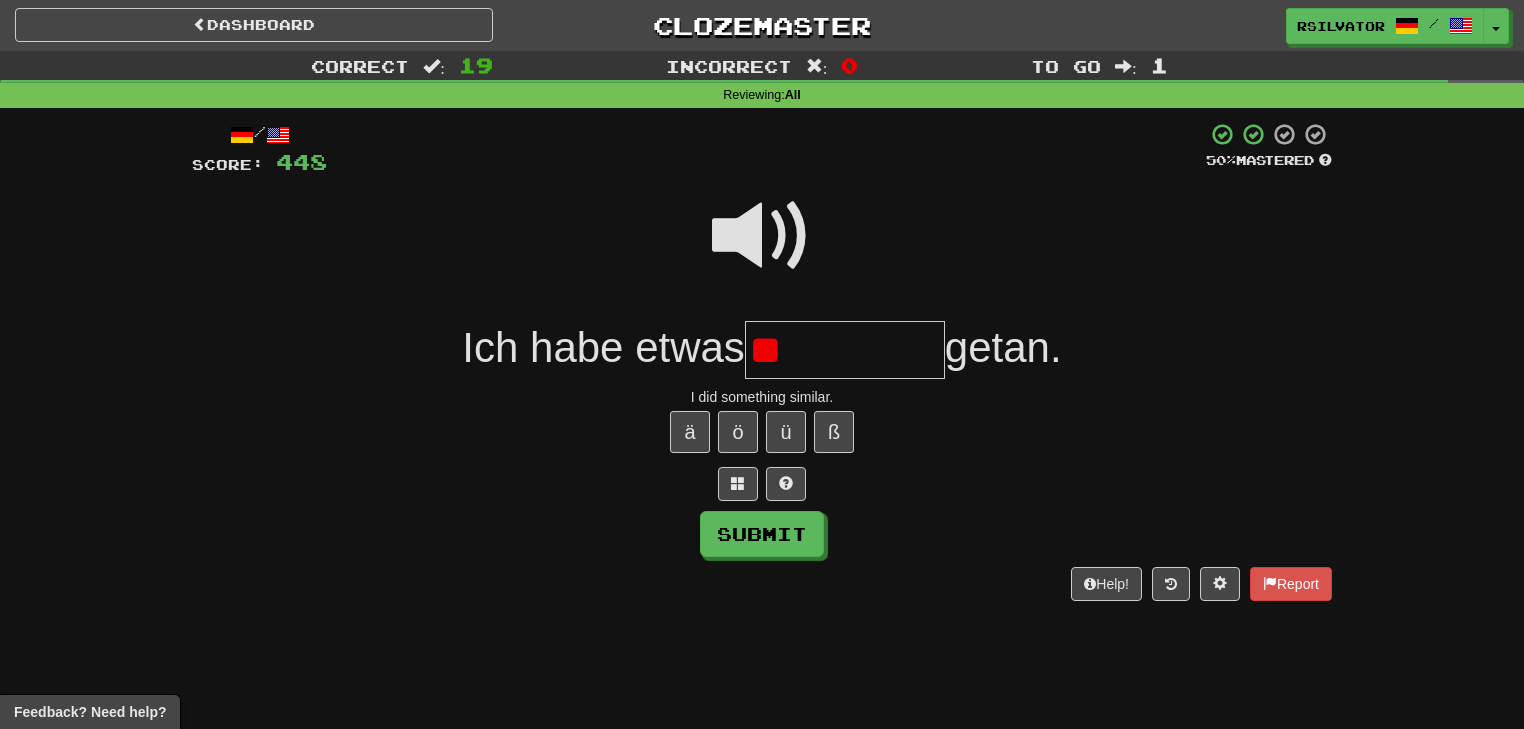 type on "*" 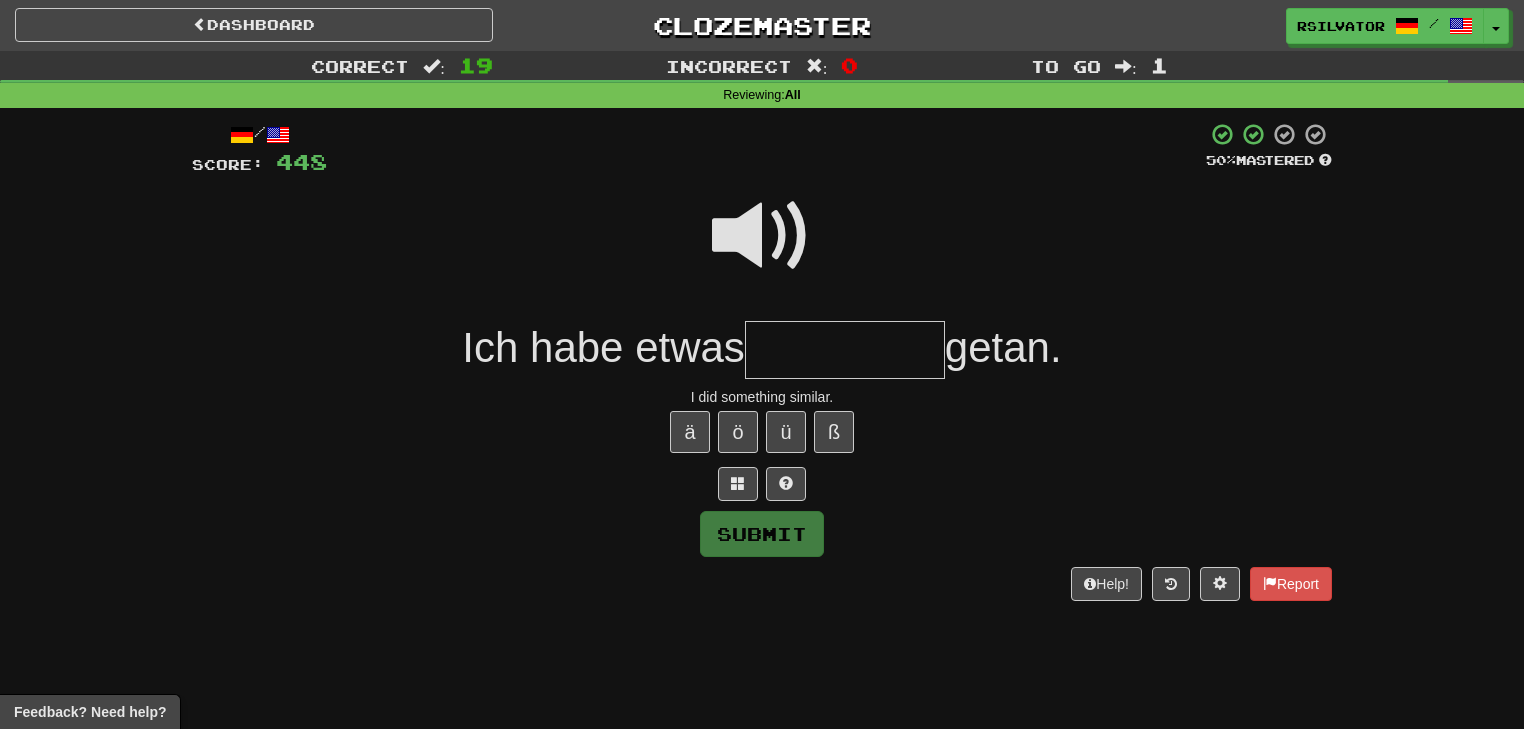 type on "*" 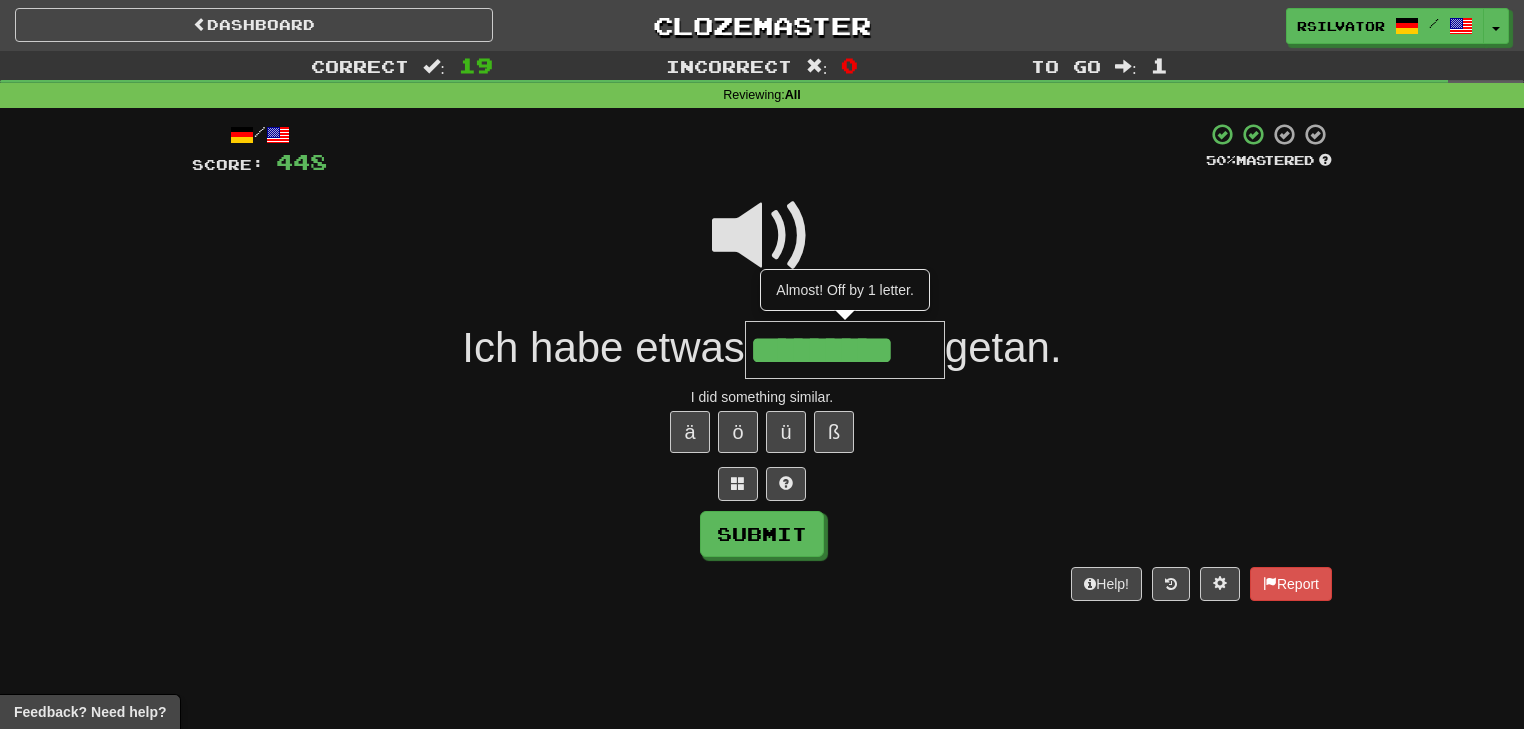type on "*********" 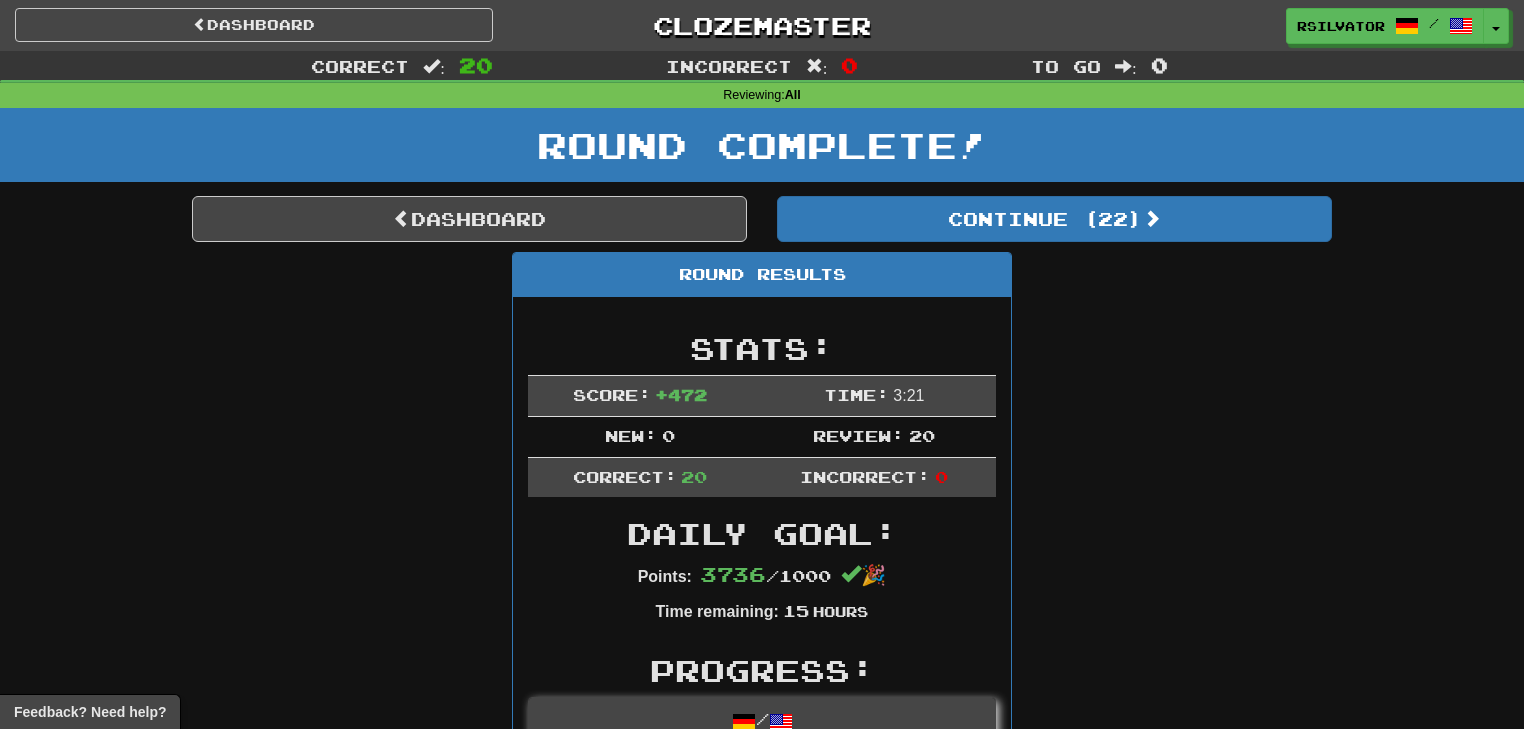 scroll, scrollTop: 240, scrollLeft: 0, axis: vertical 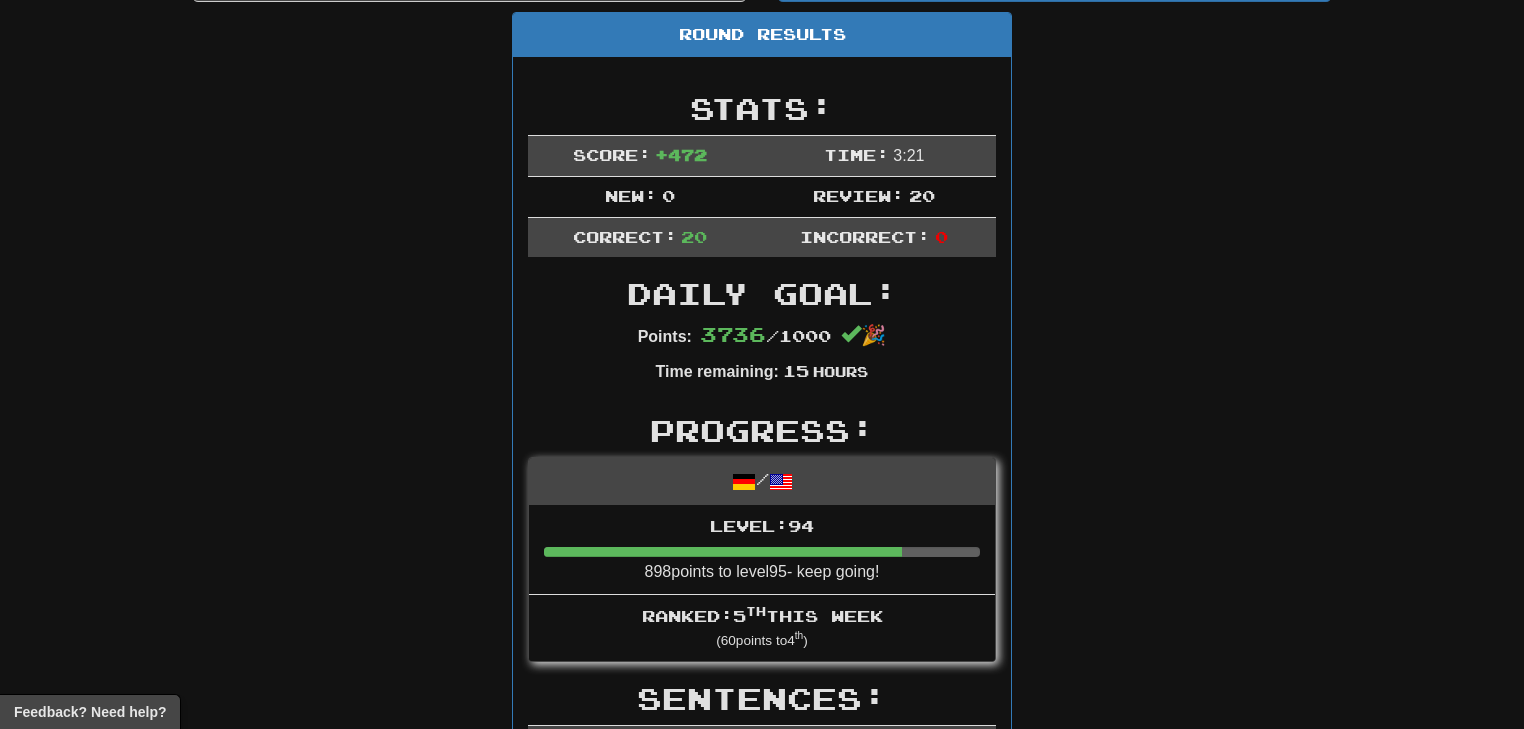 click on "Ranked:  5 th  this week ( 60  points to  4 th )" at bounding box center (762, 628) 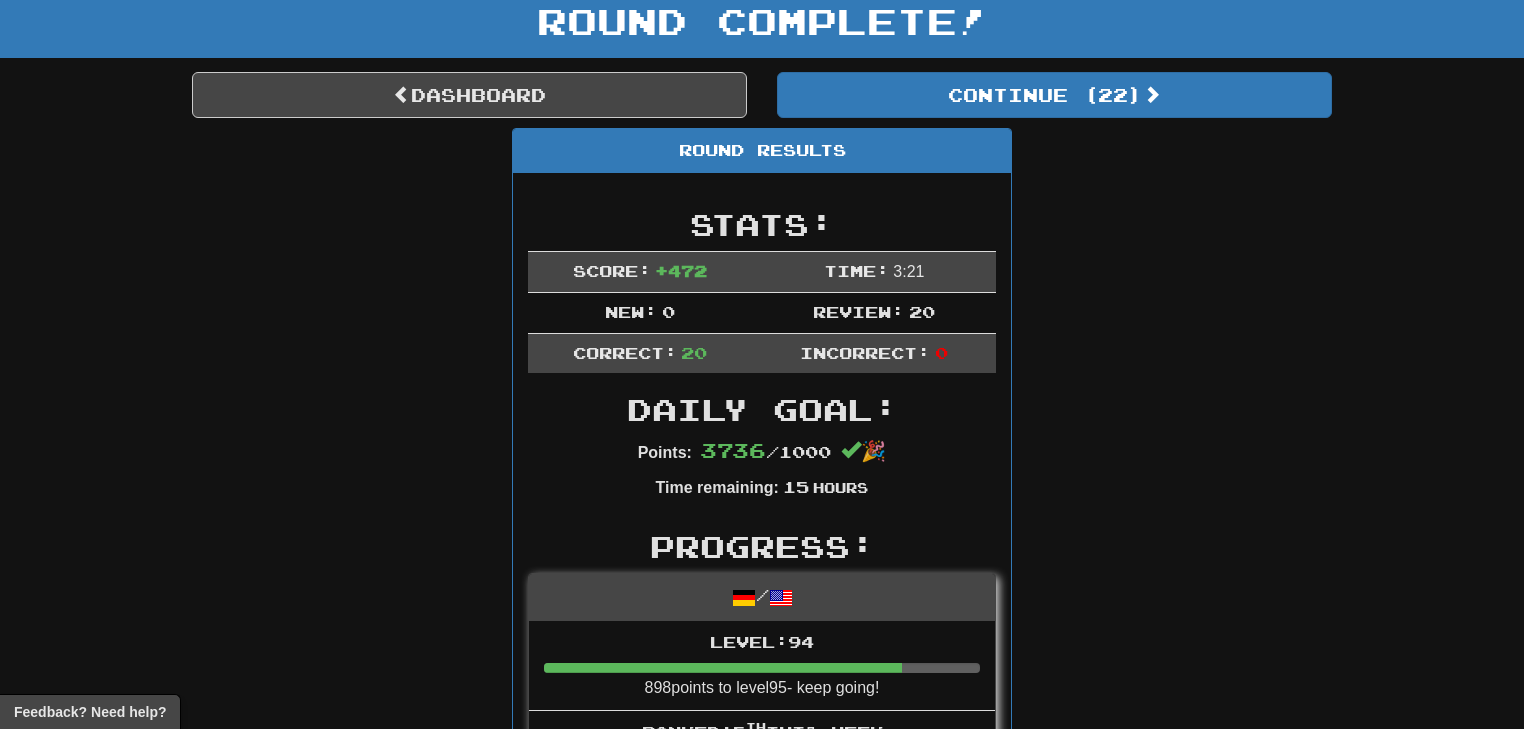 scroll, scrollTop: 0, scrollLeft: 0, axis: both 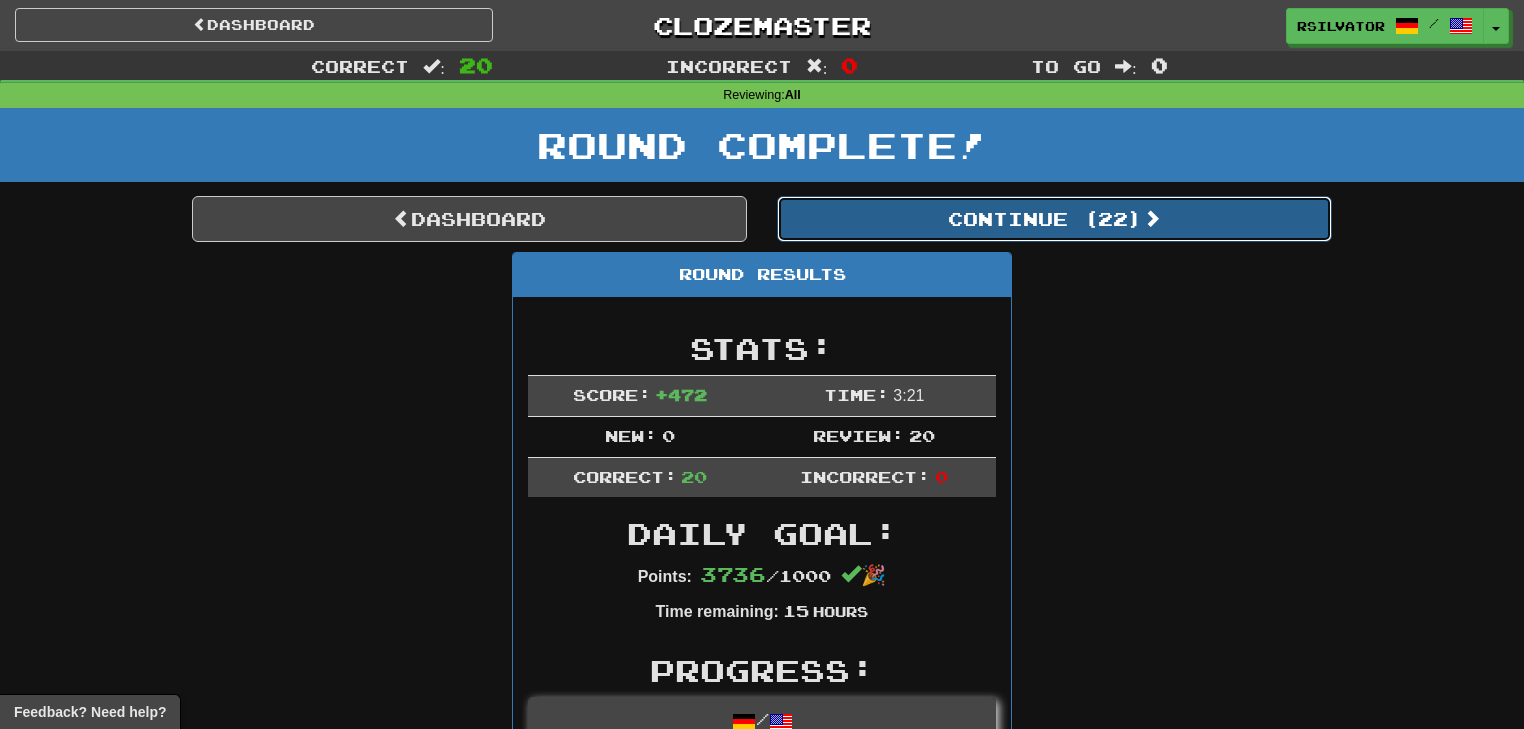 click on "Continue ( 22 )" at bounding box center (1054, 219) 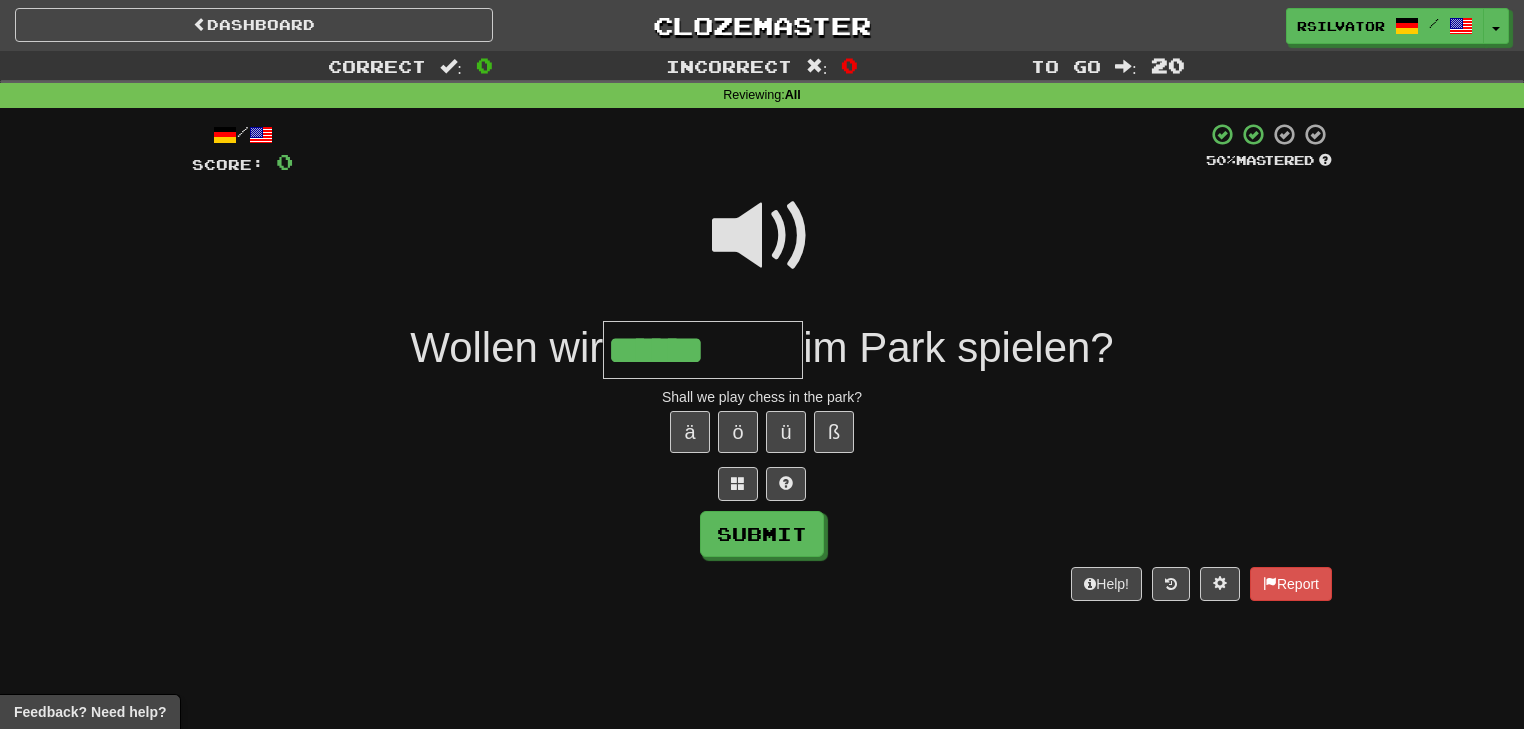 type on "******" 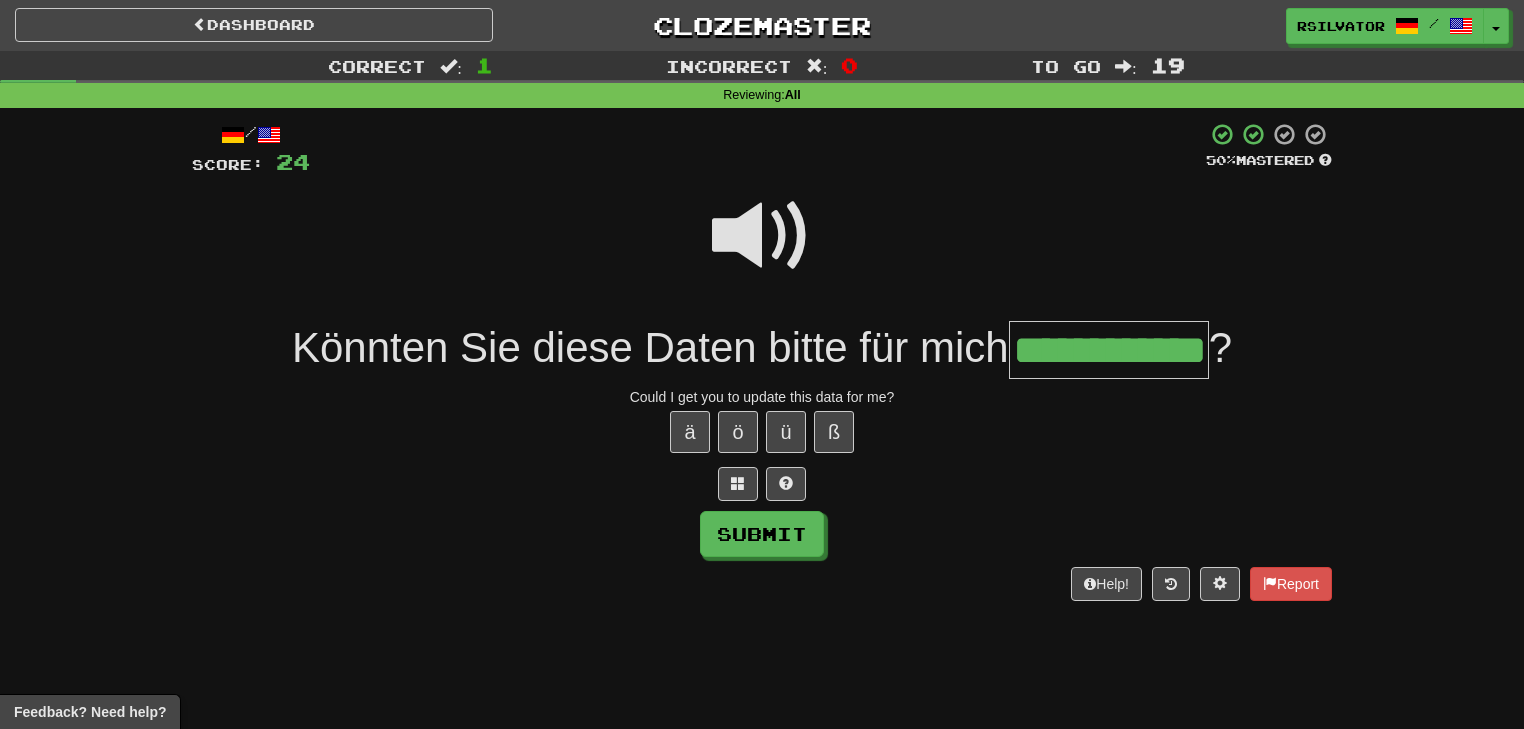 scroll, scrollTop: 0, scrollLeft: 43, axis: horizontal 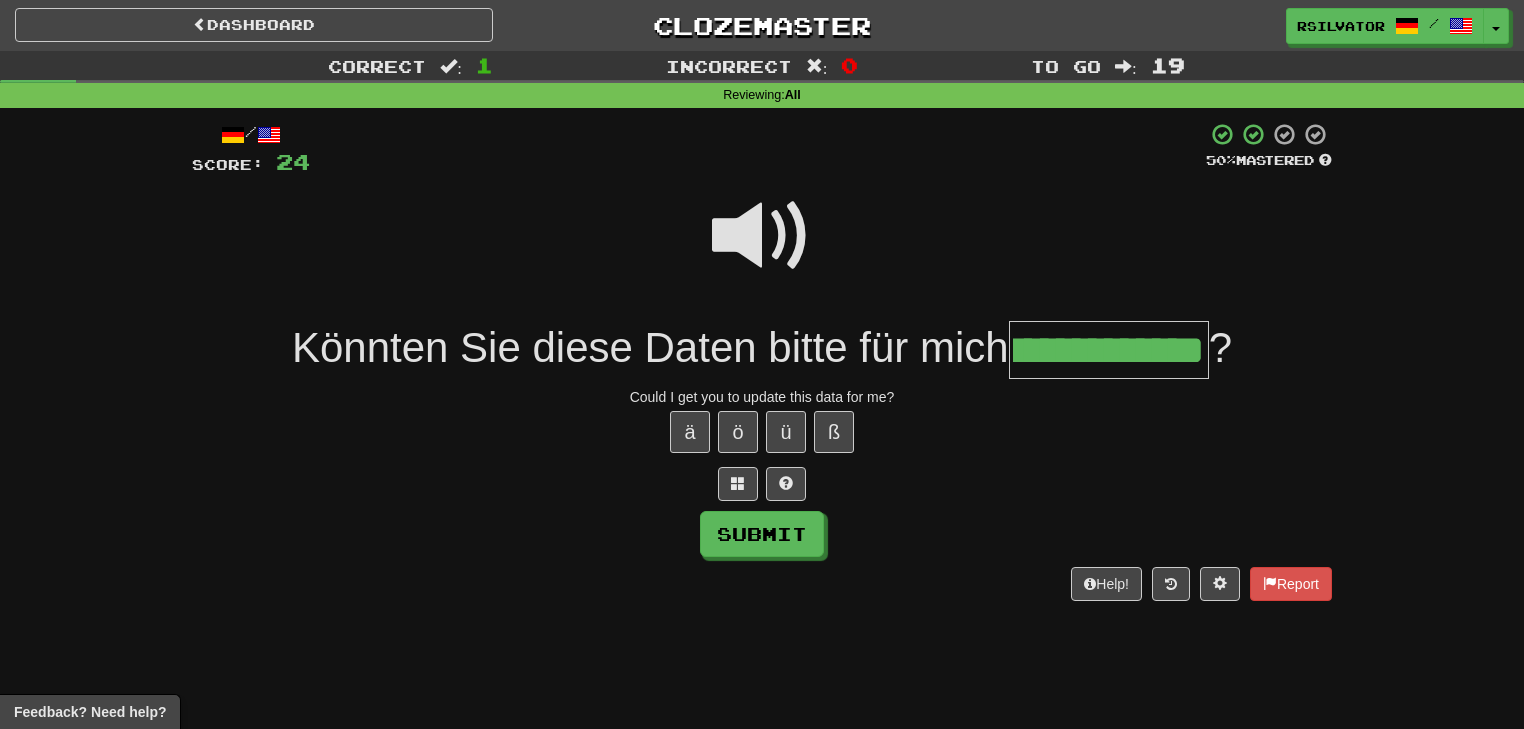type on "**********" 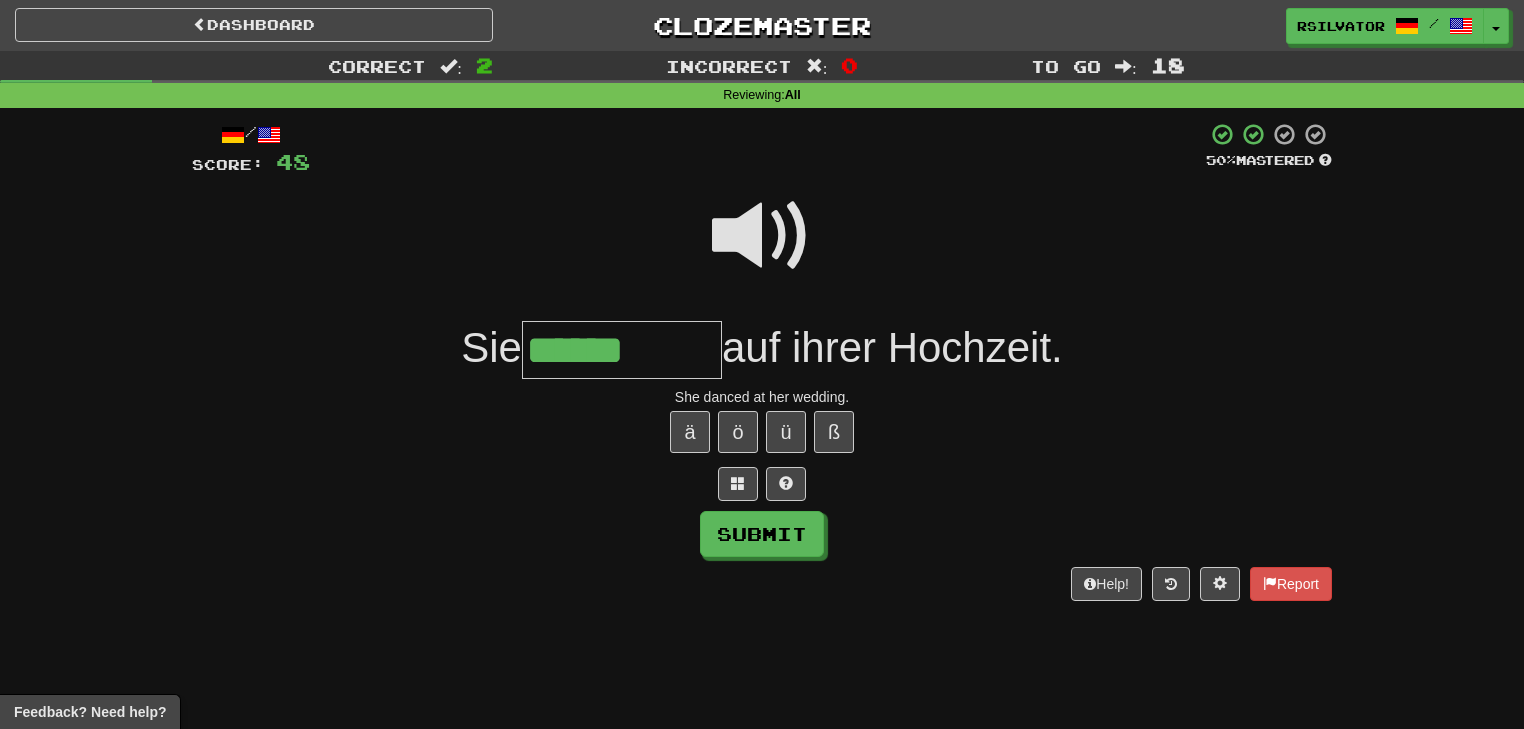 type on "******" 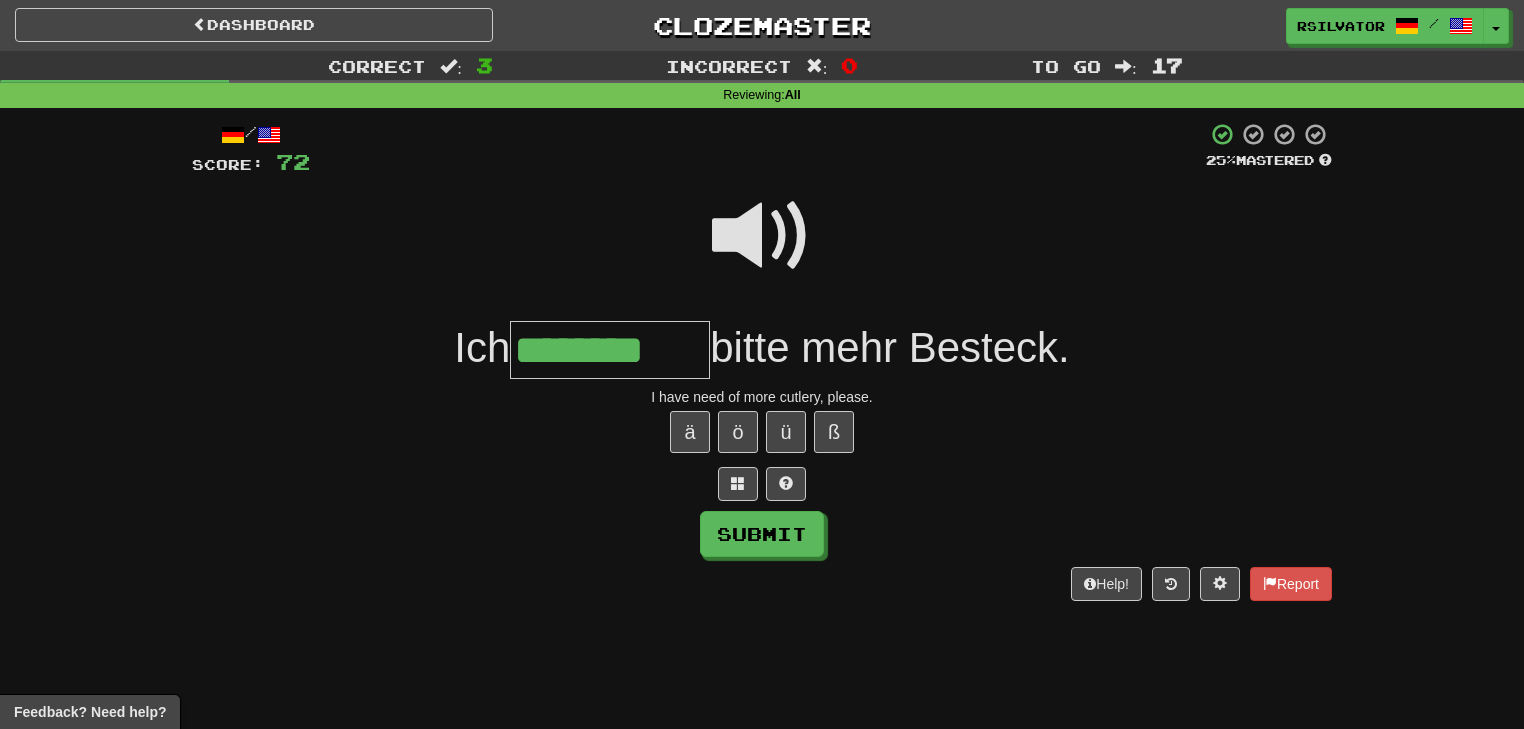 type on "********" 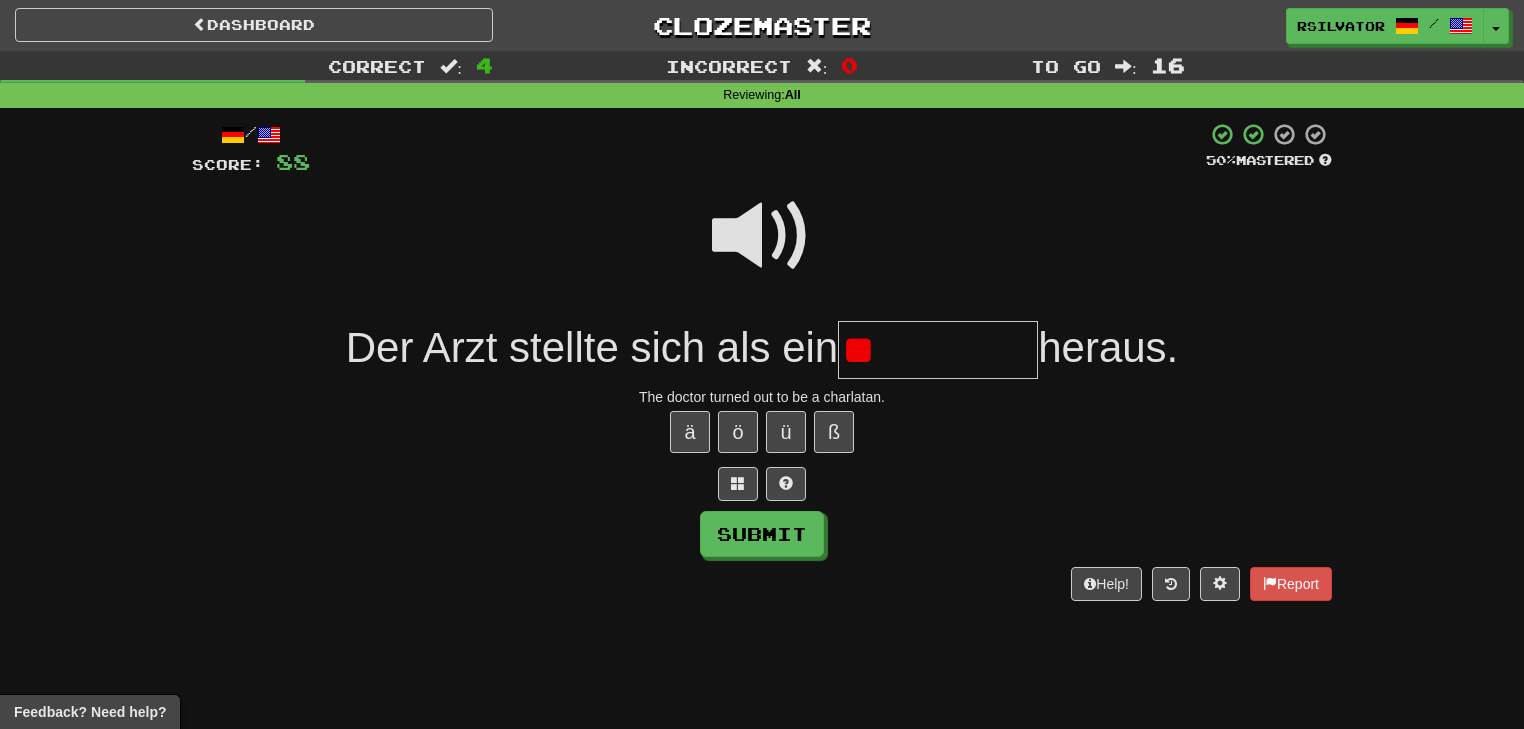 type on "*" 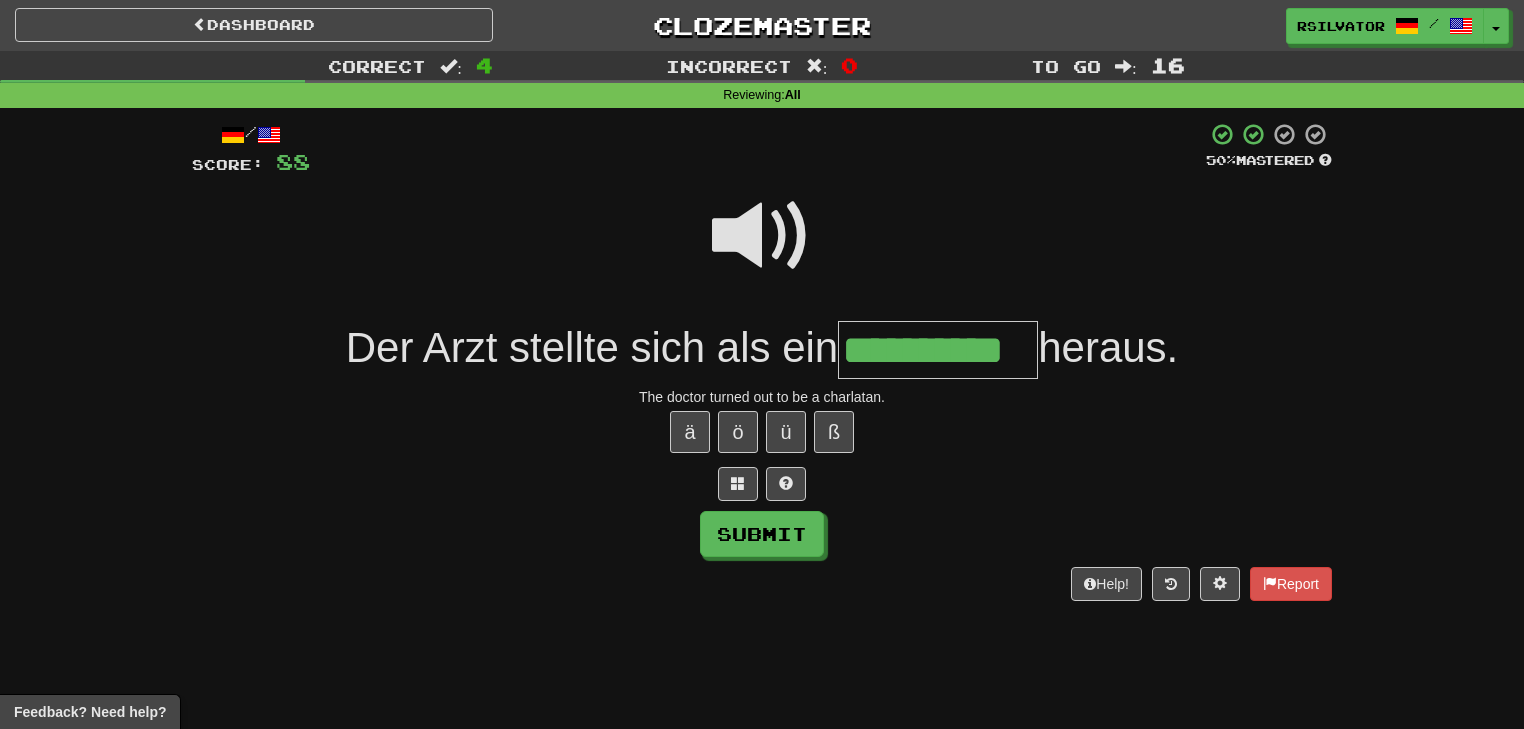 scroll, scrollTop: 0, scrollLeft: 8, axis: horizontal 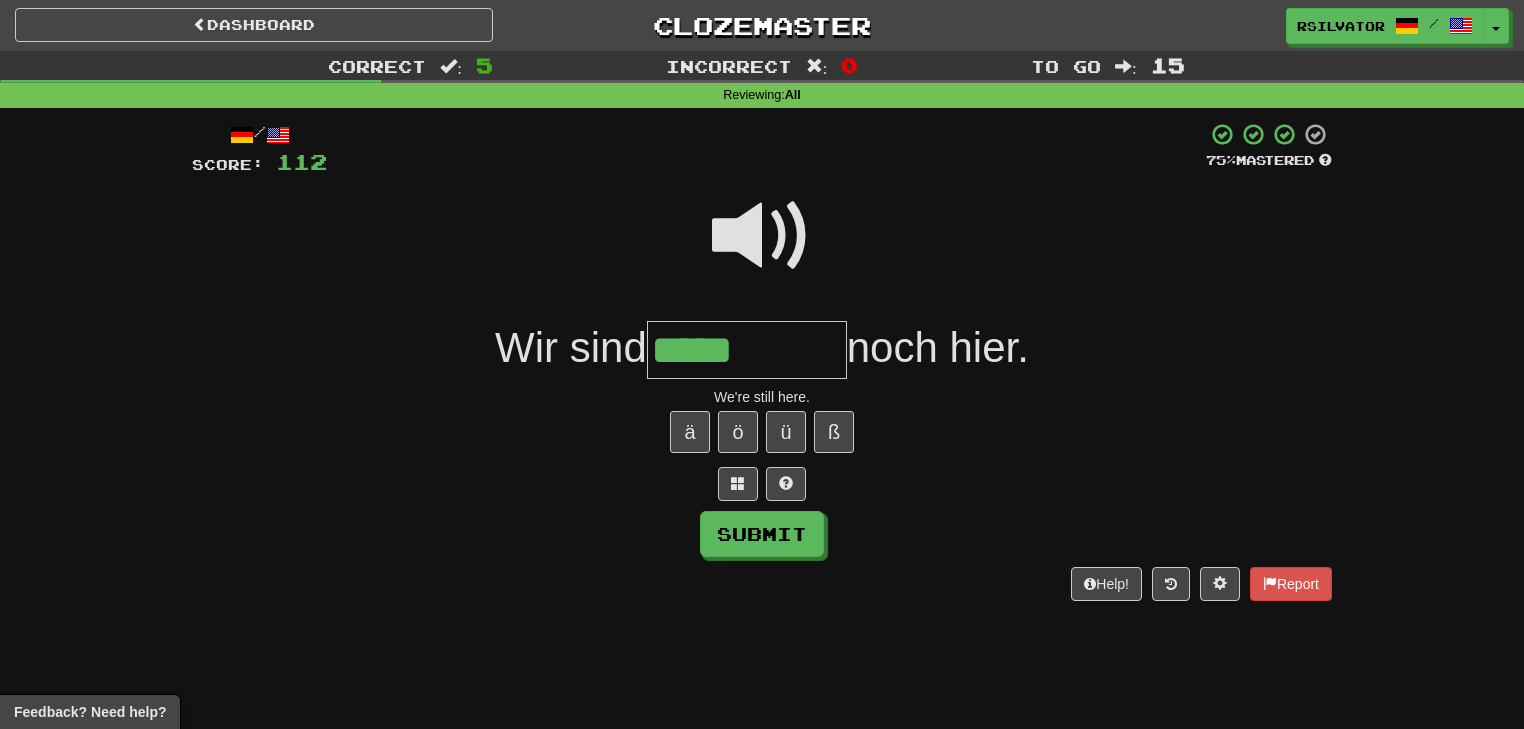 type on "*****" 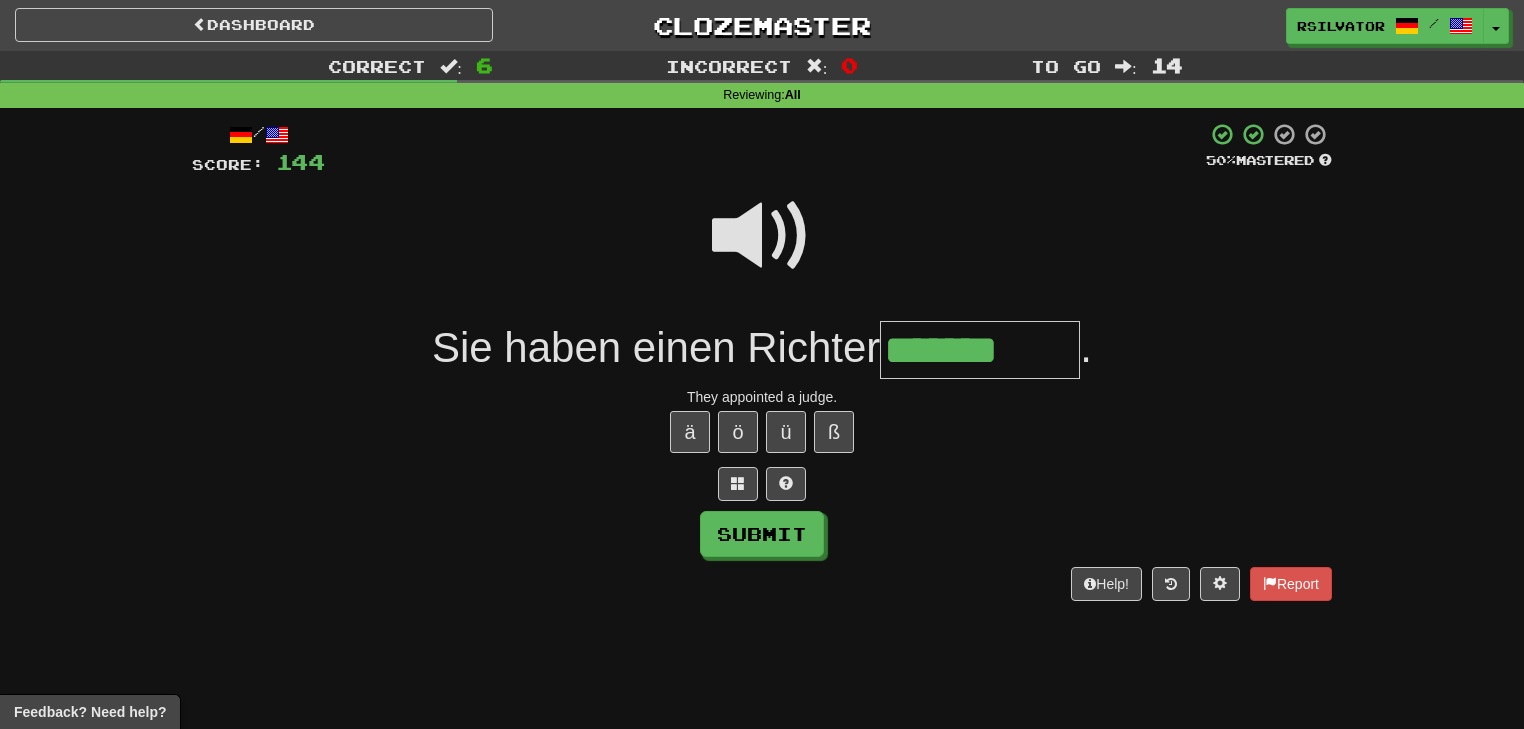 type on "*******" 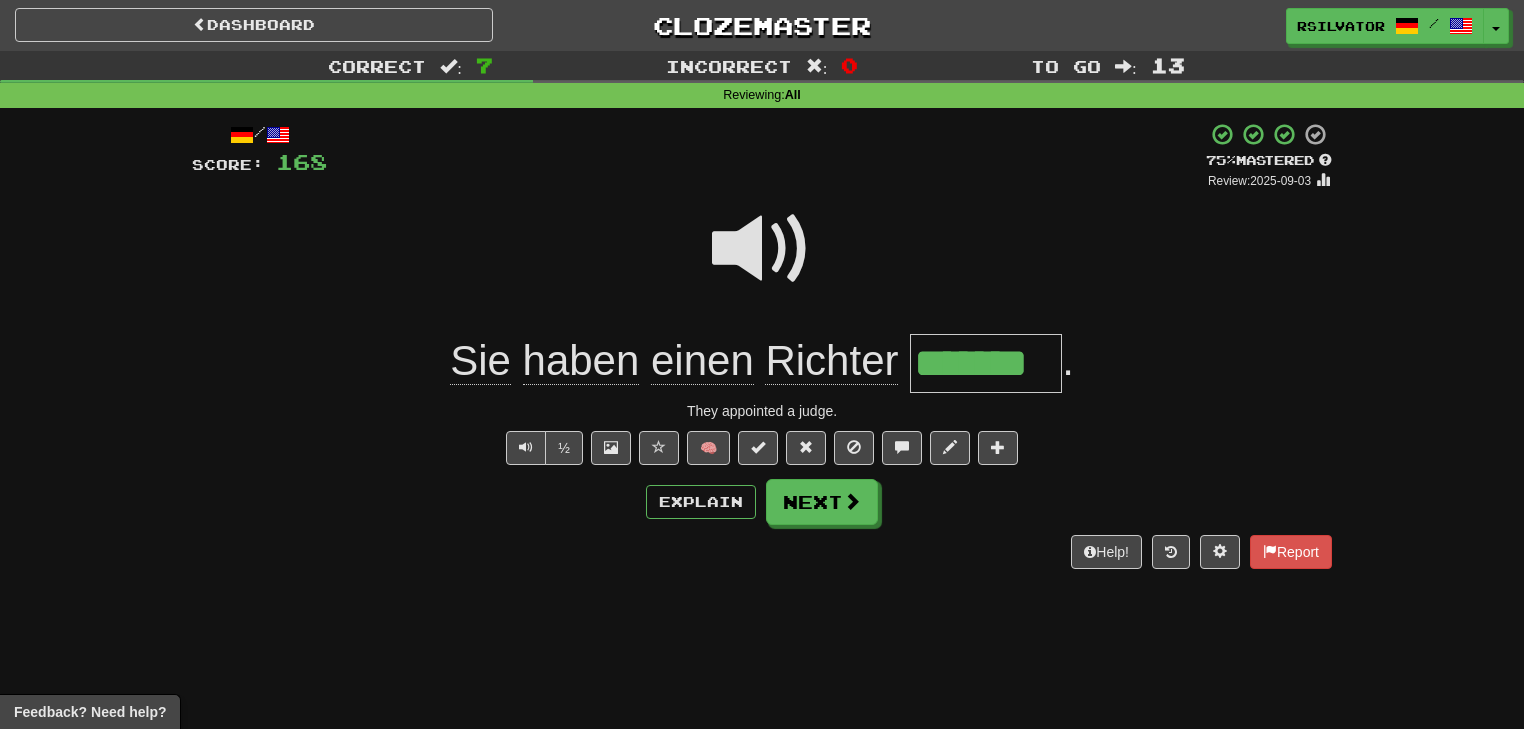 click on "Explain Next" at bounding box center (762, 502) 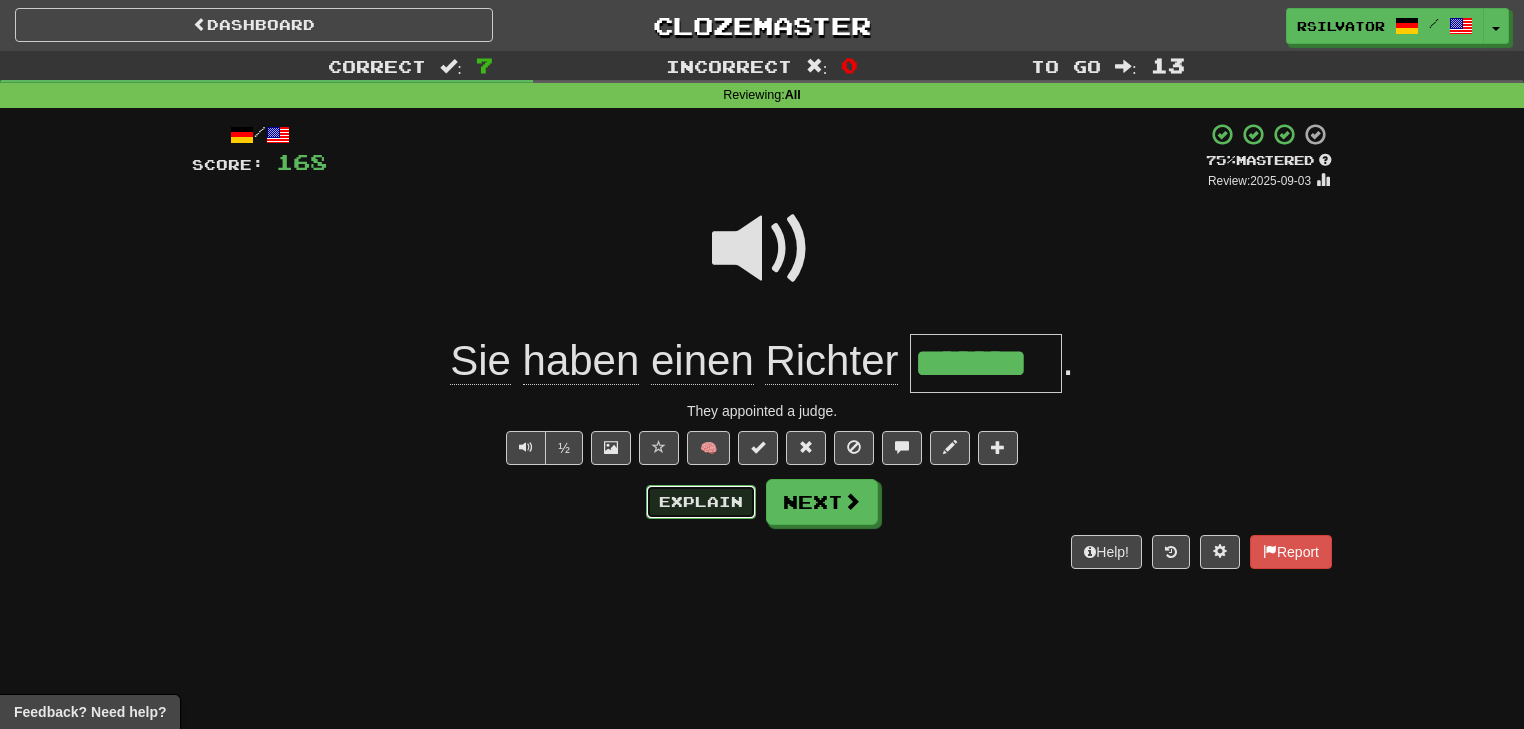click on "Explain" at bounding box center (701, 502) 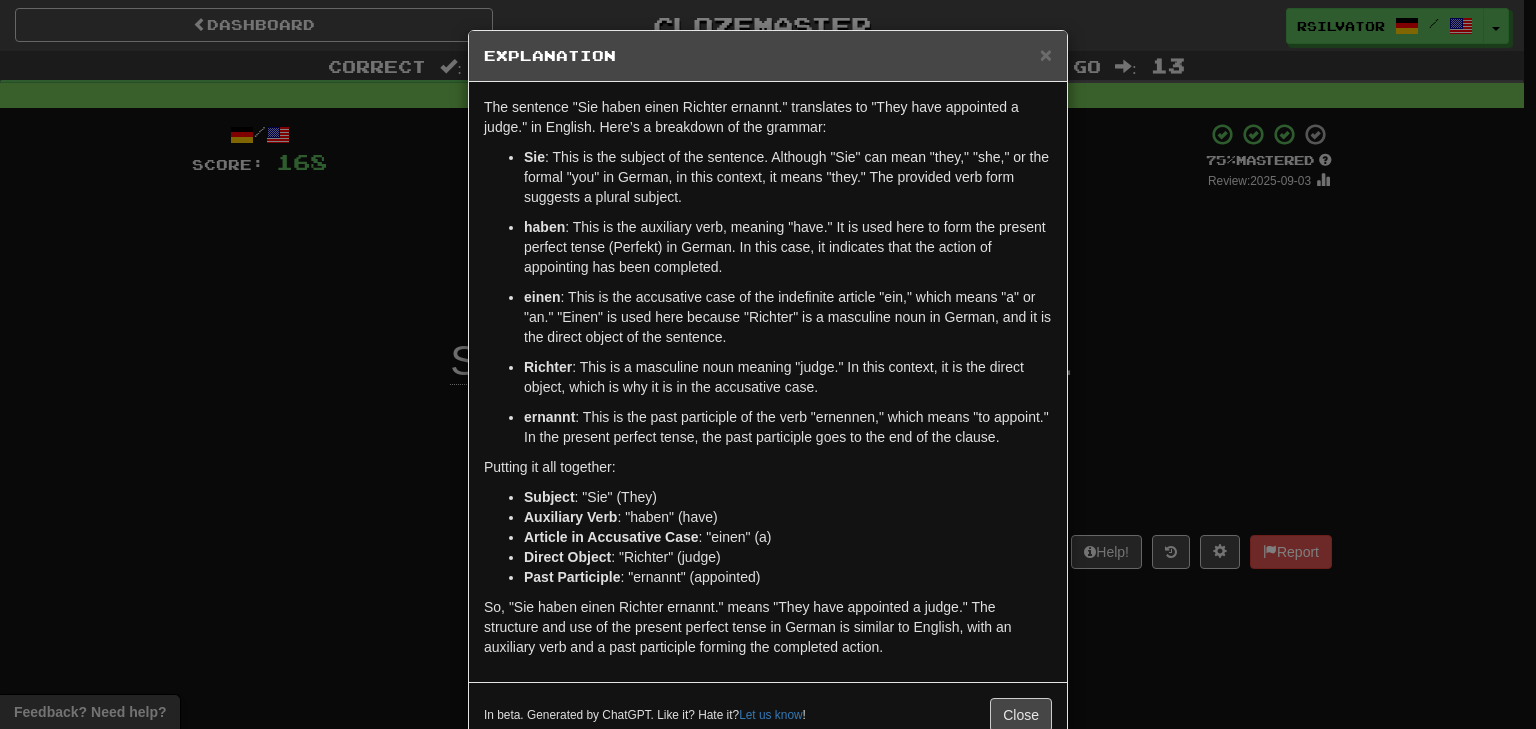click on "ernannt" at bounding box center [549, 417] 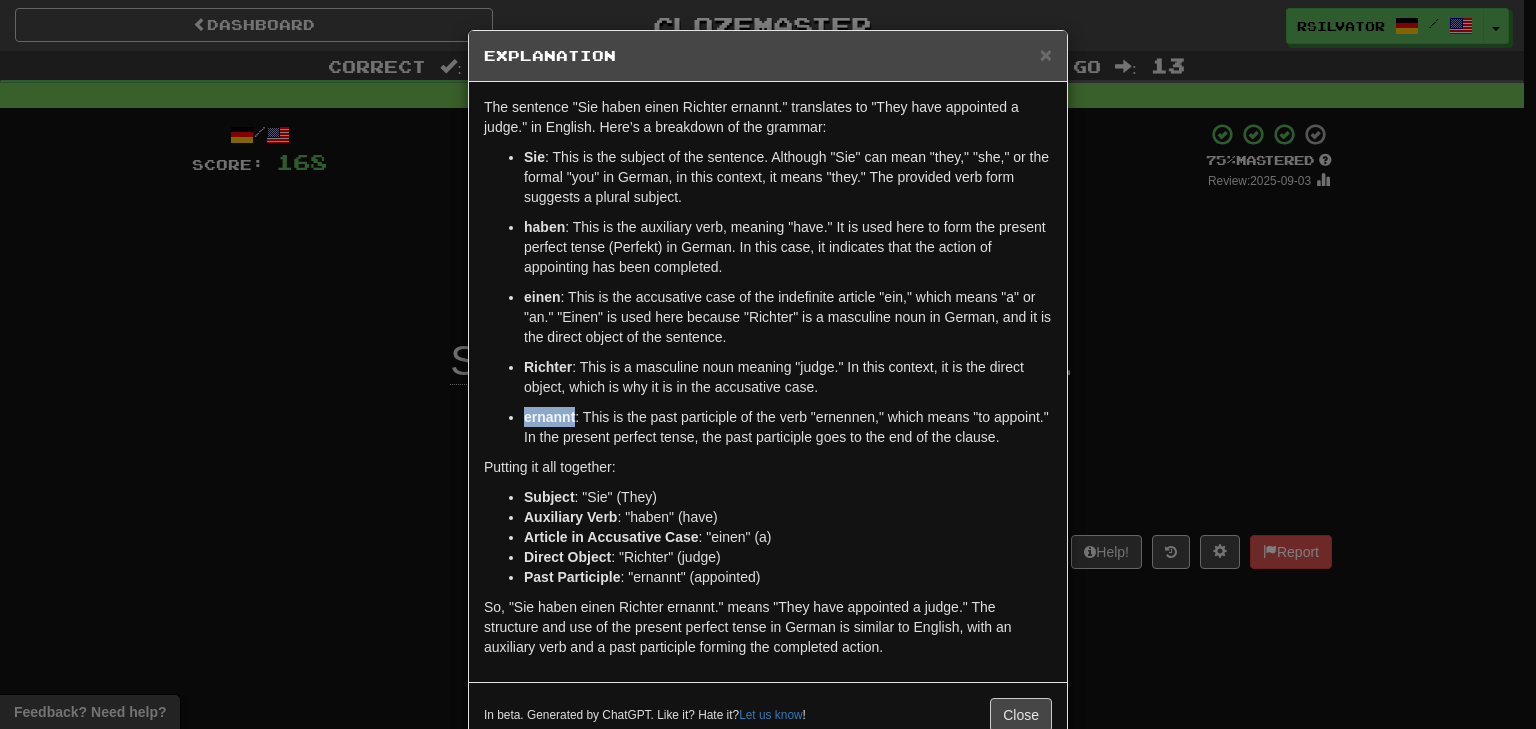 click on "ernannt" at bounding box center [549, 417] 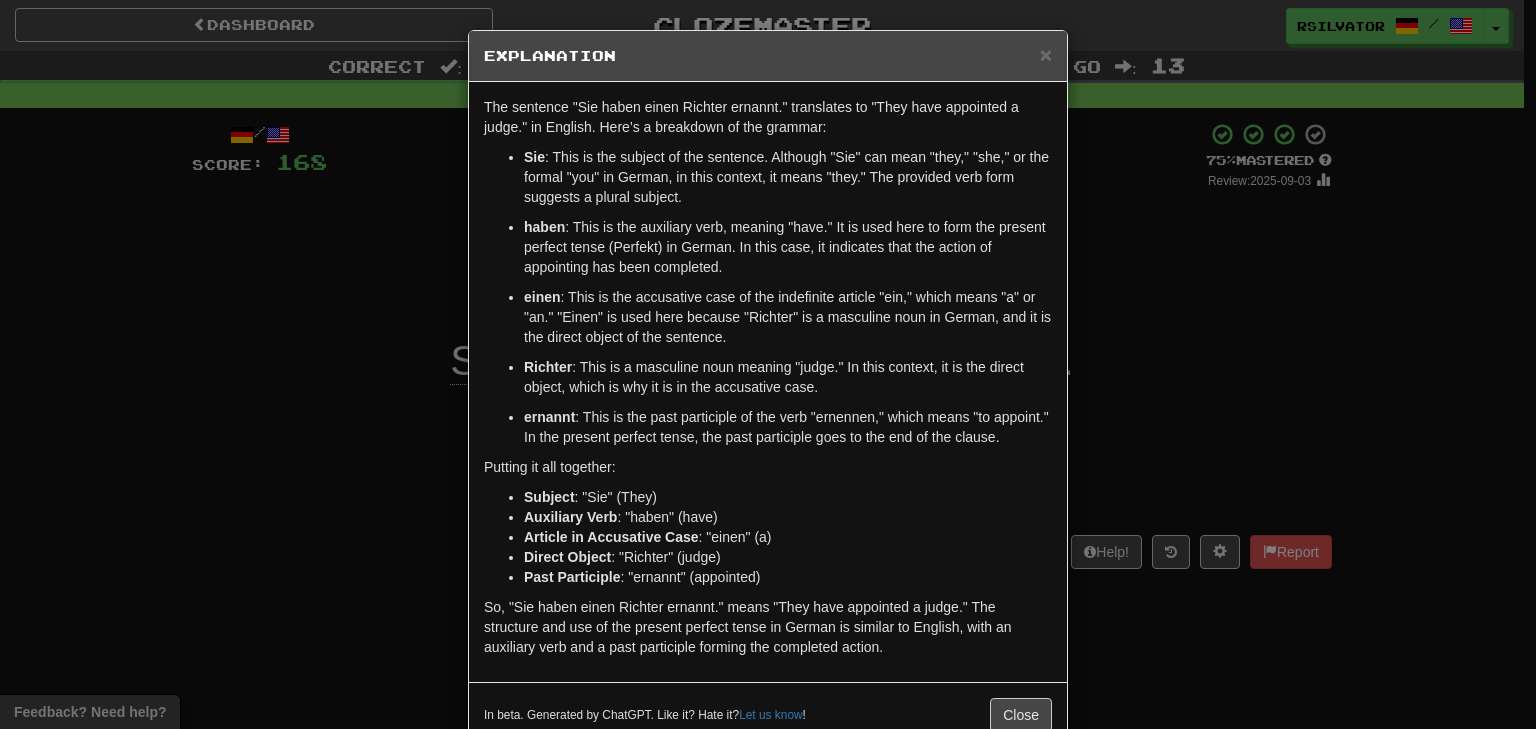 click on "× Explanation The sentence "Sie haben einen Richter ernannt." translates to "They have appointed a judge." in English. Here’s a breakdown of the grammar:
Sie : This is the subject of the sentence. Although "Sie" can mean "they," "she," or the formal "you" in German, in this context, it means "they." The provided verb form suggests a plural subject.
haben : This is the auxiliary verb, meaning "have." It is used here to form the present perfect tense (Perfekt) in German. In this case, it indicates that the action of appointing has been completed.
einen : This is the accusative case of the indefinite article "ein," which means "a" or "an." "Einen" is used here because "Richter" is a masculine noun in German, and it is the direct object of the sentence.
Richter : This is a masculine noun meaning "judge." In this context, it is the direct object, which is why it is in the accusative case.
ernannt
Putting it all together:
Subject : "Sie" (They)
Auxiliary Verb
!" at bounding box center (768, 364) 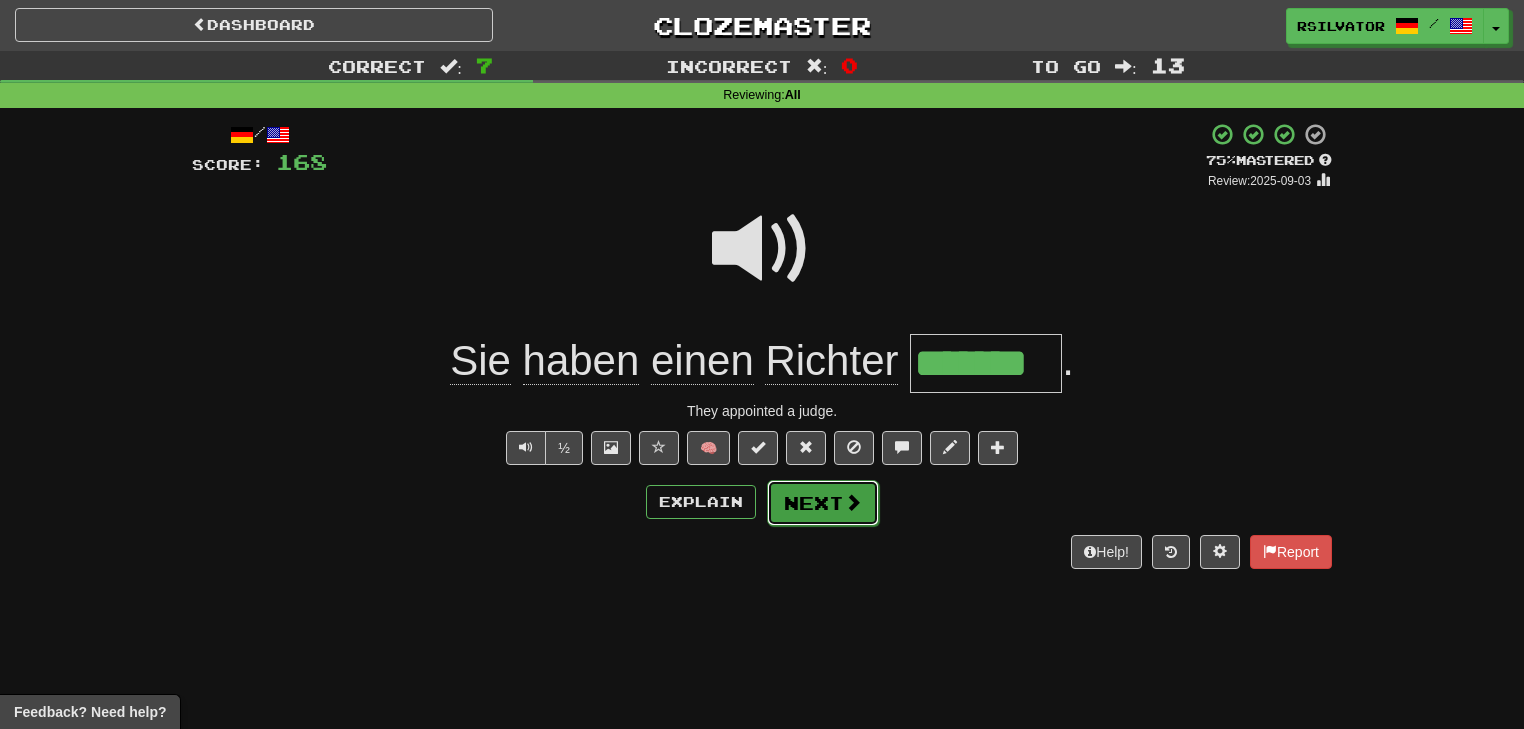 click on "Next" at bounding box center [823, 503] 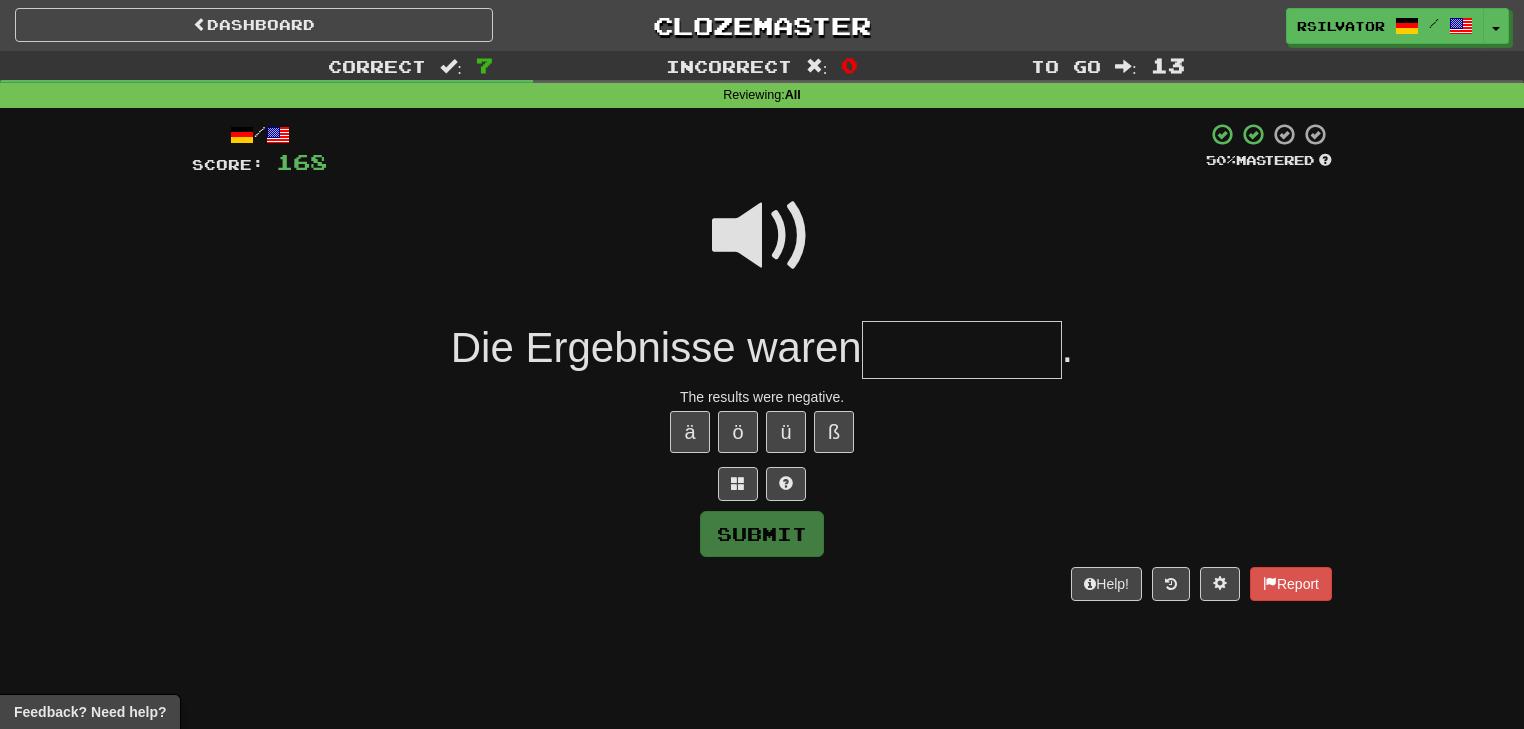 type on "*" 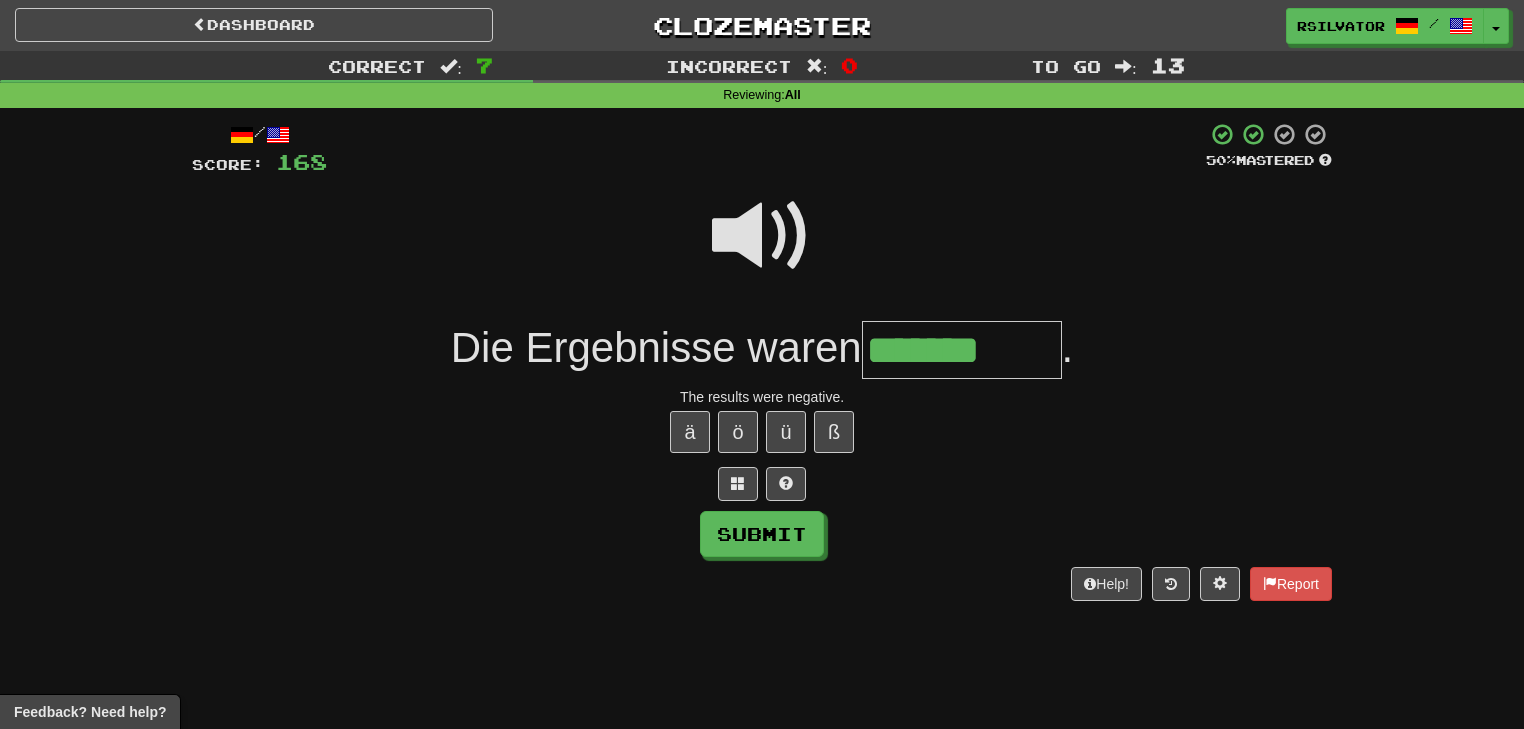 type on "*******" 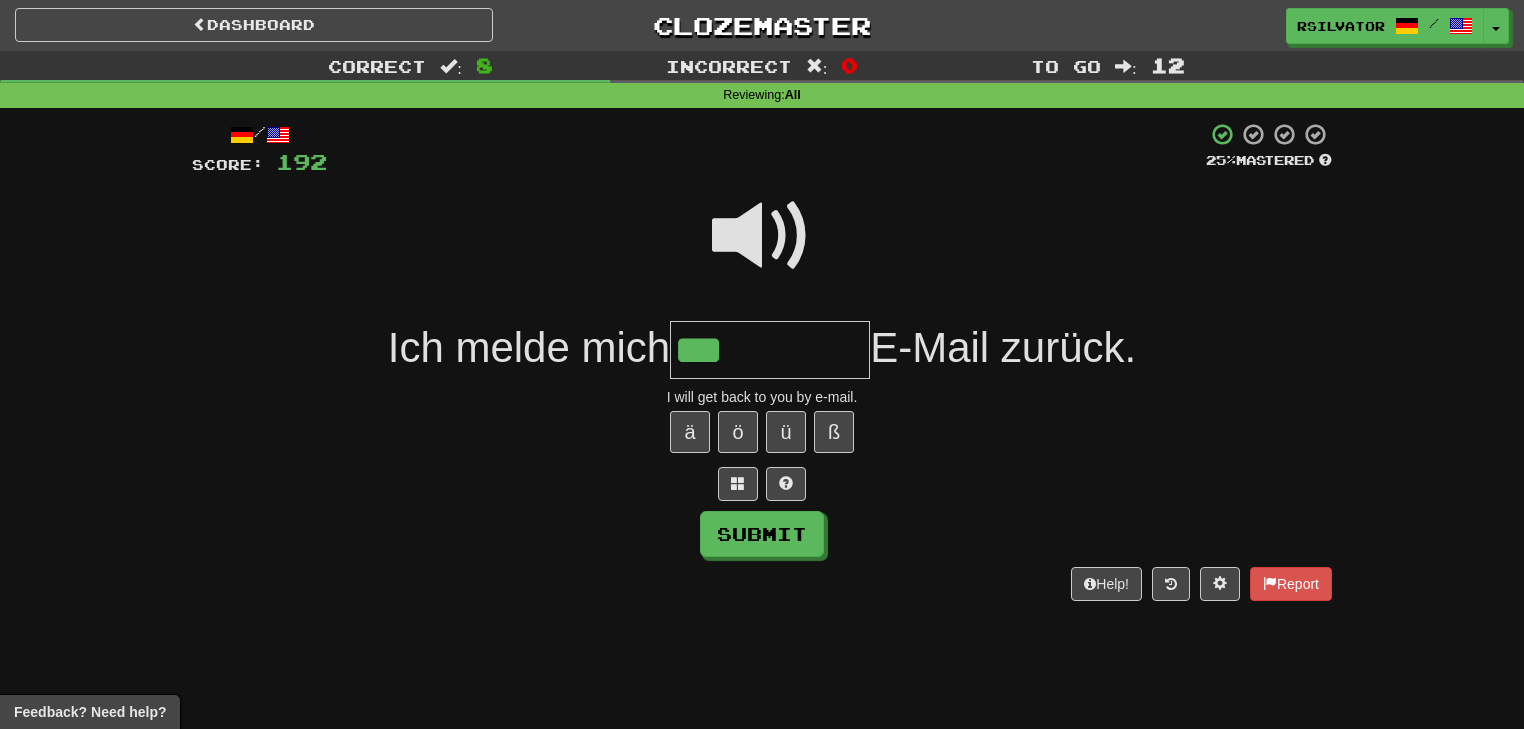 type on "***" 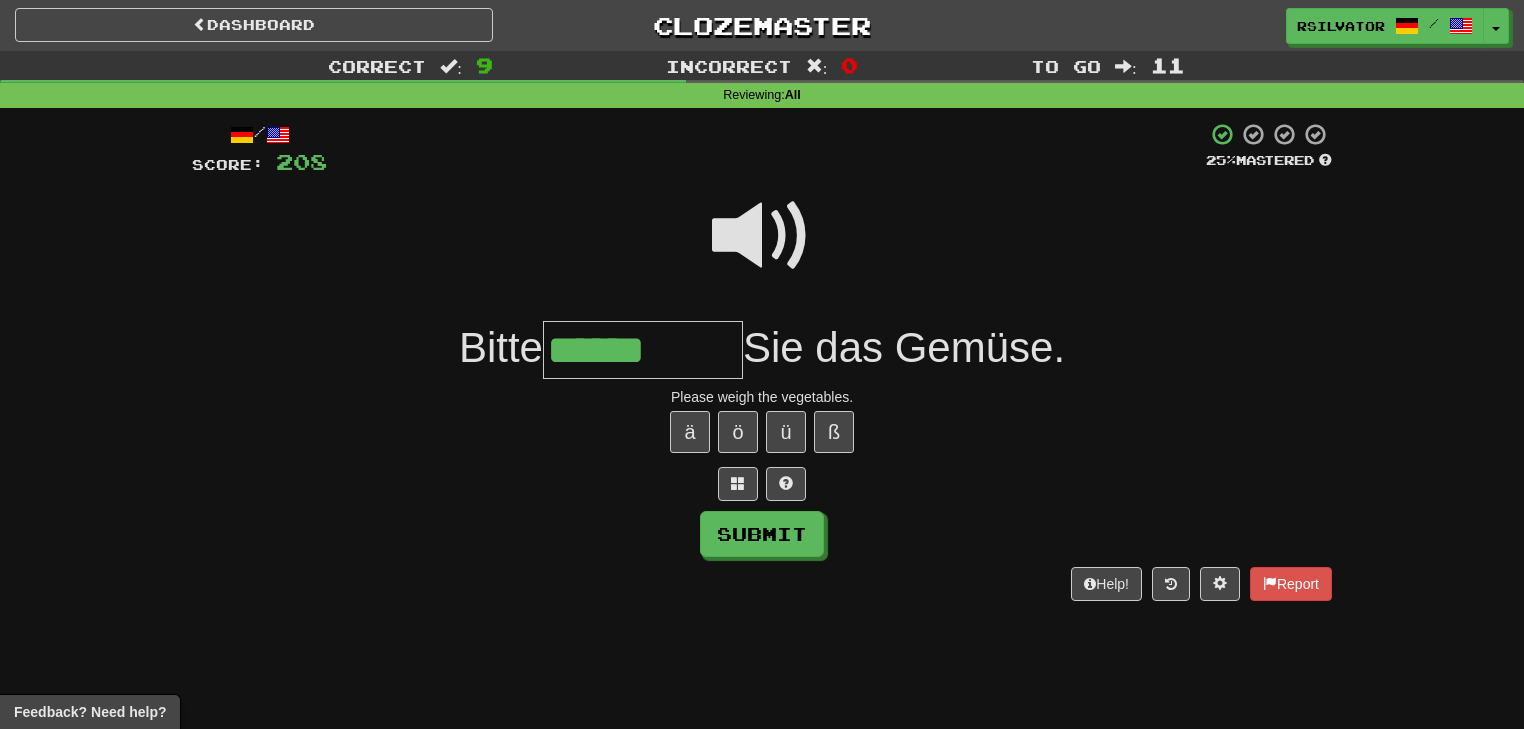 type on "******" 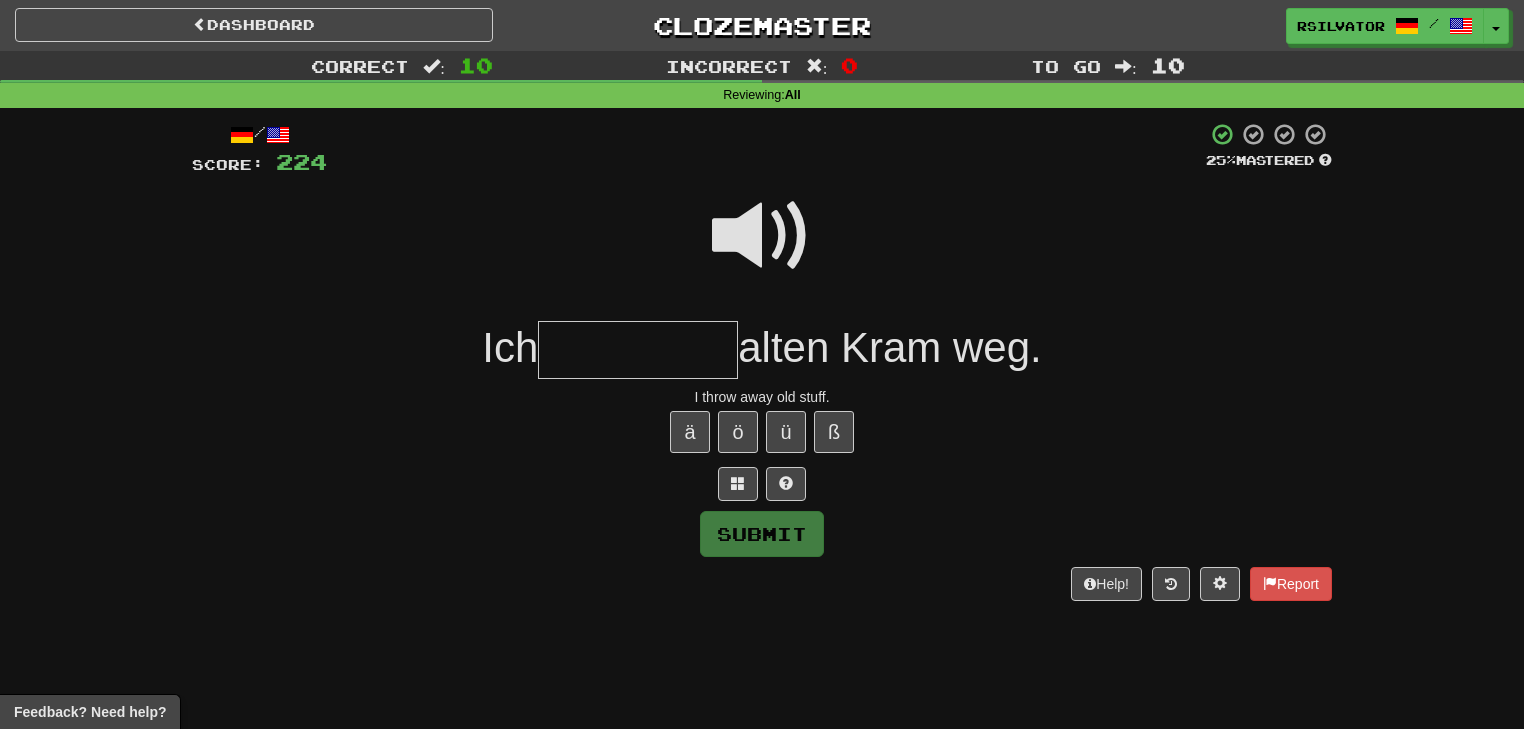 type on "*" 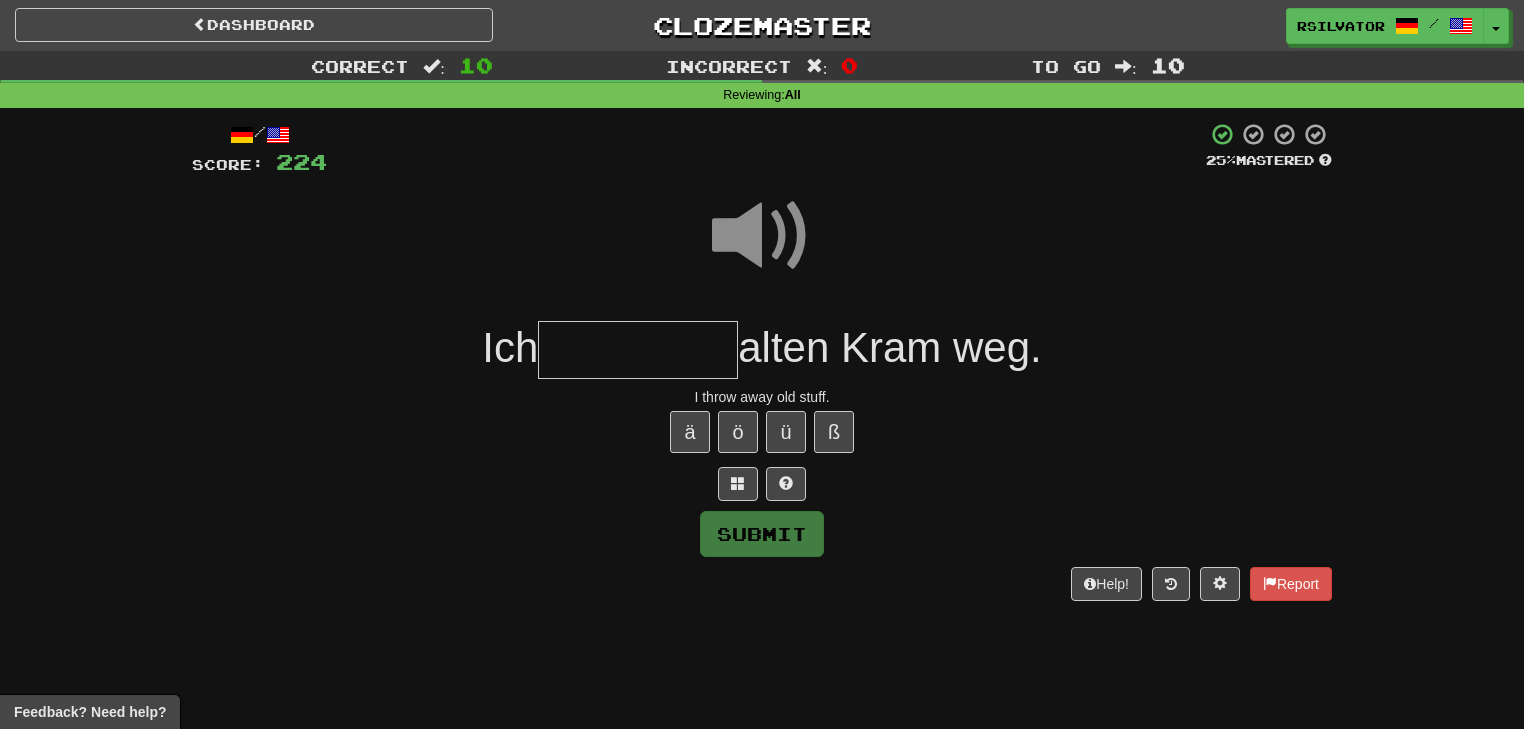 click at bounding box center (638, 350) 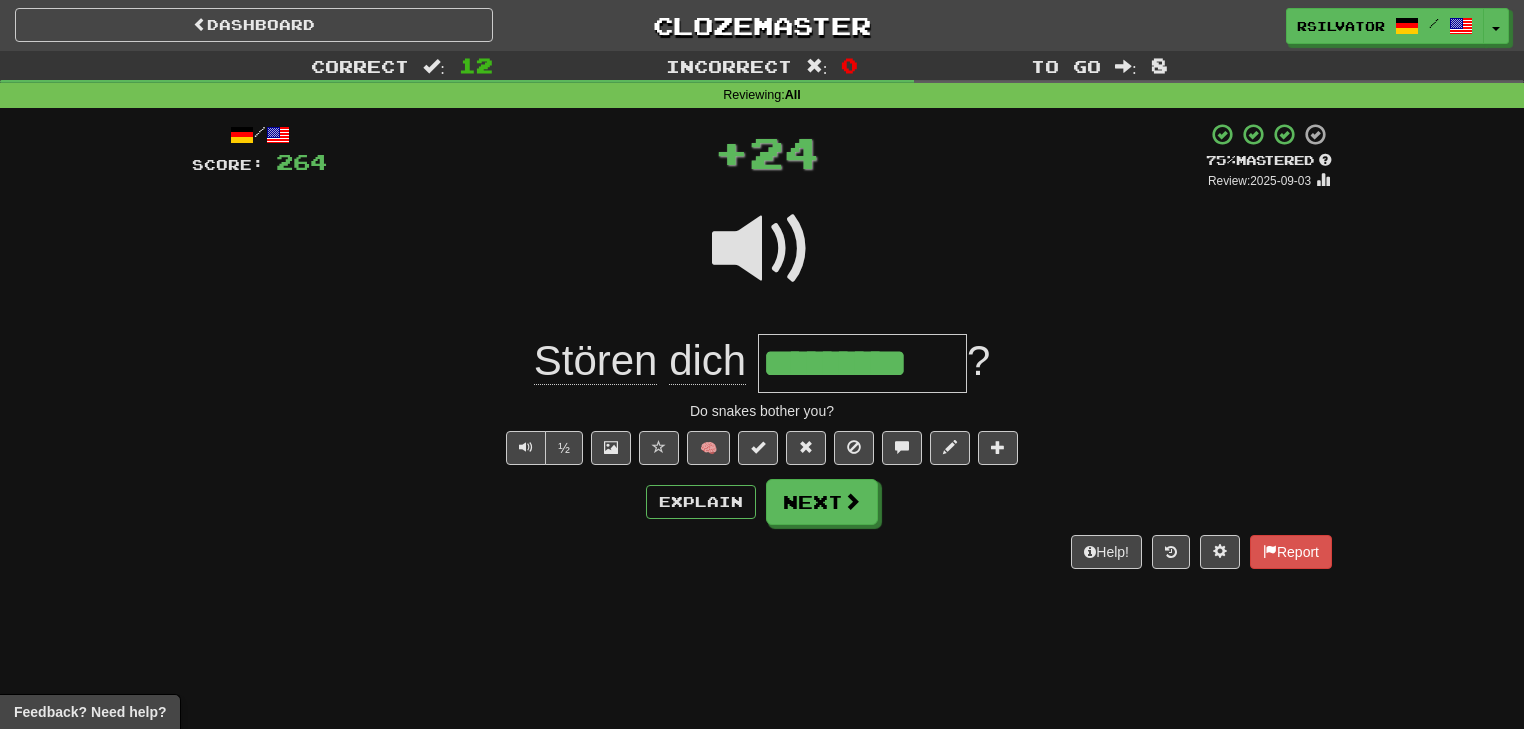 scroll, scrollTop: 0, scrollLeft: 0, axis: both 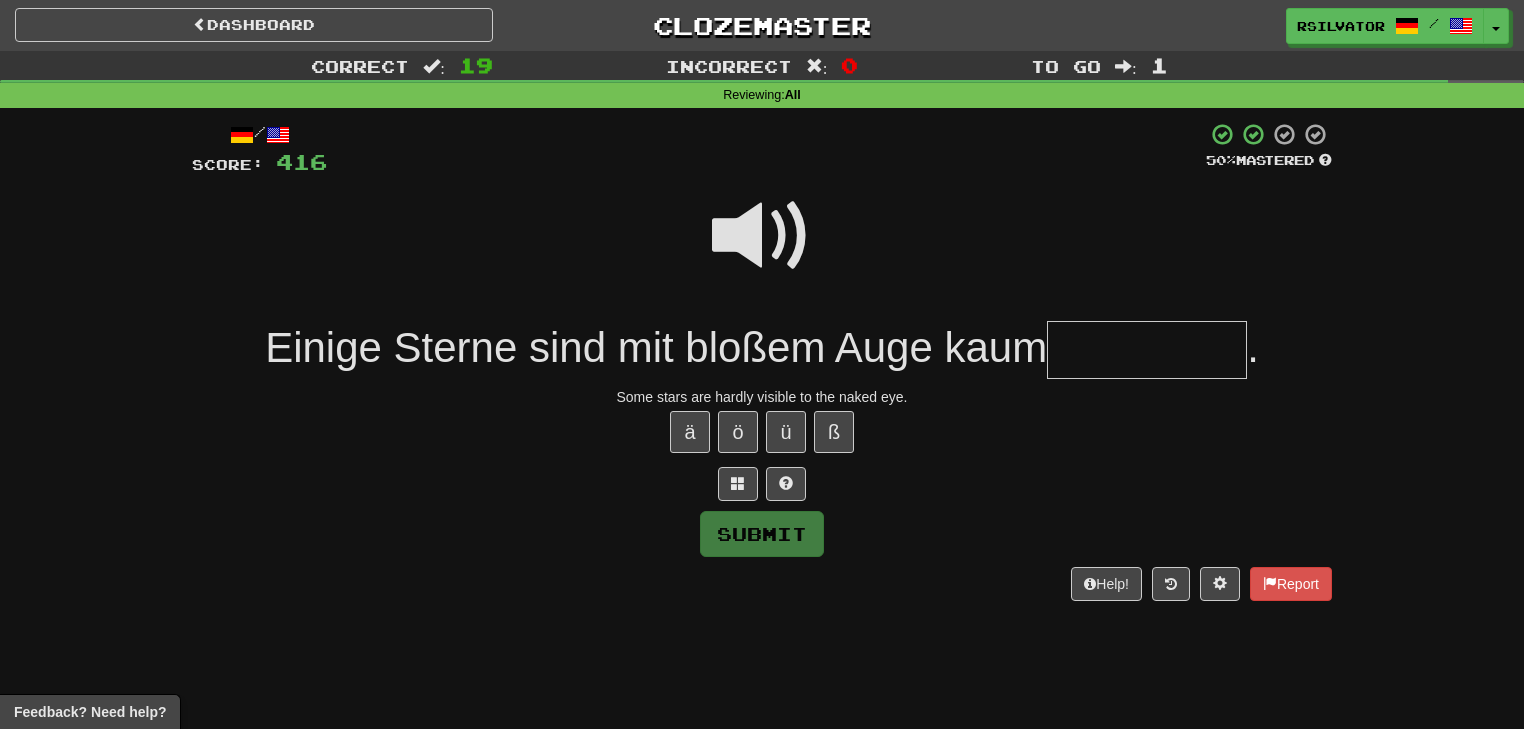 click at bounding box center (762, 236) 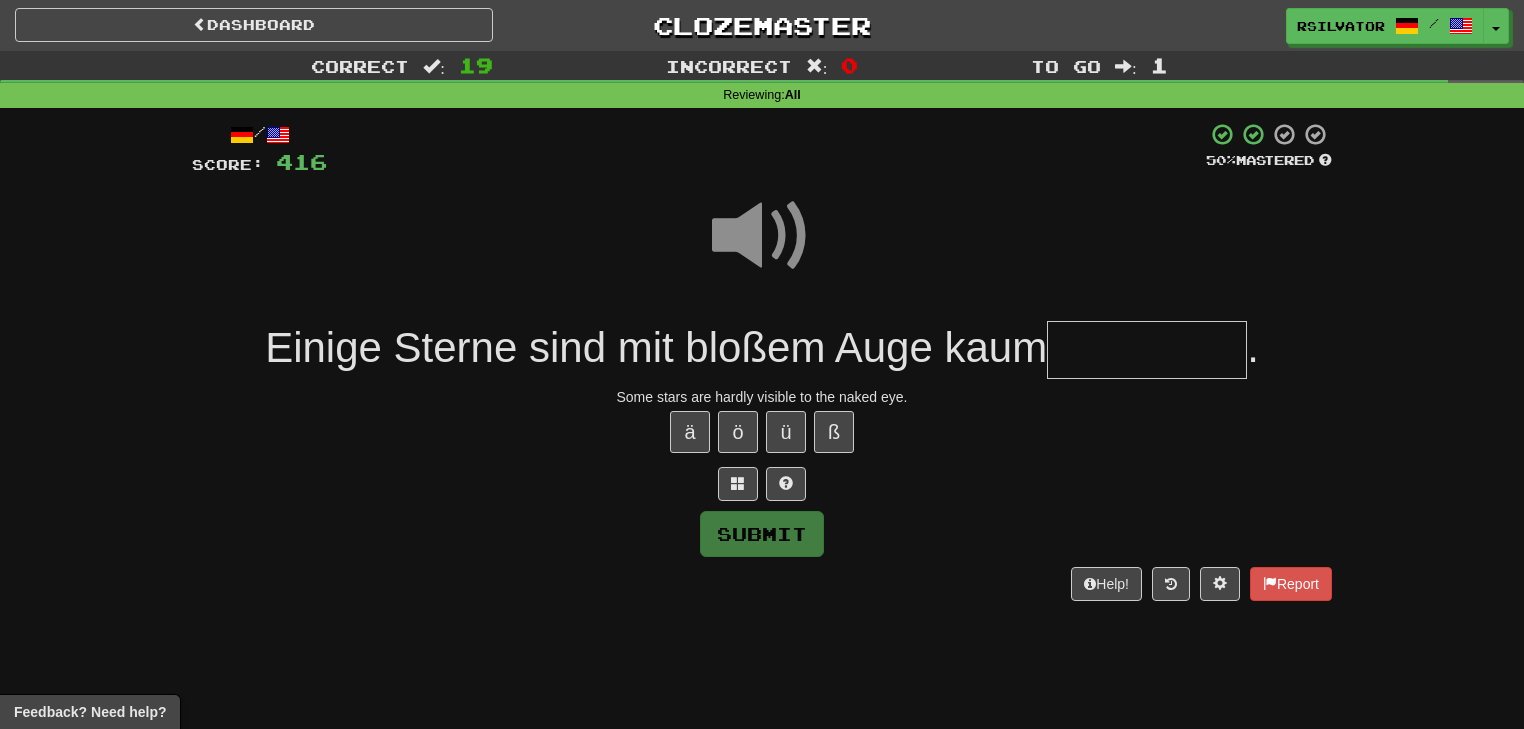click at bounding box center (1147, 350) 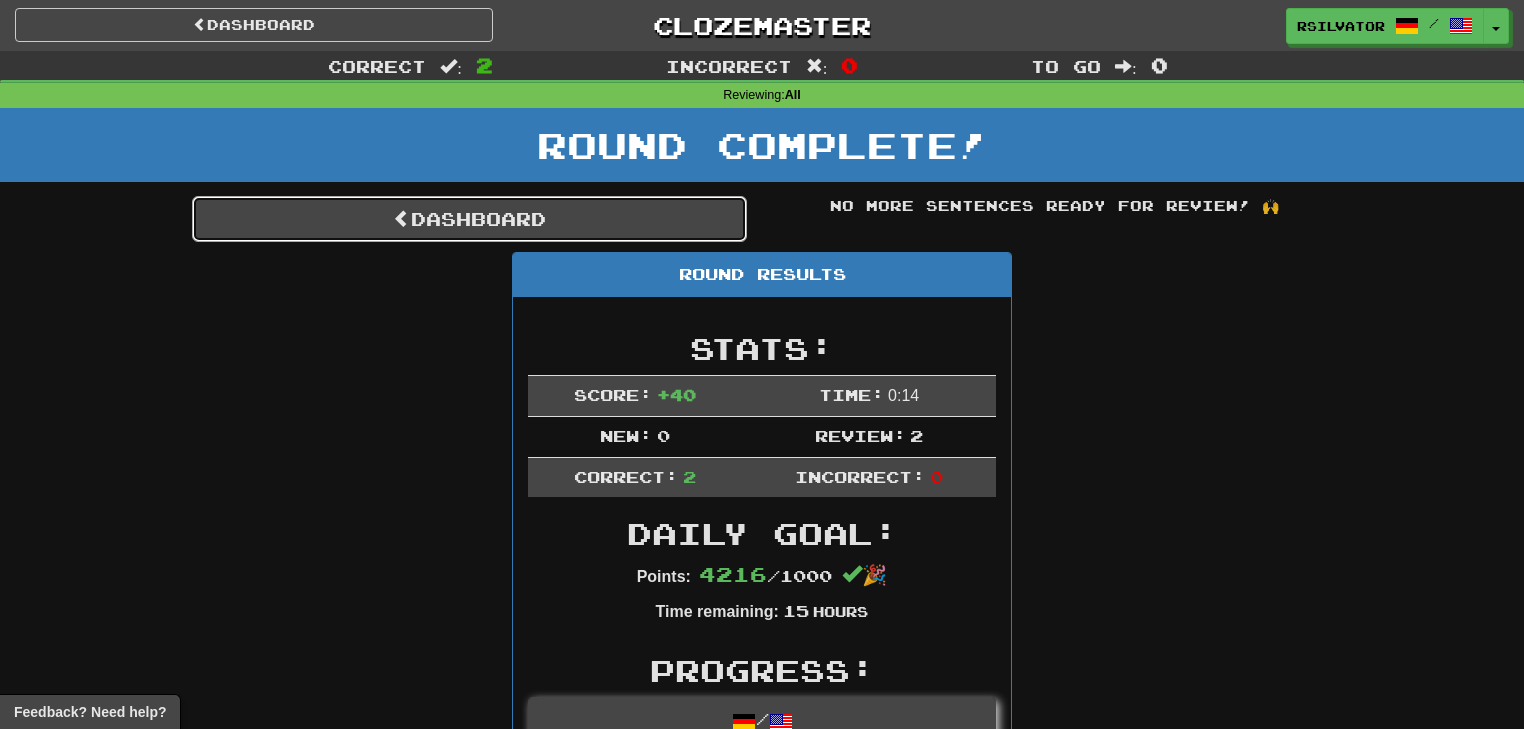 click on "Dashboard" at bounding box center [469, 219] 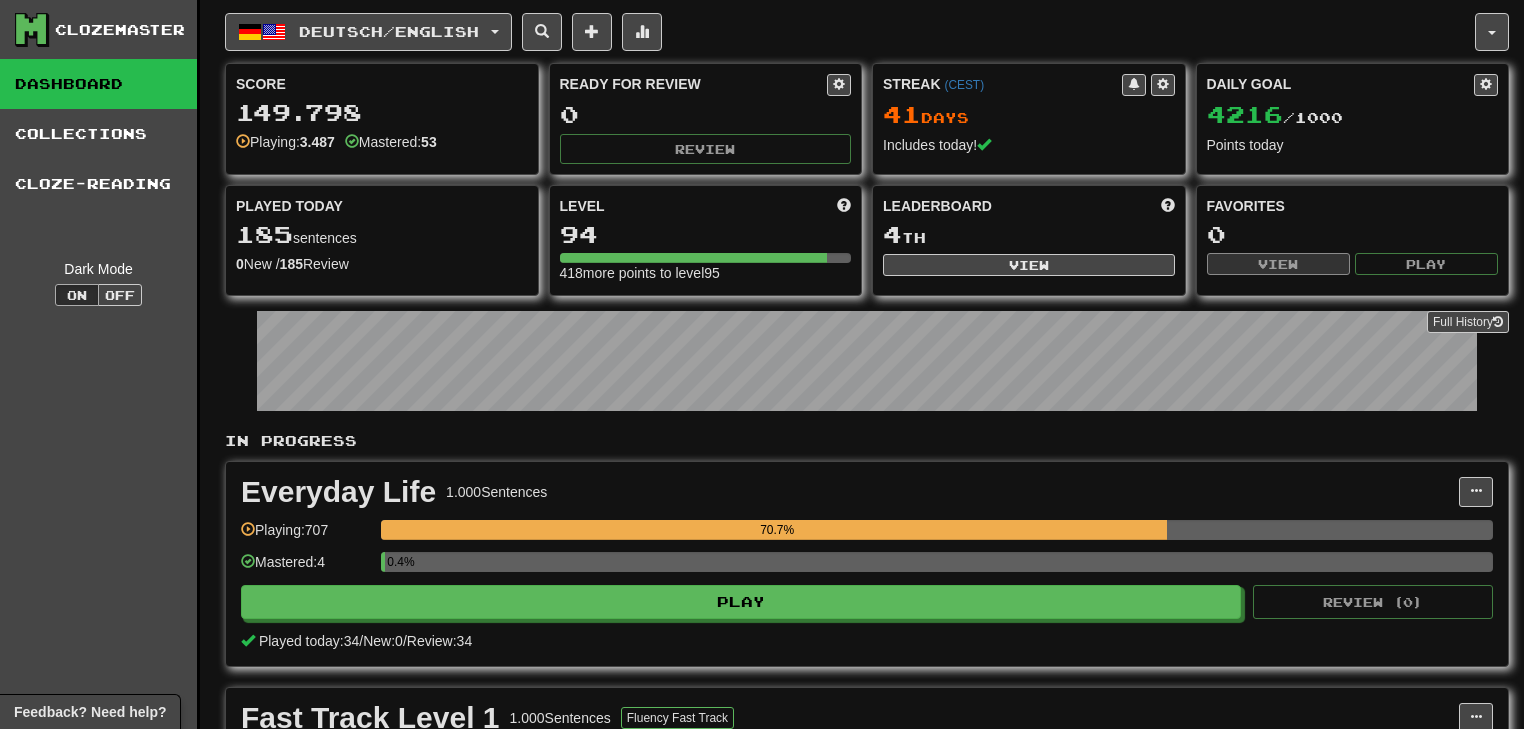 scroll, scrollTop: 0, scrollLeft: 0, axis: both 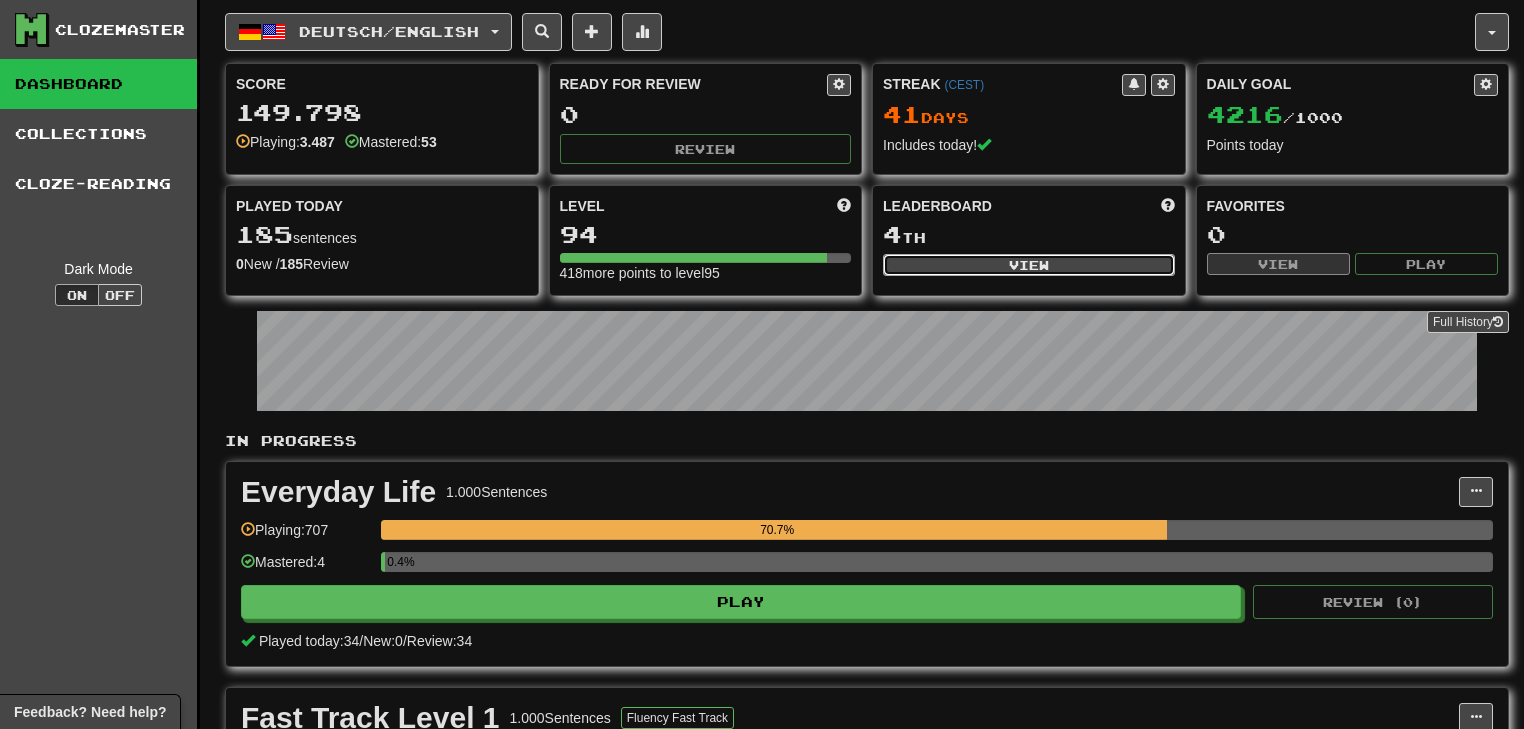 click on "View" at bounding box center [1029, 265] 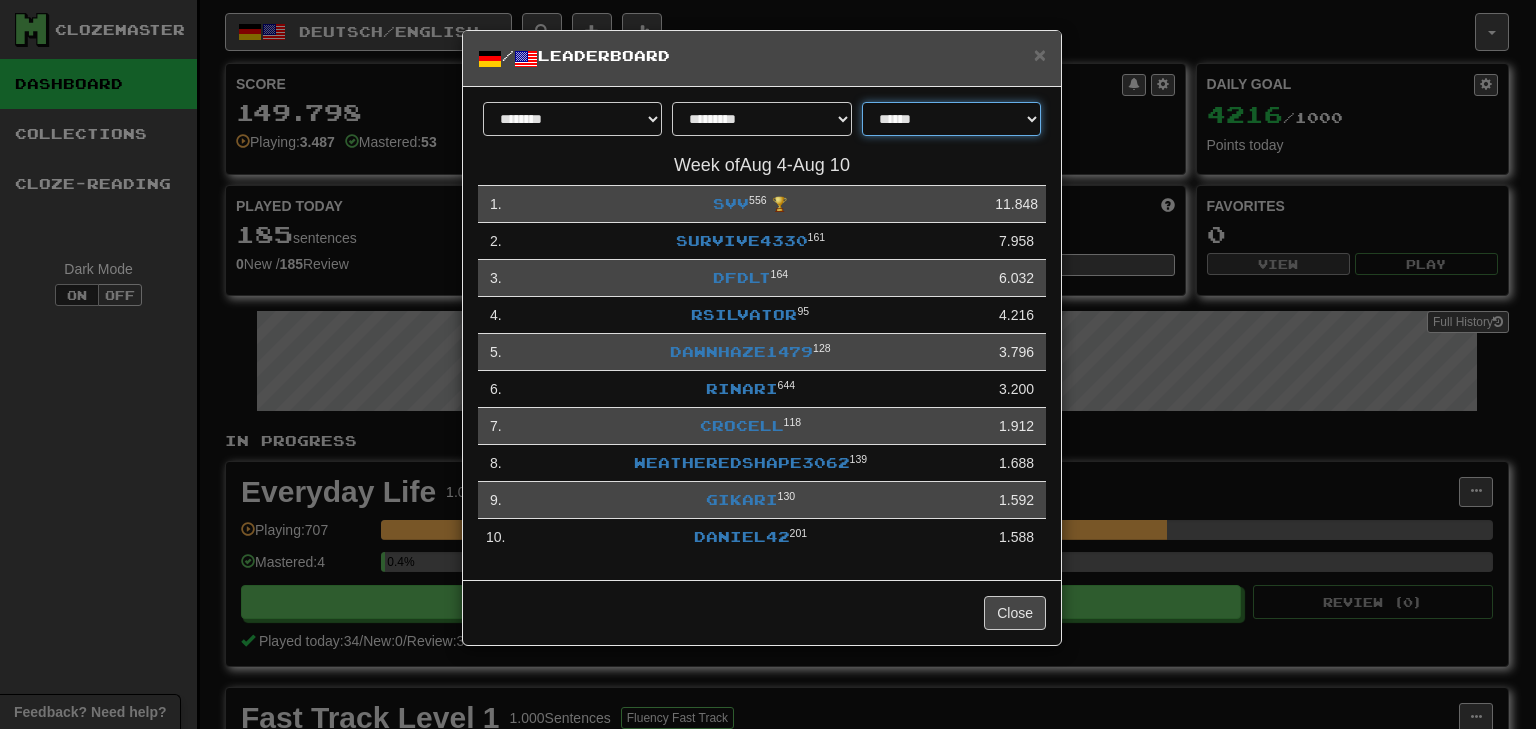 click on "**********" at bounding box center [951, 119] 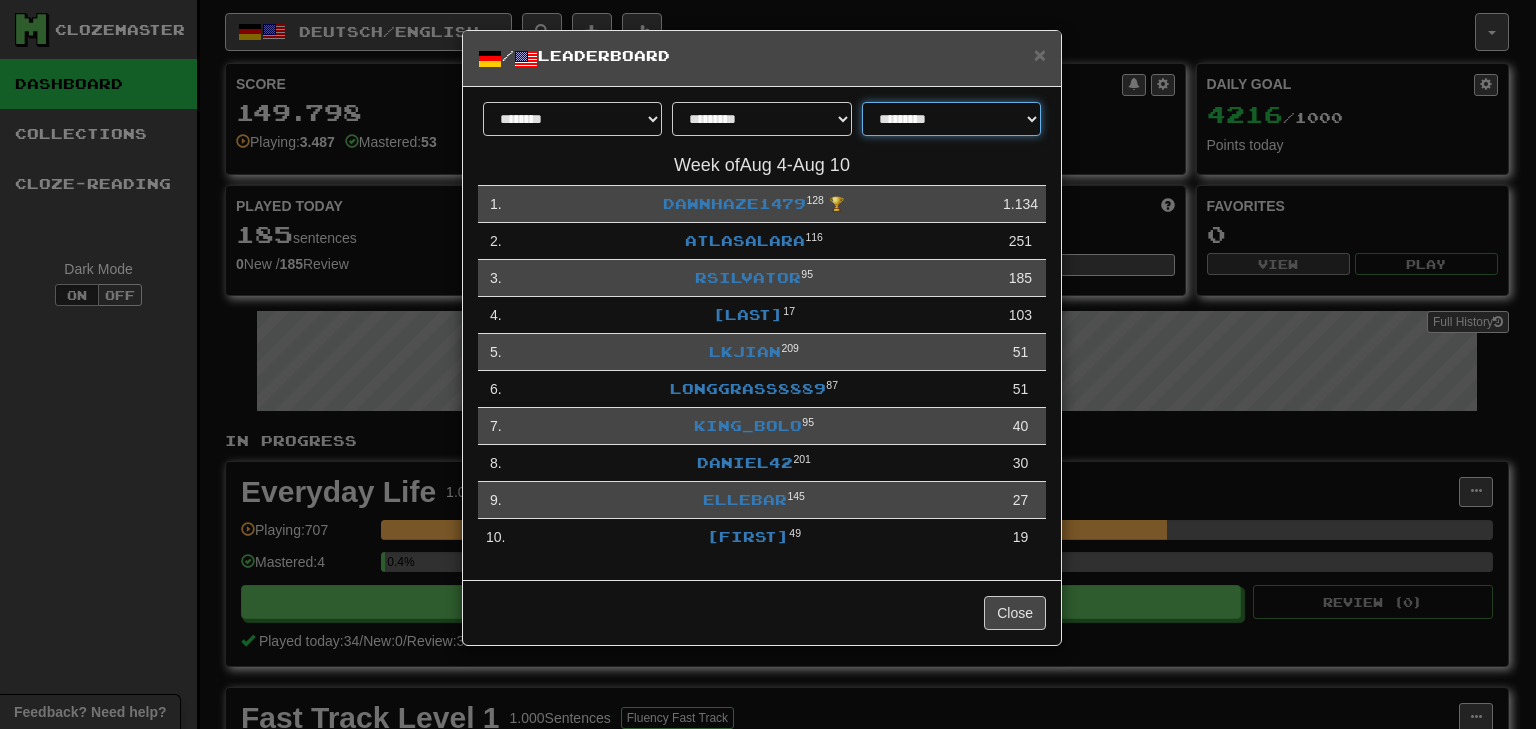 click on "**********" at bounding box center [951, 119] 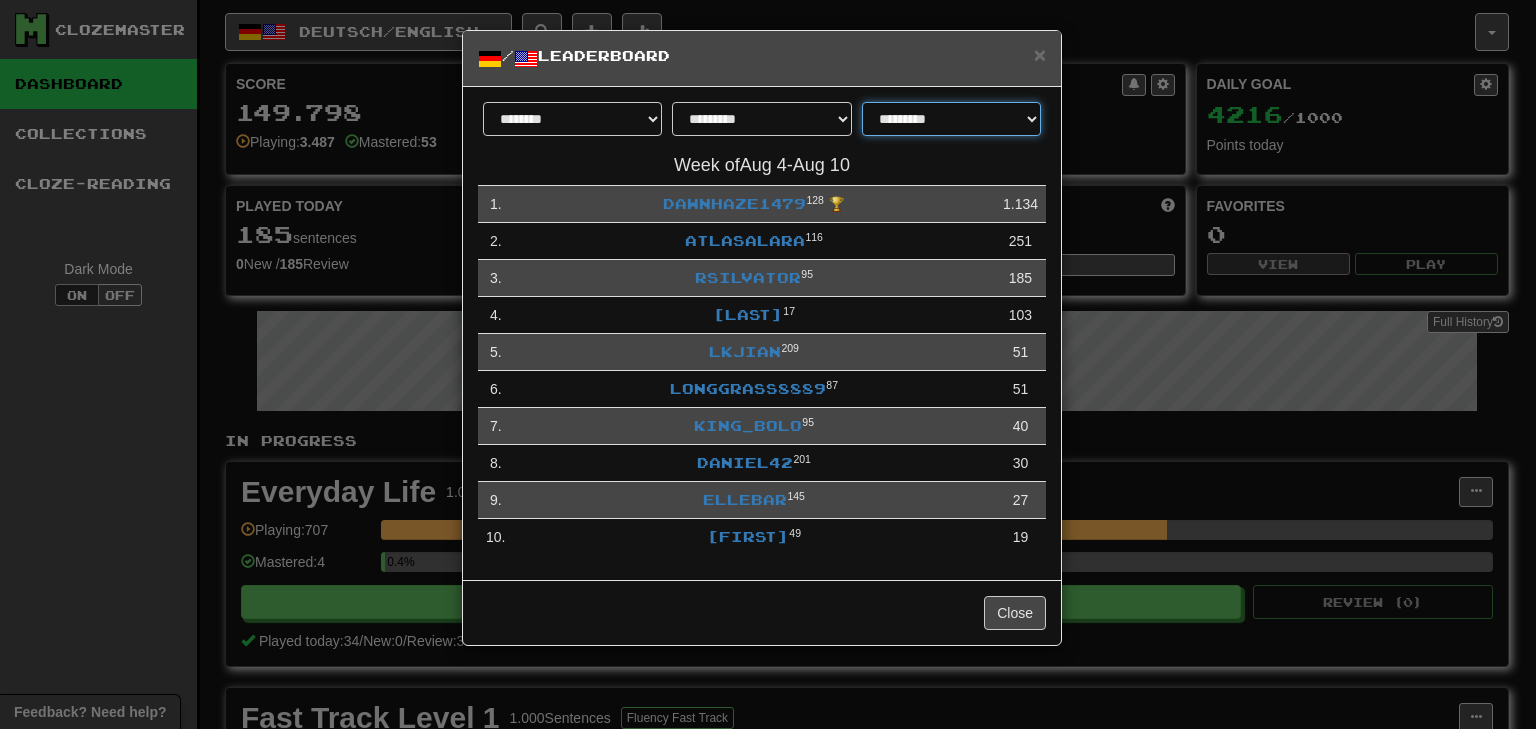 click on "**********" at bounding box center [951, 119] 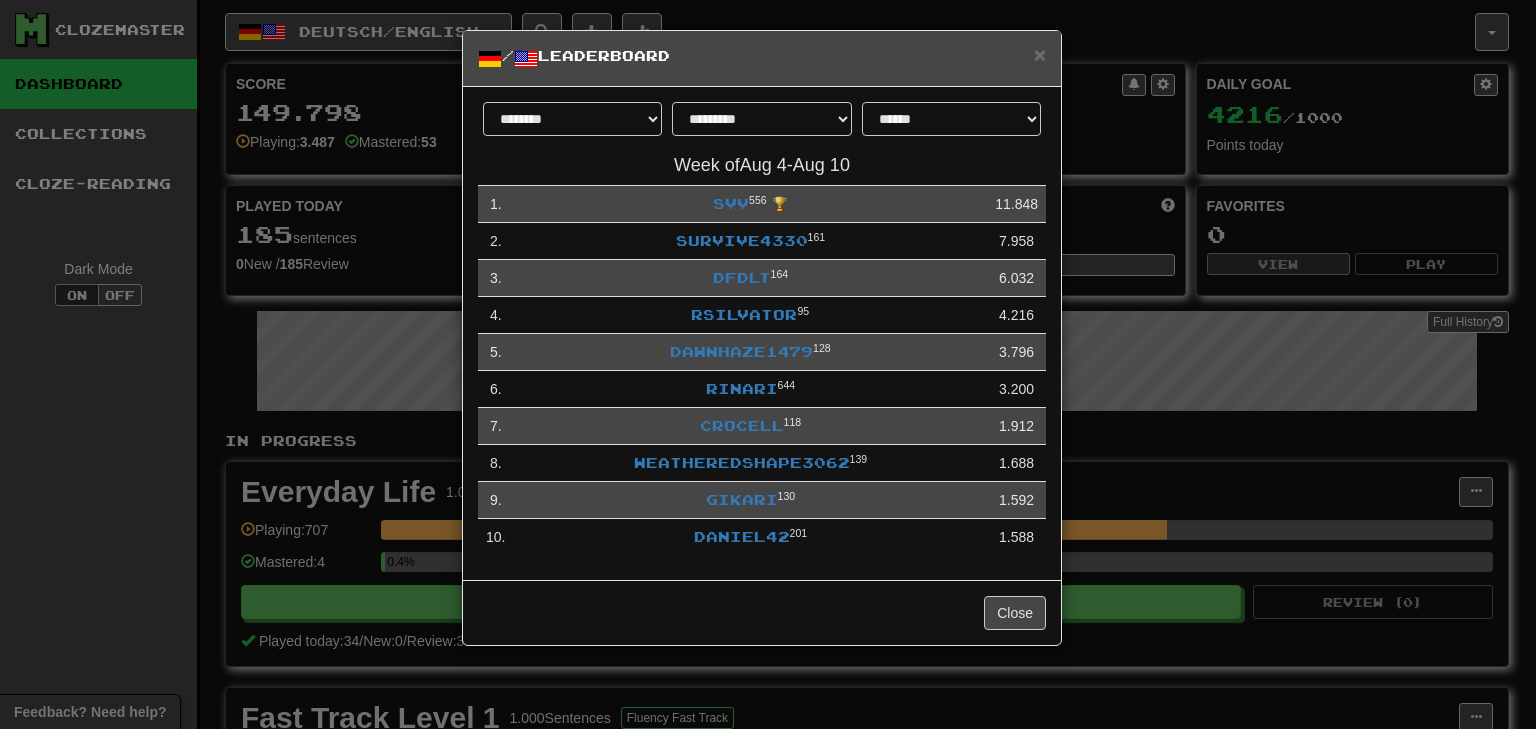 click on "**********" at bounding box center [768, 364] 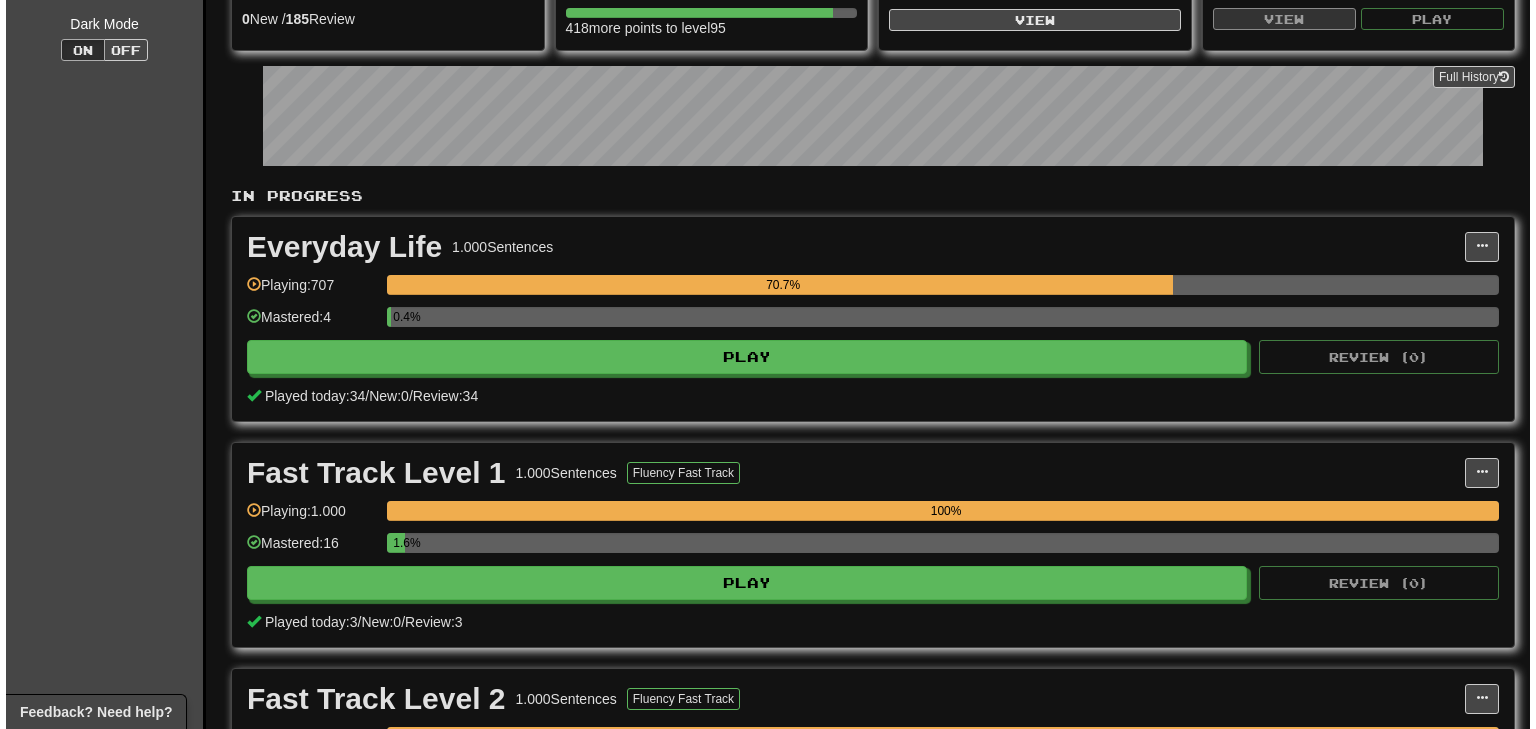 scroll, scrollTop: 240, scrollLeft: 0, axis: vertical 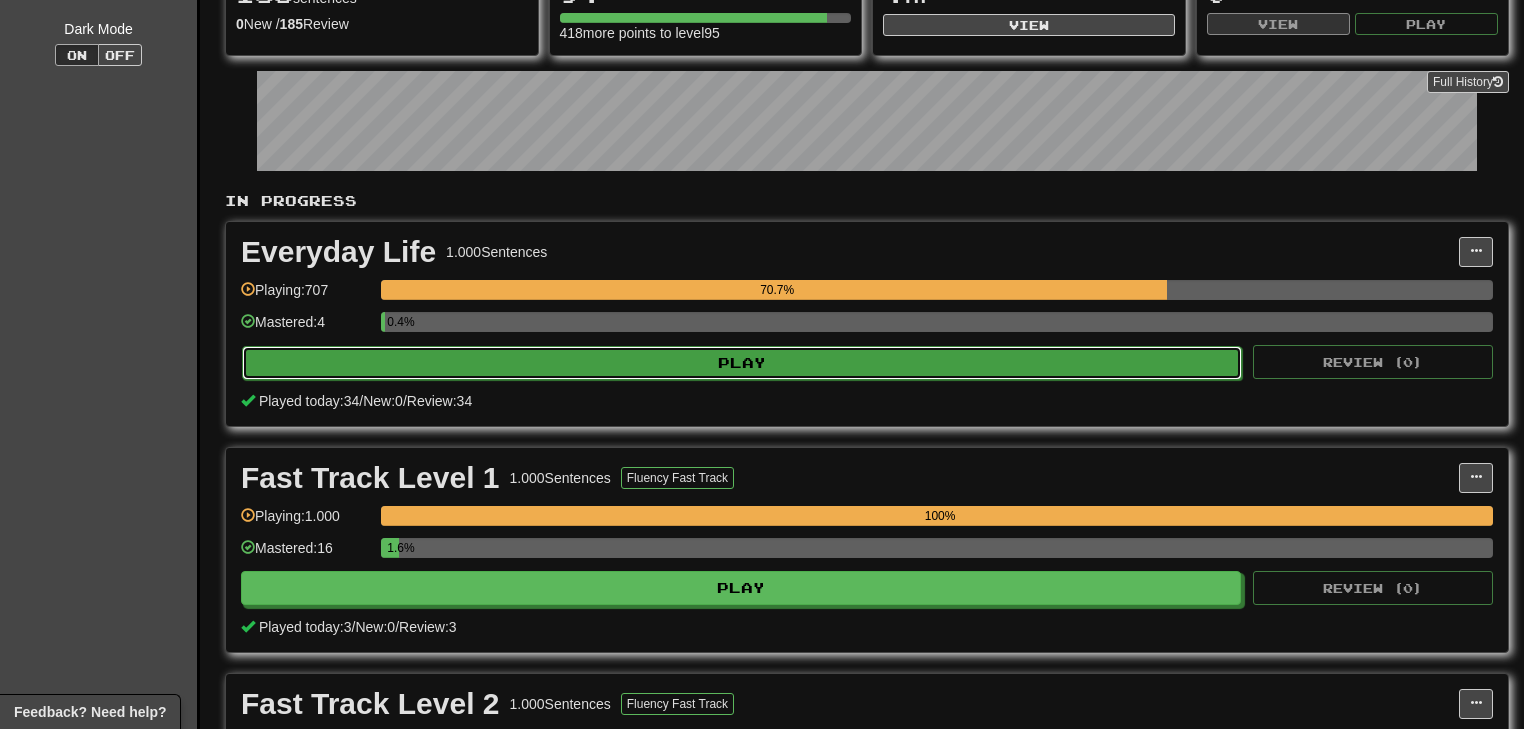 click on "Play" at bounding box center (742, 363) 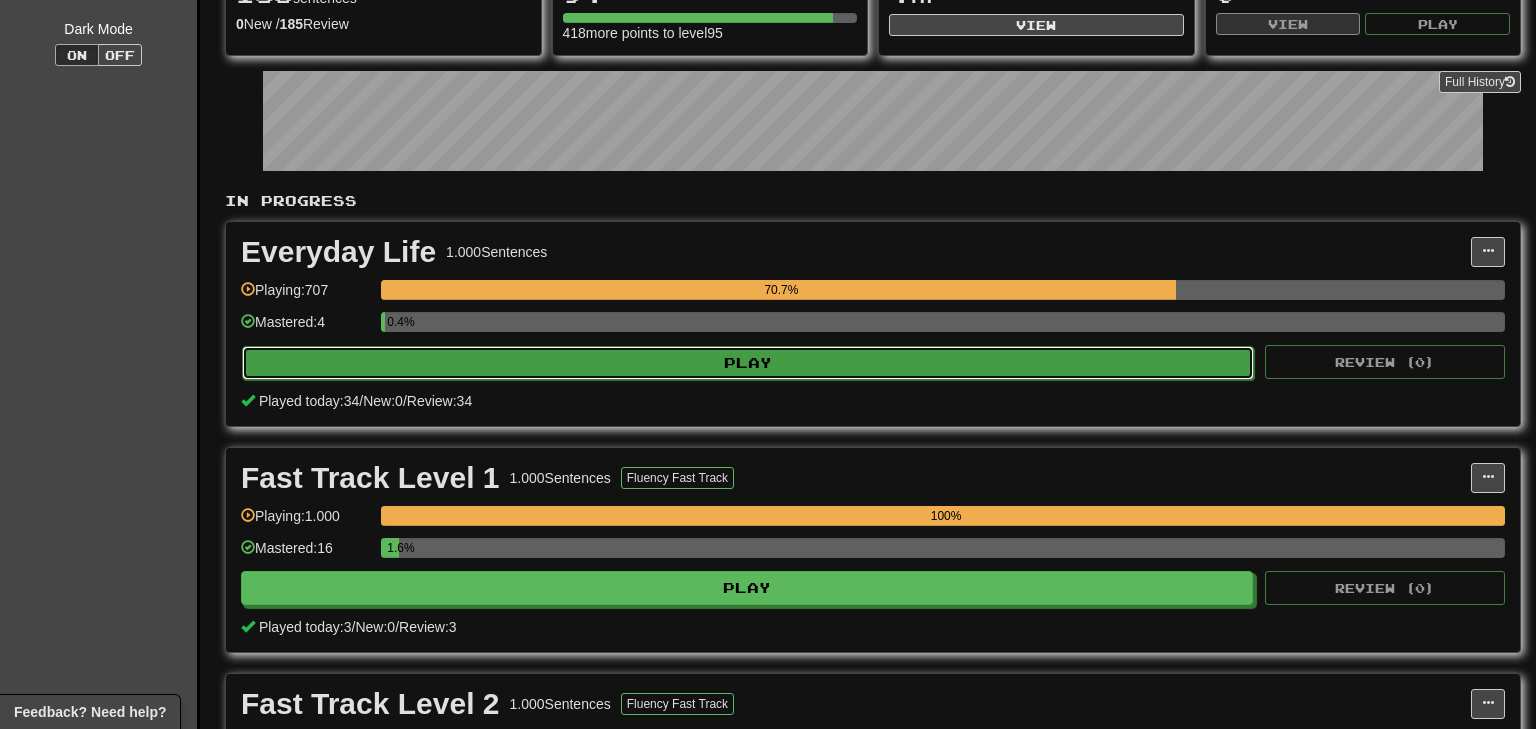 select on "**" 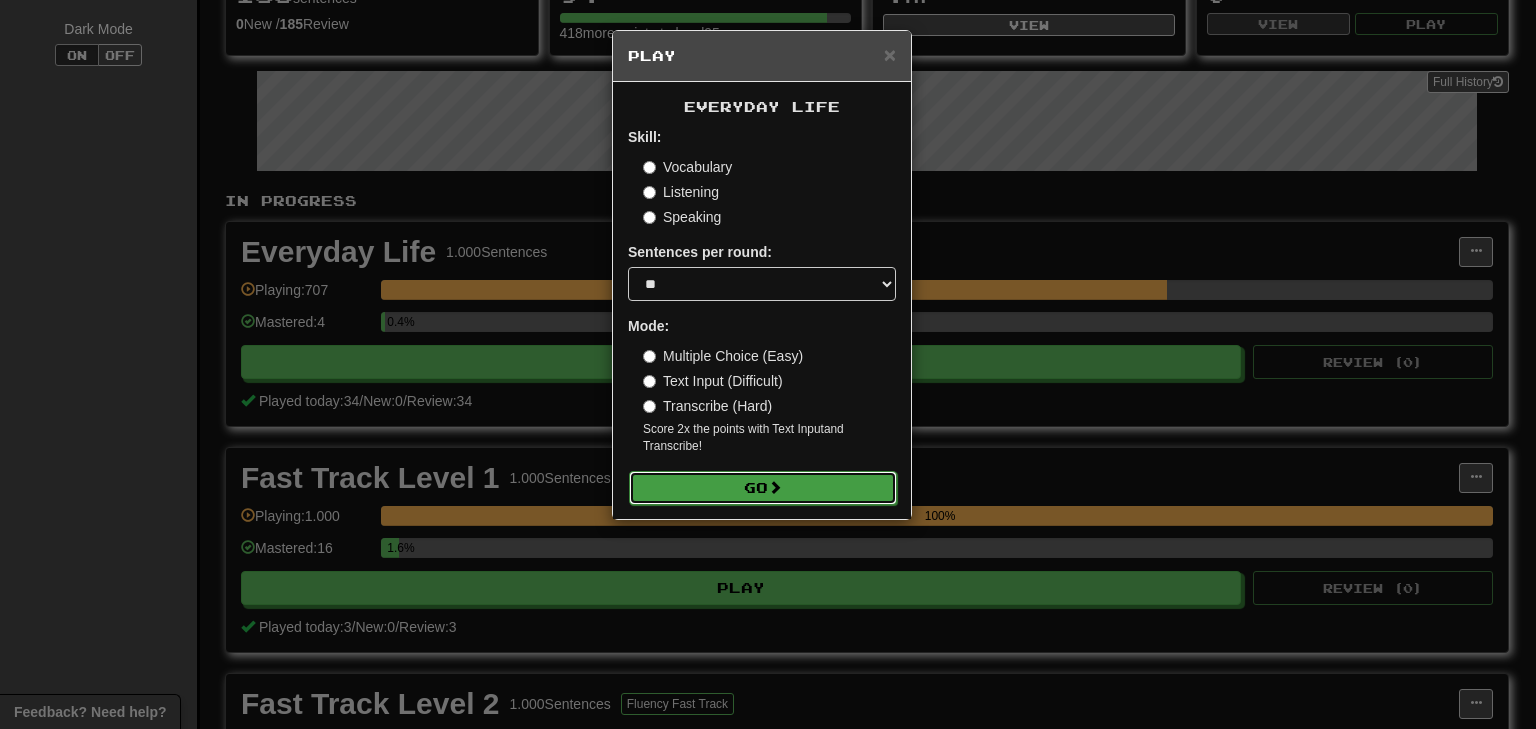 click on "Go" at bounding box center [763, 488] 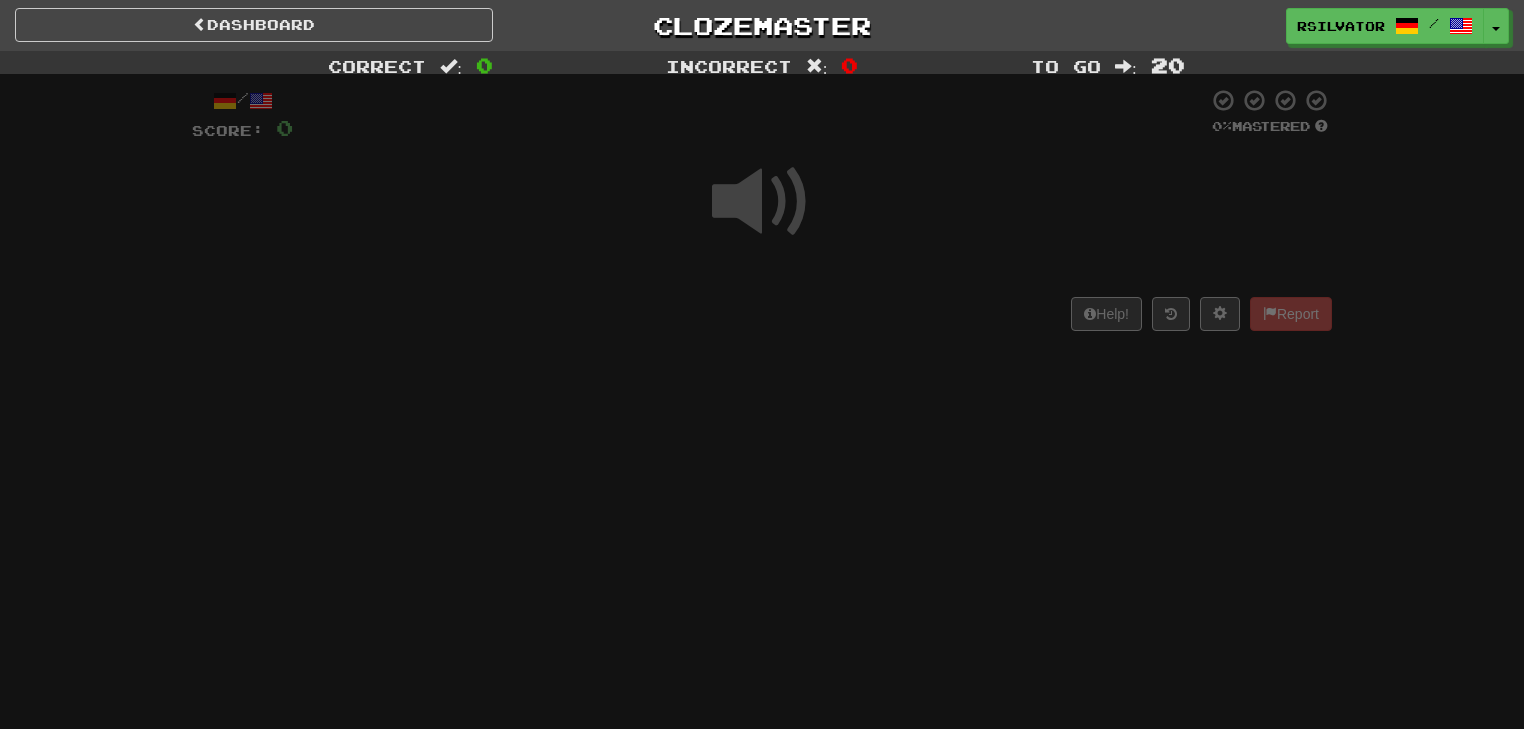 scroll, scrollTop: 0, scrollLeft: 0, axis: both 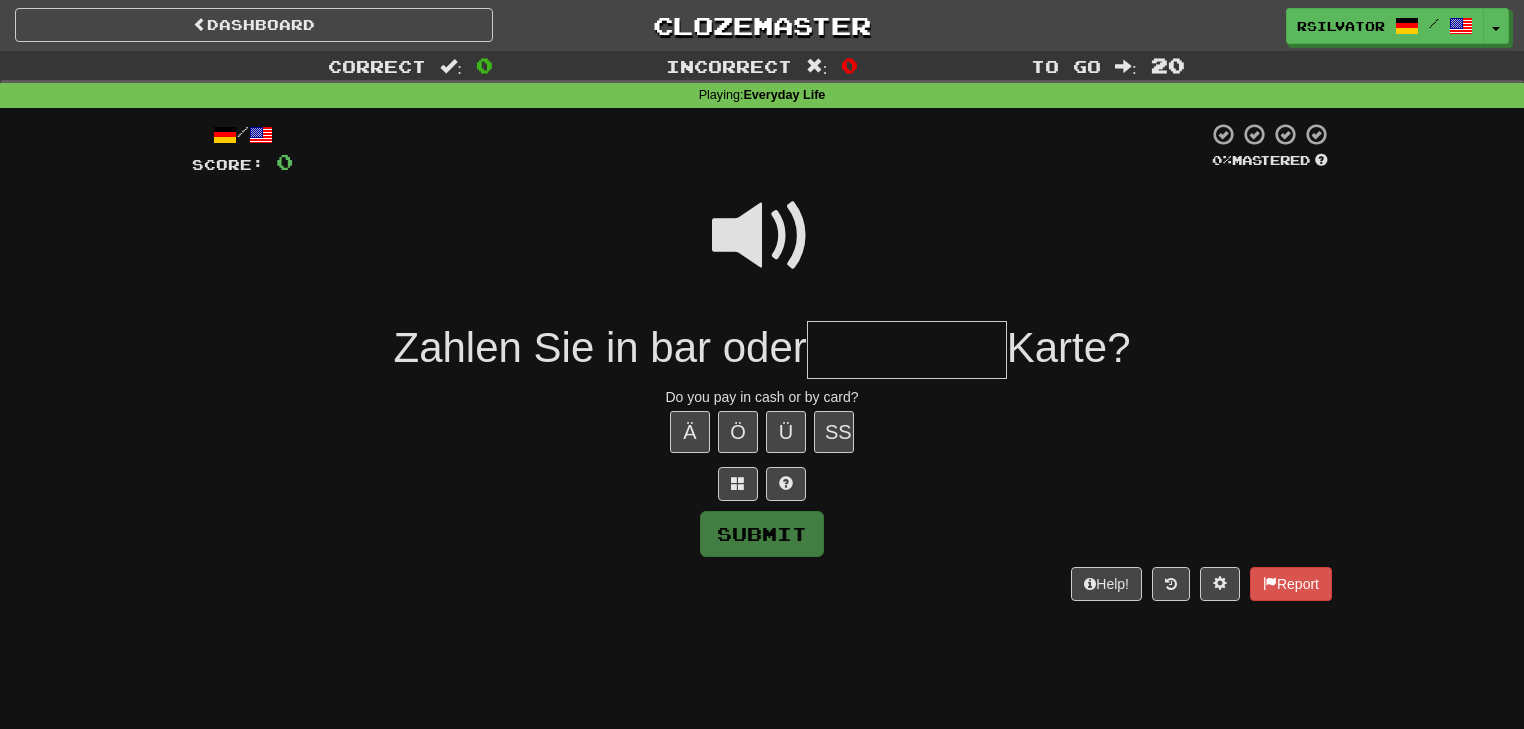 type on "*" 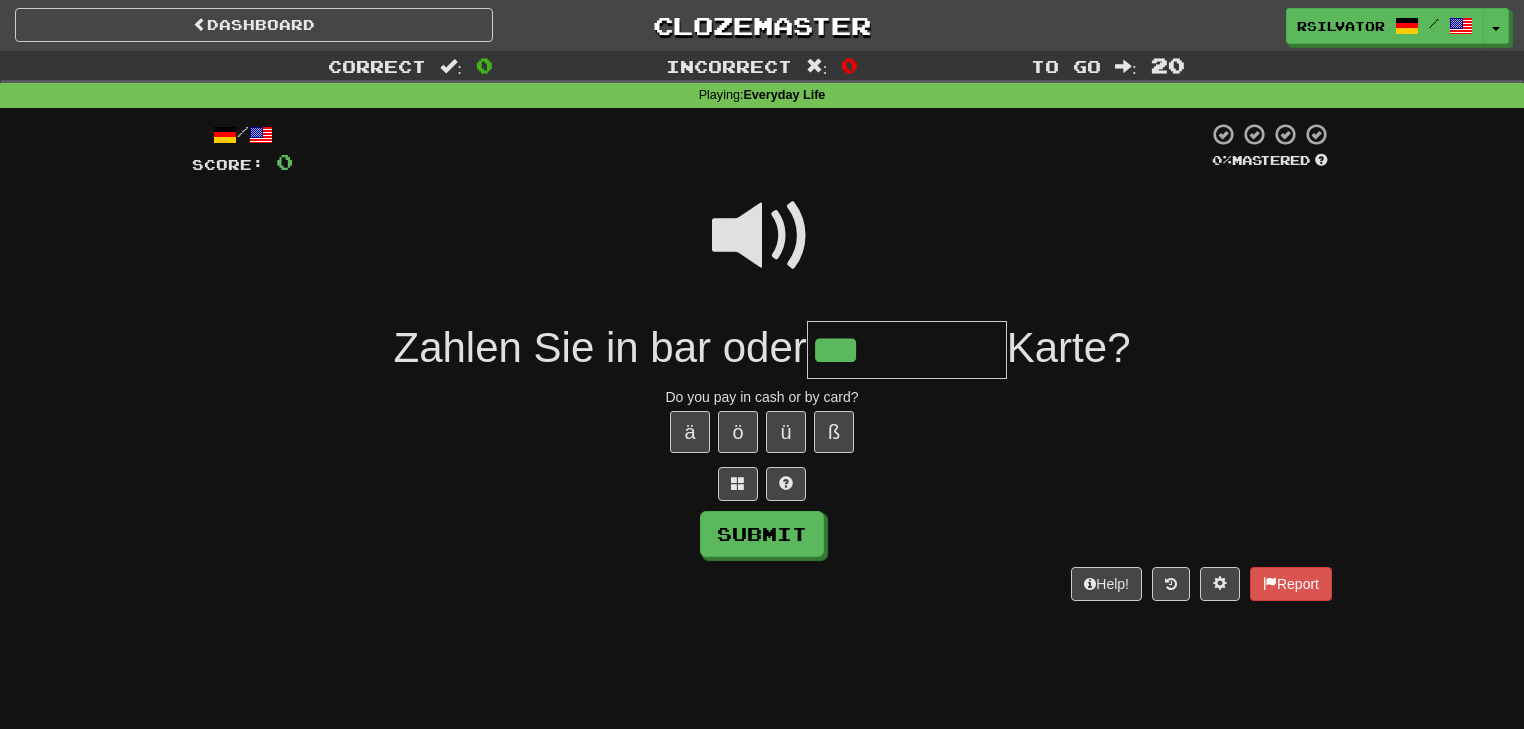 type on "***" 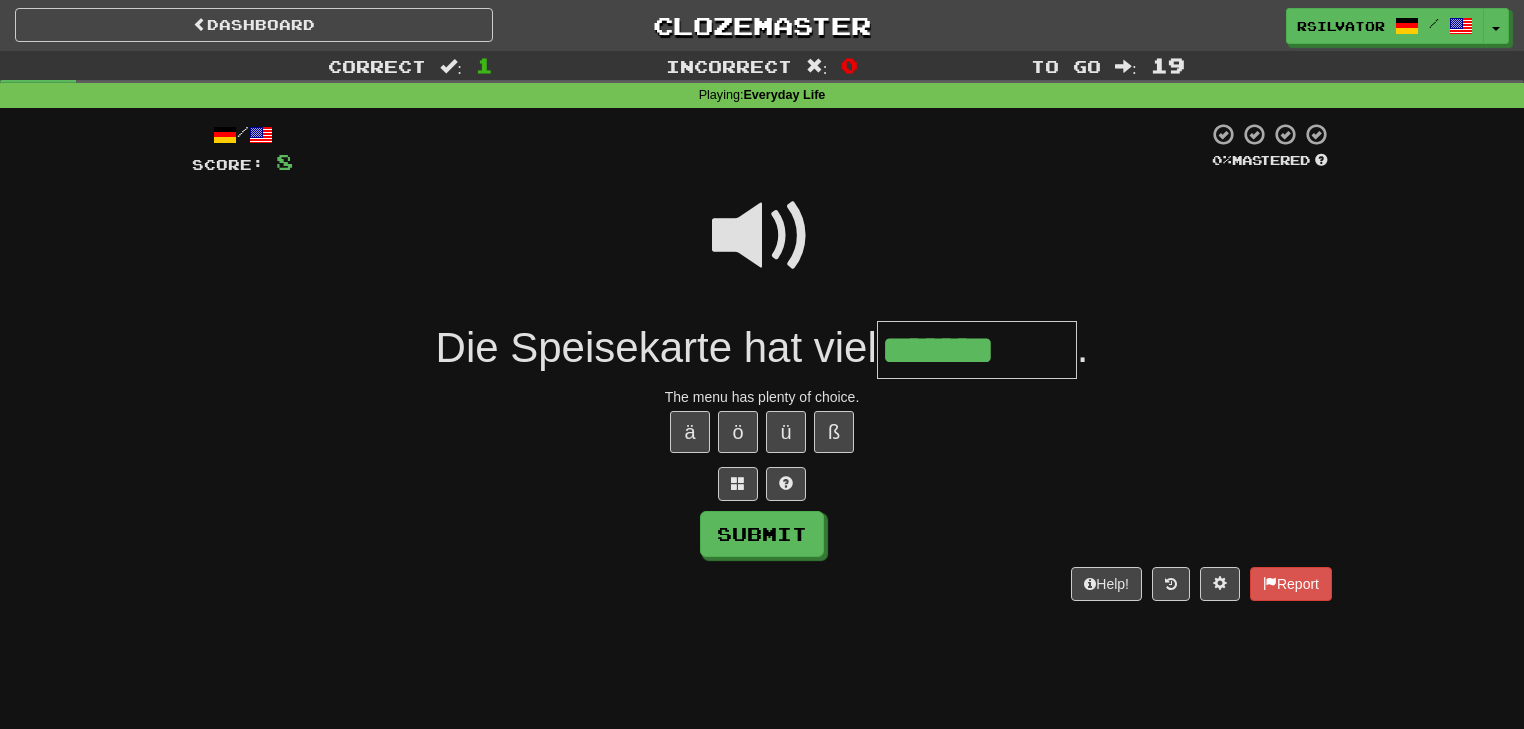 type on "*******" 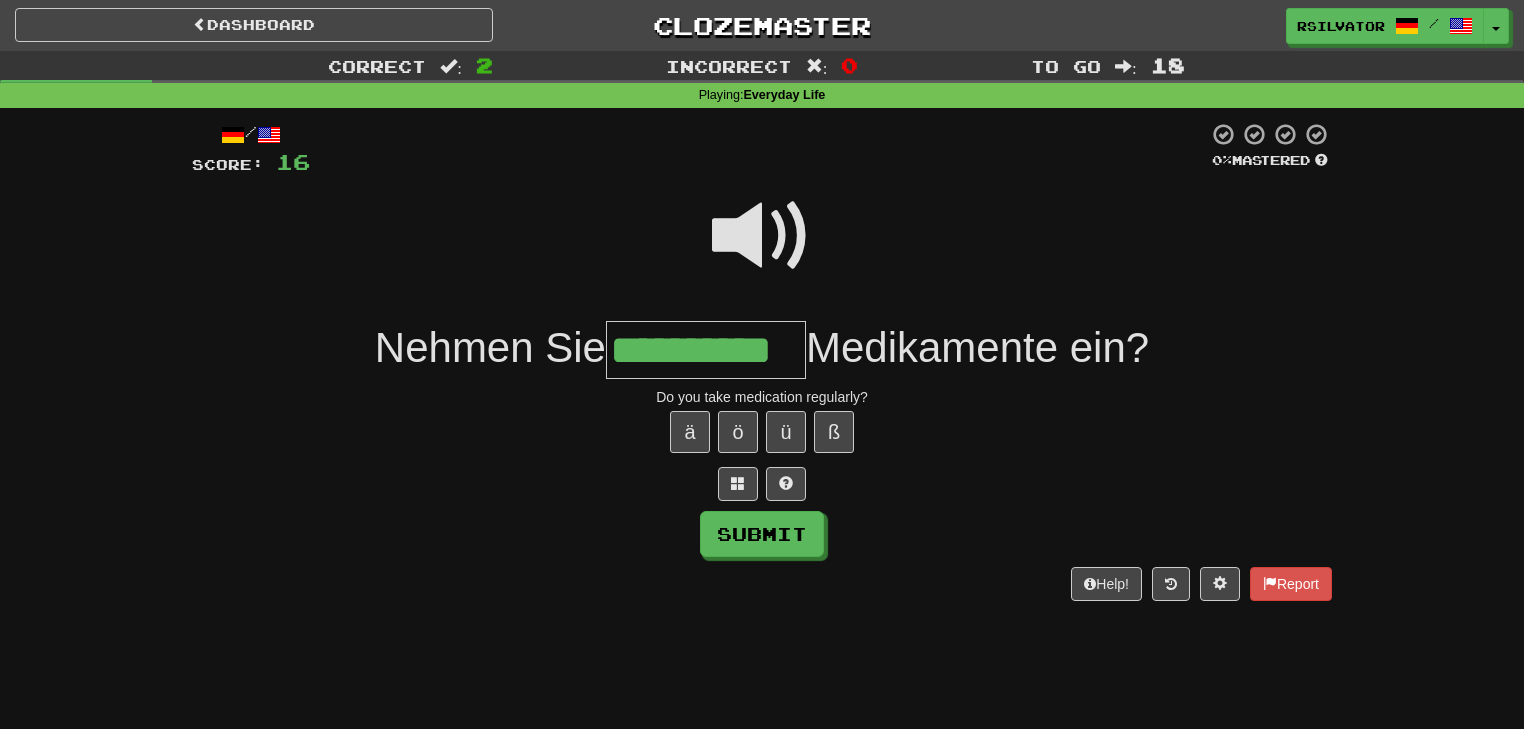 scroll, scrollTop: 0, scrollLeft: 17, axis: horizontal 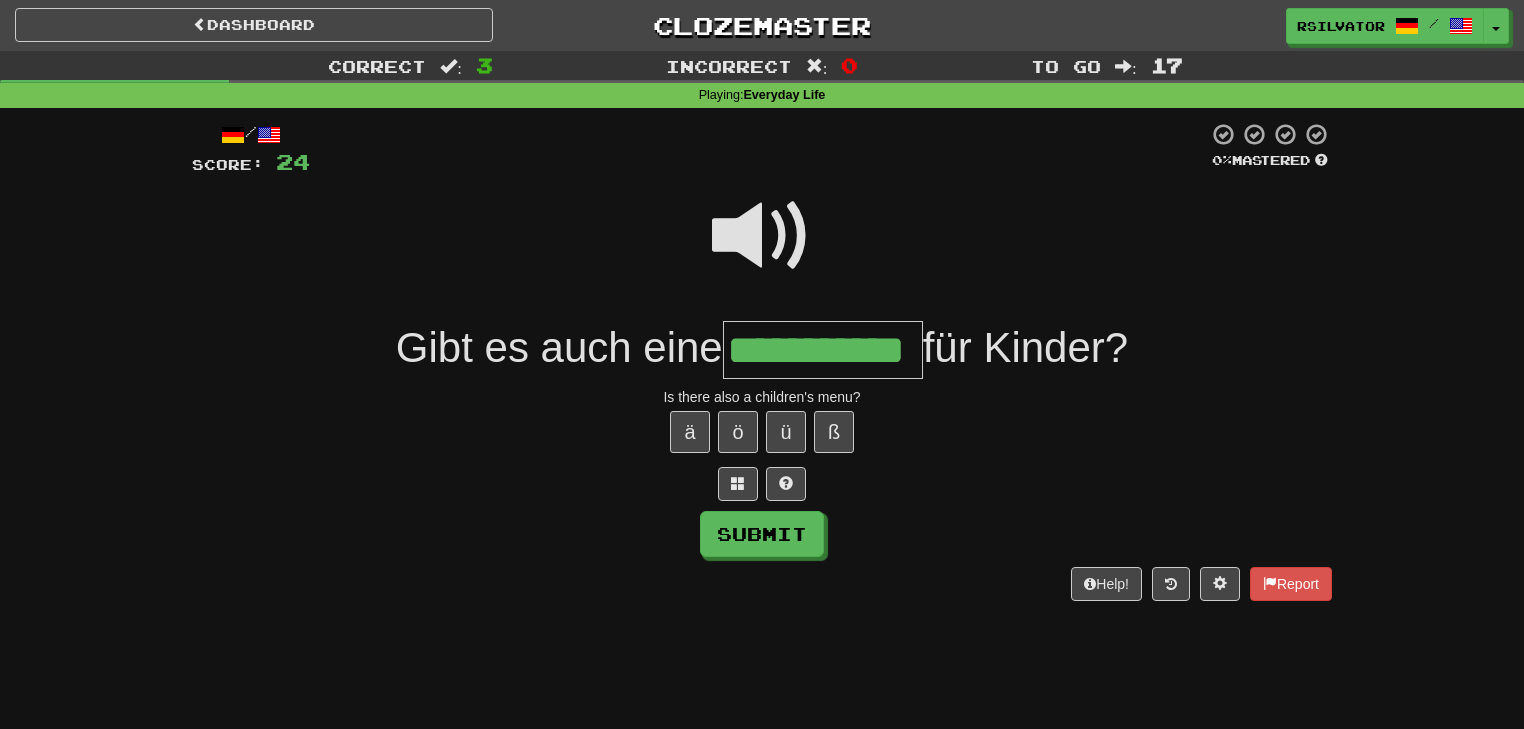 type on "**********" 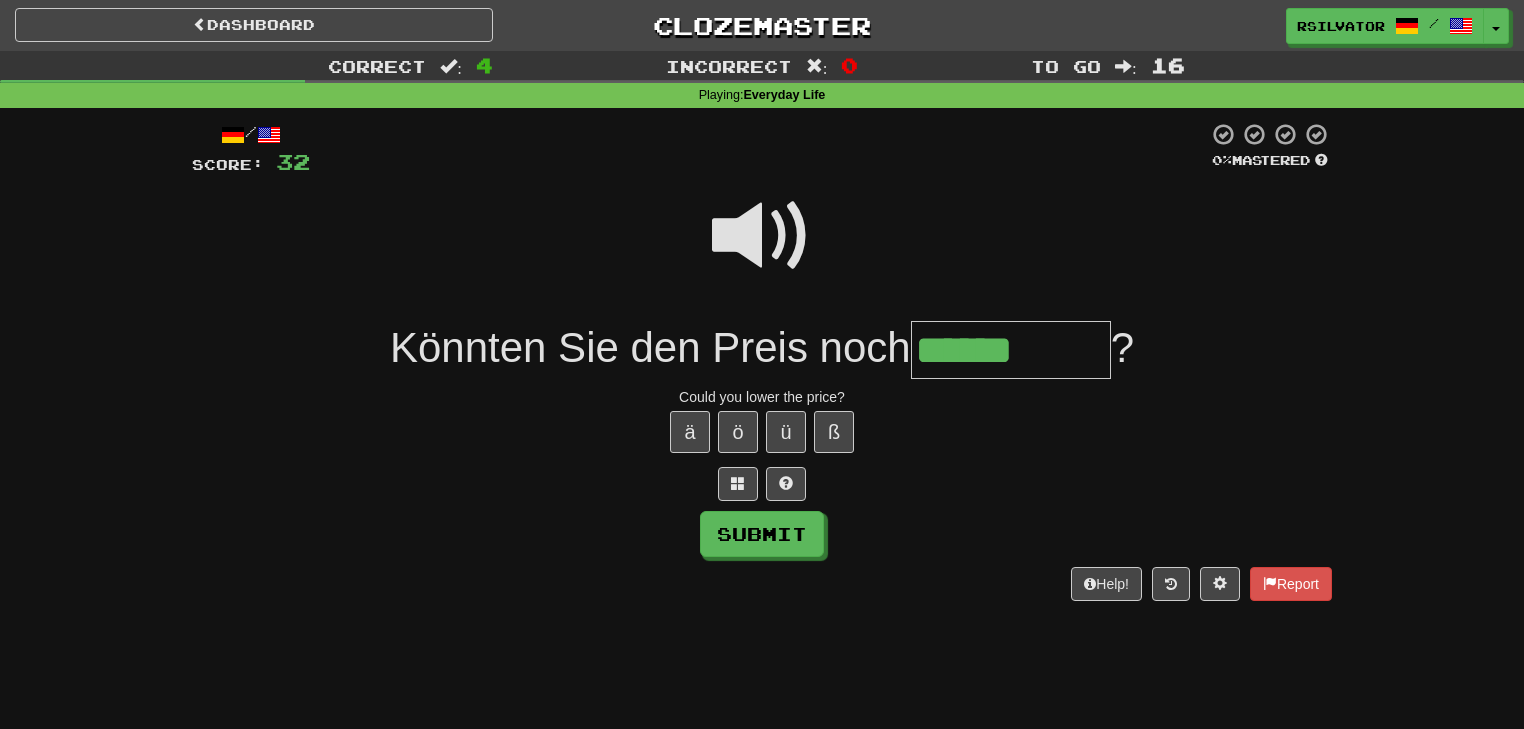 type on "******" 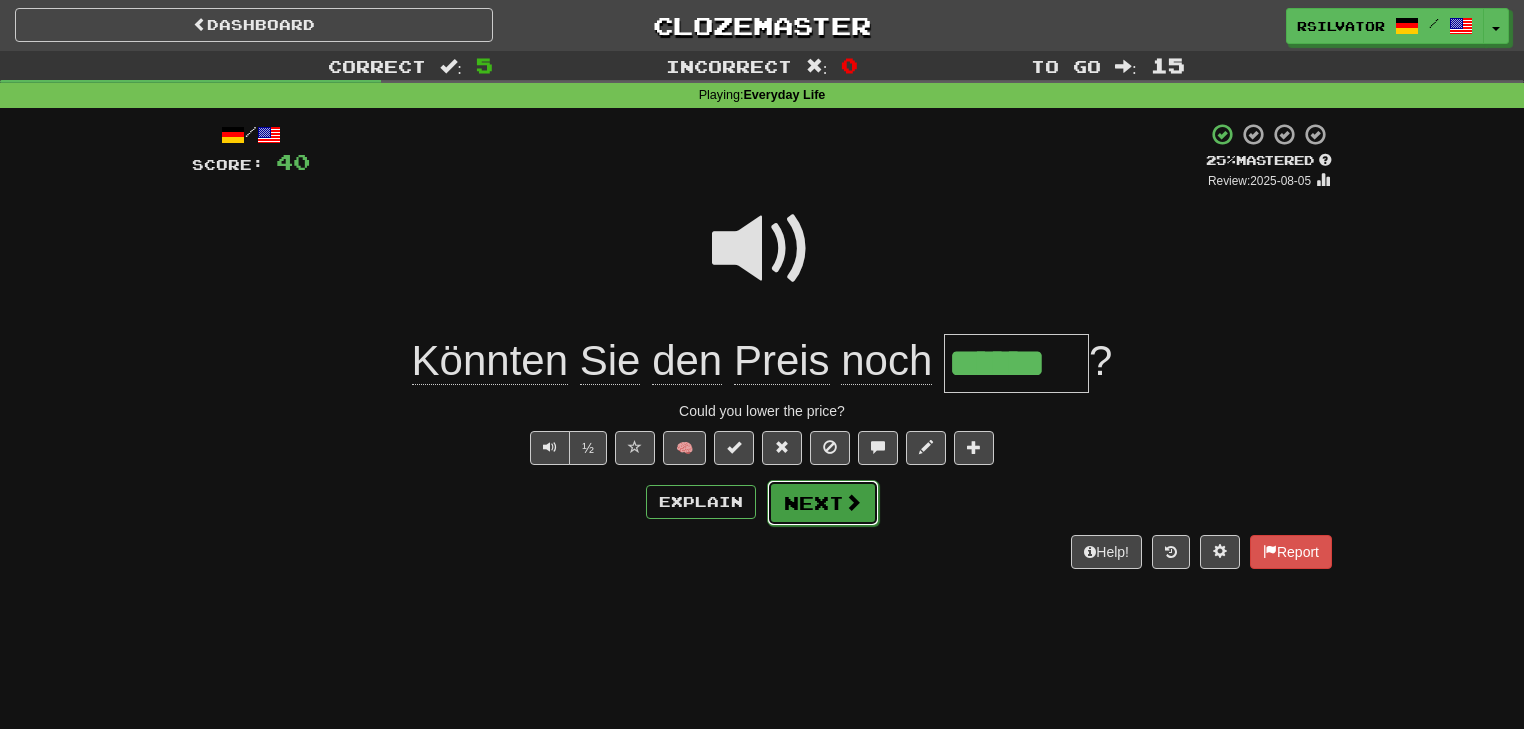 click on "Next" at bounding box center (823, 503) 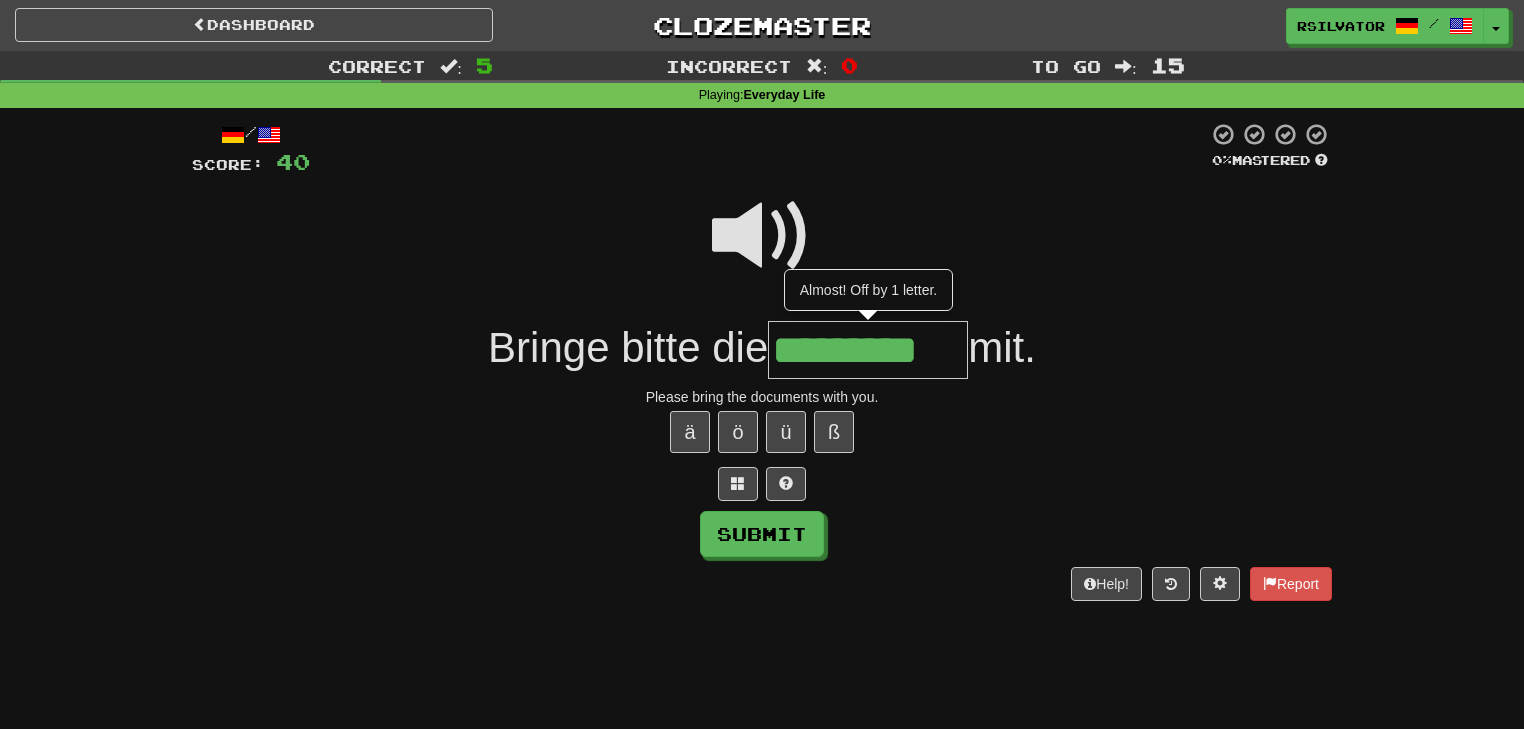 scroll, scrollTop: 0, scrollLeft: 21, axis: horizontal 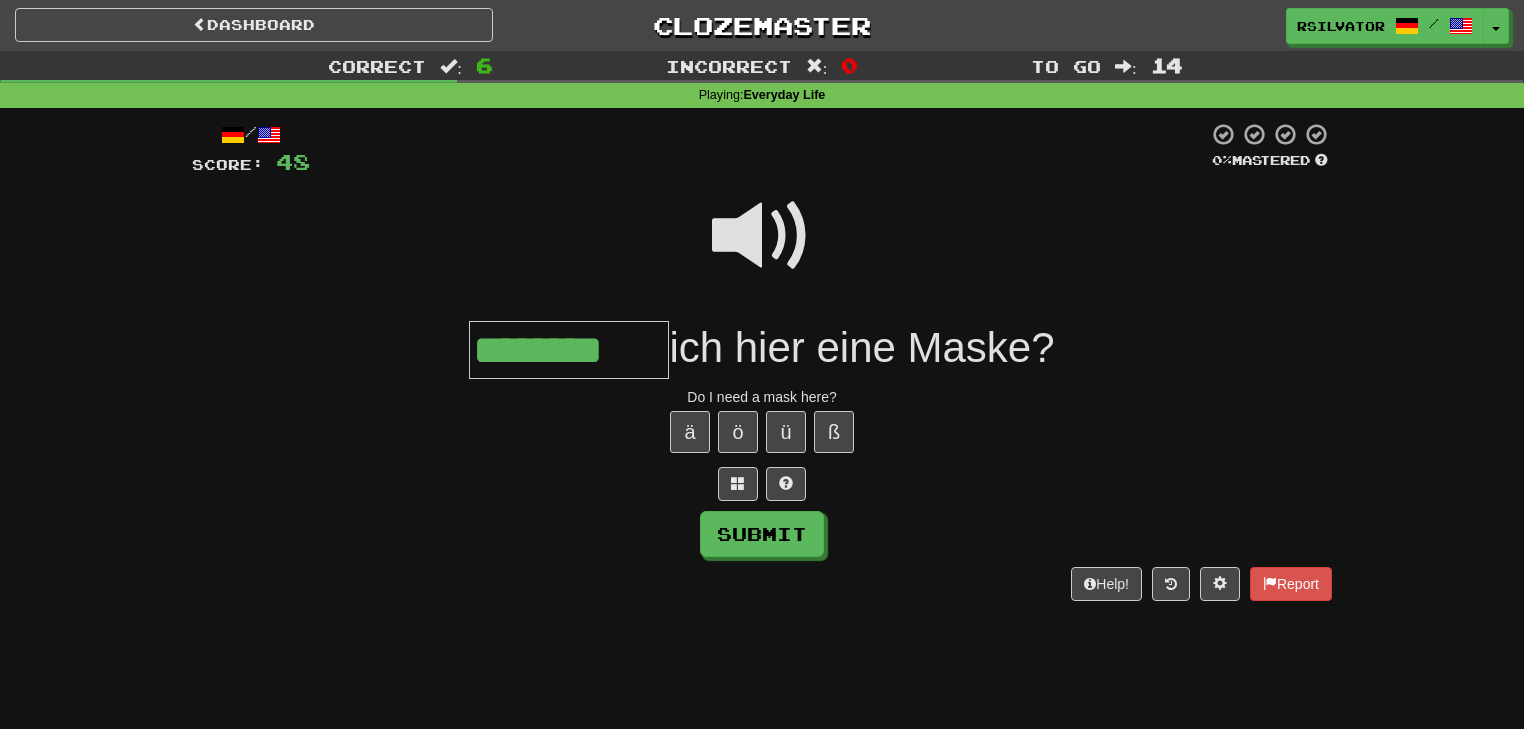 type on "********" 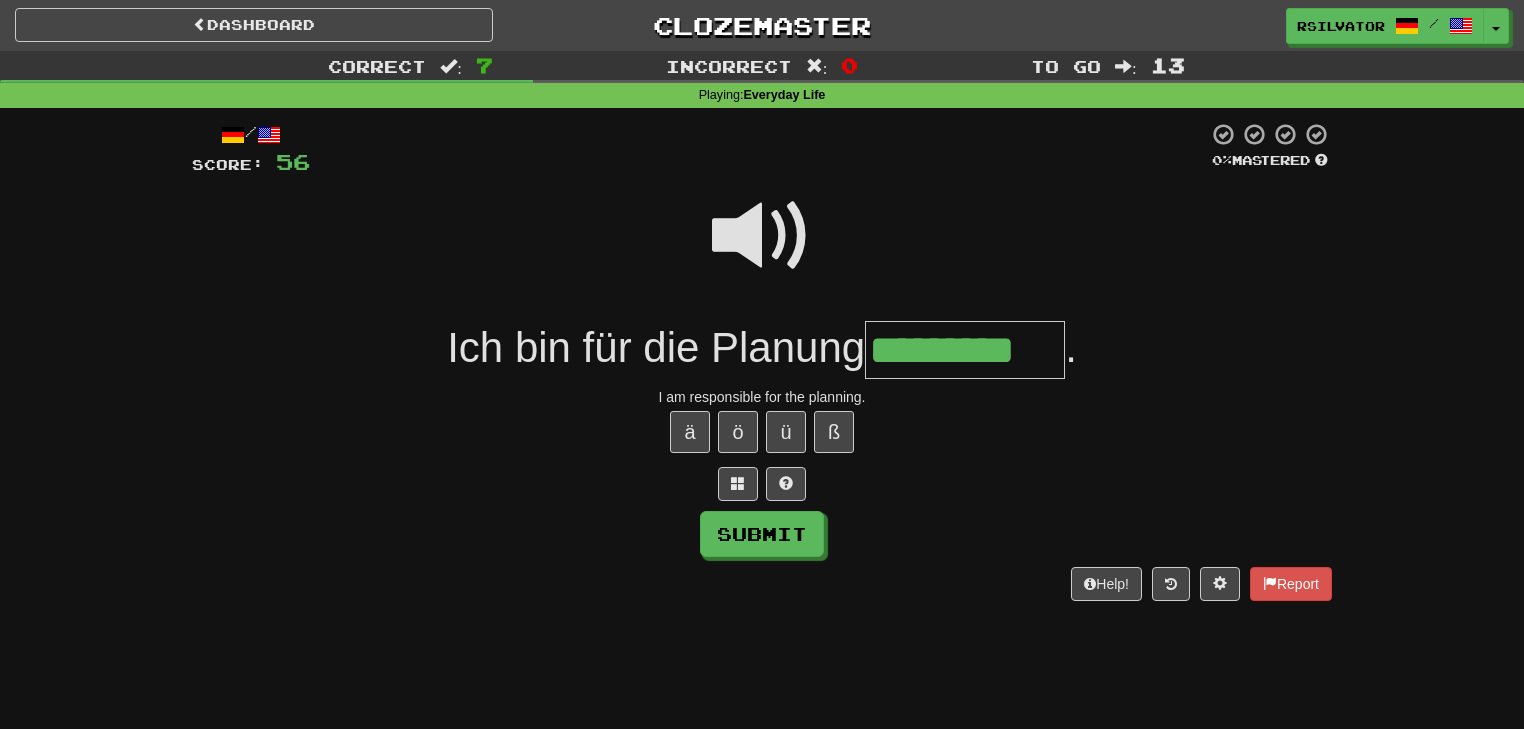 type on "*********" 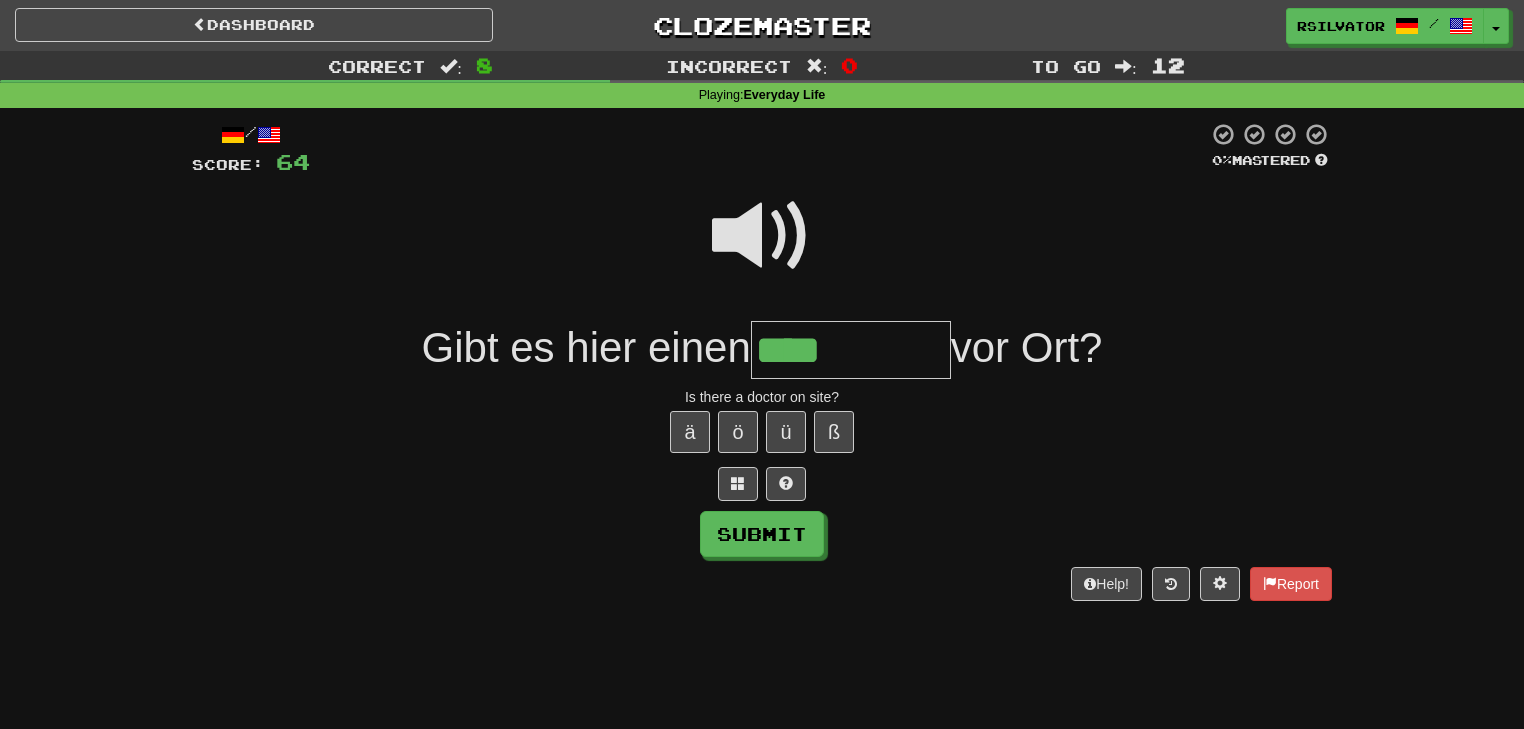 type on "****" 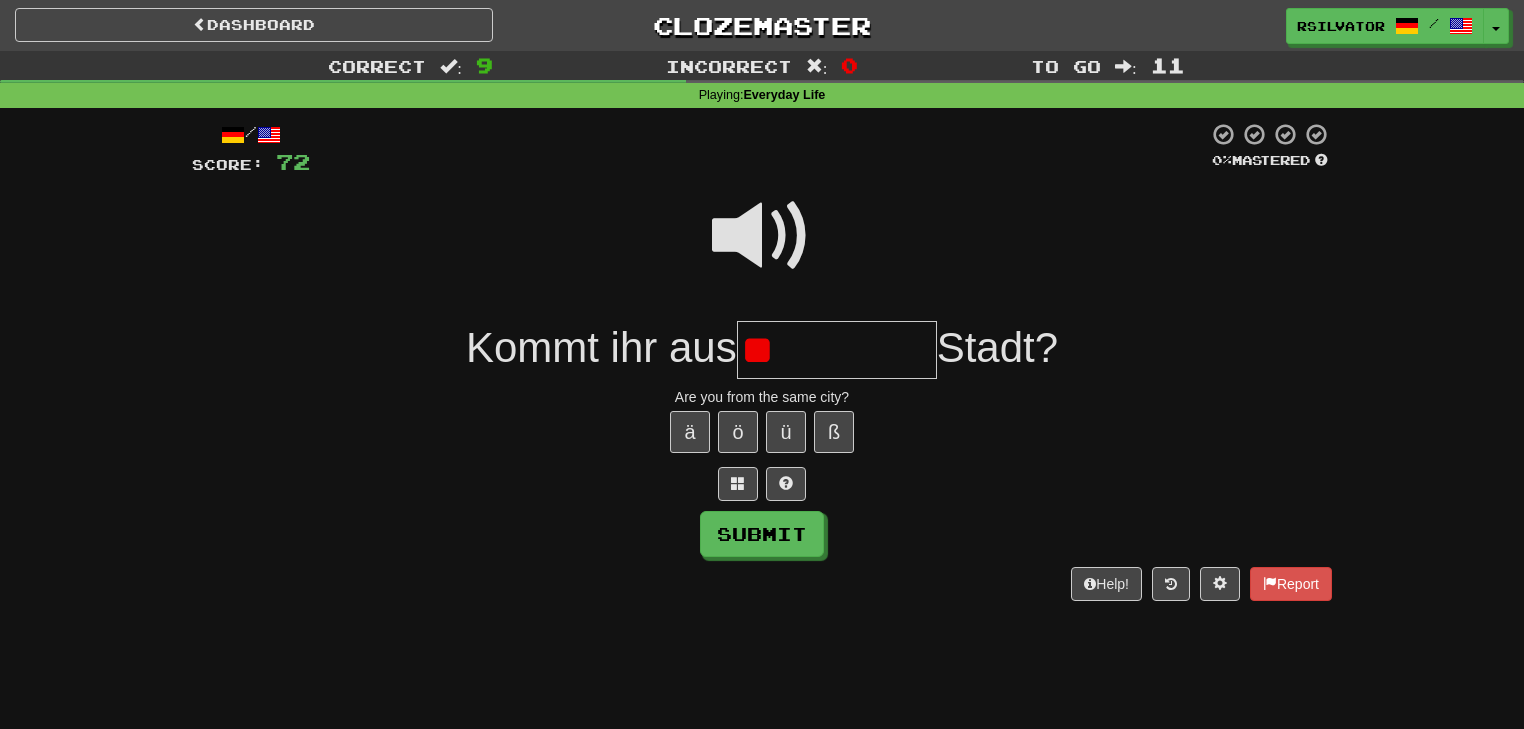 type on "*" 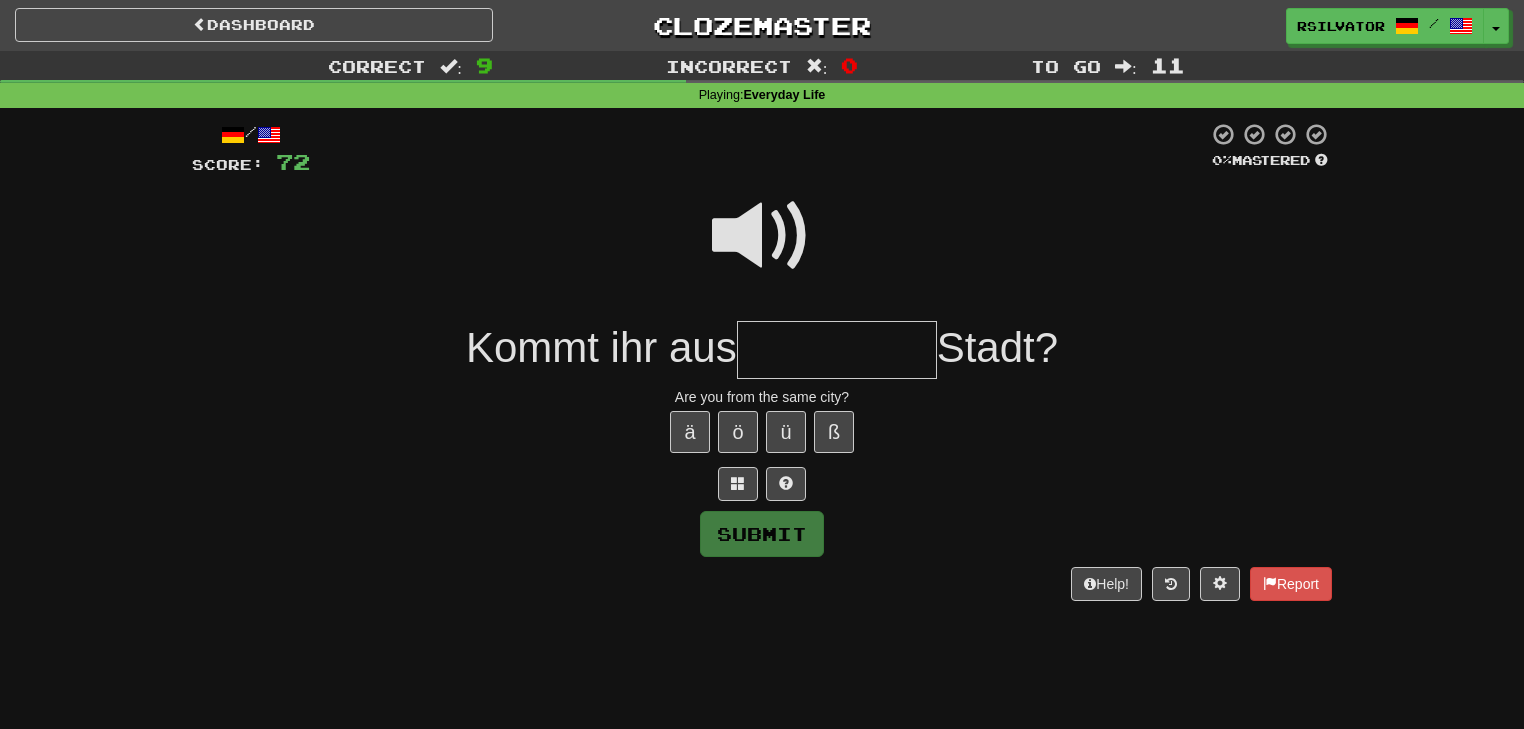 click at bounding box center [762, 249] 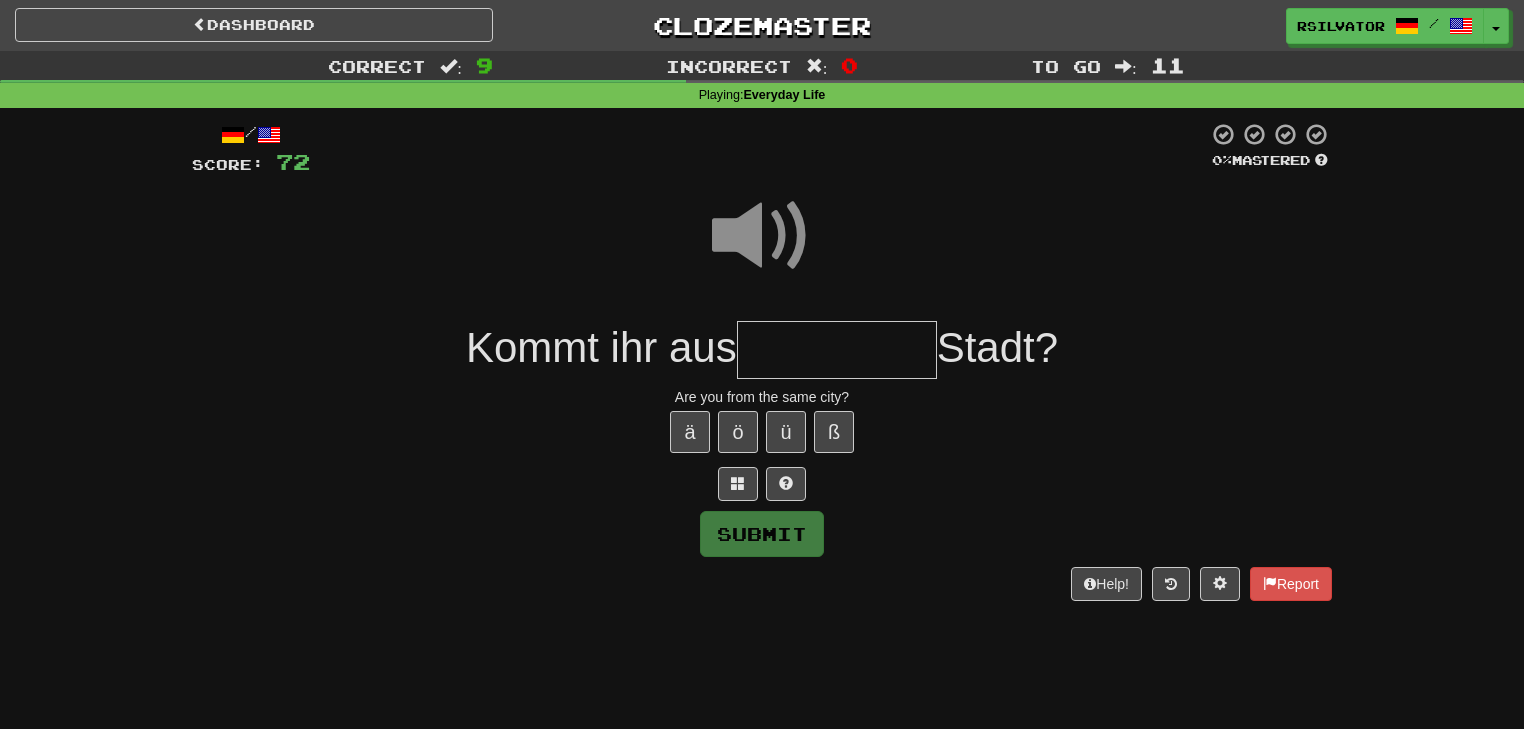 click at bounding box center [837, 350] 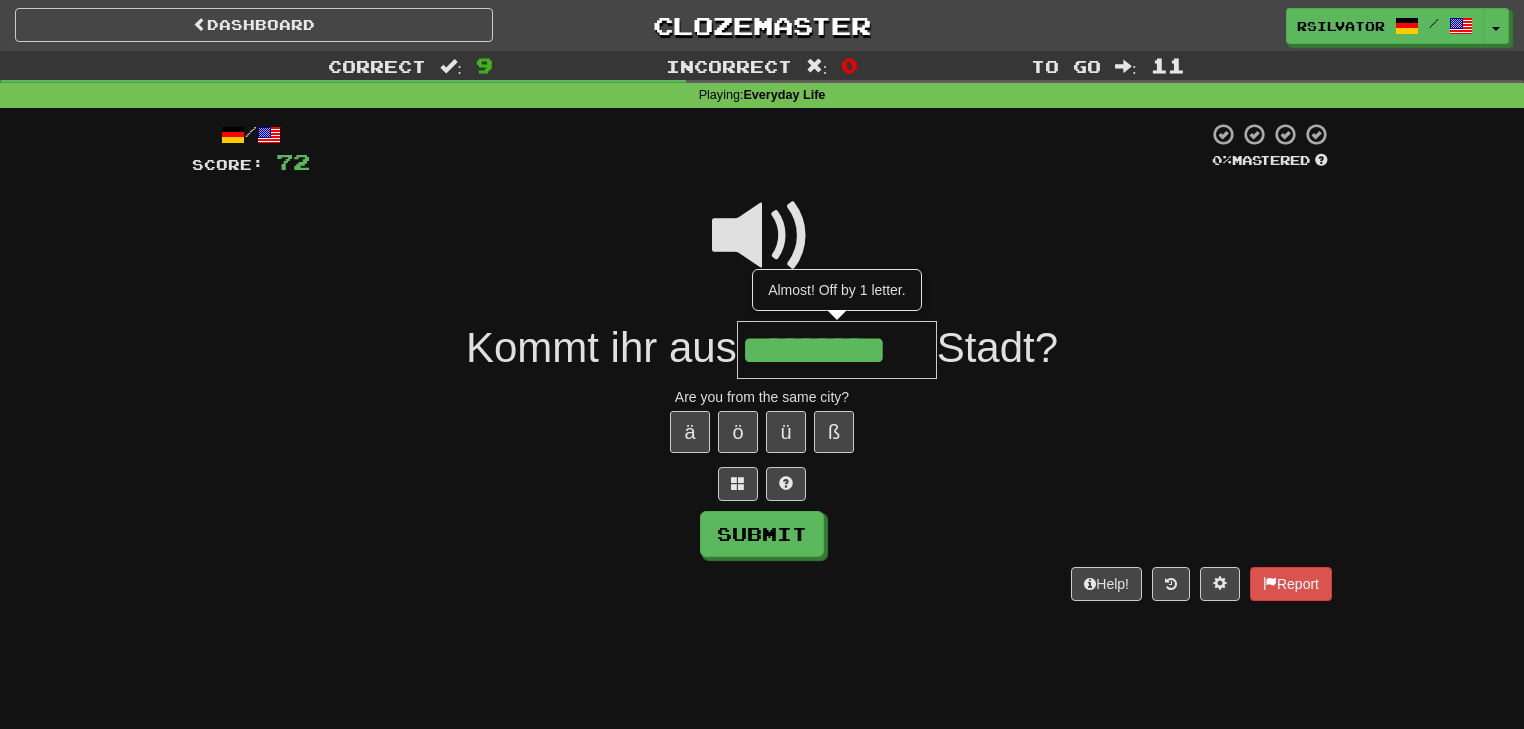 type on "*********" 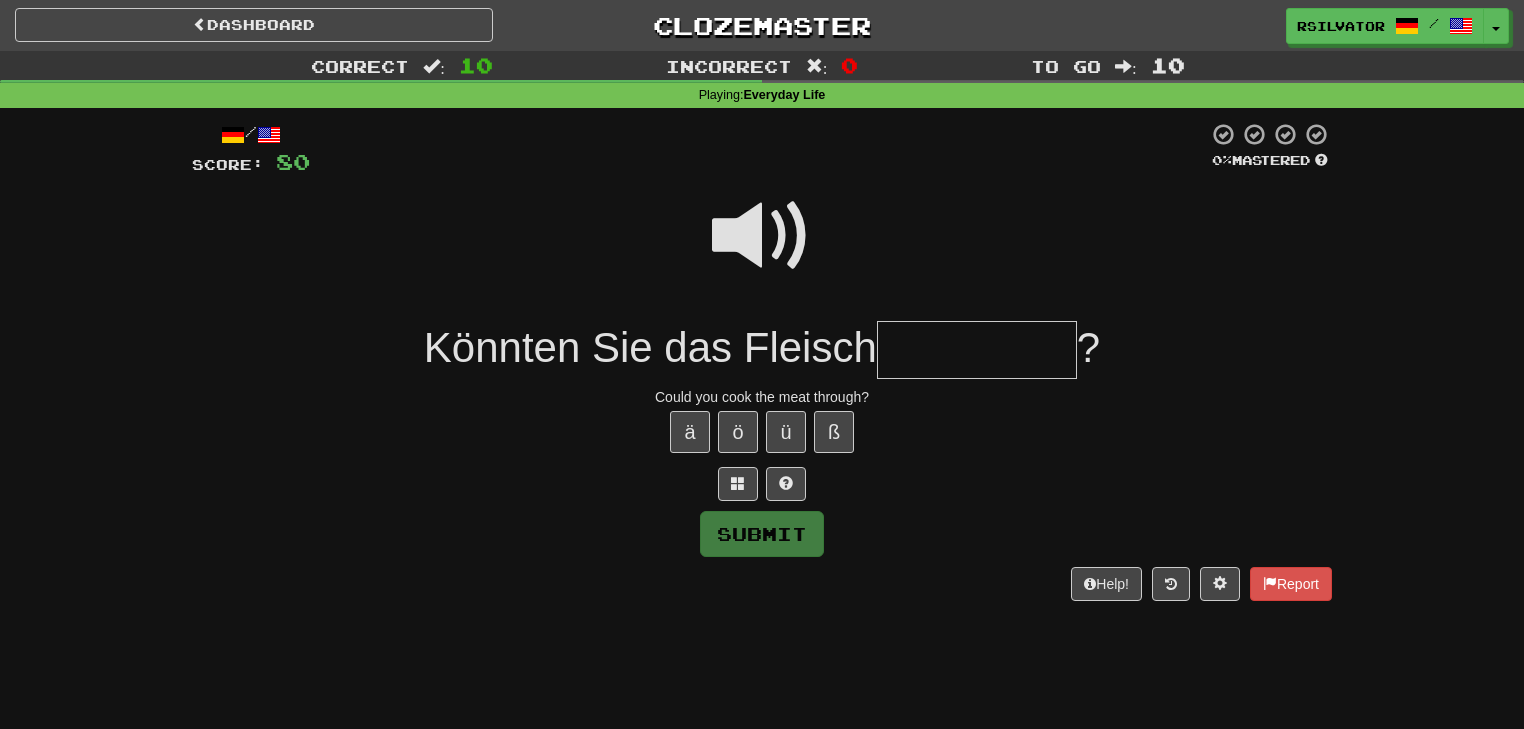 type on "*" 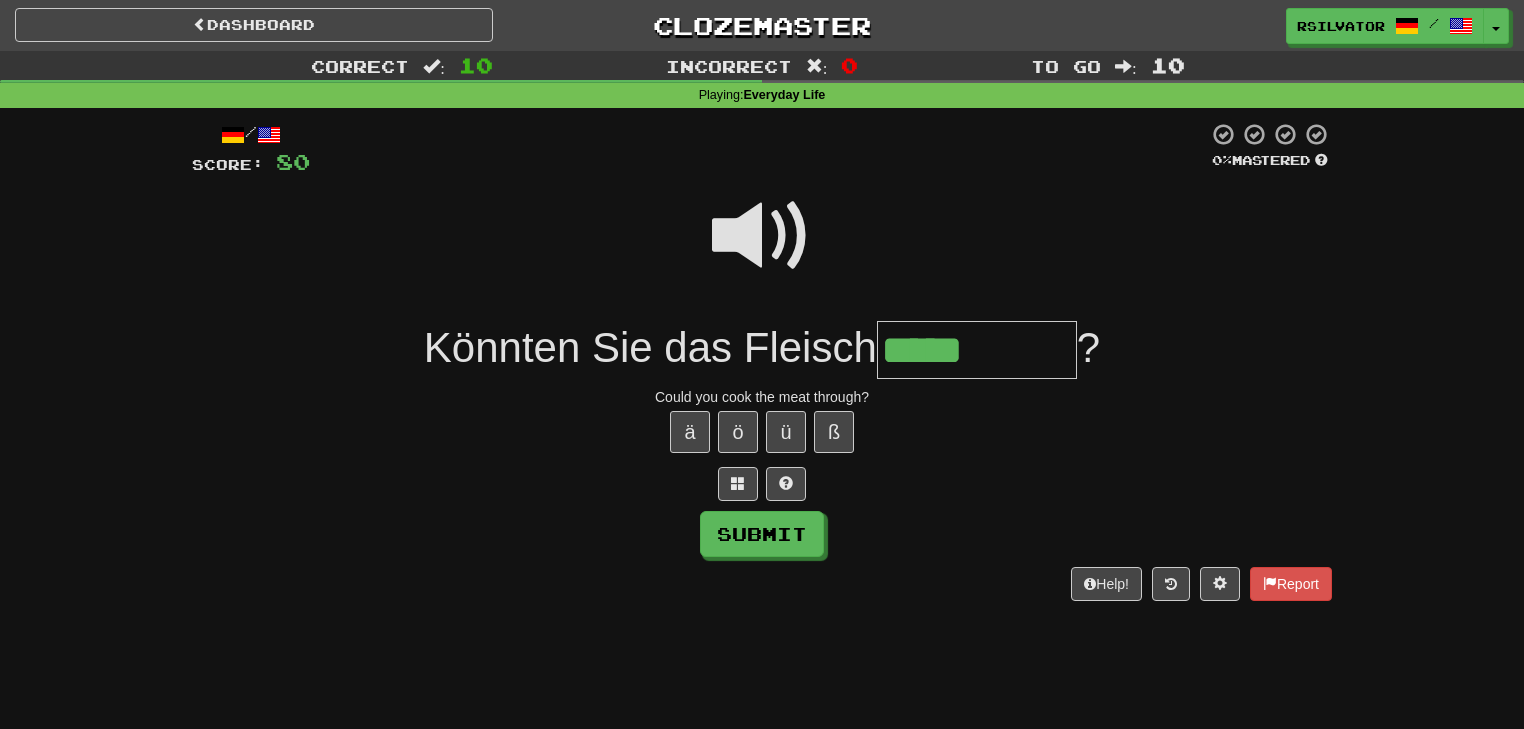 click at bounding box center (762, 236) 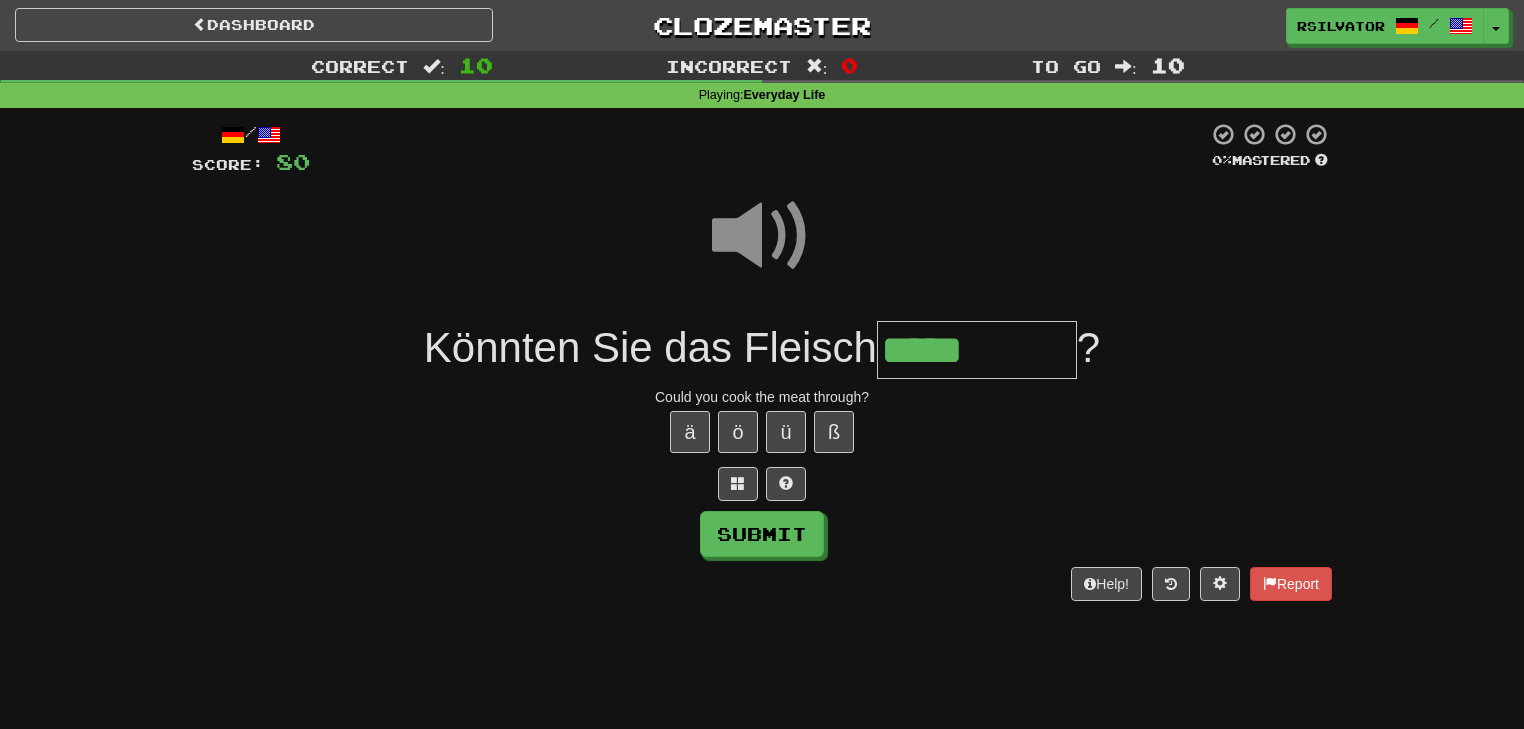 click on "*****" at bounding box center [977, 350] 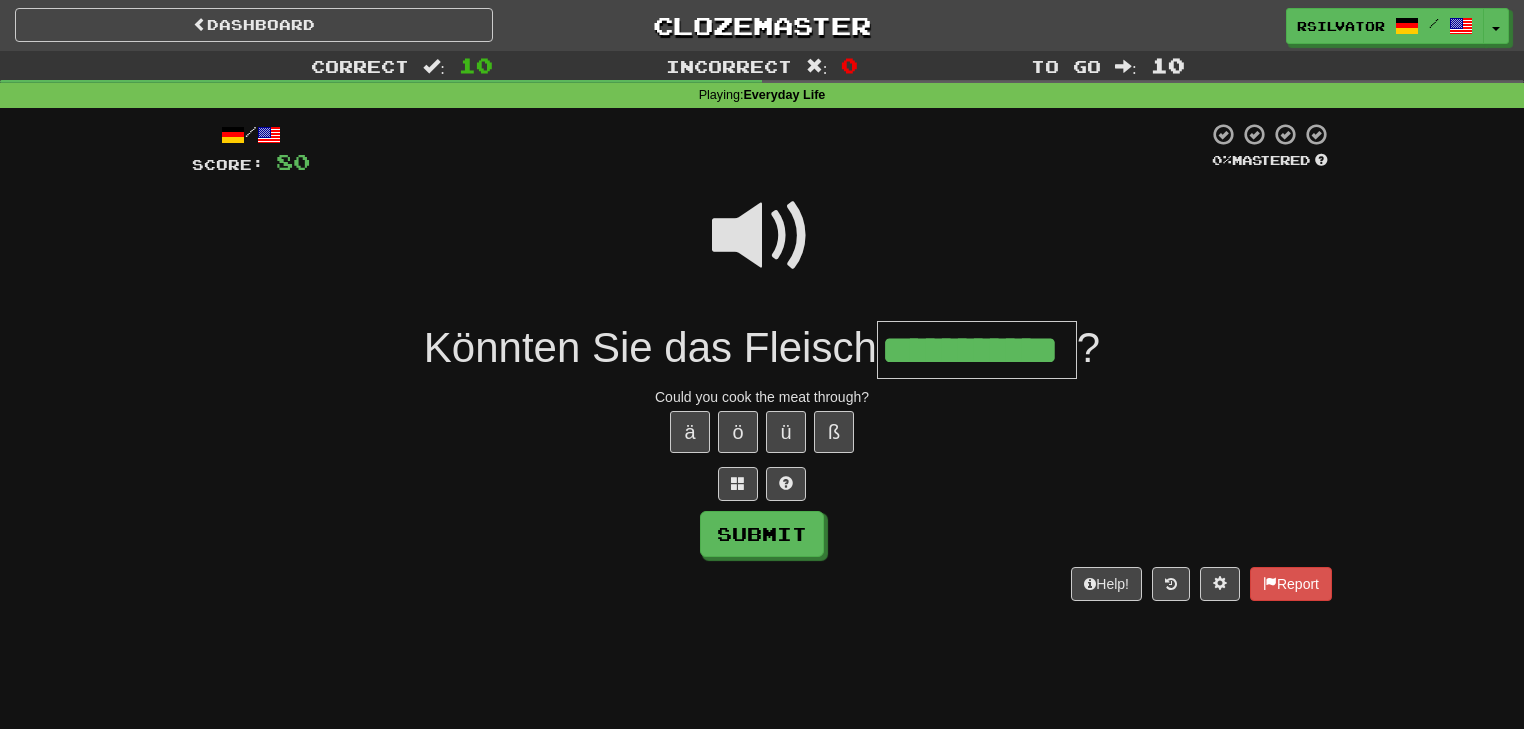 scroll, scrollTop: 0, scrollLeft: 0, axis: both 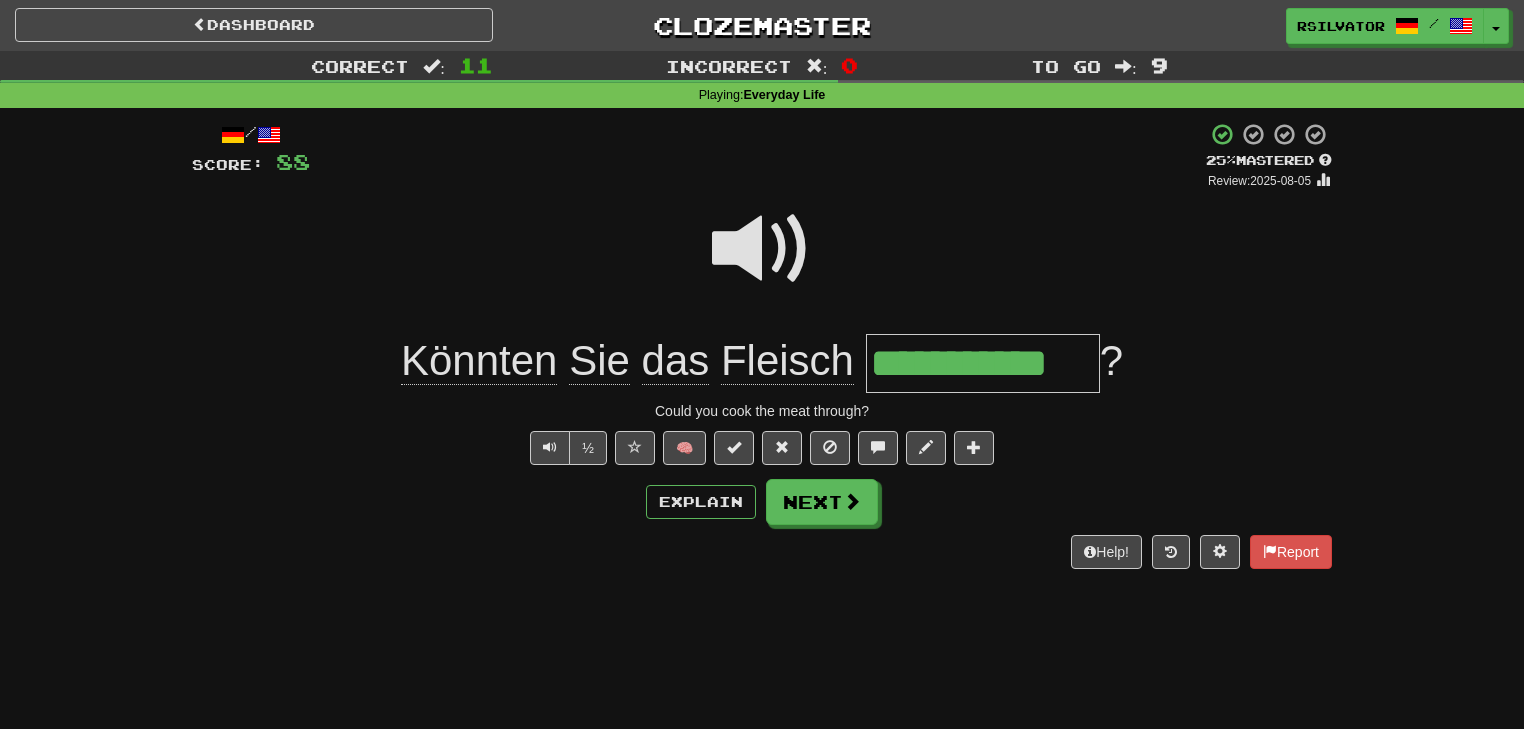 type on "**********" 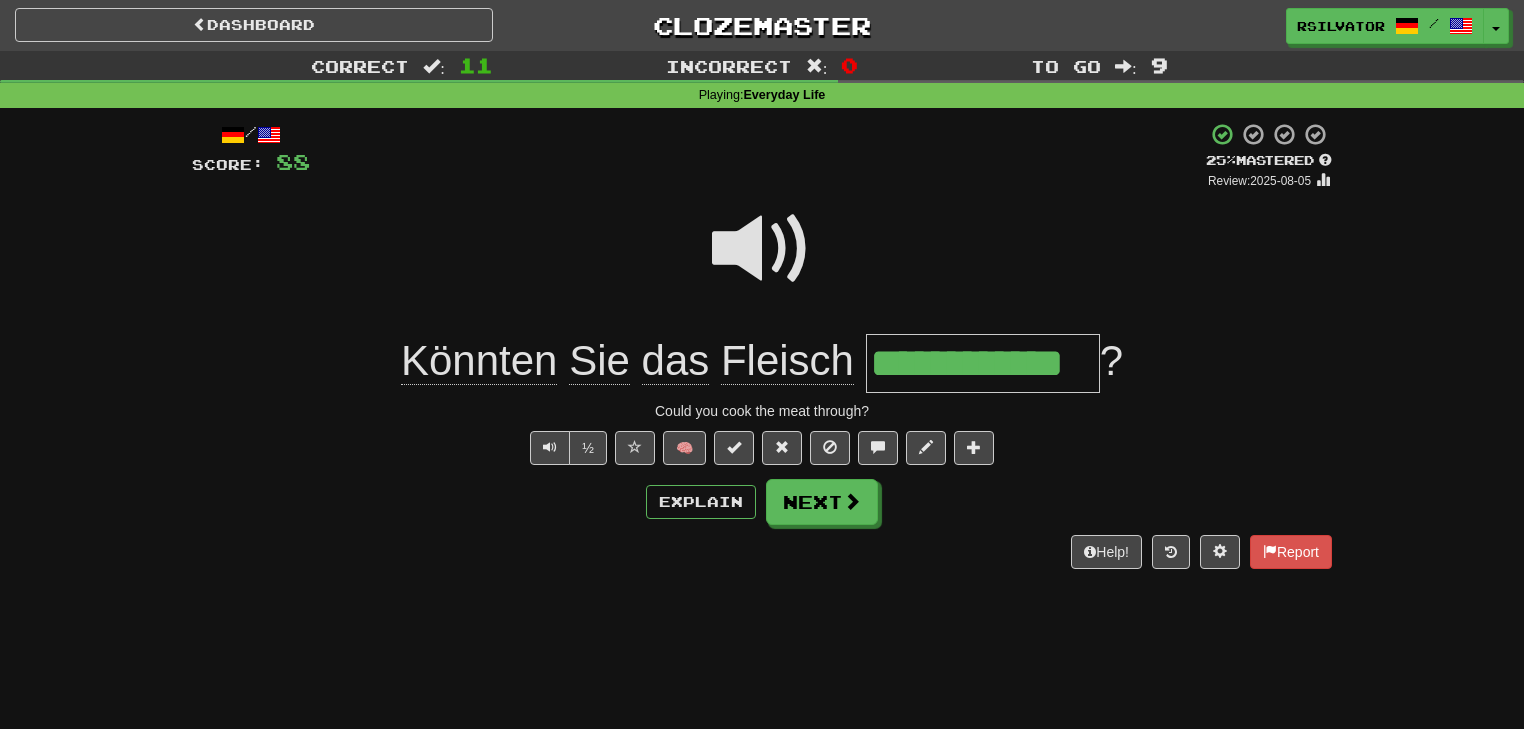 scroll, scrollTop: 0, scrollLeft: 8, axis: horizontal 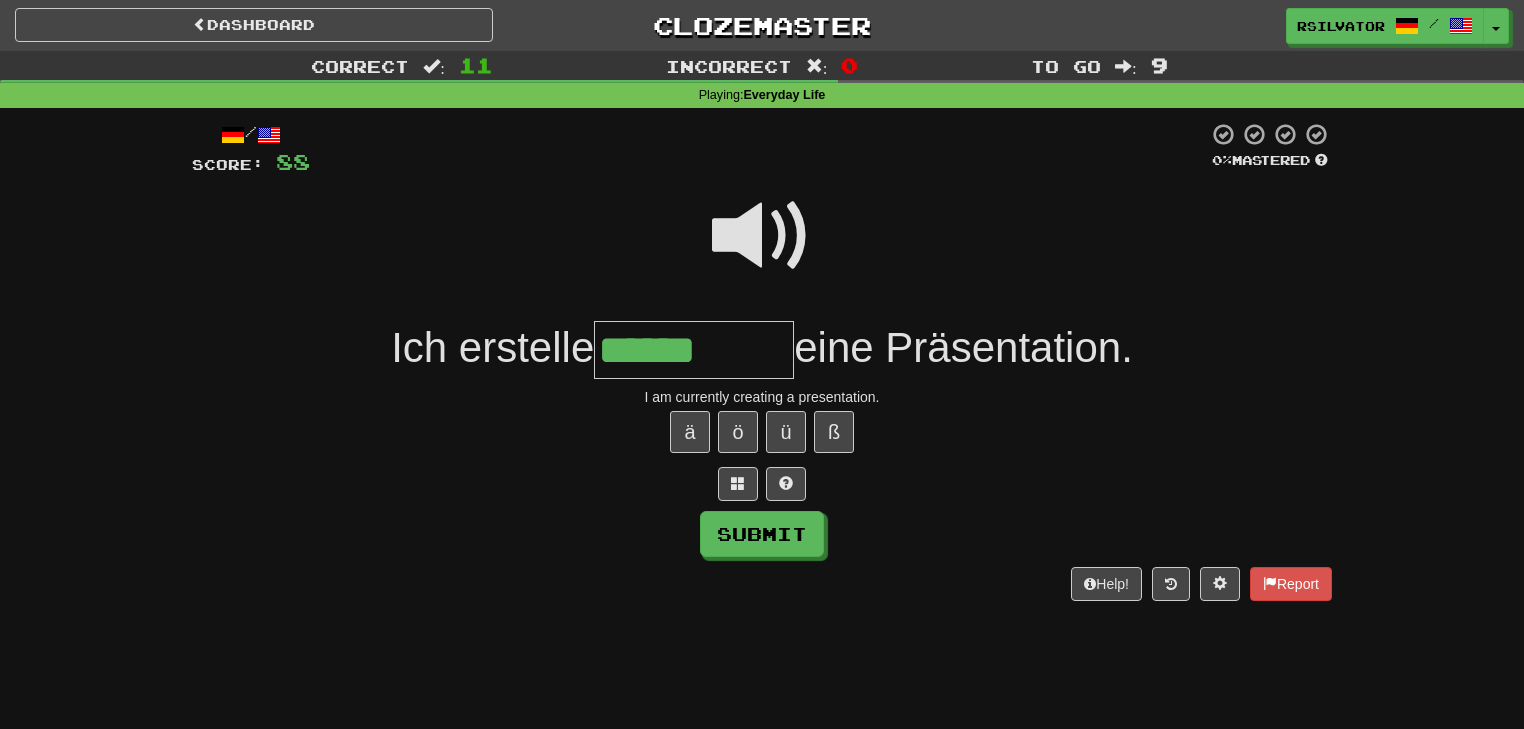 type on "******" 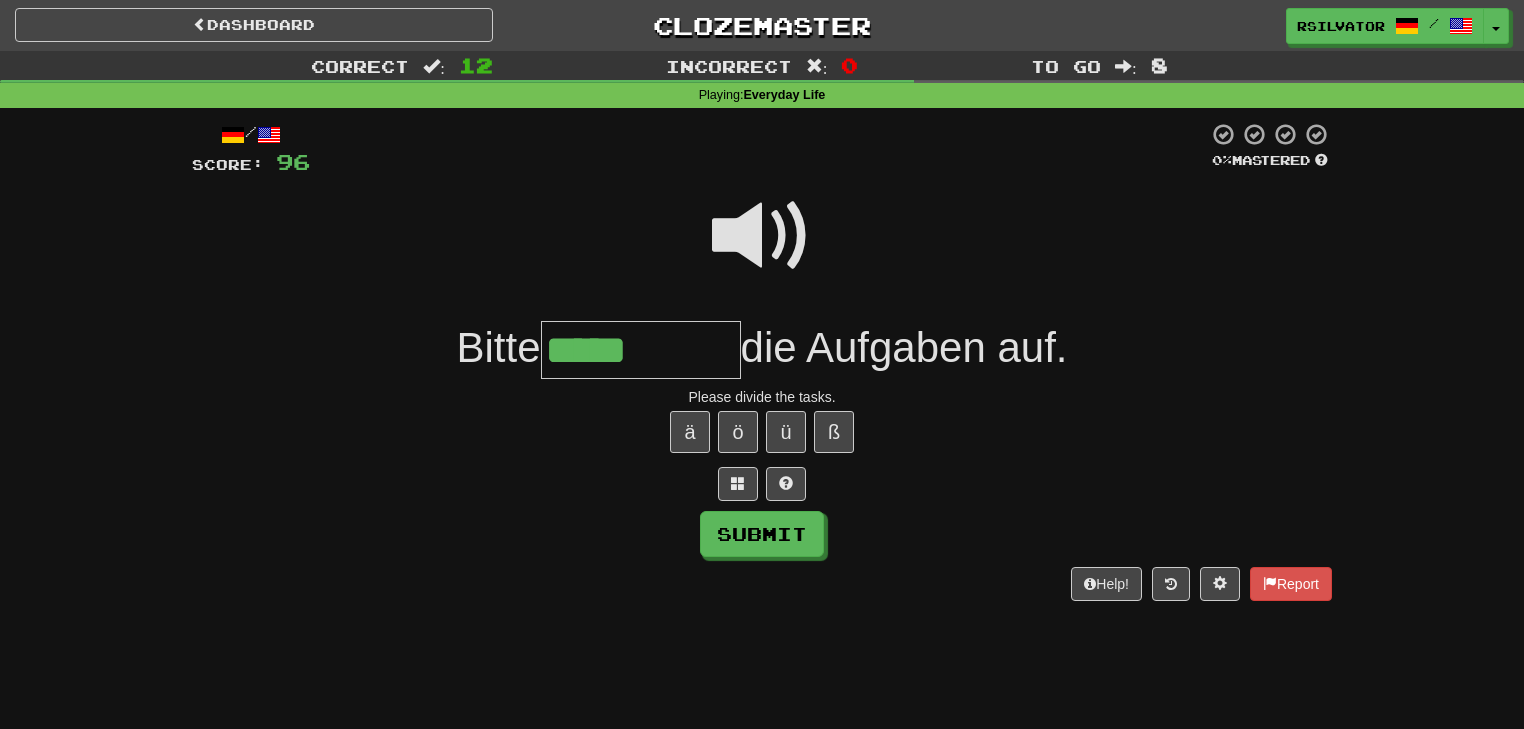 type on "*****" 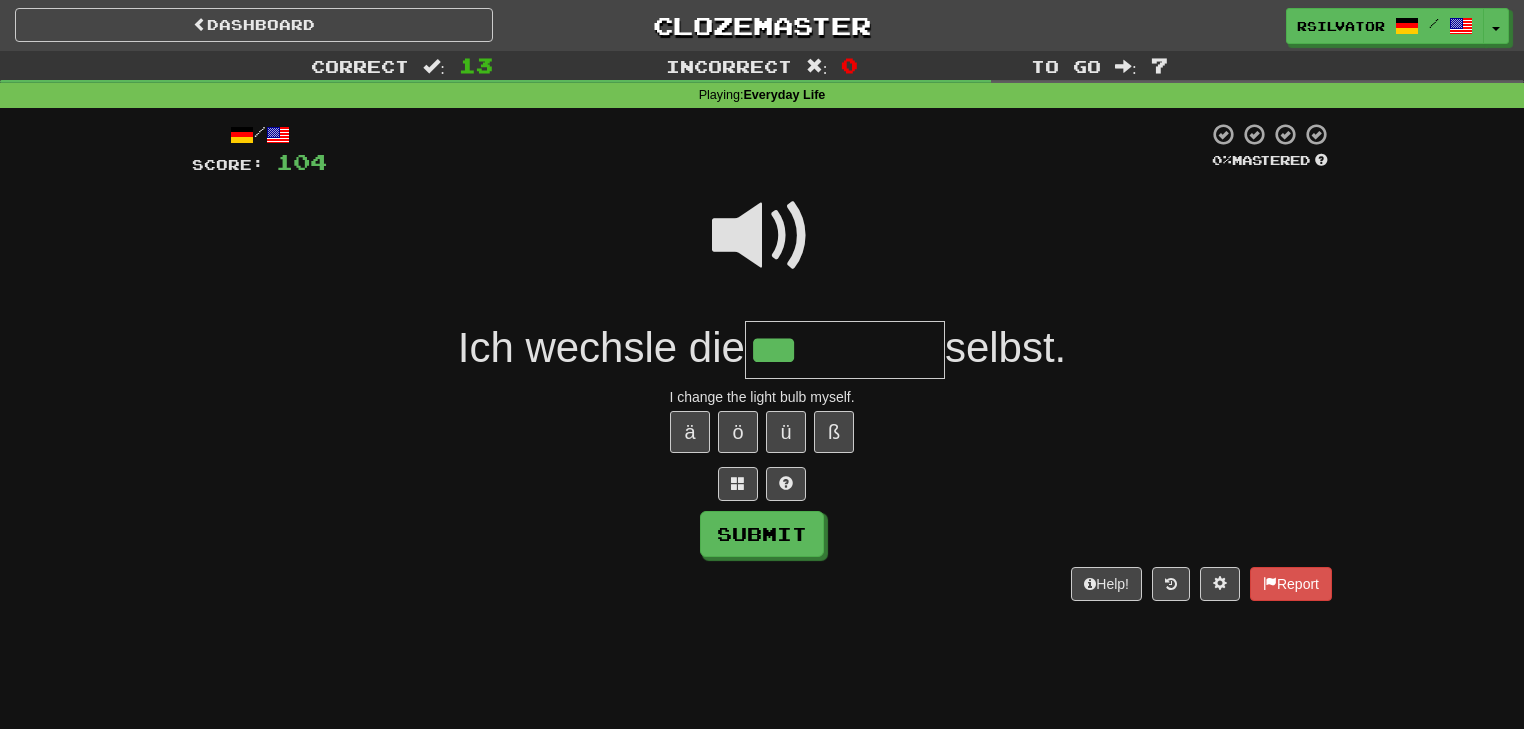 click at bounding box center [762, 236] 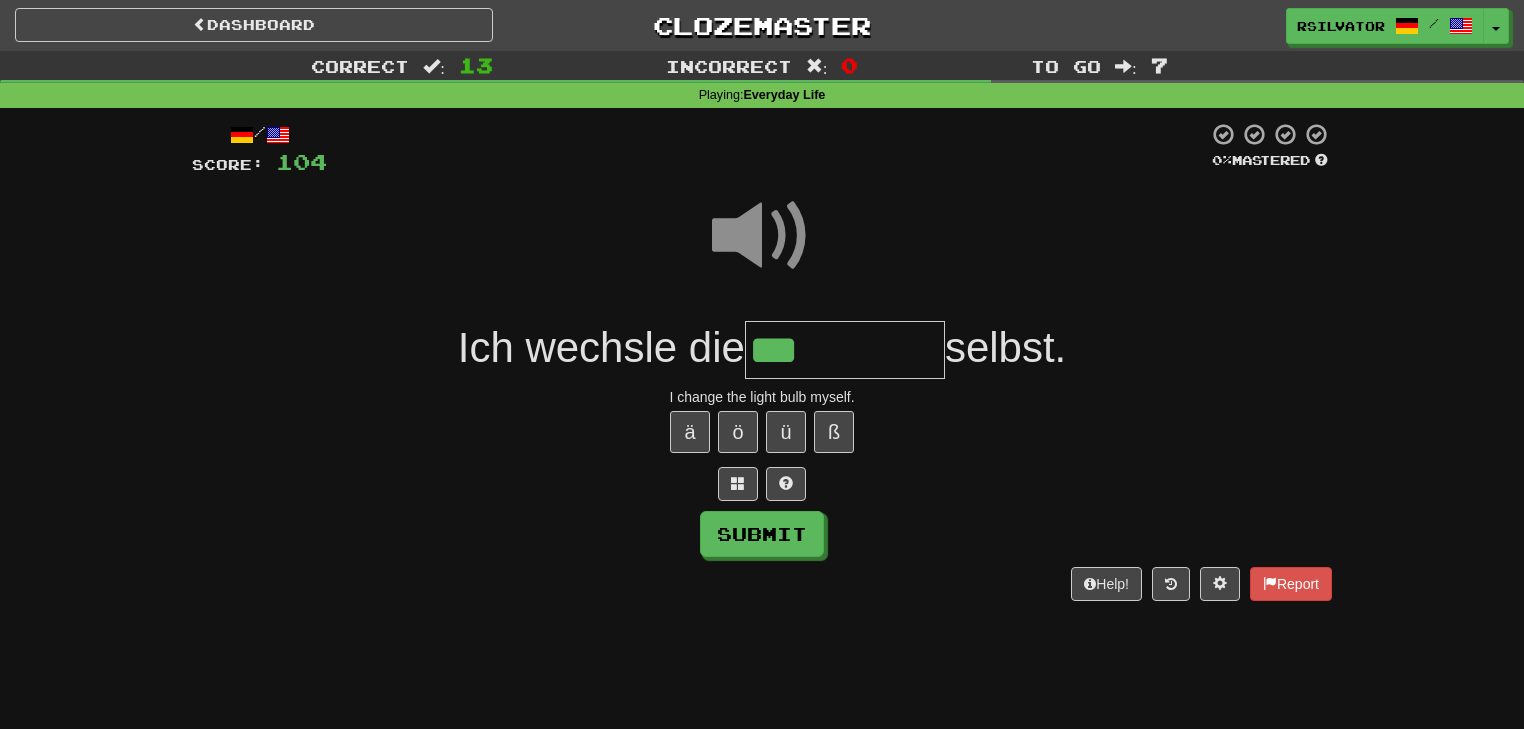 click on "***" at bounding box center (845, 350) 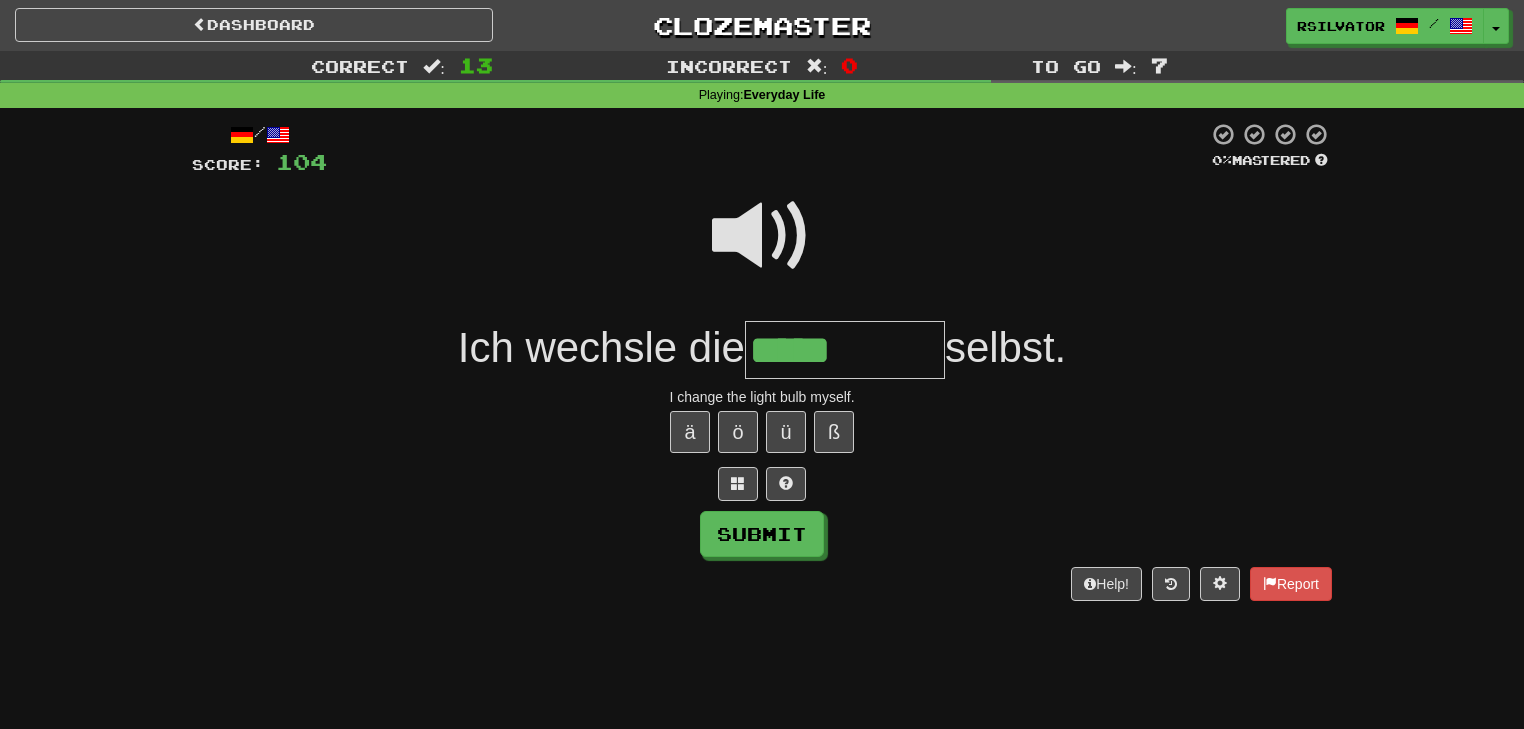 click at bounding box center (762, 236) 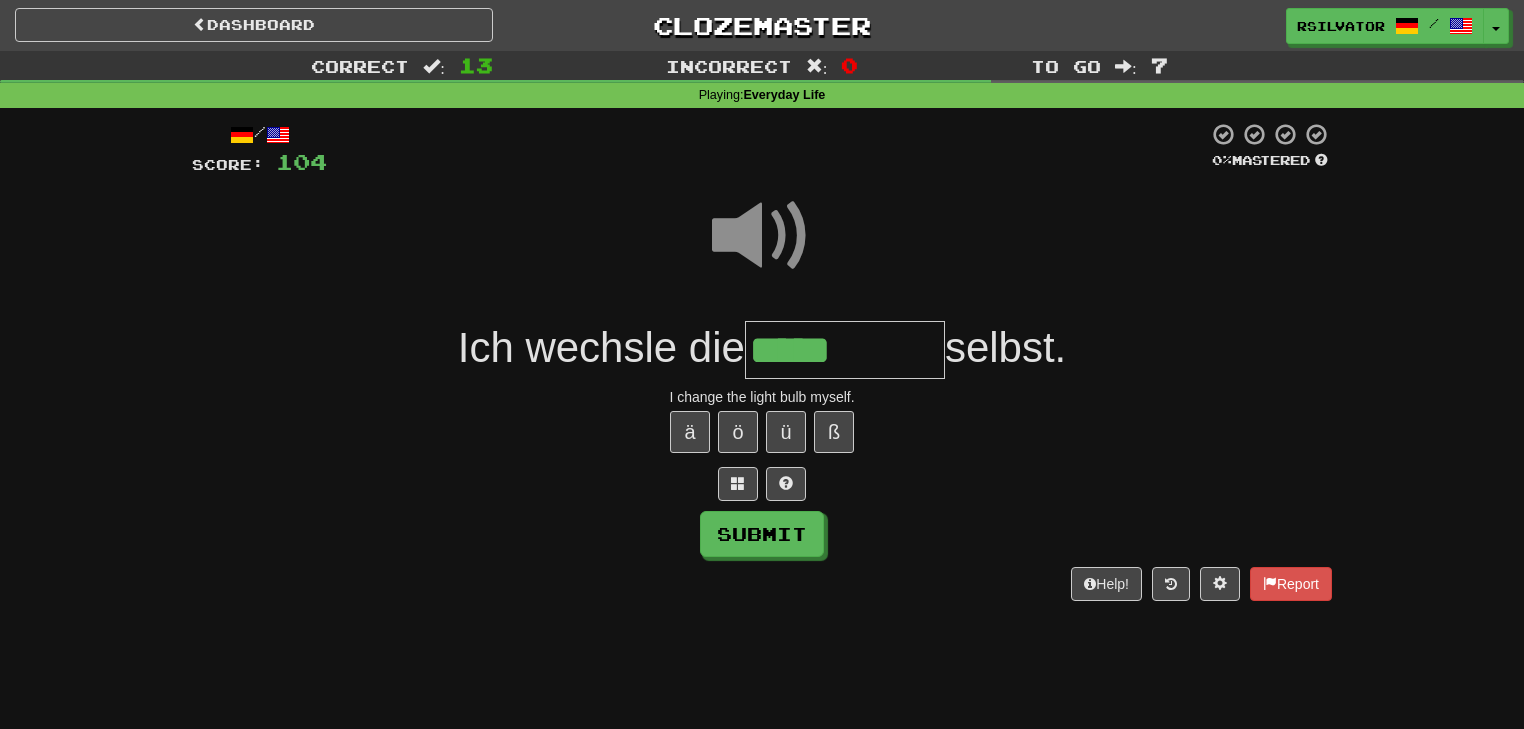 click on "*****" at bounding box center [845, 350] 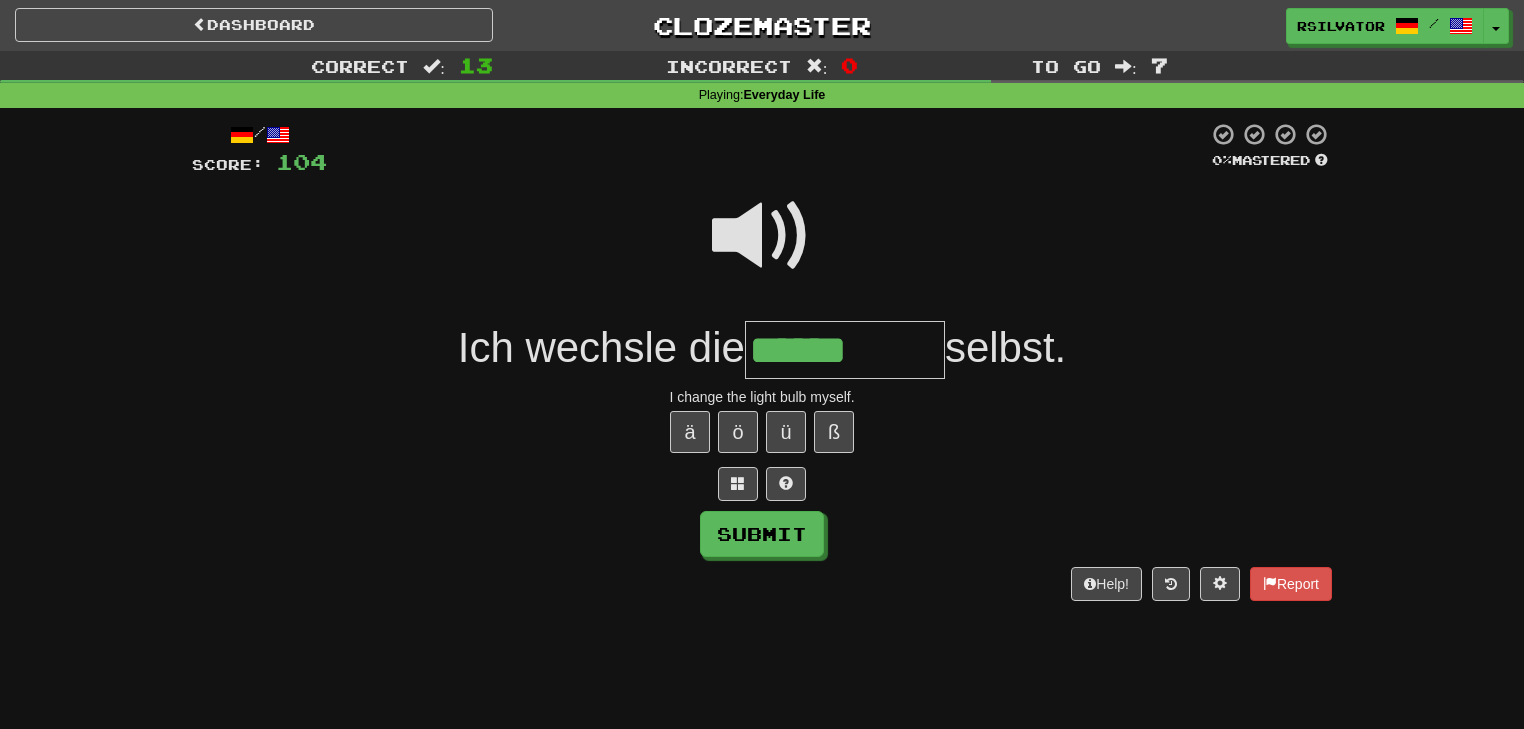 click at bounding box center (762, 249) 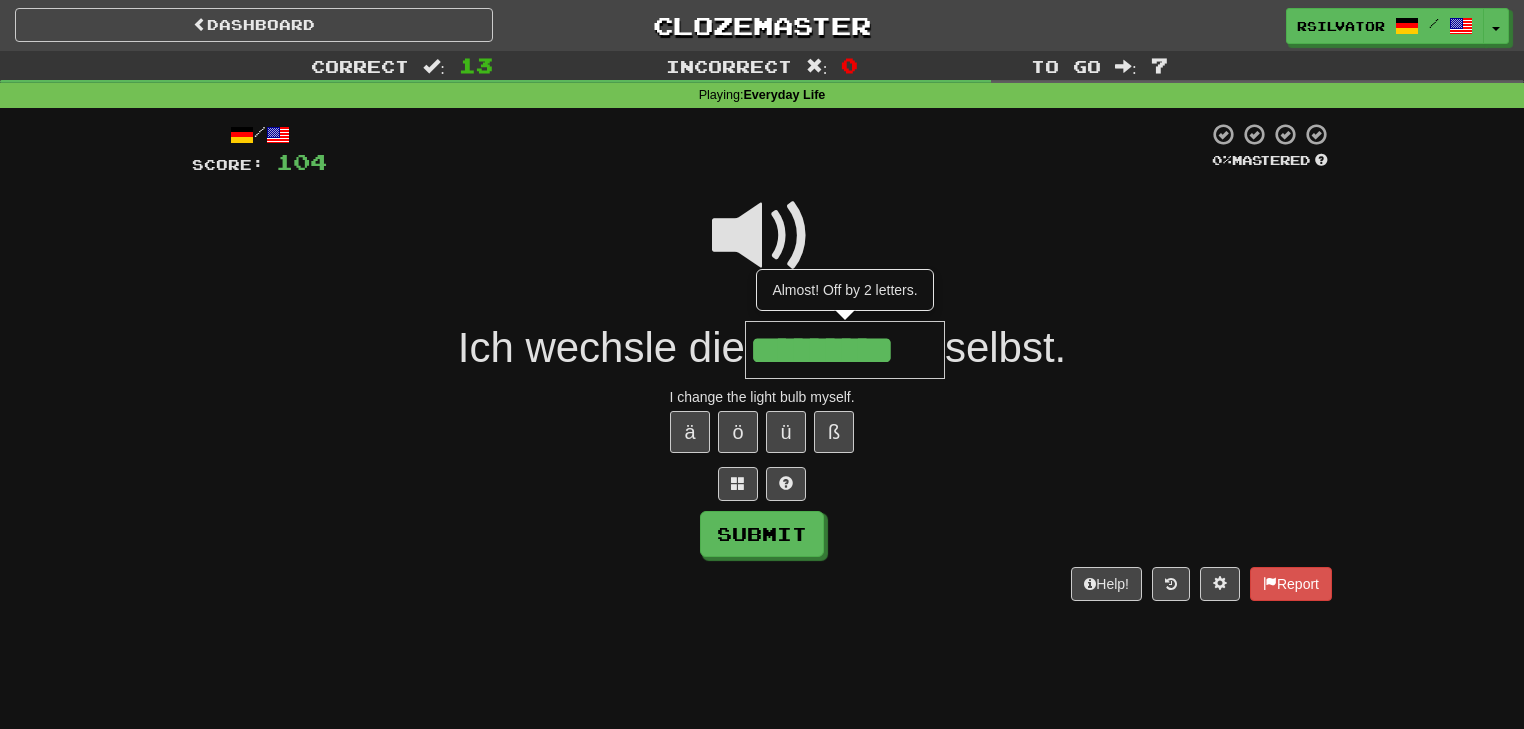 type on "*********" 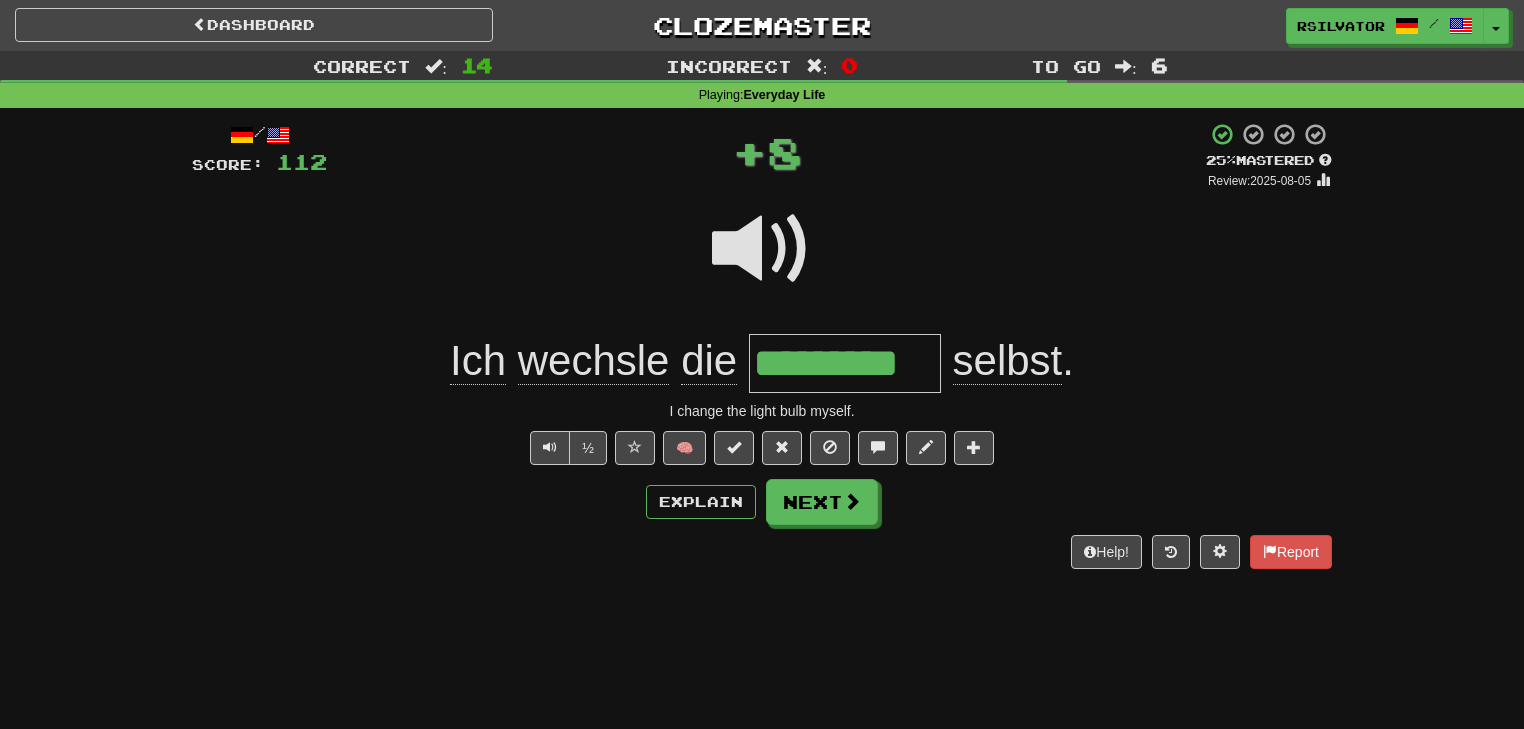 click on "*********" at bounding box center [845, 363] 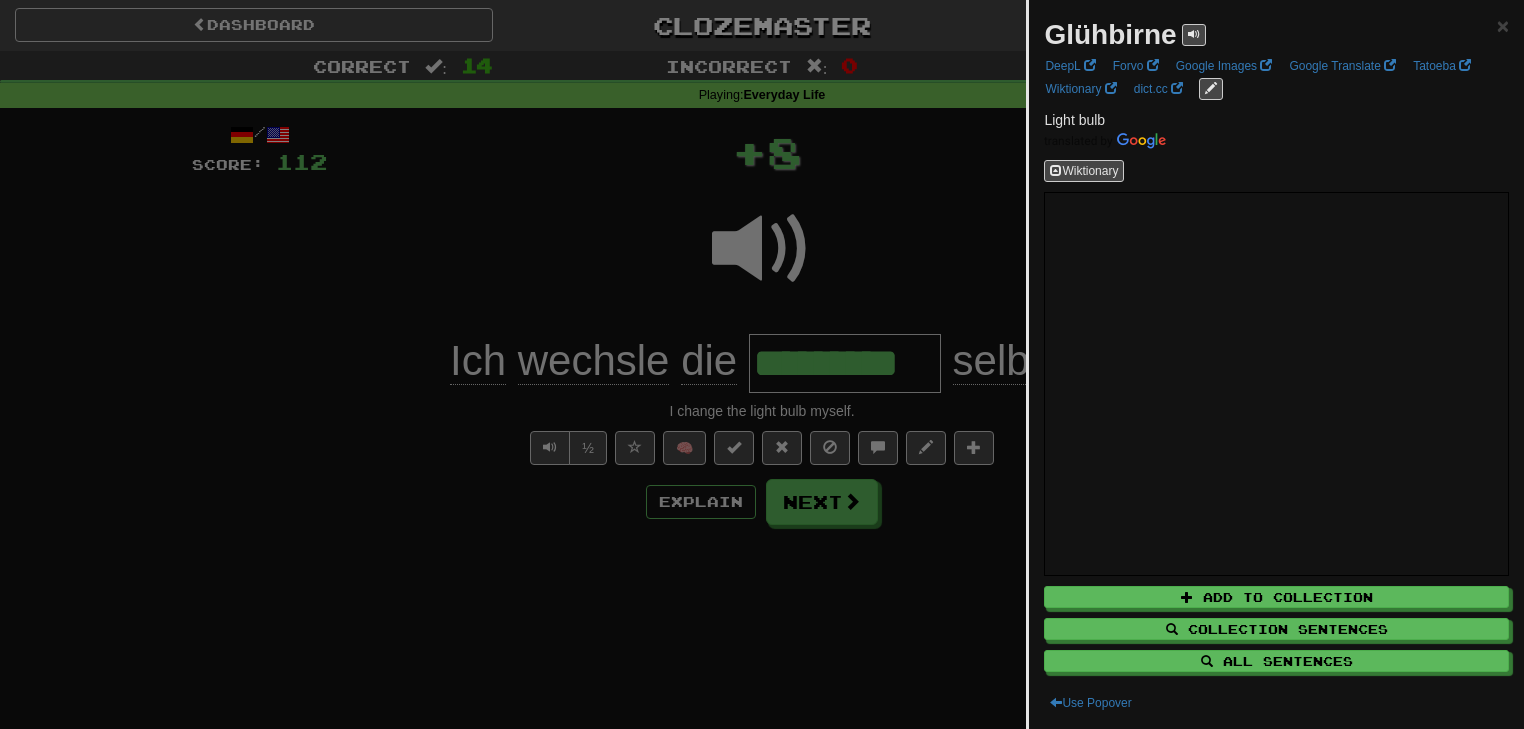 click at bounding box center (762, 364) 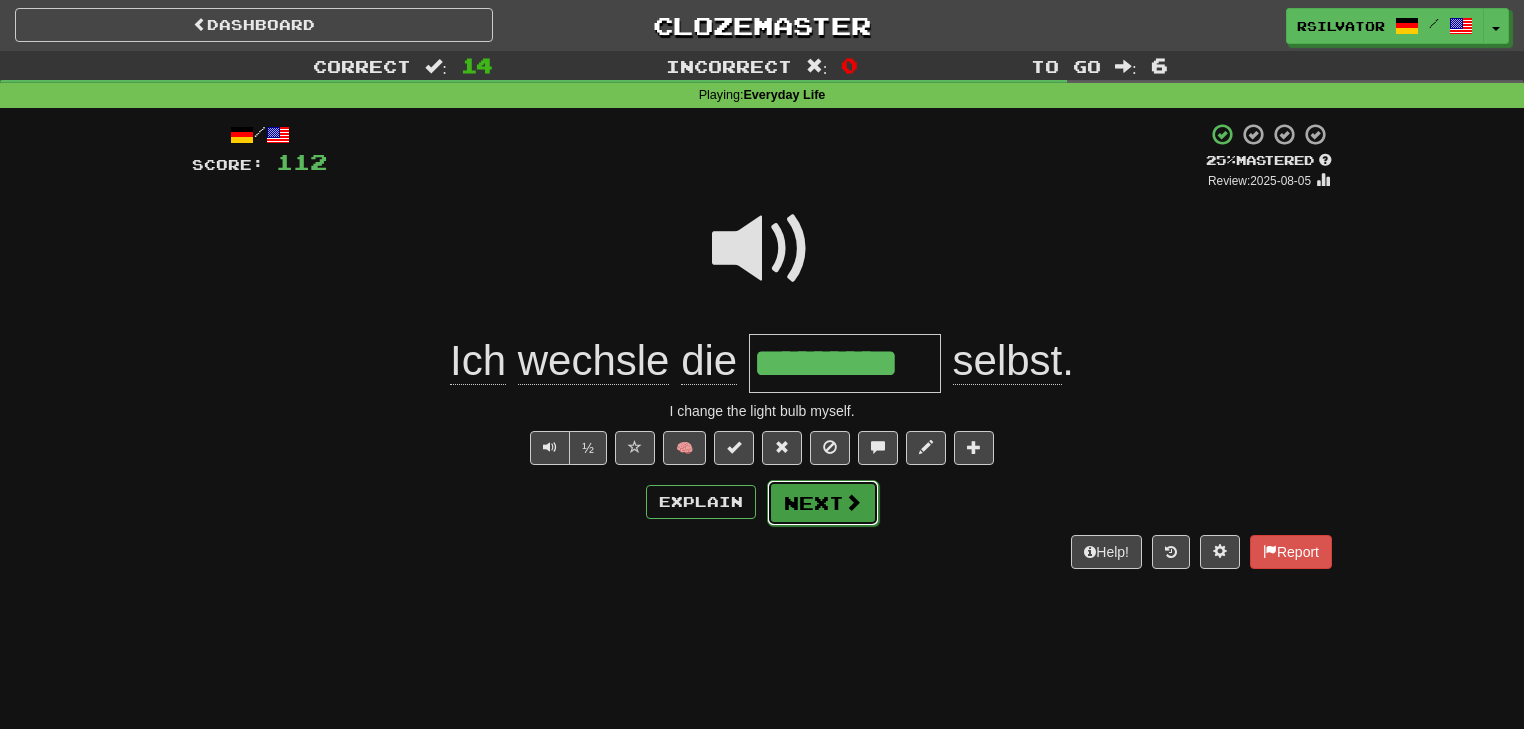 click on "Next" at bounding box center (823, 503) 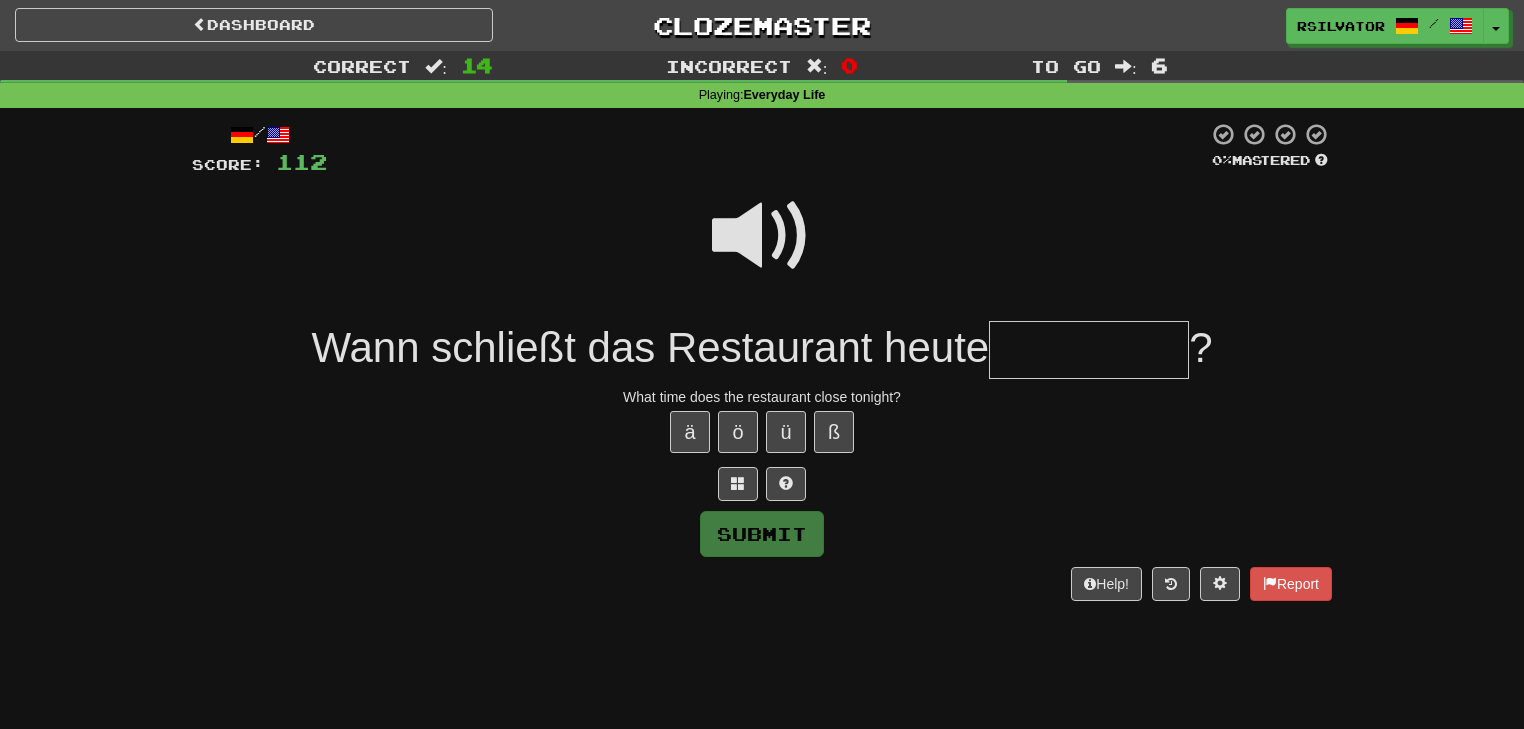 type on "*" 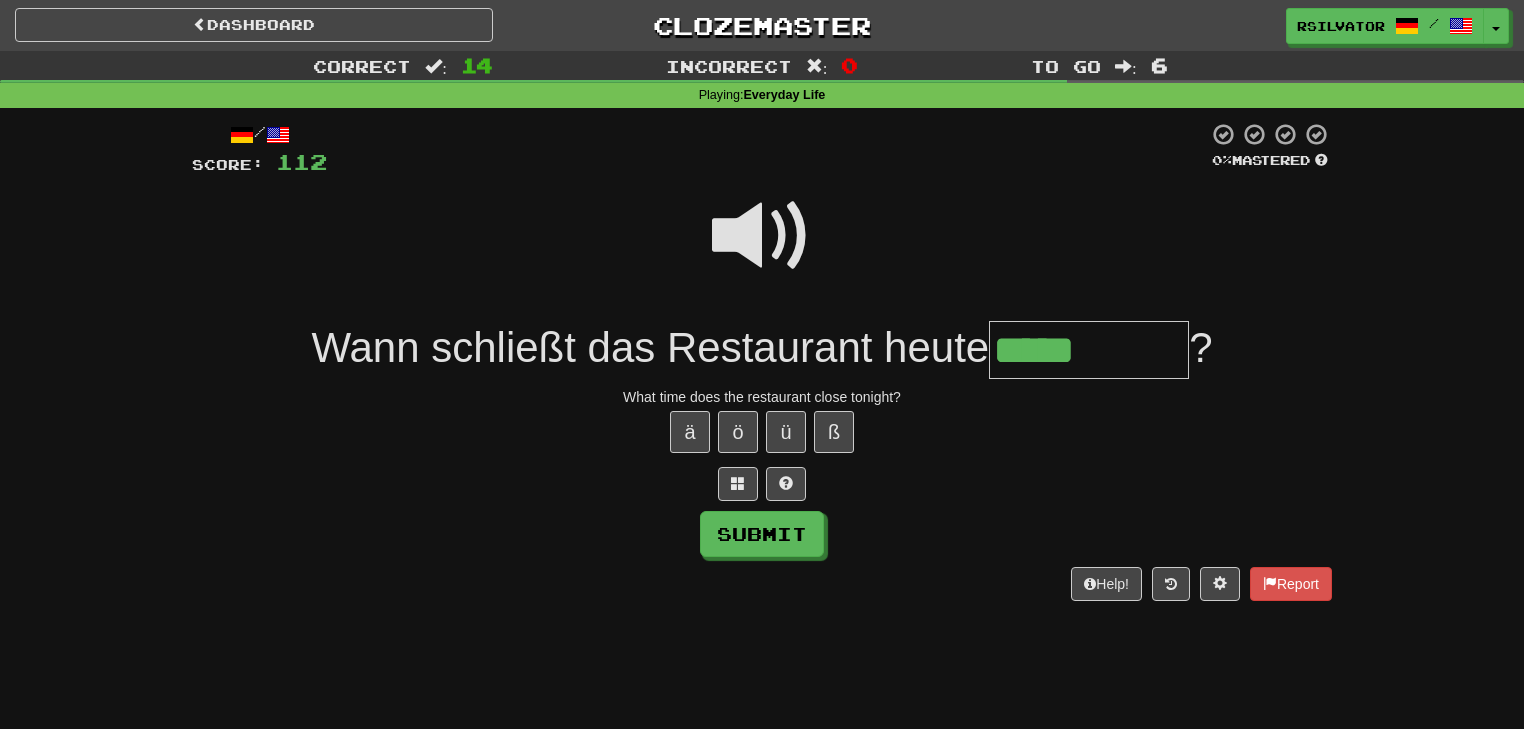 type on "*****" 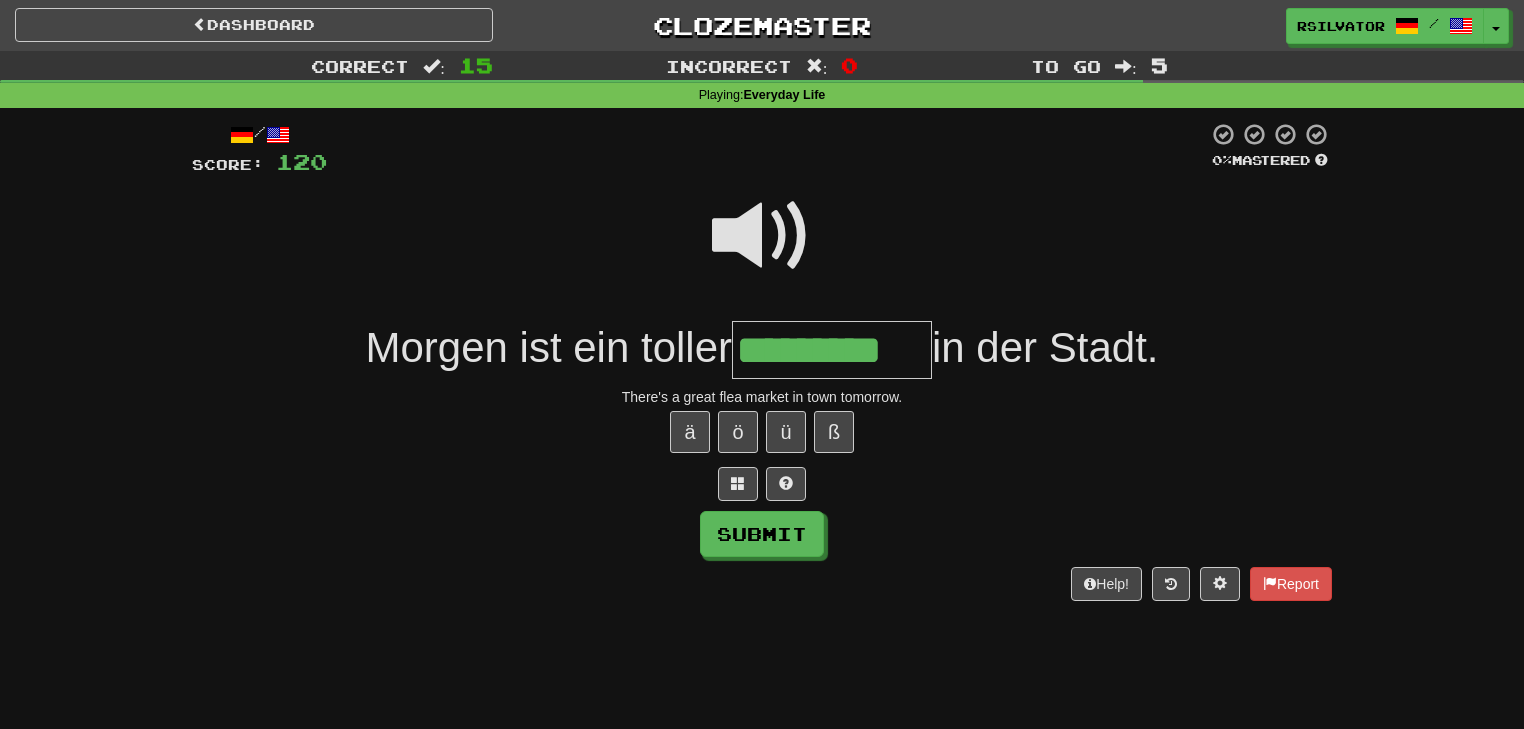 type on "*********" 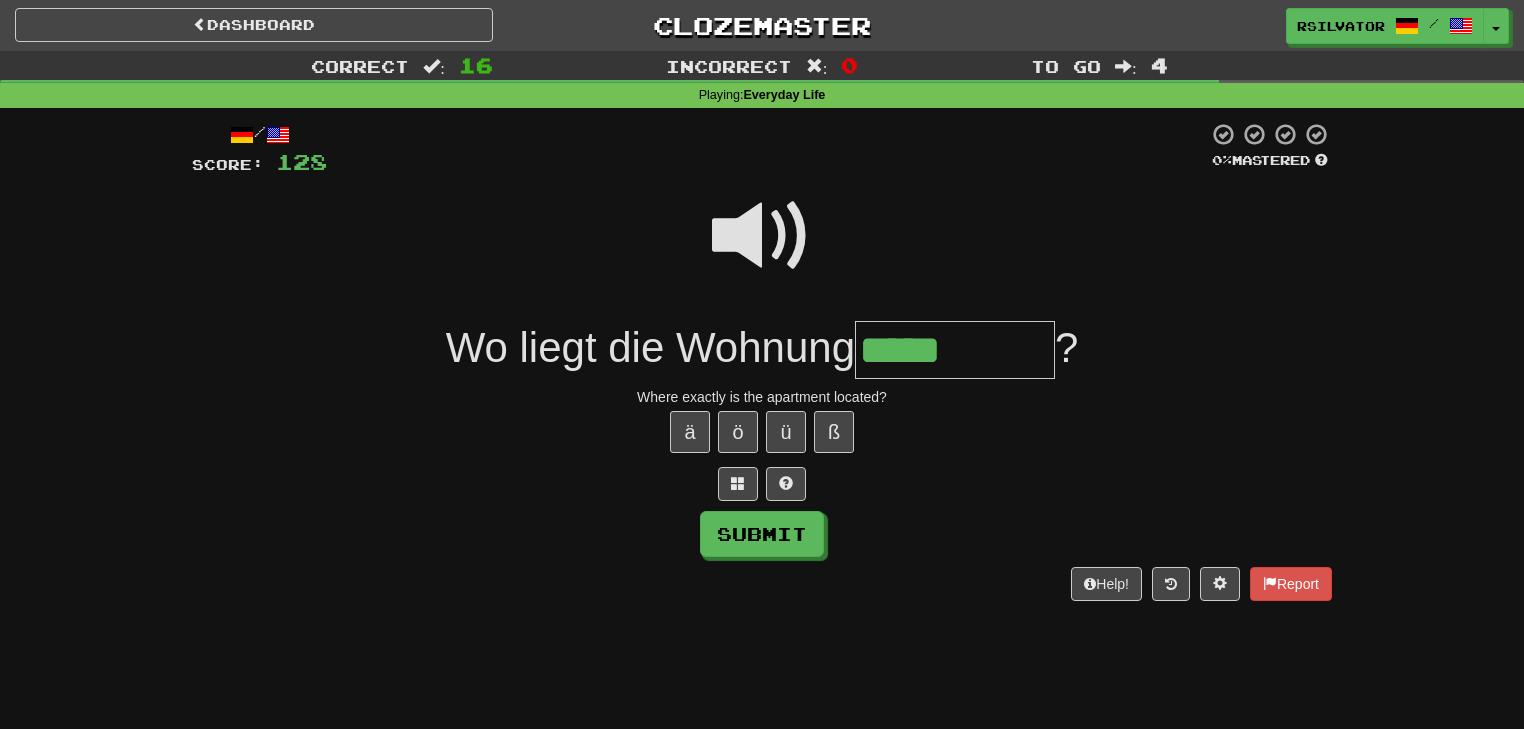 type on "*****" 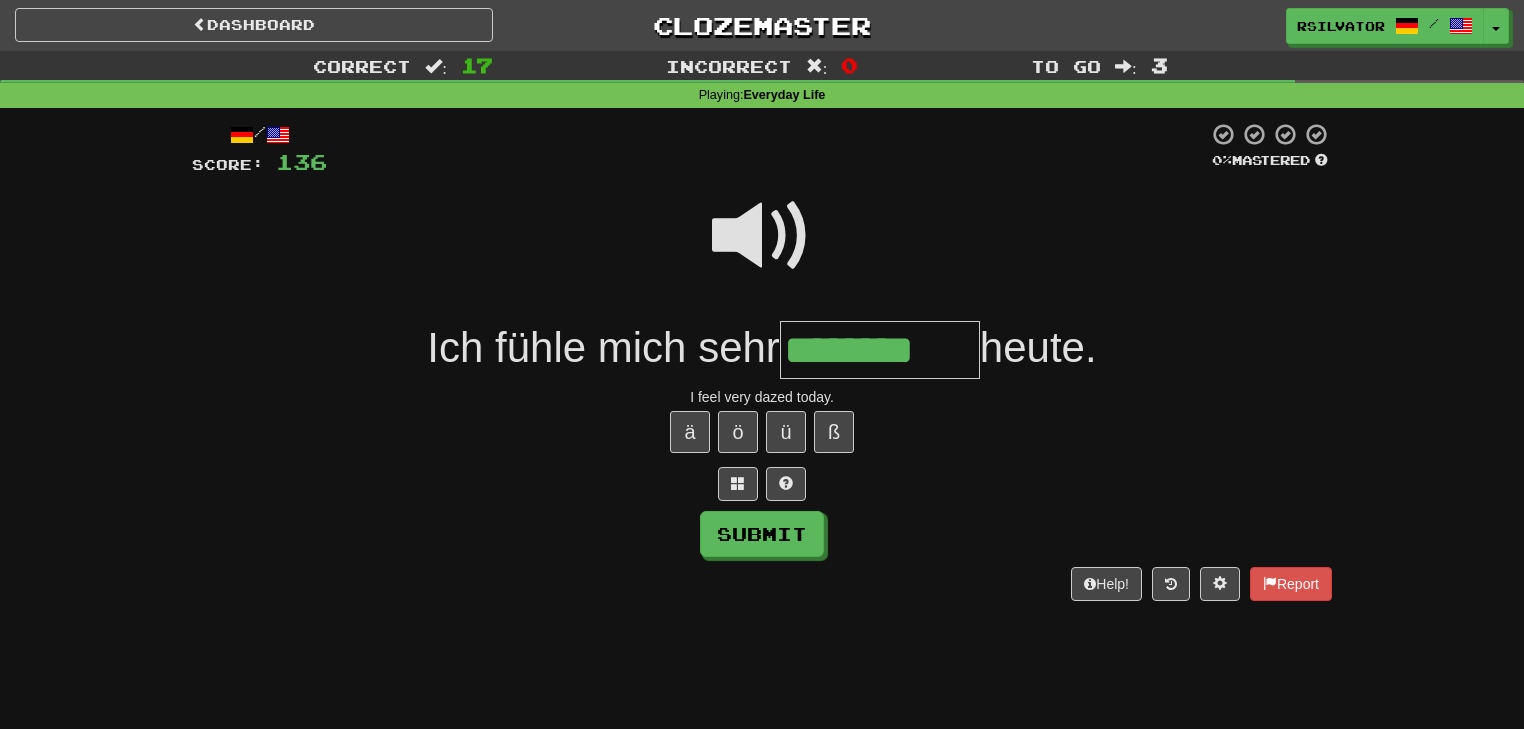 scroll, scrollTop: 0, scrollLeft: 17, axis: horizontal 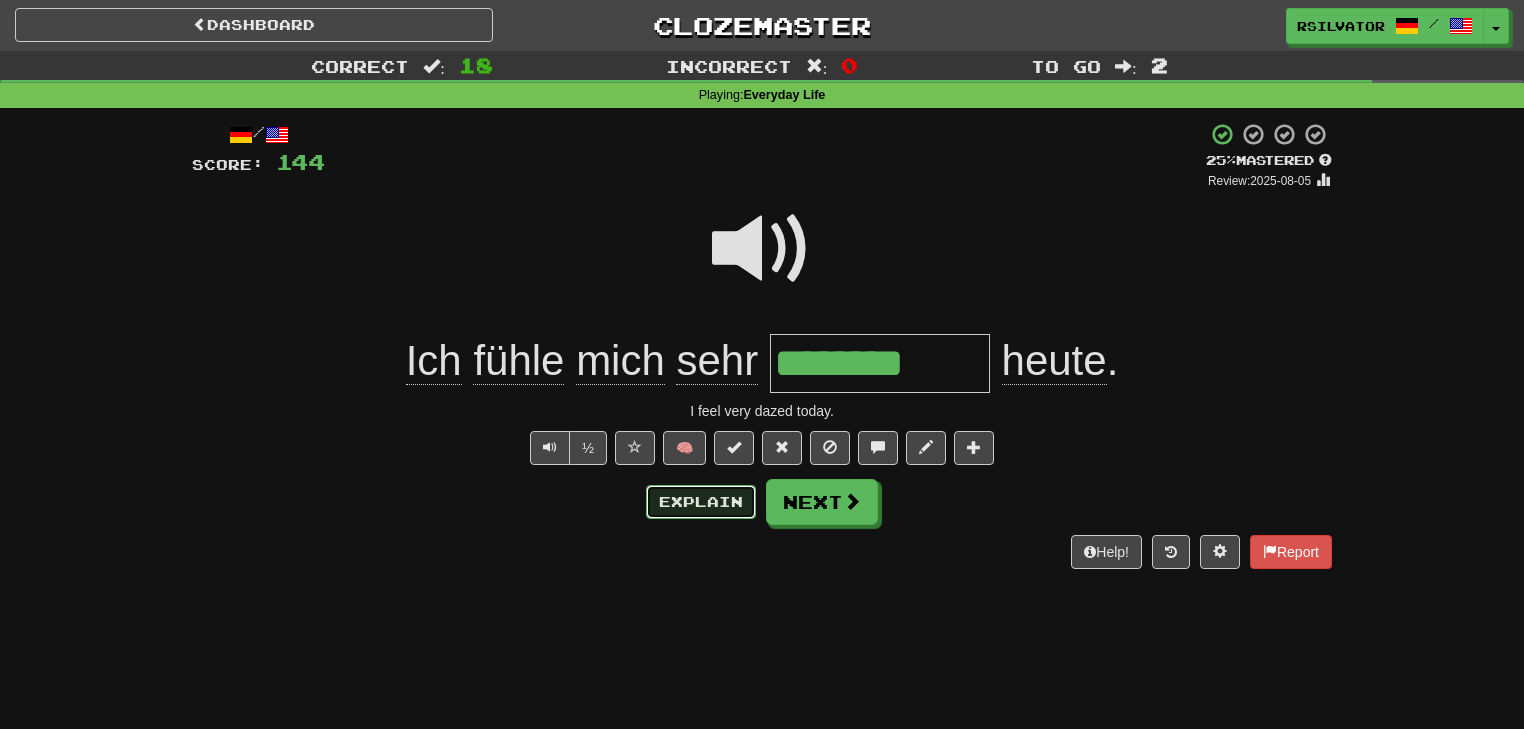 click on "Explain" at bounding box center (701, 502) 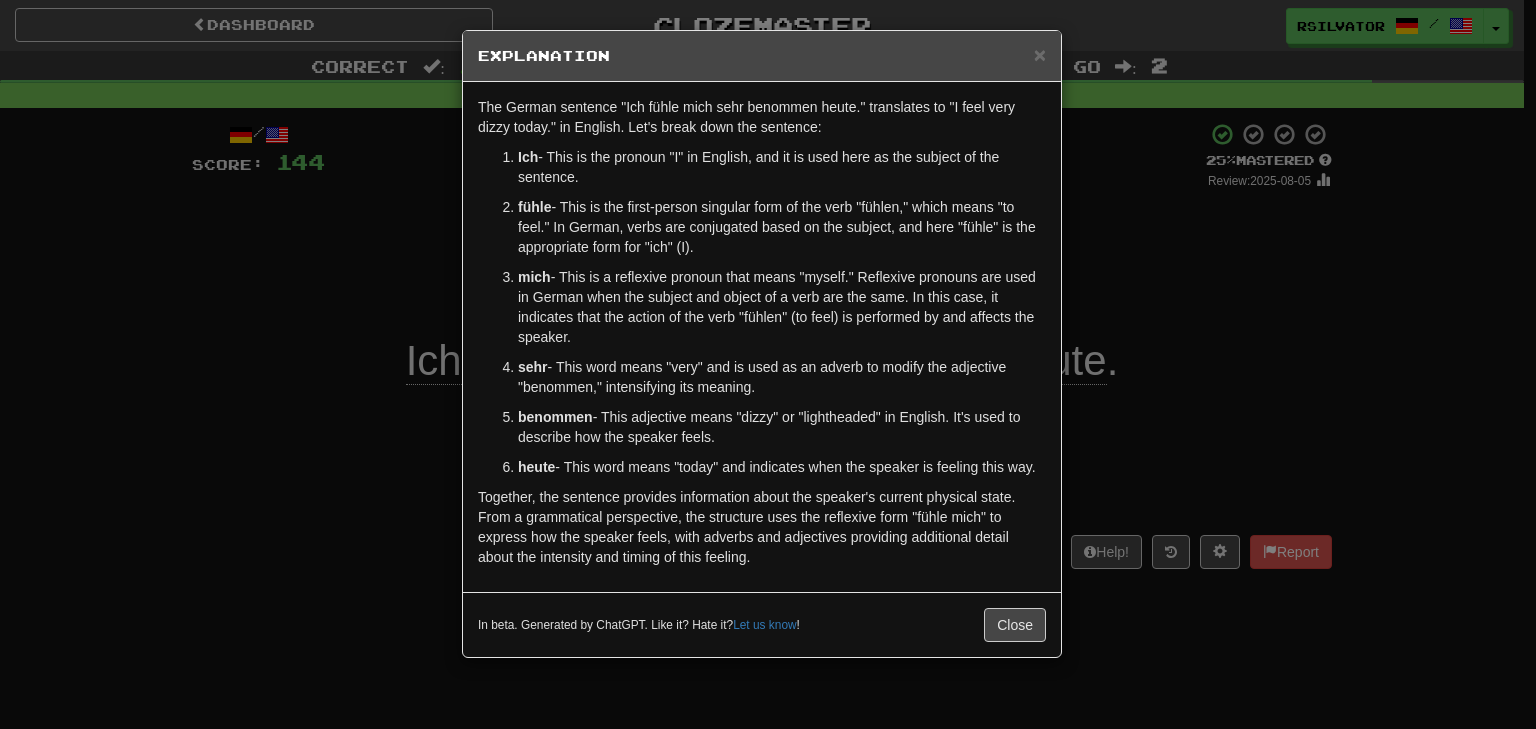 click on "× Explanation The German sentence "Ich fühle mich sehr benommen heute." translates to "I feel very dizzy today." in English. Let's break down the sentence:
Ich  - This is the pronoun "I" in English, and it is used here as the subject of the sentence.
fühle  - This is the first-person singular form of the verb "fühlen," which means "to feel." In German, verbs are conjugated based on the subject, and here "fühle" is the appropriate form for "ich" (I).
mich  - This is a reflexive pronoun that means "myself." Reflexive pronouns are used in German when the subject and object of a verb are the same. In this case, it indicates that the action of the verb "fühlen" (to feel) is performed by and affects the speaker.
sehr  - This word means "very" and is used as an adverb to modify the adjective "benommen," intensifying its meaning.
benommen  - This adjective means "dizzy" or "lightheaded" in English. It's used to describe how the speaker feels.
heute
Let us know ! Close" at bounding box center [768, 364] 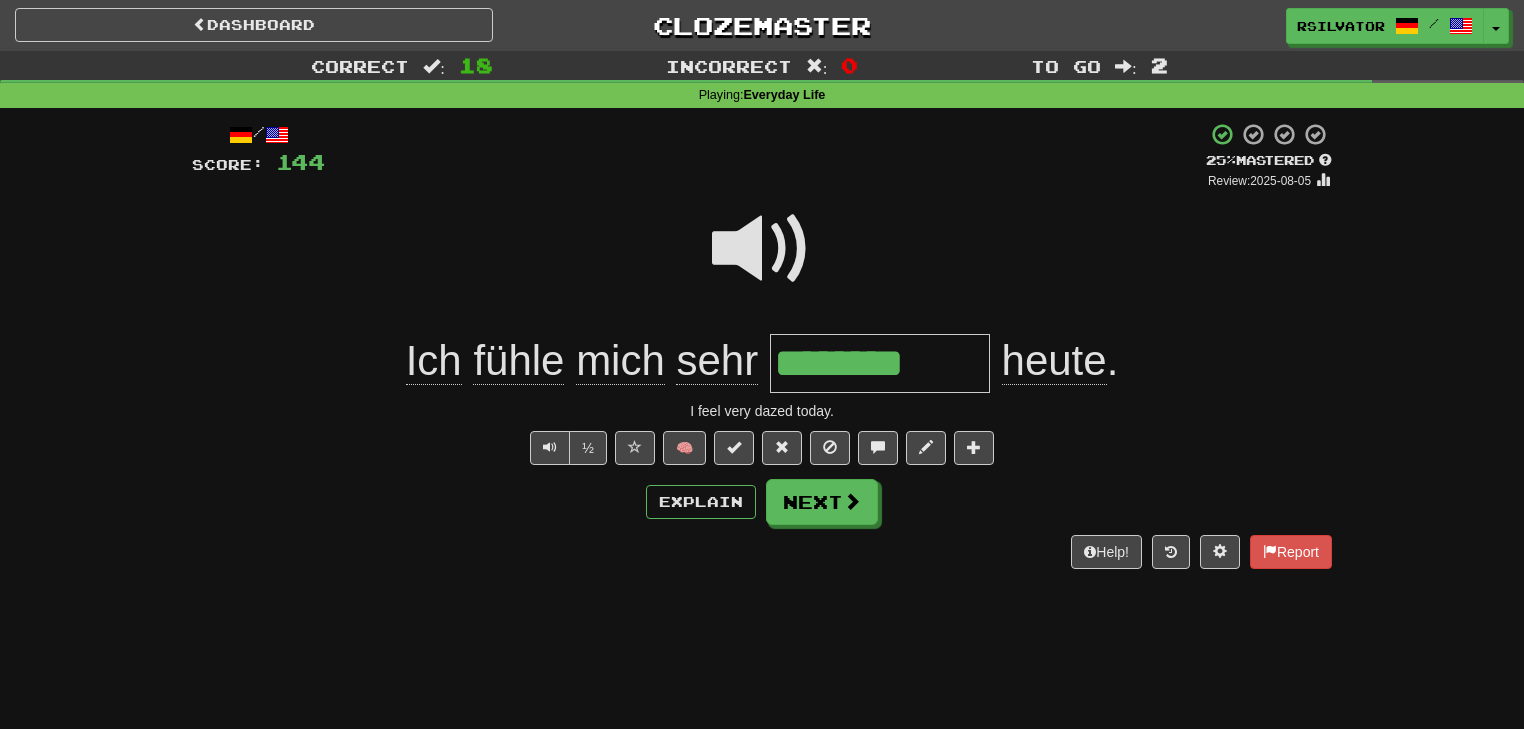 click on "/  Score:   144 + 8 25 %  Mastered Review:  2025-08-05 Ich   fühle   mich   sehr   ********   heute . I feel very dazed today. ½ 🧠 Explain Next  Help!  Report" at bounding box center (762, 345) 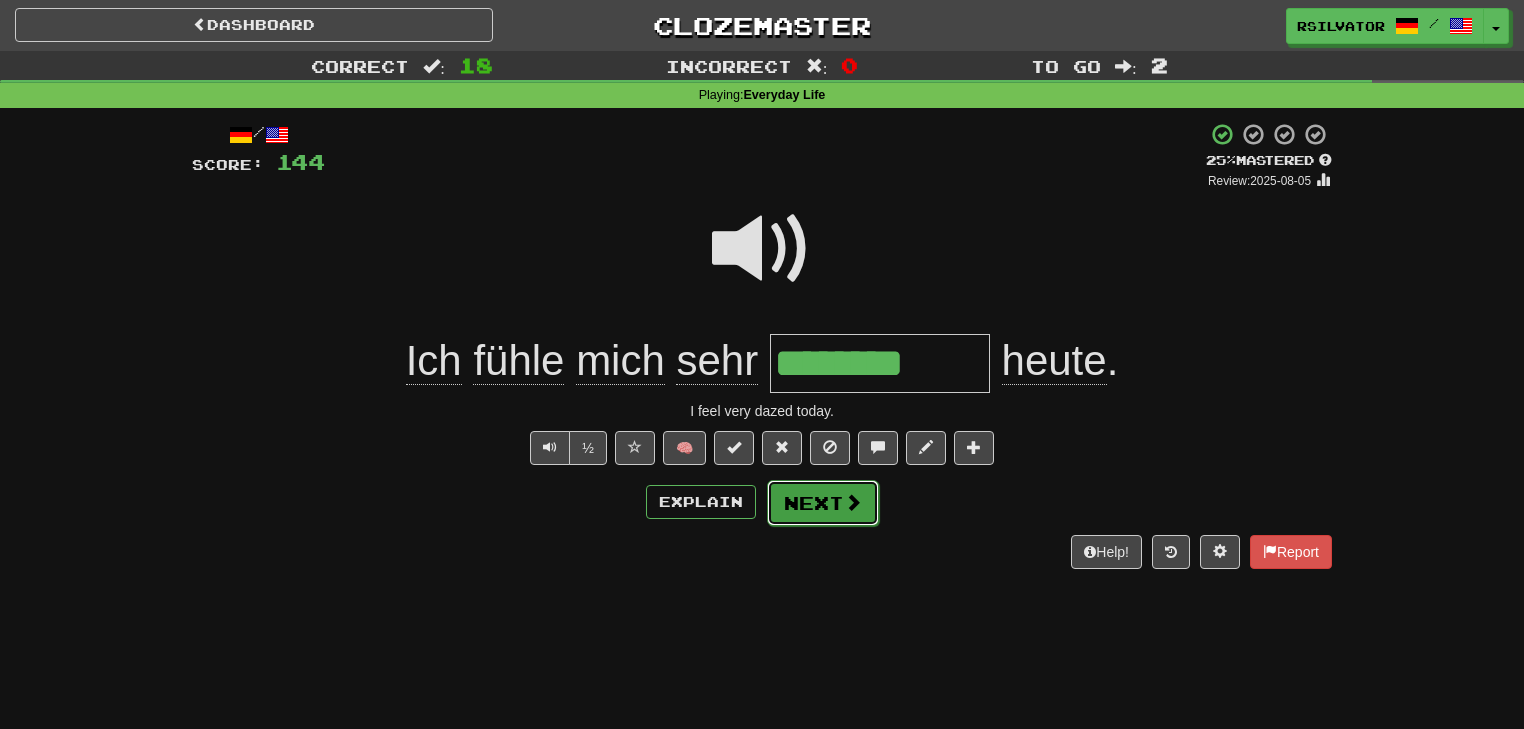 click at bounding box center [853, 502] 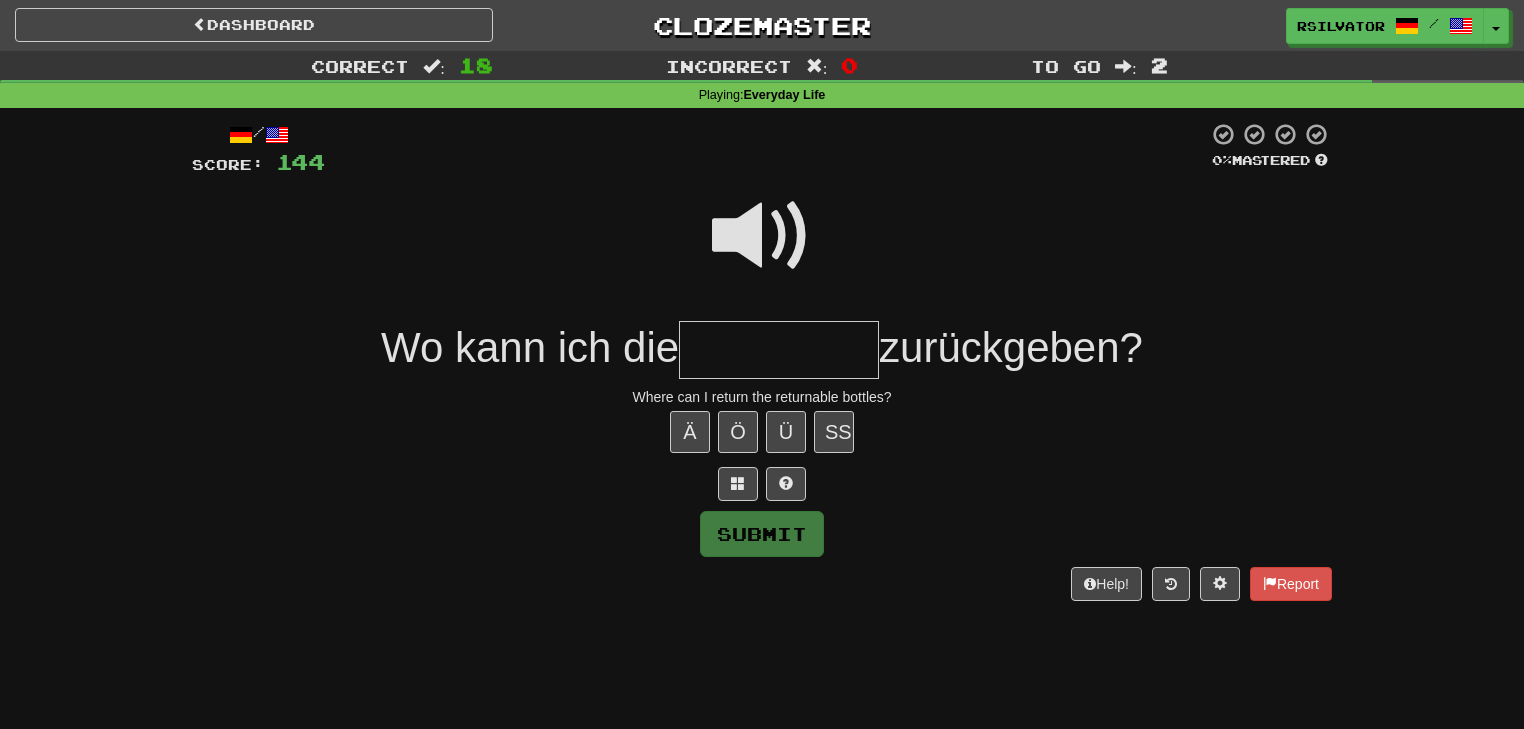 type on "*" 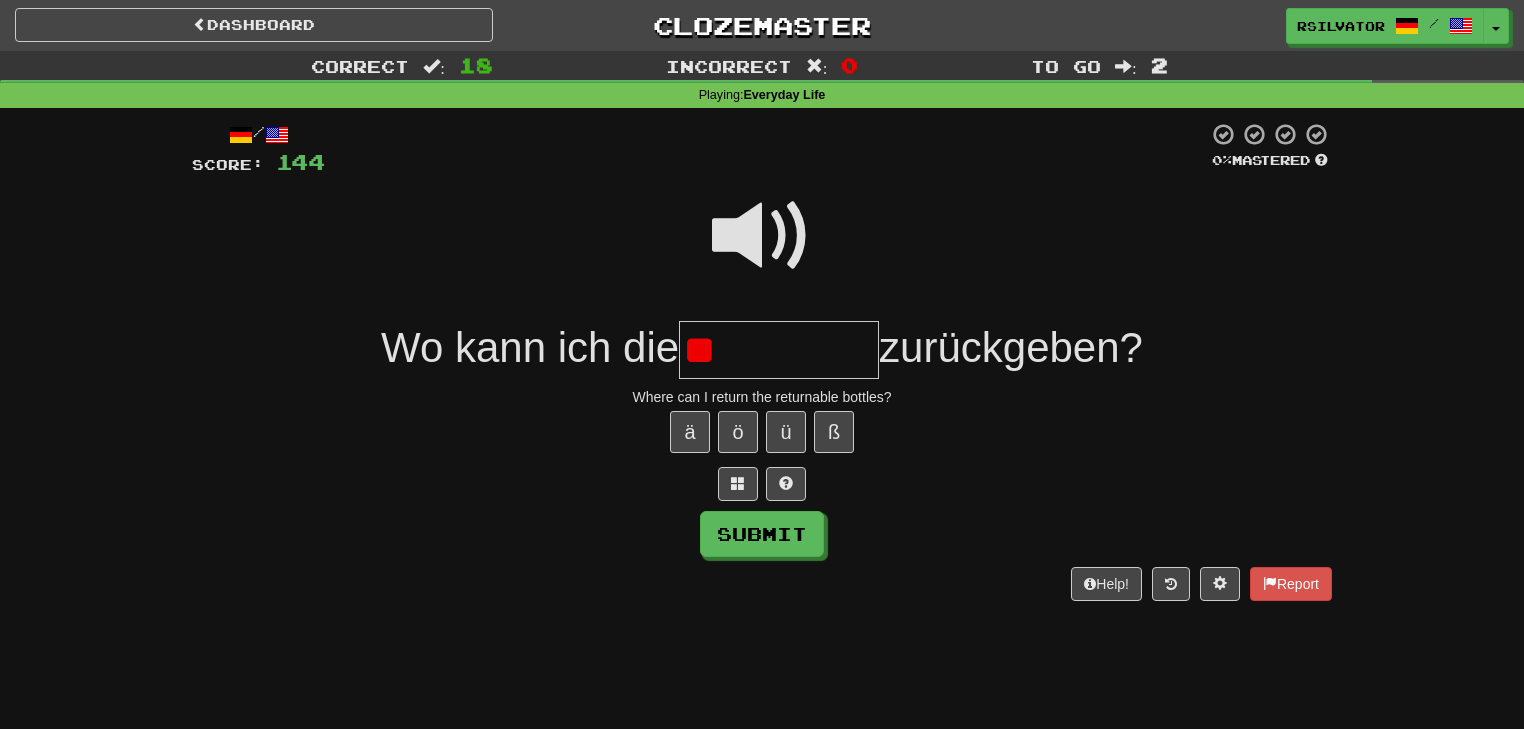 type on "*" 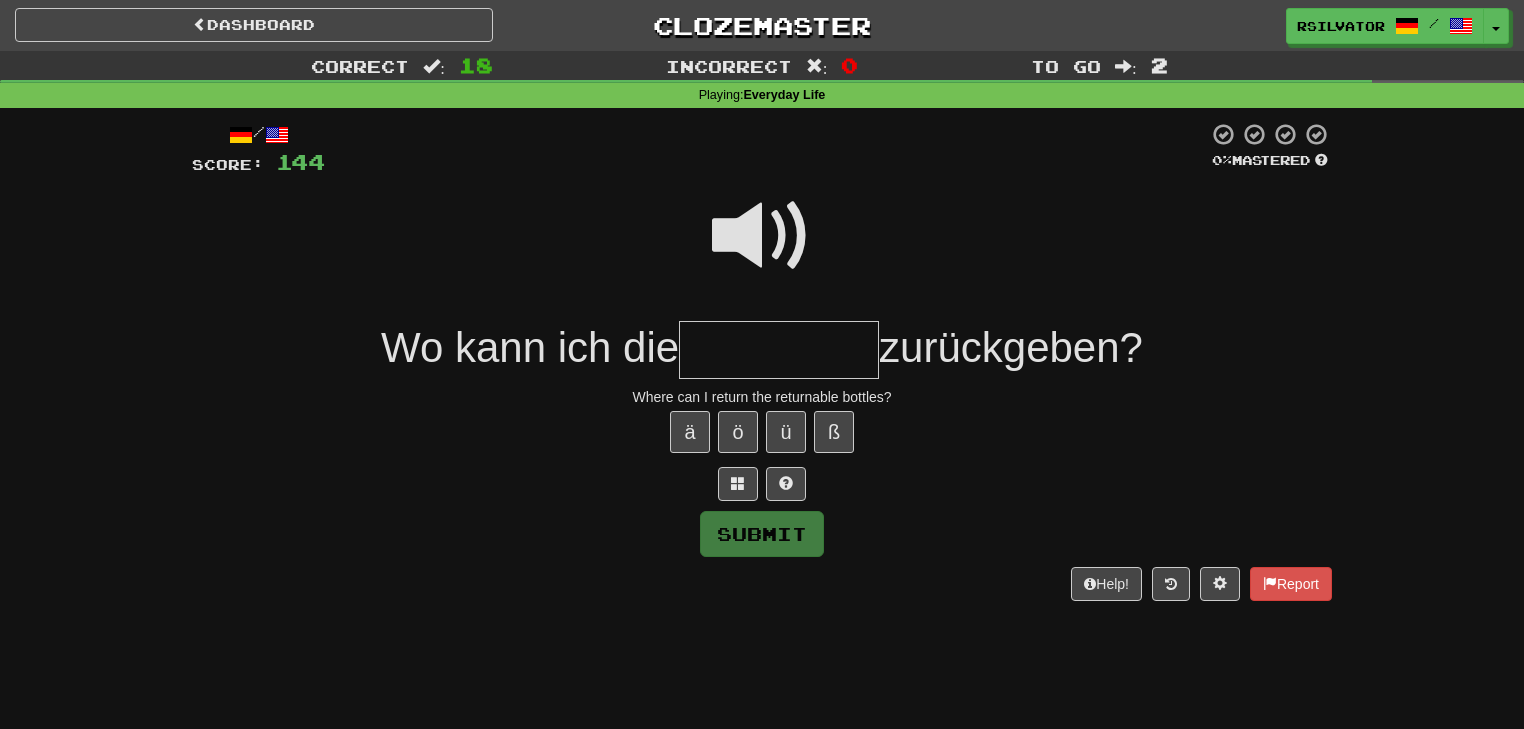 click at bounding box center (762, 236) 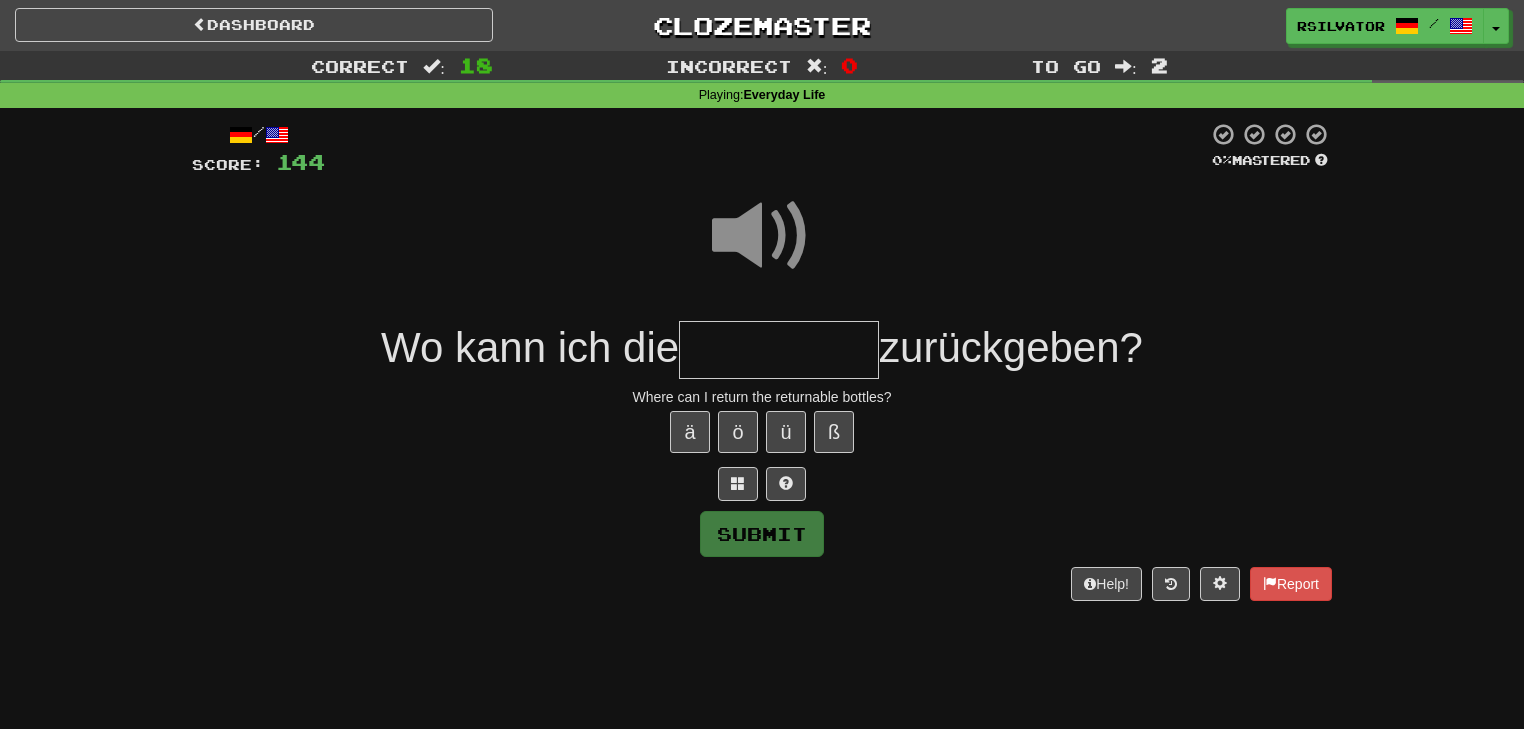 click at bounding box center [779, 350] 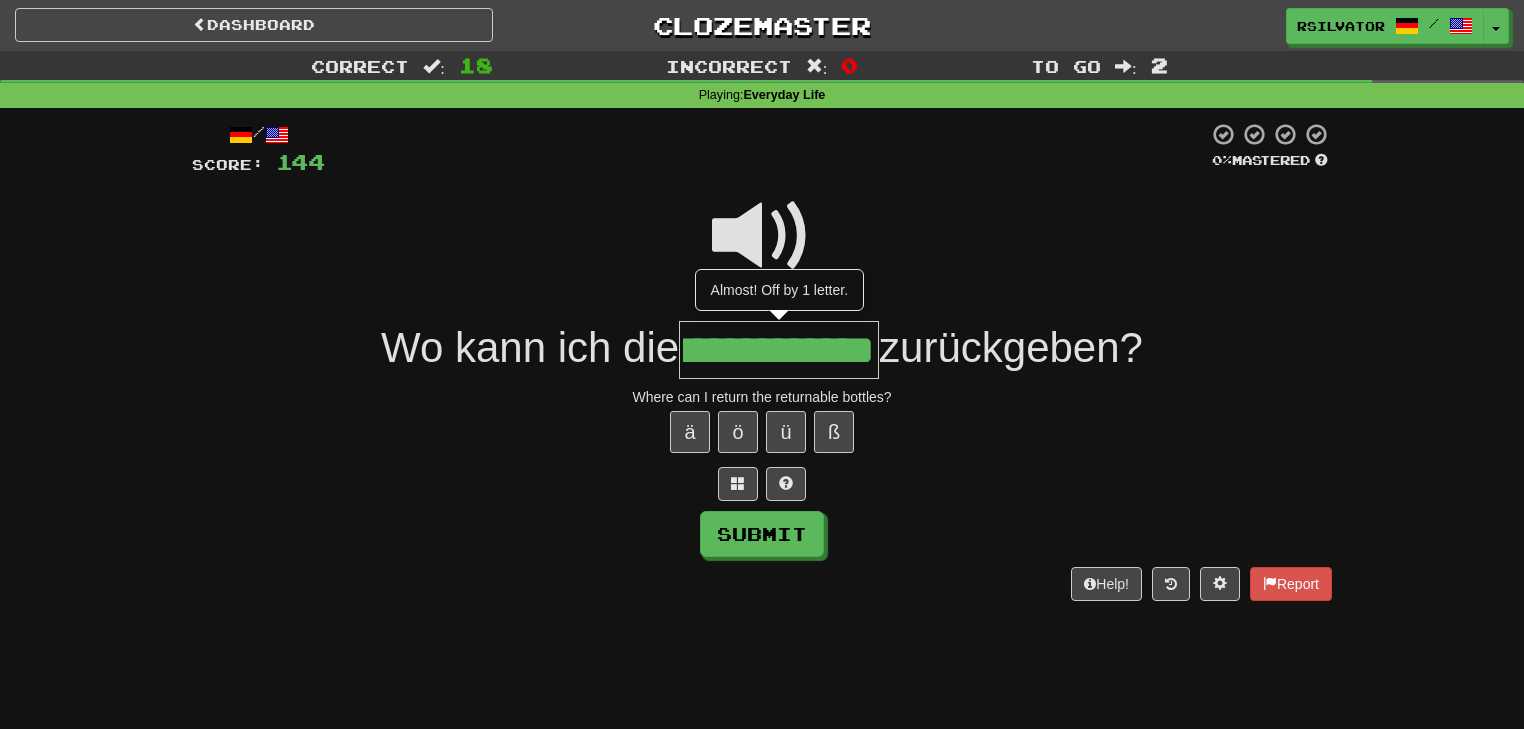 scroll, scrollTop: 0, scrollLeft: 73, axis: horizontal 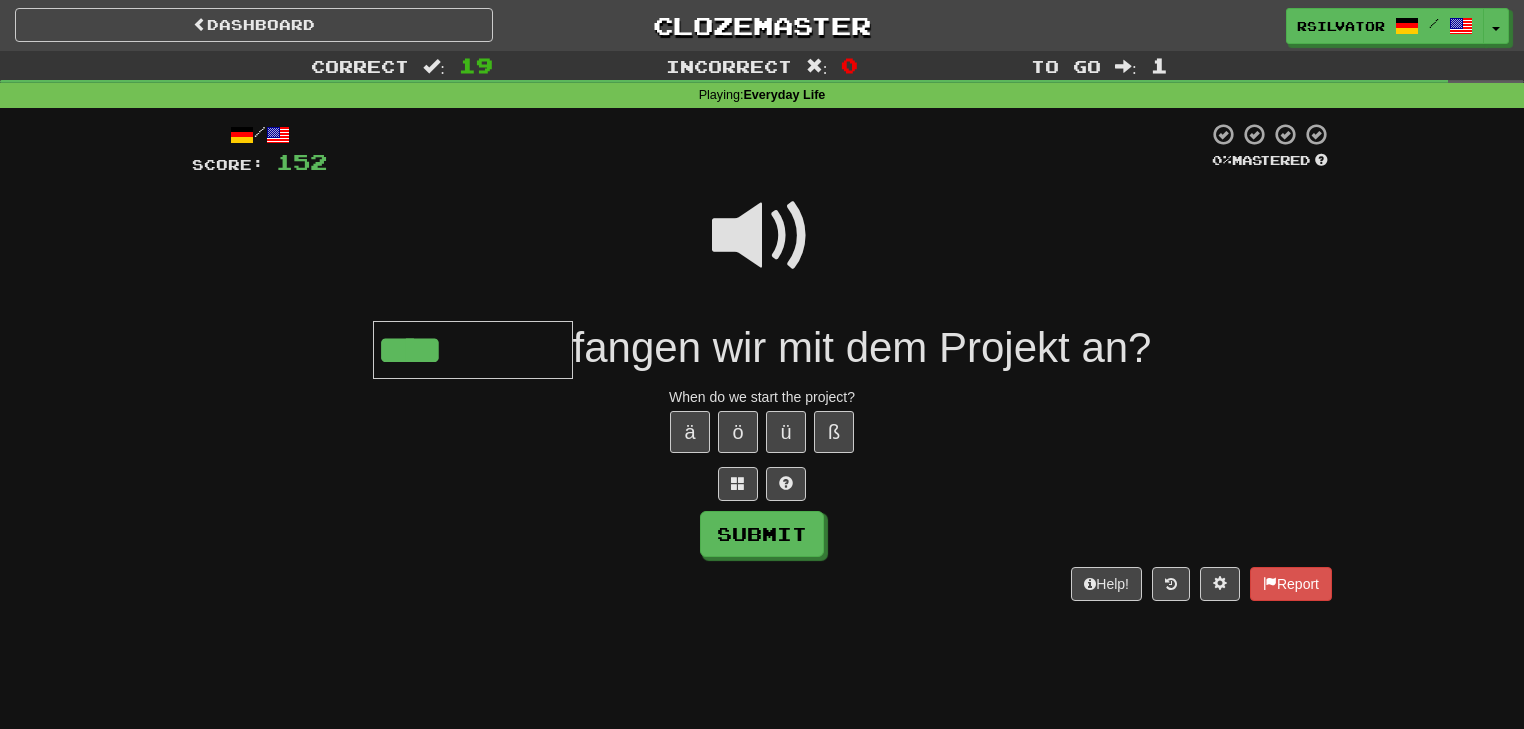 type on "****" 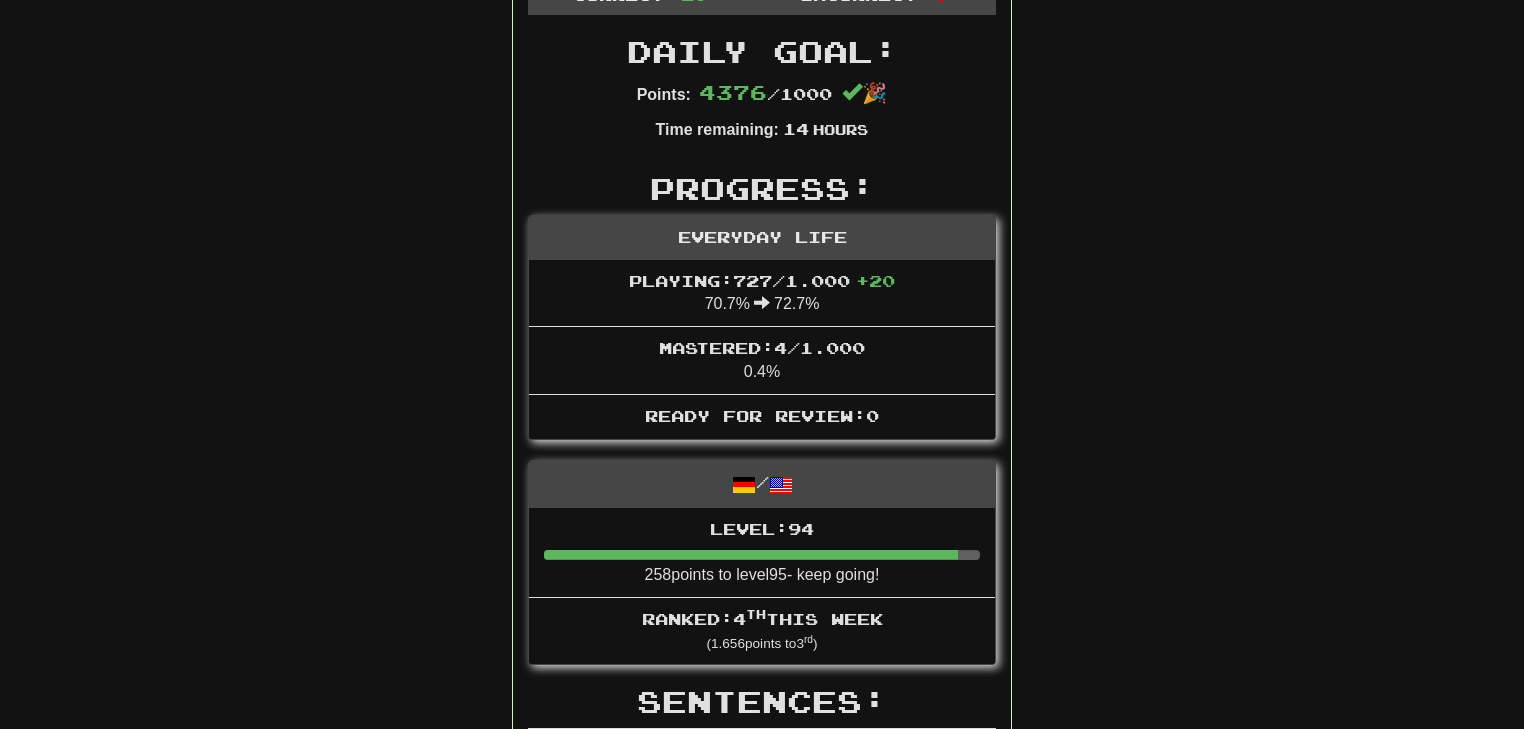 scroll, scrollTop: 160, scrollLeft: 0, axis: vertical 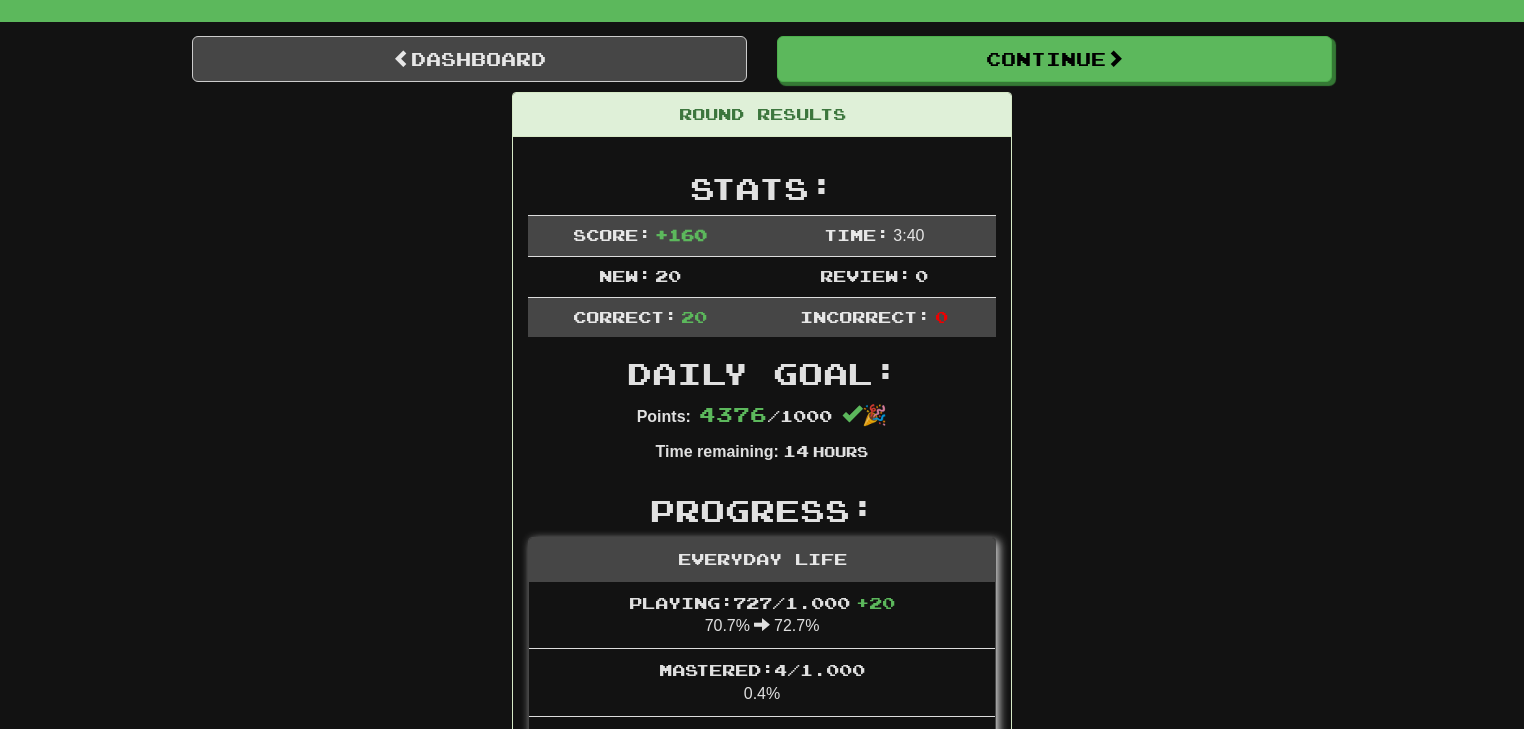 click on "Round Results Stats: Score:   + 160 Time:   3 : 40 New:   20 Review:   0 Correct:   20 Incorrect:   0 Daily Goal: Points:   4376  /  1000  🎉 Time remaining: 14   Hours Progress: Everyday Life Playing:  727  /  1.000 + 20 70.7% 72.7% Mastered:  4  /  1.000 0.4% Ready for Review:  0  /  Level:  94 258  points to level  95  - keep going! Ranked:  4 th  this week ( 1.656  points to  3 rd ) Sentences:  Report Zahlen Sie in bar oder  mit  Karte? Do you pay in cash or by card?  Report Die Speisekarte hat viel  Auswahl . The menu has plenty of choice.  Report Nehmen Sie  regelmäßig  Medikamente ein? Do you take medication regularly?  Report Gibt es auch eine  Speisekarte  für Kinder? Is there also a children's menu?  Report Könnten Sie den Preis noch  senken ? Could you lower the price?  Report Bringe bitte die  Dokumente  mit. Please bring the documents with you.  Report Benötige  ich hier eine Maske? Do I need a mask here?  Report Ich bin für die Planung  zuständig .  Report Gibt es hier einen  ? ?" at bounding box center (762, 1507) 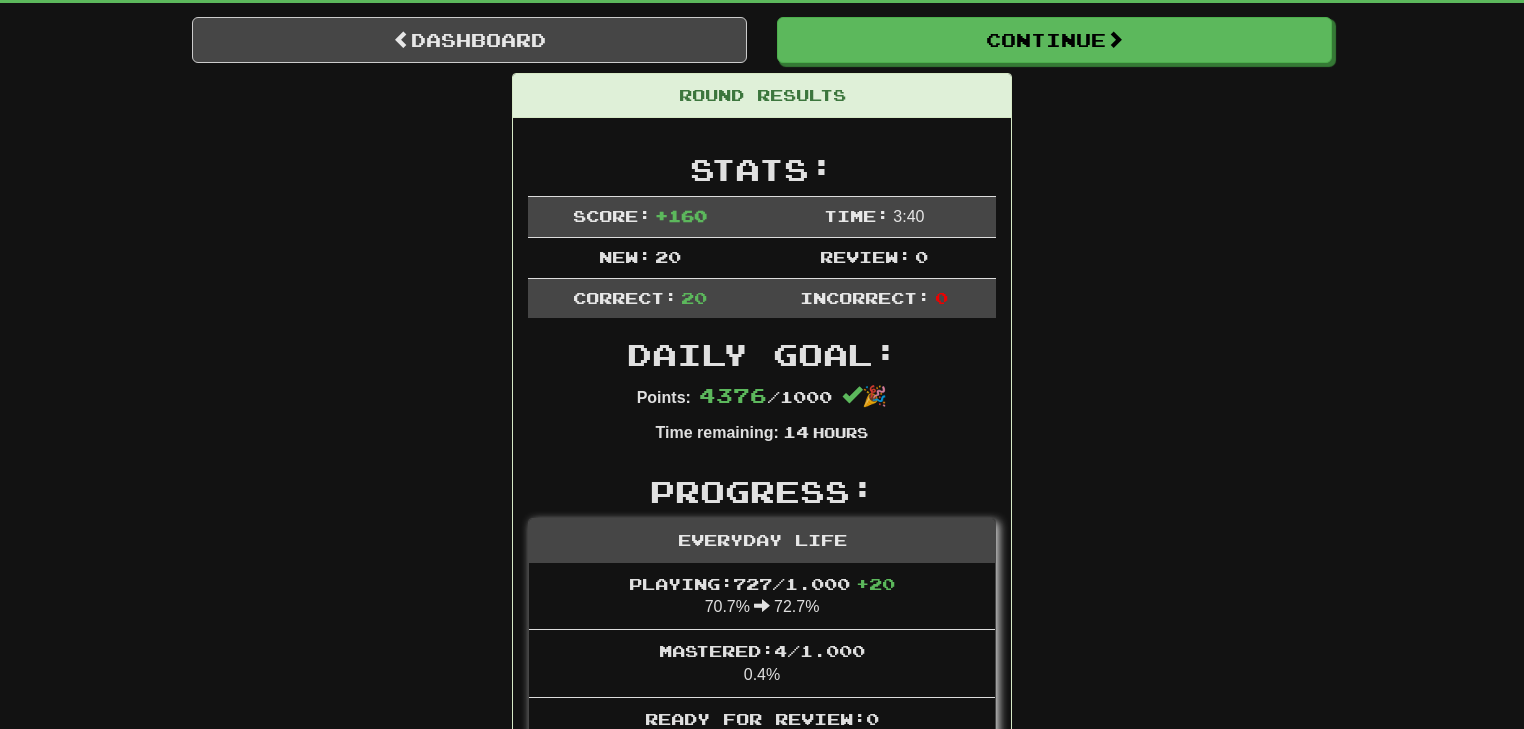 scroll, scrollTop: 0, scrollLeft: 0, axis: both 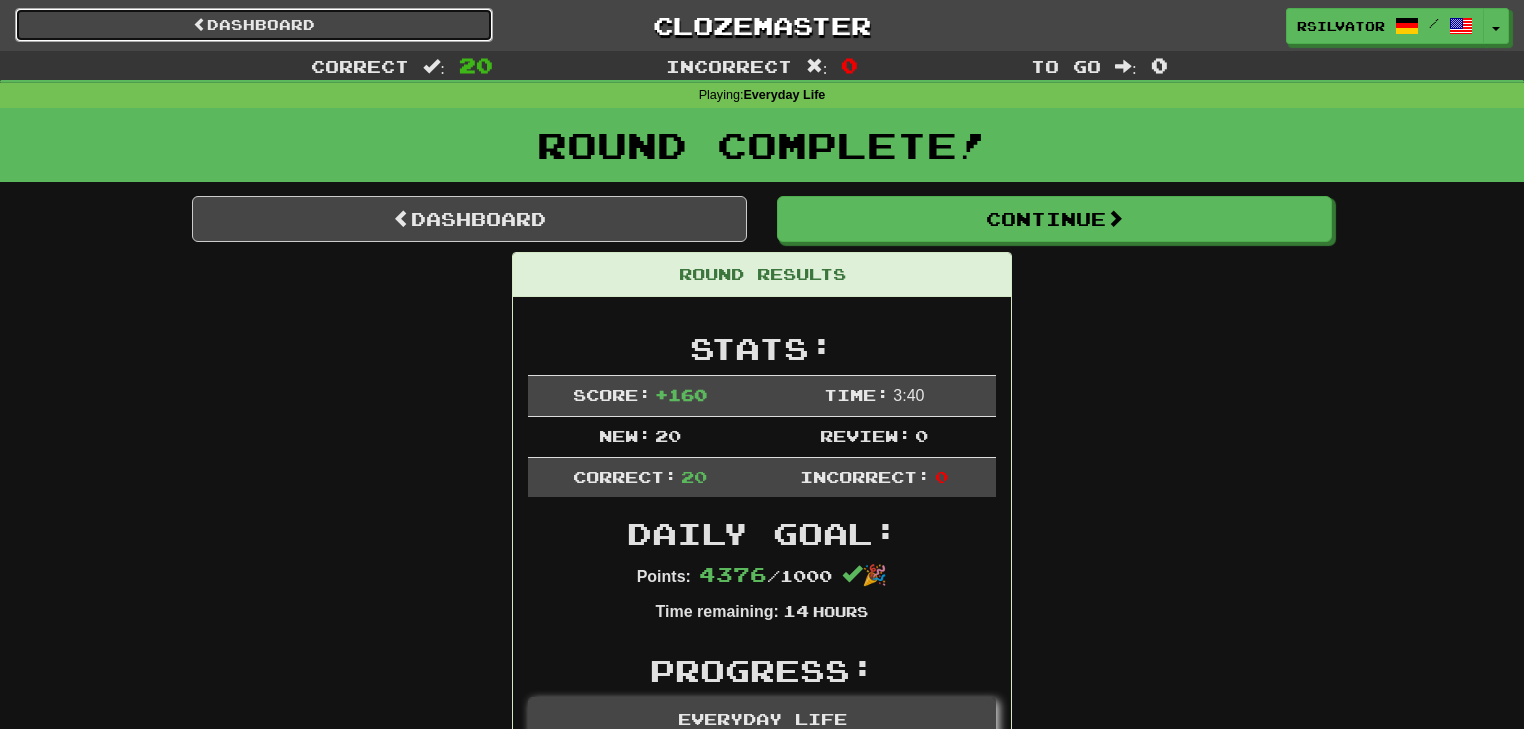 click on "Dashboard" at bounding box center [254, 25] 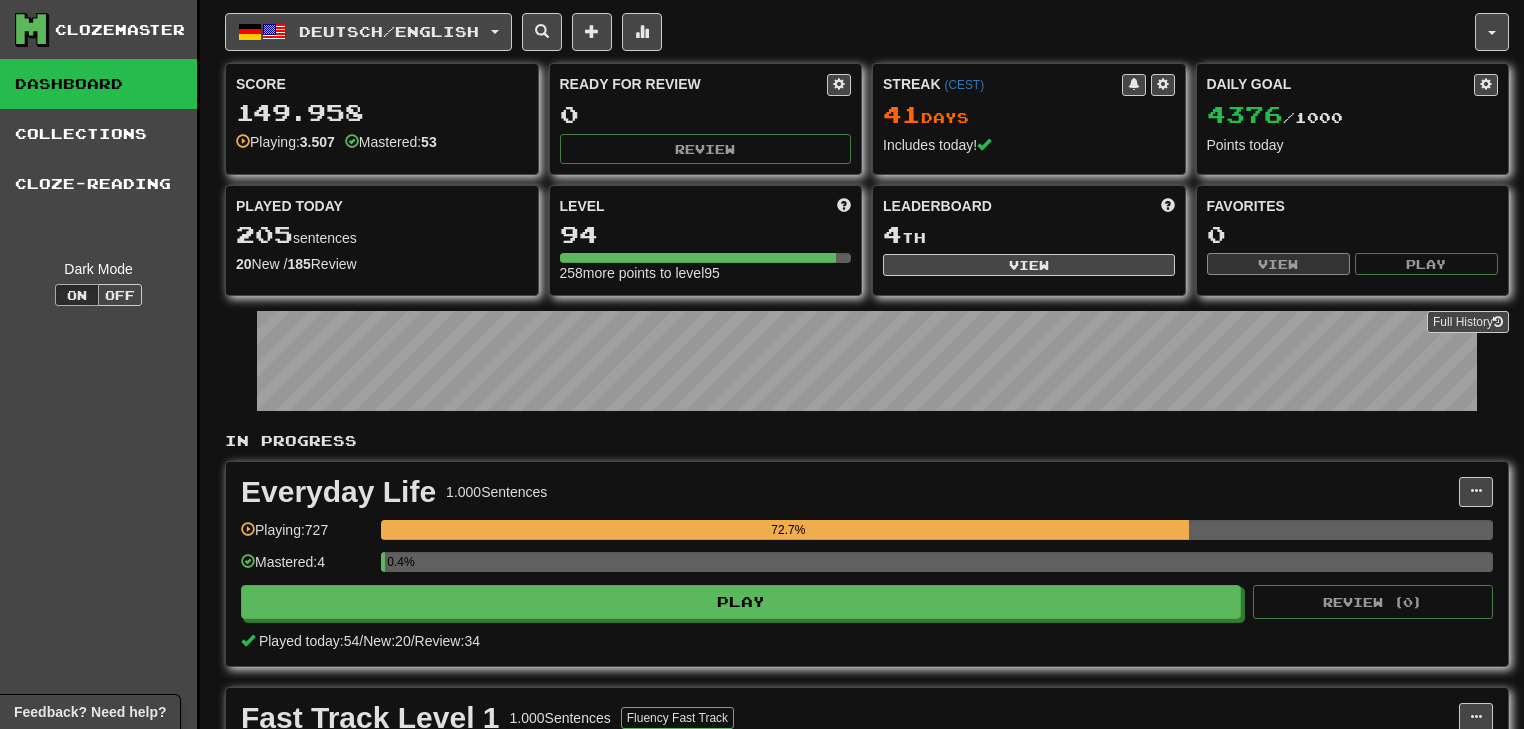 scroll, scrollTop: 0, scrollLeft: 0, axis: both 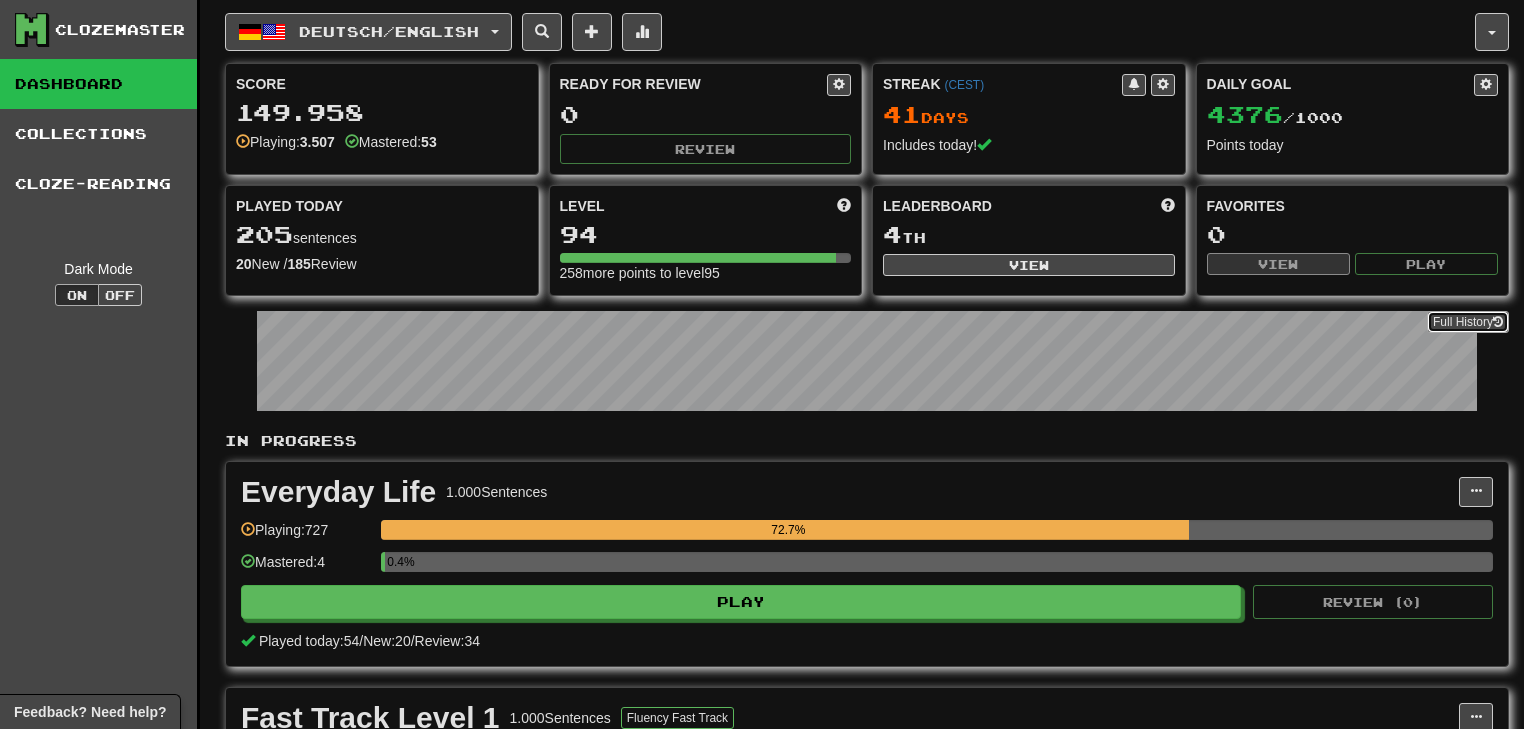 click on "Full History" at bounding box center (1468, 322) 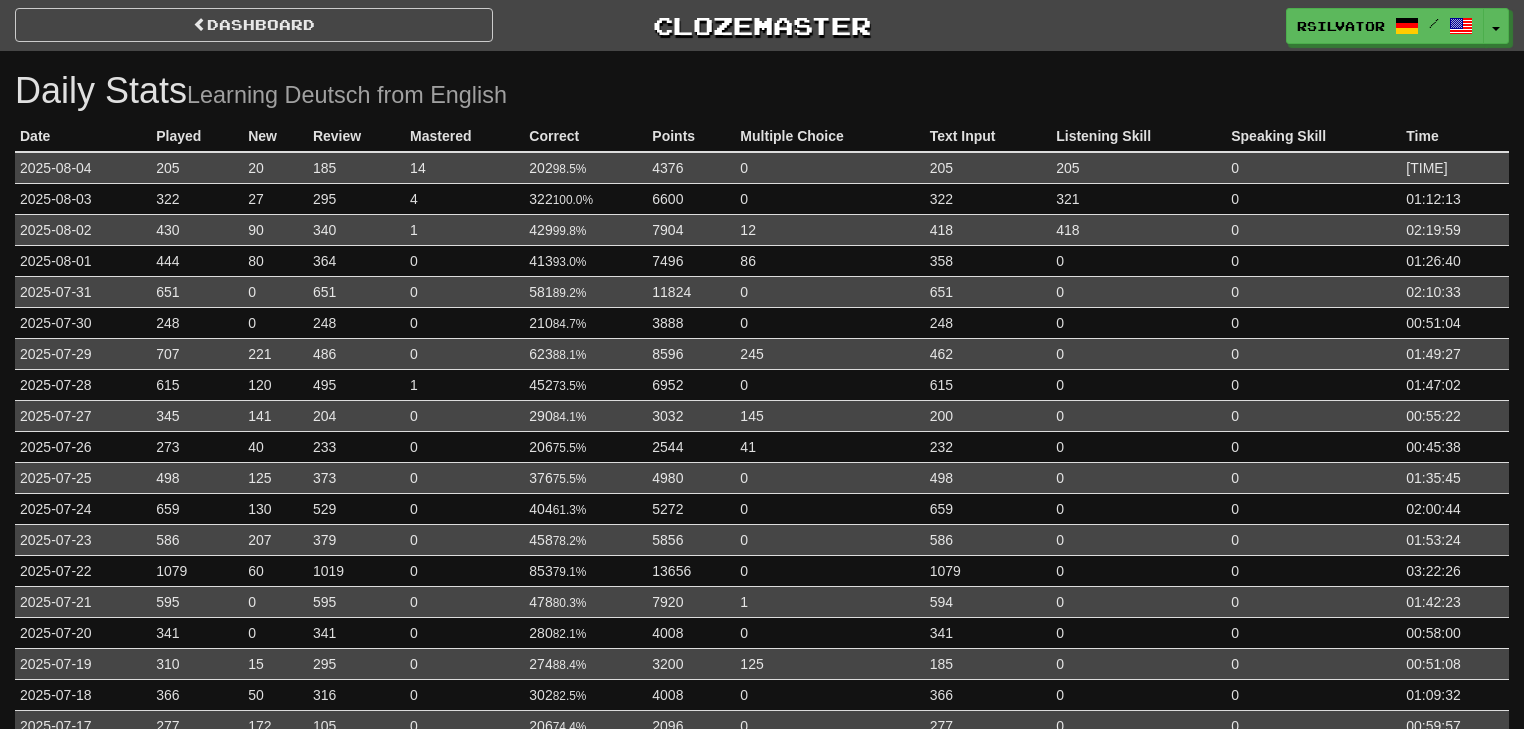 scroll, scrollTop: 0, scrollLeft: 0, axis: both 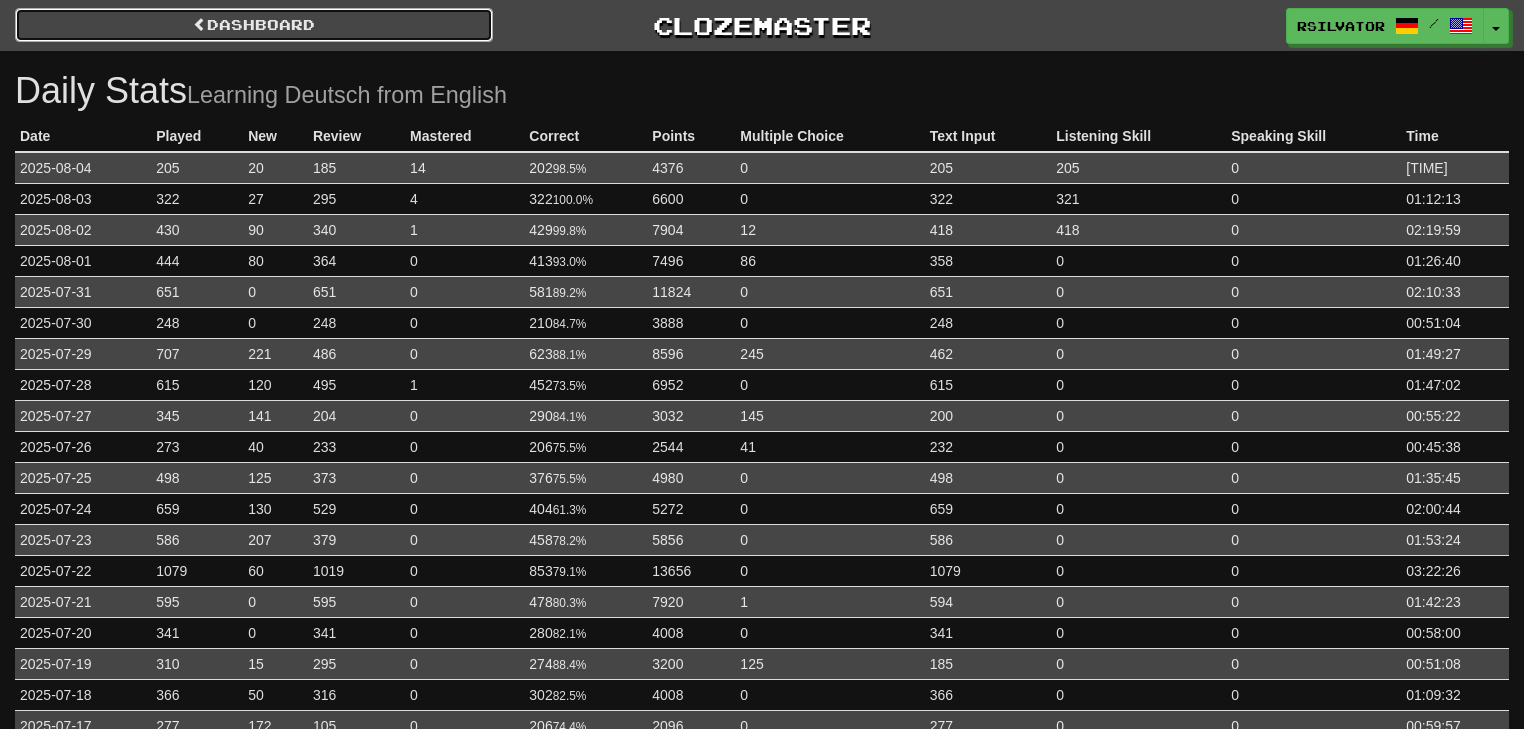 click on "Dashboard" at bounding box center (254, 25) 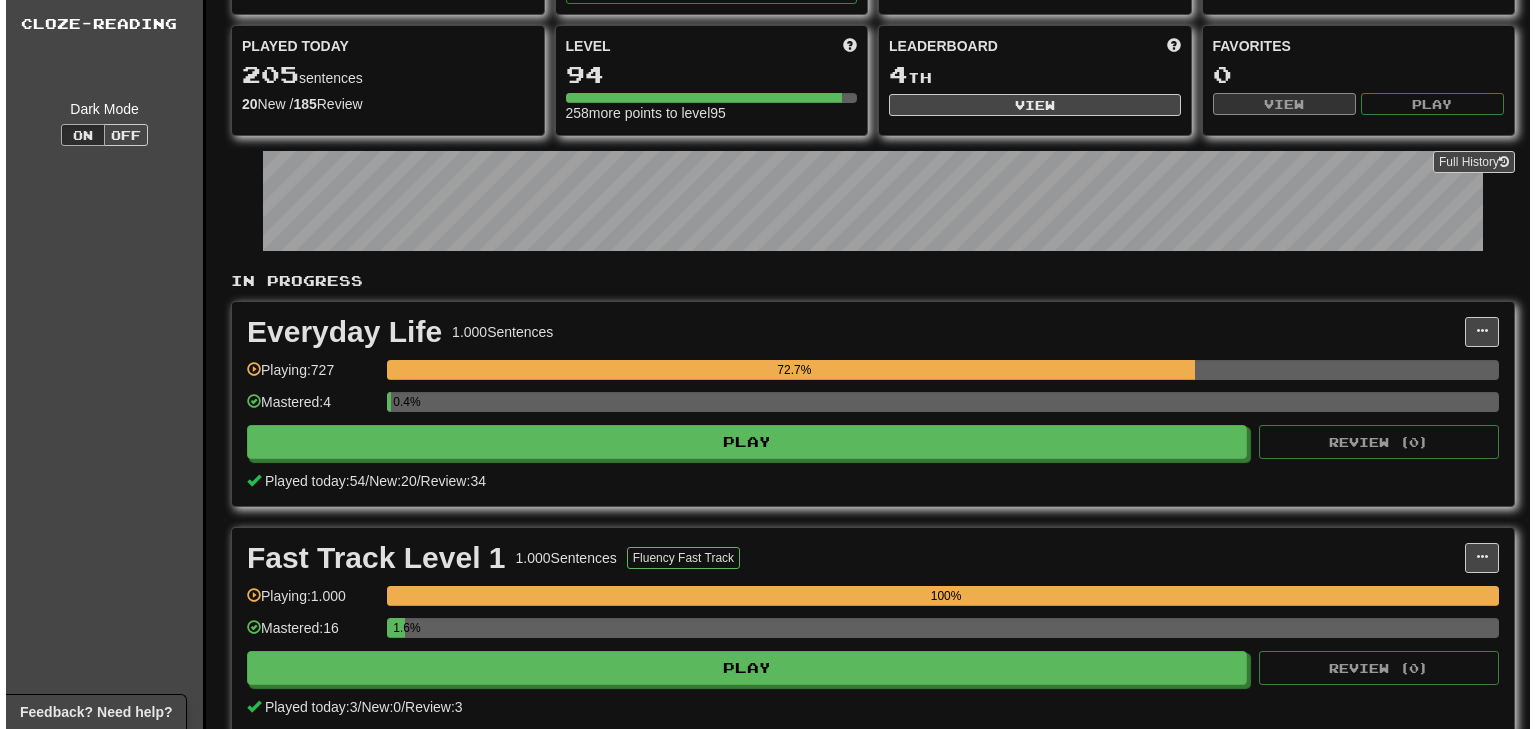 scroll, scrollTop: 240, scrollLeft: 0, axis: vertical 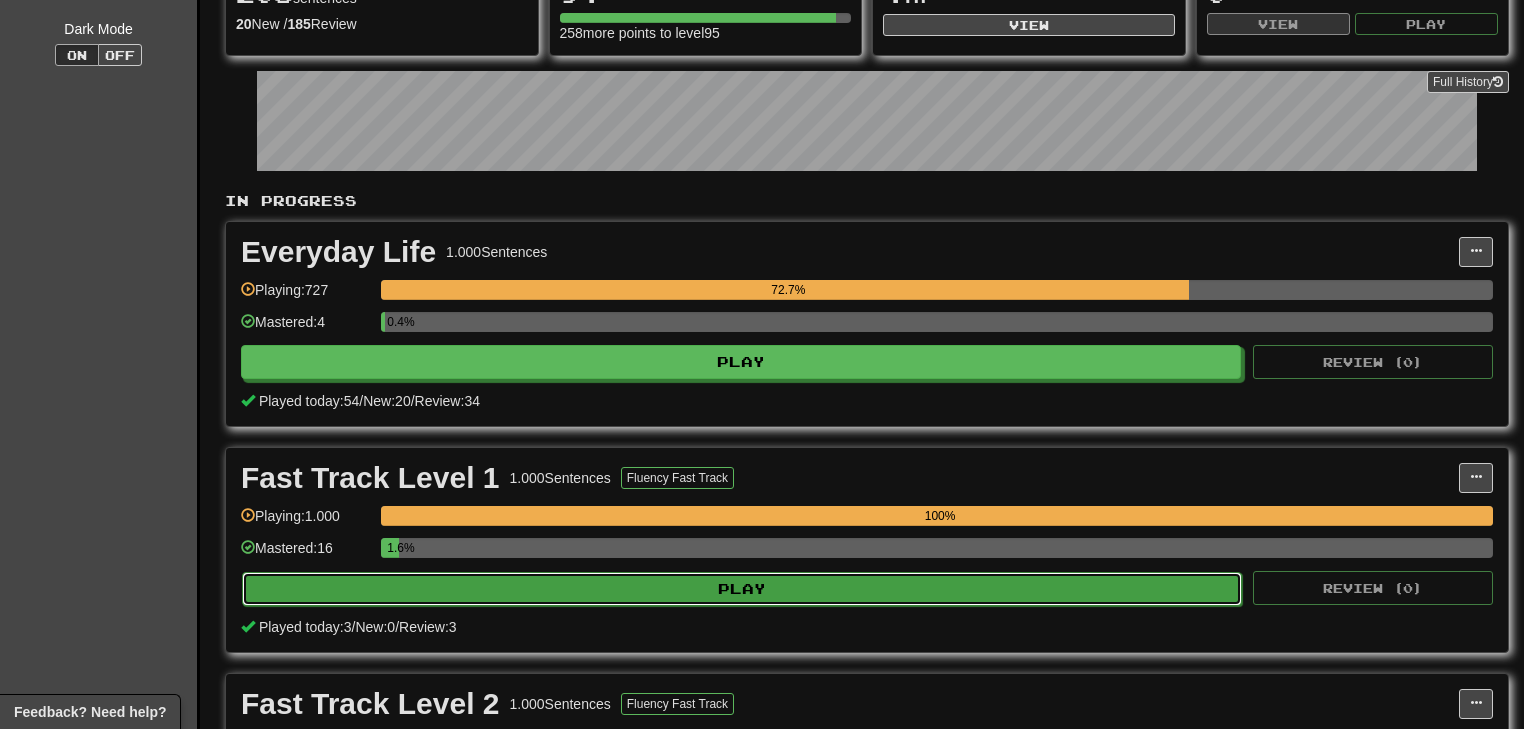 click on "Play" at bounding box center (742, 589) 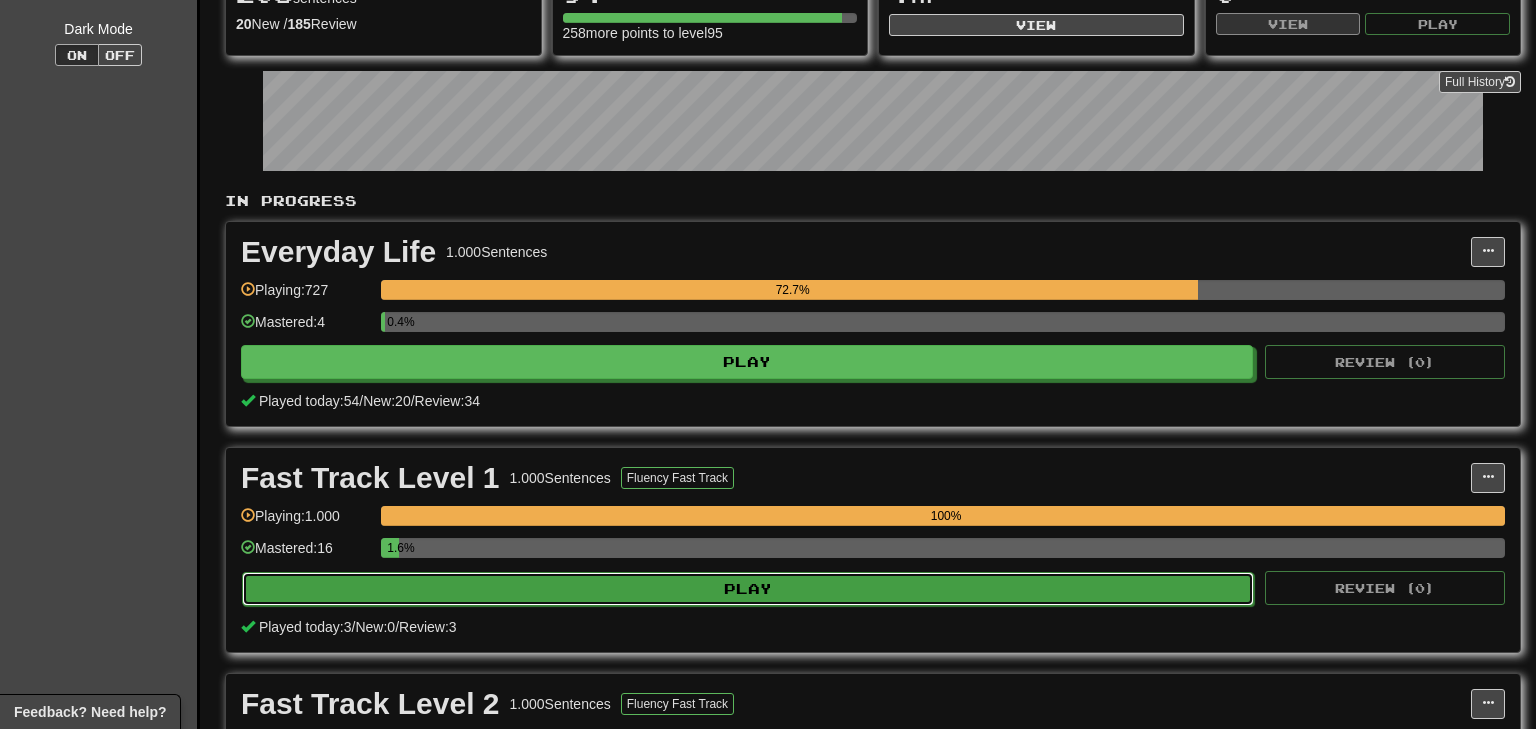select on "**" 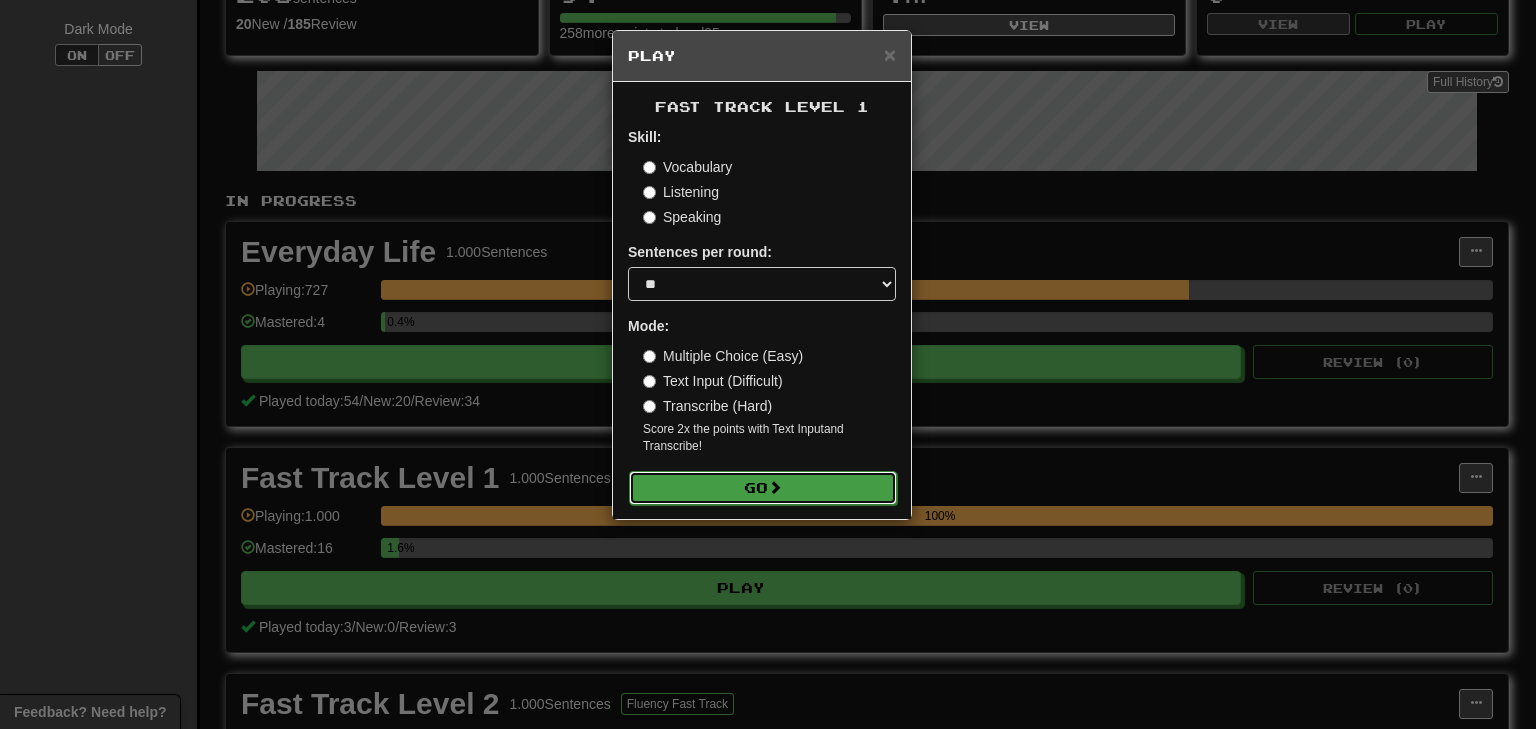 click on "Go" at bounding box center [763, 488] 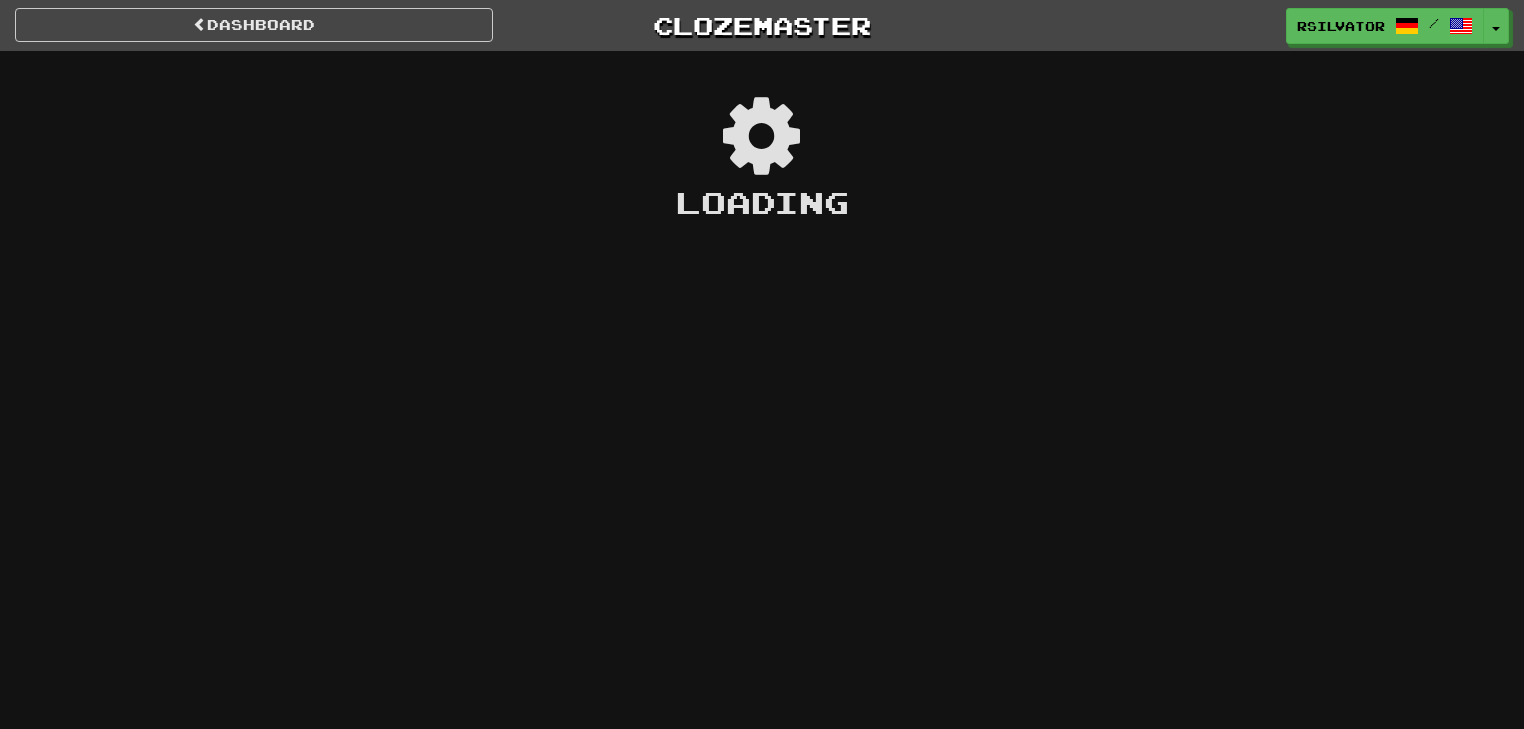 scroll, scrollTop: 0, scrollLeft: 0, axis: both 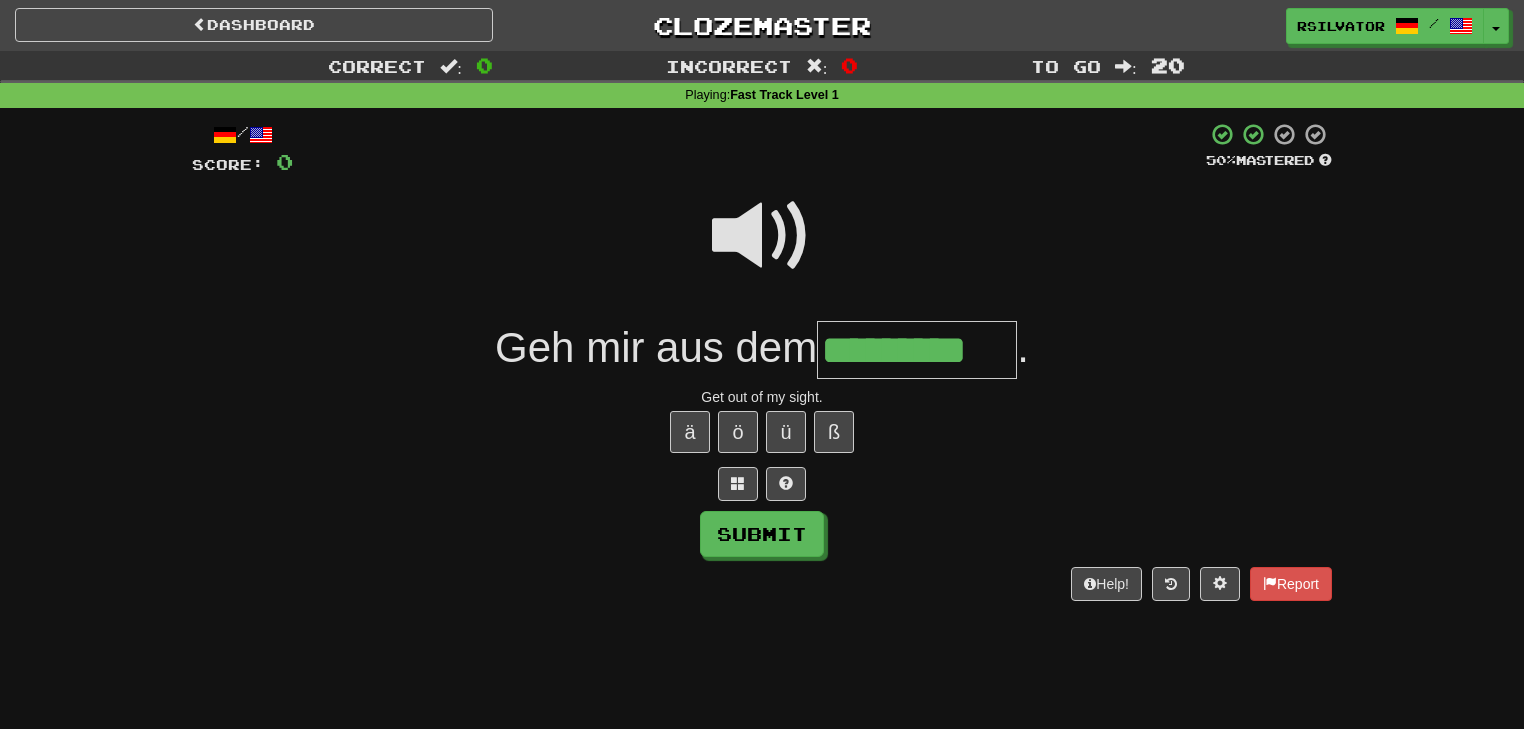 type on "*********" 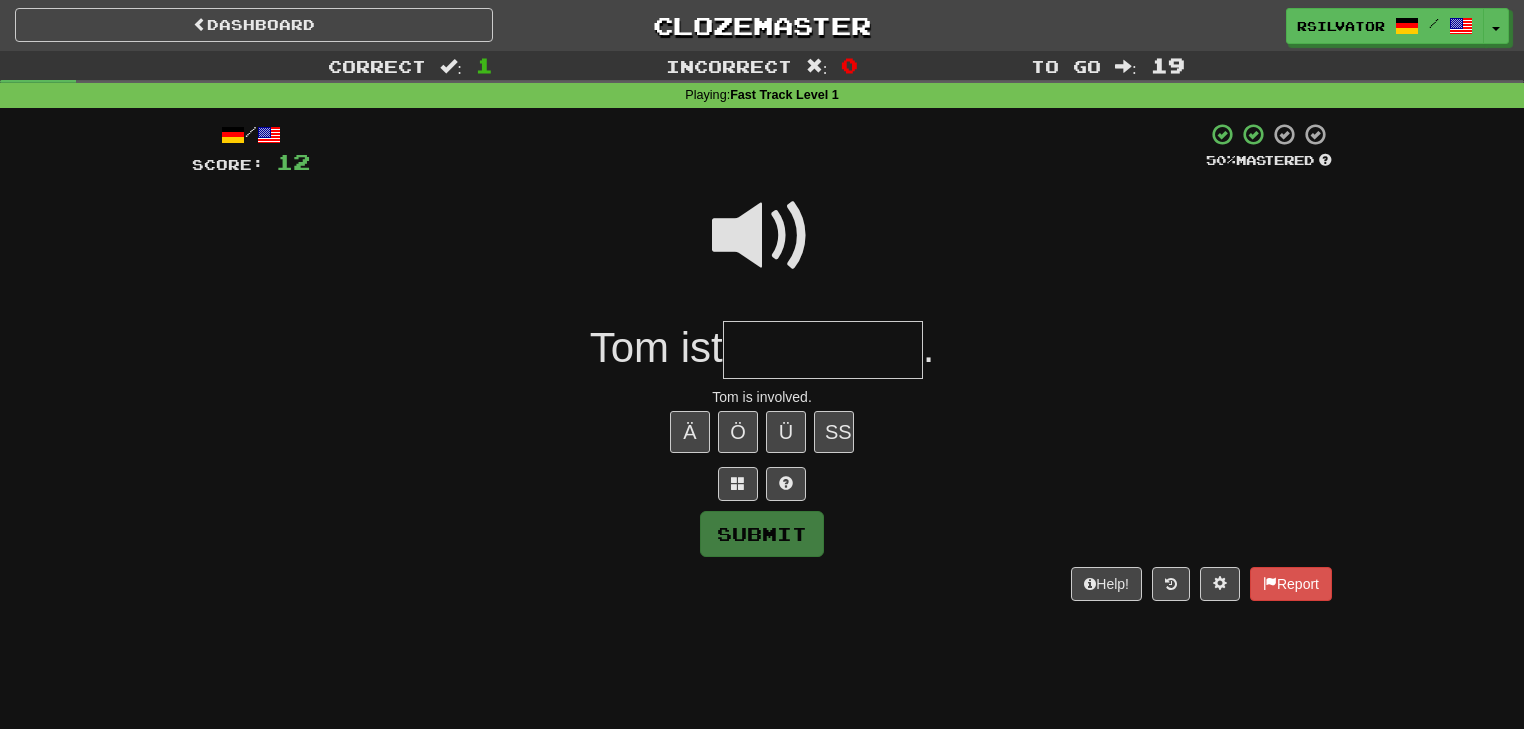 type on "*" 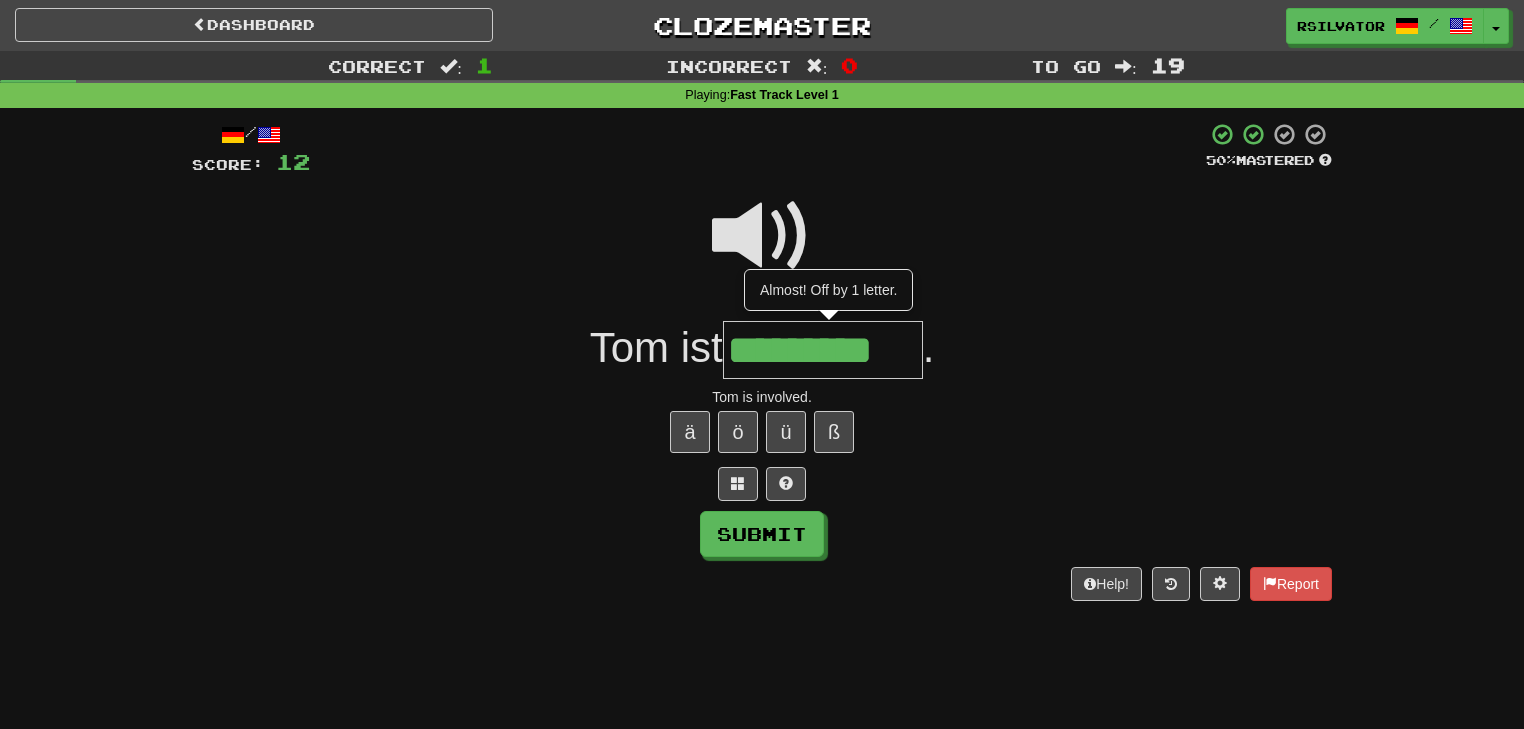 type on "*********" 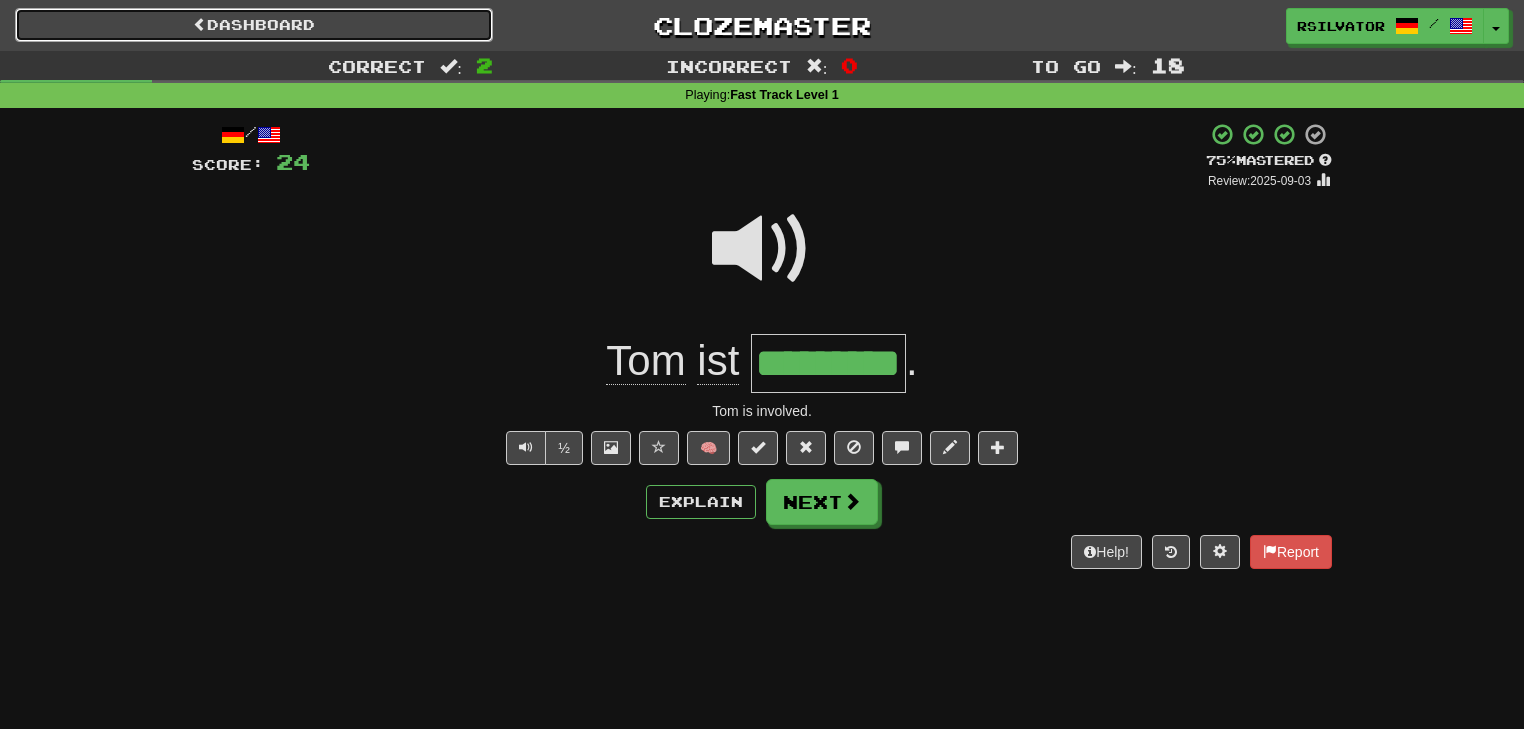 click on "Dashboard" at bounding box center [254, 25] 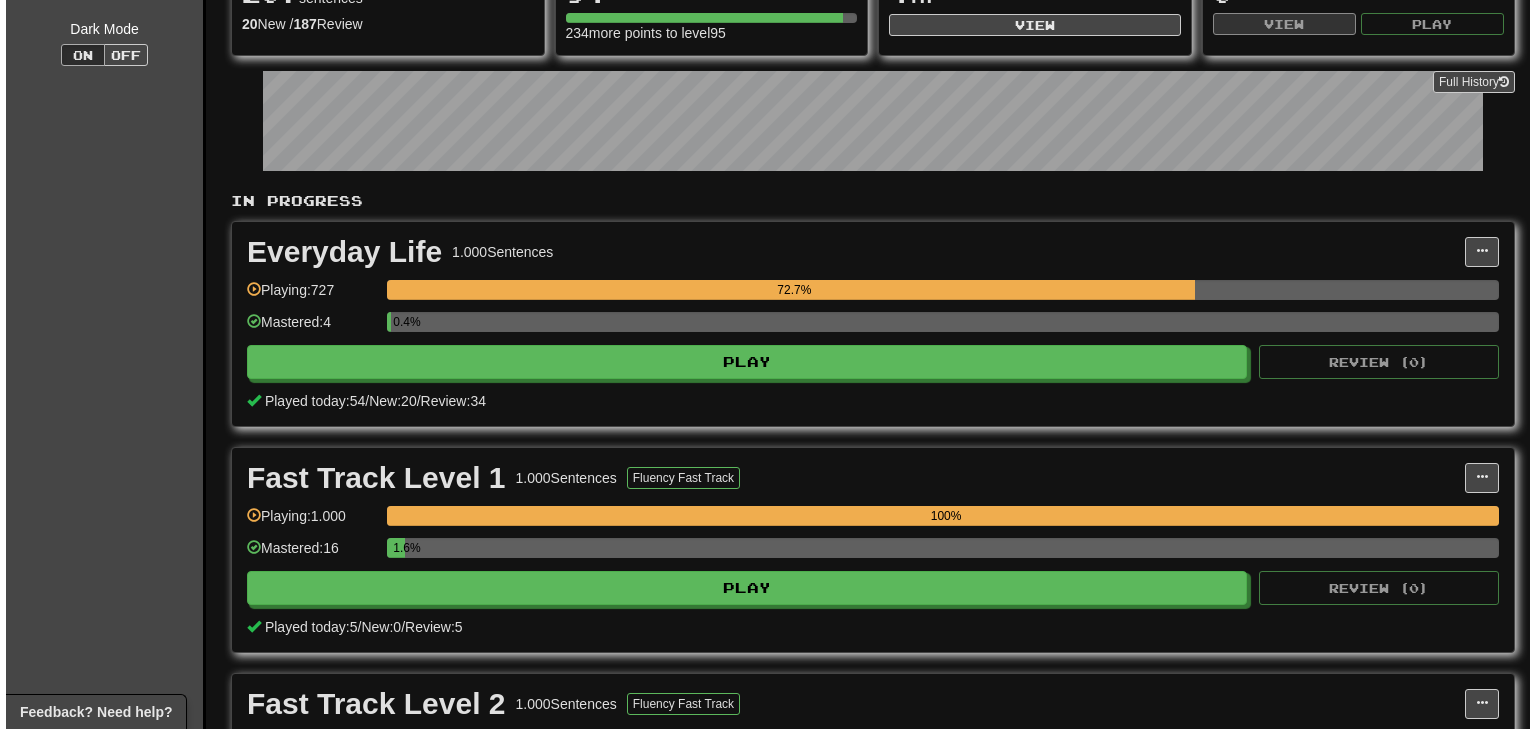 scroll, scrollTop: 0, scrollLeft: 0, axis: both 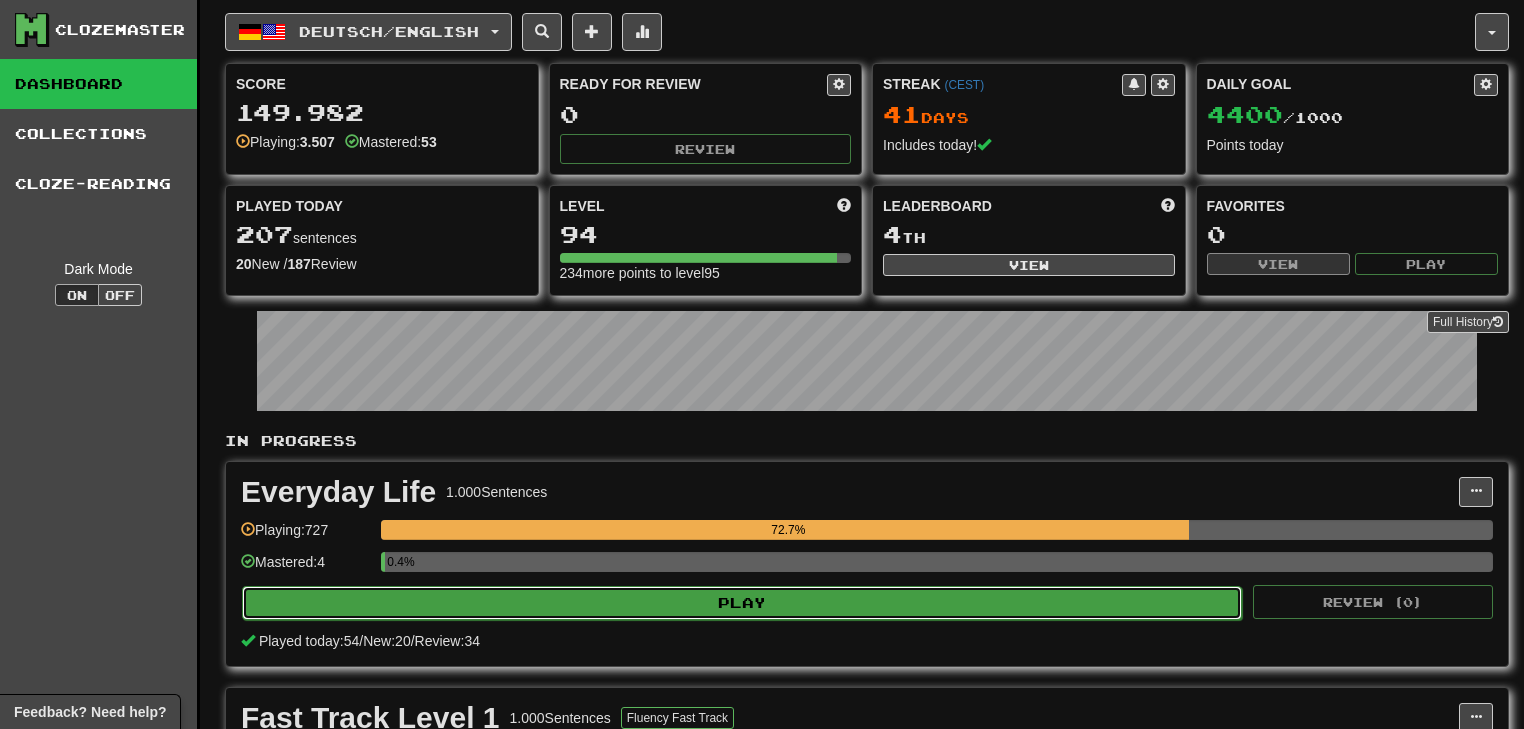 click on "Play" at bounding box center [742, 603] 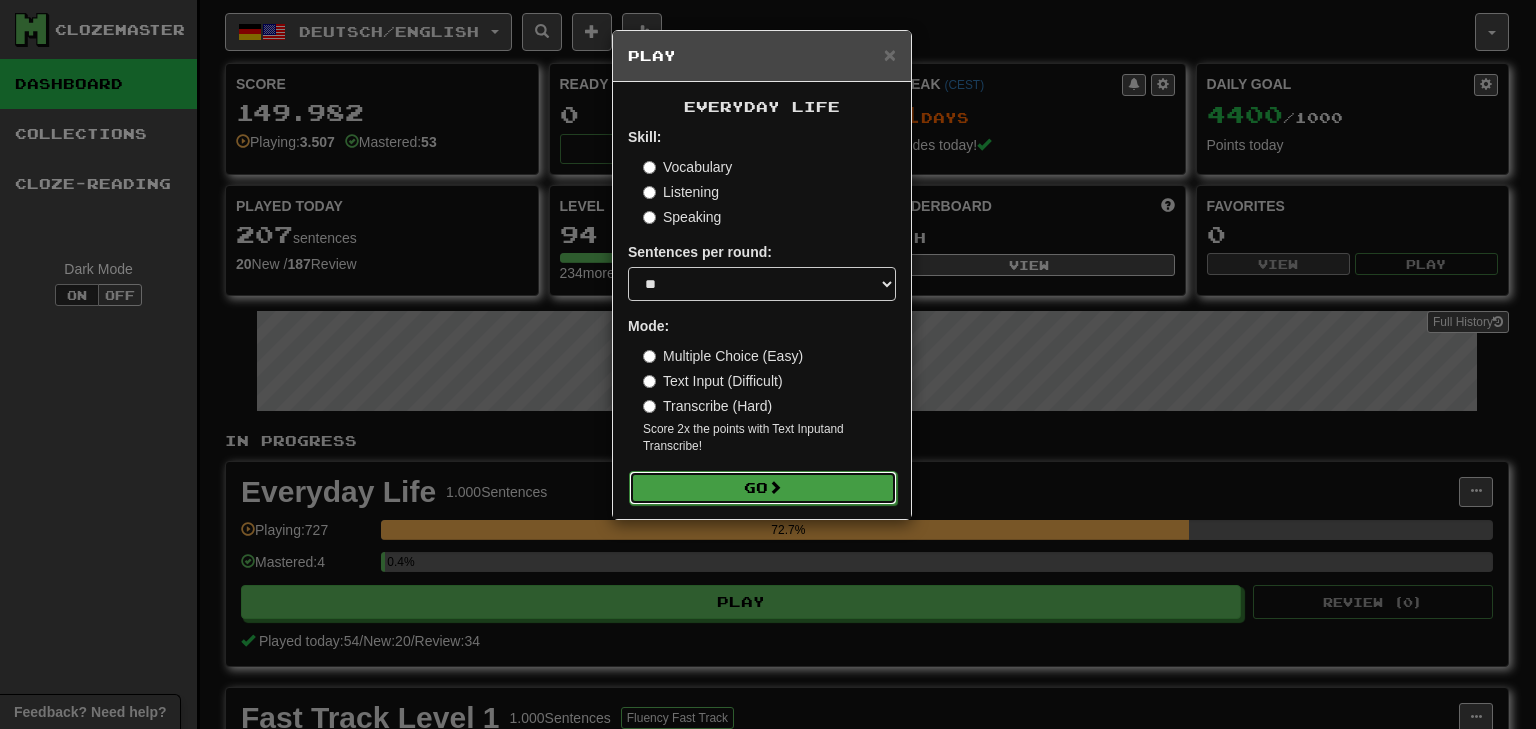 click on "Go" at bounding box center [763, 488] 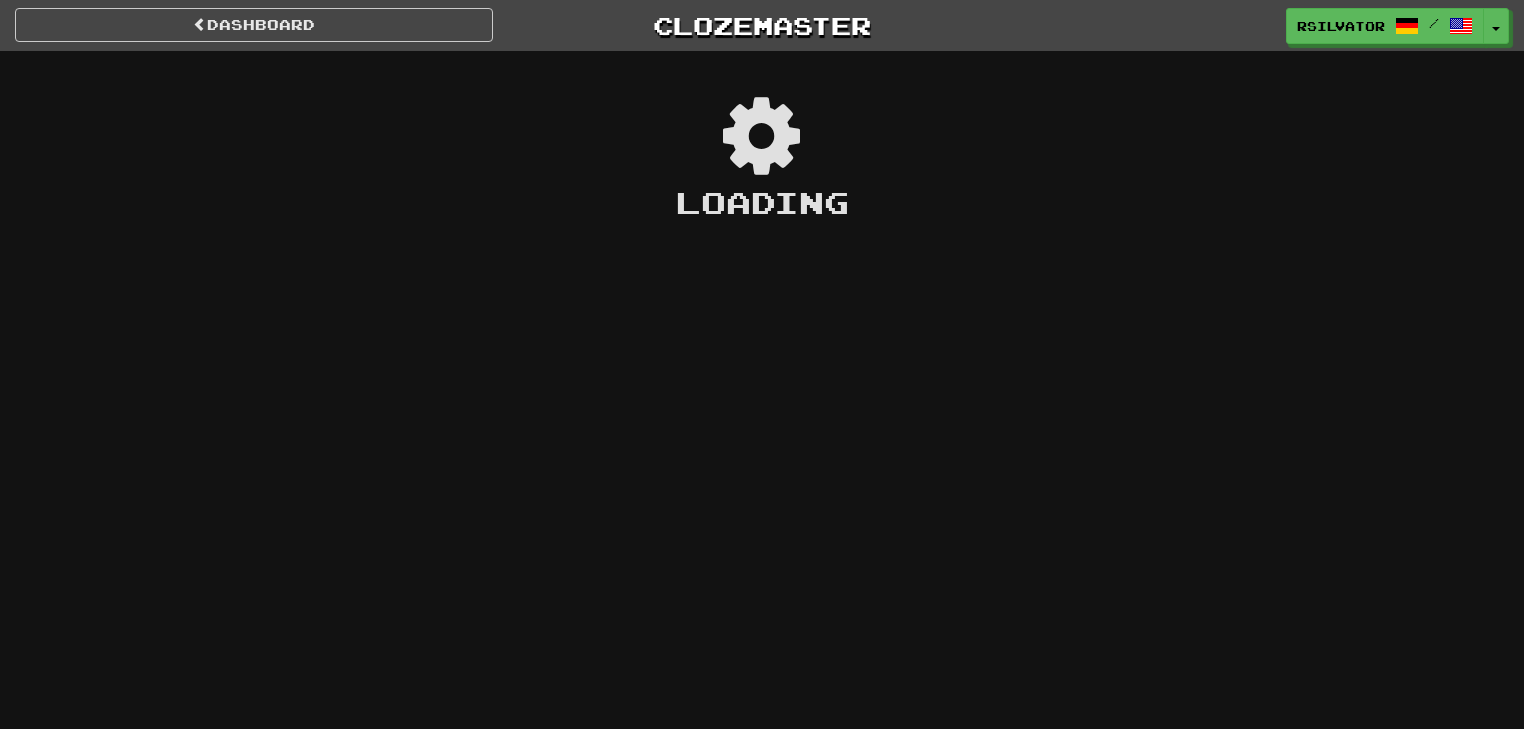 scroll, scrollTop: 0, scrollLeft: 0, axis: both 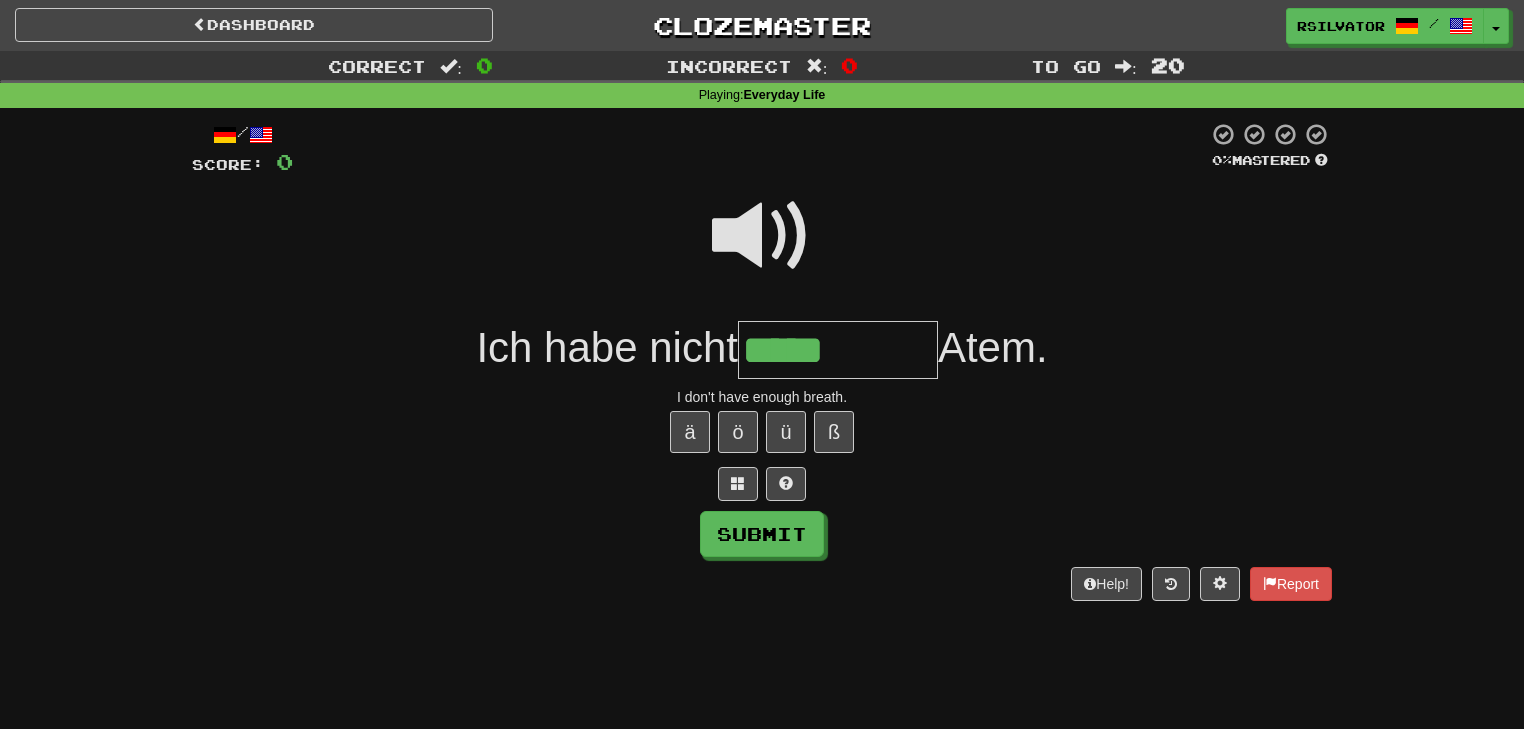 type on "*****" 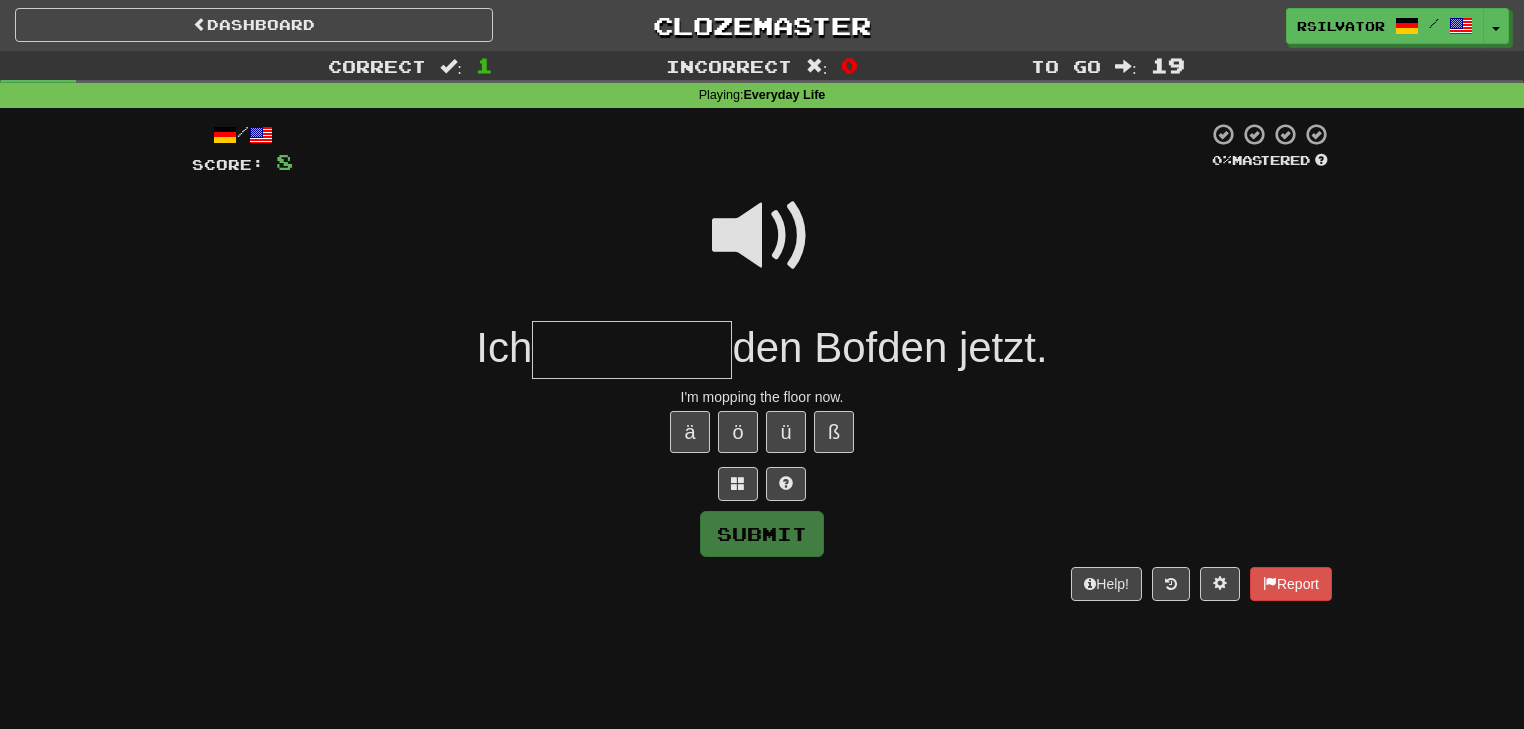 type on "*" 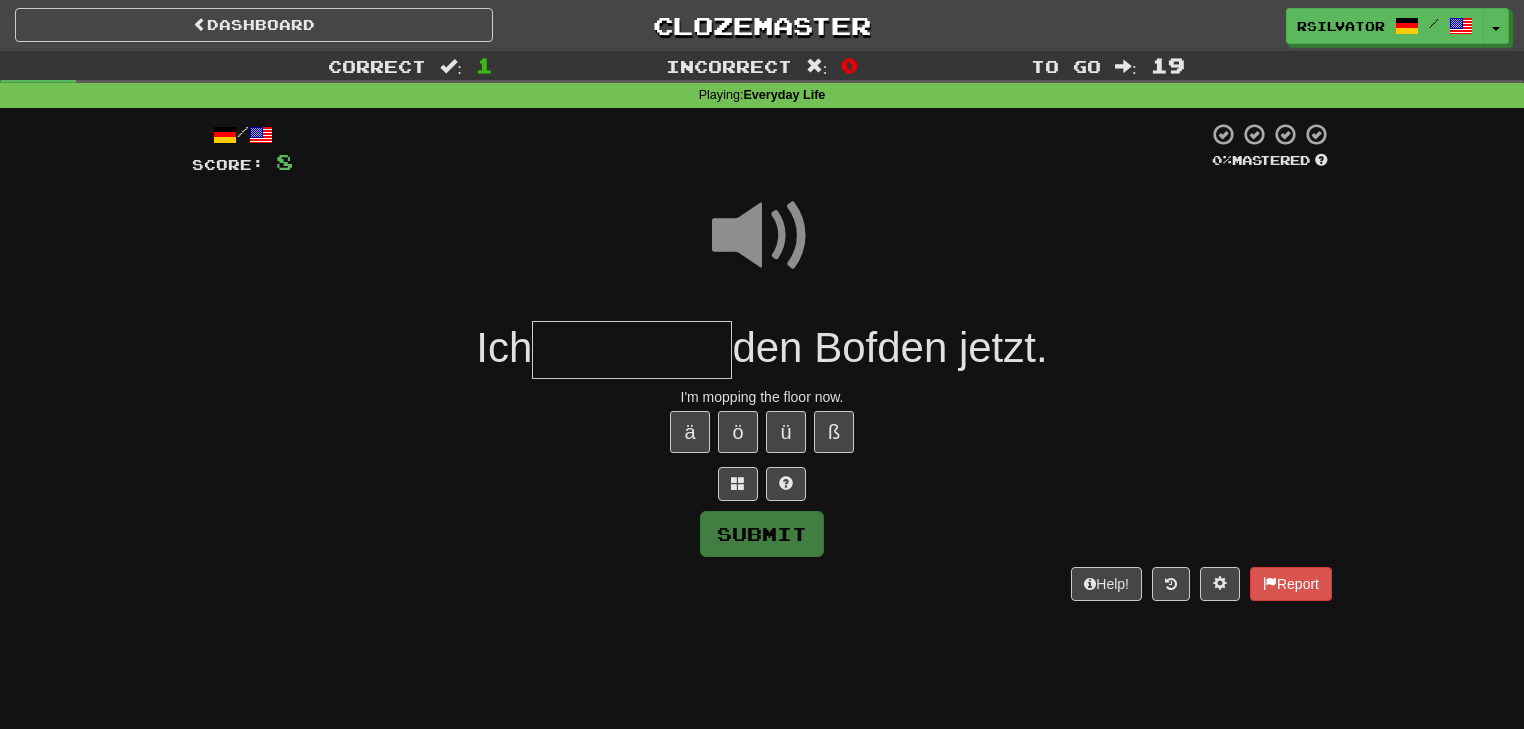 click at bounding box center (632, 350) 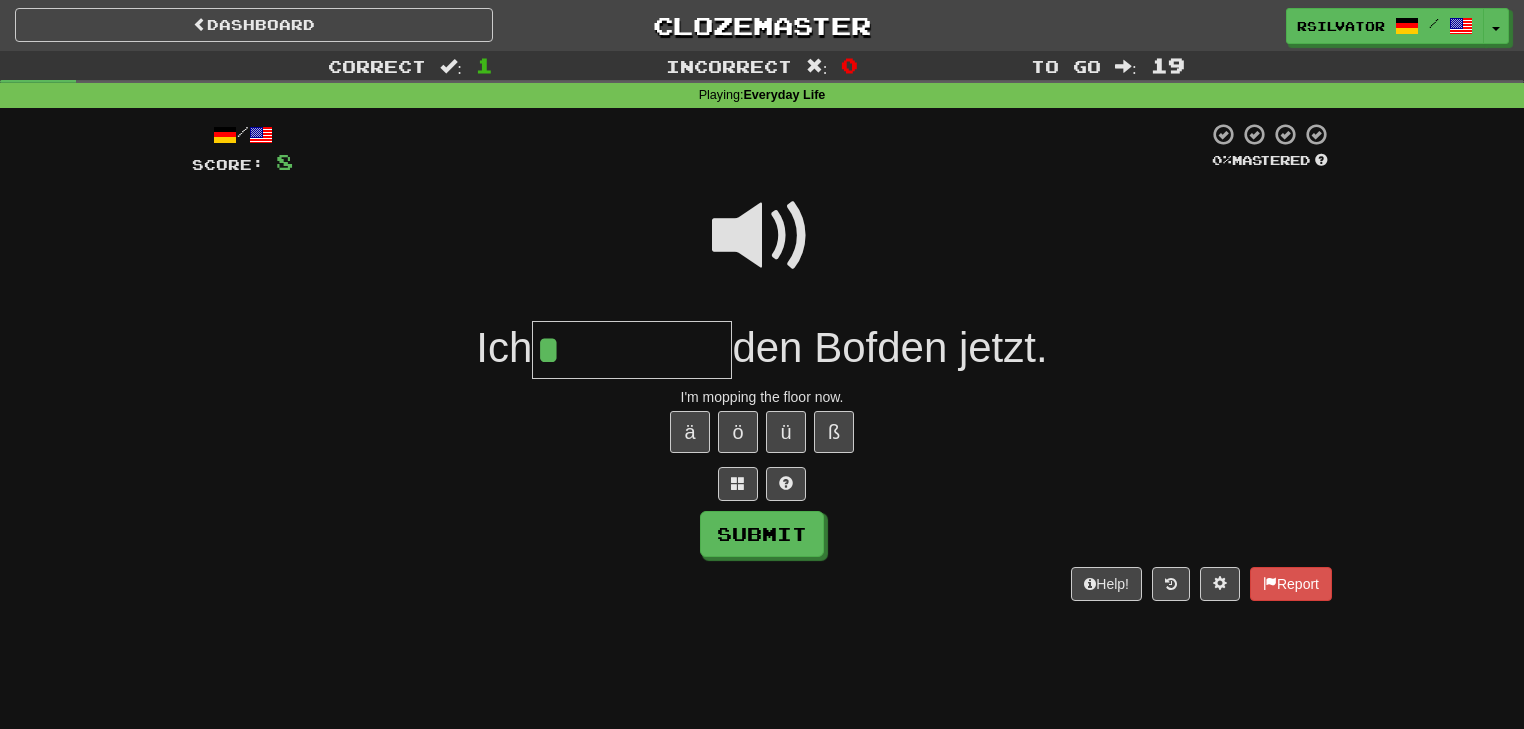 click at bounding box center (762, 236) 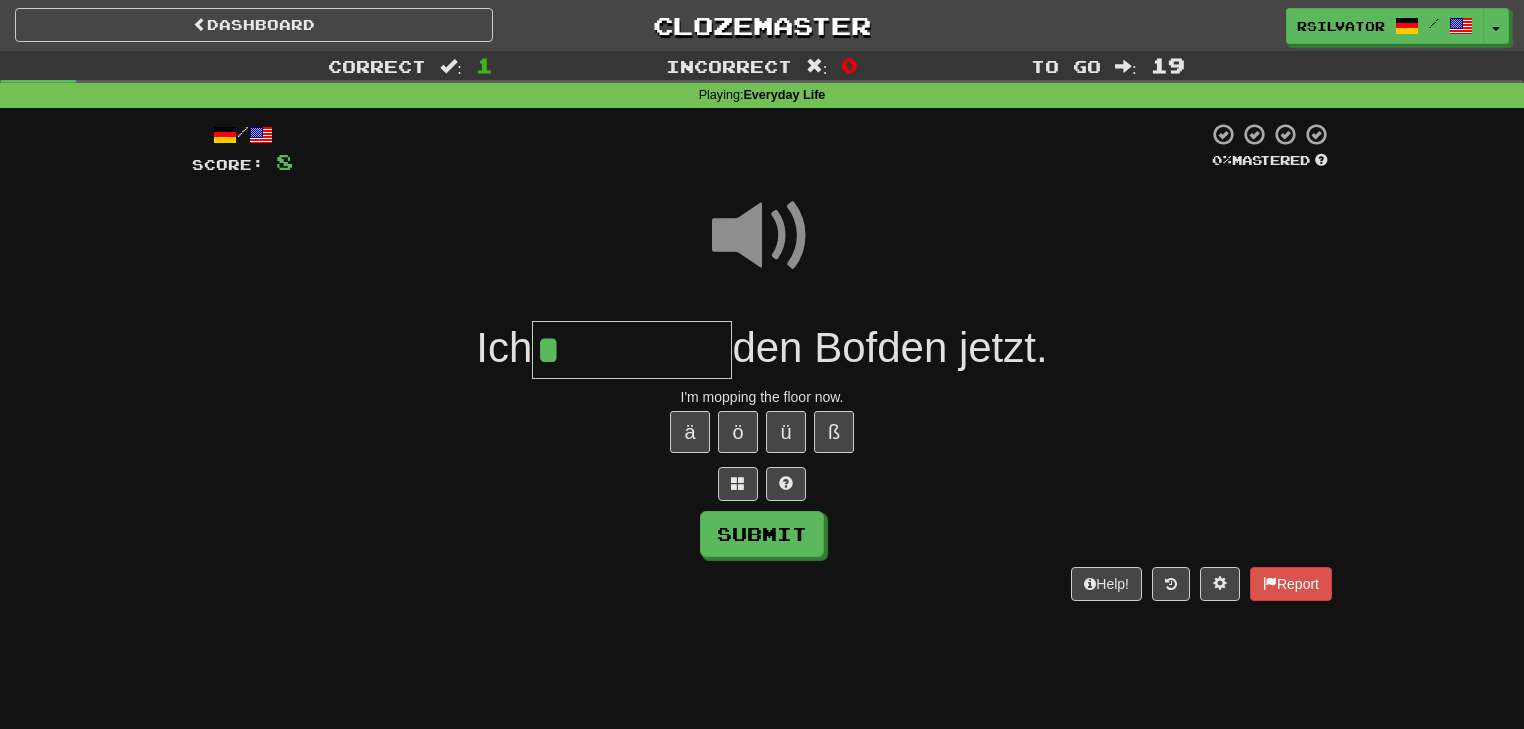 click on "*" at bounding box center [632, 350] 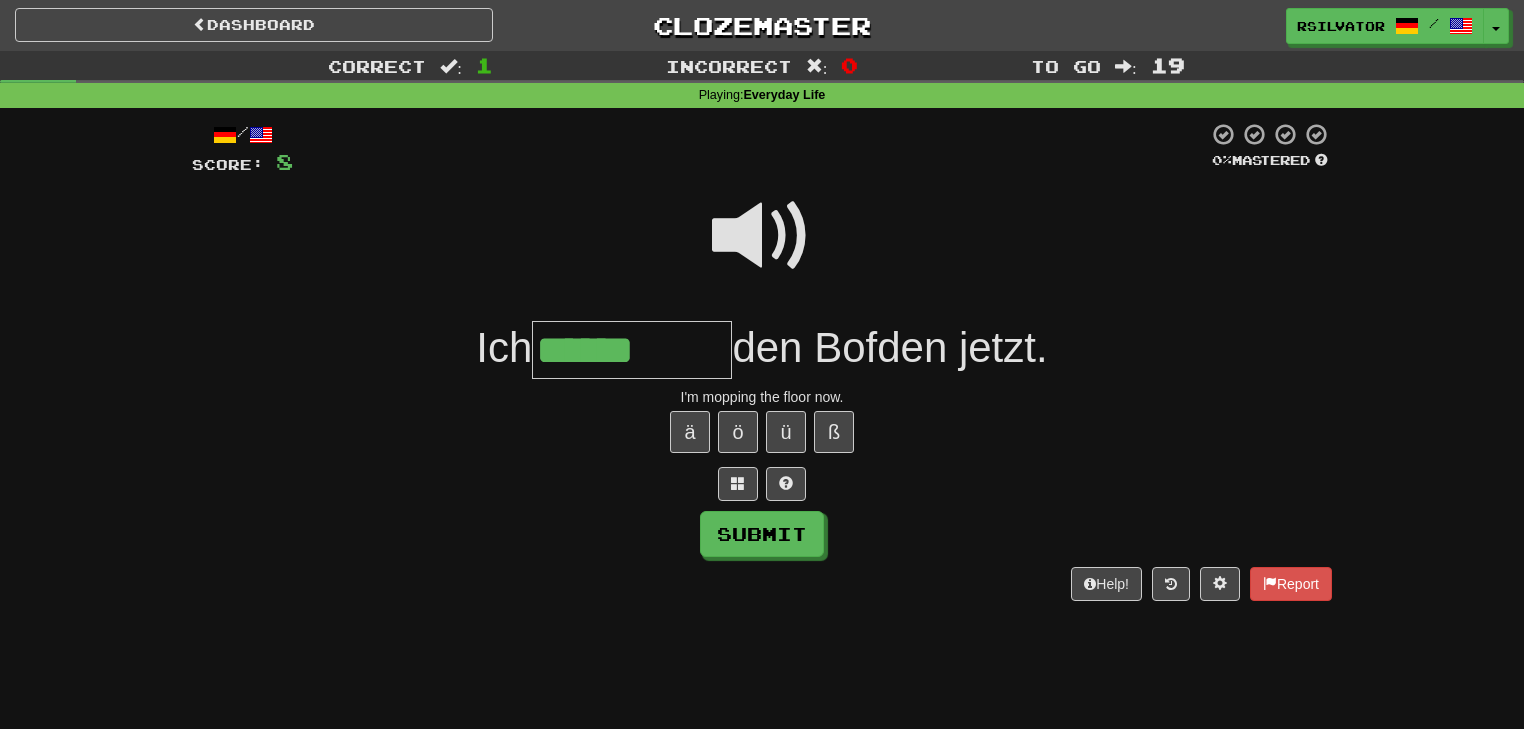 type on "******" 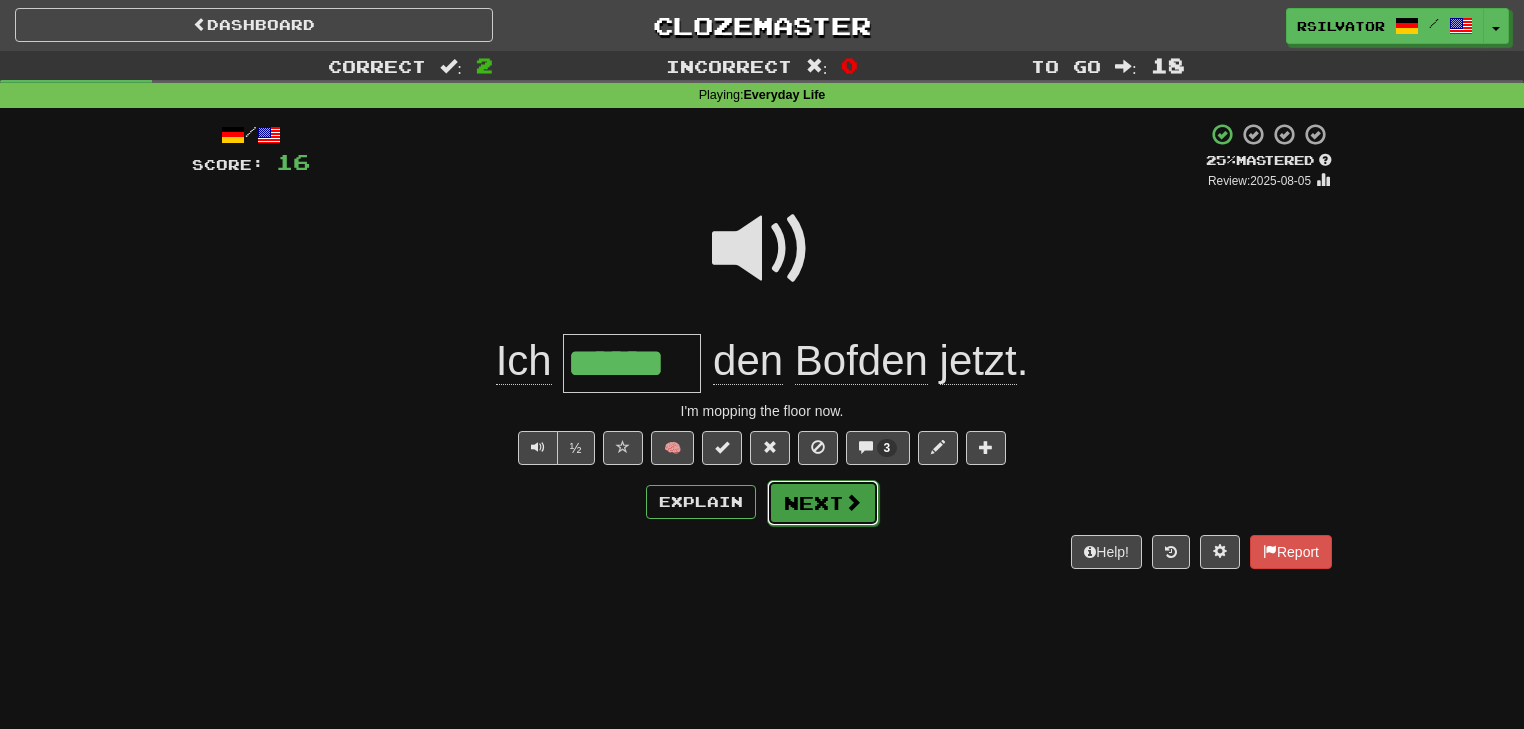 click on "Next" at bounding box center [823, 503] 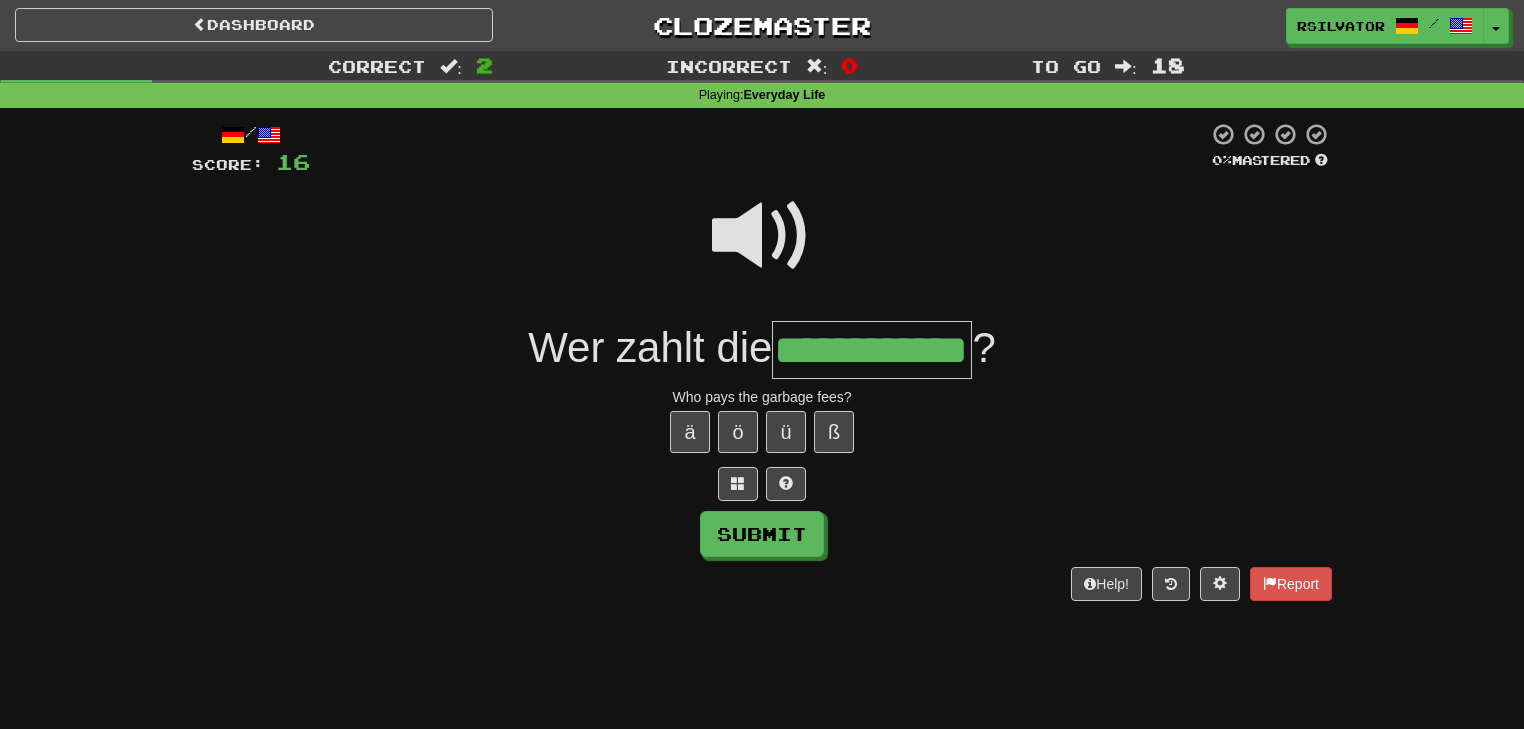 scroll, scrollTop: 0, scrollLeft: 61, axis: horizontal 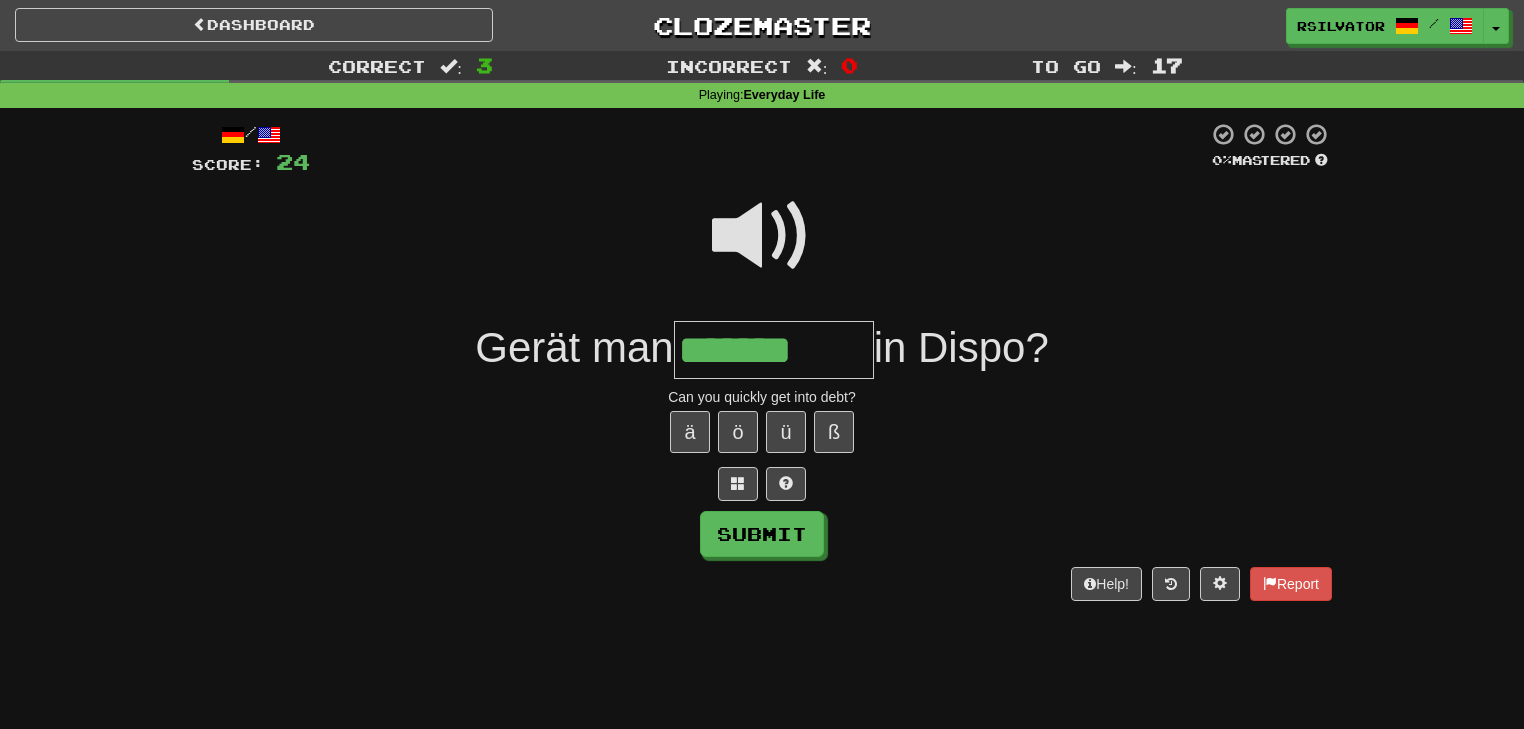 type on "*******" 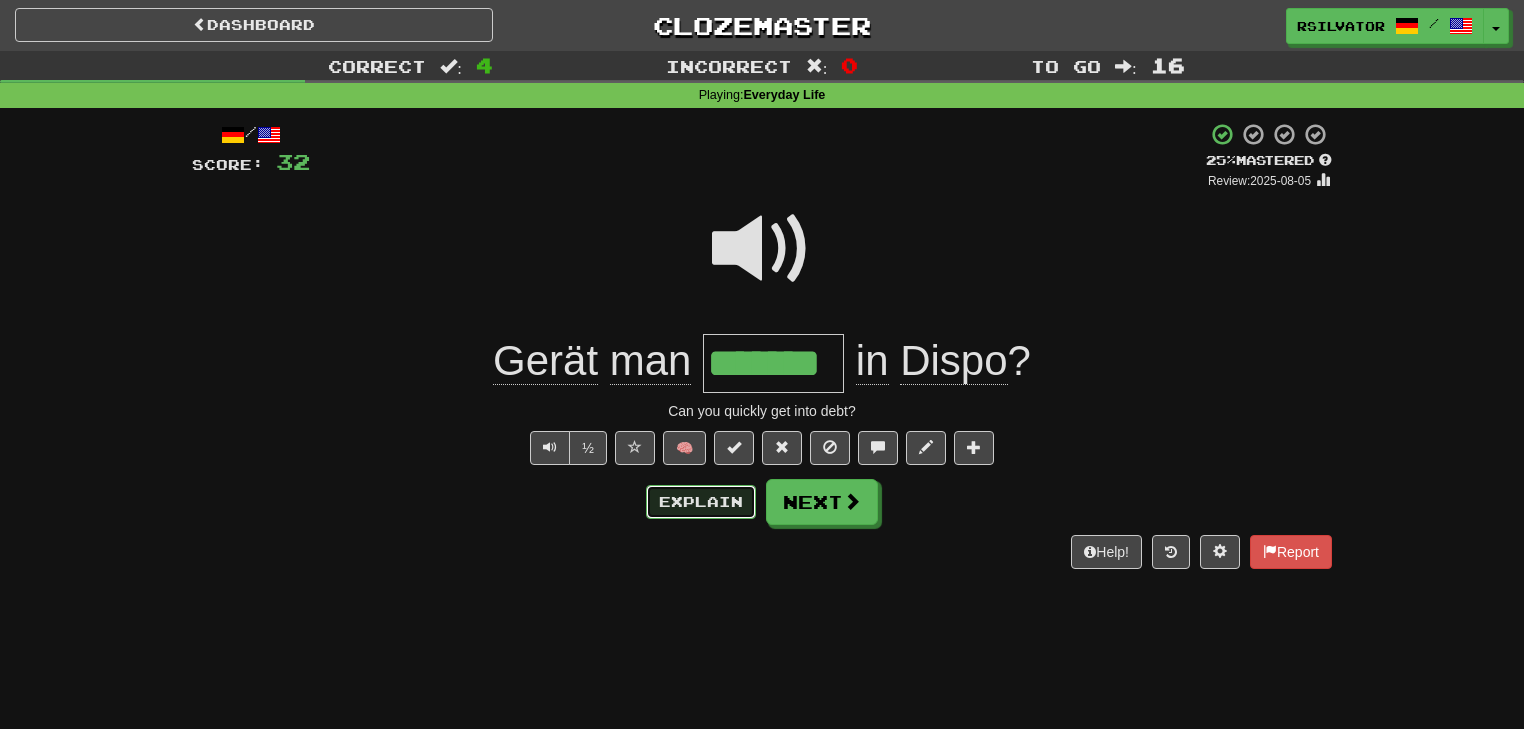 click on "Explain" at bounding box center [701, 502] 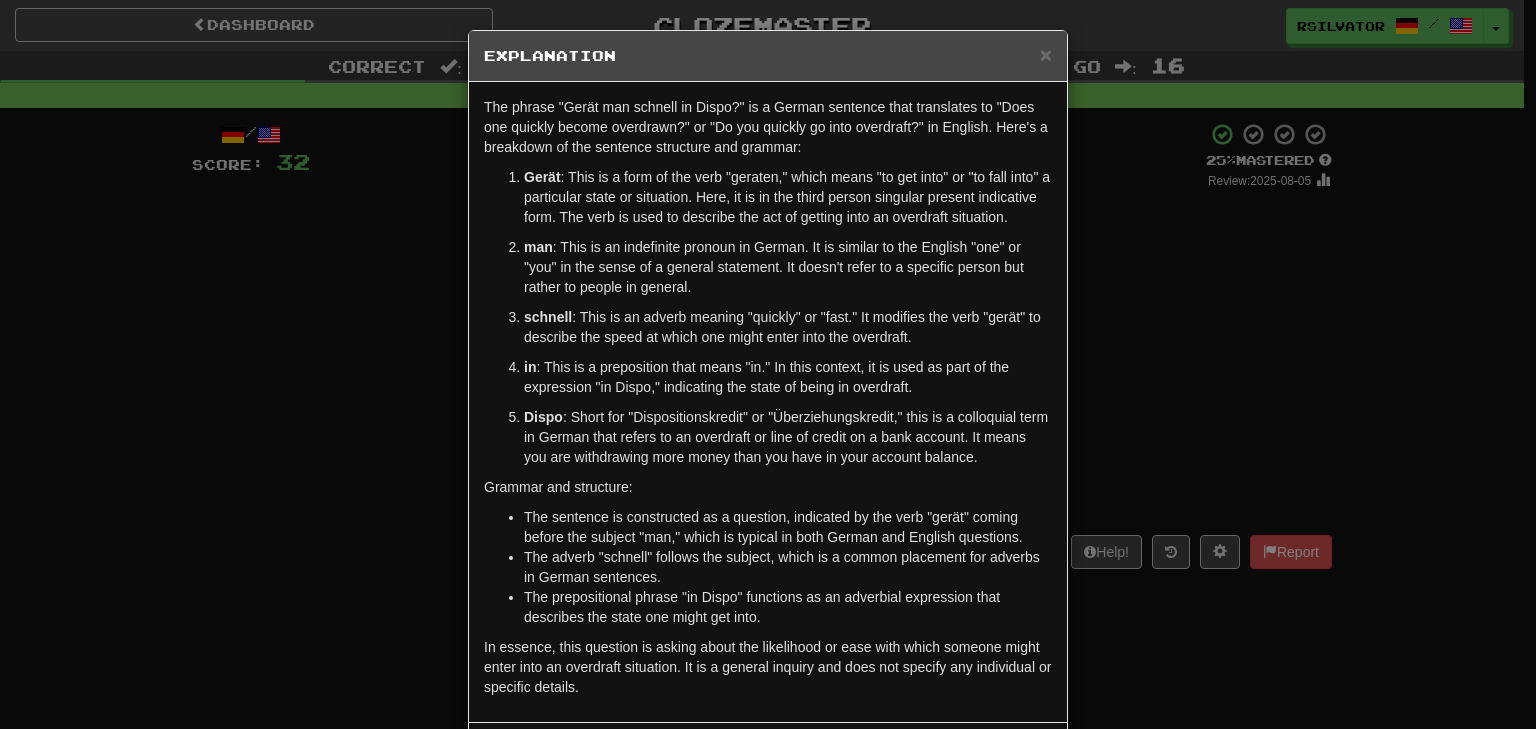 click on "× Explanation The phrase "Gerät man schnell in Dispo?" is a German sentence that translates to "Does one quickly become overdrawn?" or "Do you quickly go into overdraft?" in English. Here's a breakdown of the sentence structure and grammar:
Gerät : This is a form of the verb "geraten," which means "to get into" or "to fall into" a particular state or situation. Here, it is in the third person singular present indicative form. The verb is used to describe the act of getting into an overdraft situation.
man : This is an indefinite pronoun in German. It is similar to the English "one" or "you" in the sense of a general statement. It doesn't refer to a specific person but rather to people in general.
schnell : This is an adverb meaning "quickly" or "fast." It modifies the verb "gerät" to describe the speed at which one might enter into the overdraft.
in
Dispo
Grammar and structure:
In beta. Generated by ChatGPT. Like it? Hate it?  Let us know ! Close" at bounding box center [768, 364] 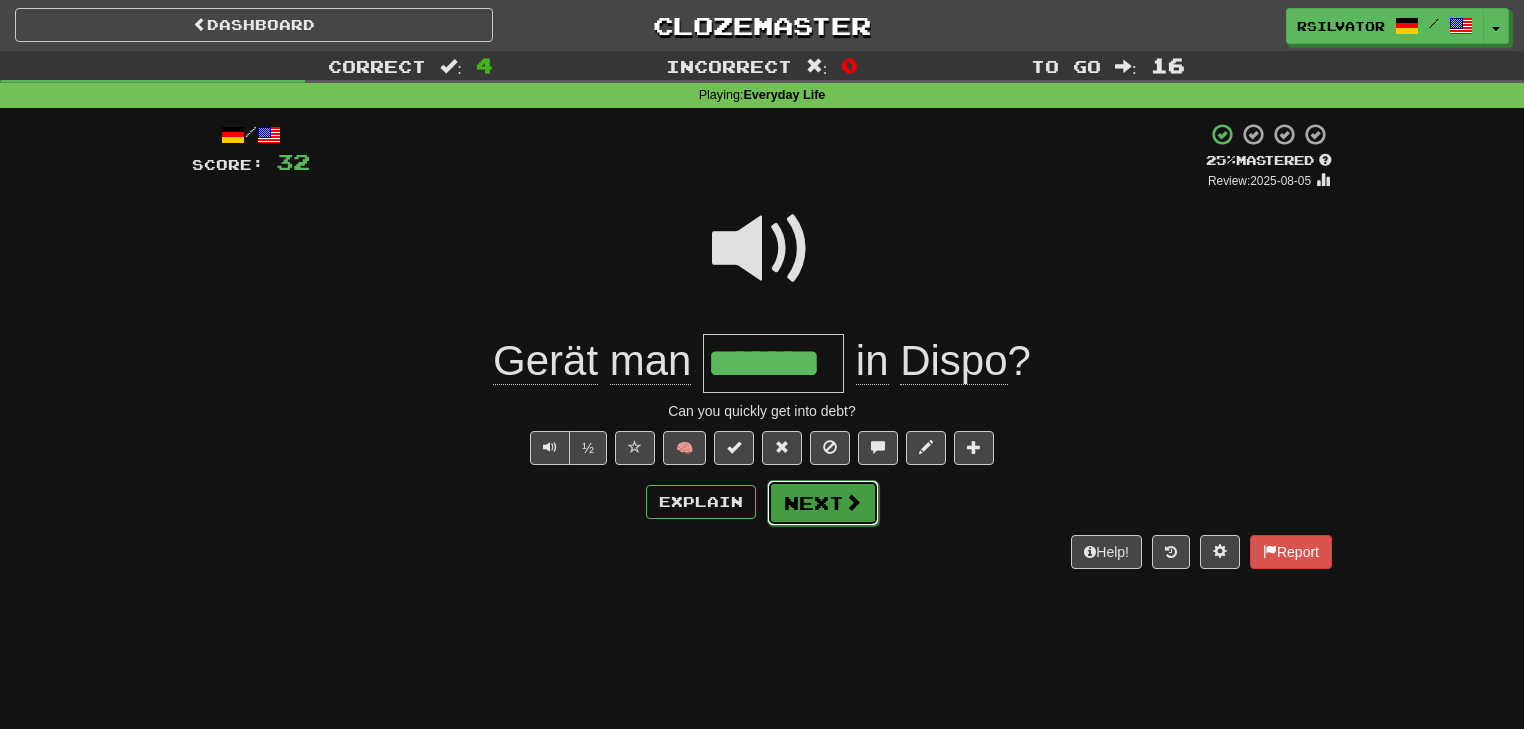 click on "Next" at bounding box center [823, 503] 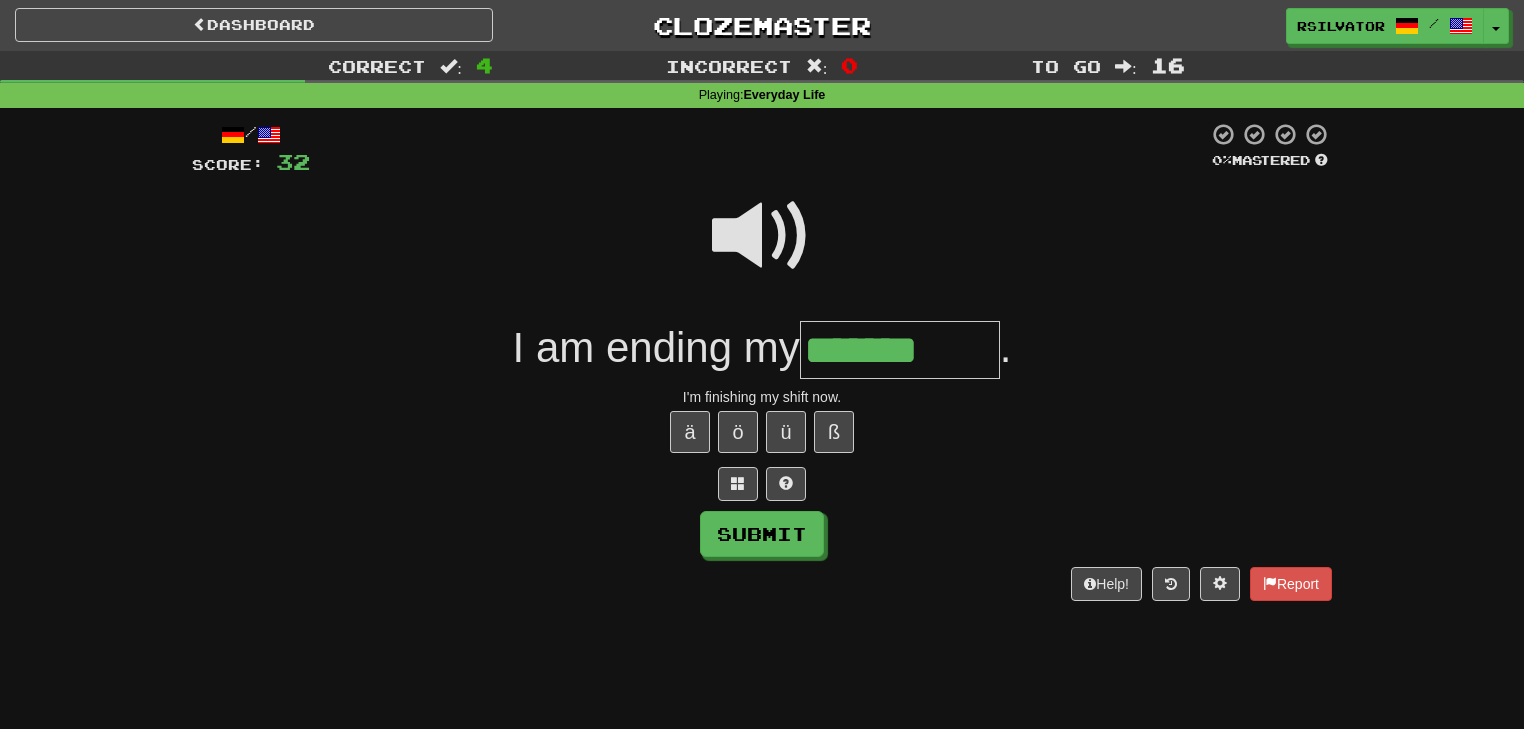 type on "*******" 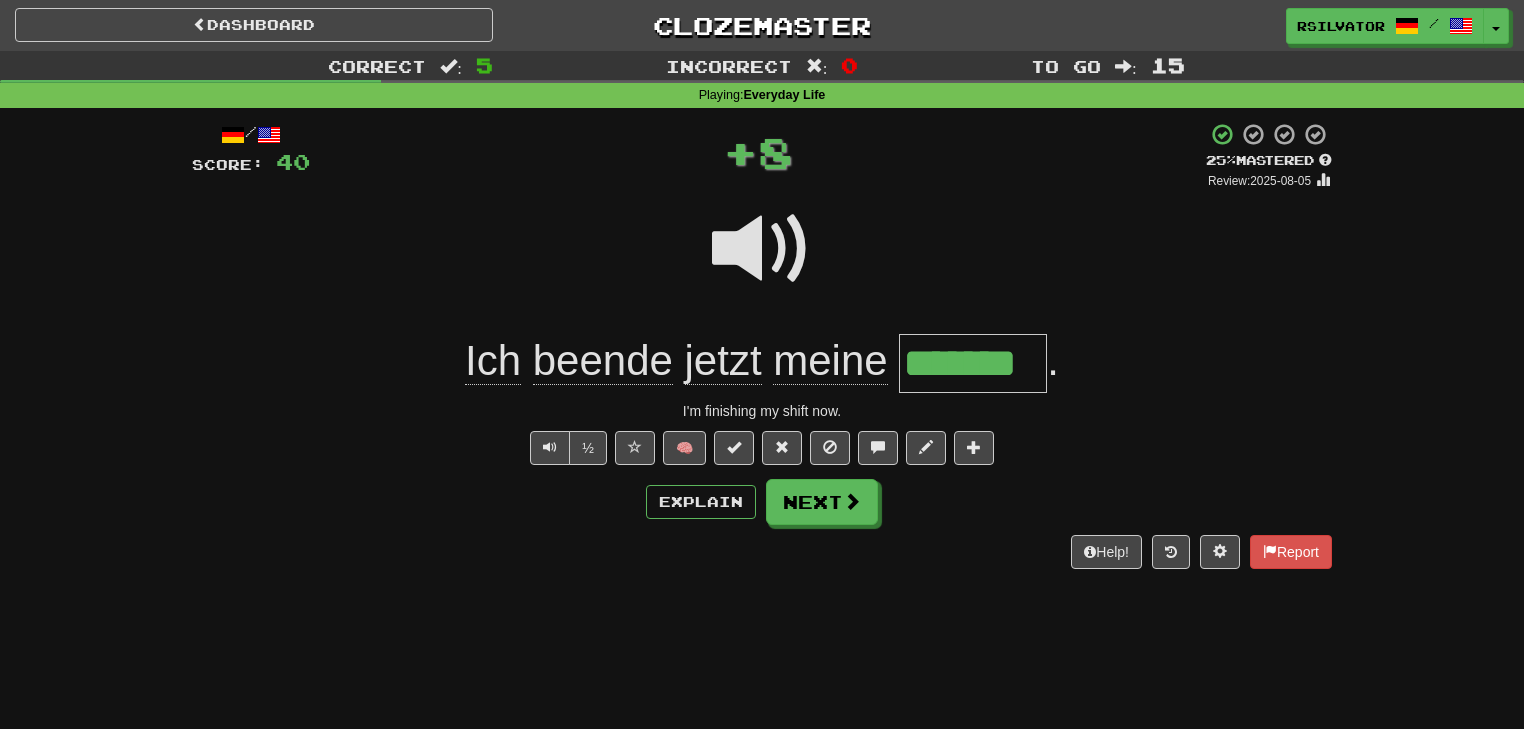 click on "*******" at bounding box center [973, 363] 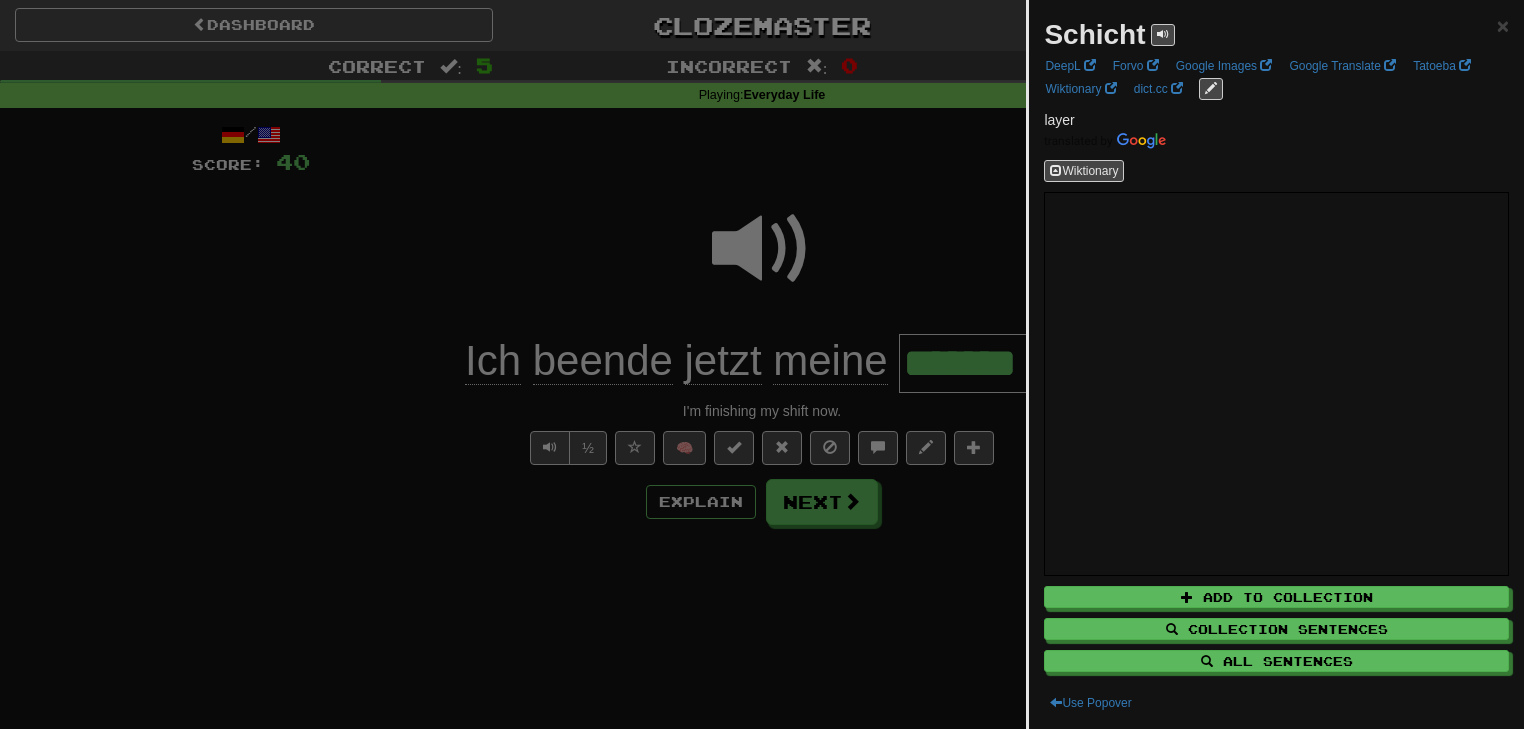 click at bounding box center (762, 364) 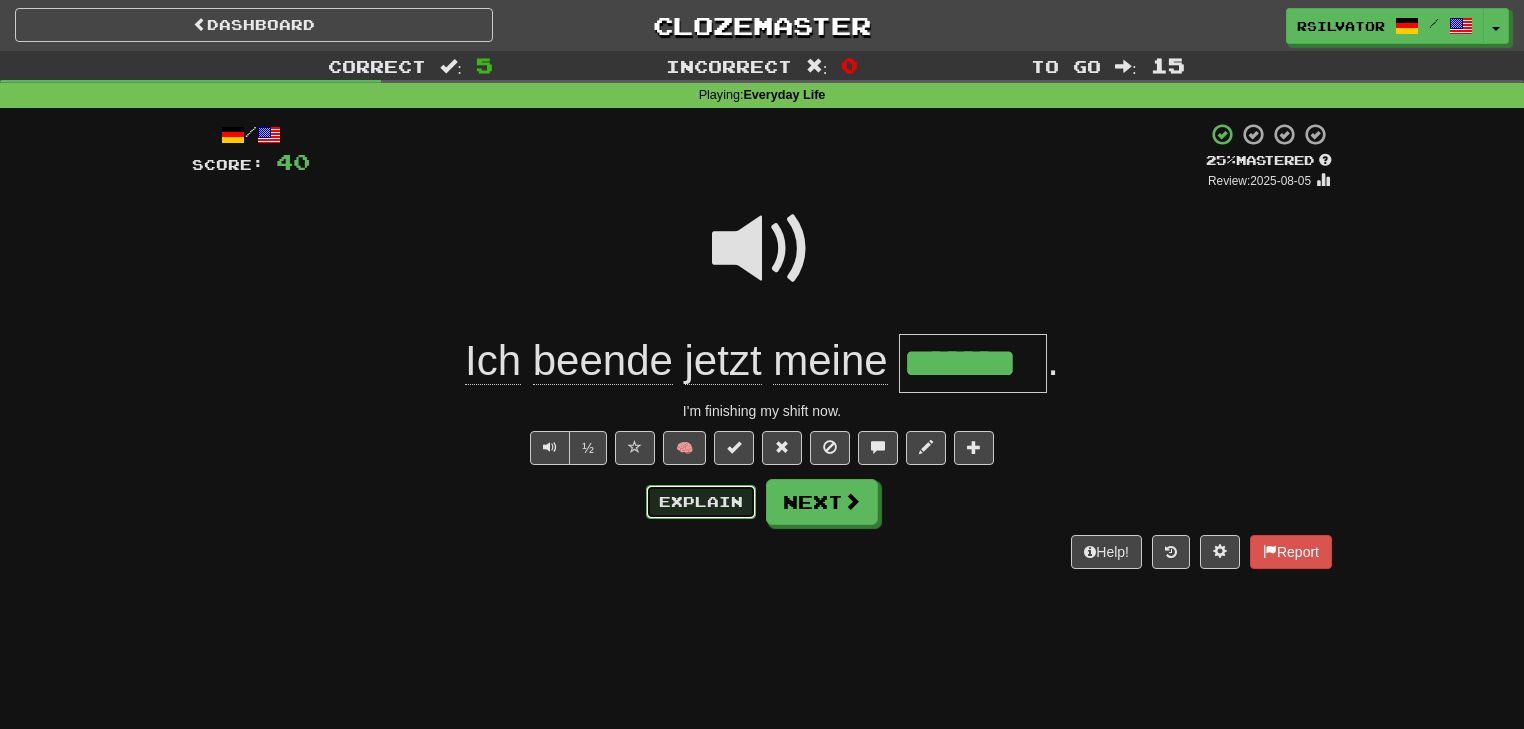 click on "Explain" at bounding box center [701, 502] 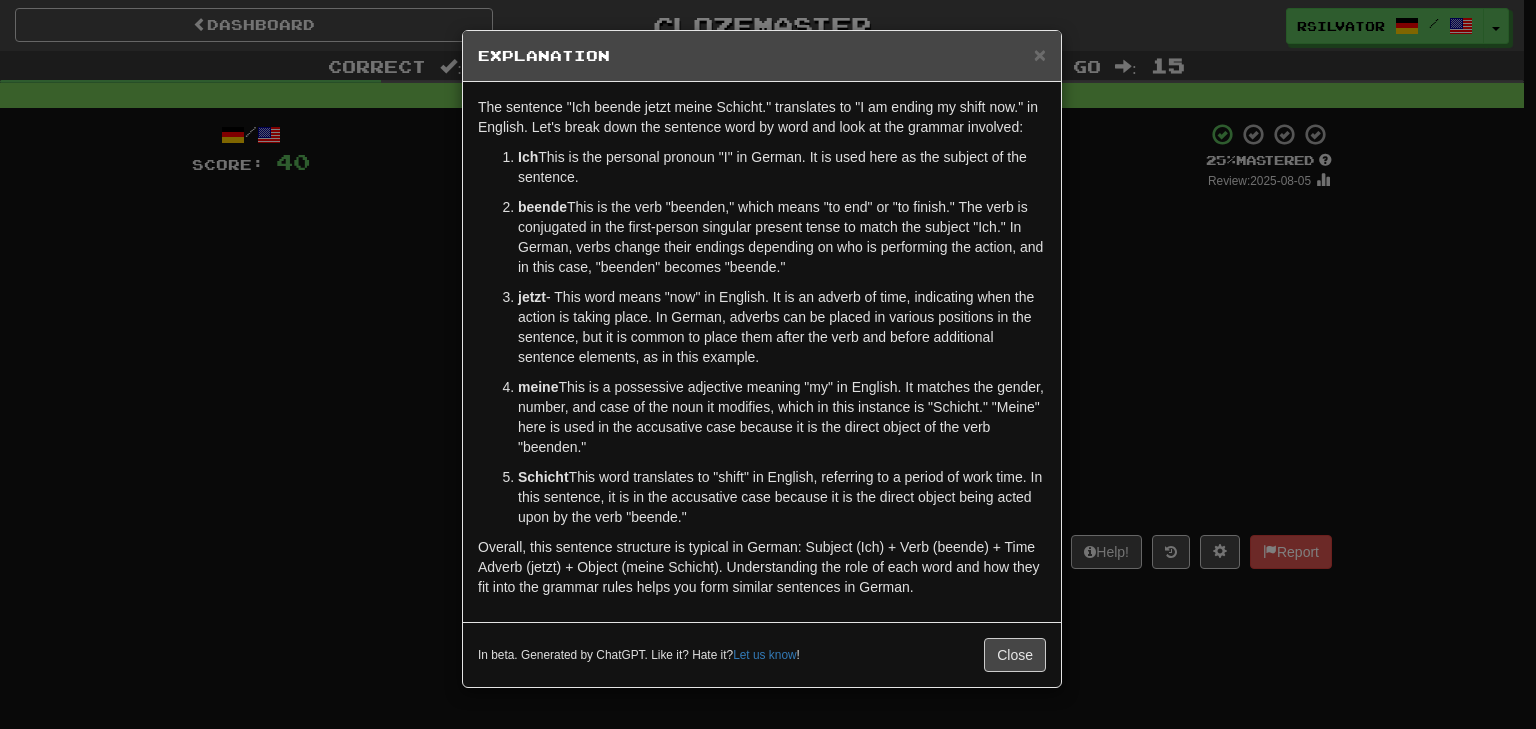 click on "× Explanation The sentence "Ich beende jetzt meine Schicht." translates to "I am ending my shift now." in English. Let's break down the sentence word by word and look at the grammar involved:
Ich  - This is the personal pronoun "I" in German. It is used here as the subject of the sentence.
beende  - This is the verb "beenden," which means "to end" or "to finish." The verb is conjugated in the first-person singular present tense to match the subject "Ich." In German, verbs change their endings depending on who is performing the action, and in this case, "beenden" becomes "beende."
jetzt  - This word means "now" in English. It is an adverb of time, indicating when the action is taking place. In German, adverbs can be placed in various positions in the sentence, but it is common to place them after the verb and before additional sentence elements, as in this example.
meine
Schicht
In beta. Generated by ChatGPT. Like it? Hate it?  Let us know ! Close" at bounding box center (768, 364) 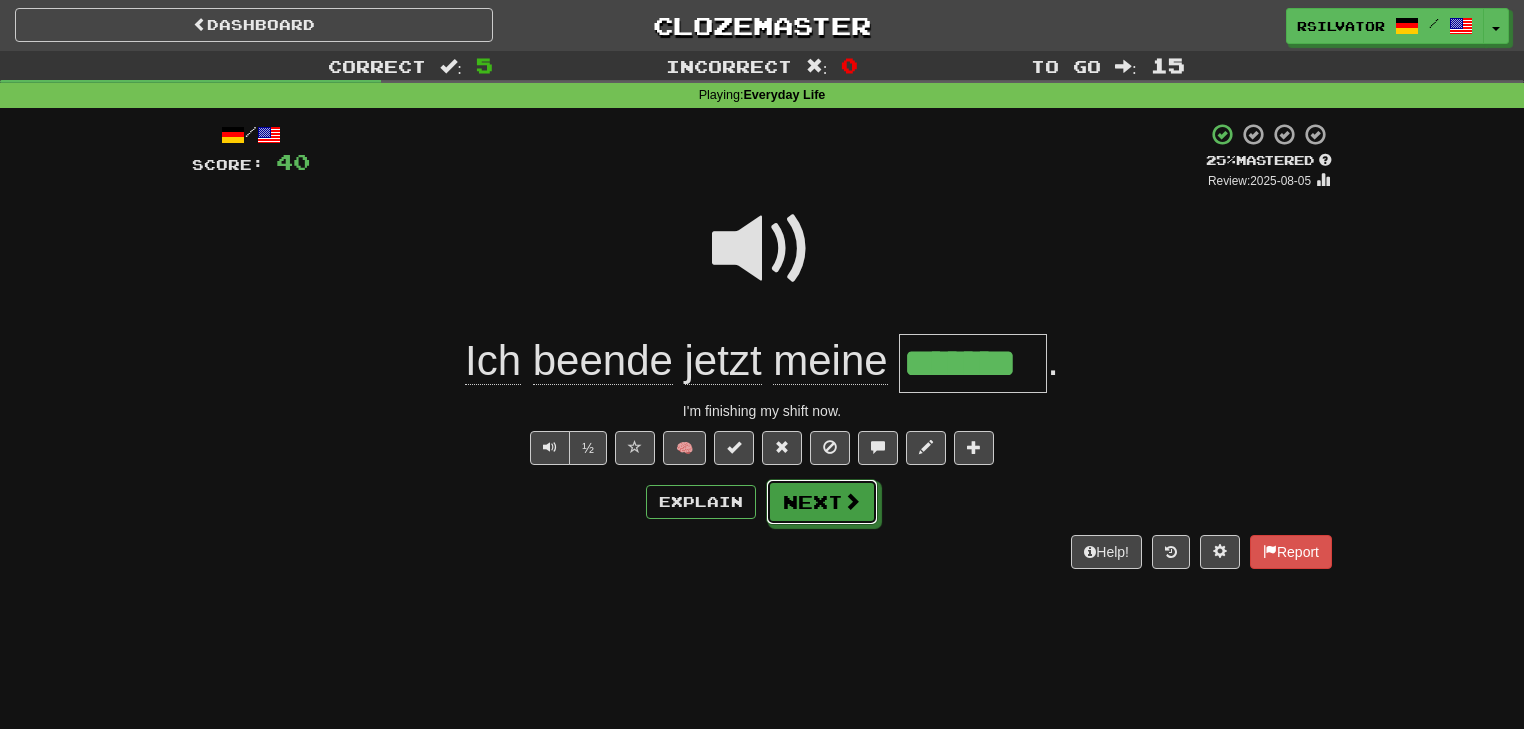 click on "Next" at bounding box center (822, 502) 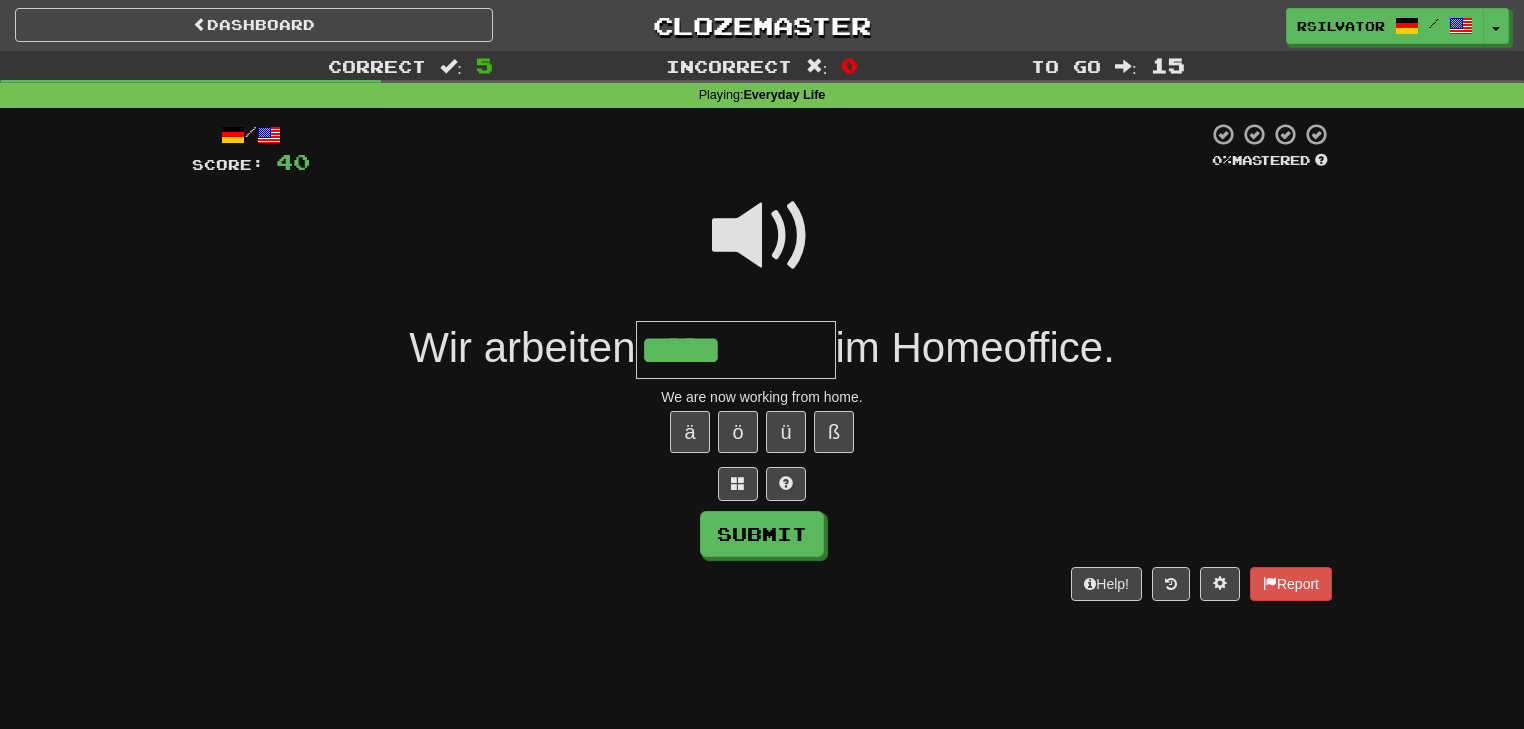type on "*****" 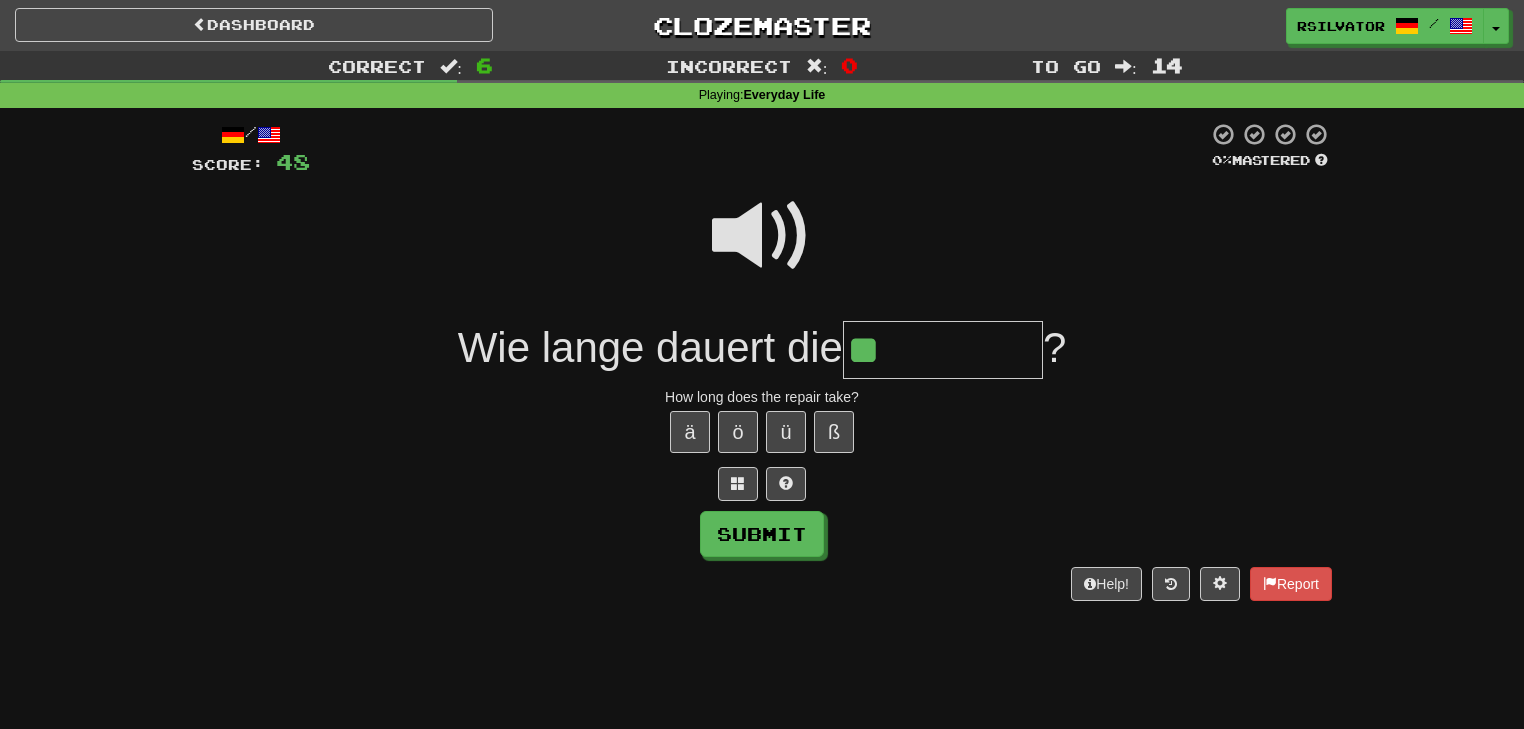 type on "*" 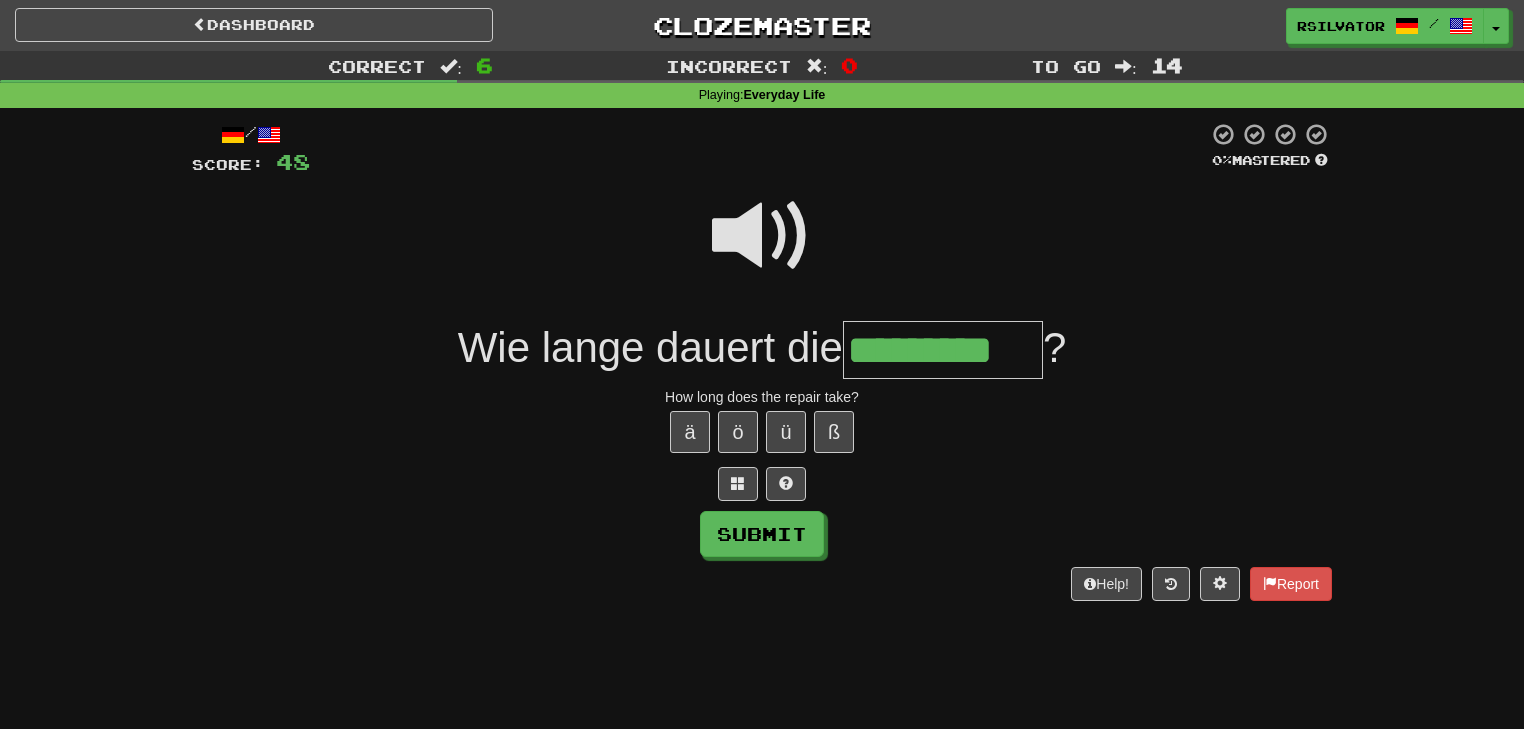 scroll, scrollTop: 0, scrollLeft: 0, axis: both 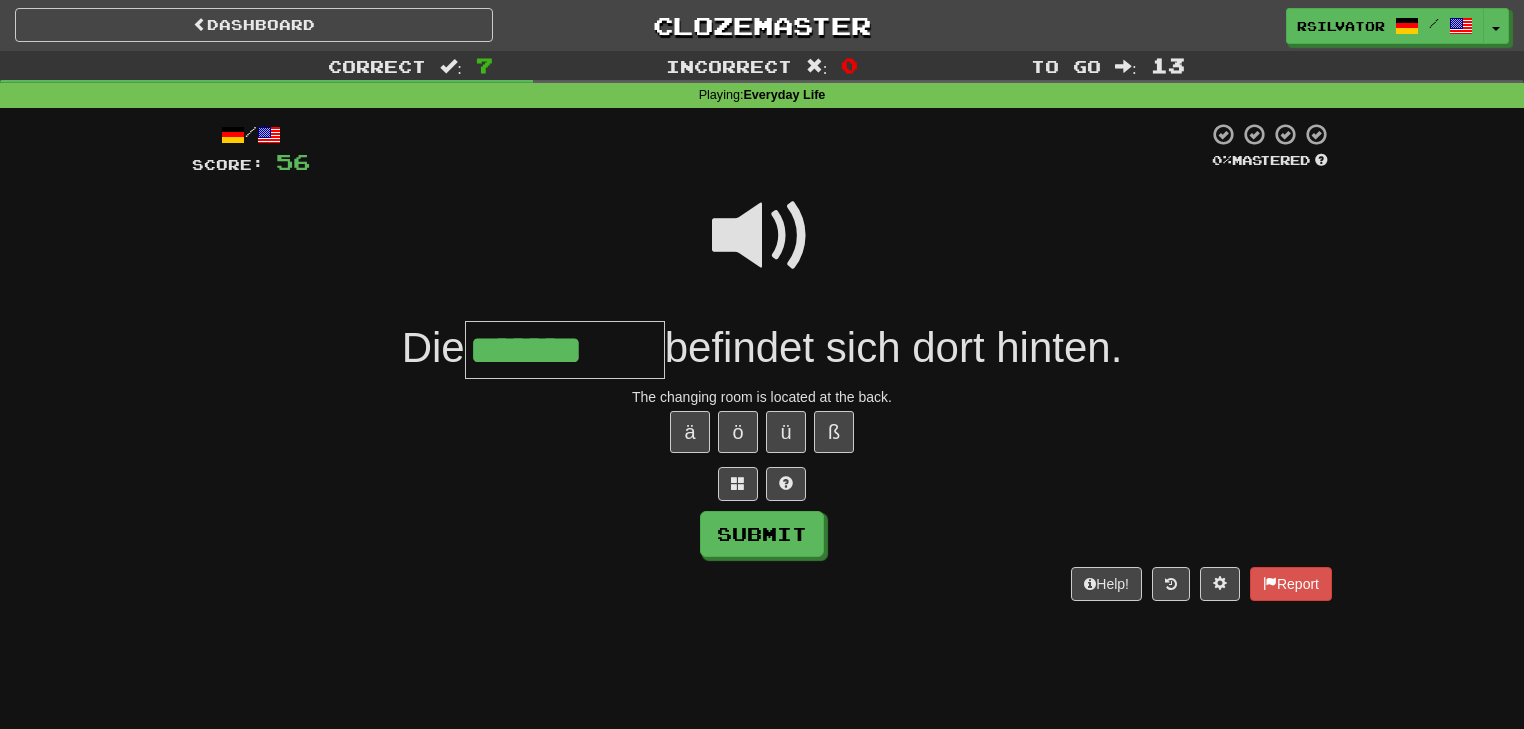 type on "**********" 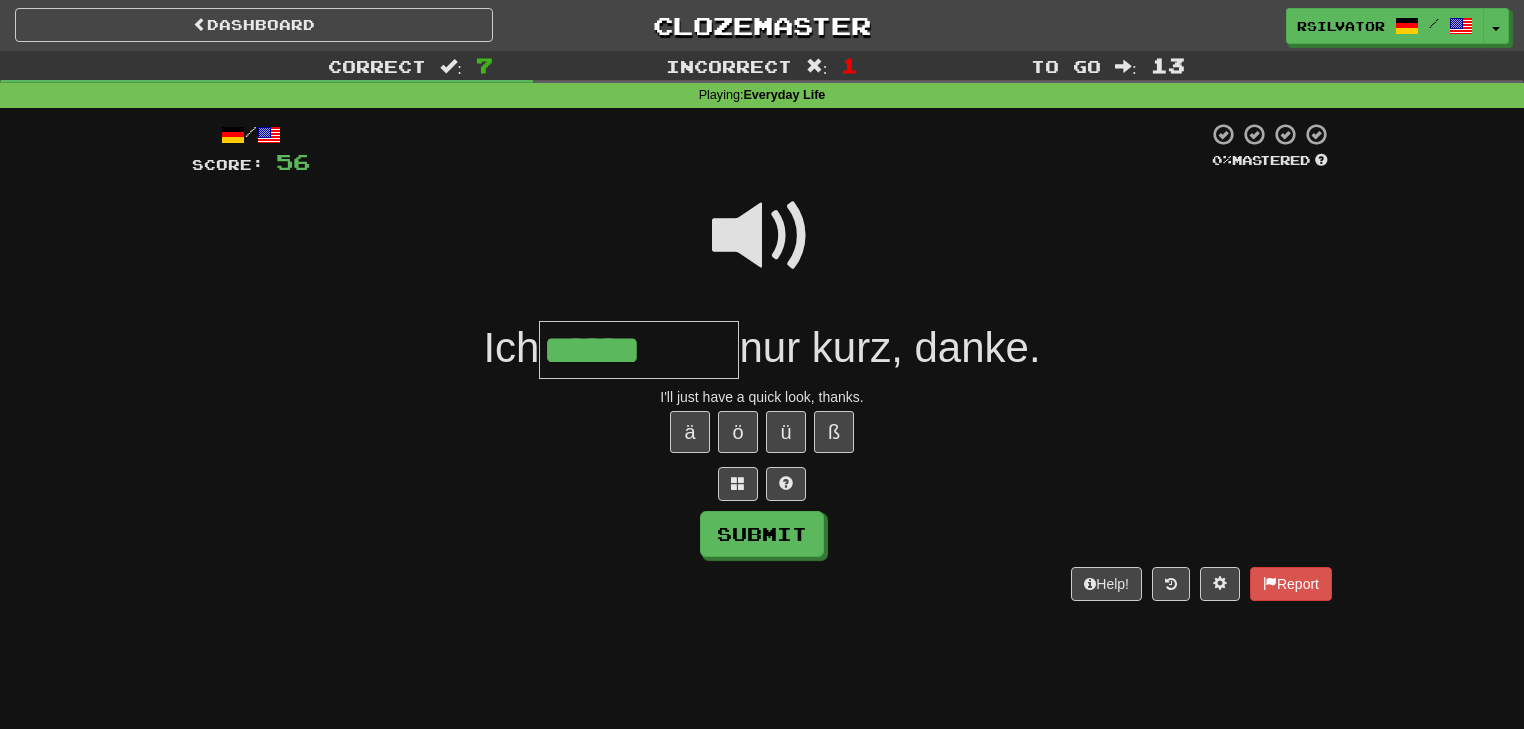 type on "******" 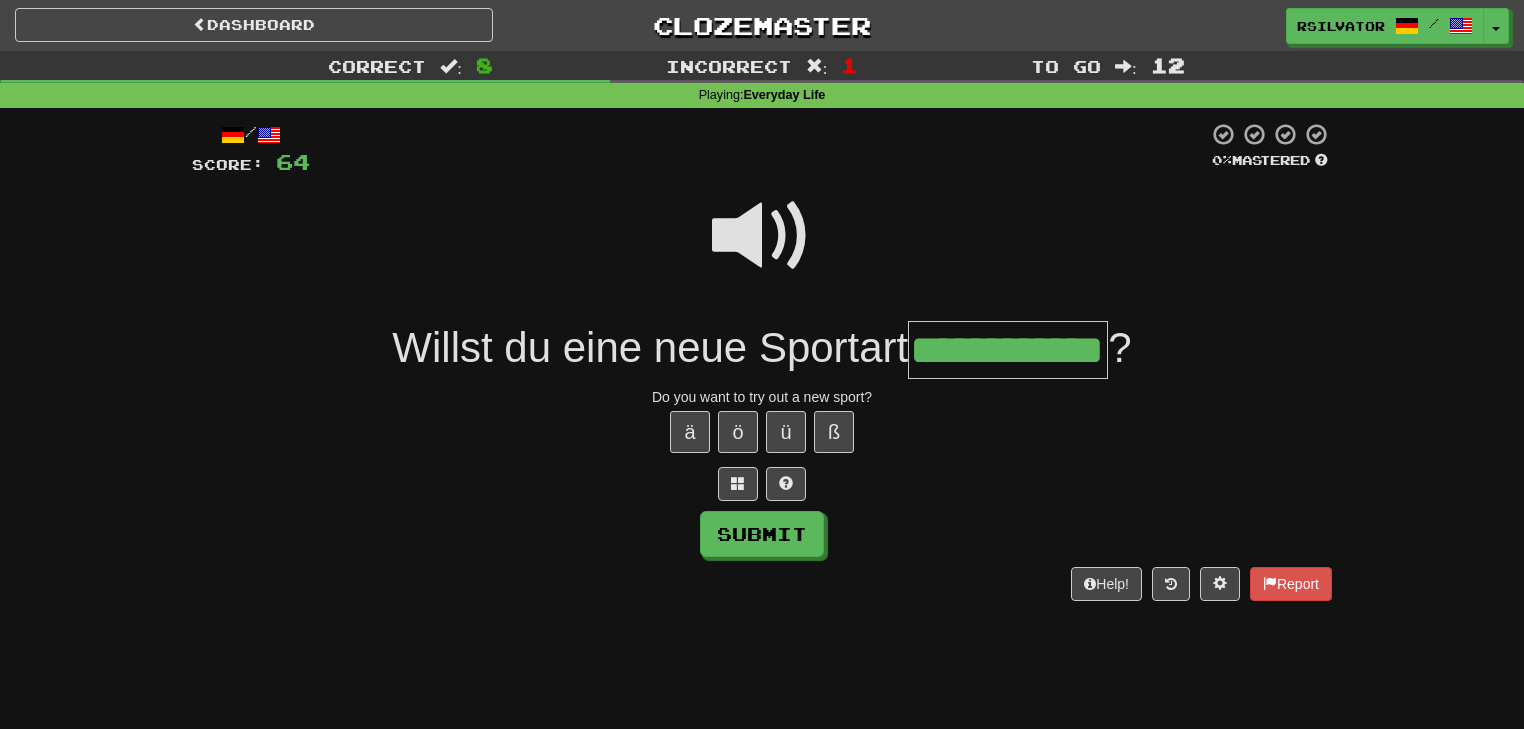 scroll, scrollTop: 0, scrollLeft: 52, axis: horizontal 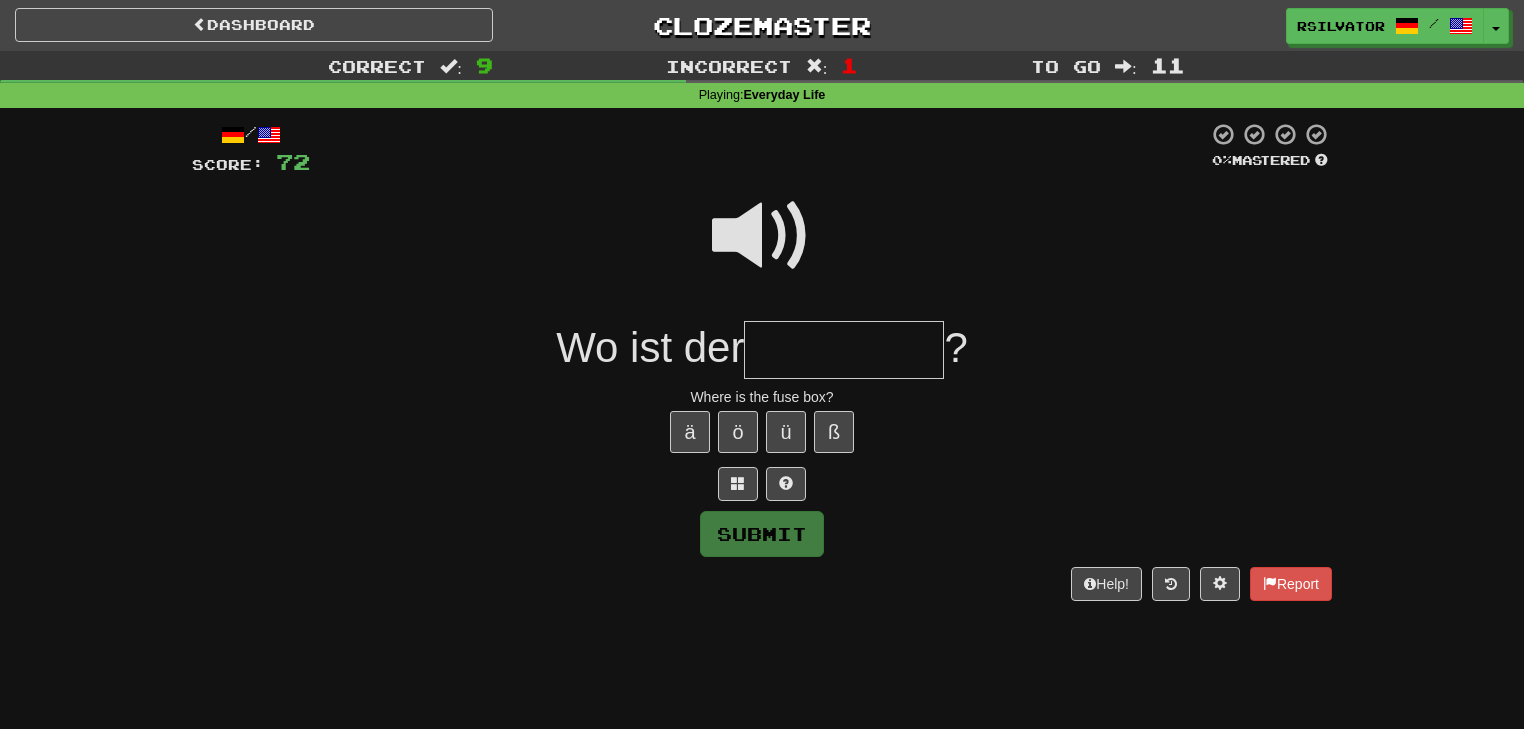 type on "*" 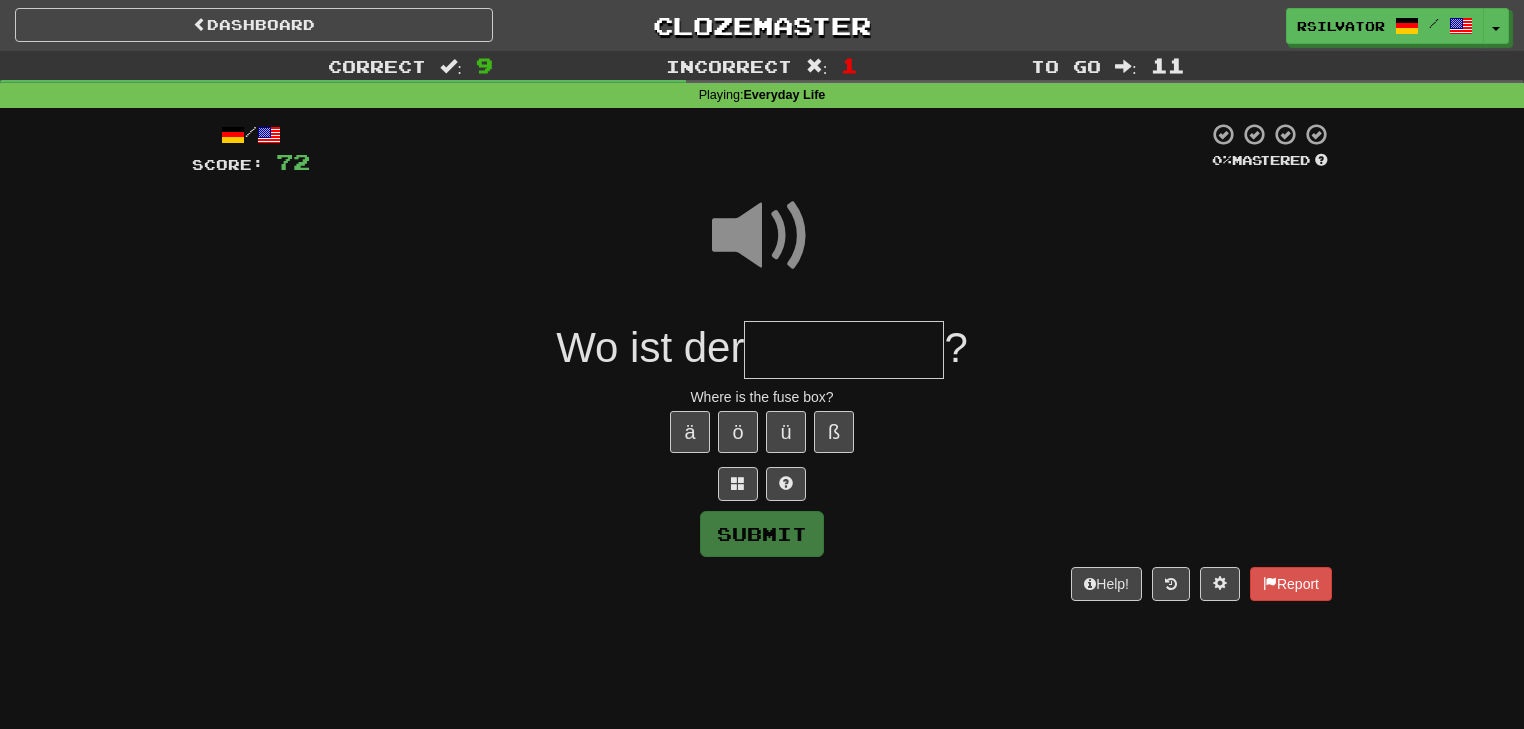 click at bounding box center [844, 350] 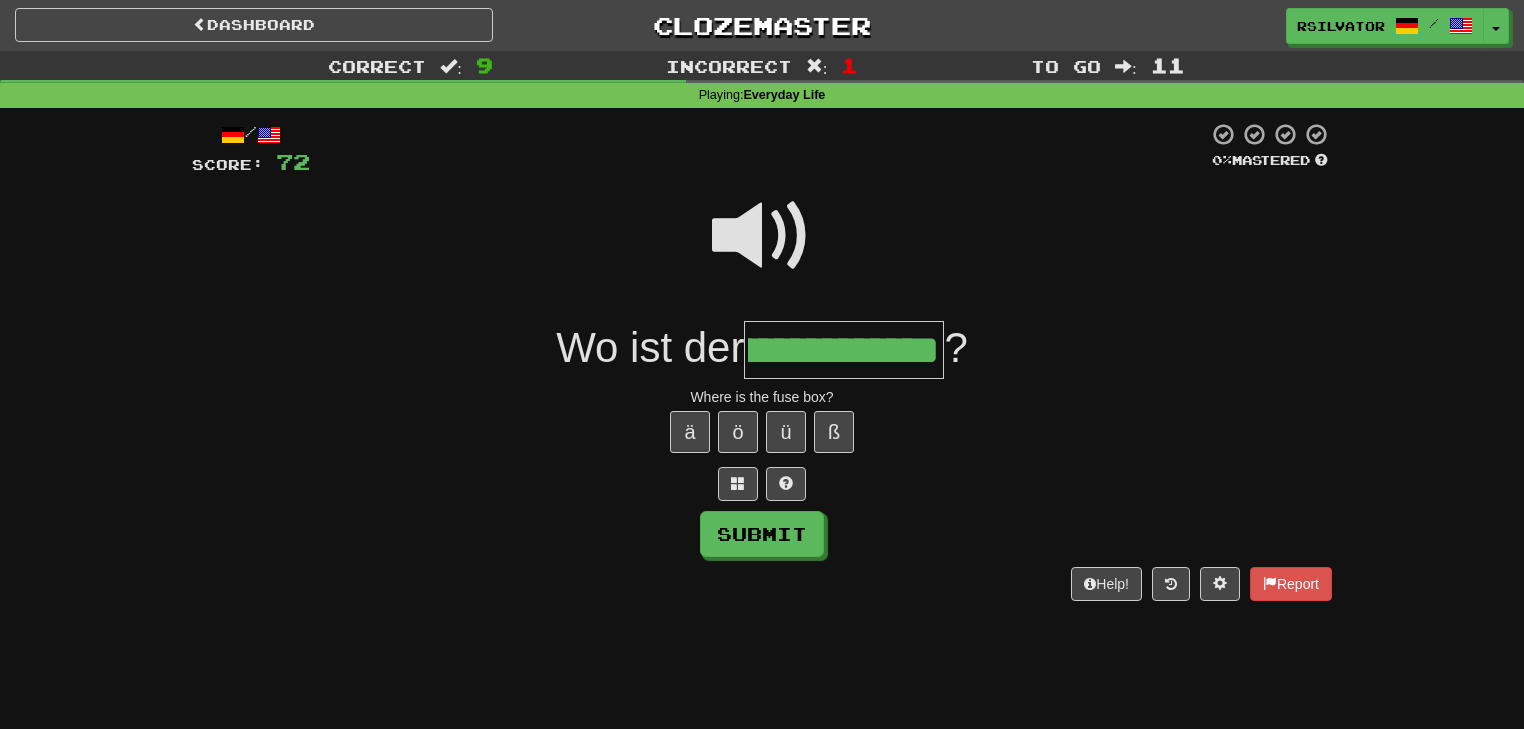 scroll, scrollTop: 0, scrollLeft: 140, axis: horizontal 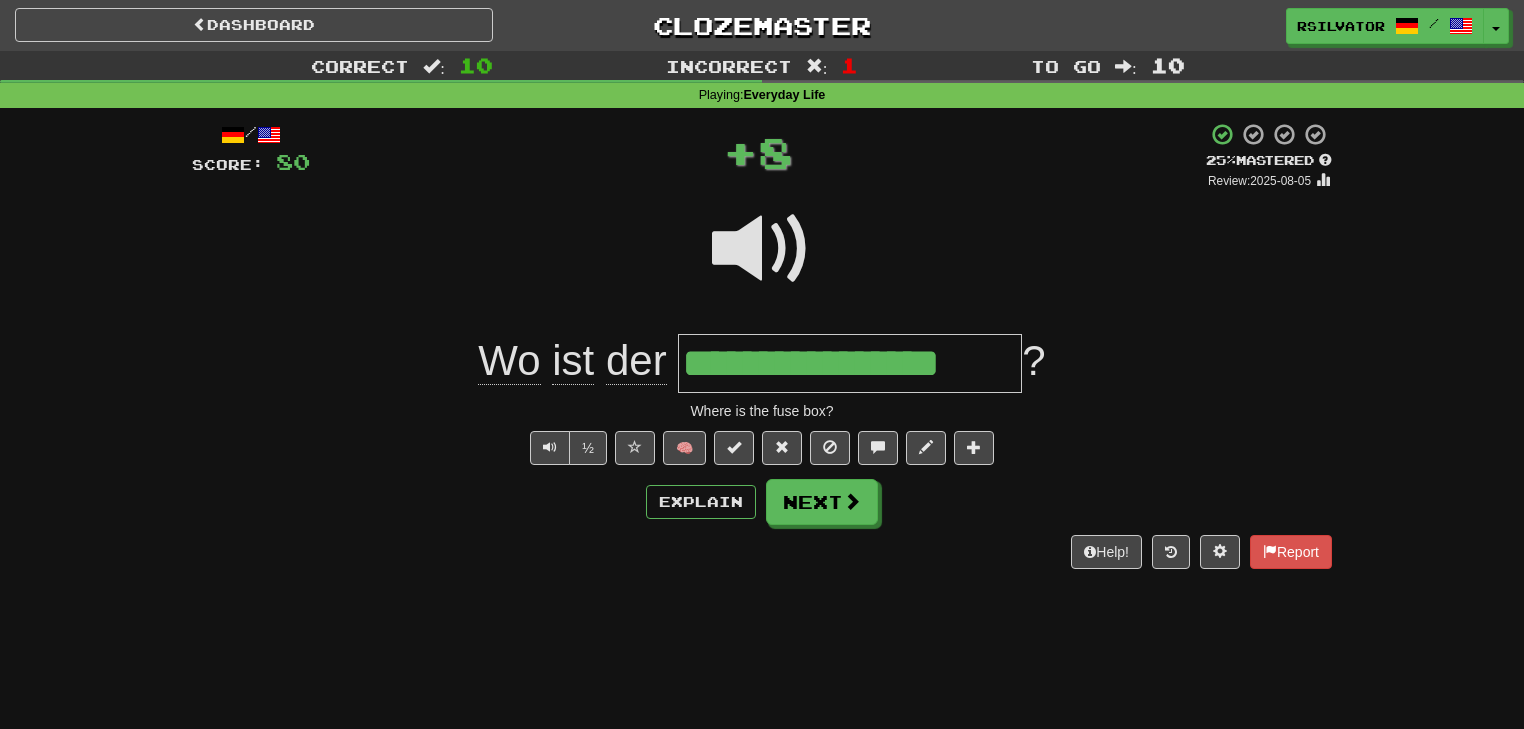 click on "**********" at bounding box center (850, 363) 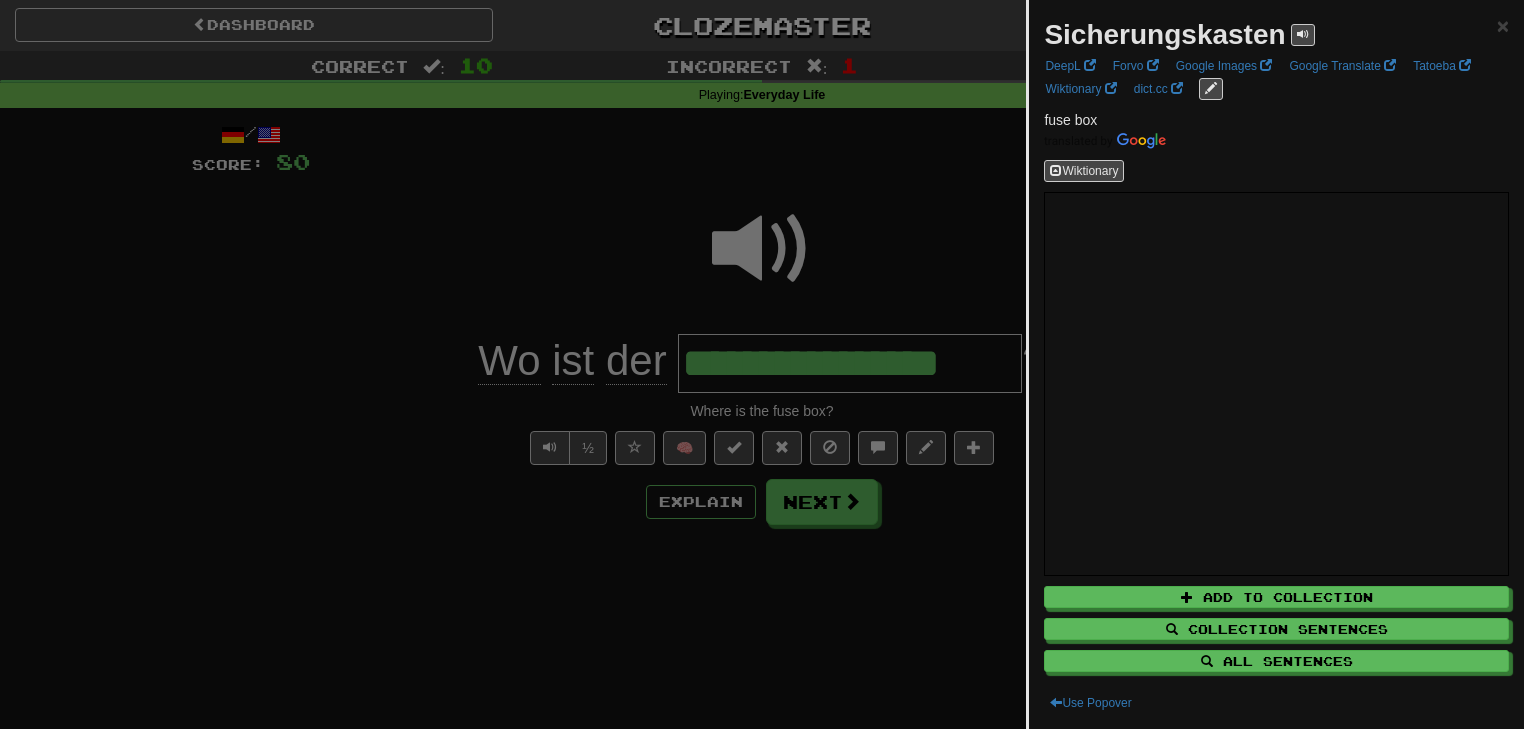click at bounding box center [762, 364] 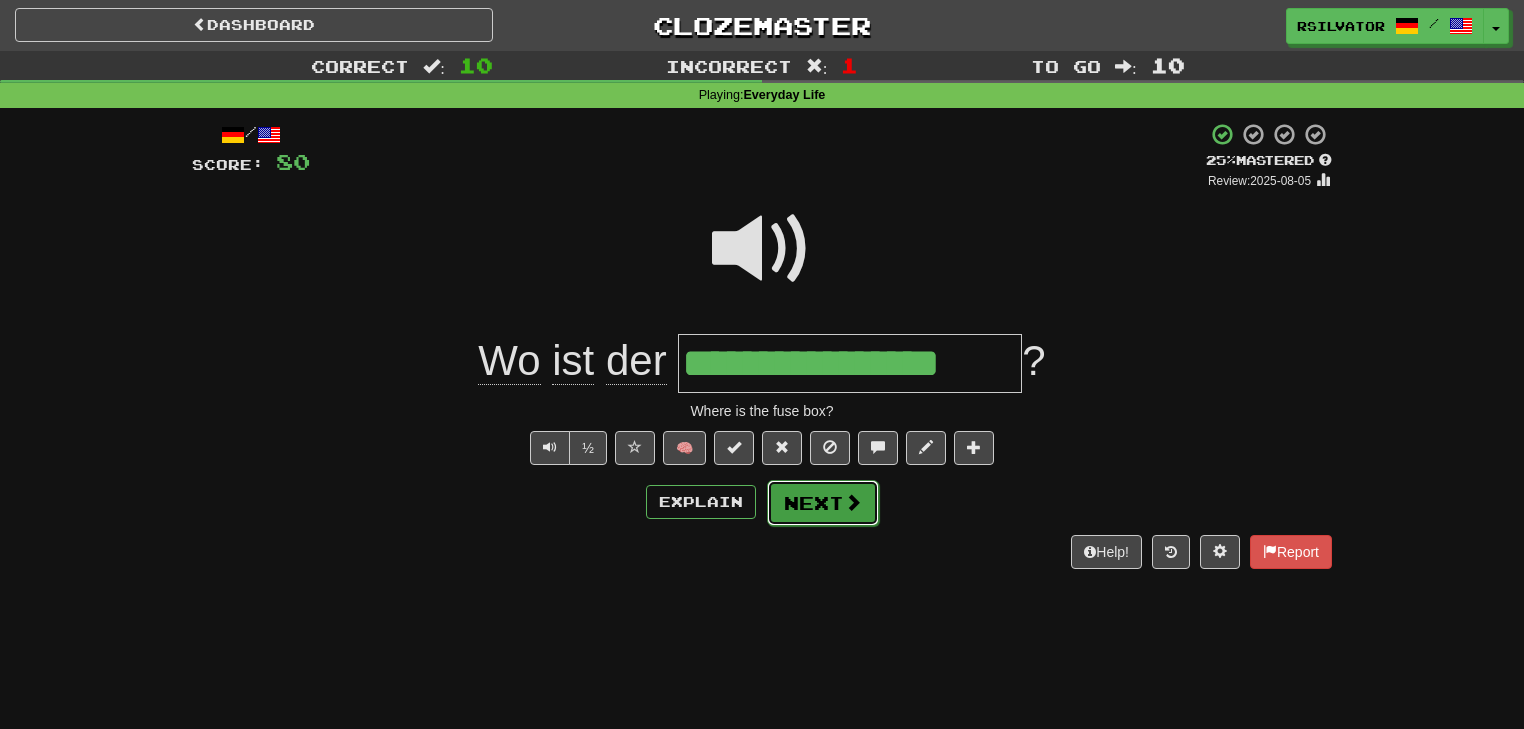 click at bounding box center (853, 502) 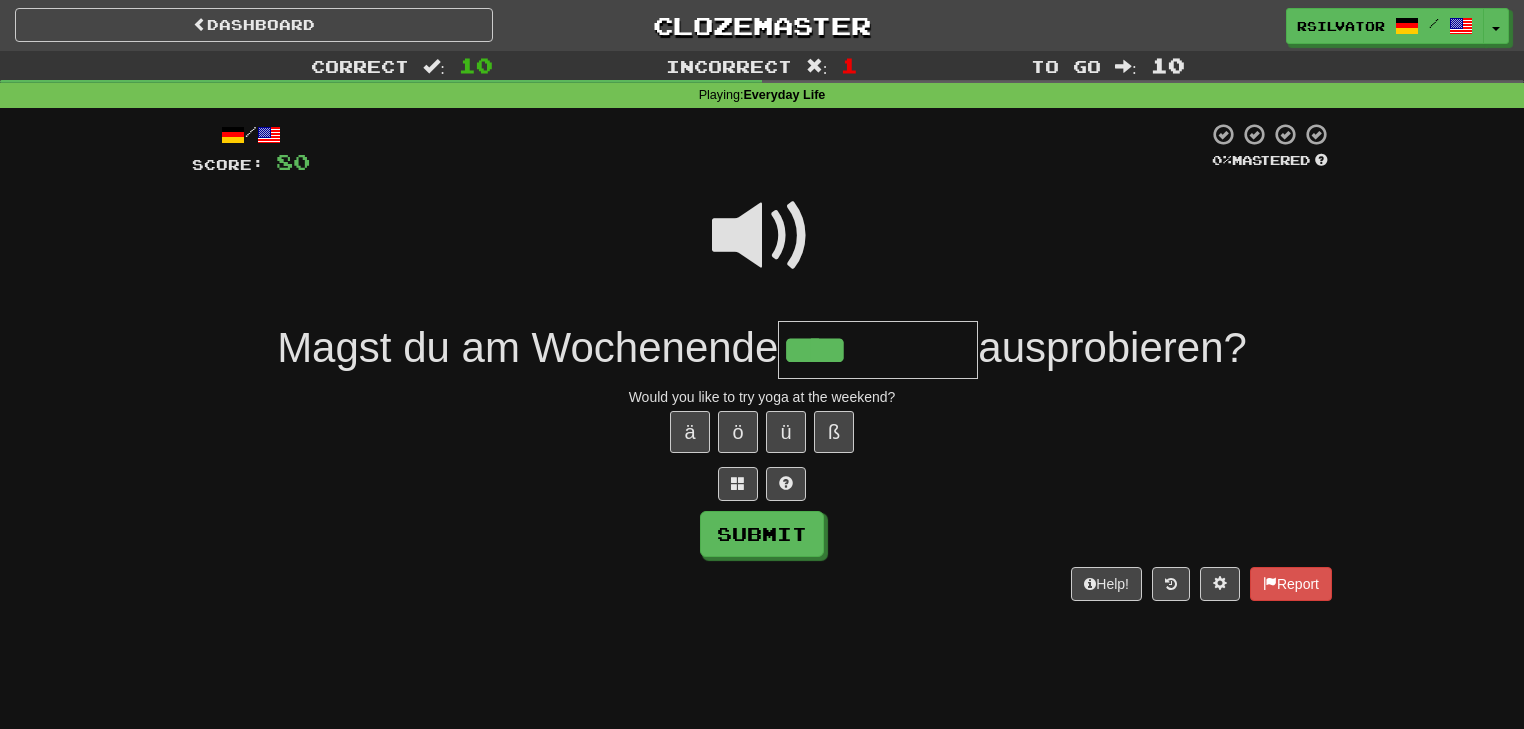 type on "****" 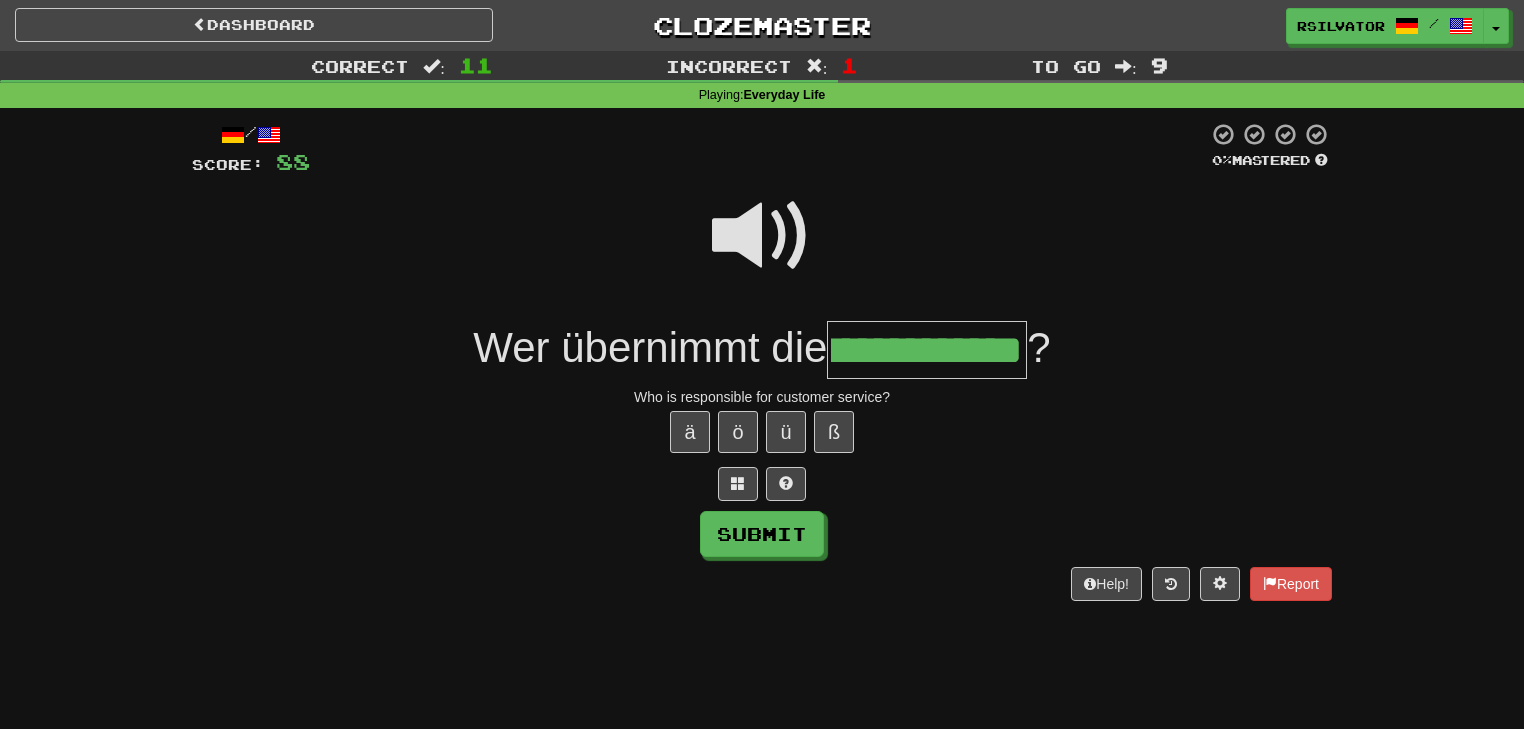 scroll, scrollTop: 0, scrollLeft: 82, axis: horizontal 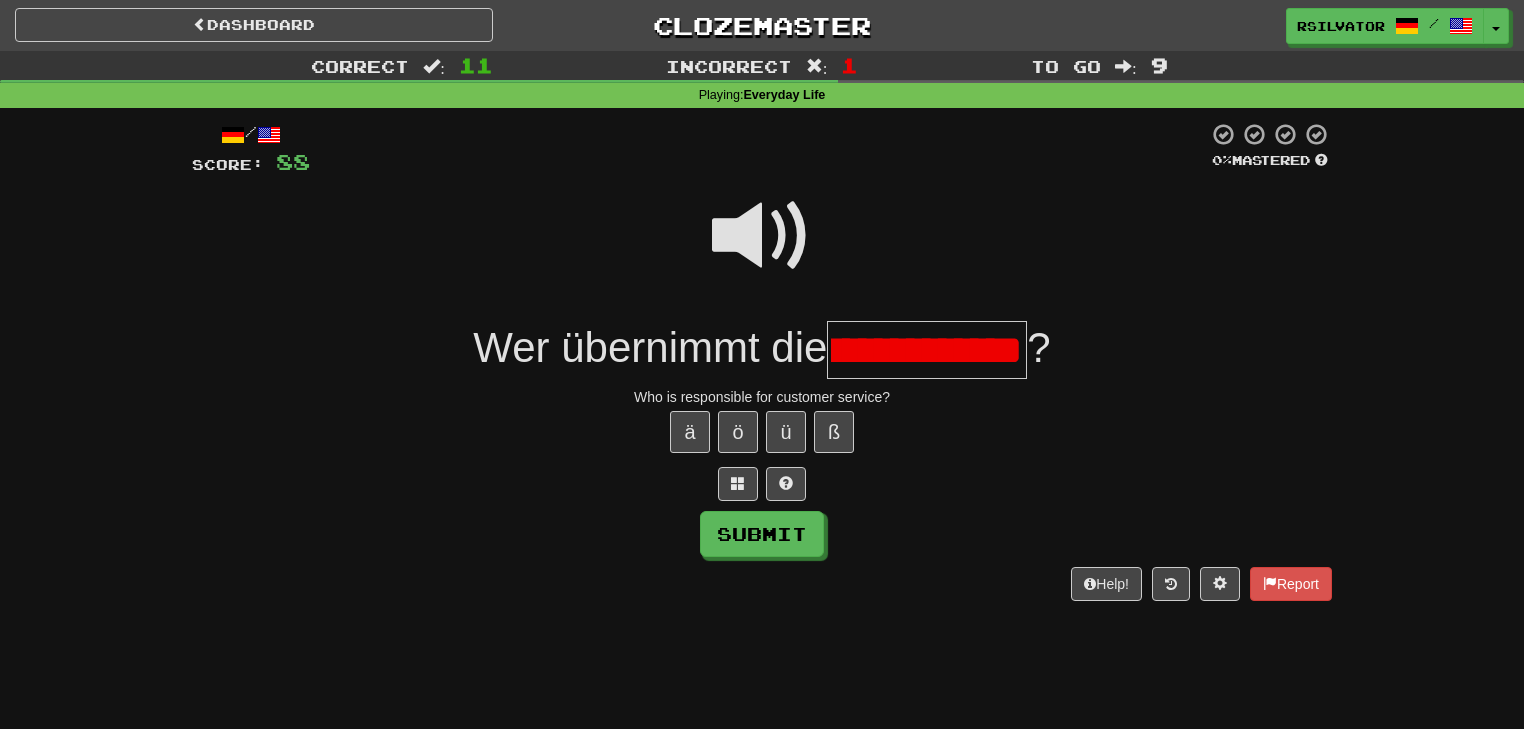 click at bounding box center [762, 236] 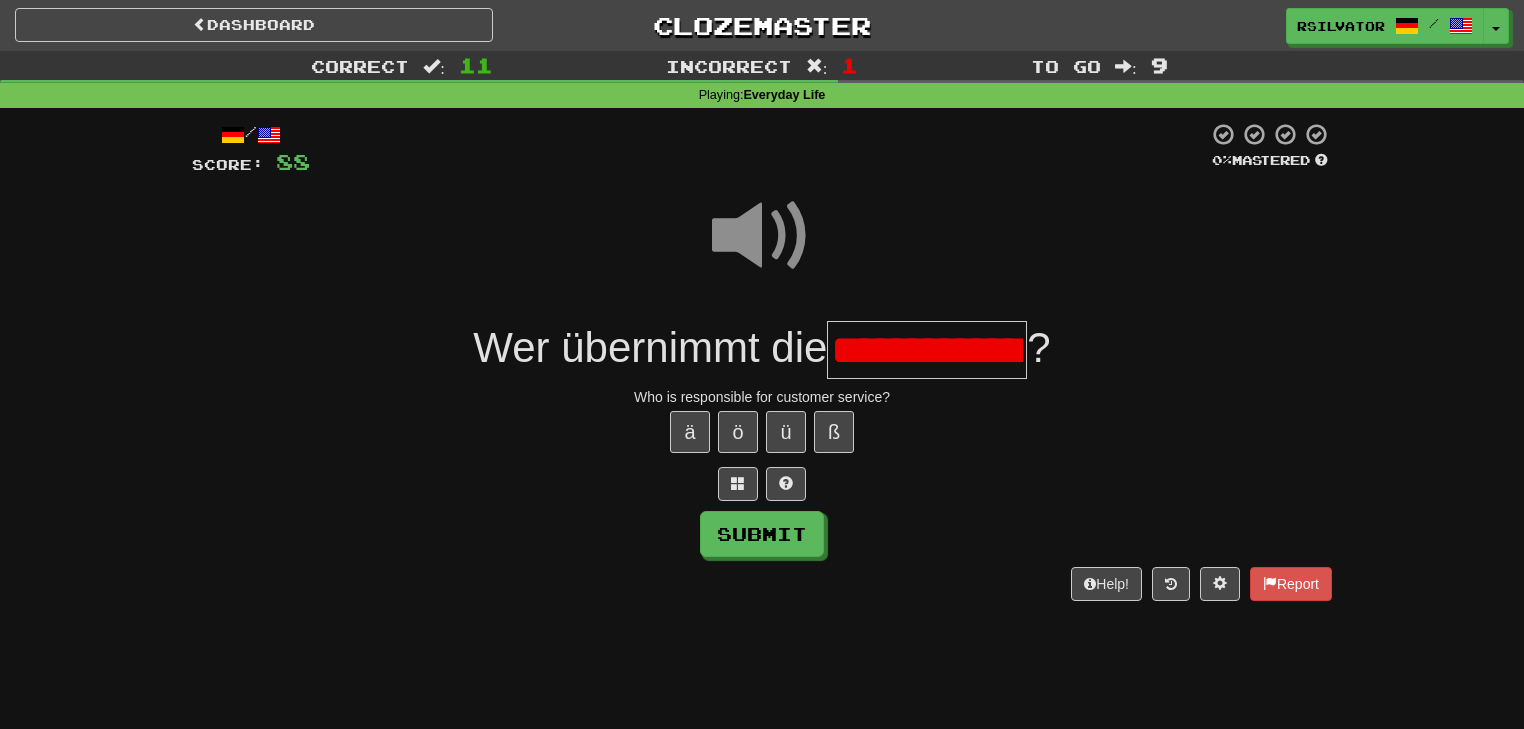 click on "**********" at bounding box center [927, 350] 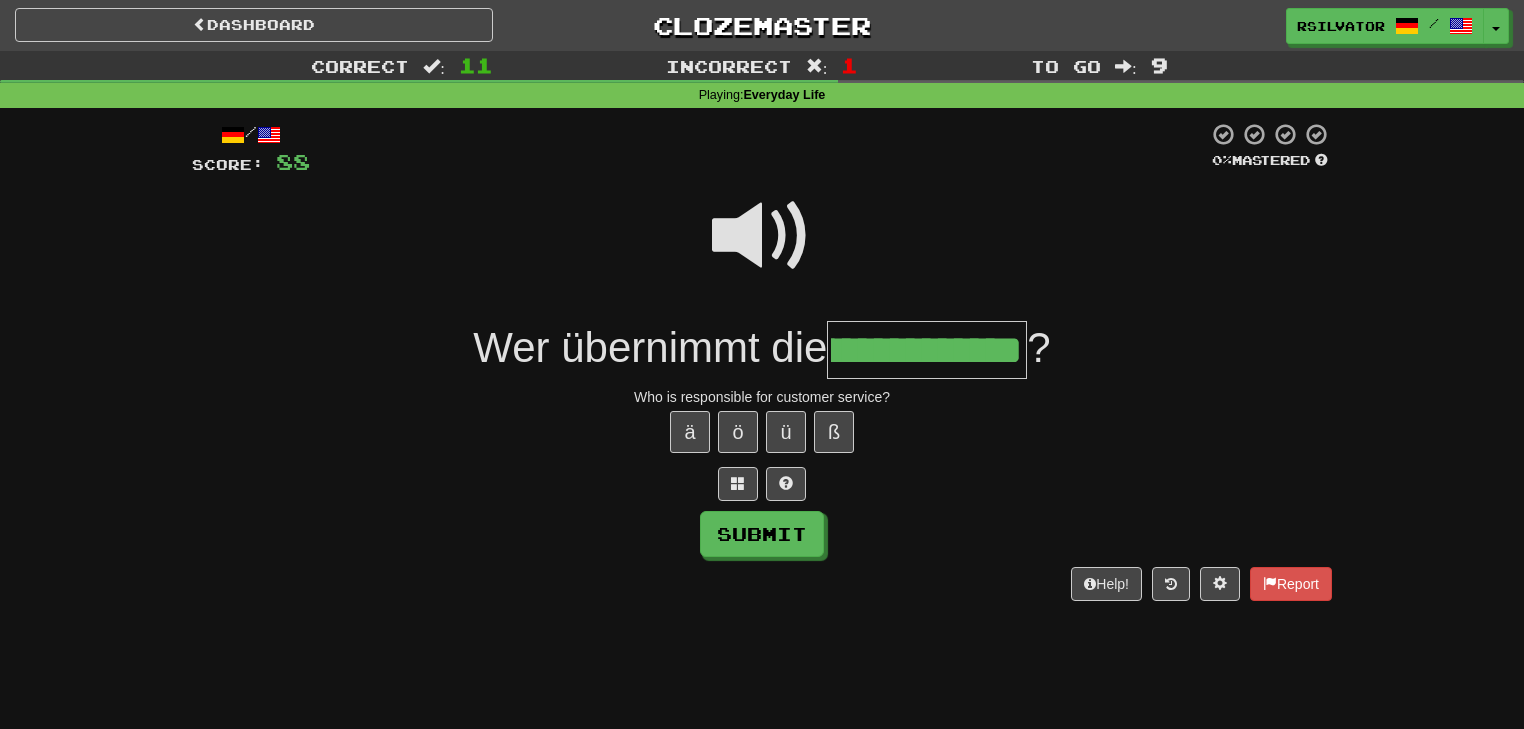 scroll, scrollTop: 0, scrollLeft: 140, axis: horizontal 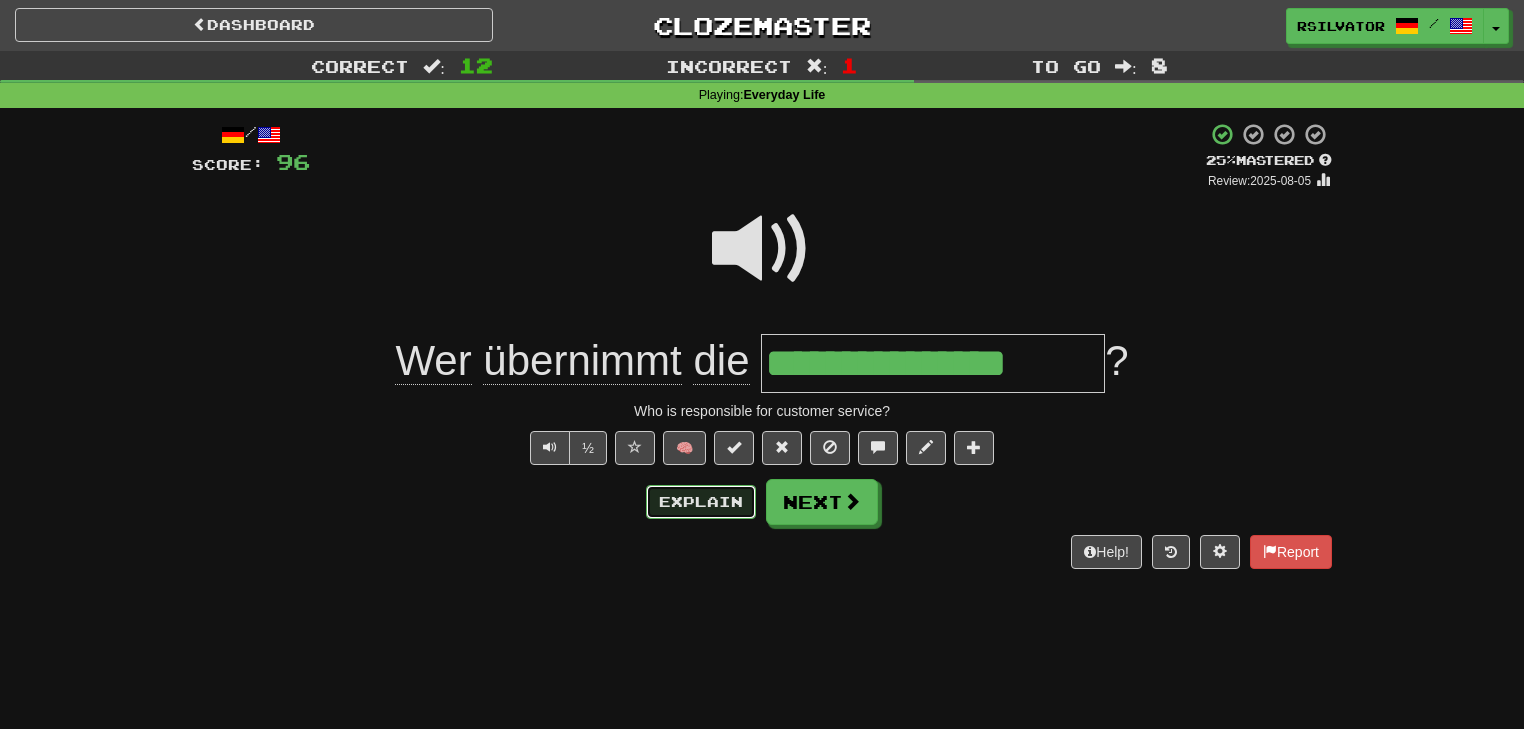 click on "Explain" at bounding box center (701, 502) 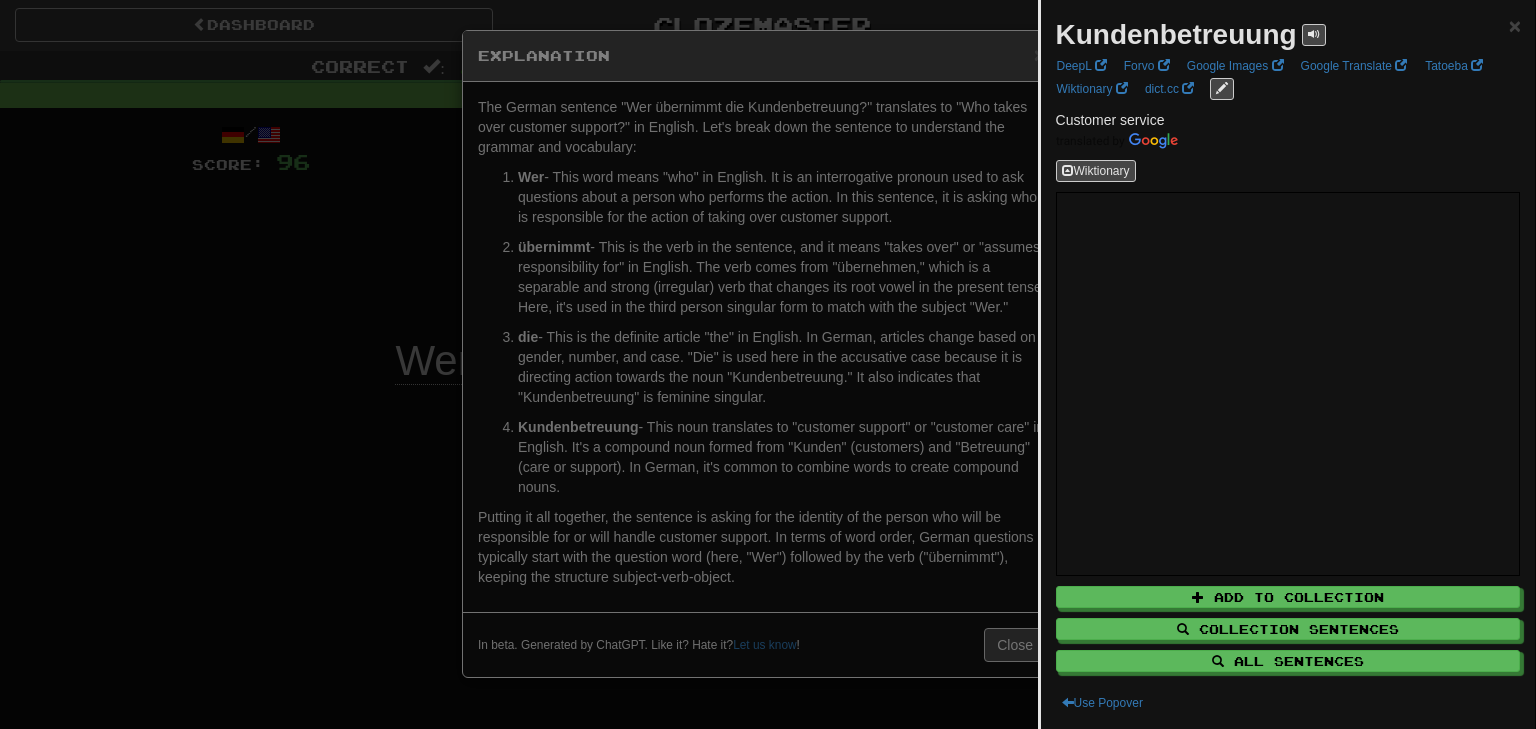 click at bounding box center [768, 364] 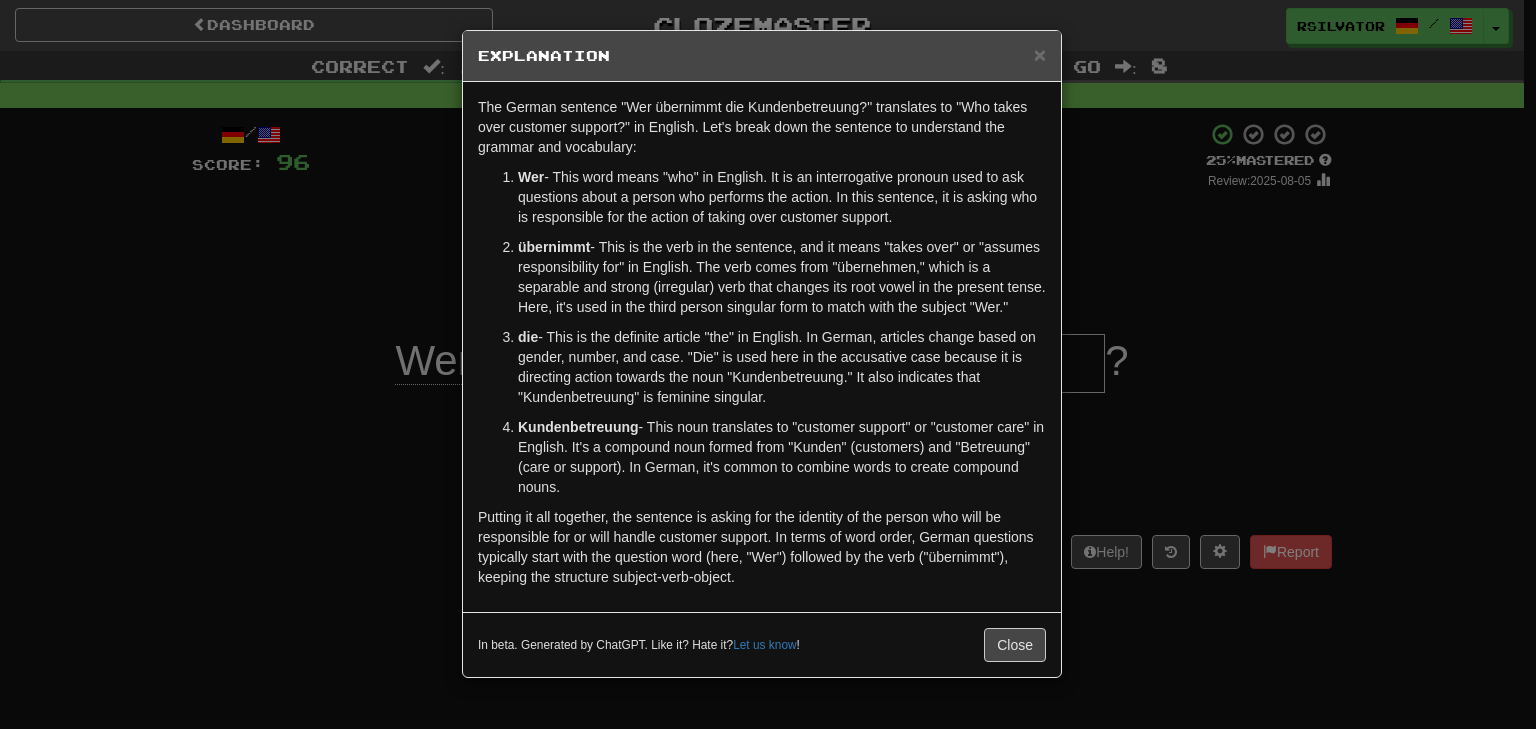 click on "× Explanation The German sentence "Wer übernimmt die Kundenbetreuung?" translates to "Who takes over customer support?" in English. Let's break down the sentence to understand the grammar and vocabulary:
Wer  - This word means "who" in English. It is an interrogative pronoun used to ask questions about a person who performs the action. In this sentence, it is asking who is responsible for the action of taking over customer support.
übernimmt  - This is the verb in the sentence, and it means "takes over" or "assumes responsibility for" in English. The verb comes from "übernehmen," which is a separable and strong (irregular) verb that changes its root vowel in the present tense. Here, it's used in the third person singular form to match with the subject "Wer."
die
Kundenbetreuung
In beta. Generated by ChatGPT. Like it? Hate it?  Let us know ! Close" at bounding box center (768, 364) 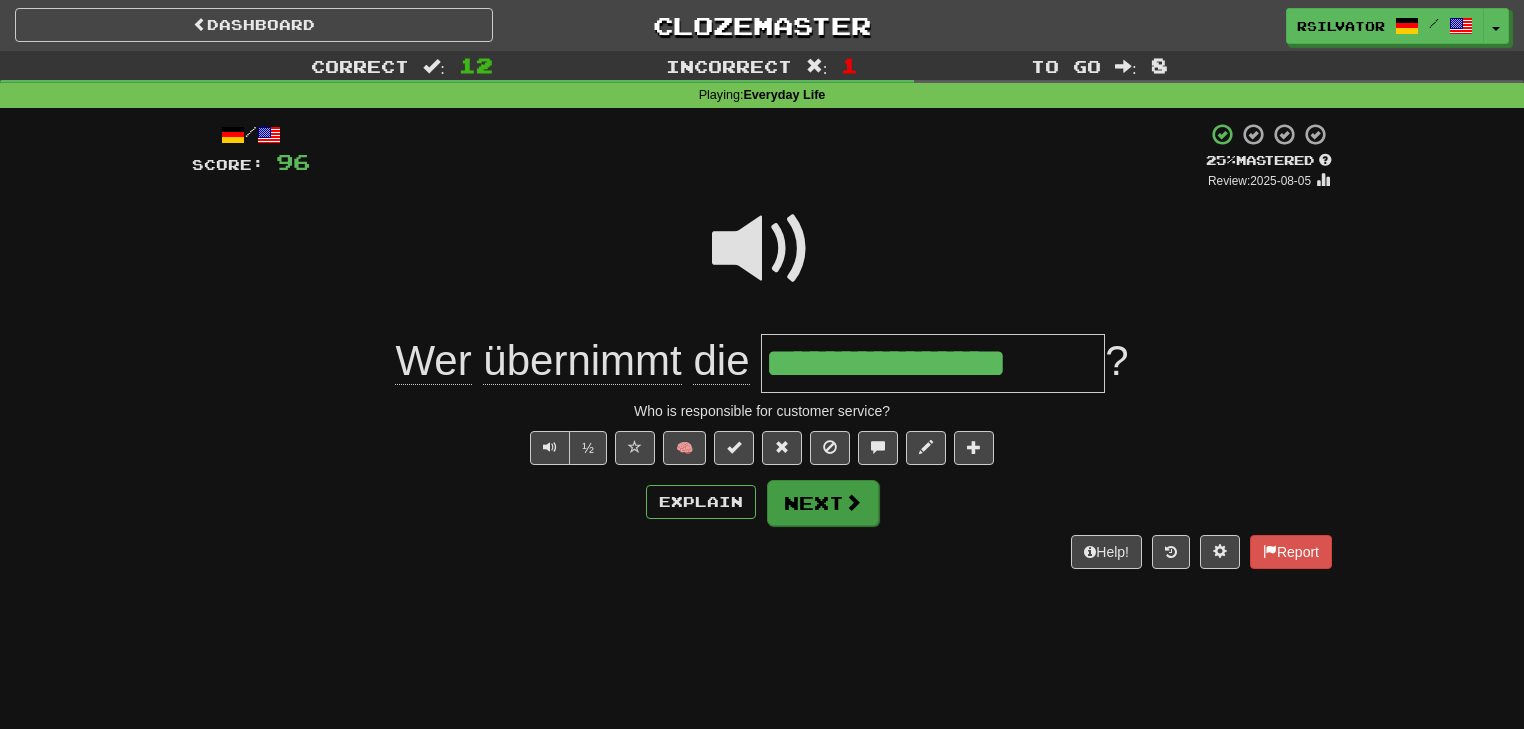 drag, startPoint x: 872, startPoint y: 528, endPoint x: 853, endPoint y: 519, distance: 21.023796 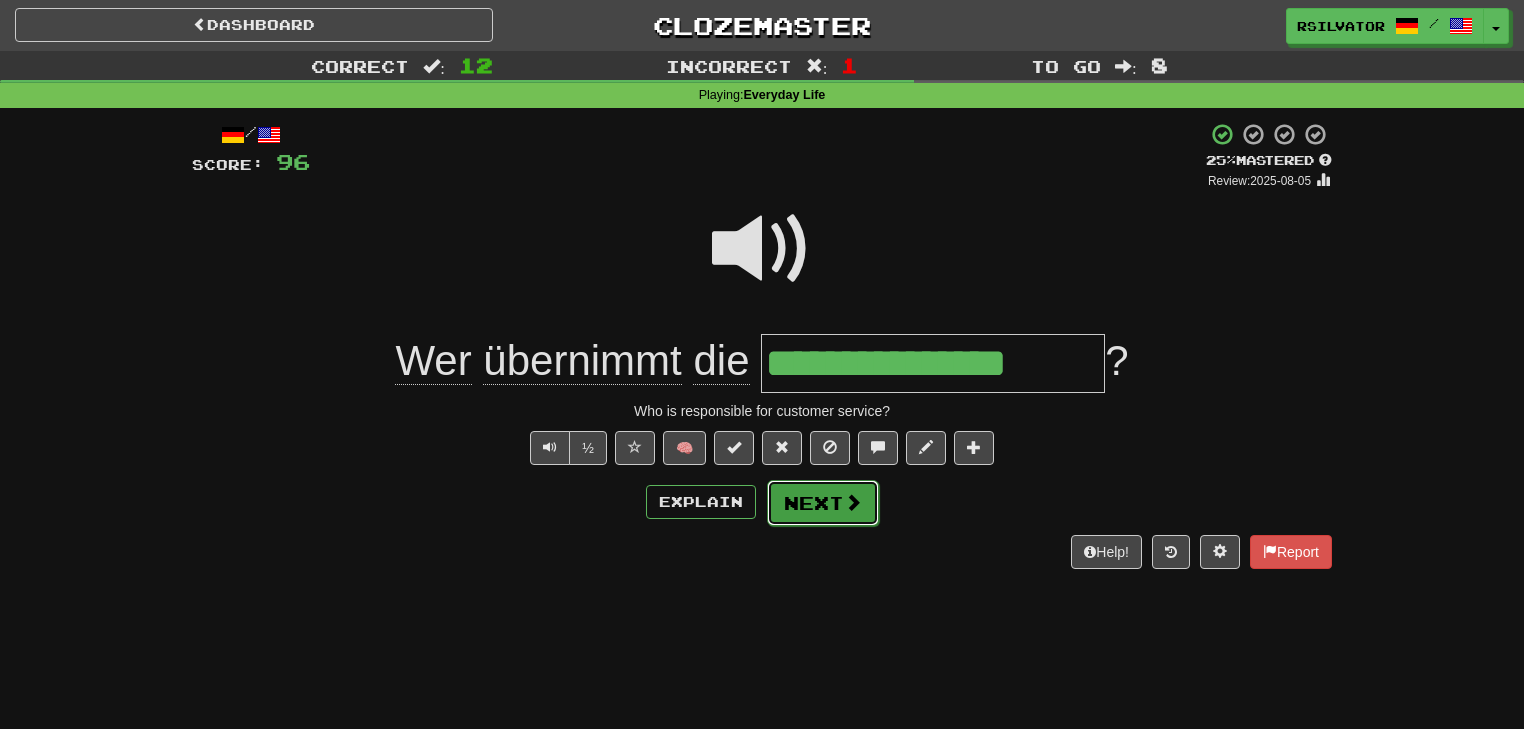 click on "Next" at bounding box center [823, 503] 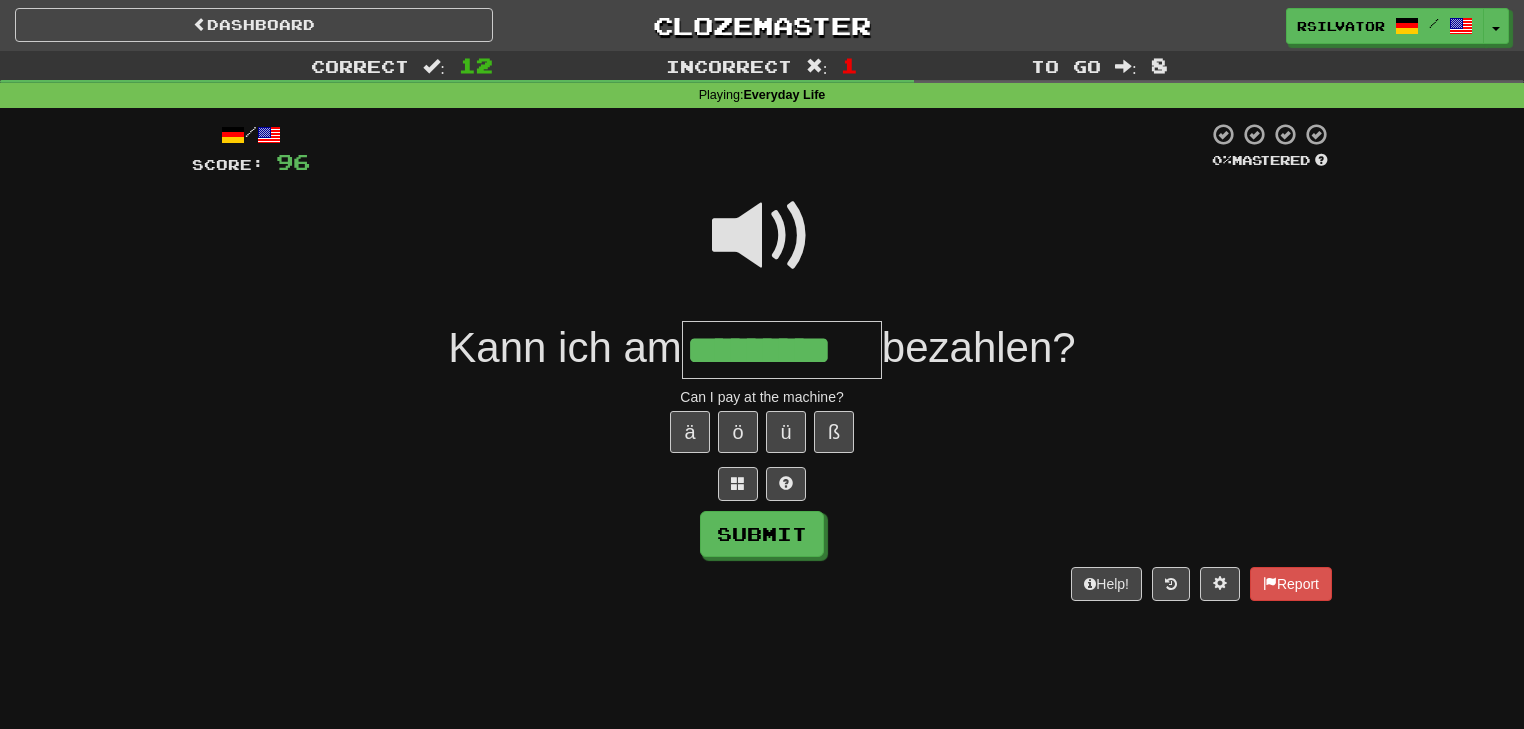 scroll, scrollTop: 0, scrollLeft: 10, axis: horizontal 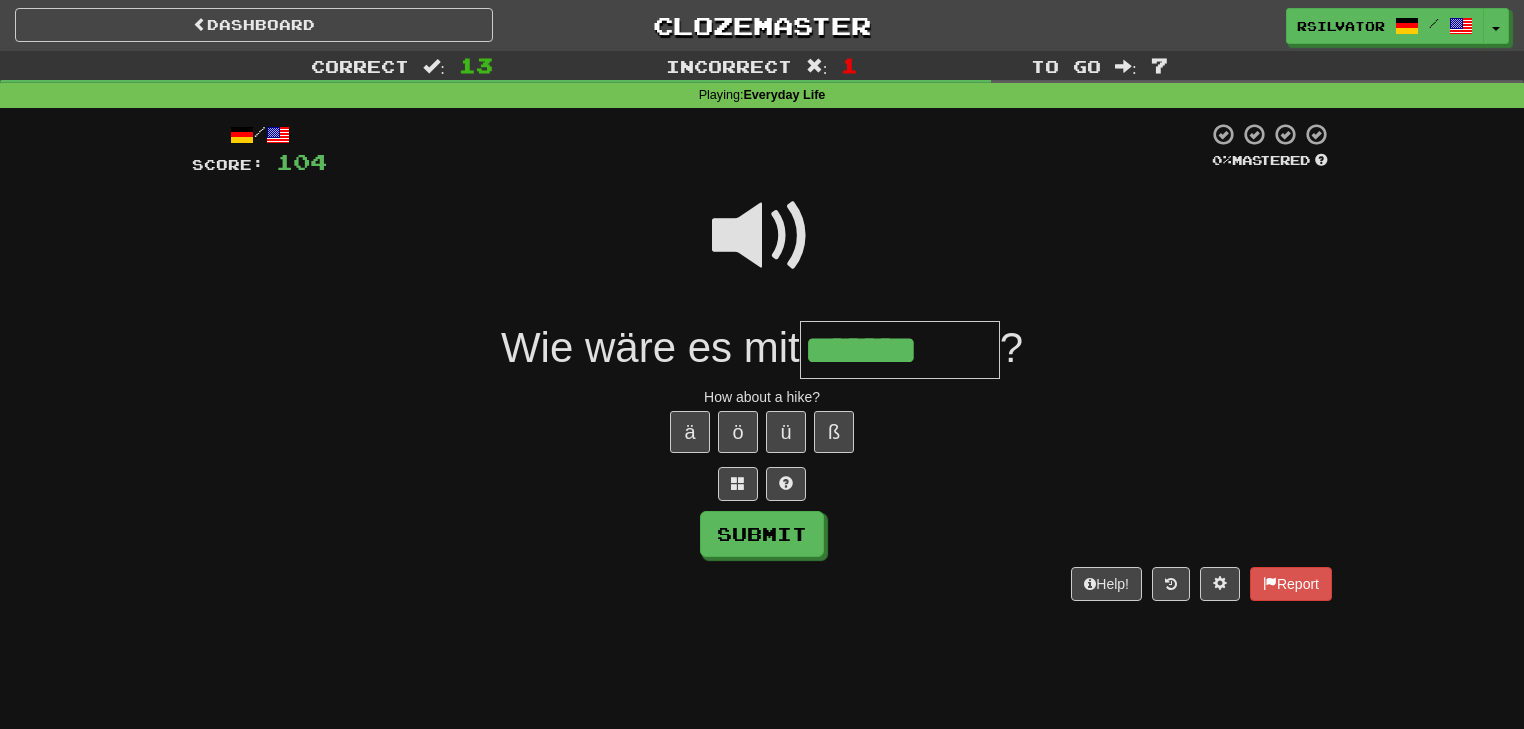type on "*******" 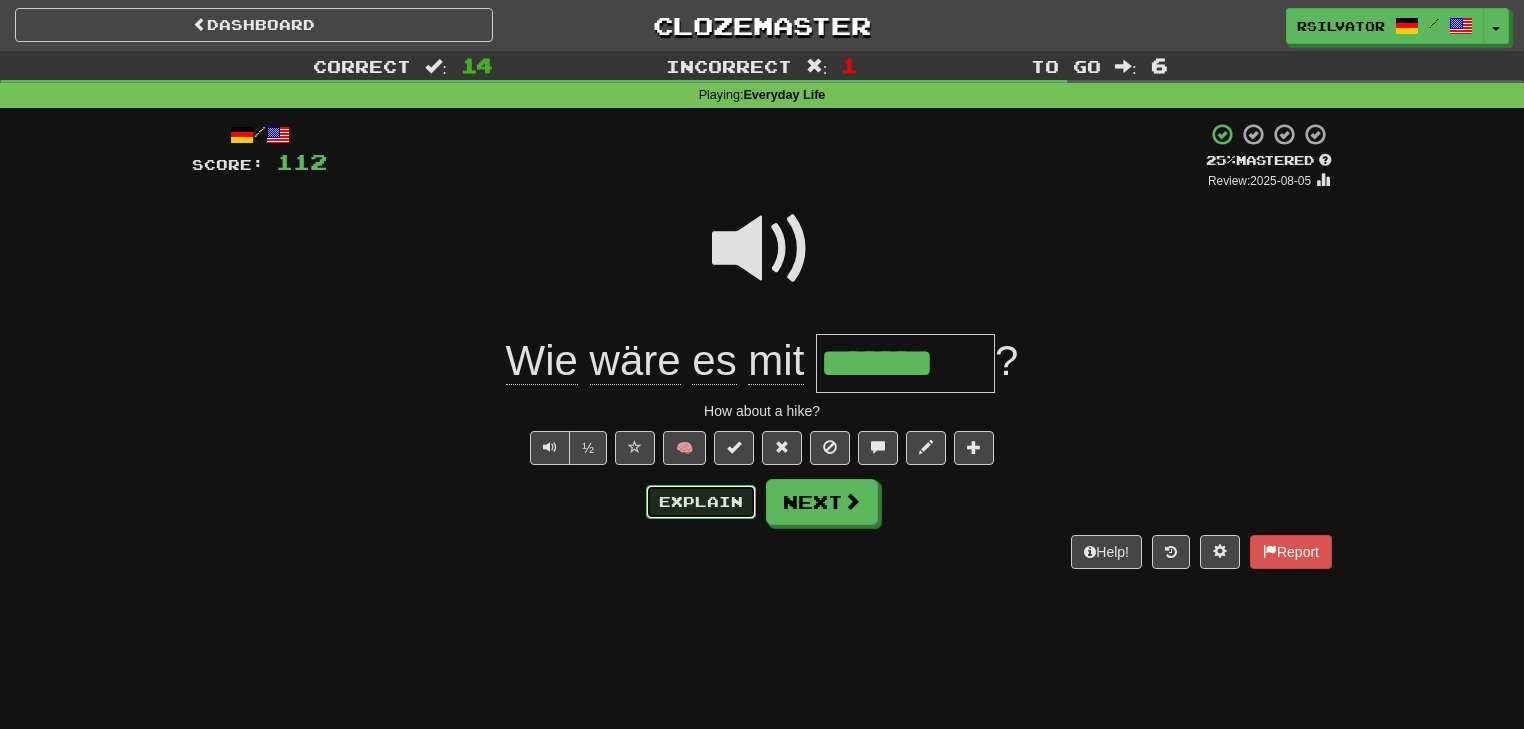 click on "Explain" at bounding box center [701, 502] 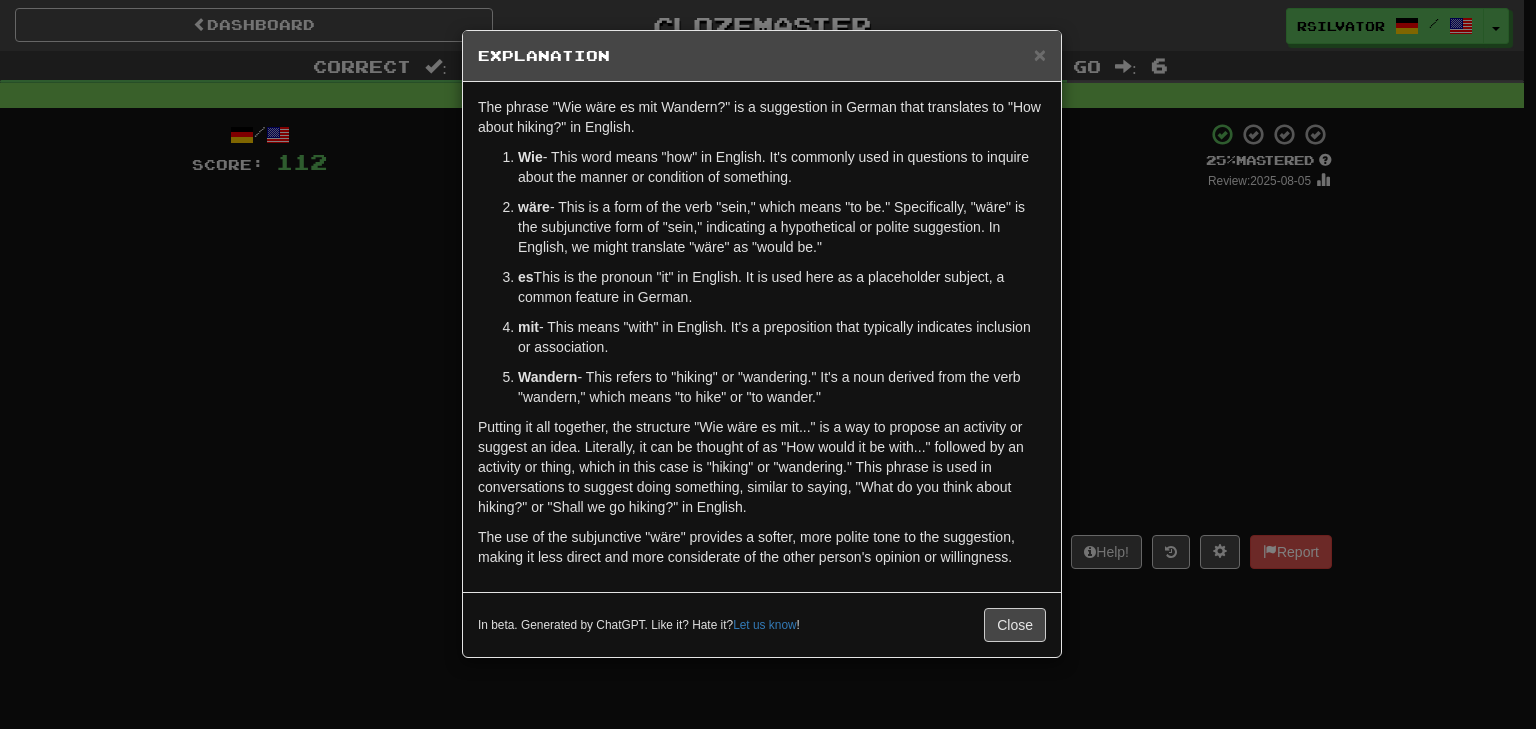 drag, startPoint x: 1277, startPoint y: 431, endPoint x: 1263, endPoint y: 438, distance: 15.652476 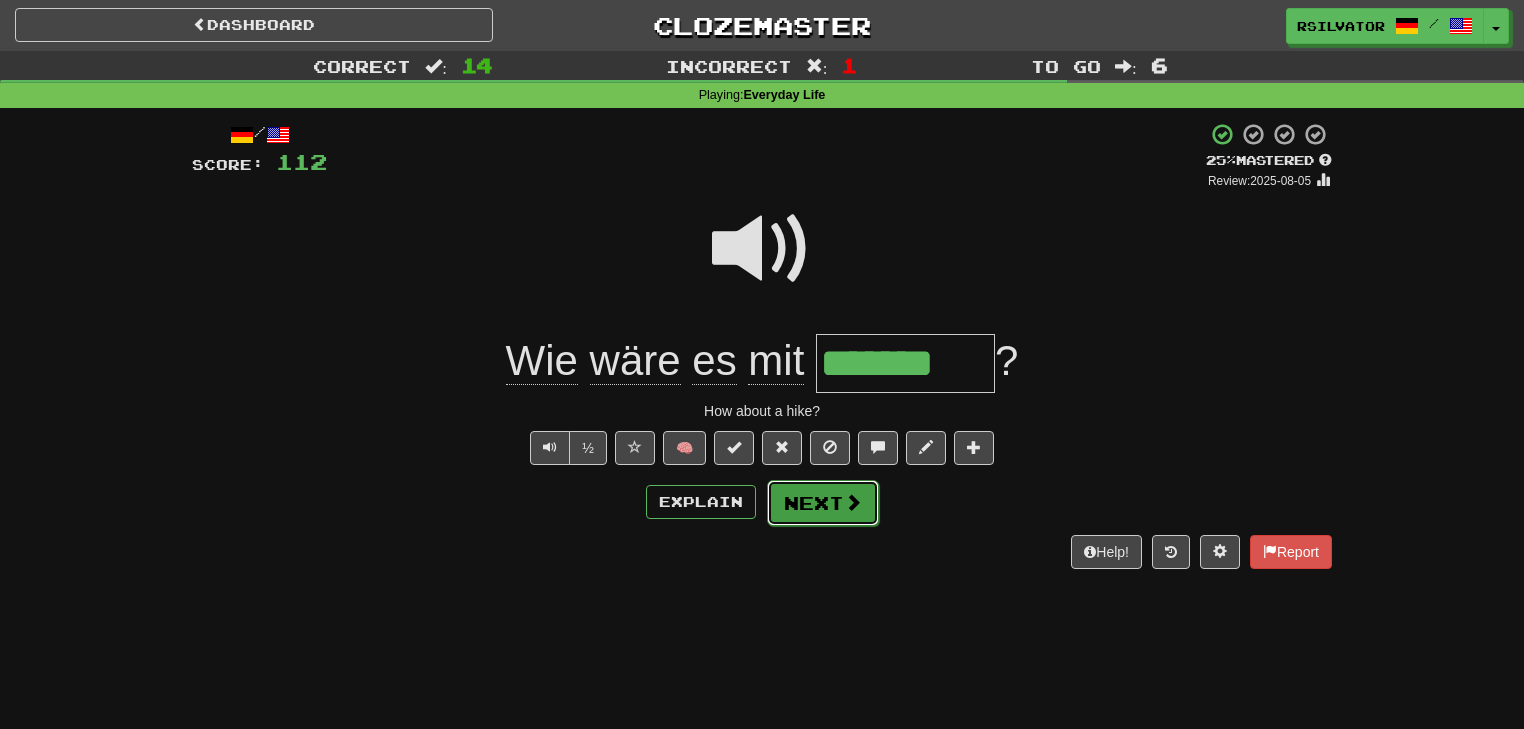 click on "Next" at bounding box center [823, 503] 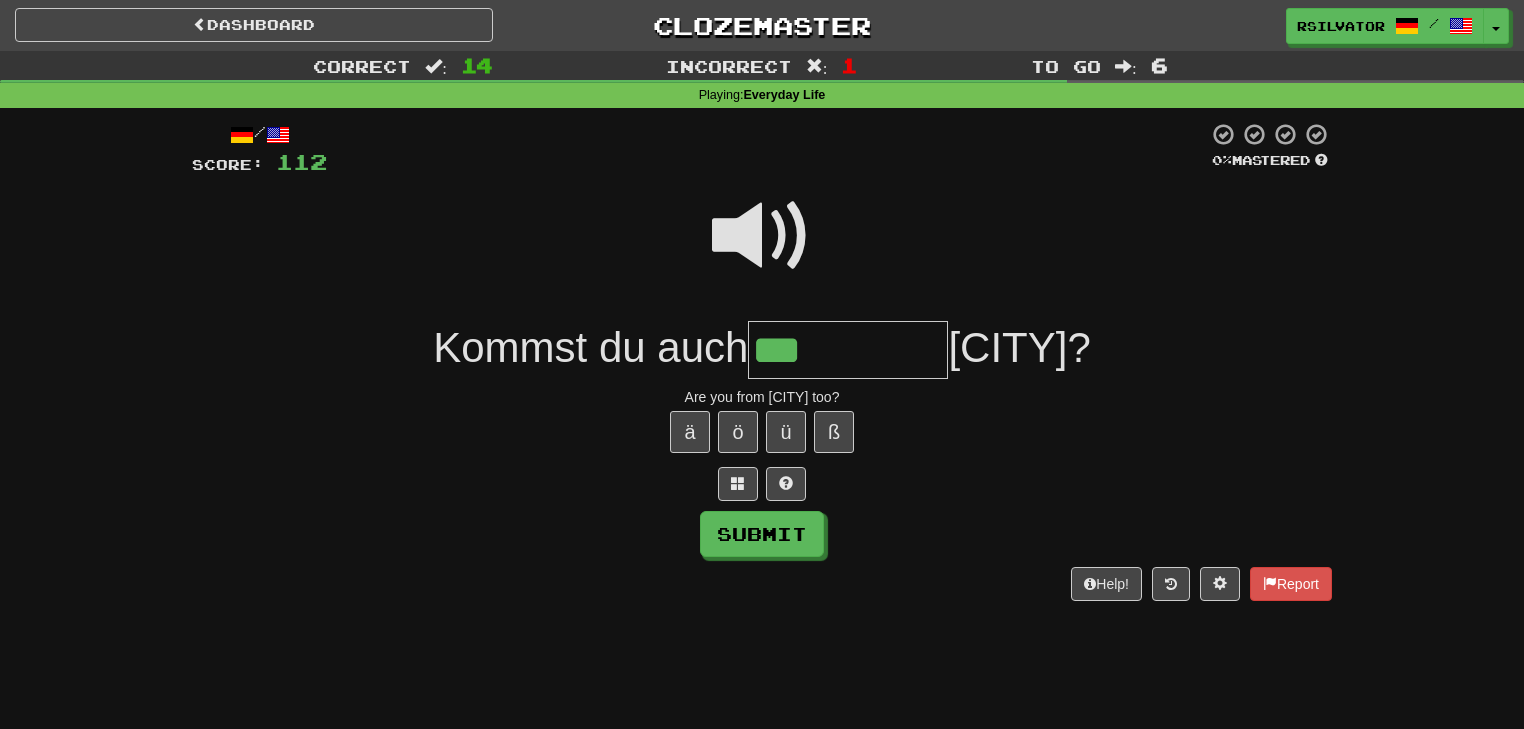 type on "***" 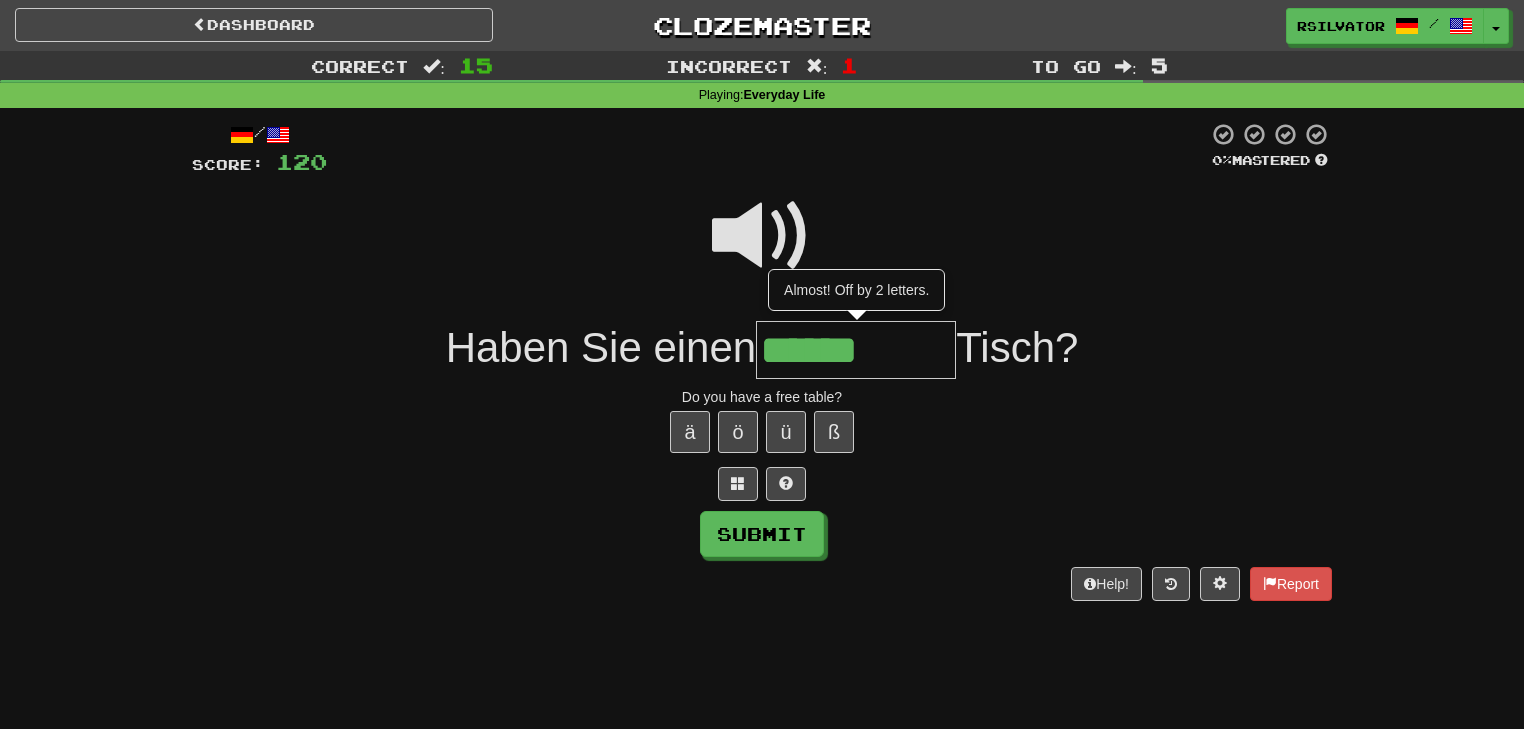 type on "******" 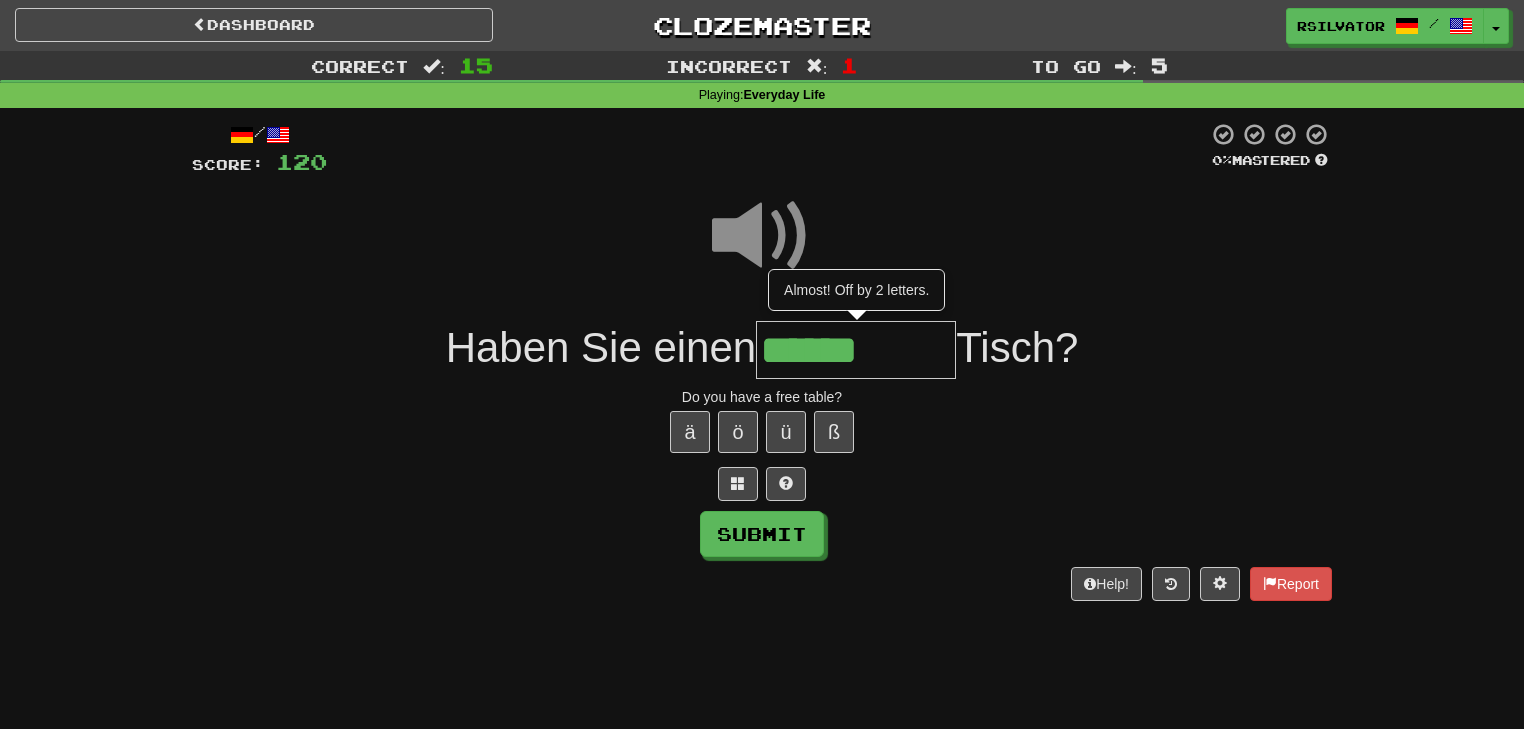 click on "******" at bounding box center (856, 350) 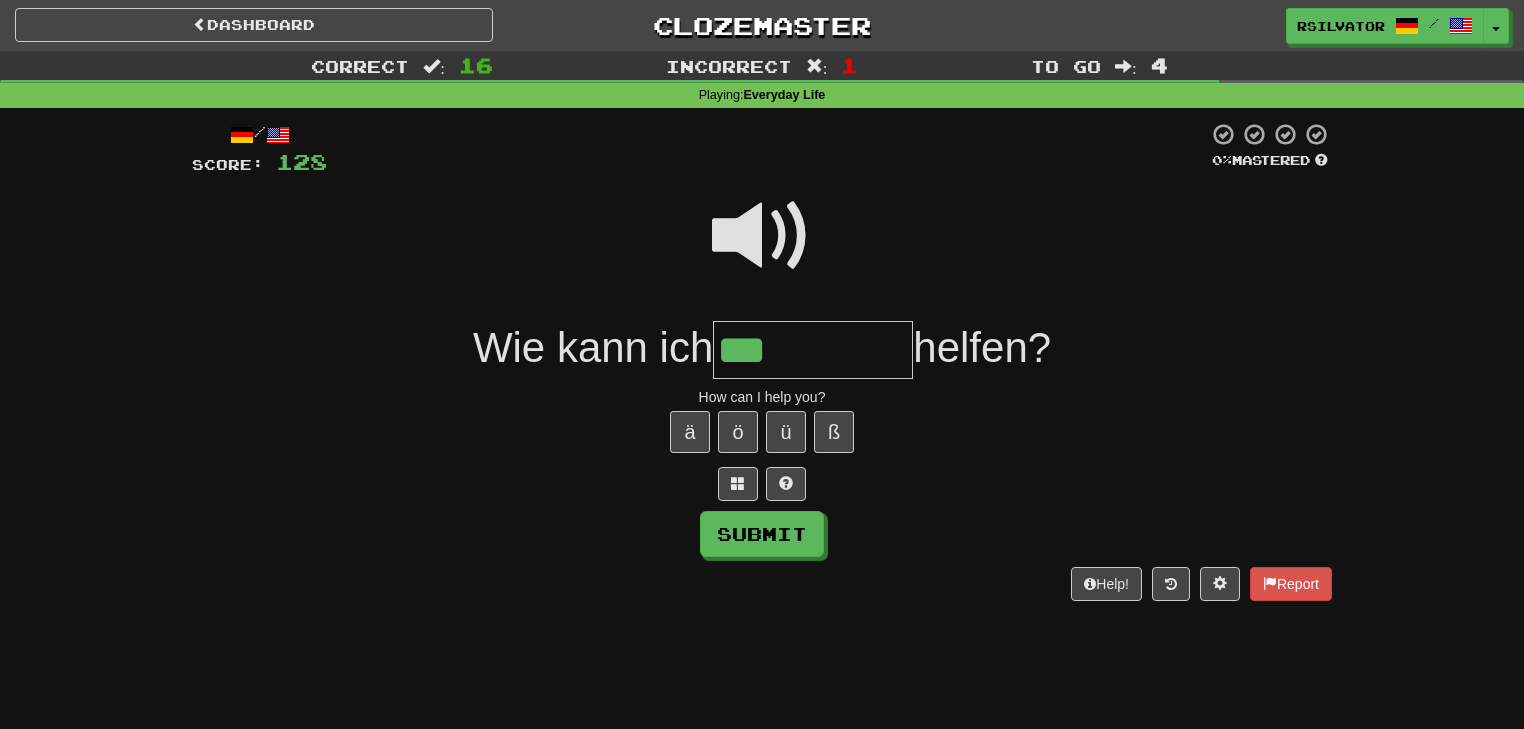 type on "***" 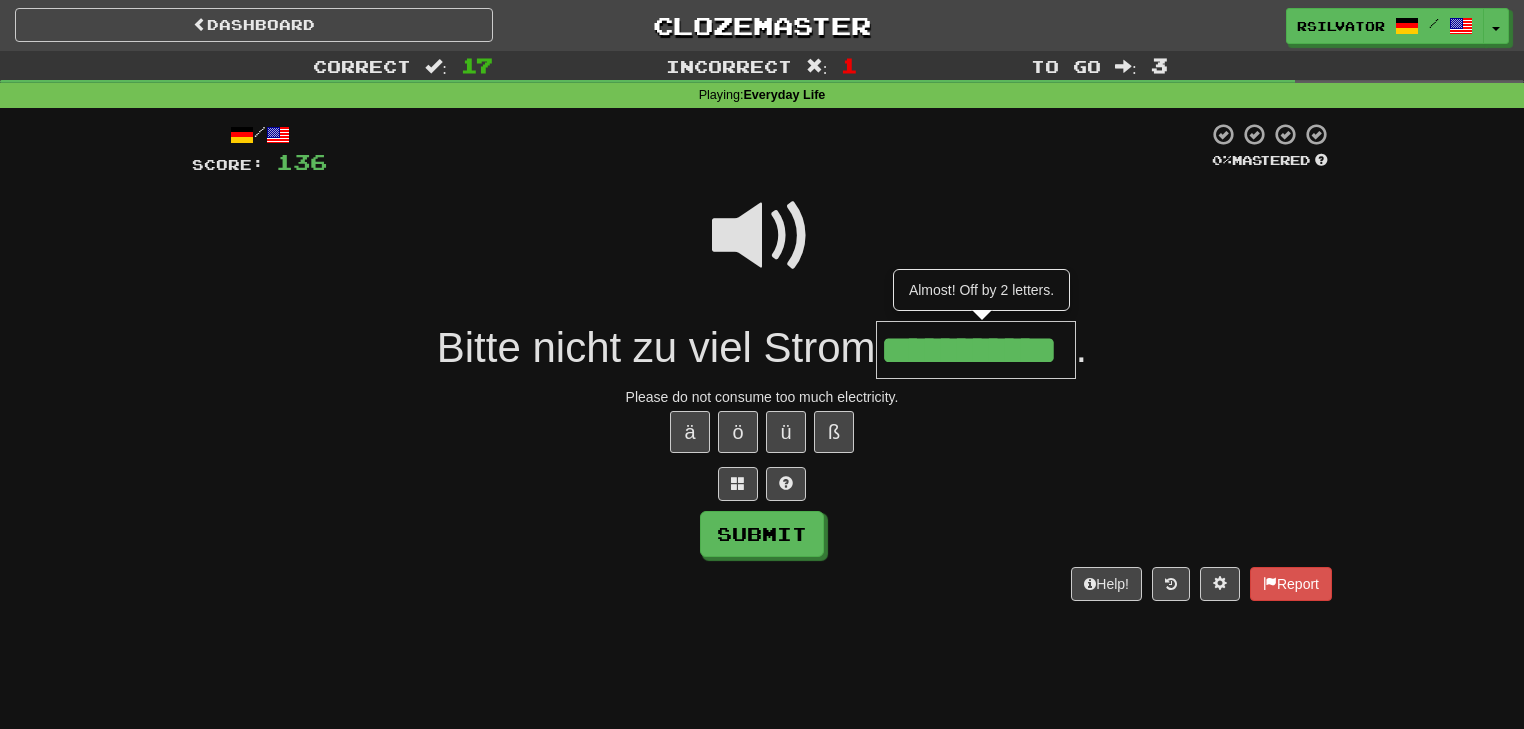 scroll, scrollTop: 0, scrollLeft: 40, axis: horizontal 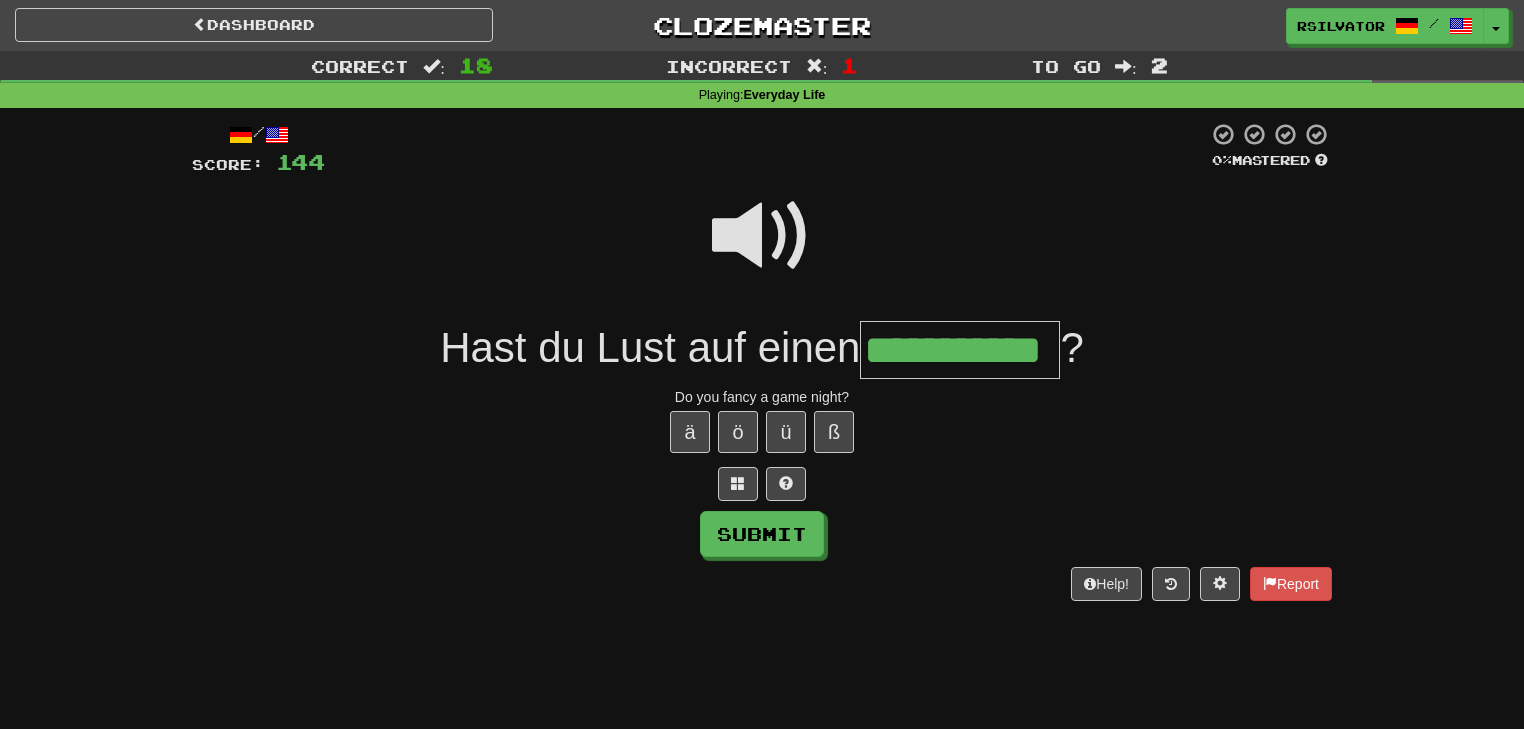 type on "**********" 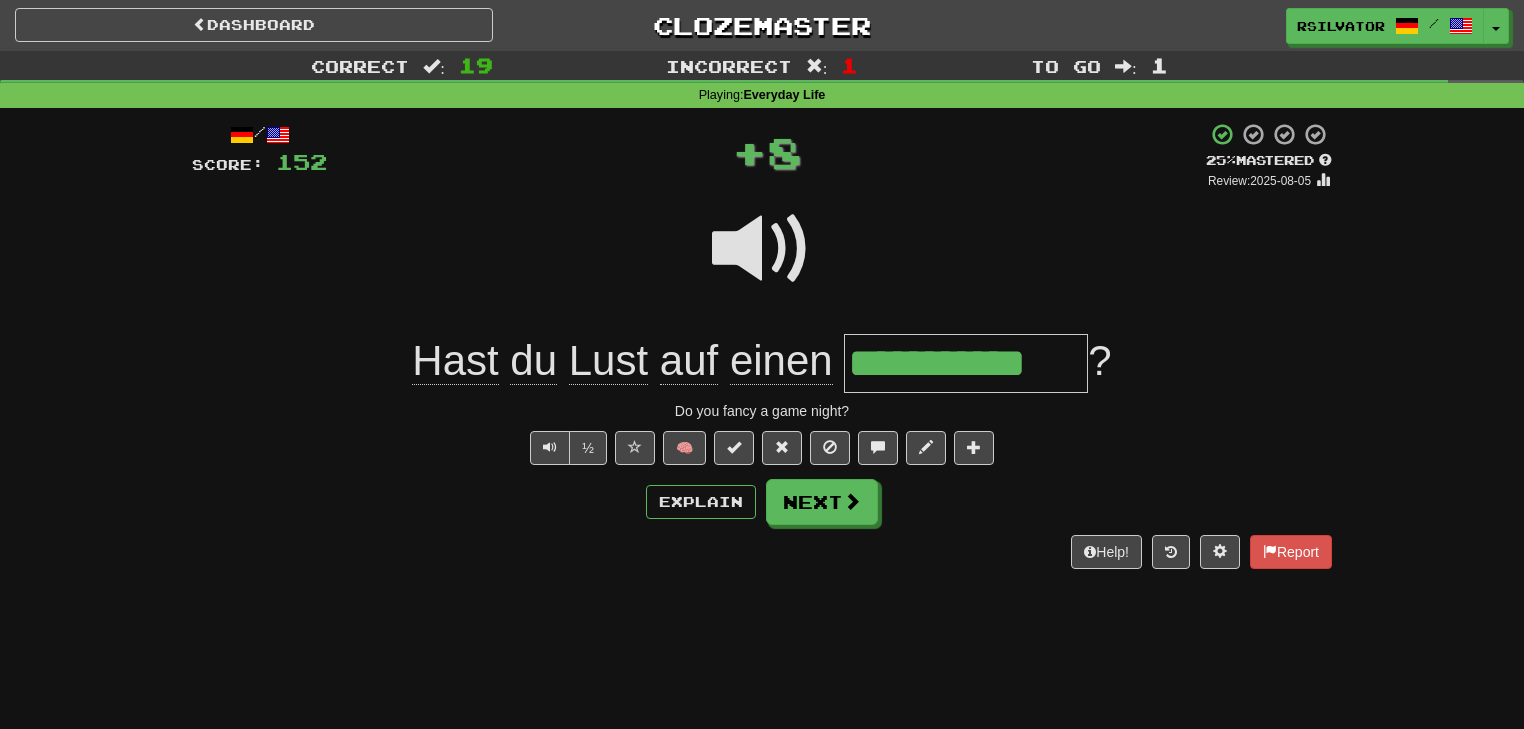 scroll, scrollTop: 0, scrollLeft: 0, axis: both 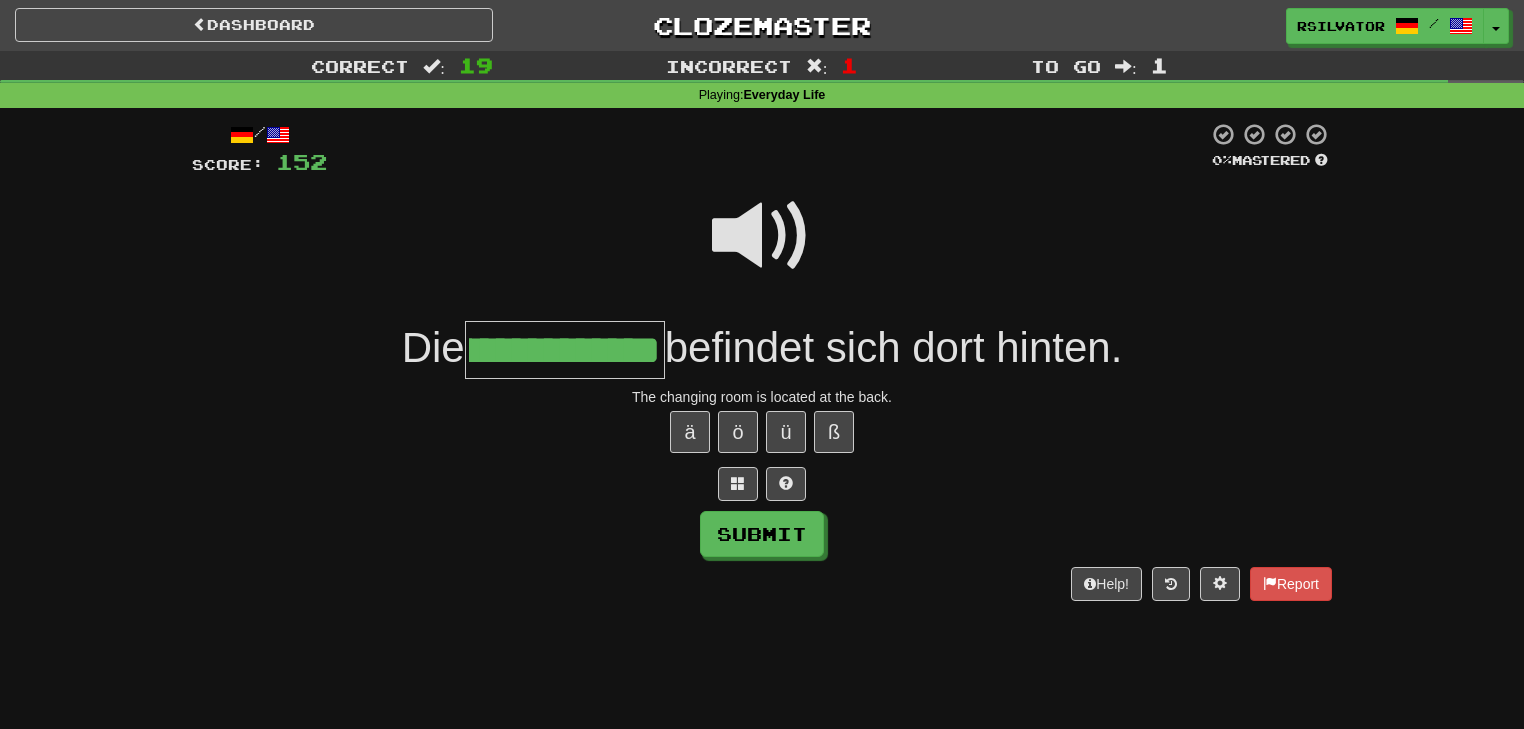 type on "**********" 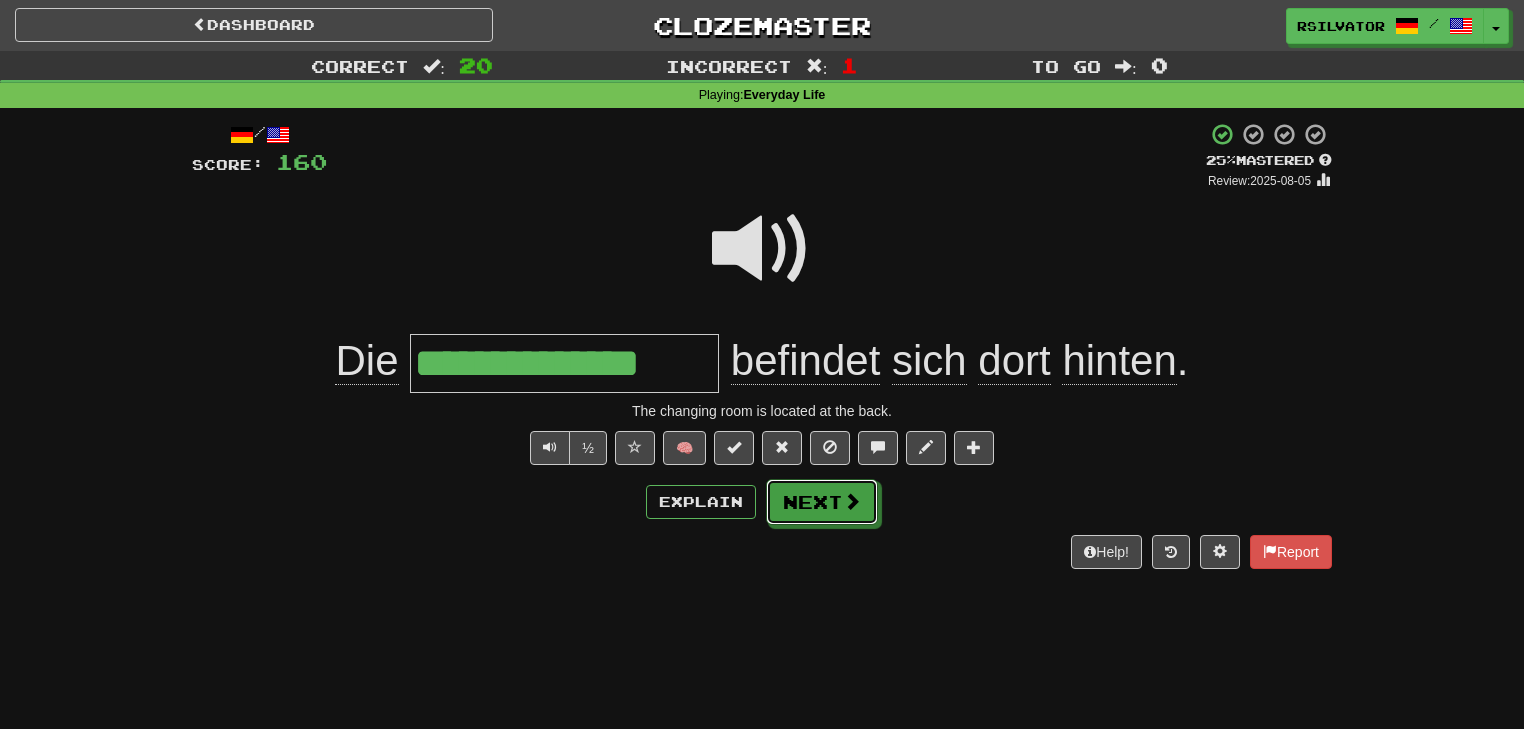 click on "Next" at bounding box center (822, 502) 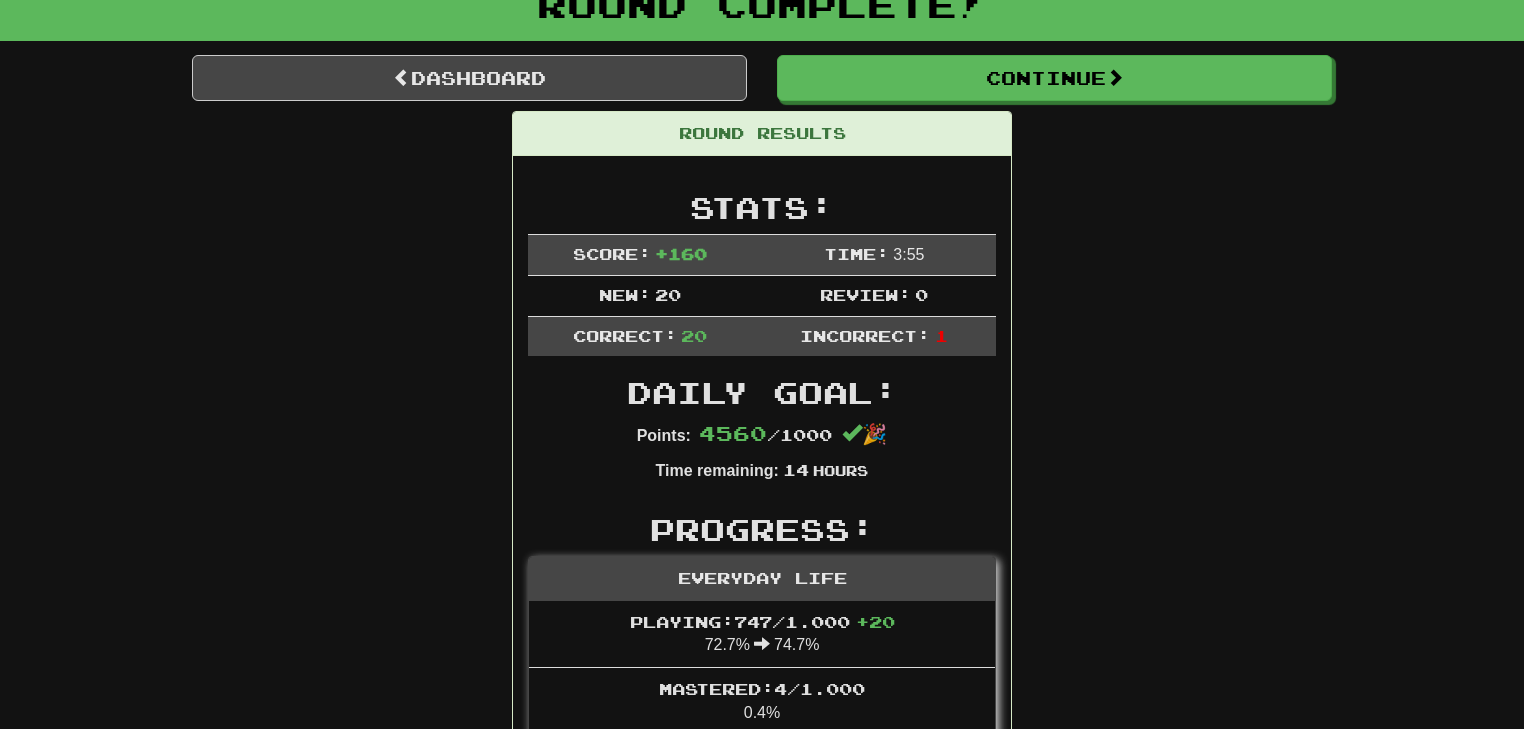scroll, scrollTop: 0, scrollLeft: 0, axis: both 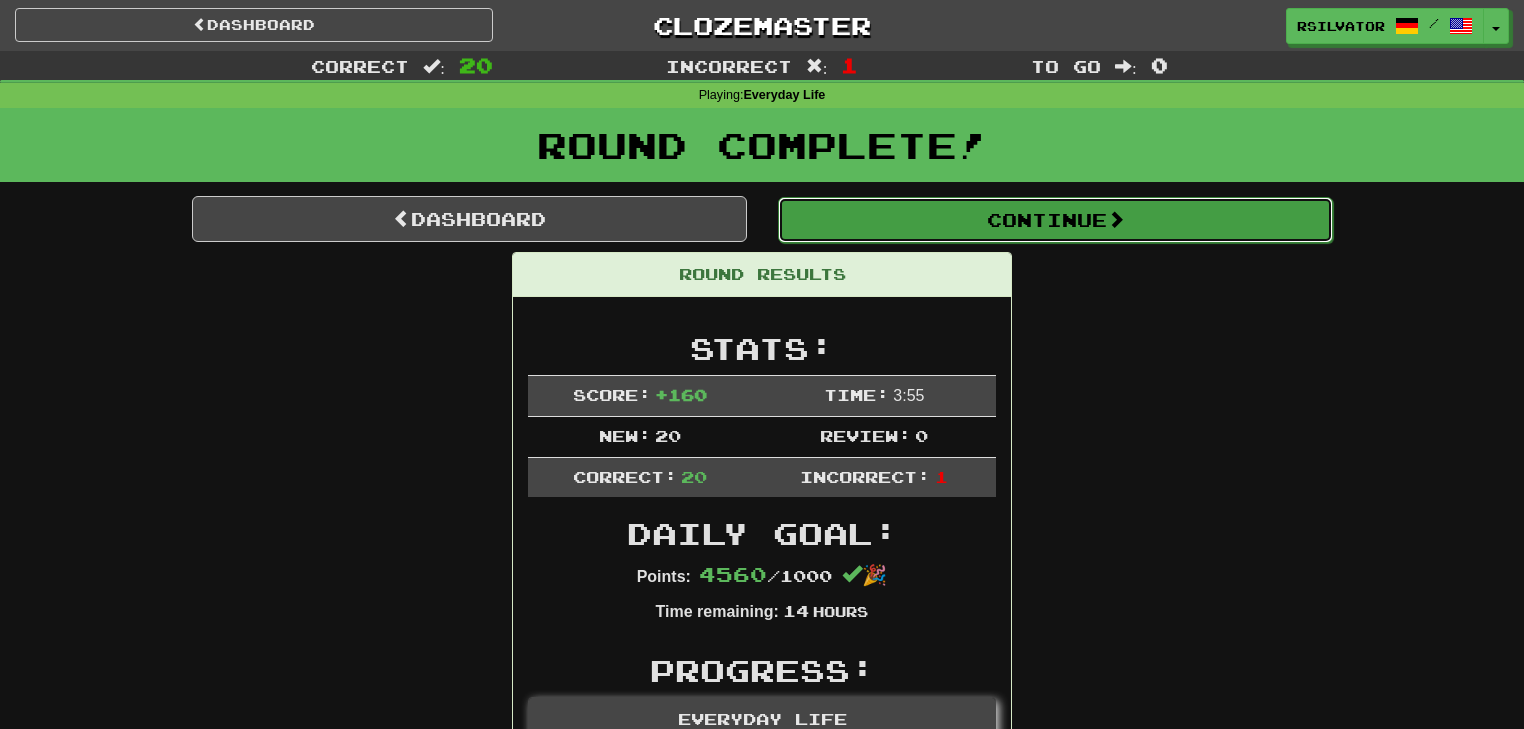 click on "Continue" at bounding box center (1055, 220) 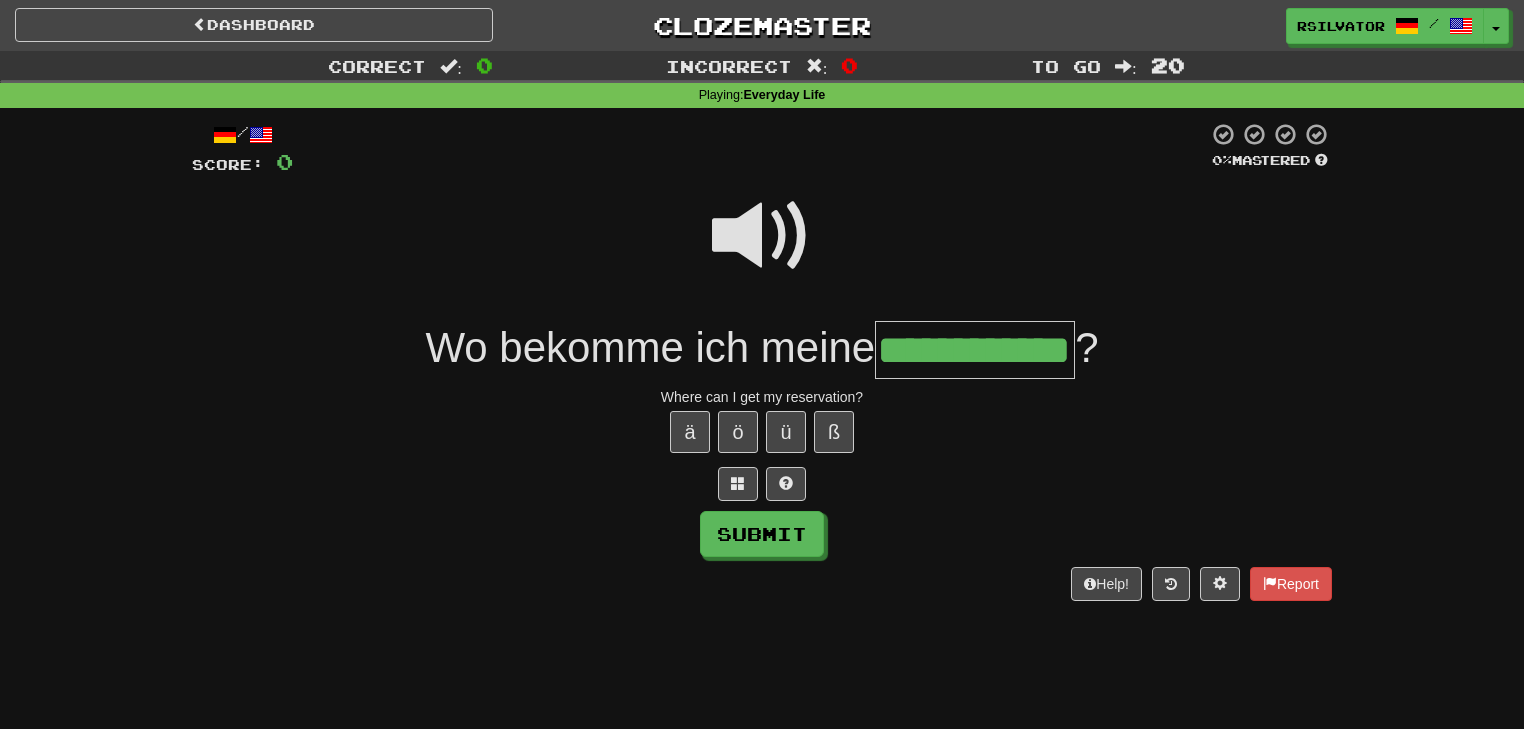 scroll, scrollTop: 0, scrollLeft: 56, axis: horizontal 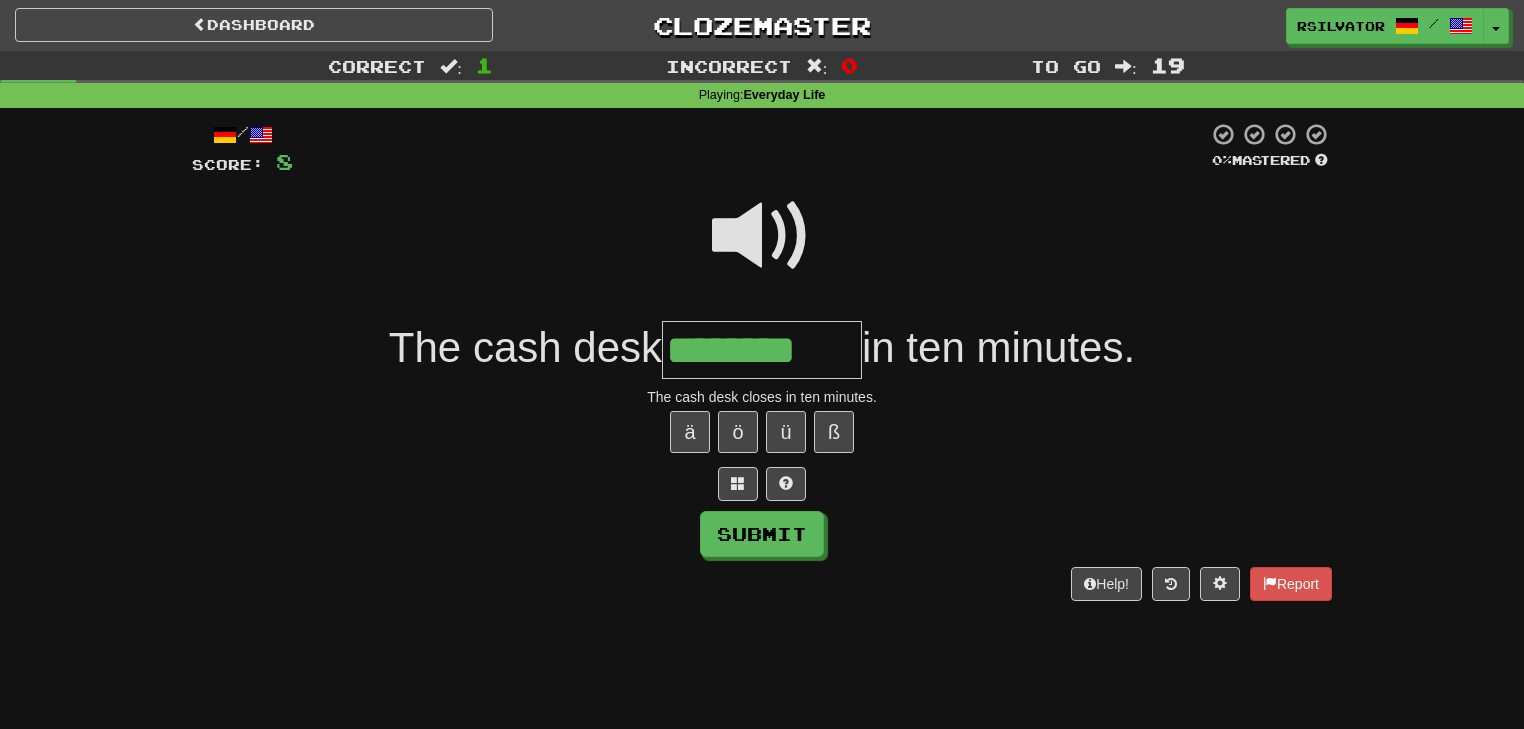 type on "********" 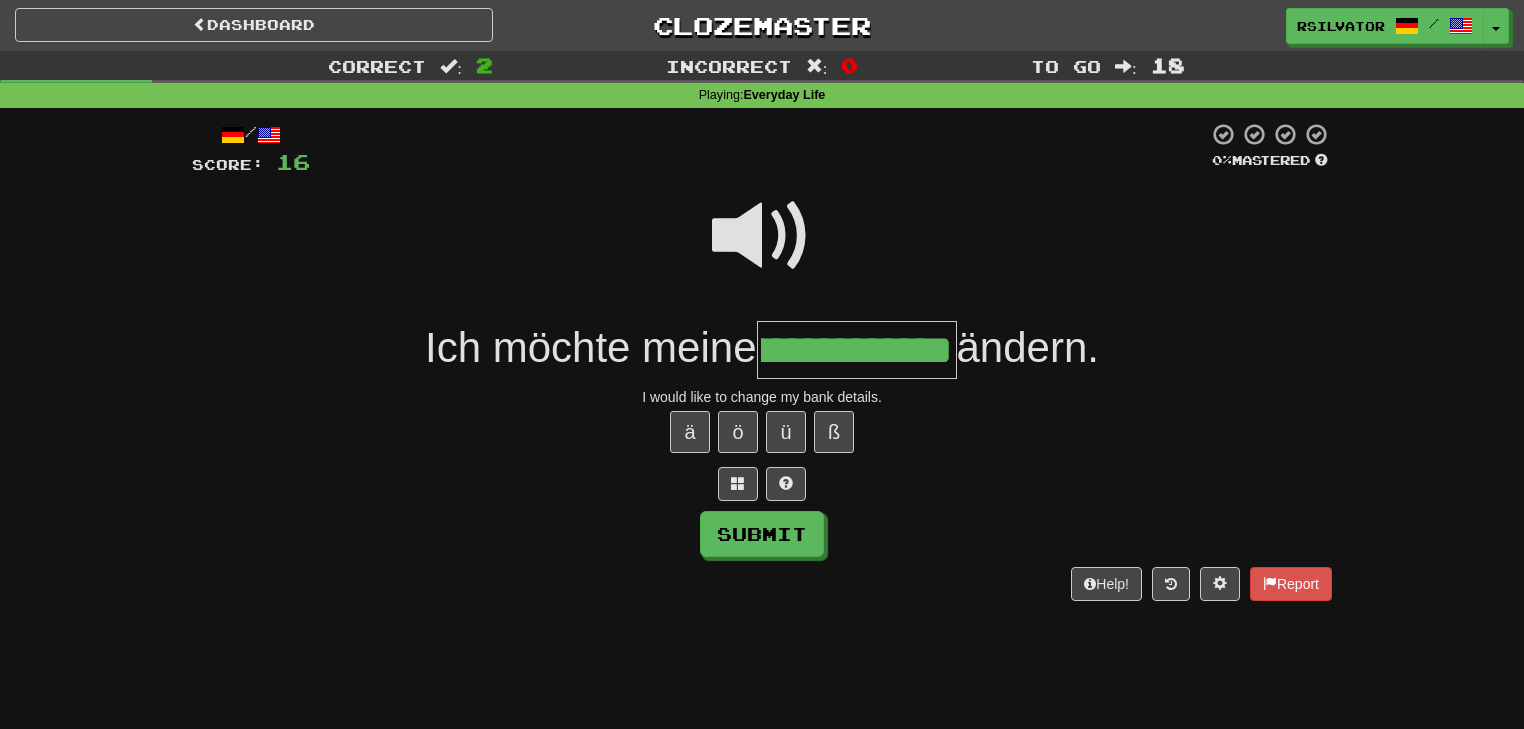 scroll, scrollTop: 0, scrollLeft: 110, axis: horizontal 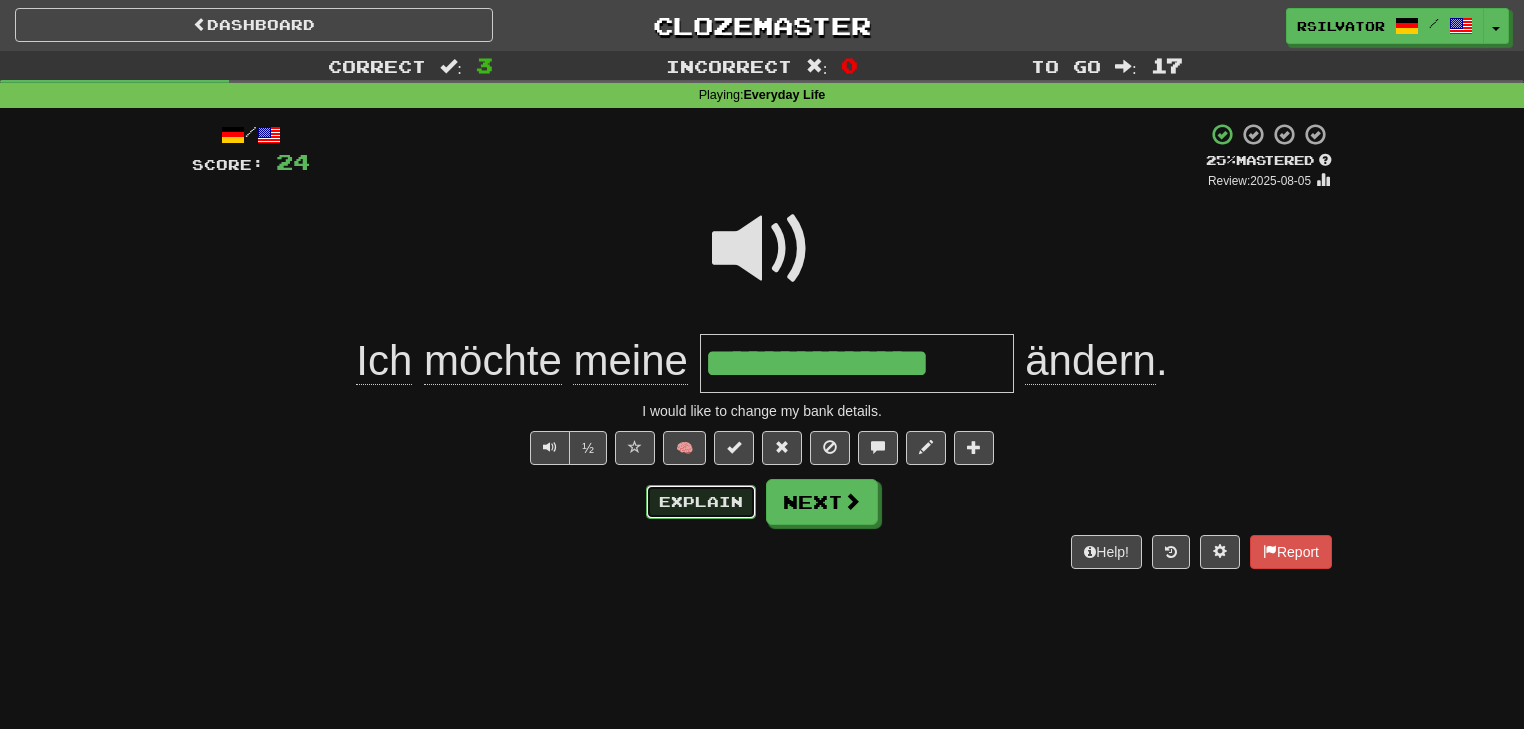 click on "Explain" at bounding box center [701, 502] 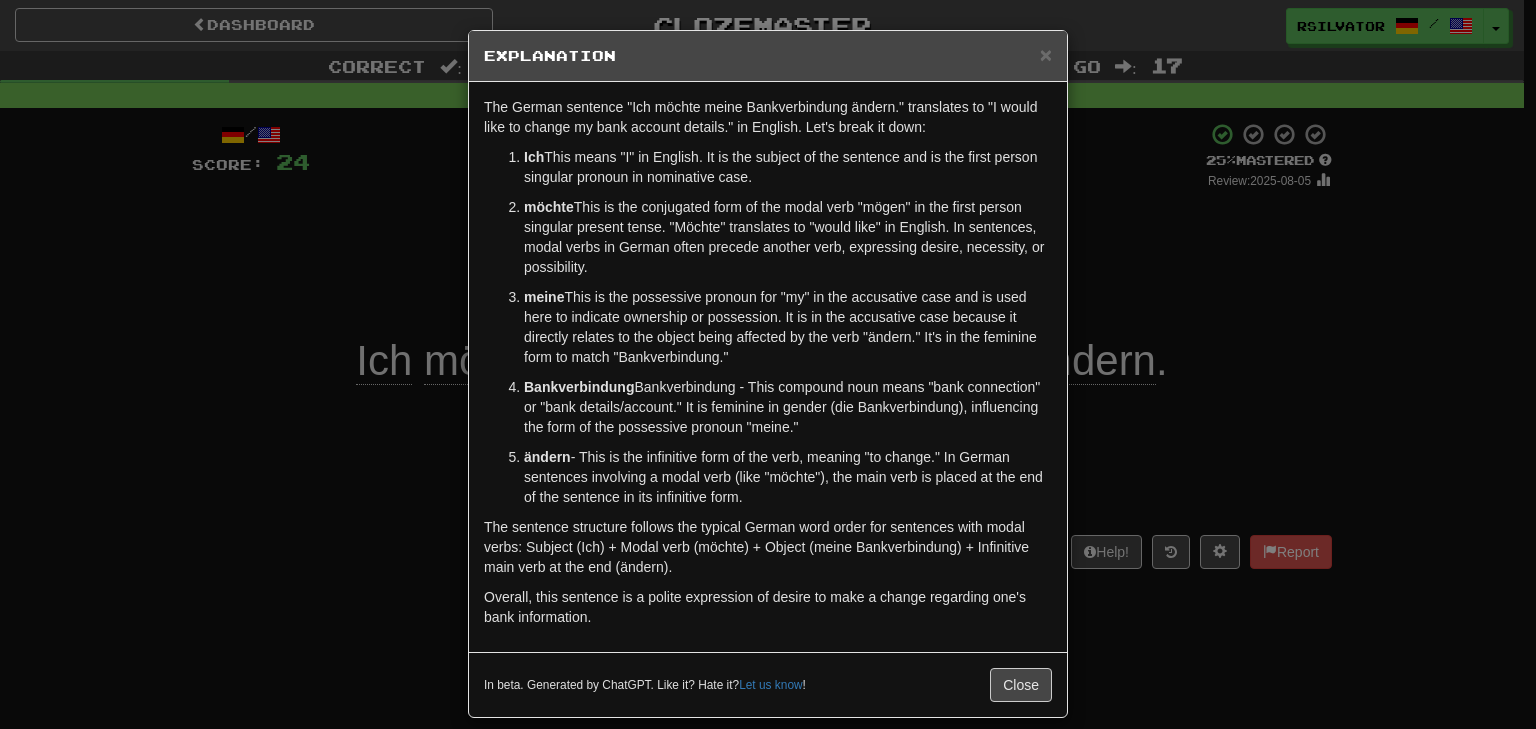 click on "Bankverbindung  - This compound noun means "bank connection" or "bank details/account." It is feminine in gender (die Bankverbindung), influencing the form of the possessive pronoun "meine."" at bounding box center (788, 407) 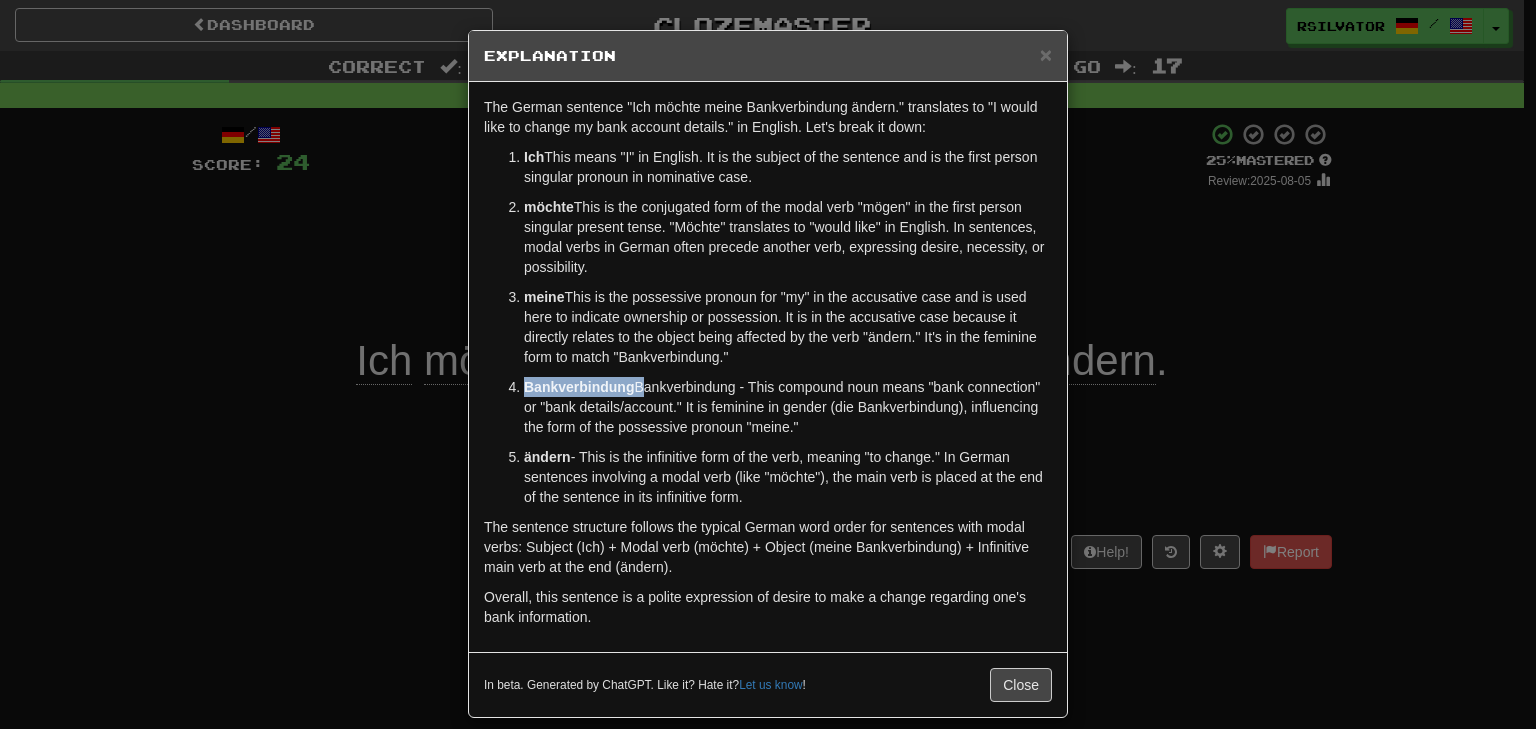 click on "Bankverbindung  - This compound noun means "bank connection" or "bank details/account." It is feminine in gender (die Bankverbindung), influencing the form of the possessive pronoun "meine."" at bounding box center (788, 407) 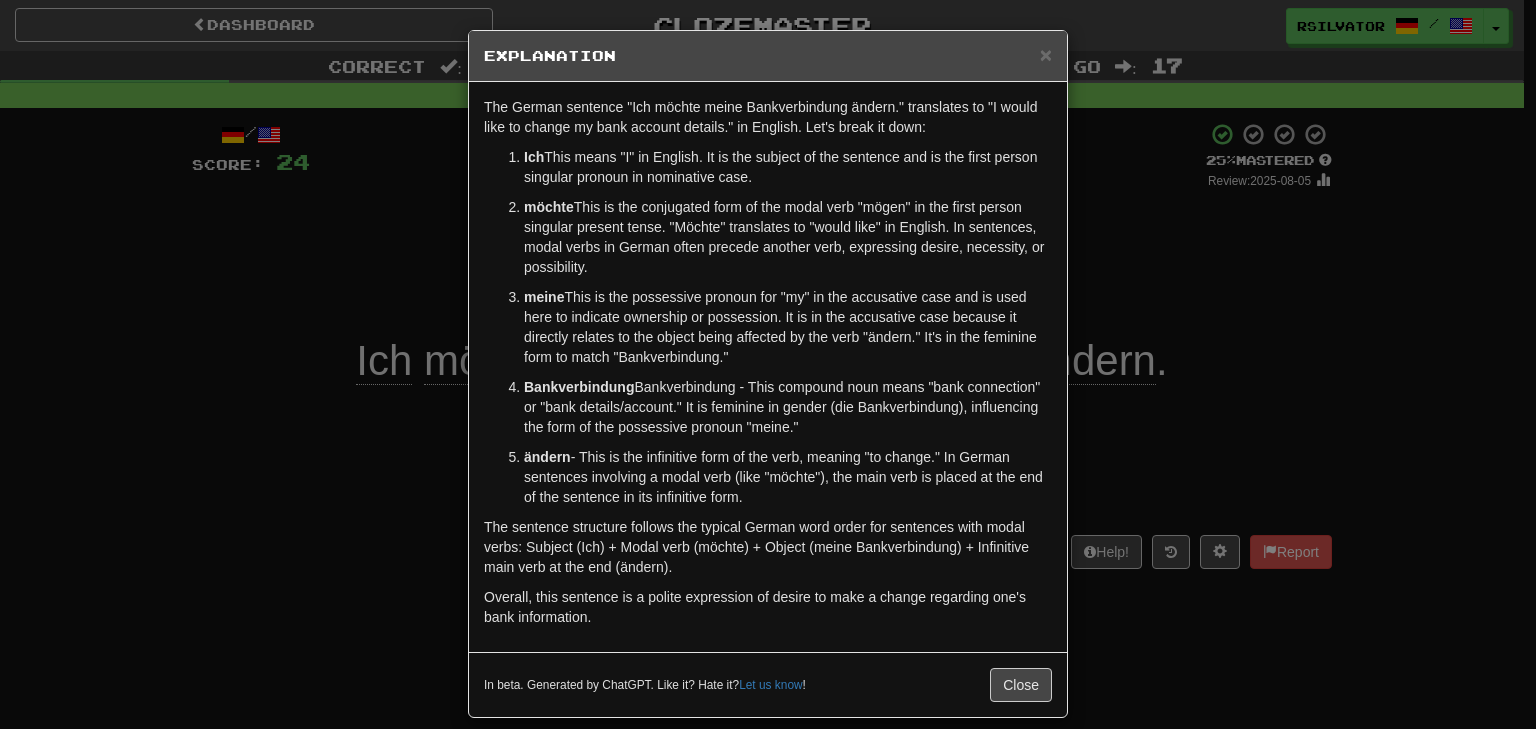 click on "× Explanation The German sentence "Ich möchte meine Bankverbindung ändern." translates to "I would like to change my bank account details." in English. Let's break it down:
Ich  - This means "I" in English. It is the subject of the sentence and is the first person singular pronoun in nominative case.
möchte  - This is the conjugated form of the modal verb "mögen" in the first person singular present tense. "Möchte" translates to "would like" in English. In sentences, modal verbs in German often precede another verb, expressing desire, necessity, or possibility.
meine  - This is the possessive pronoun for "my" in the accusative case and is used here to indicate ownership or possession. It is in the accusative case because it directly relates to the object being affected by the verb "ändern." It's in the feminine form to match "Bankverbindung."
Bankverbindung
ändern
In beta. Generated by ChatGPT. Like it? Hate it?  Let us know ! Close" at bounding box center (768, 364) 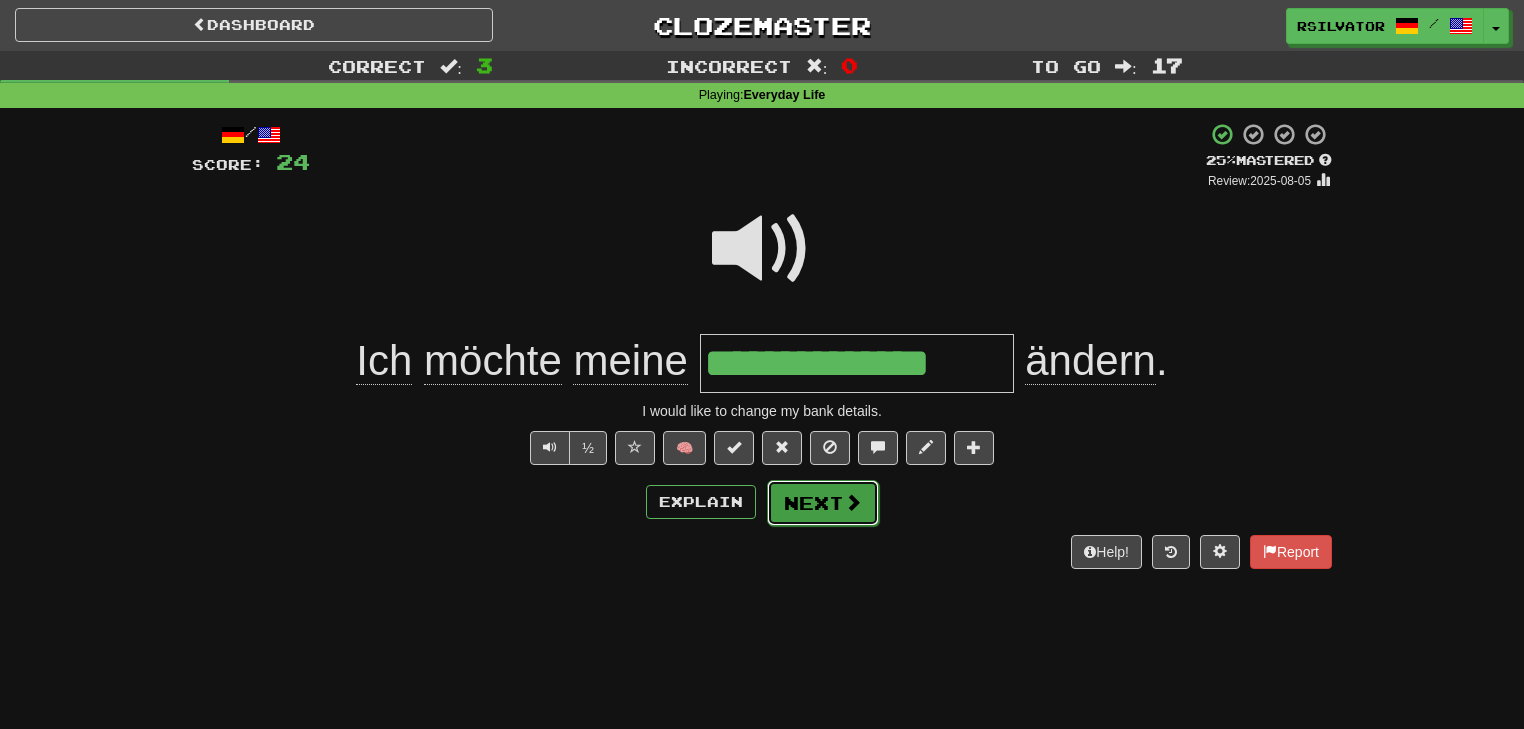 click on "Next" at bounding box center (823, 503) 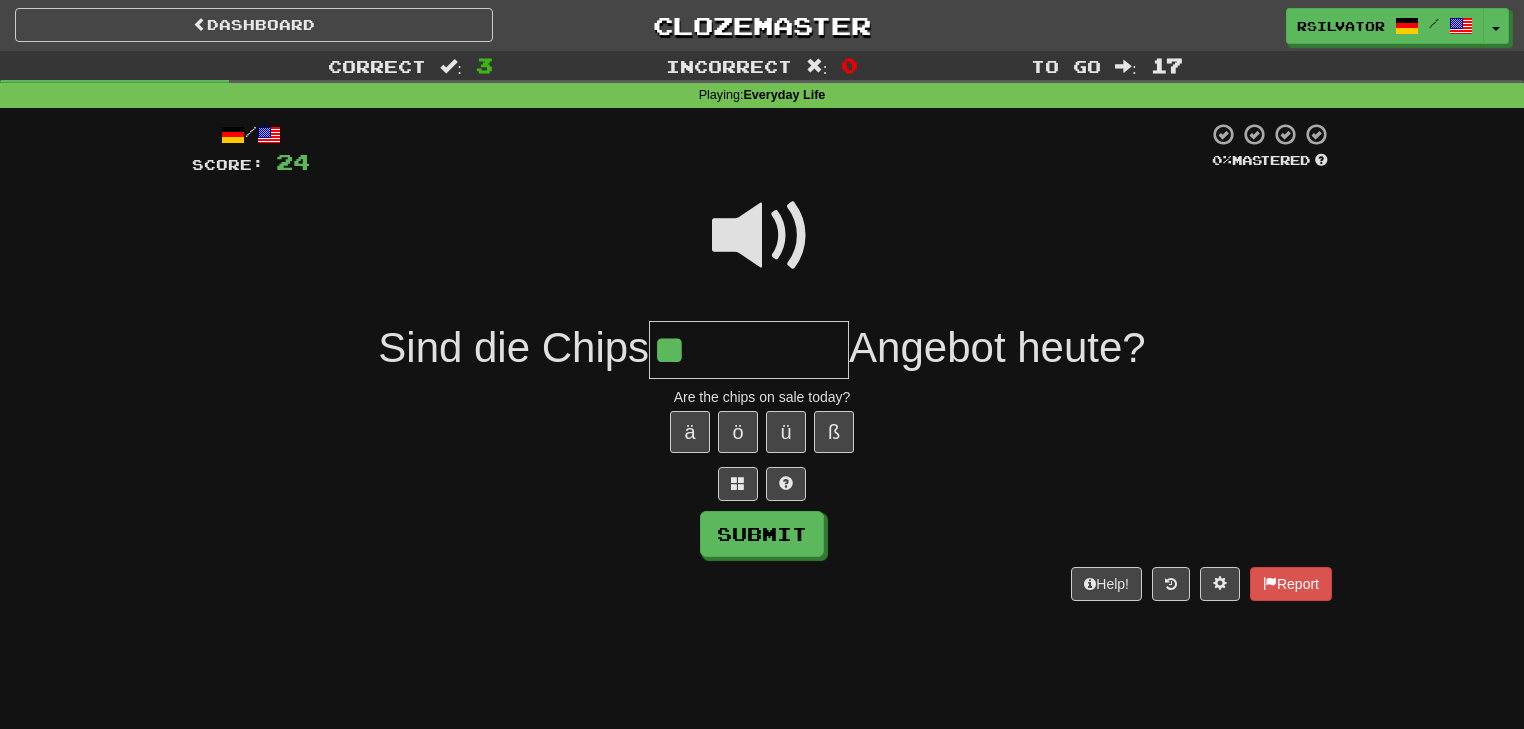 type on "**" 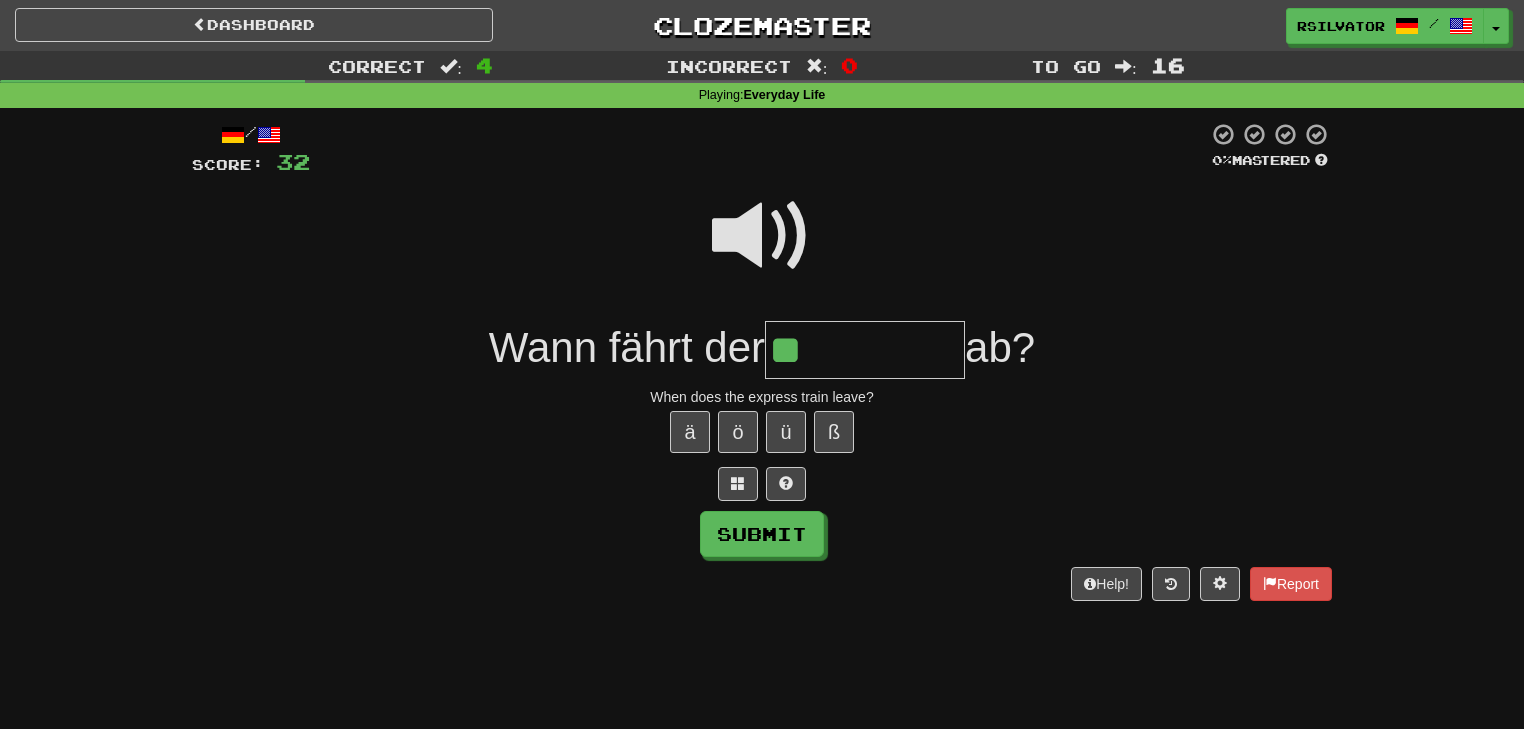 type on "*" 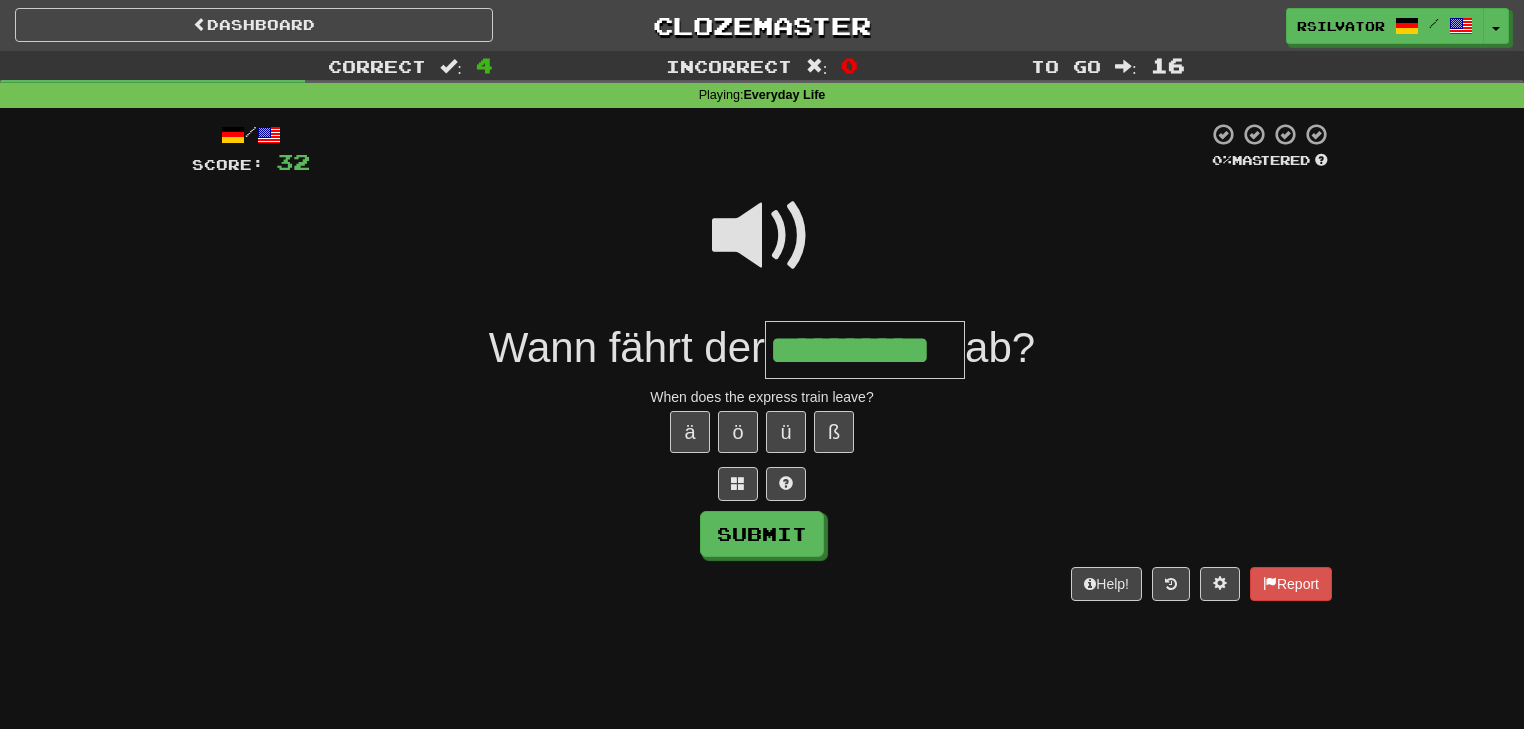 scroll, scrollTop: 0, scrollLeft: 0, axis: both 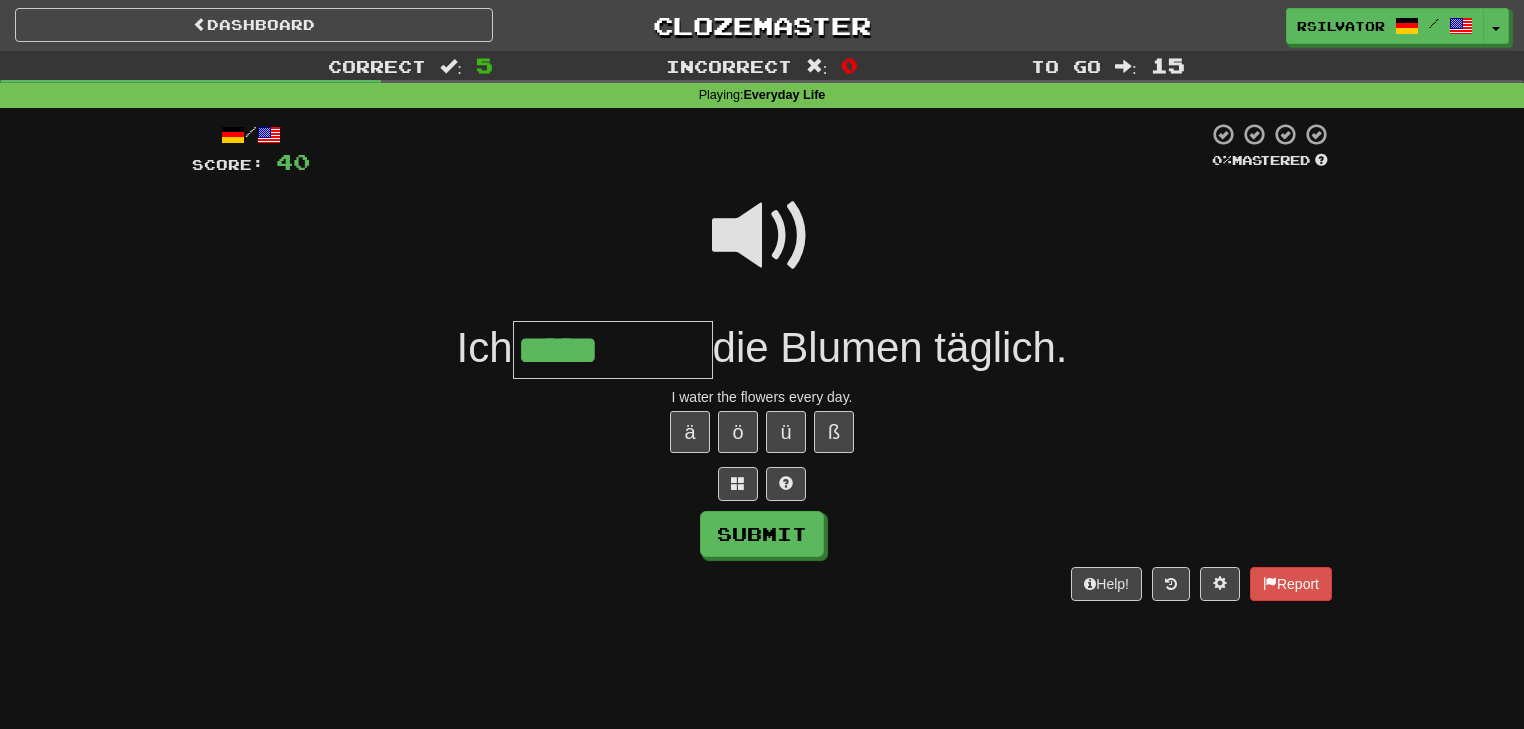 type on "*****" 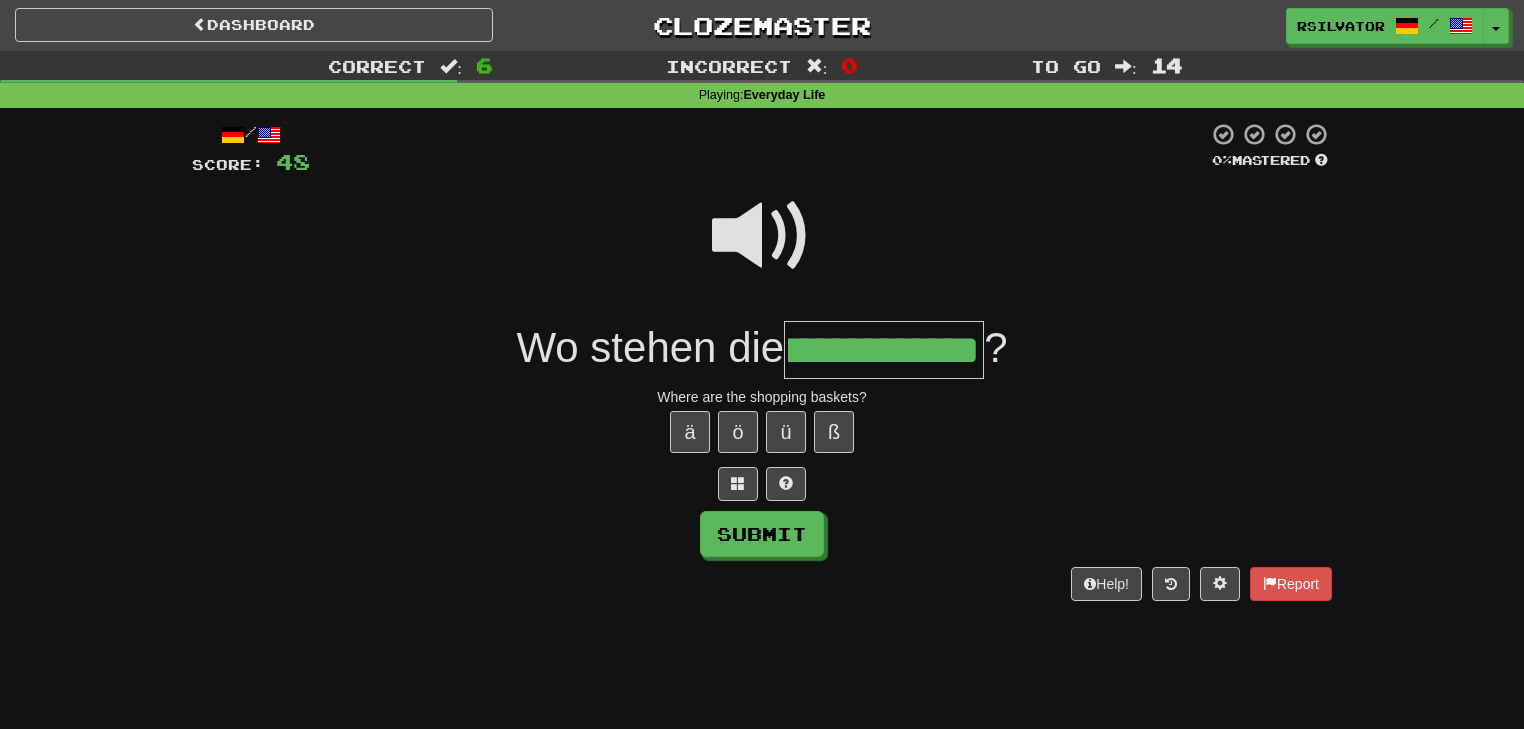 scroll, scrollTop: 0, scrollLeft: 73, axis: horizontal 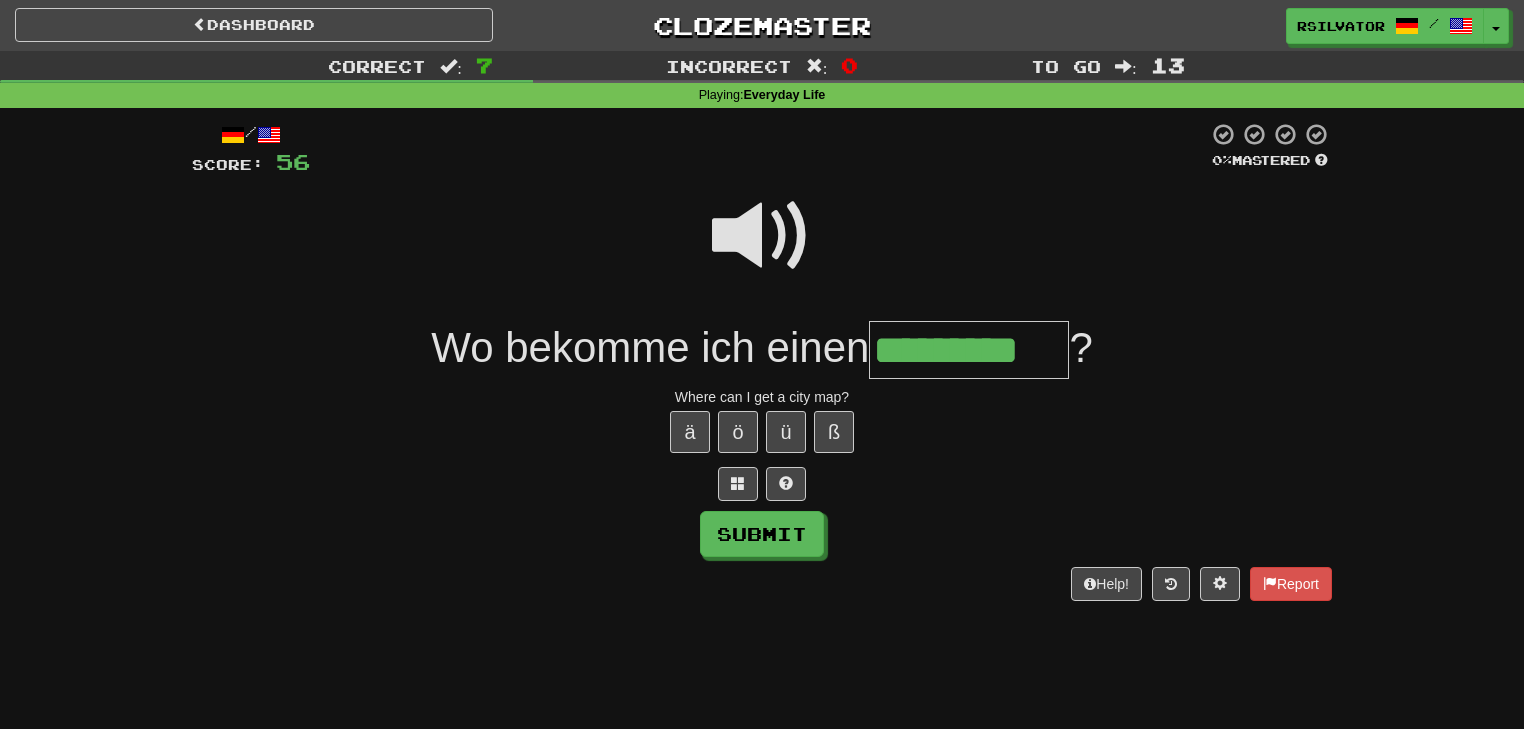 type on "*********" 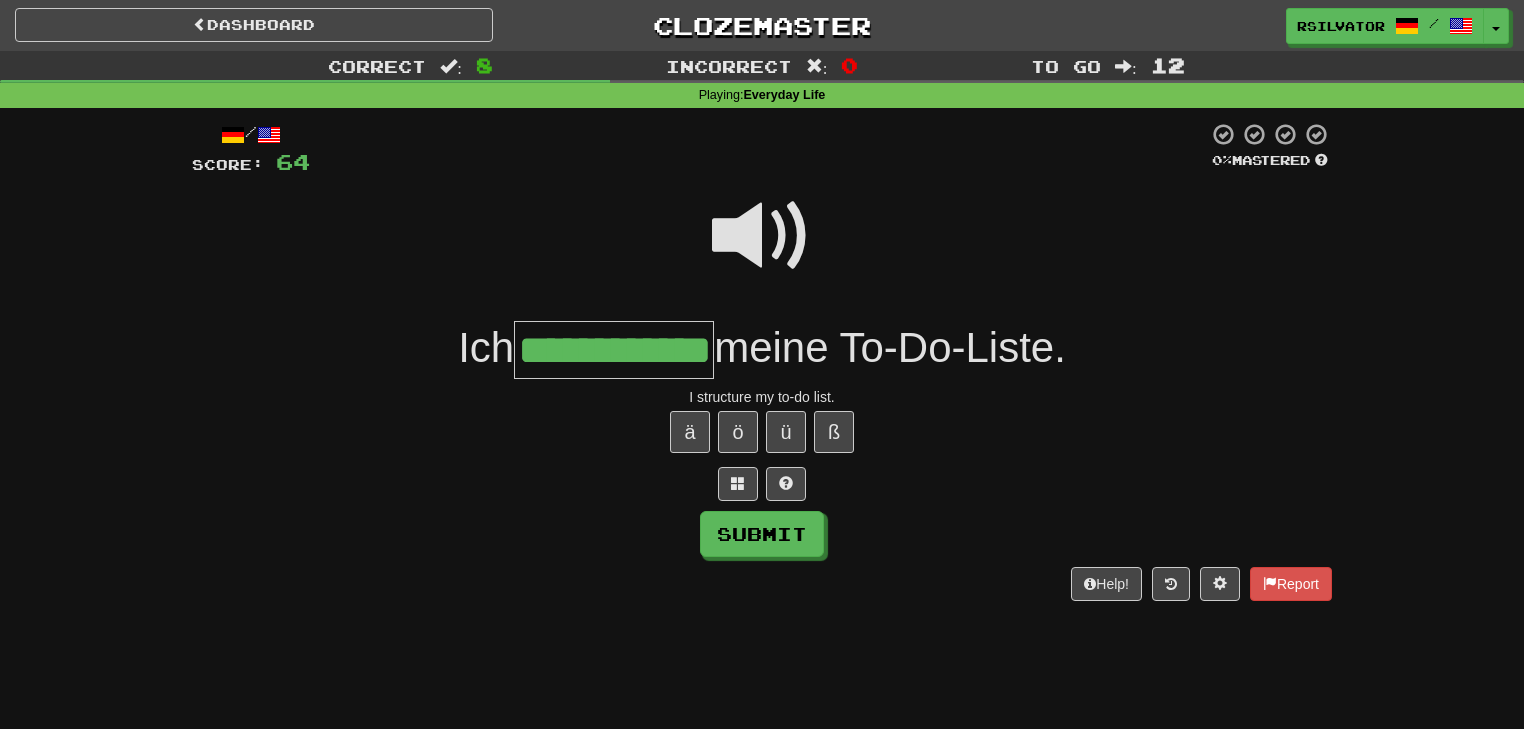 scroll, scrollTop: 0, scrollLeft: 17, axis: horizontal 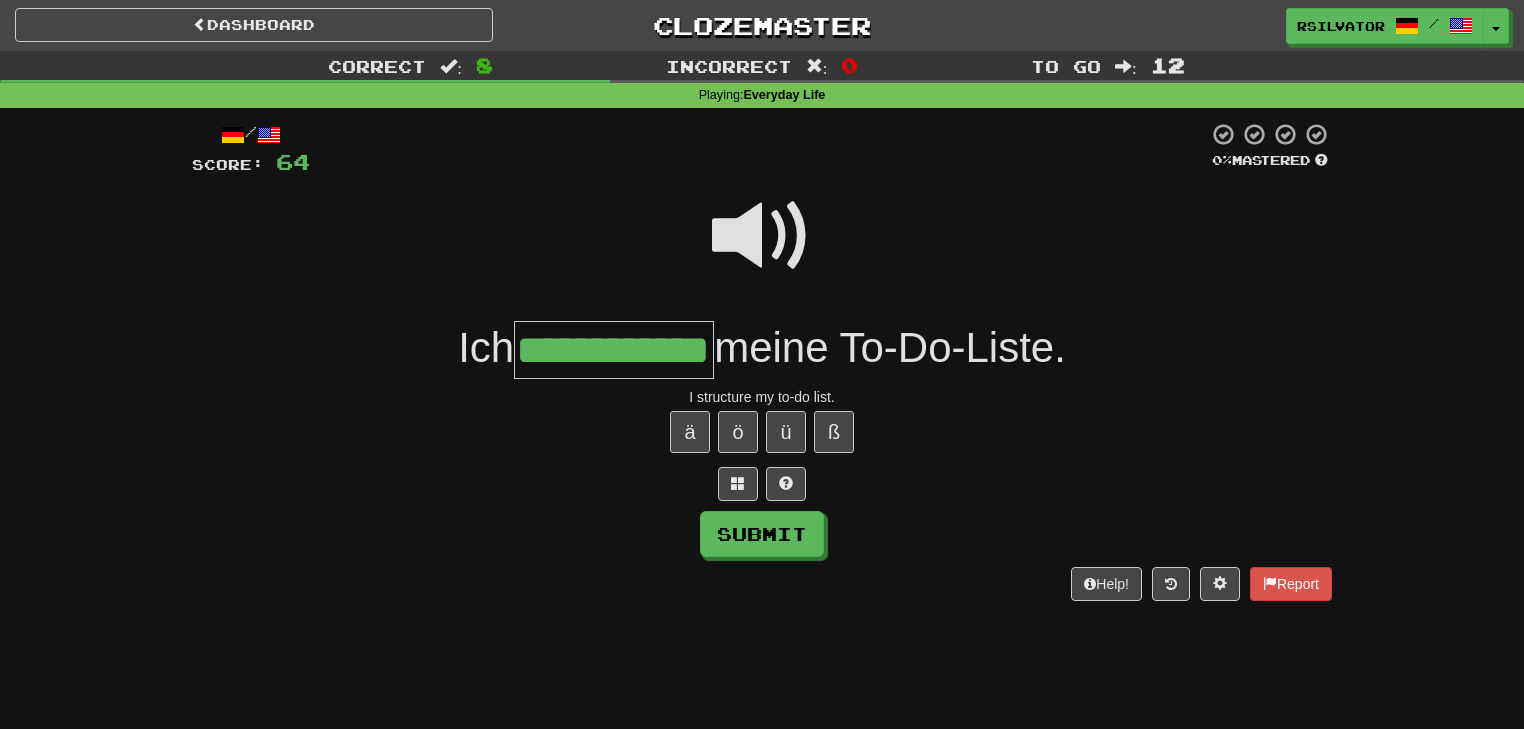 type on "**********" 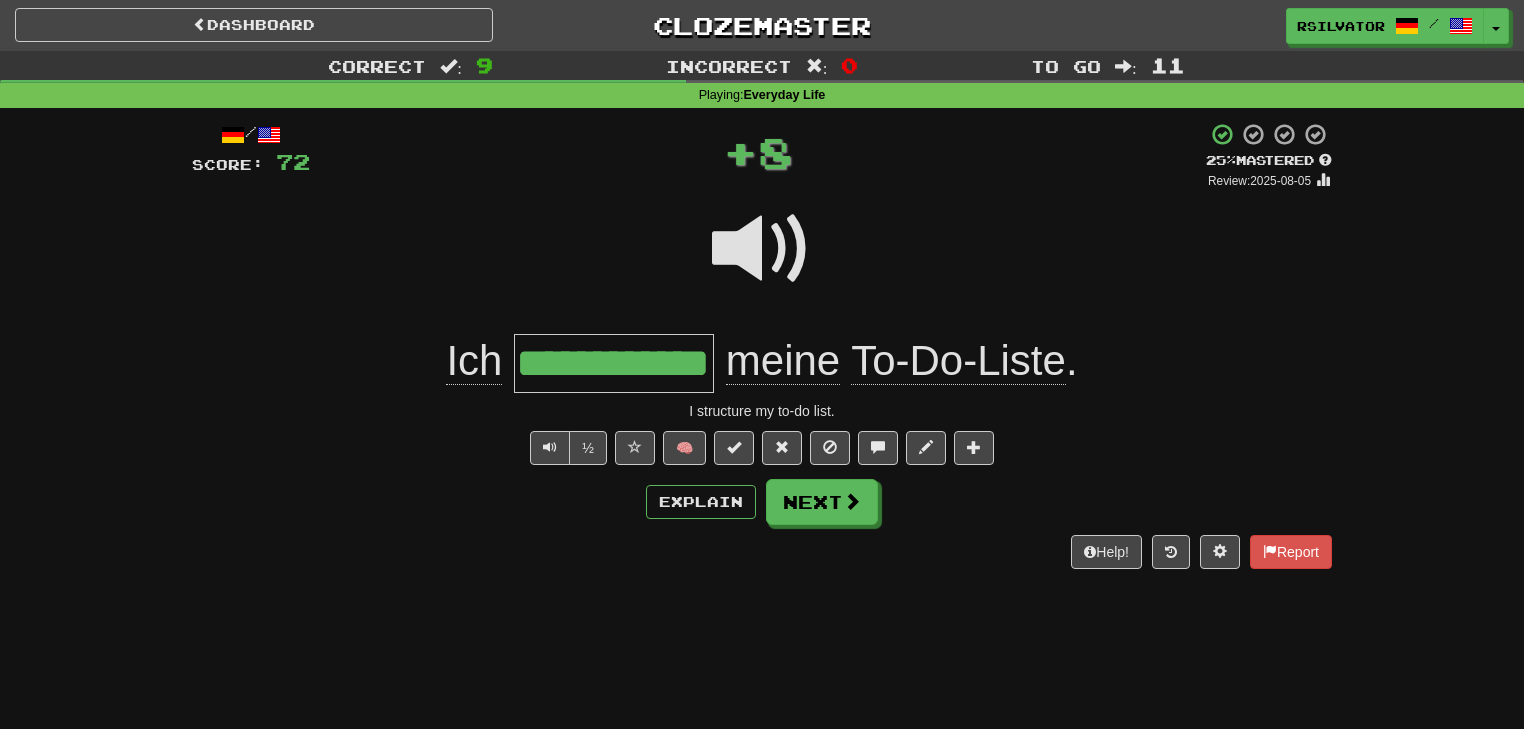 scroll, scrollTop: 0, scrollLeft: 0, axis: both 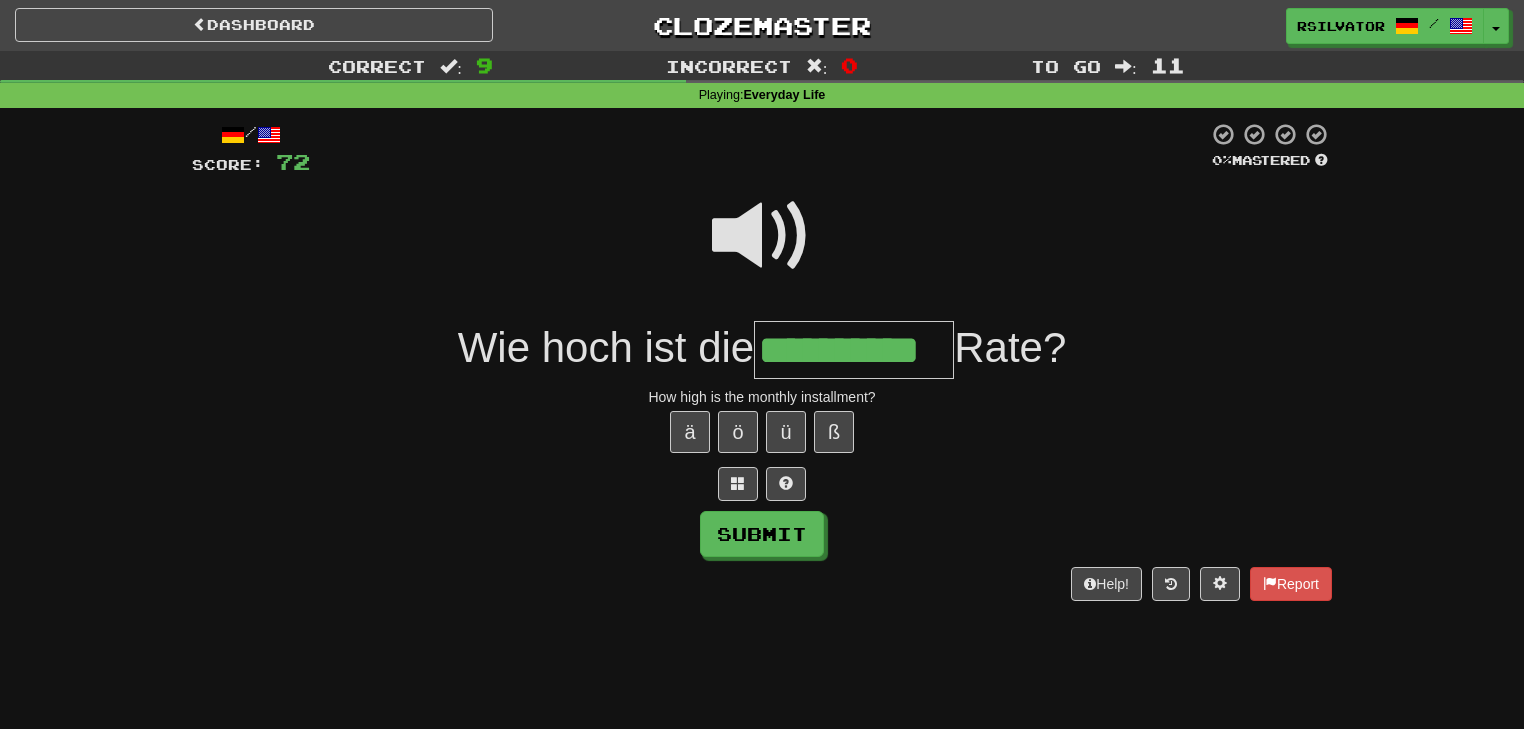type on "**********" 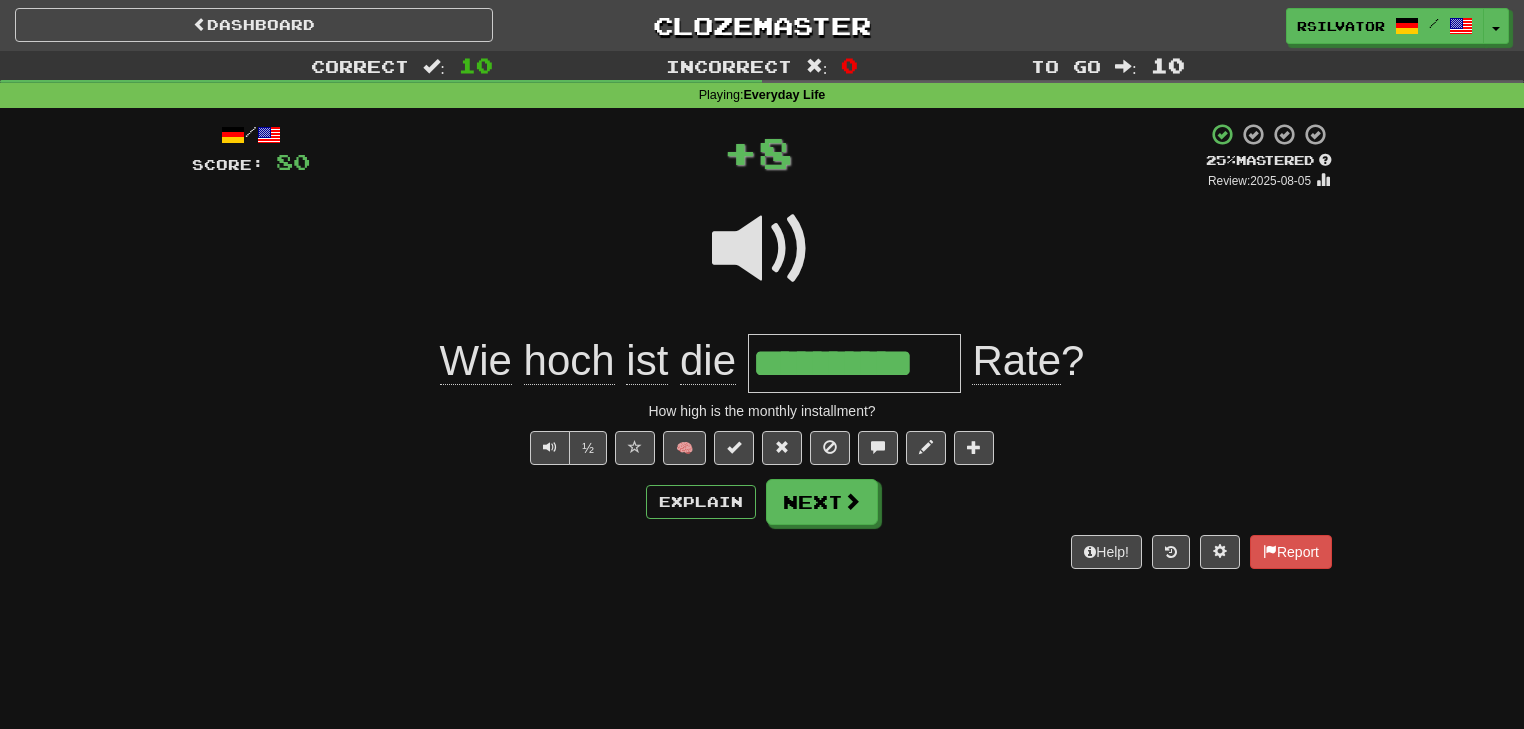 scroll, scrollTop: 0, scrollLeft: 0, axis: both 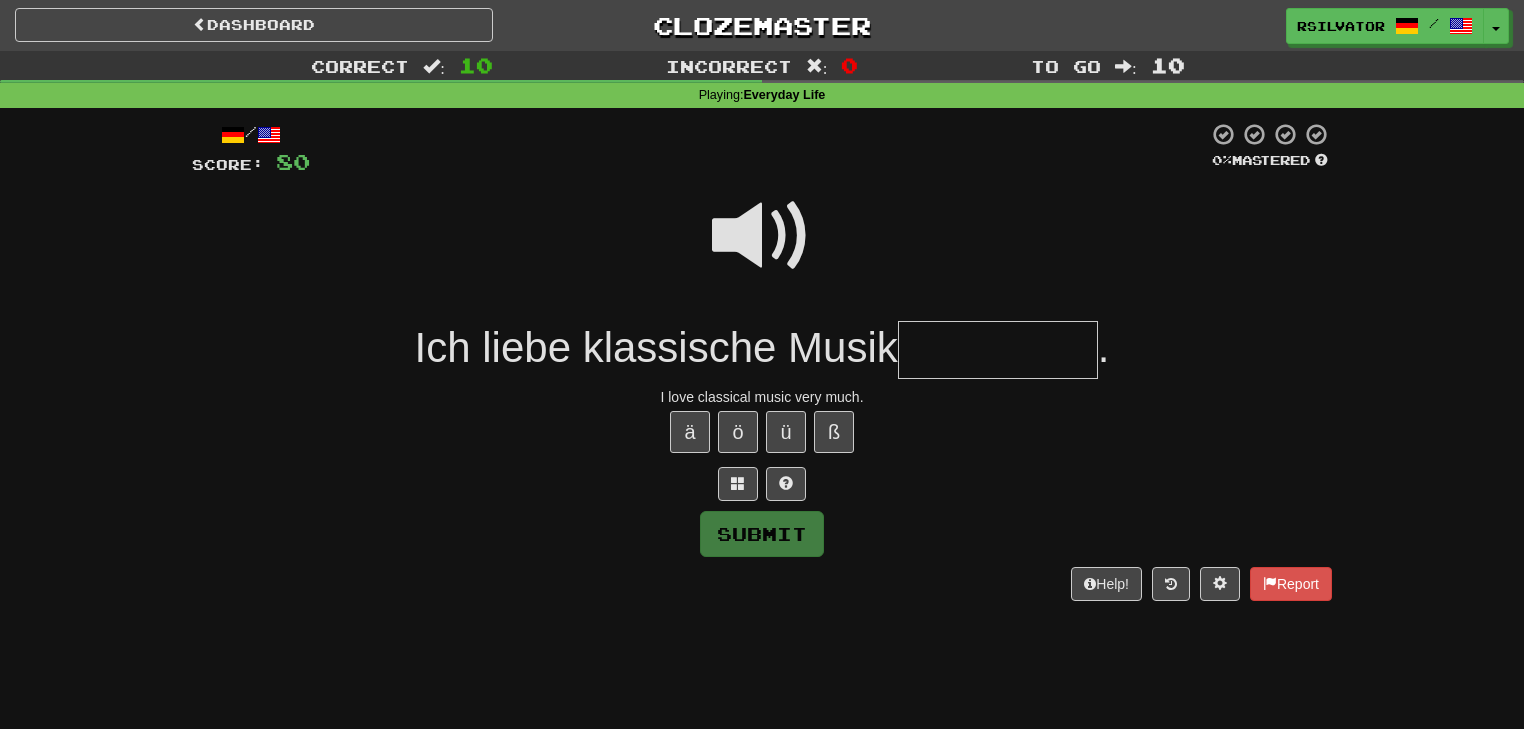 type on "*" 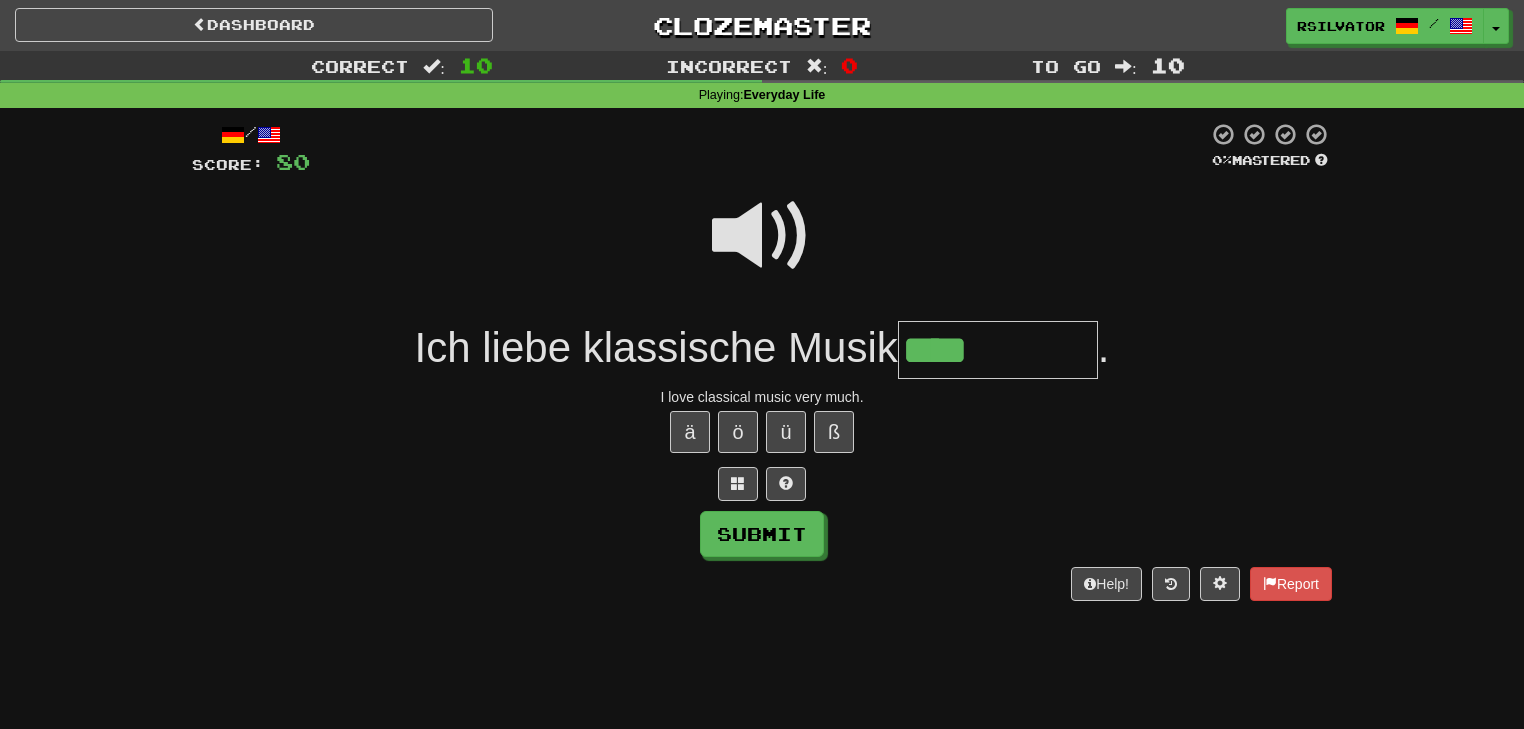 type on "****" 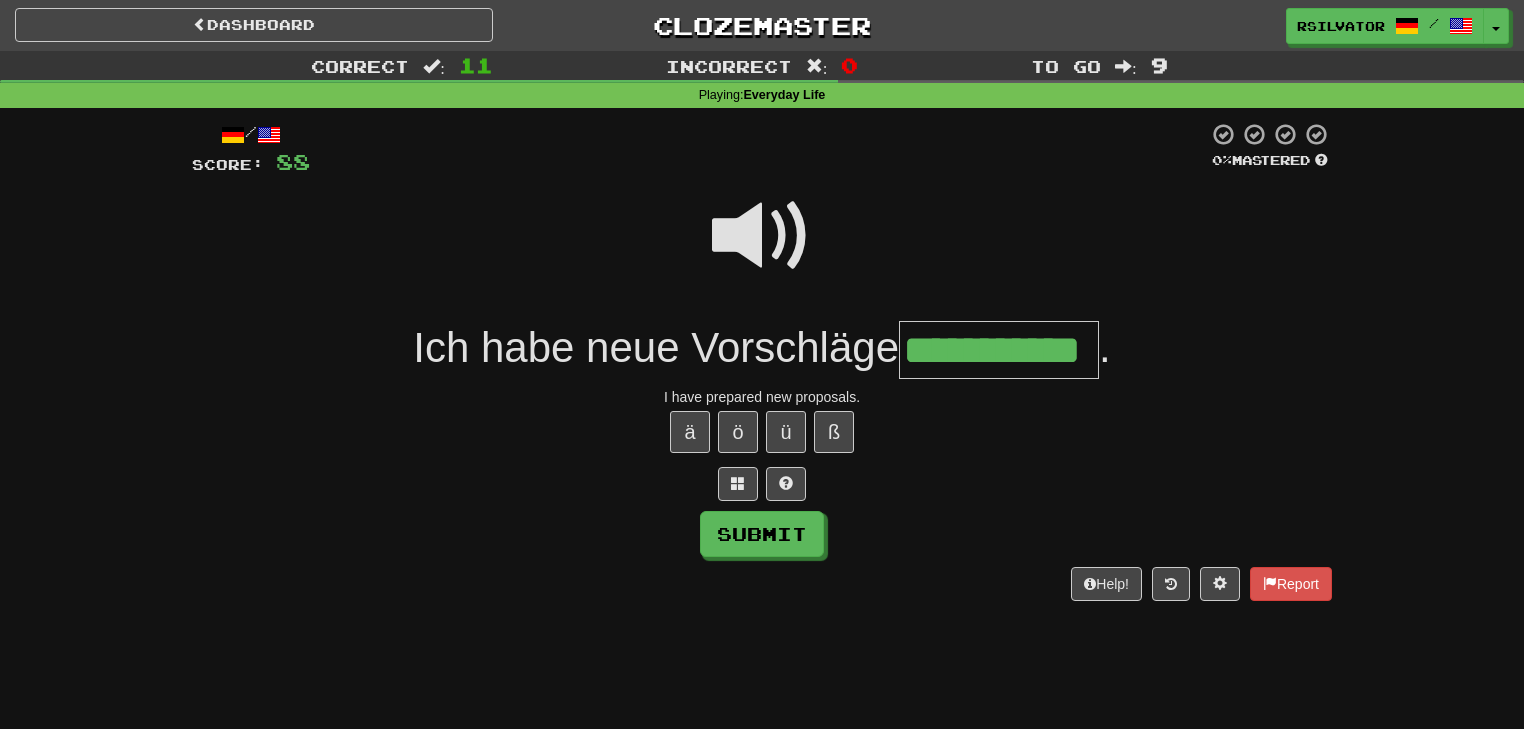 scroll, scrollTop: 0, scrollLeft: 5, axis: horizontal 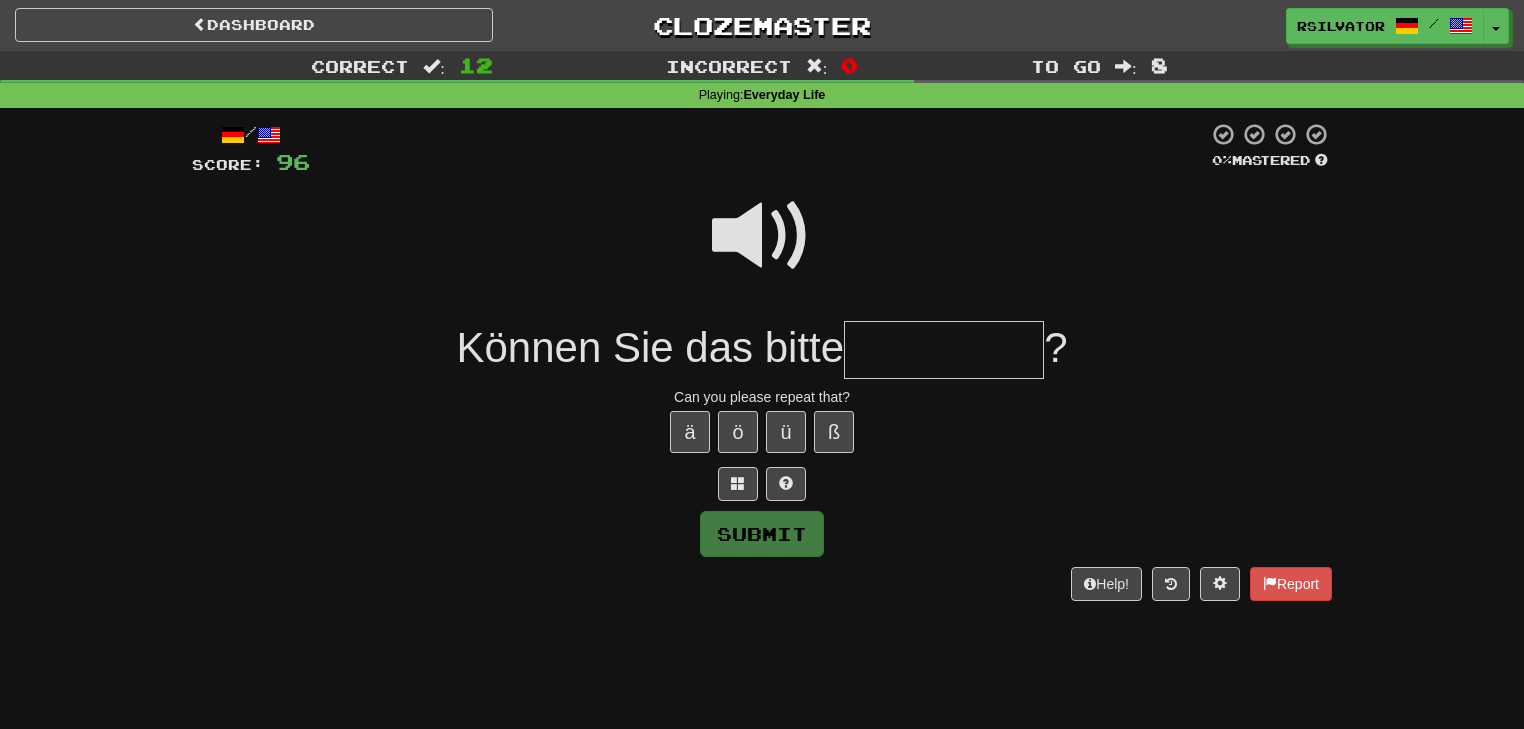 type on "*" 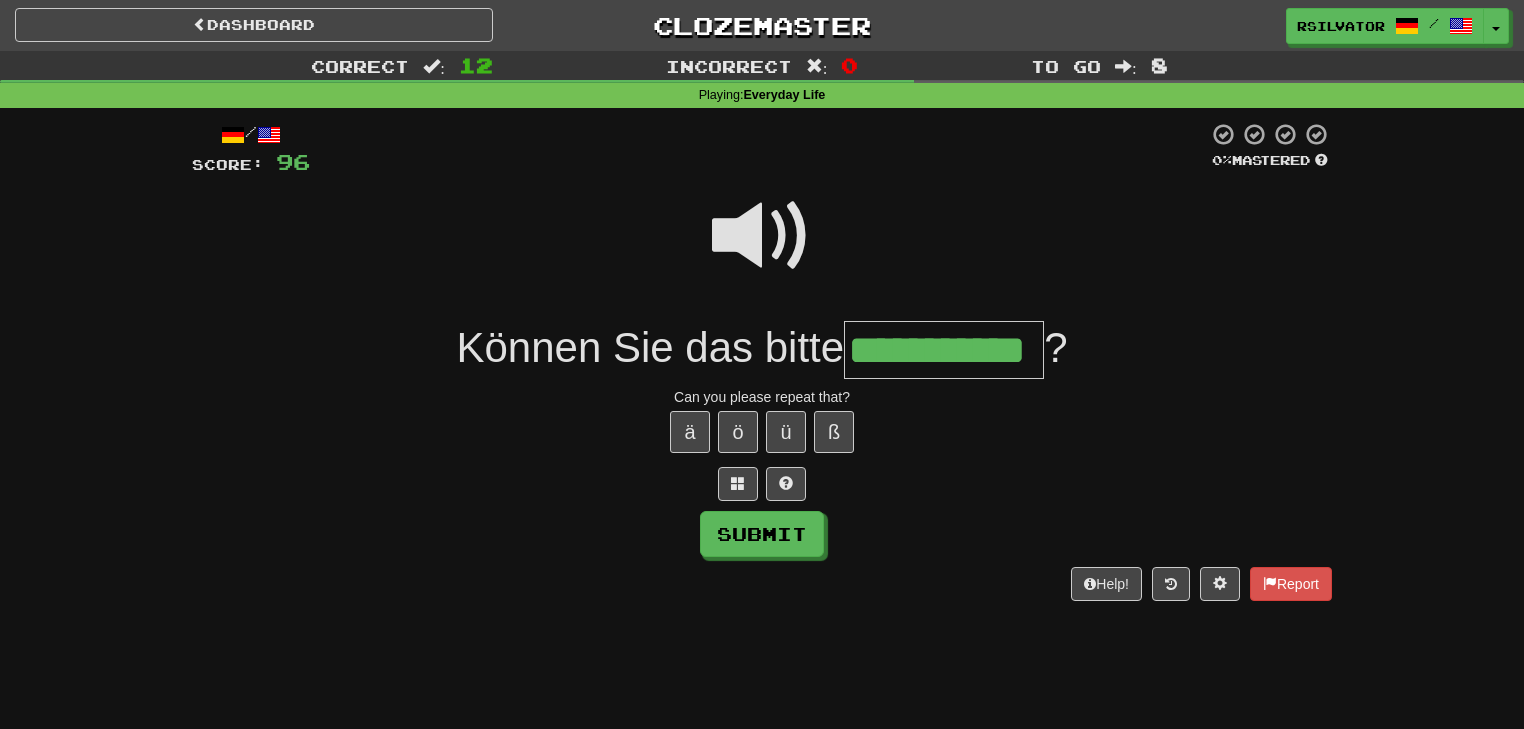 scroll, scrollTop: 0, scrollLeft: 33, axis: horizontal 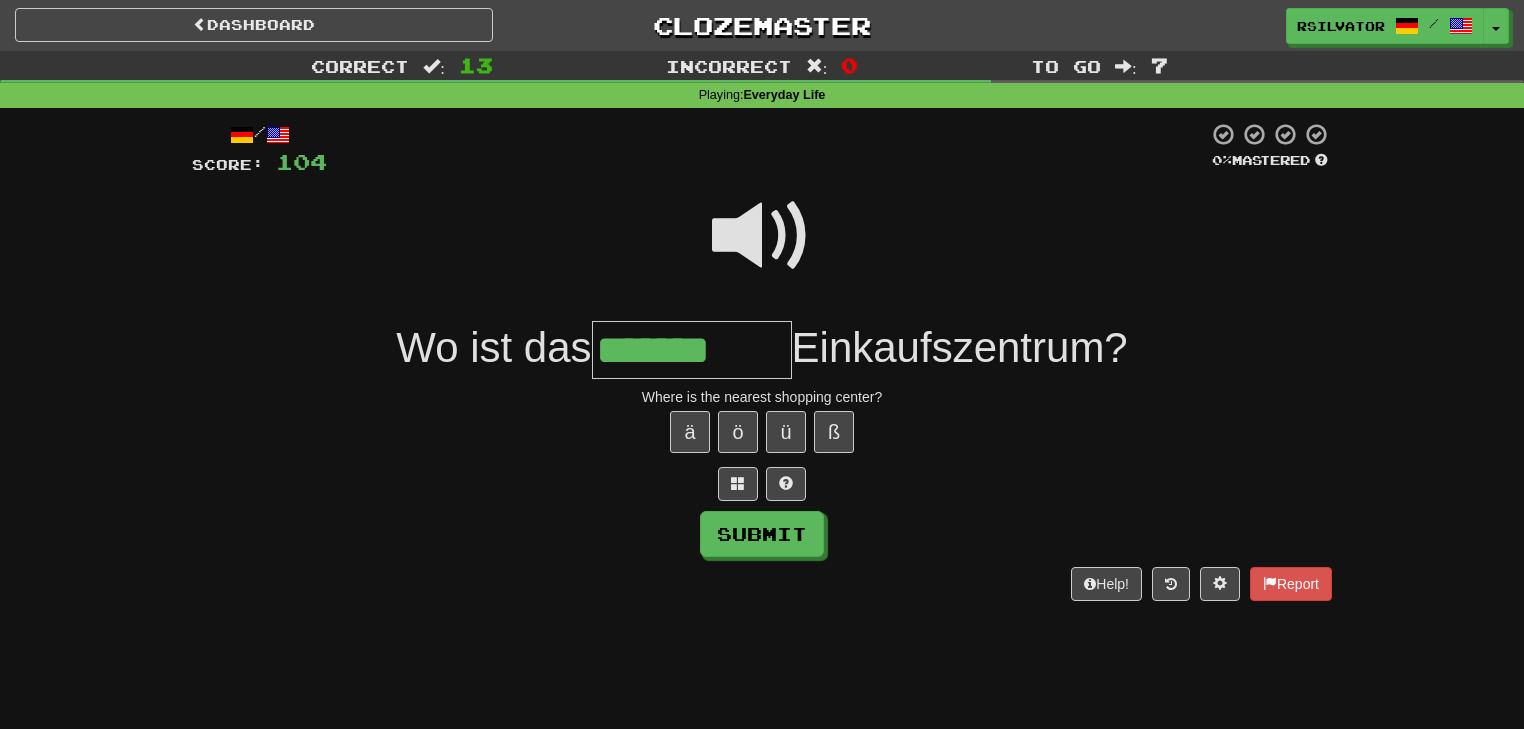 type on "*******" 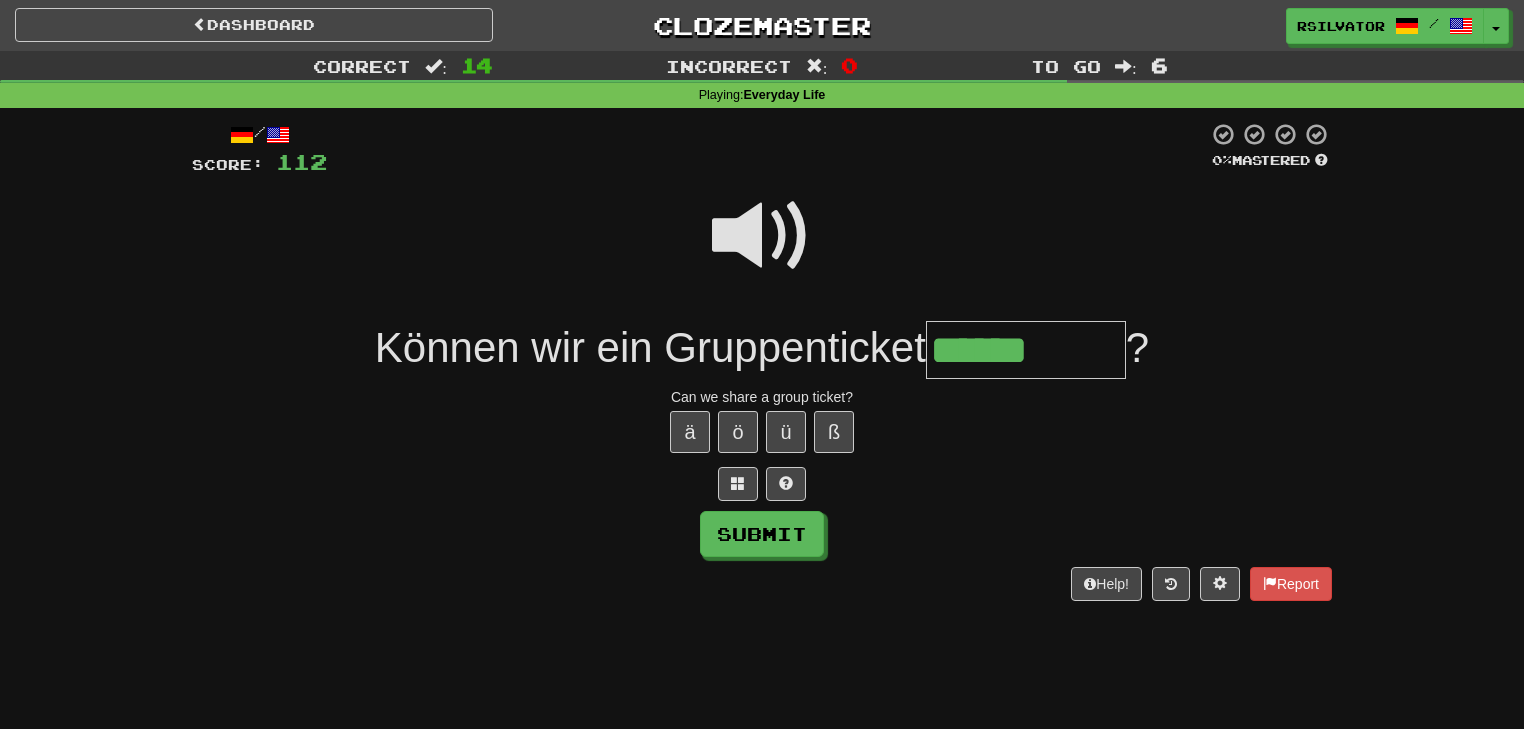 type on "******" 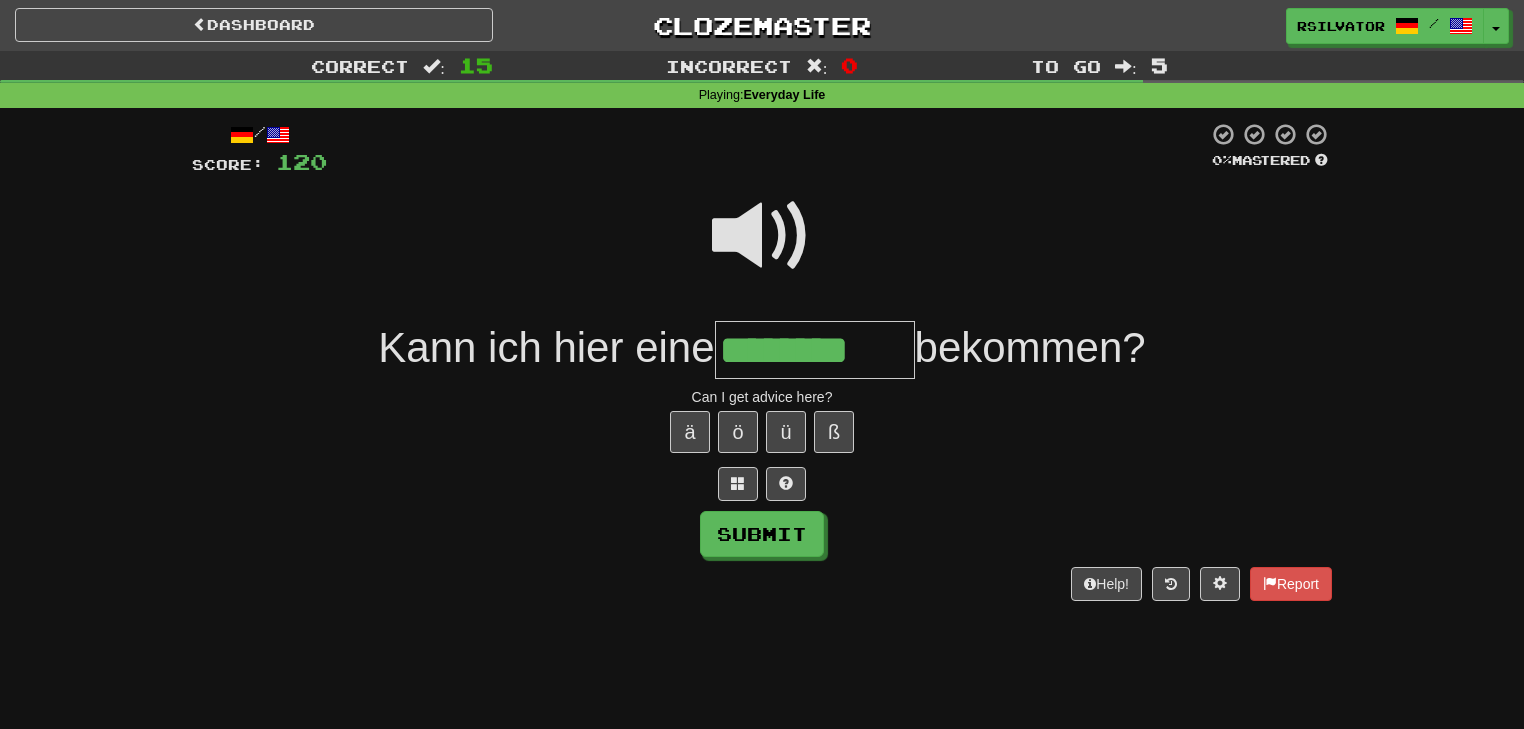 type on "********" 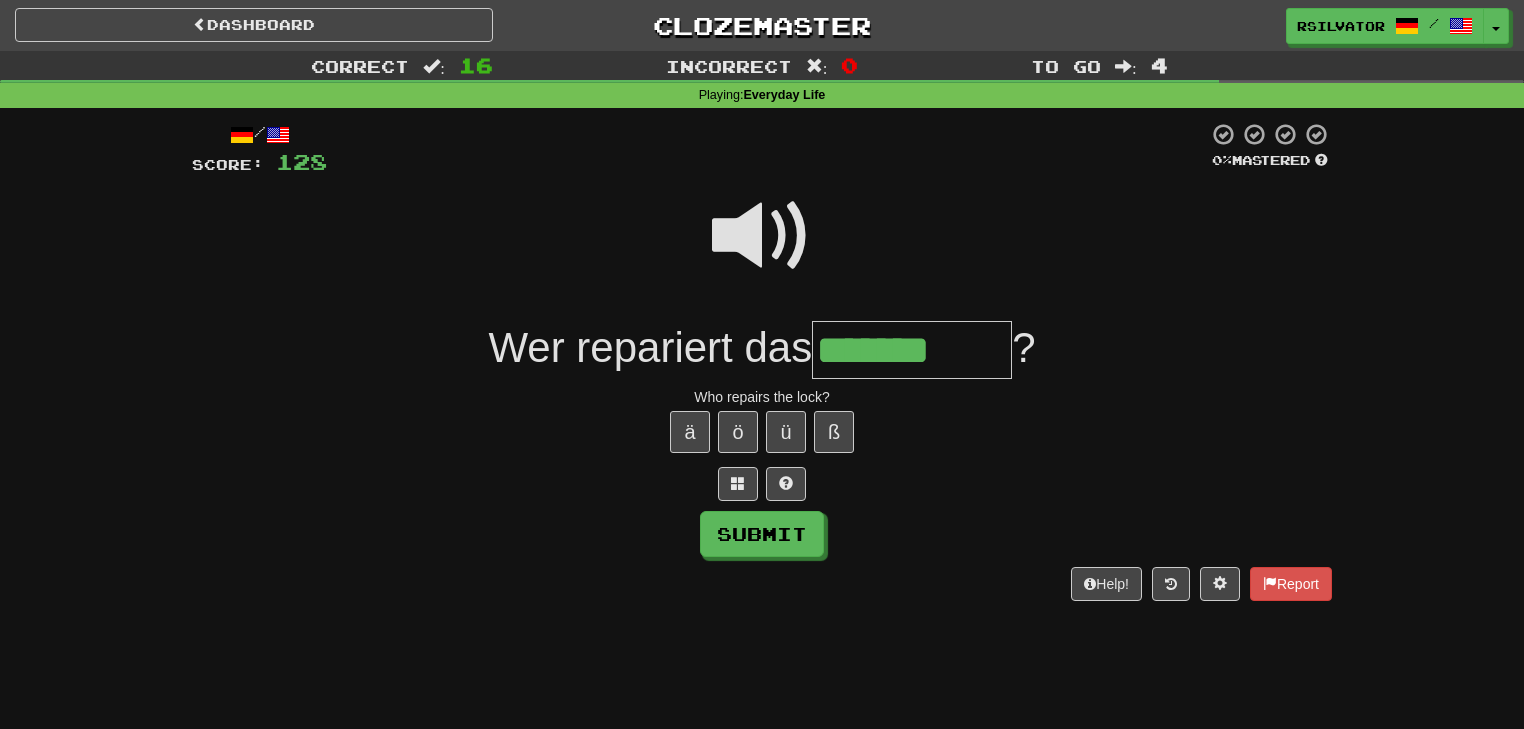 type on "*******" 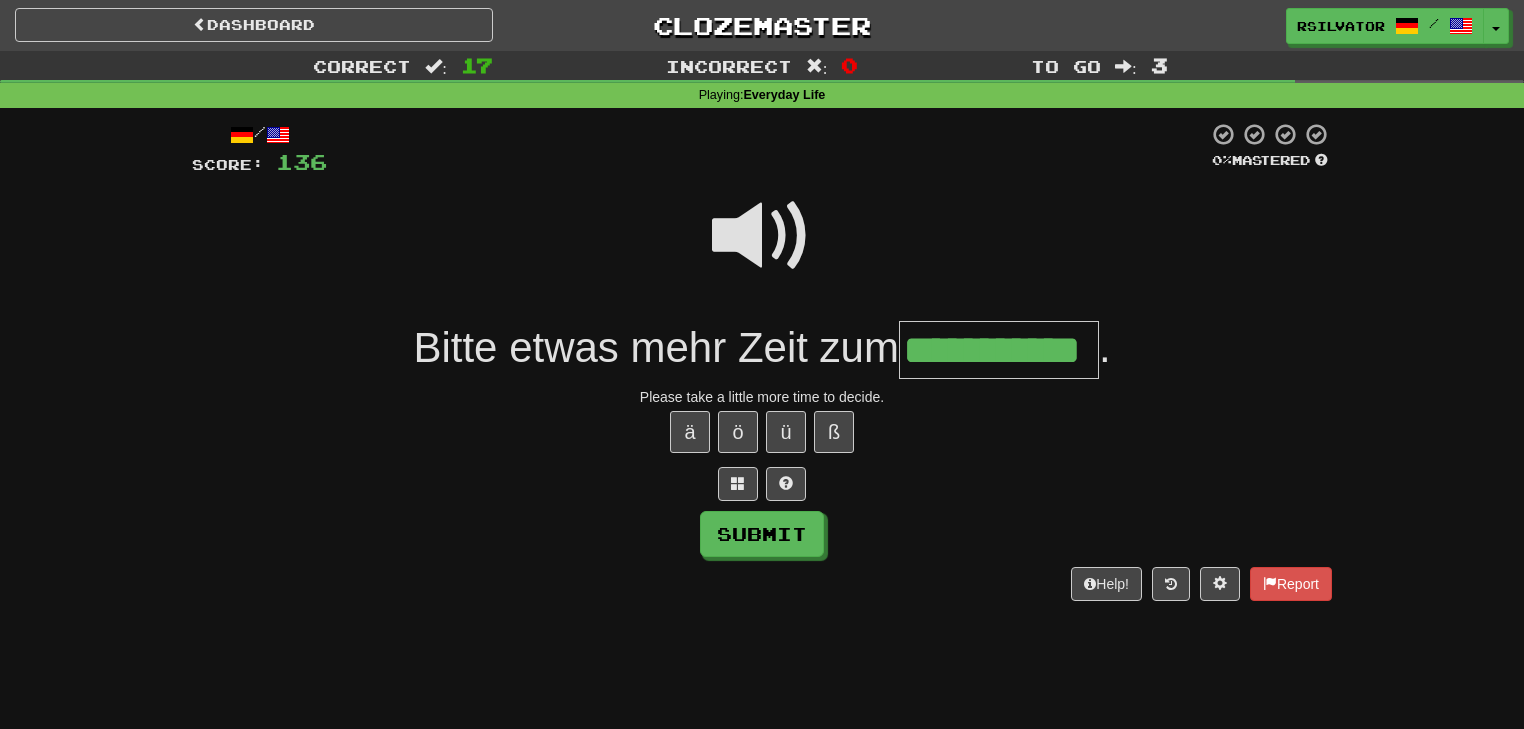 scroll, scrollTop: 0, scrollLeft: 33, axis: horizontal 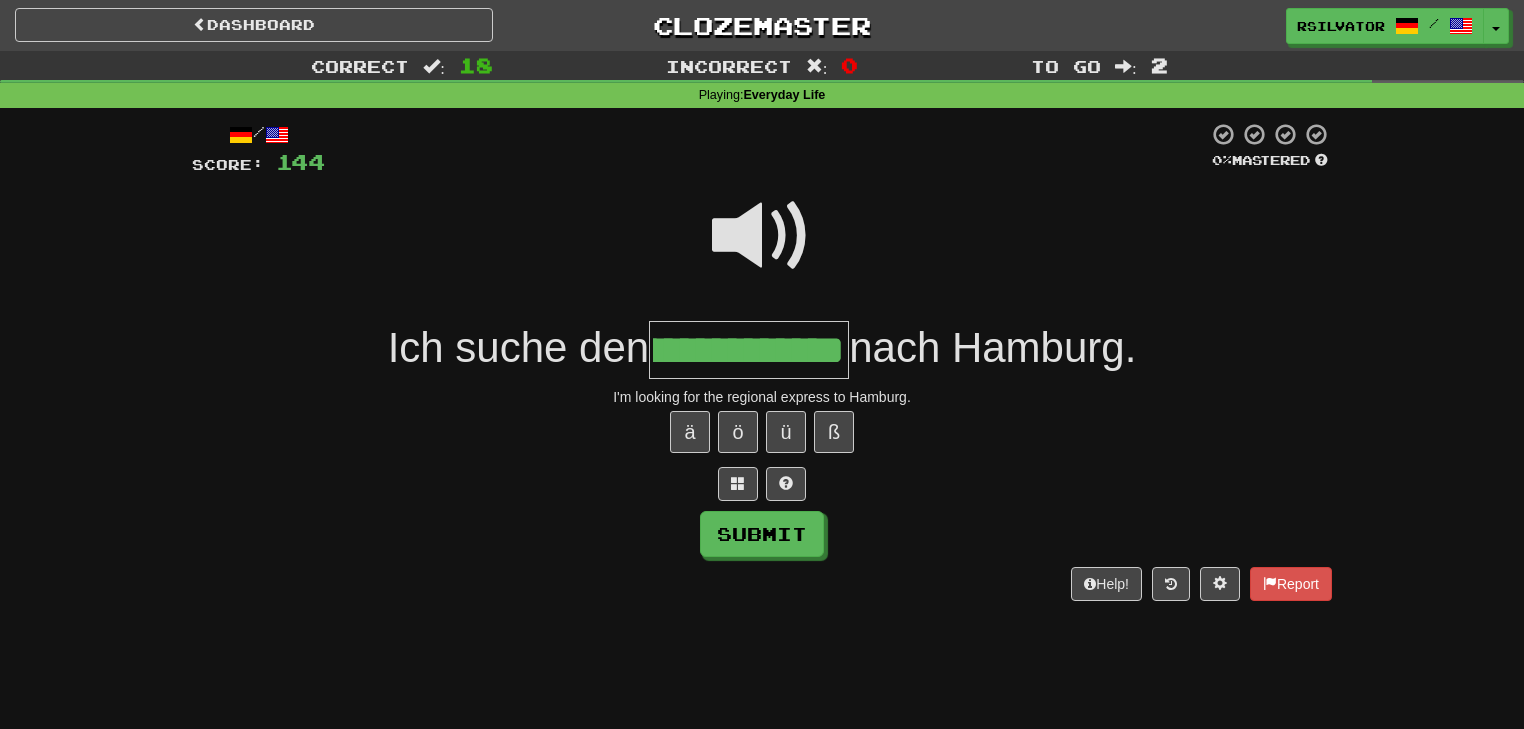type on "**********" 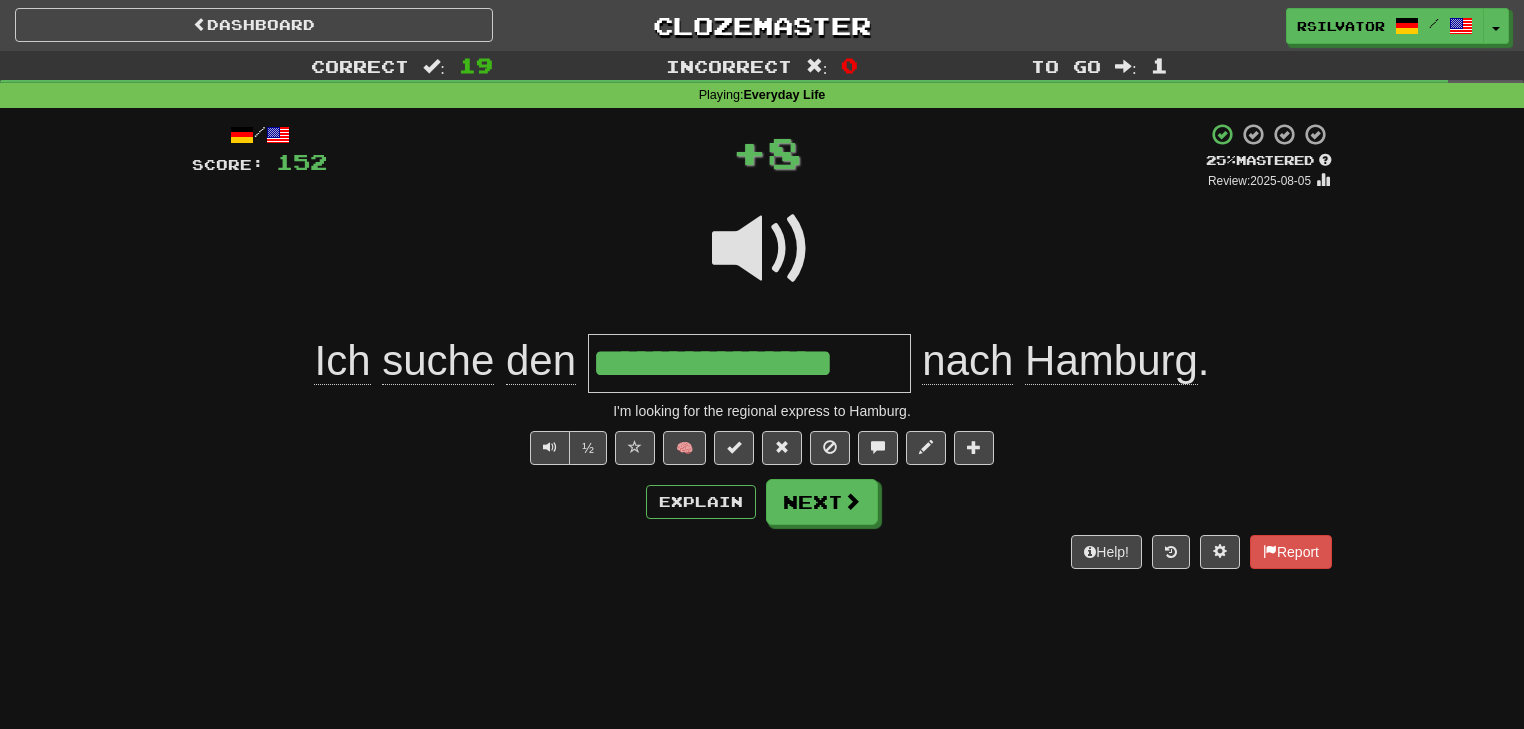 scroll, scrollTop: 0, scrollLeft: 0, axis: both 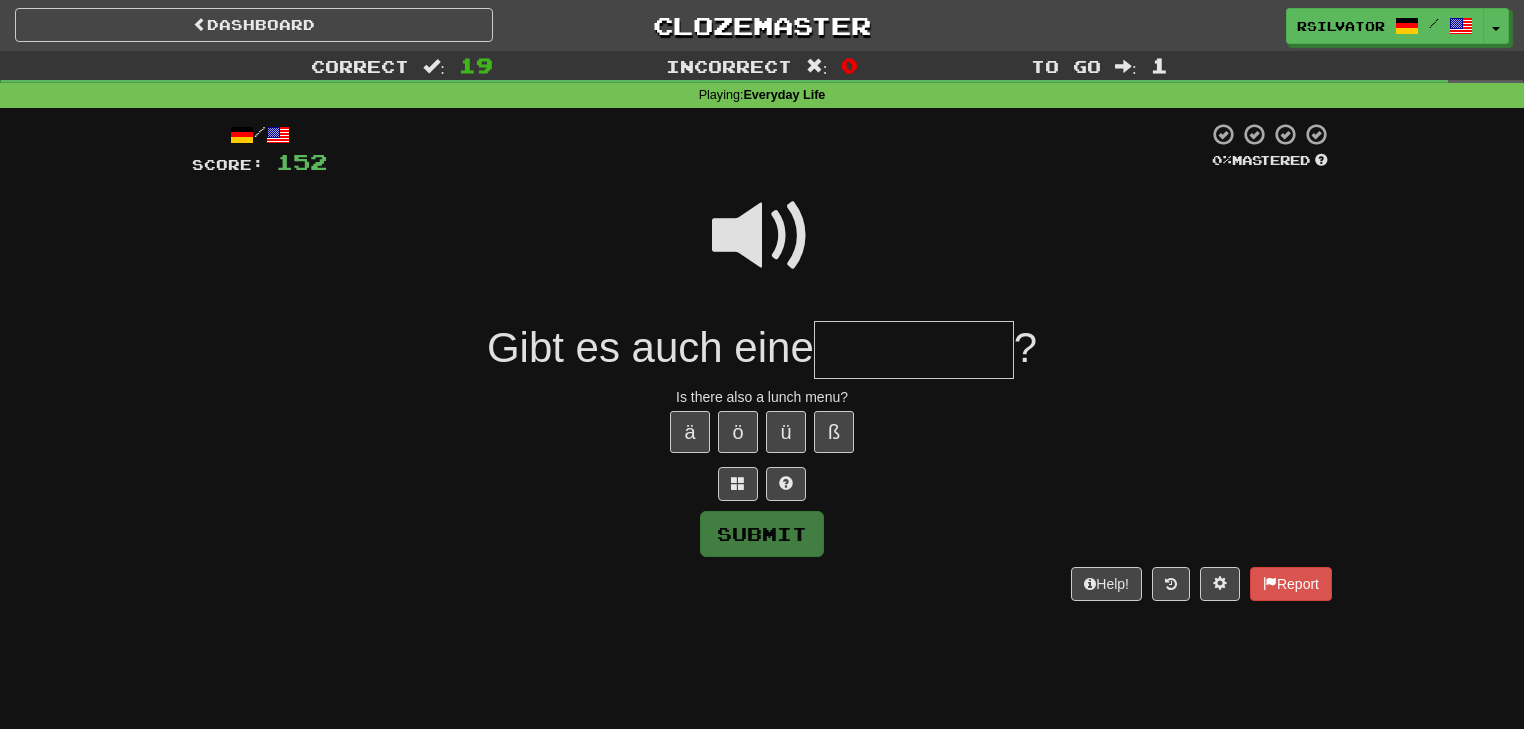 type on "*" 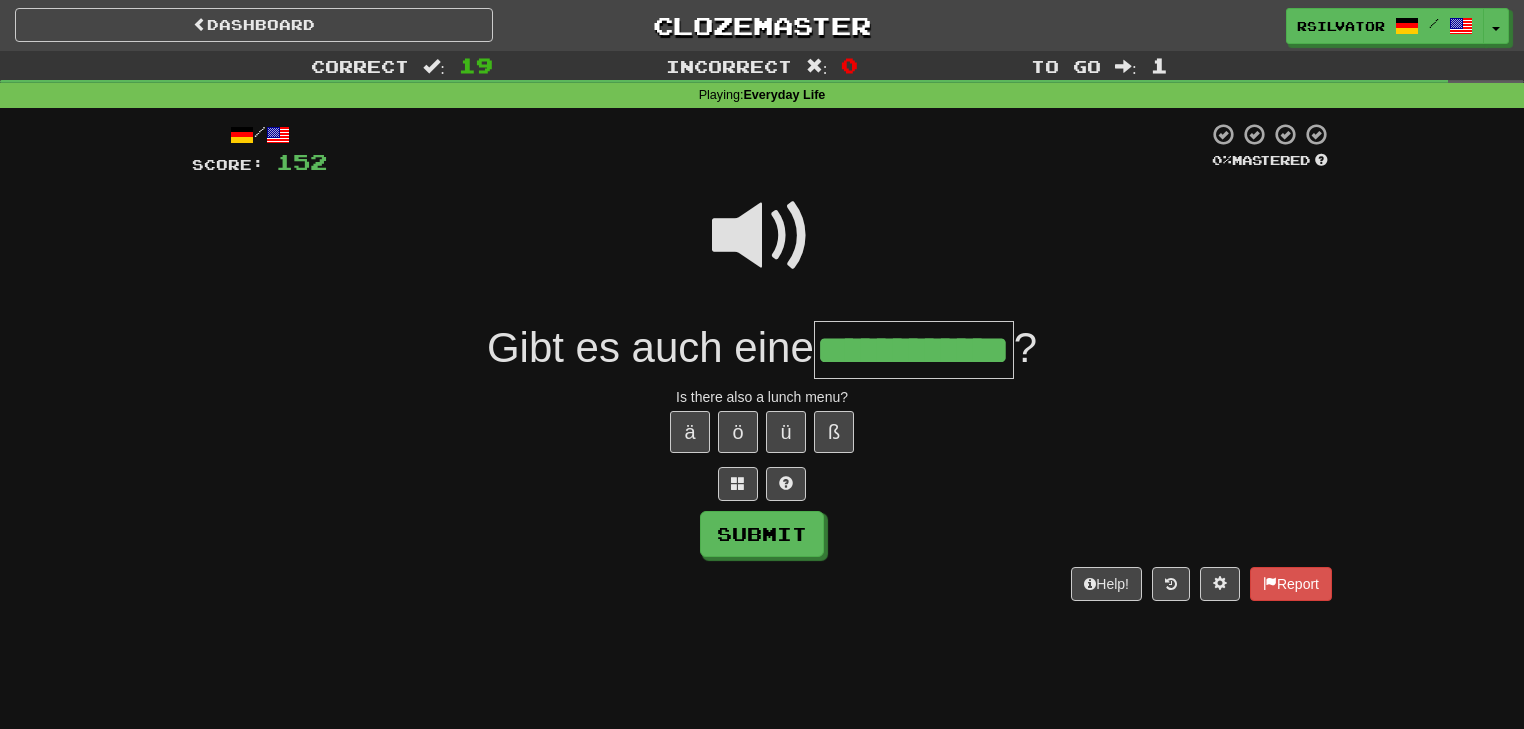 scroll, scrollTop: 0, scrollLeft: 36, axis: horizontal 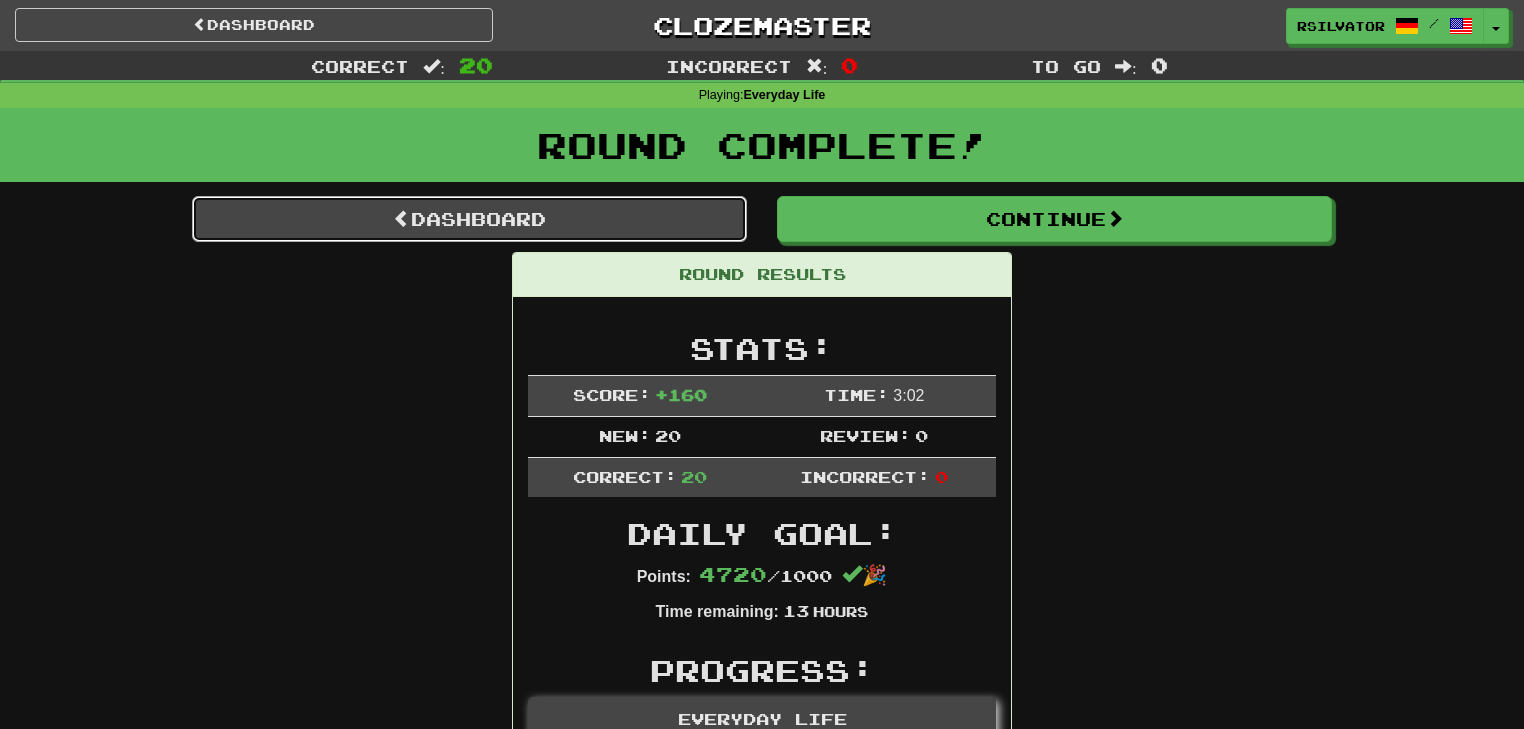 click on "Dashboard" at bounding box center (469, 219) 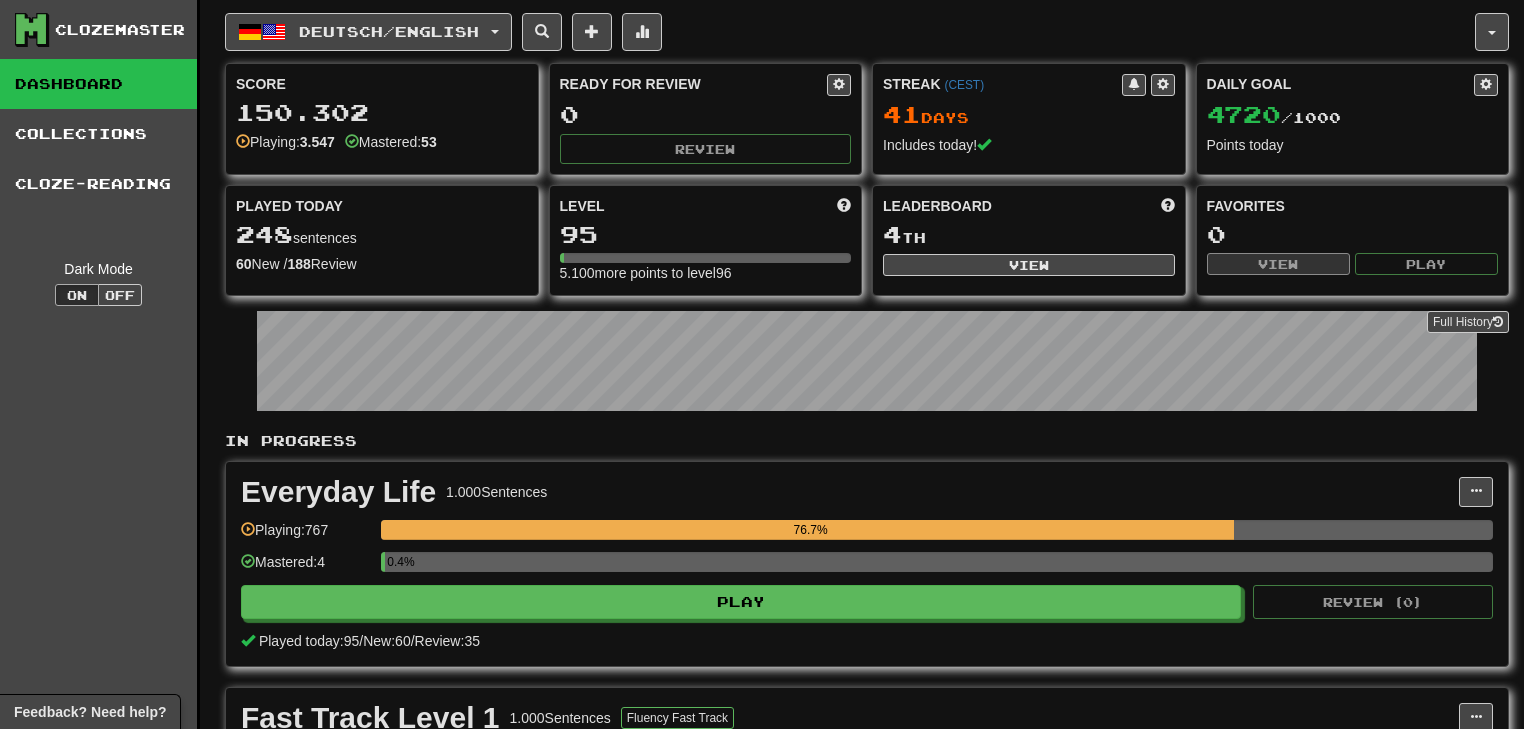 scroll, scrollTop: 0, scrollLeft: 0, axis: both 